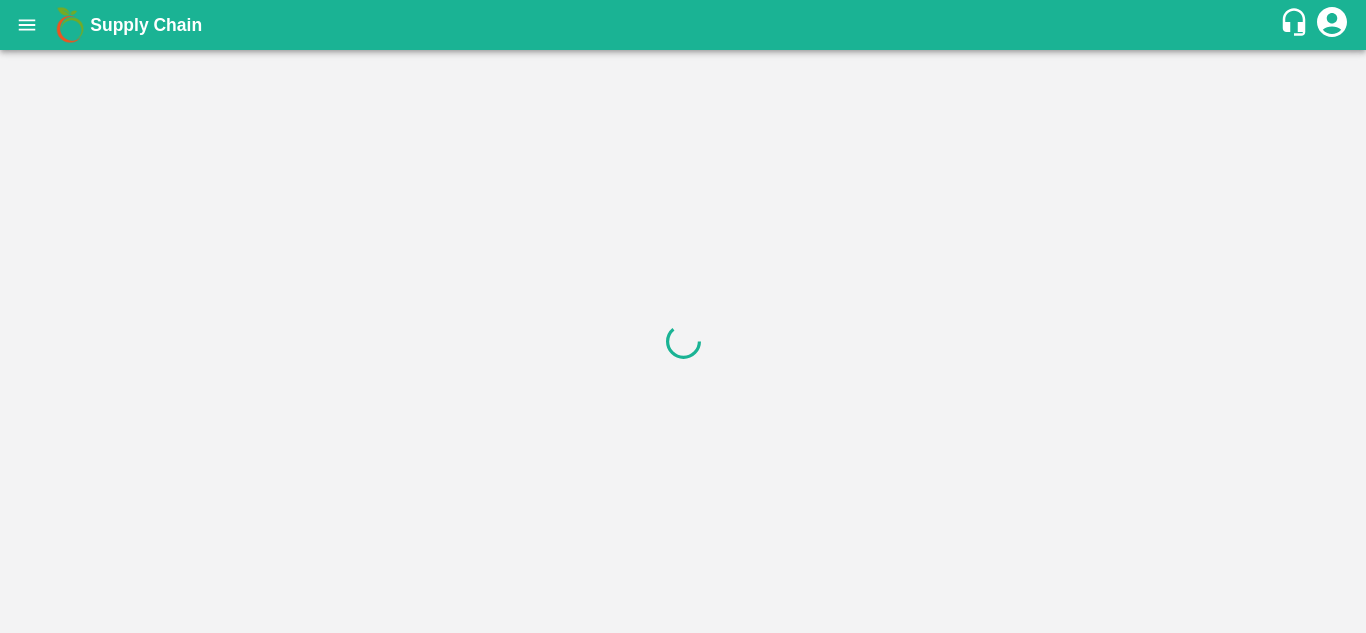 scroll, scrollTop: 0, scrollLeft: 0, axis: both 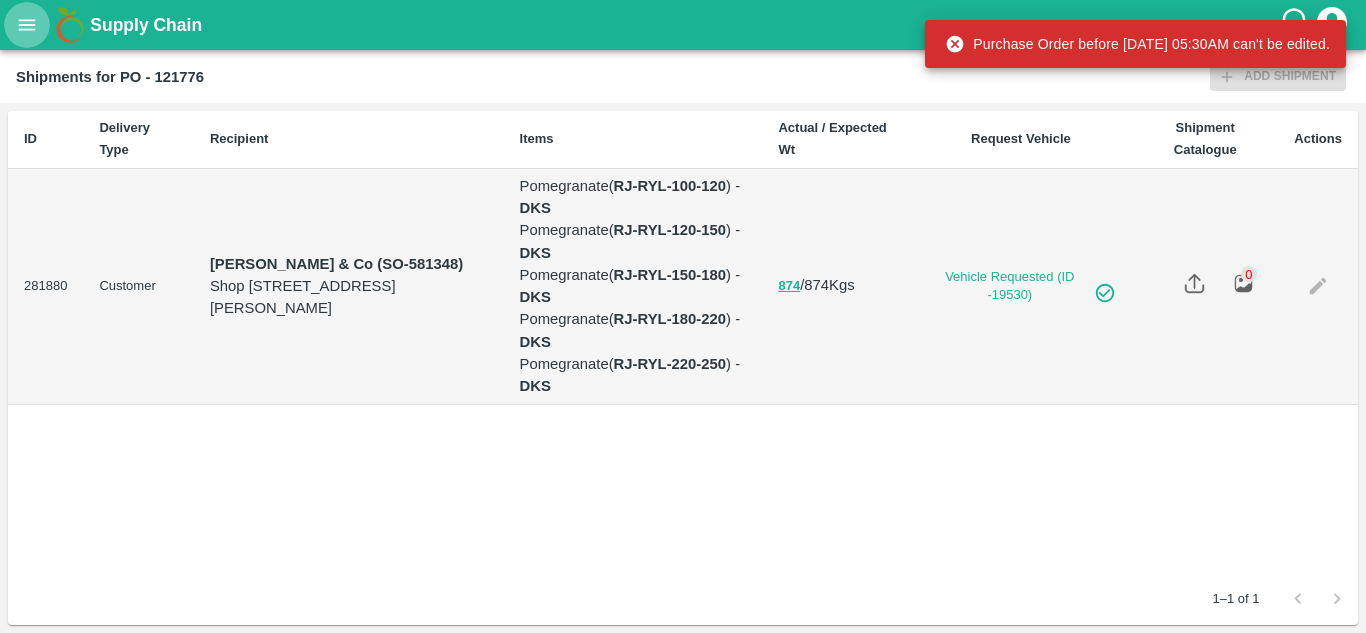 click 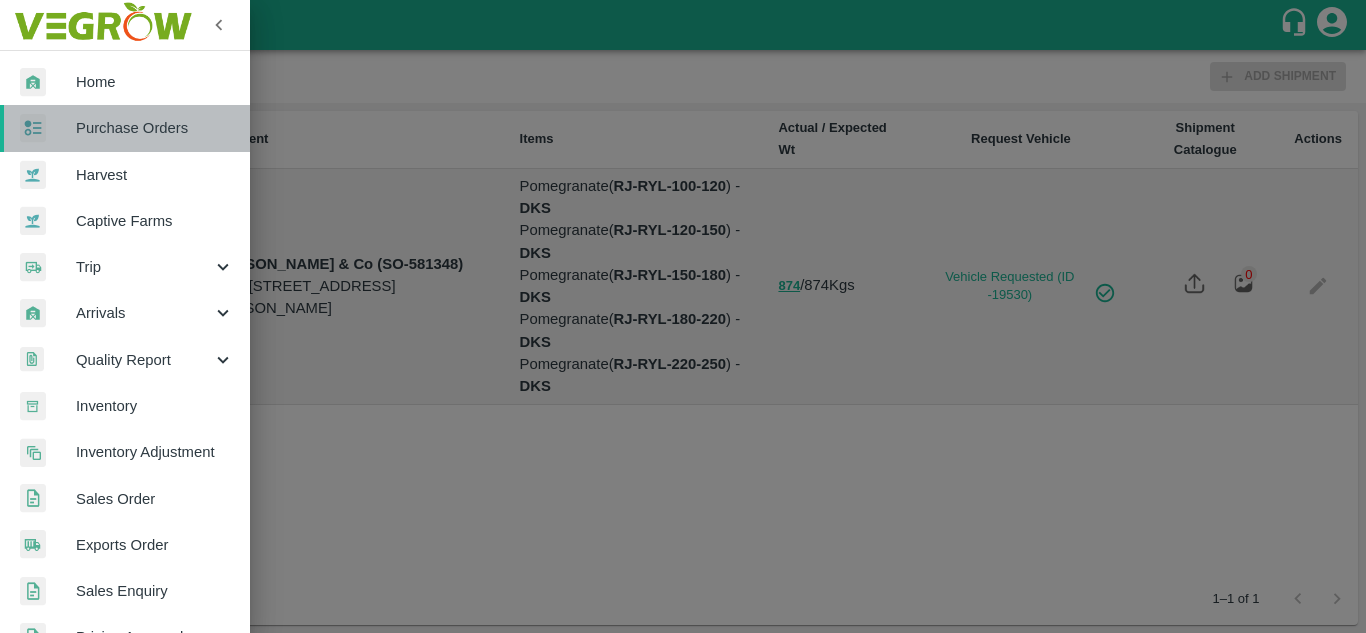 click on "Purchase Orders" at bounding box center [125, 128] 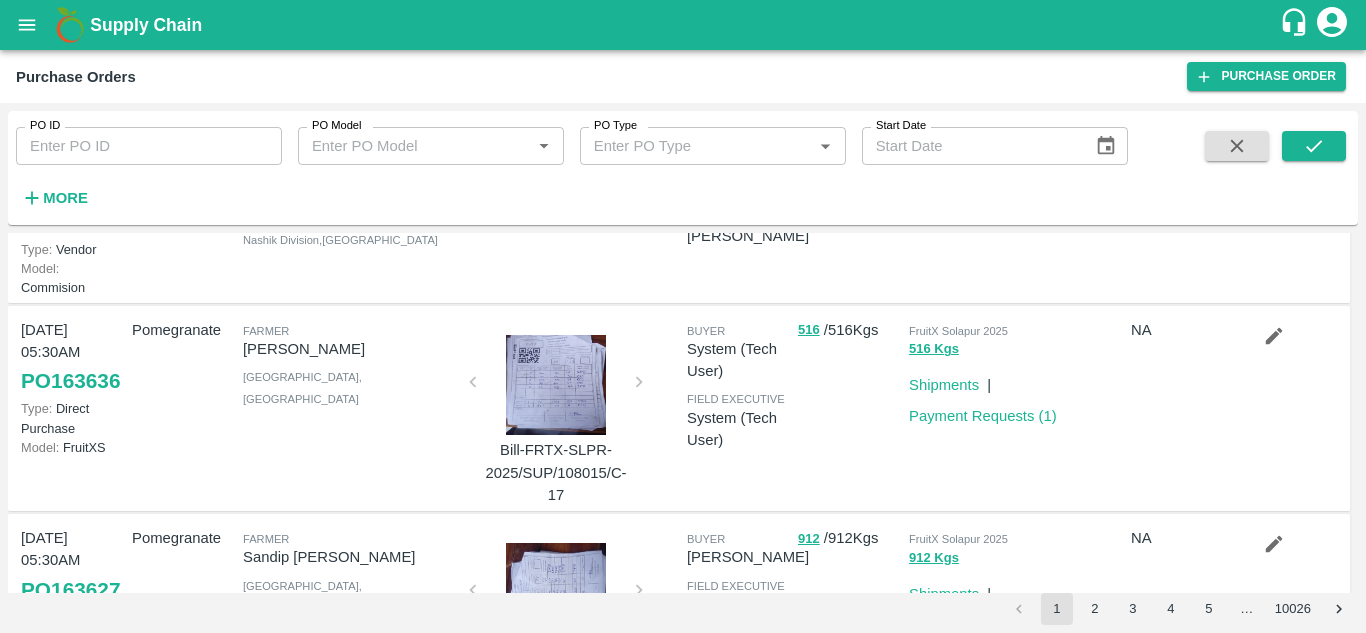 scroll, scrollTop: 0, scrollLeft: 0, axis: both 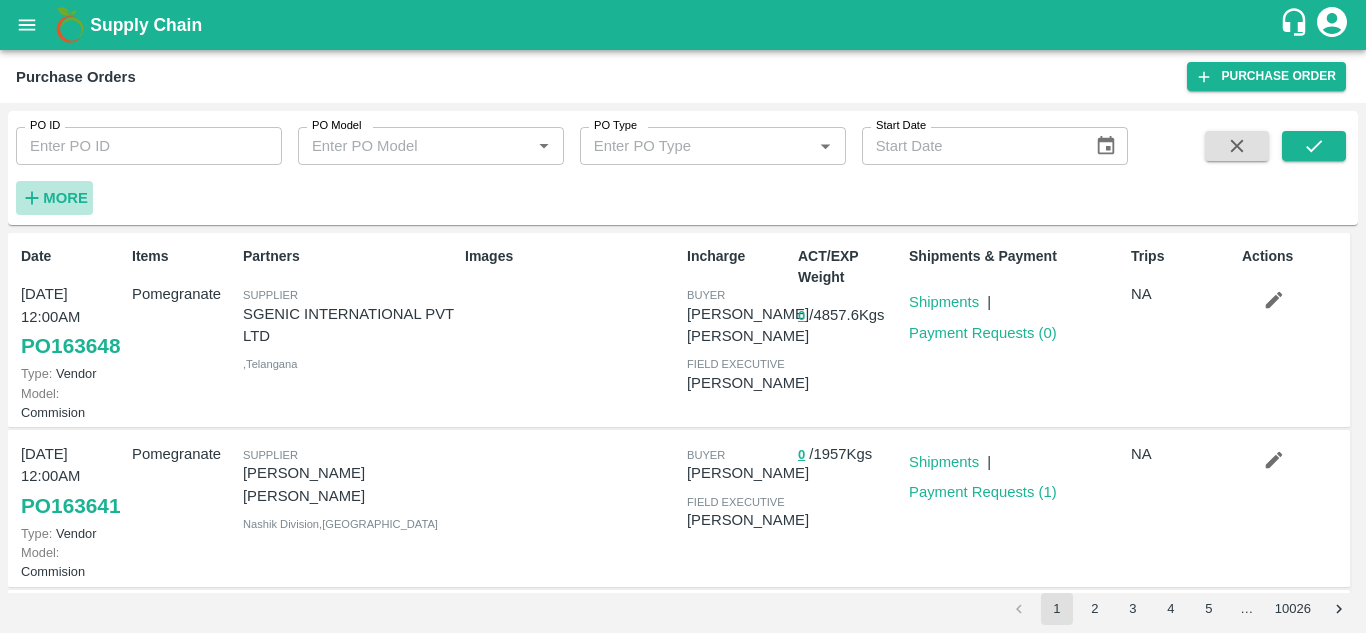 click on "More" at bounding box center [65, 198] 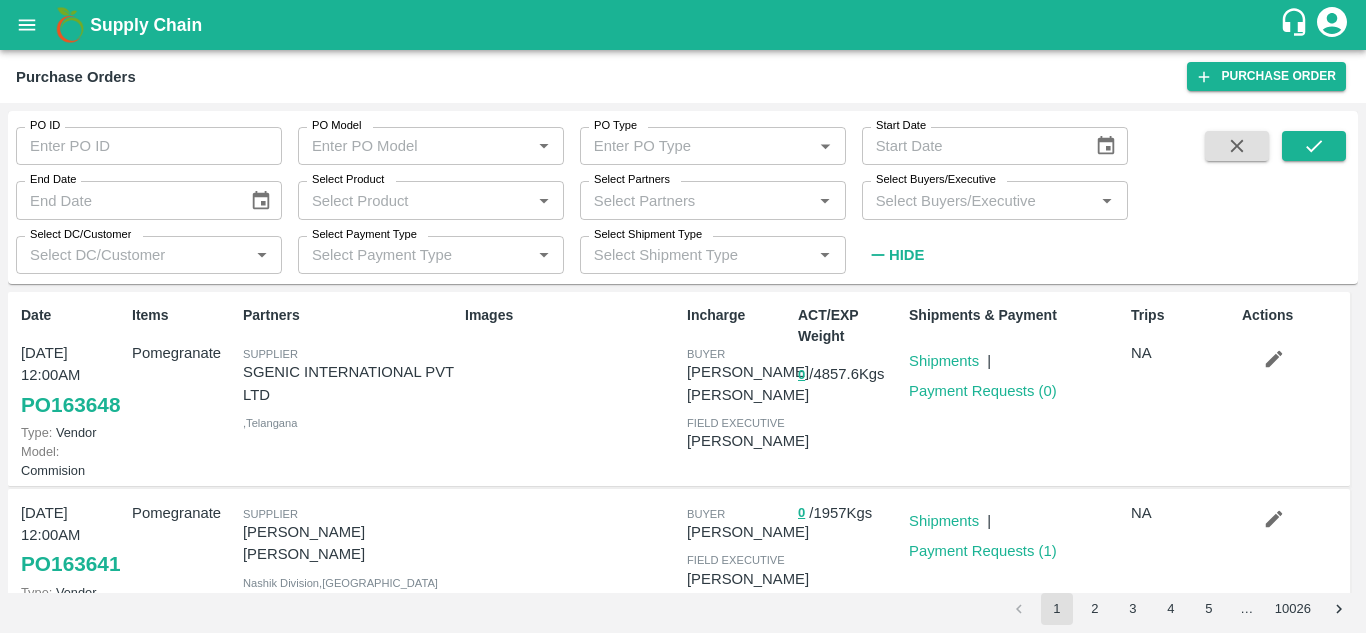 click on "Select Buyers/Executive" at bounding box center [978, 200] 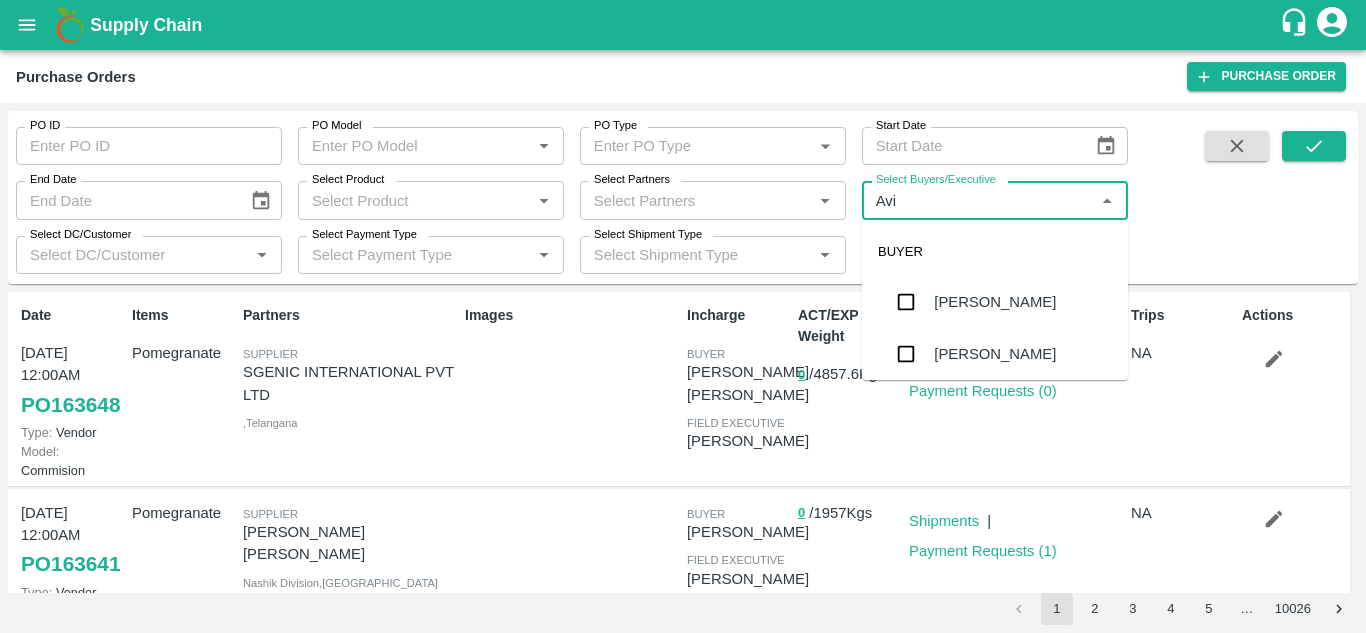 type on "Avin" 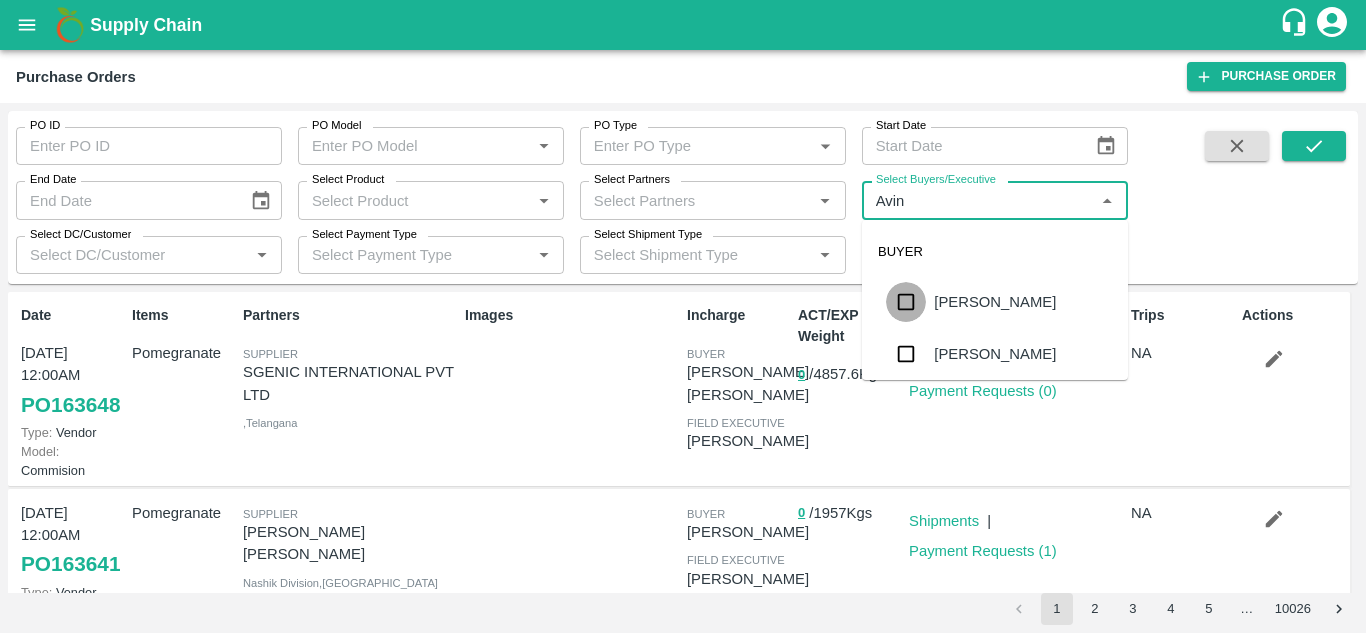 click at bounding box center (906, 302) 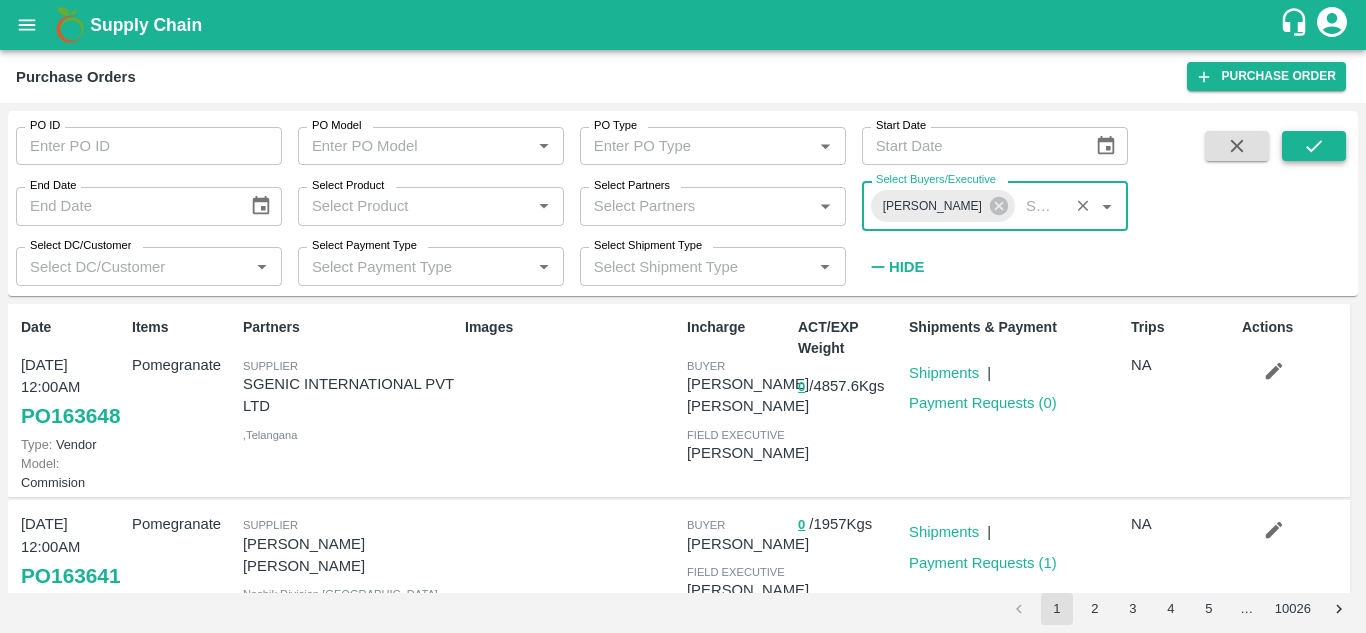 click 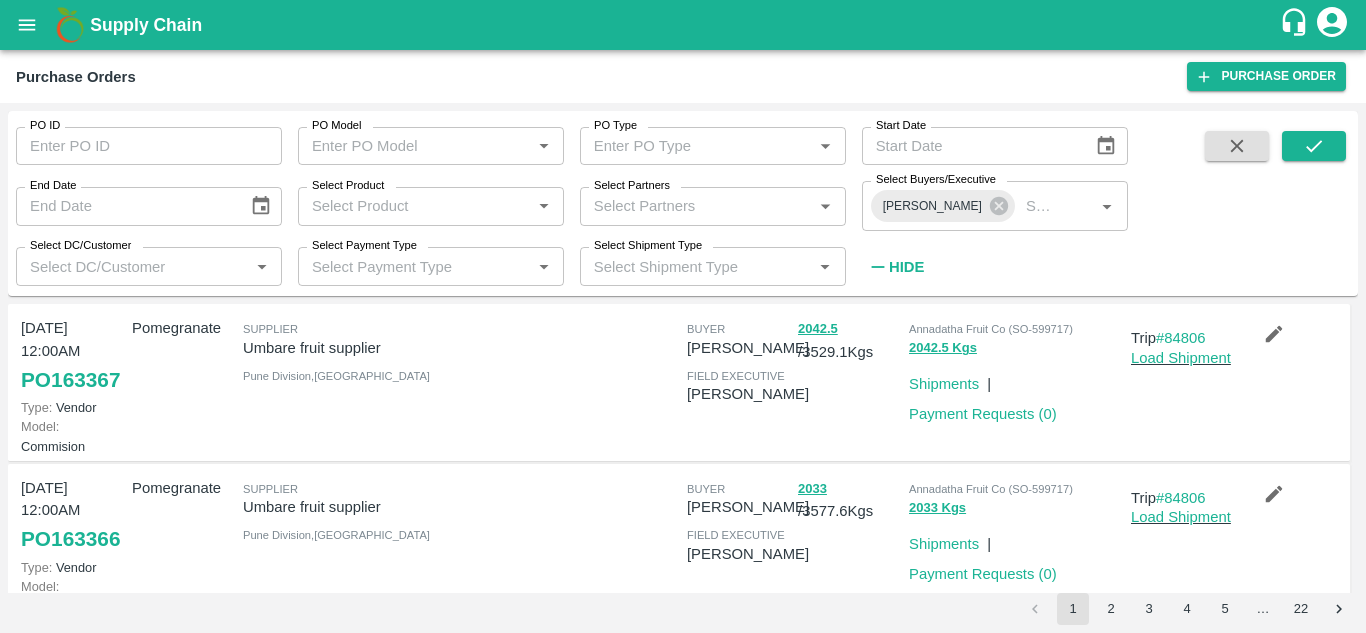 scroll, scrollTop: 197, scrollLeft: 0, axis: vertical 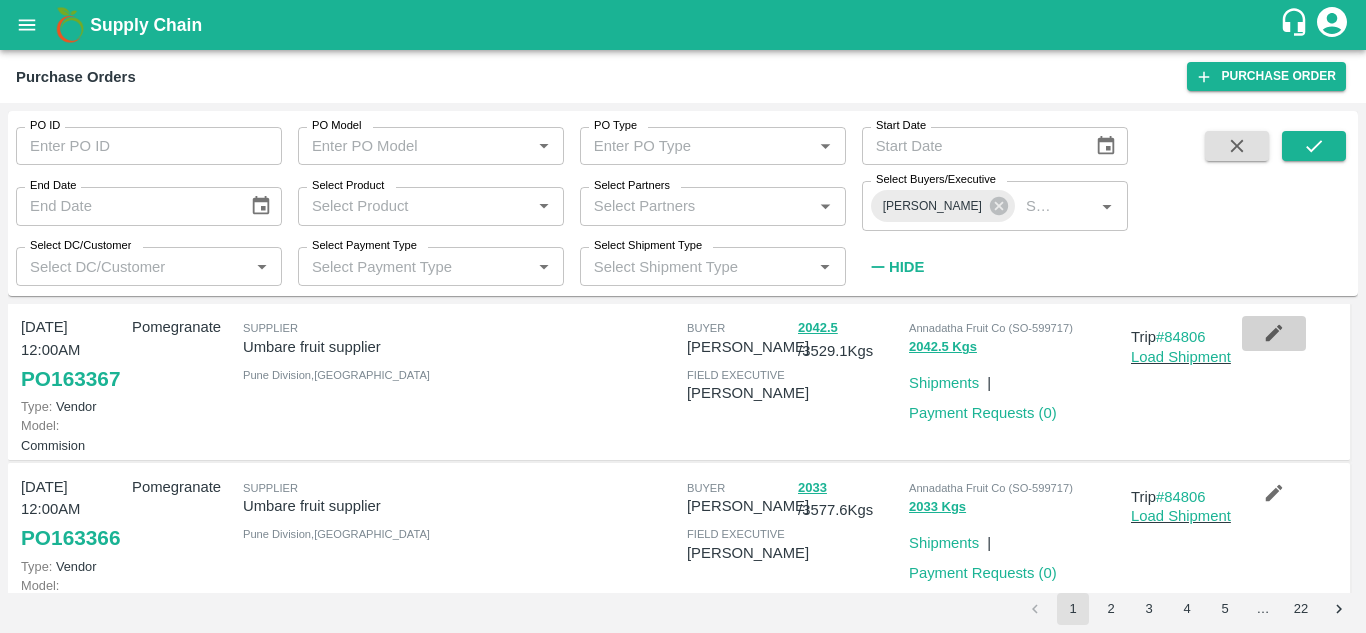 click 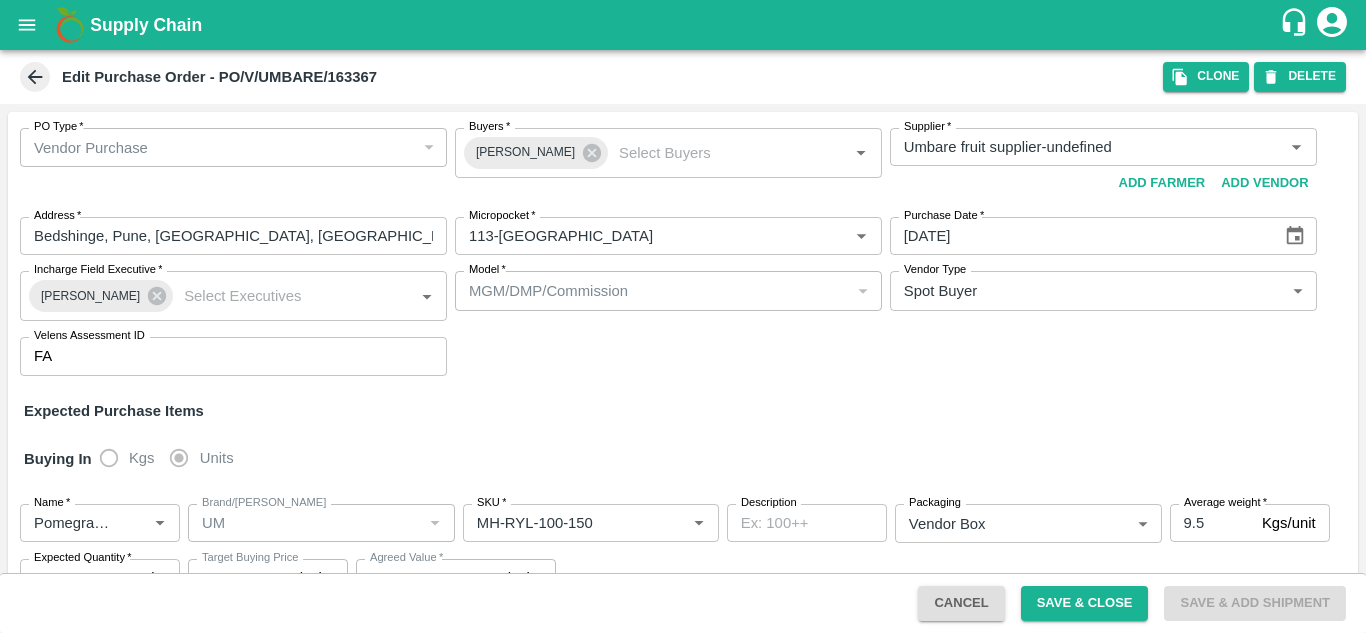 click 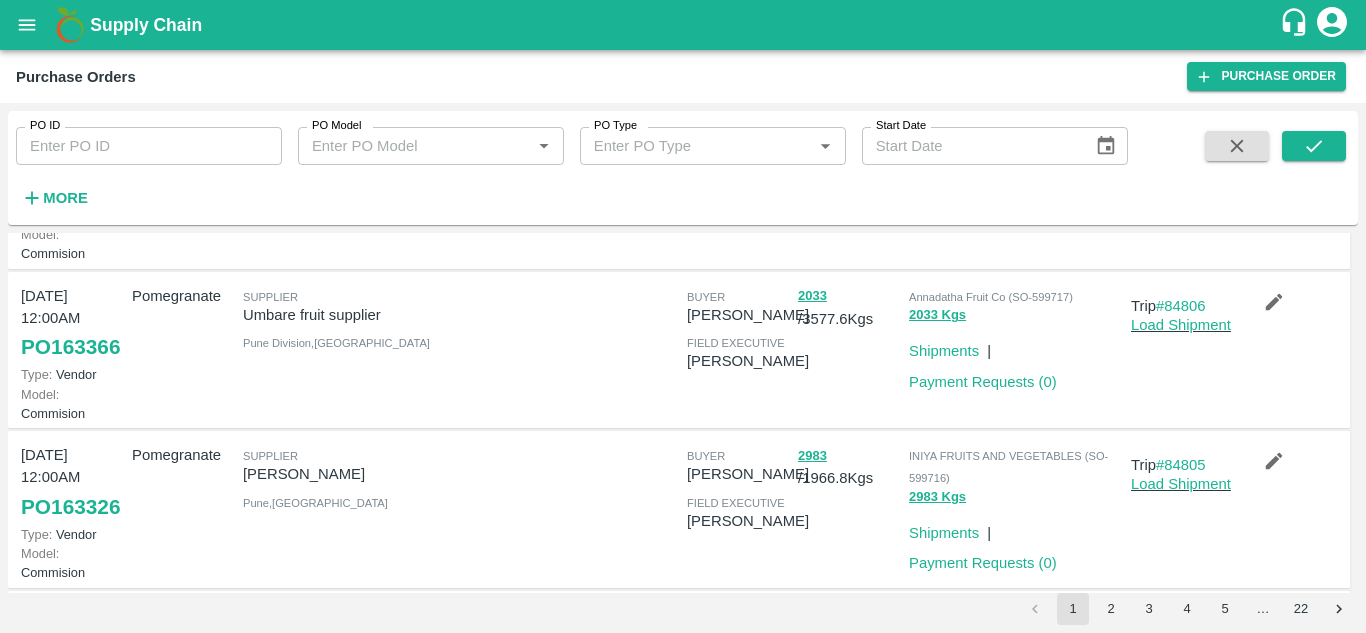 scroll, scrollTop: 406, scrollLeft: 0, axis: vertical 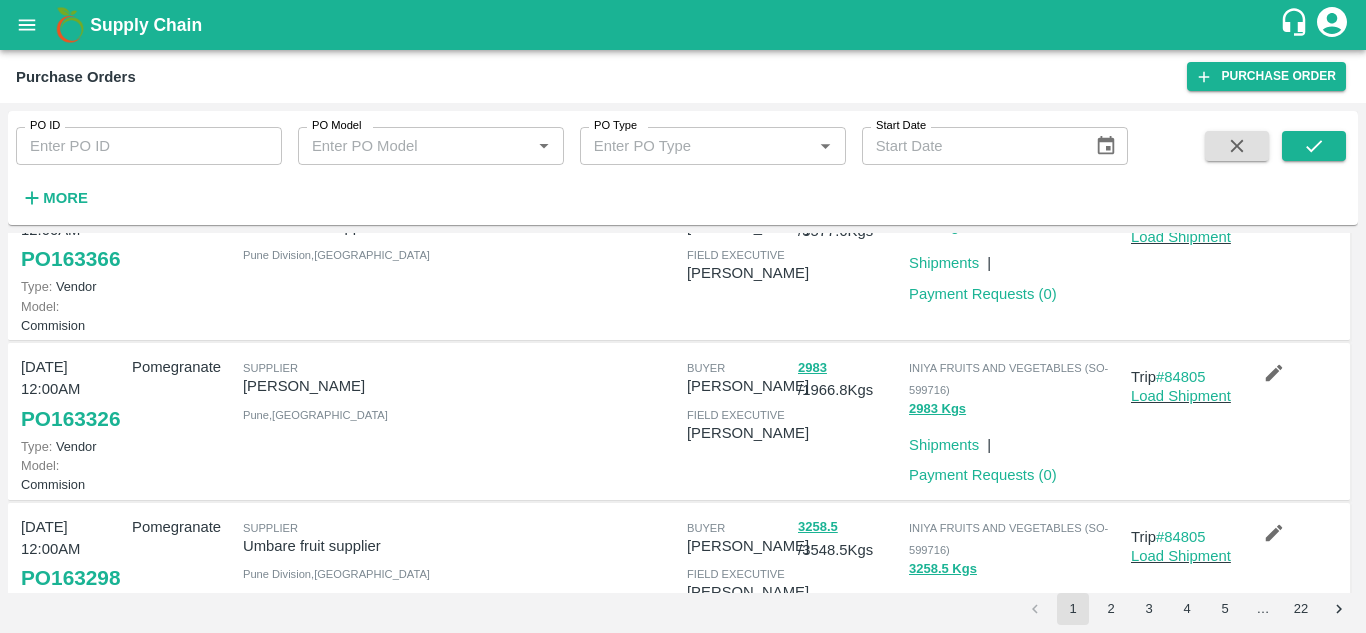 click 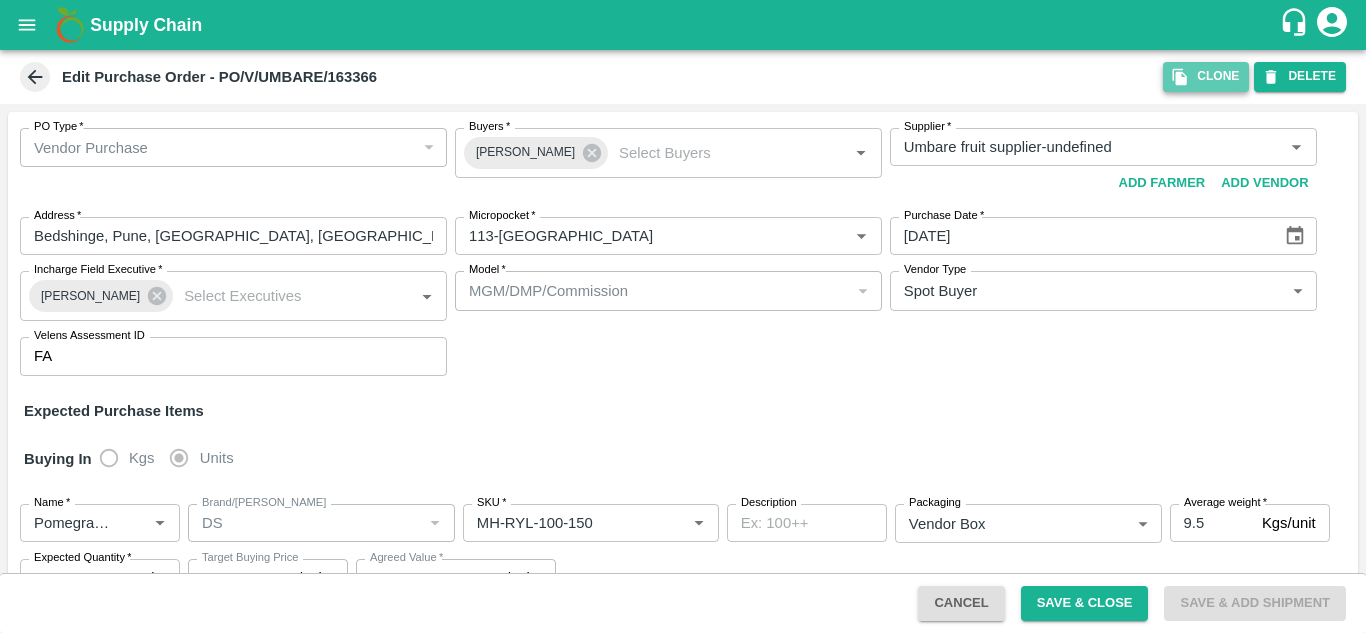 click on "Clone" at bounding box center [1206, 76] 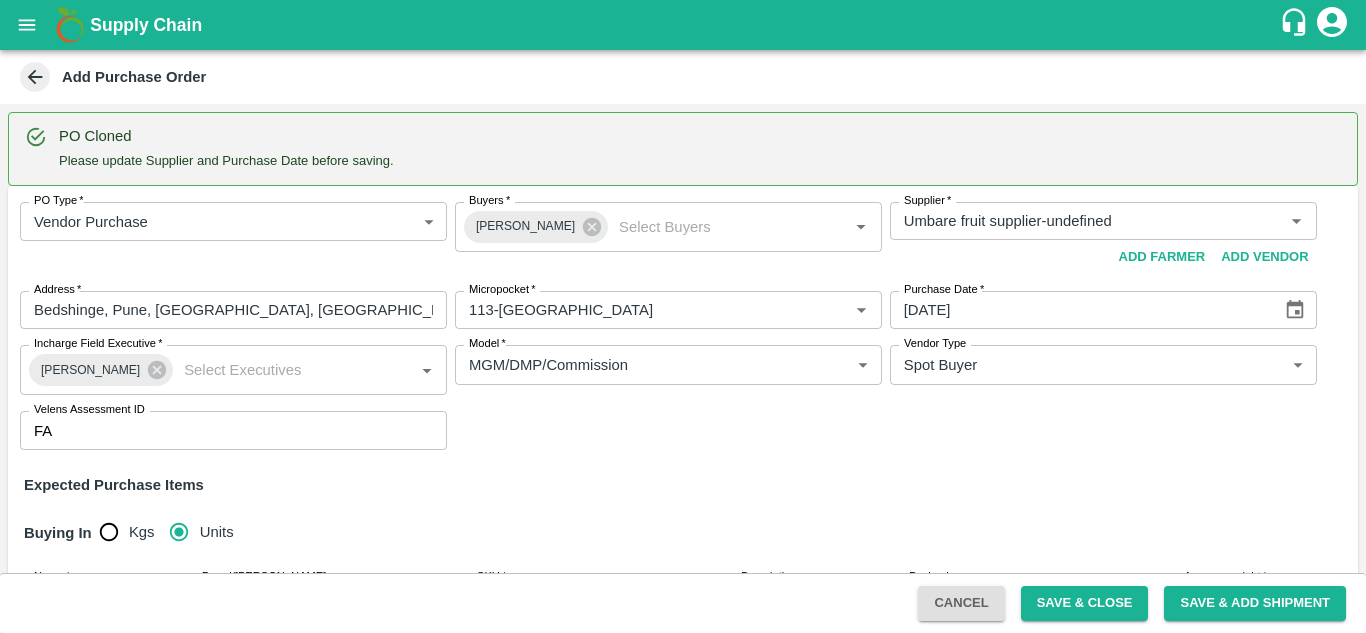 type 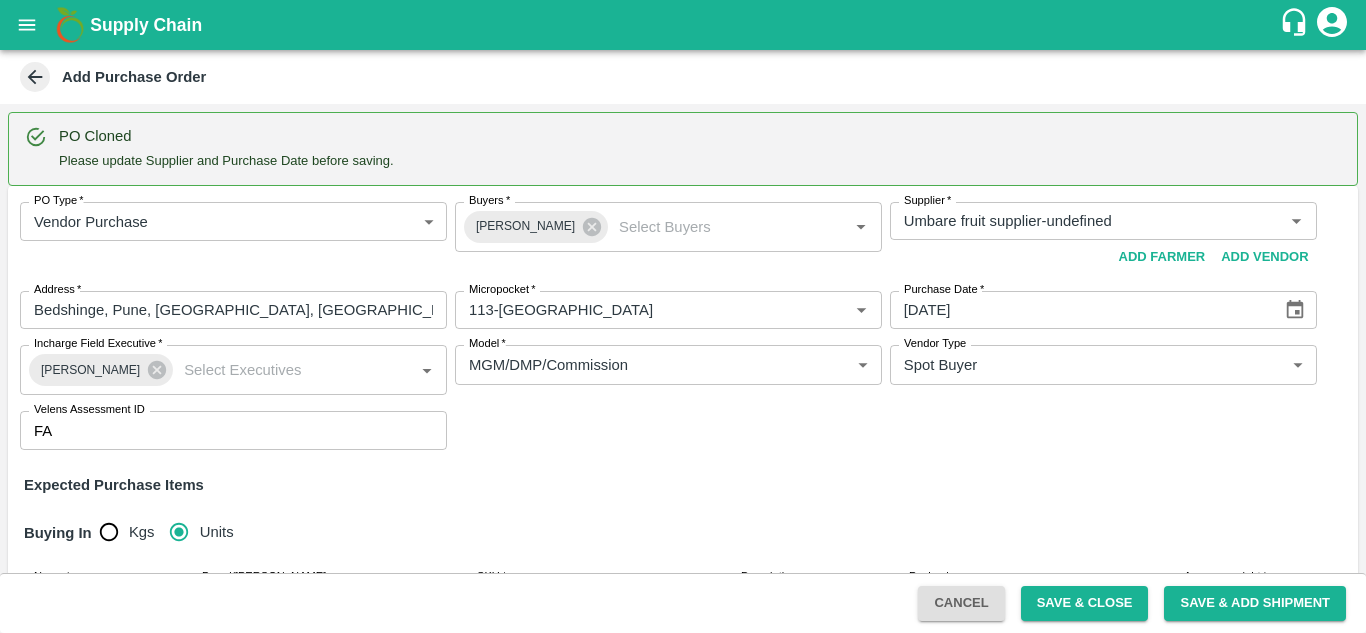type 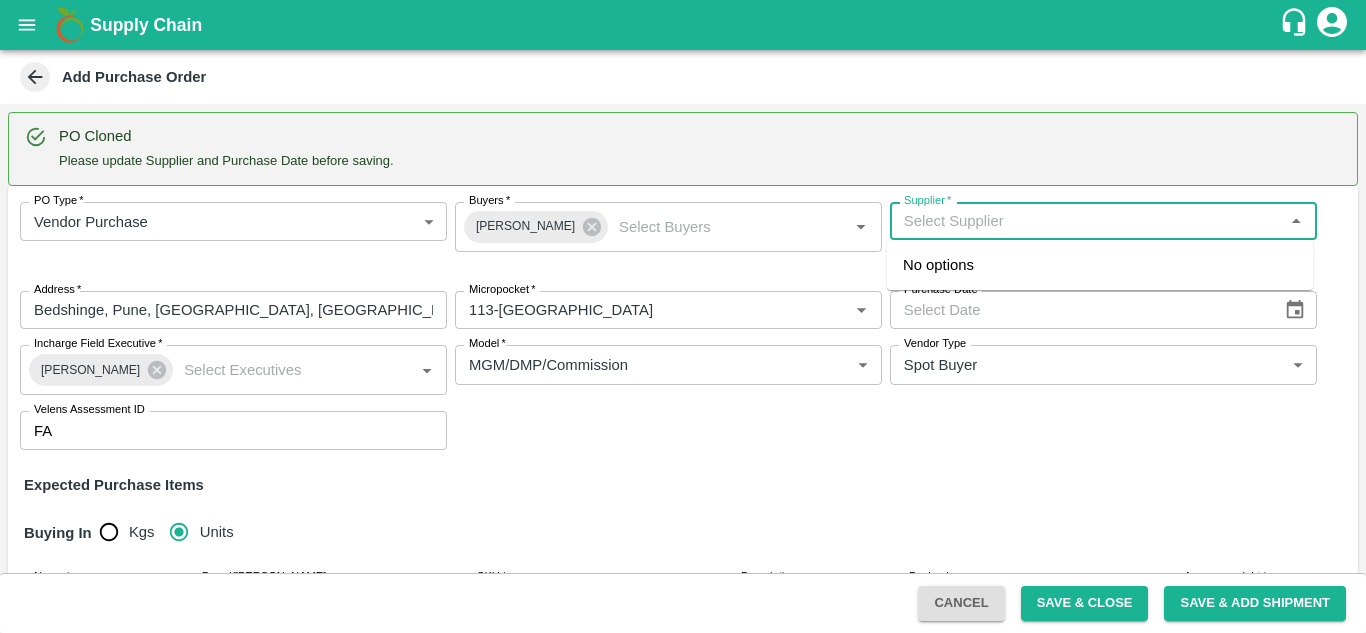 click on "Supplier   *" at bounding box center [1087, 221] 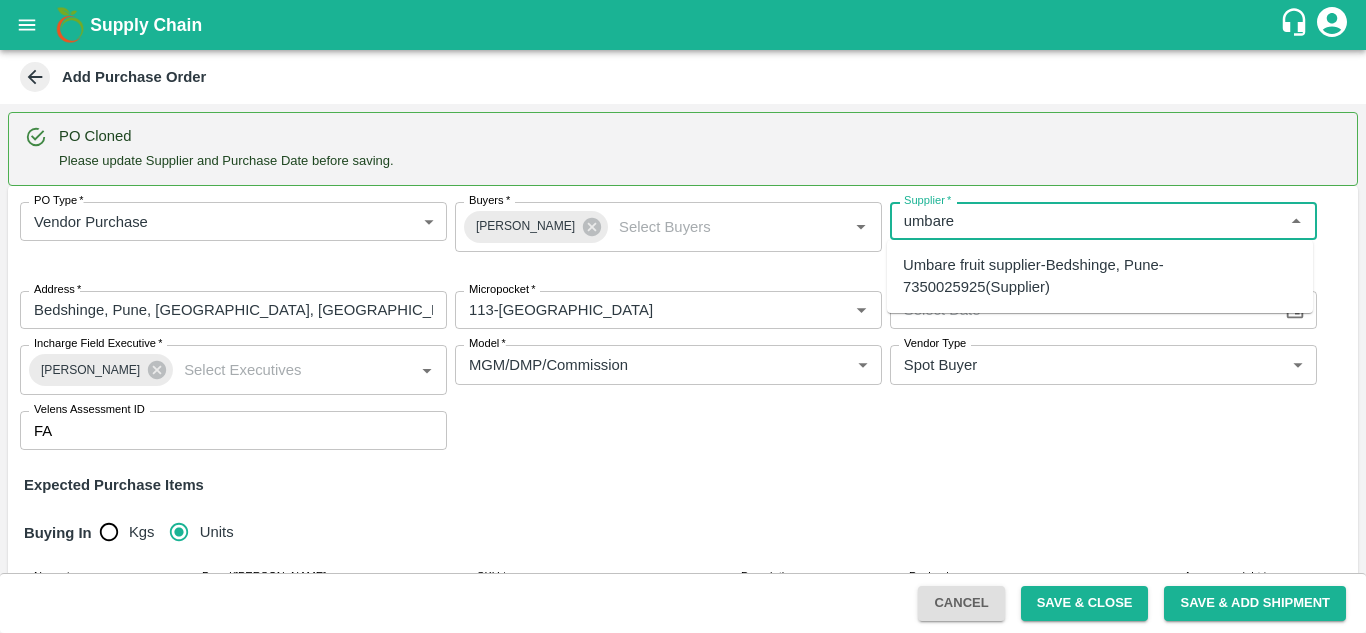 click on "Umbare fruit supplier-Bedshinge, Pune-7350025925(Supplier)" at bounding box center [1100, 276] 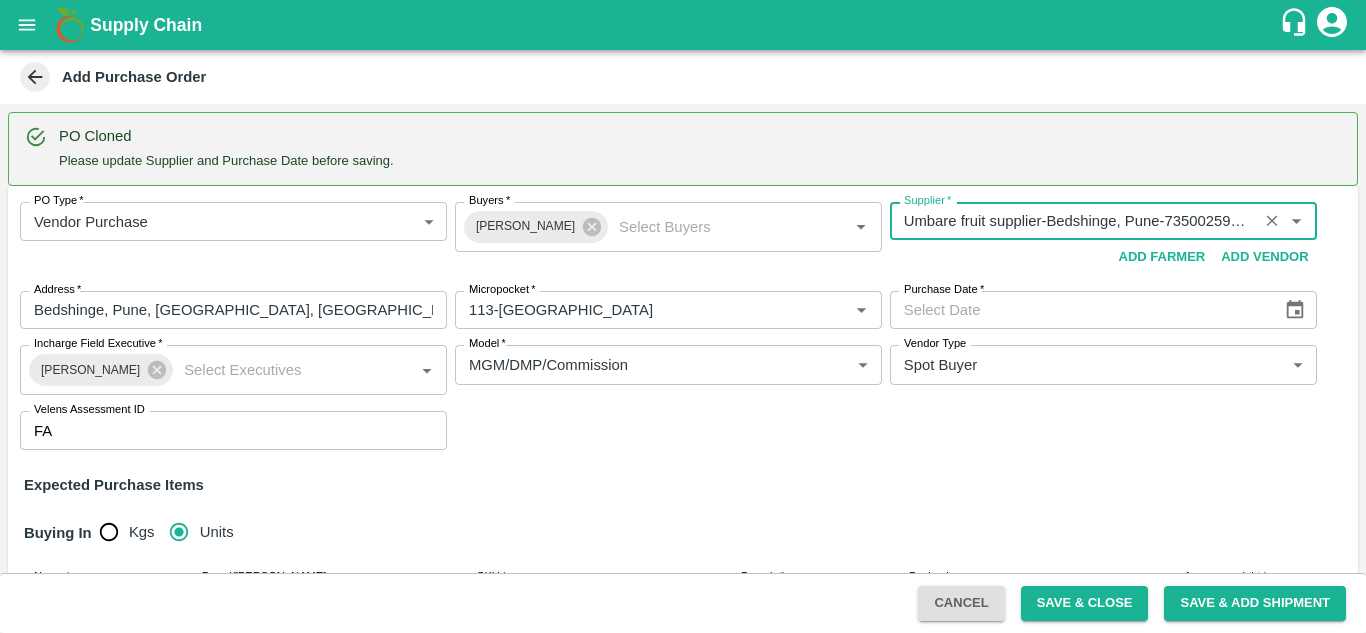 type on "Umbare fruit supplier-Bedshinge, Pune-7350025925(Supplier)" 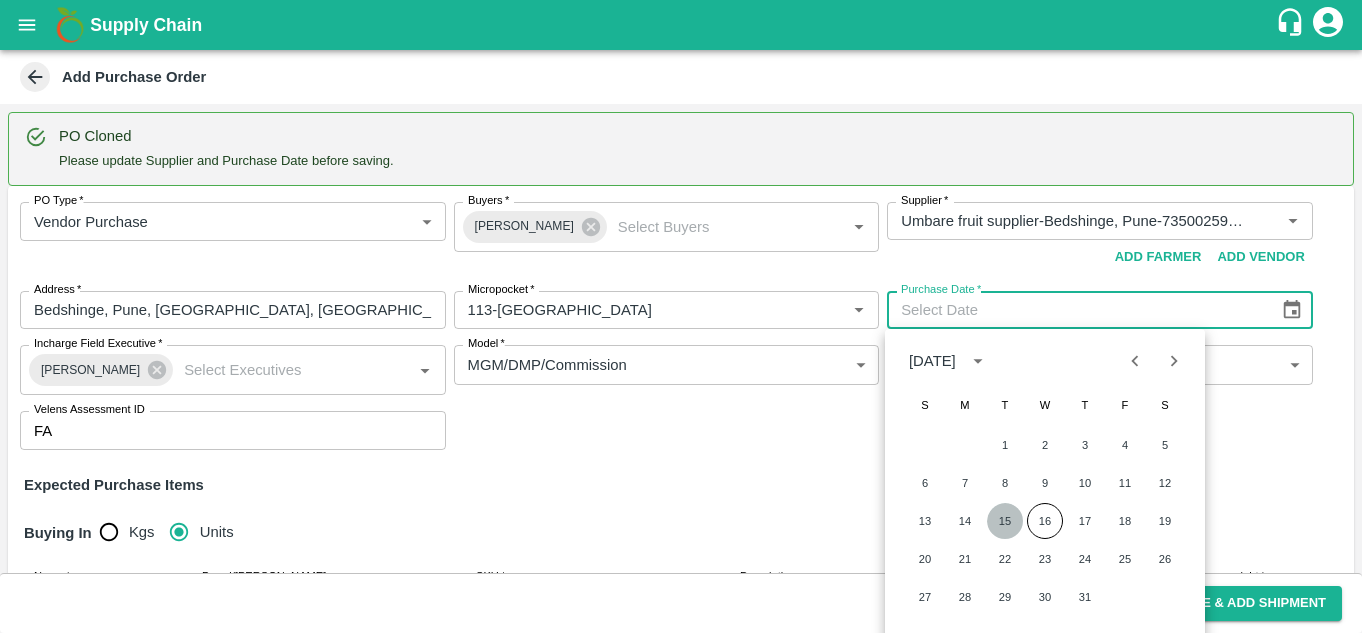 click on "15" at bounding box center [1005, 521] 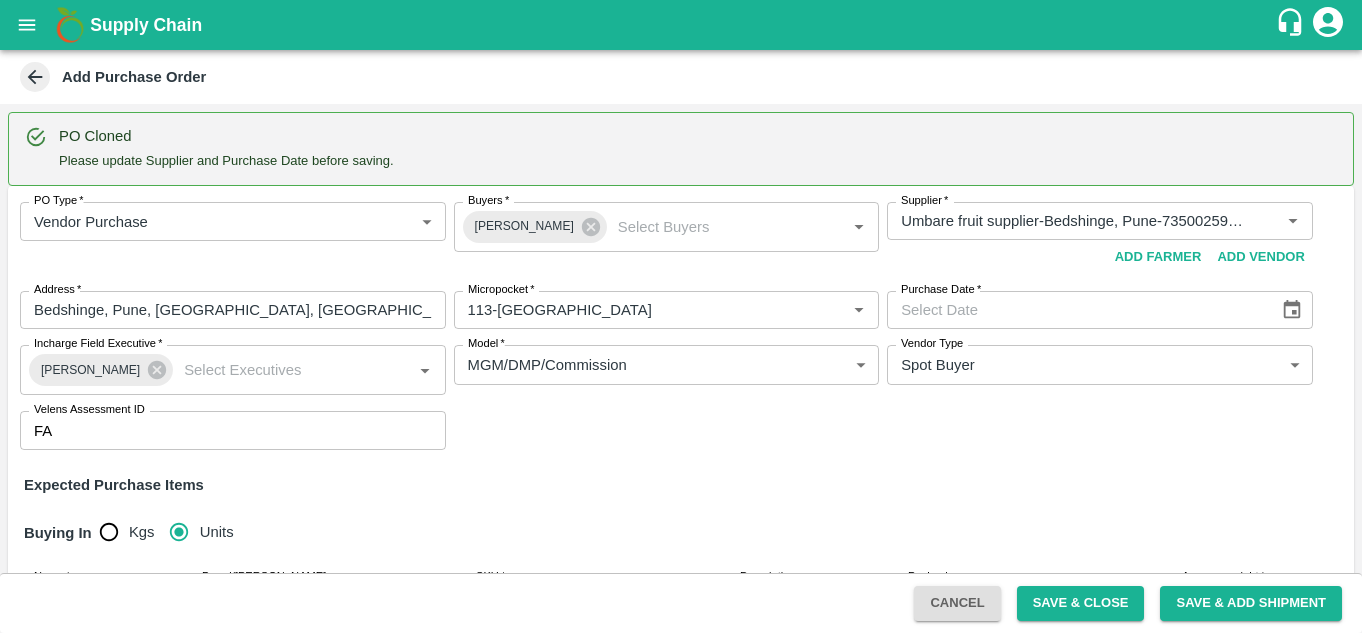 type on "15/07/2025" 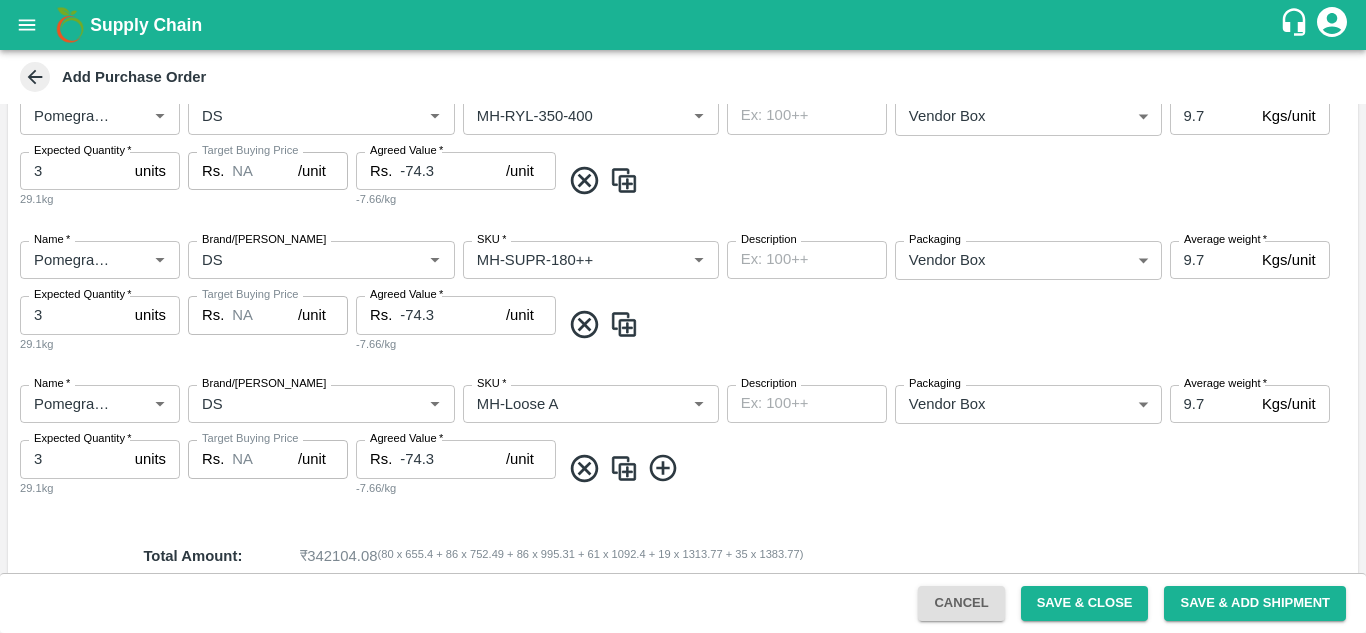 scroll, scrollTop: 1386, scrollLeft: 0, axis: vertical 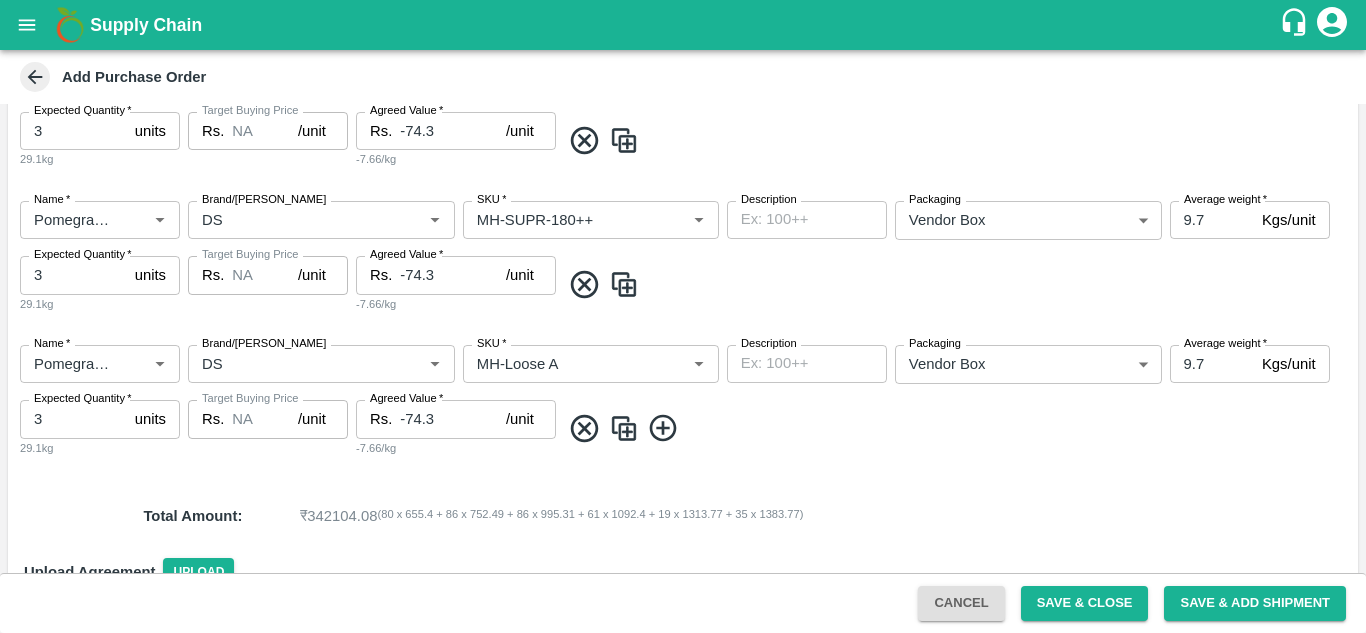 click at bounding box center [624, 284] 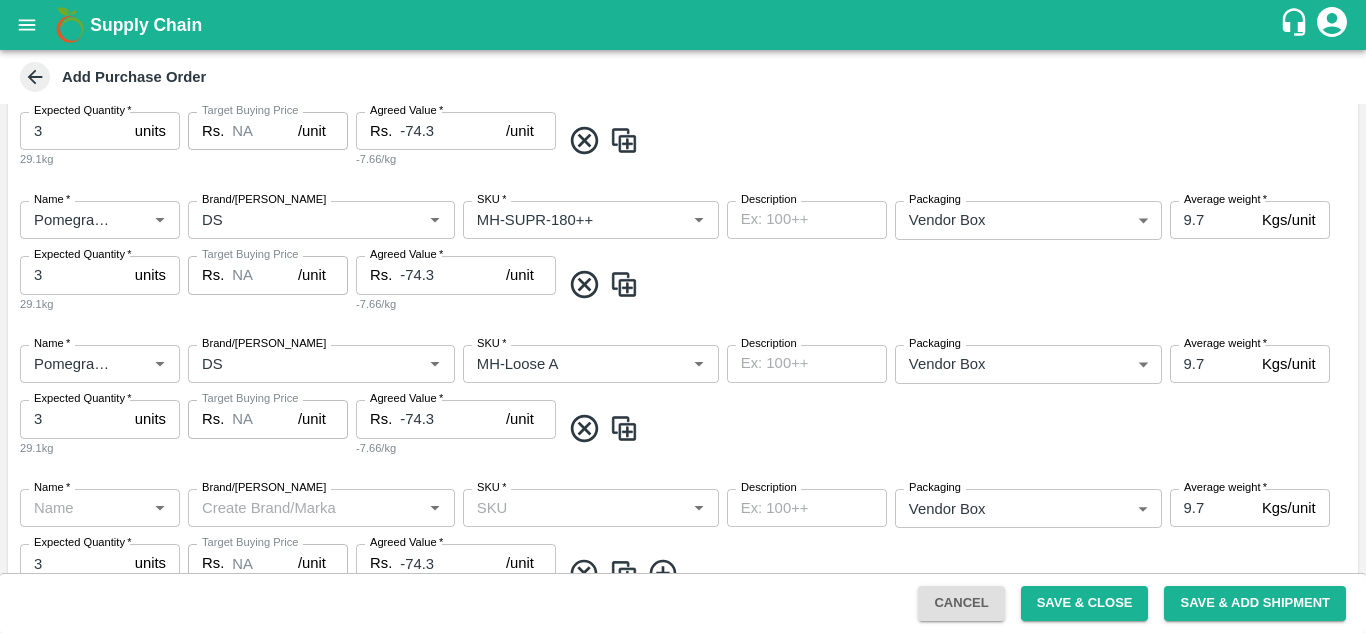 type on "MH-SUPR-180++" 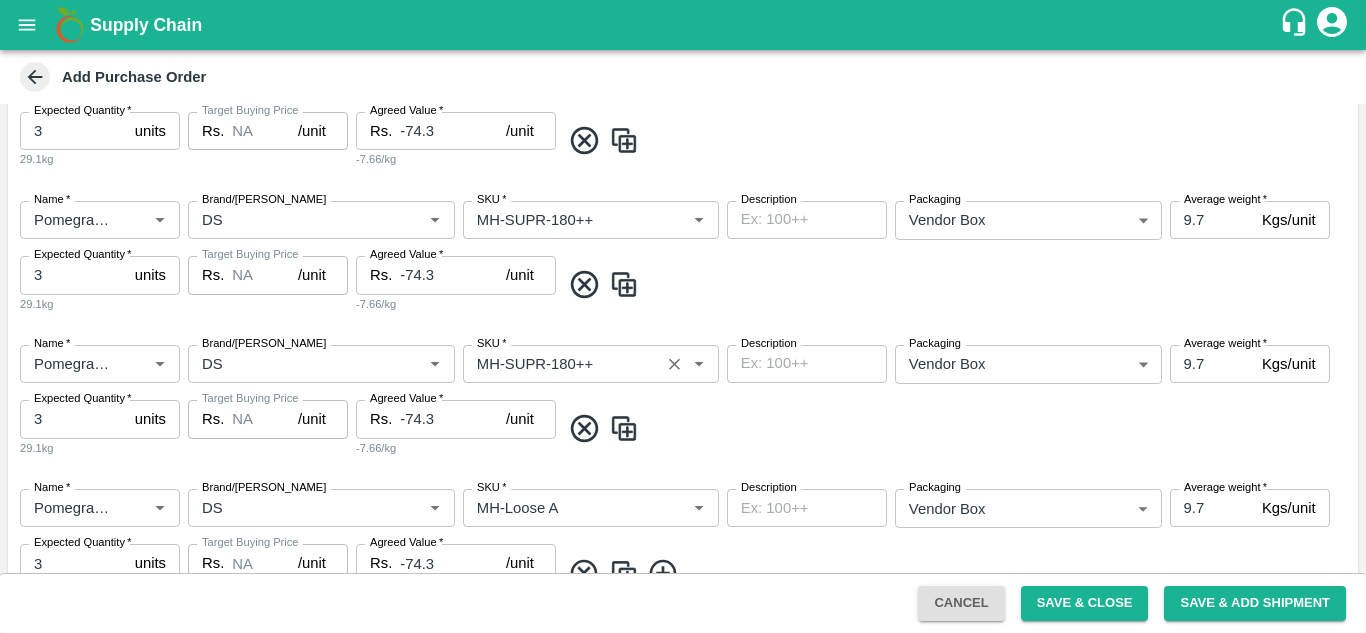 click on "SKU   *" at bounding box center (561, 364) 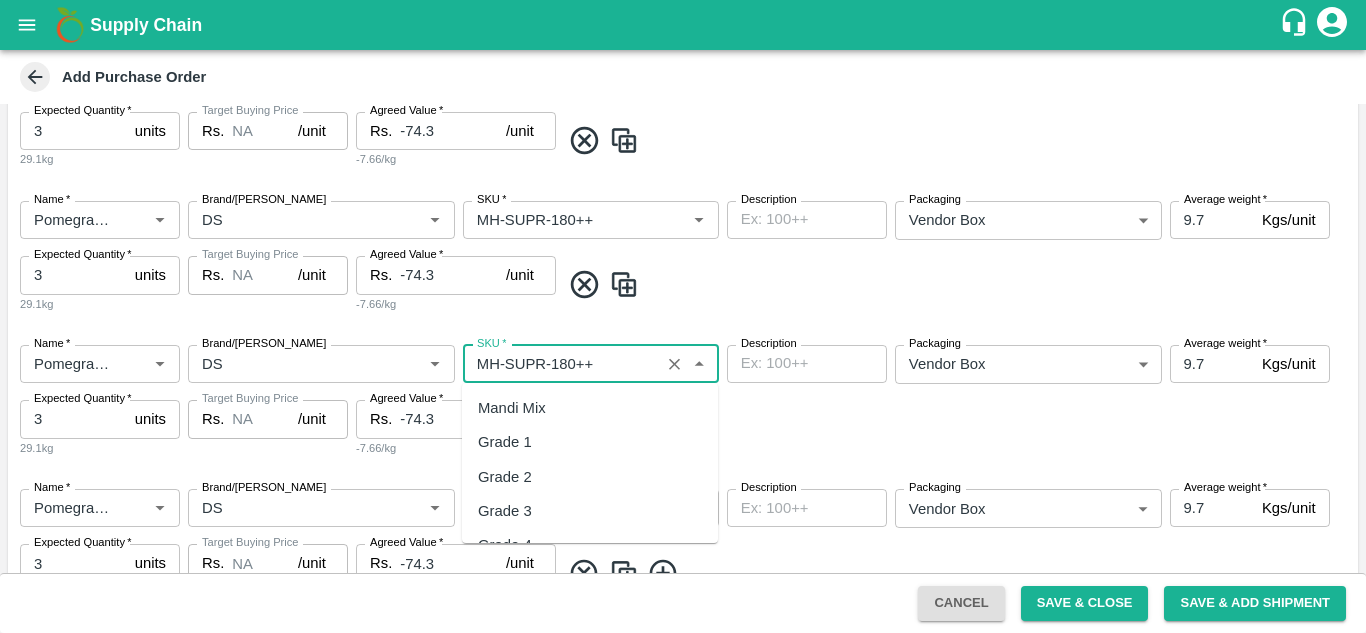 scroll, scrollTop: 2213, scrollLeft: 0, axis: vertical 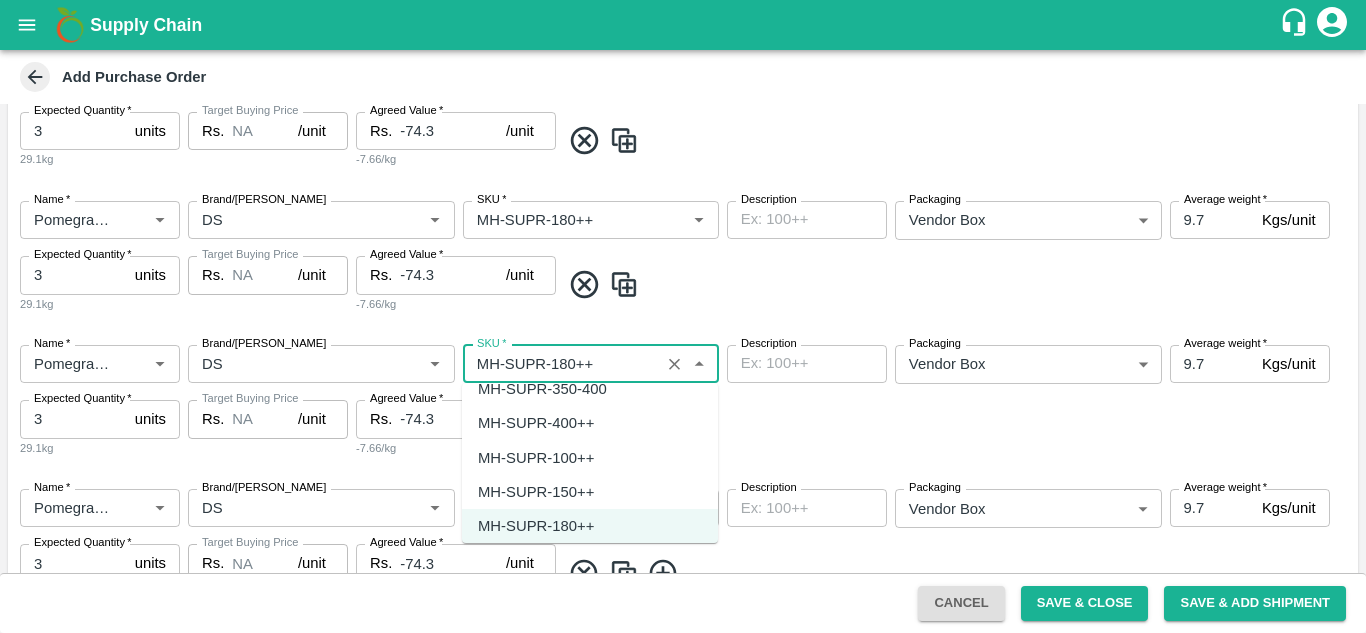 click on "MH-SUPR-100++" at bounding box center [536, 458] 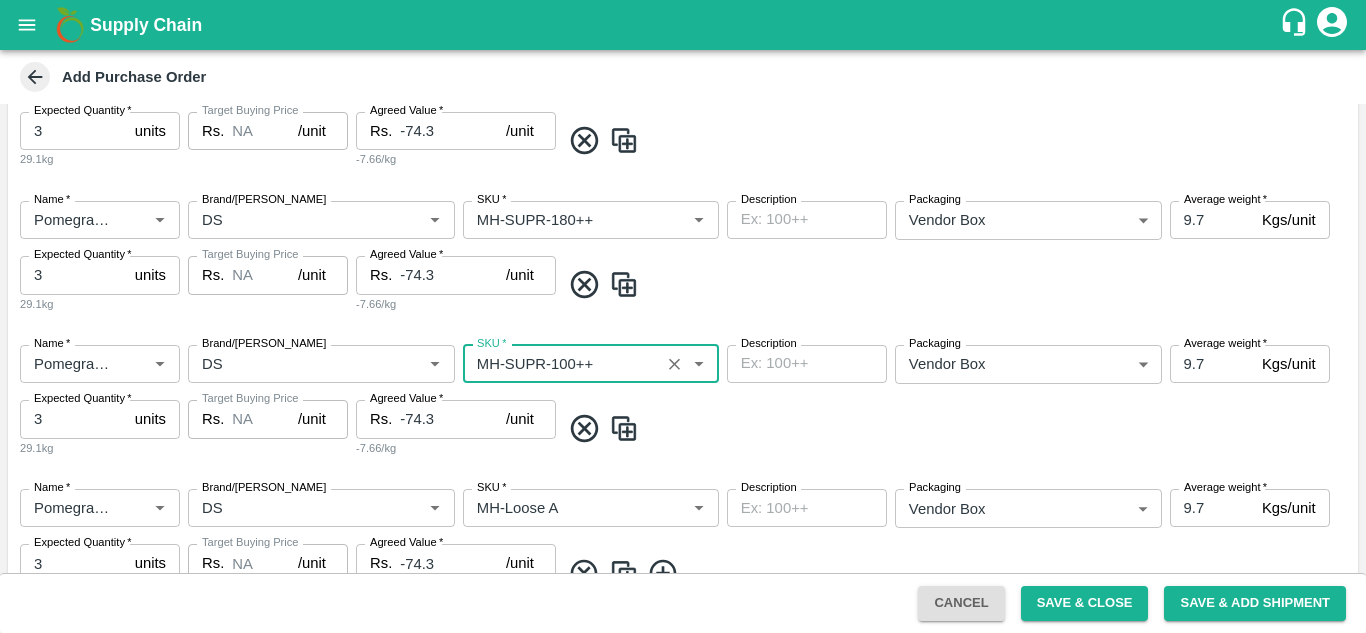 click on "Name   * Name   * Brand/Marka Brand/Marka SKU   * SKU   * Description x Description Packaging Vendor Box 276 Packaging Average weight   * 9.7 Kgs/unit Average weight Expected Quantity   * 3 units Expected Quantity 29.1kg Target Buying Price Rs. NA /unit Target Buying Price Agreed Value   * Rs. -74.3 /unit Agreed Value -7.66/kg" at bounding box center [683, 401] 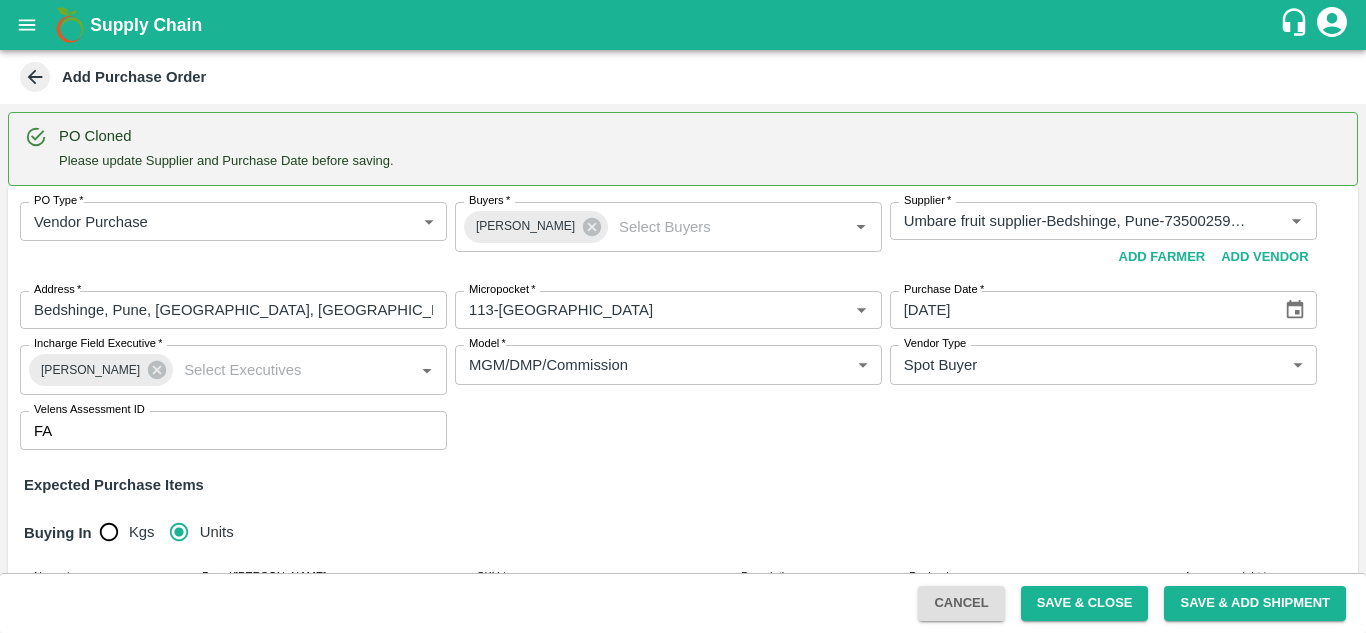 scroll, scrollTop: 1637, scrollLeft: 0, axis: vertical 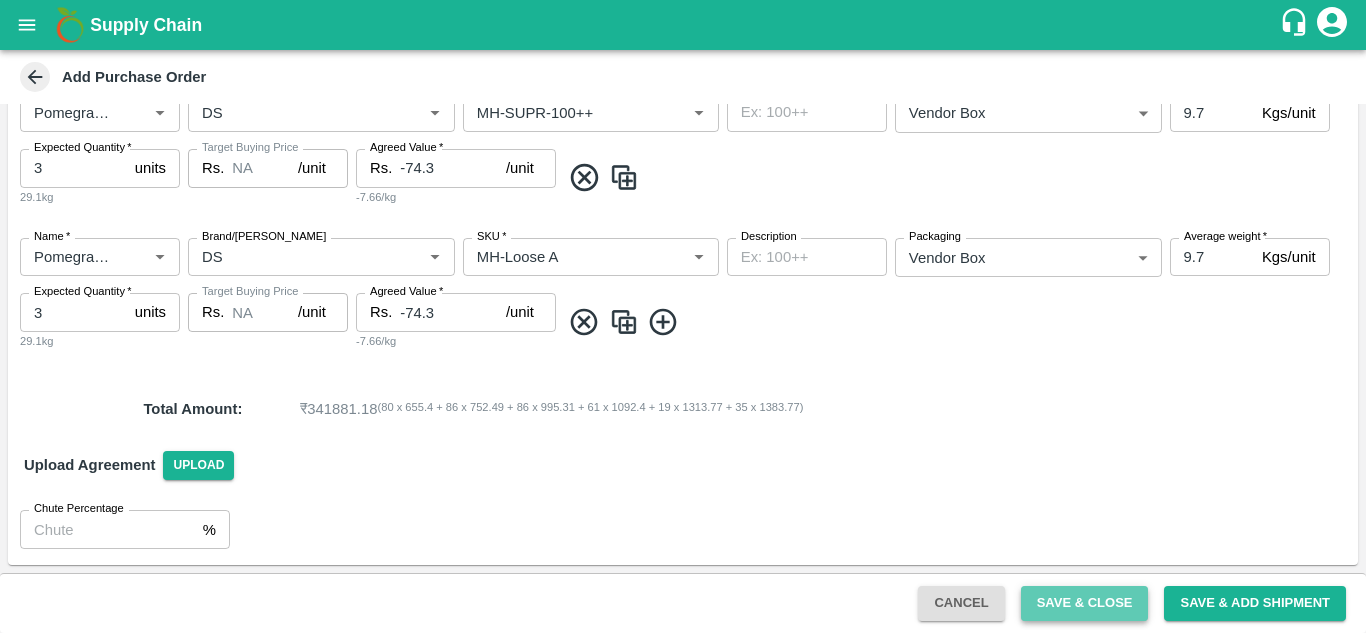 click on "Save & Close" at bounding box center [1085, 603] 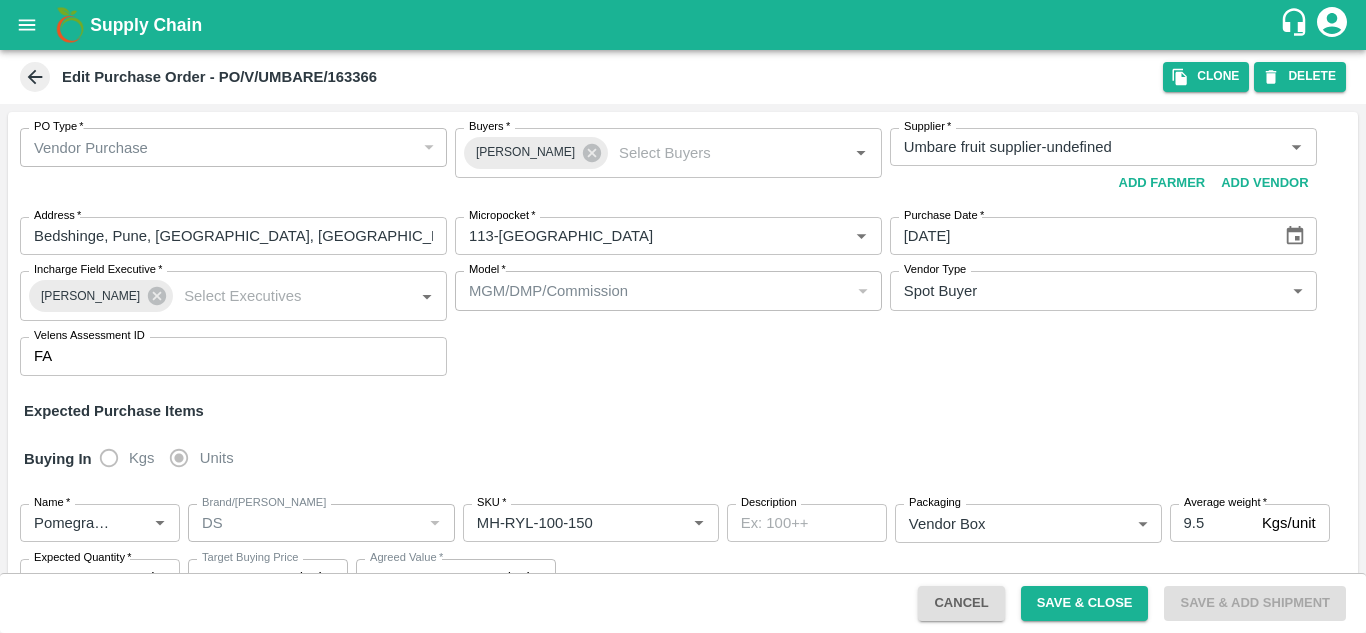 click 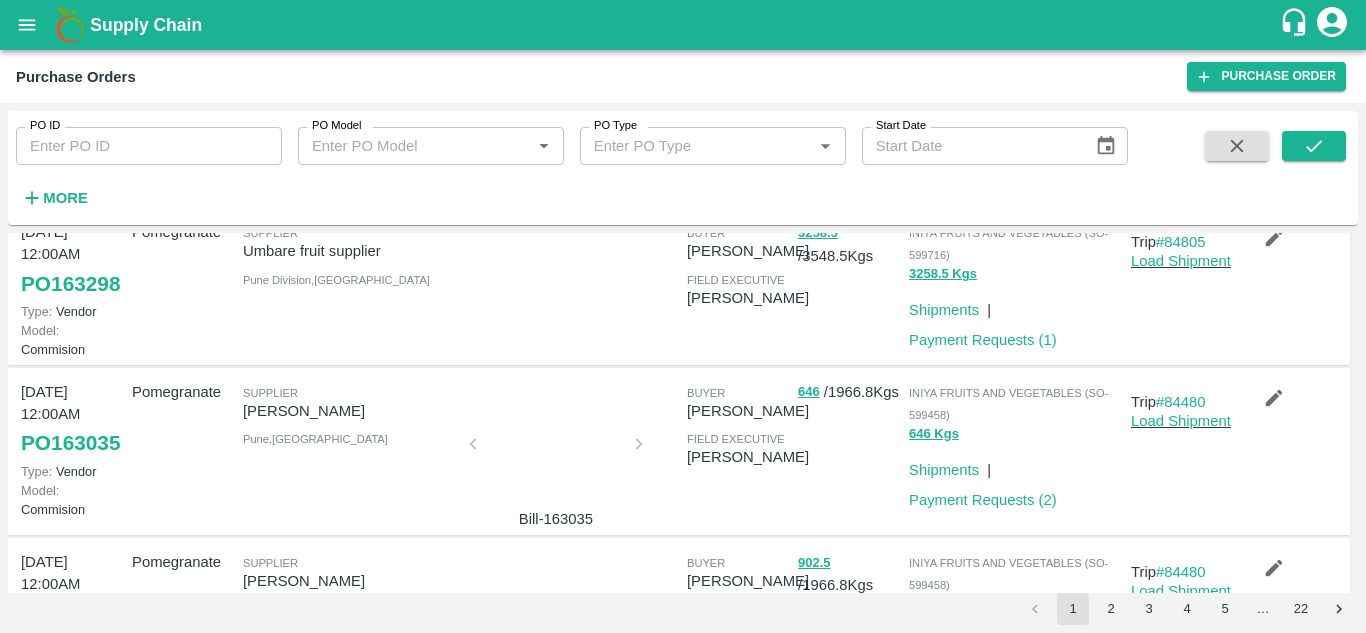 scroll, scrollTop: 909, scrollLeft: 0, axis: vertical 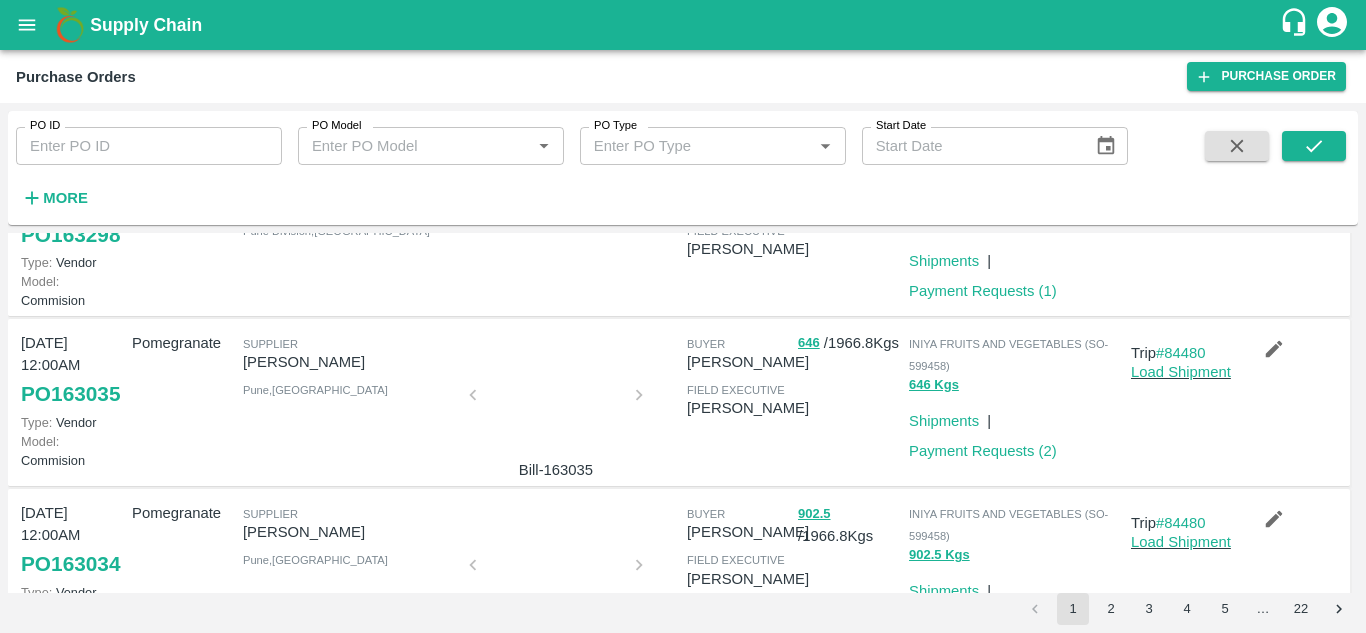 click 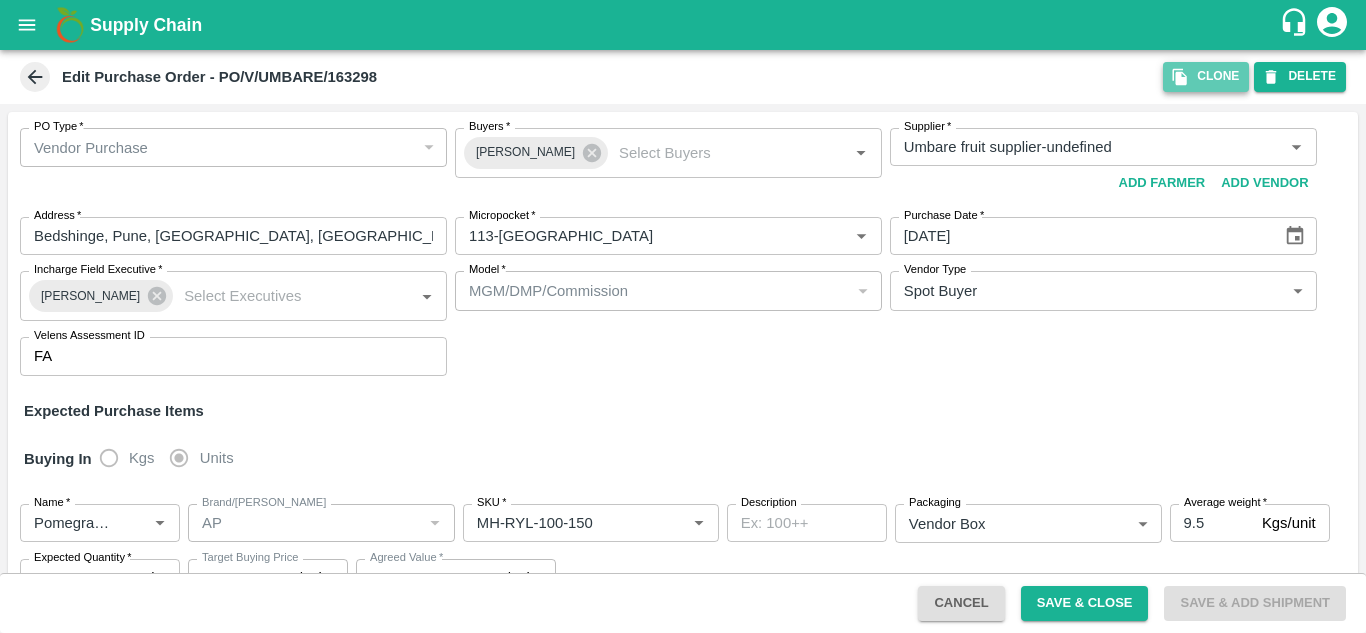 click 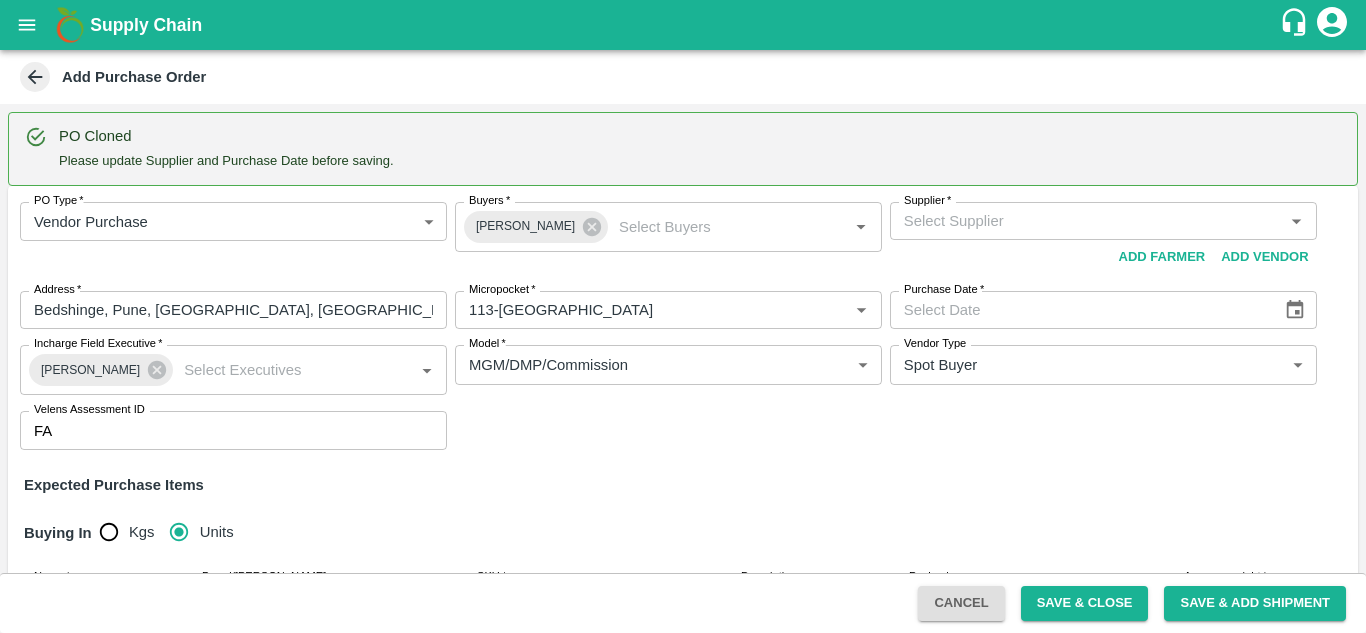 type 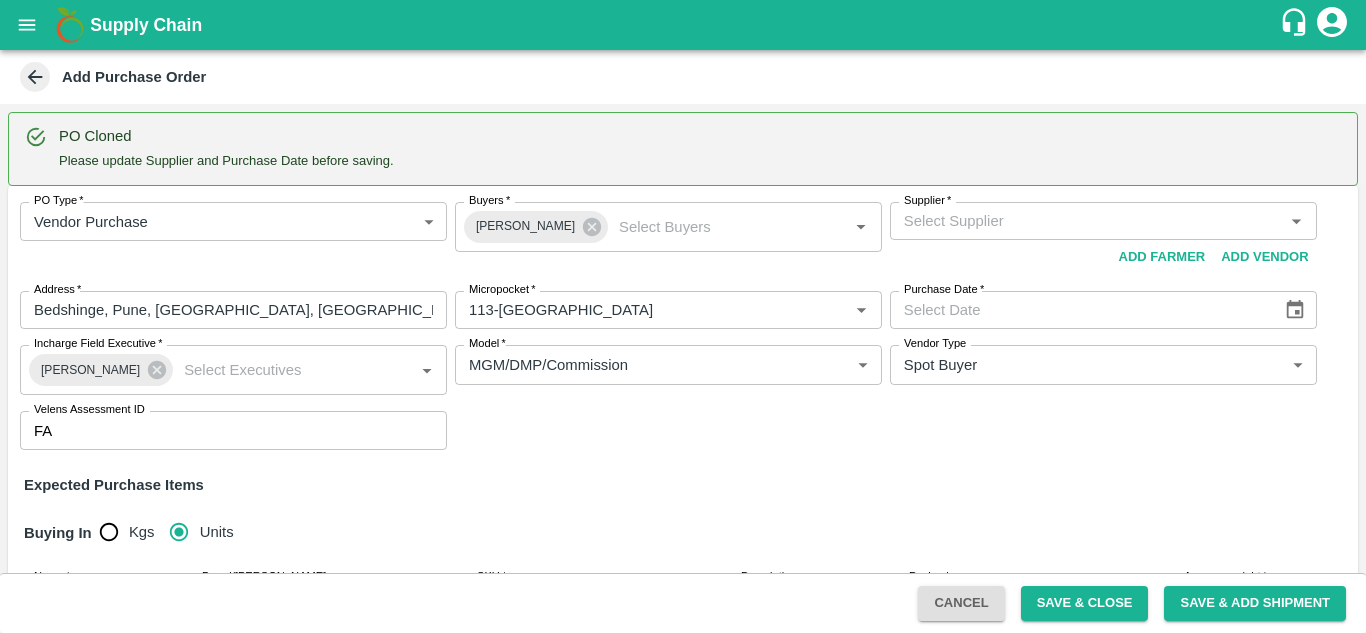 type 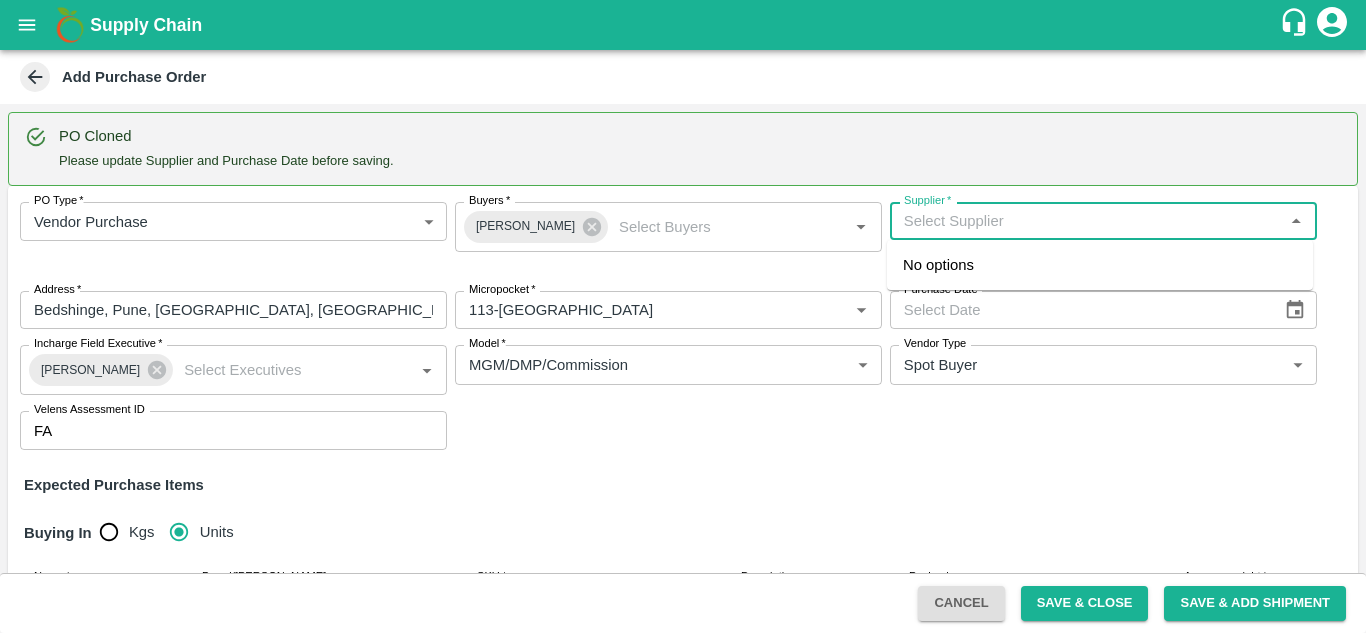 click on "Supplier   *" at bounding box center (1087, 221) 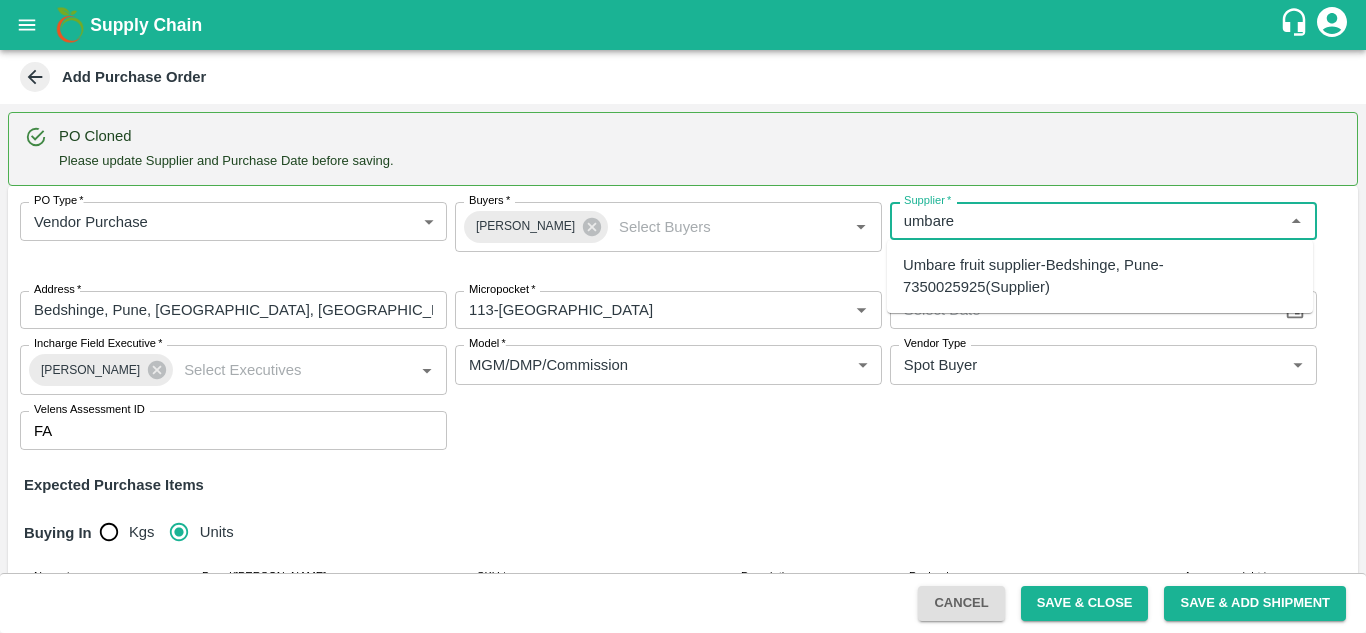 click on "Umbare fruit supplier-Bedshinge, Pune-7350025925(Supplier)" at bounding box center (1100, 276) 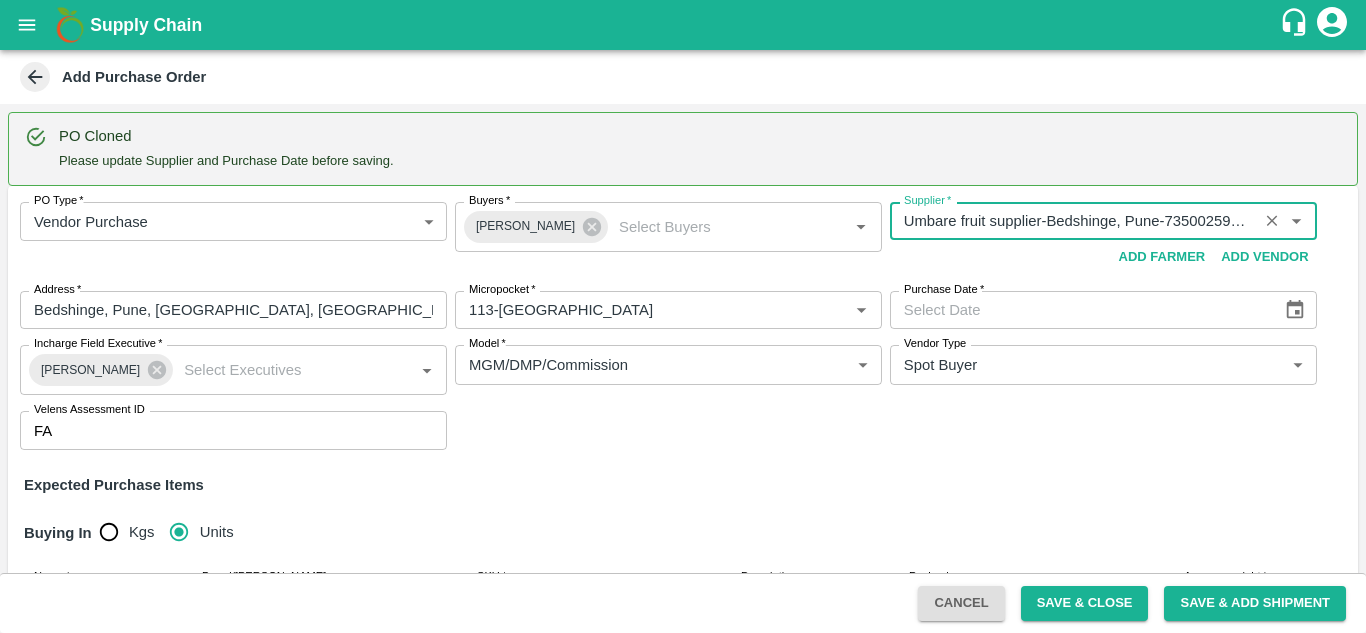 type on "Umbare fruit supplier-Bedshinge, Pune-7350025925(Supplier)" 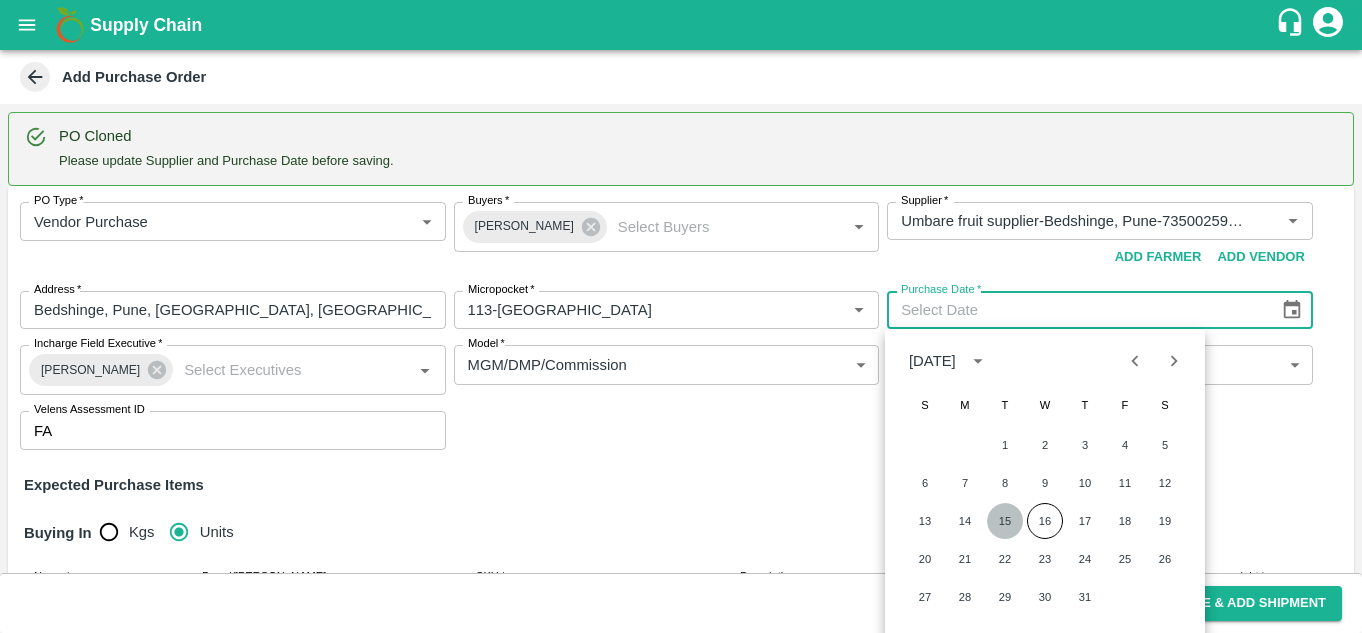 click on "15" at bounding box center (1005, 521) 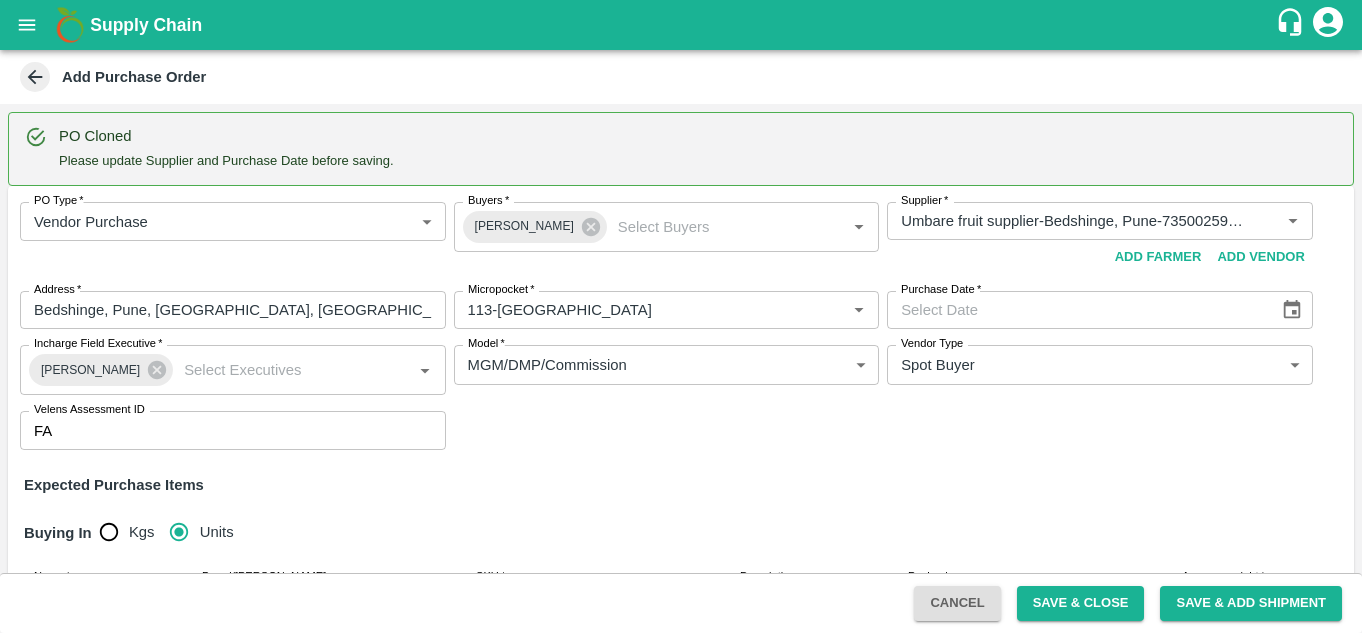 type on "15/07/2025" 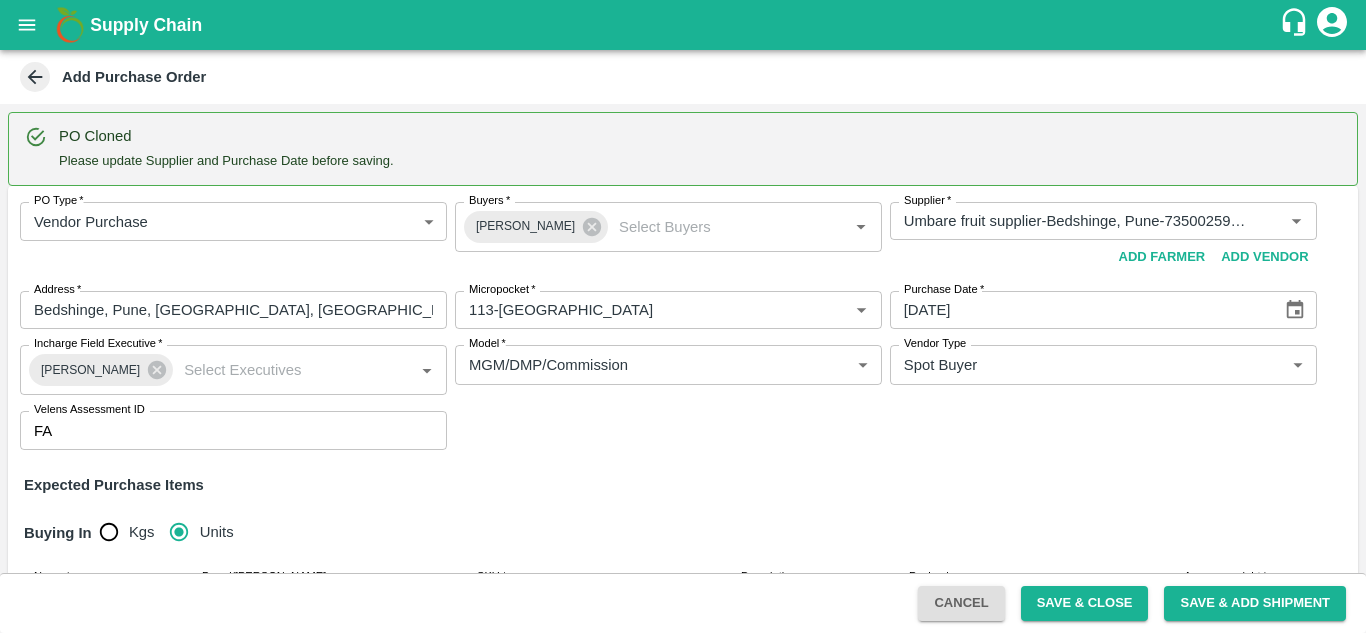 click on "PO Type   * Vendor Purchase 2 PO Type Buyers   * Avinash Kumar Buyers   * Supplier   * Supplier   * Add Vendor Add Farmer Address   * Bedshinge, Pune, Pune, Maharashtra Address Micropocket   * Micropocket   * Purchase Date   * 15/07/2025 Purchase Date Incharge Field Executive   * Akash Sargar Incharge Field Executive   * Model   * MGM/DMP/Commission Commision Model Vendor Type Spot Buyer SPOT_BUYER Vendor Type Velens Assessment ID FA Velens Assessment ID" at bounding box center (683, 326) 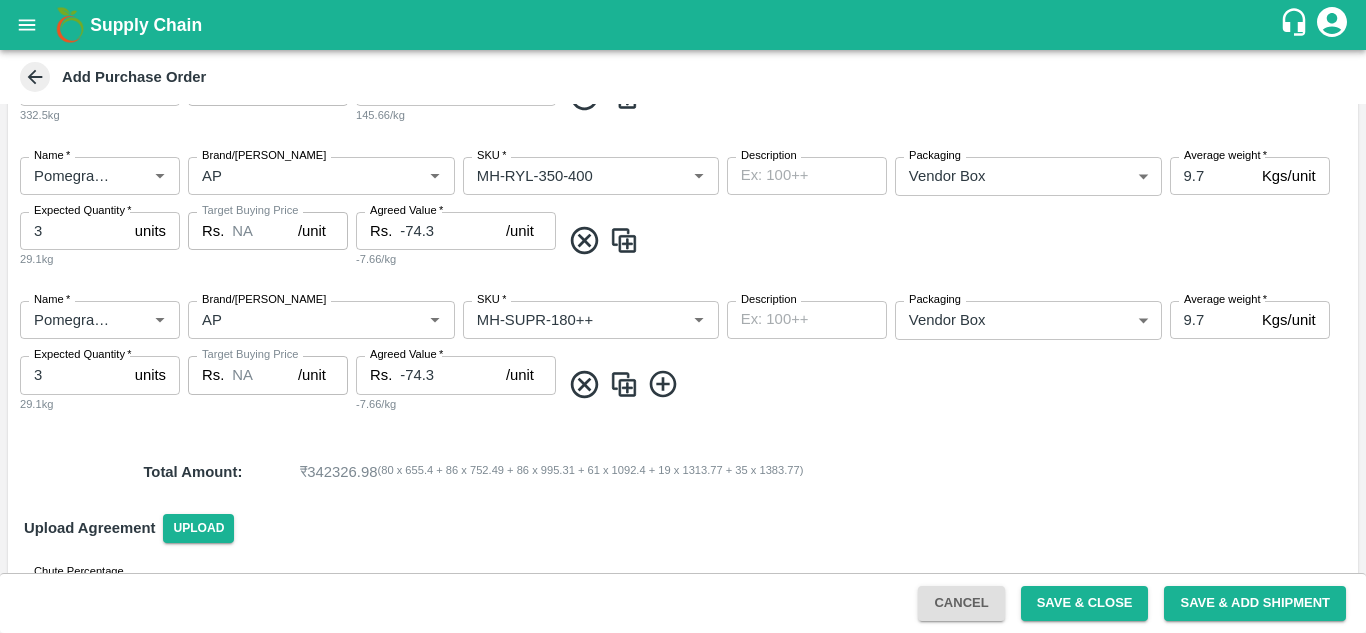 scroll, scrollTop: 1313, scrollLeft: 0, axis: vertical 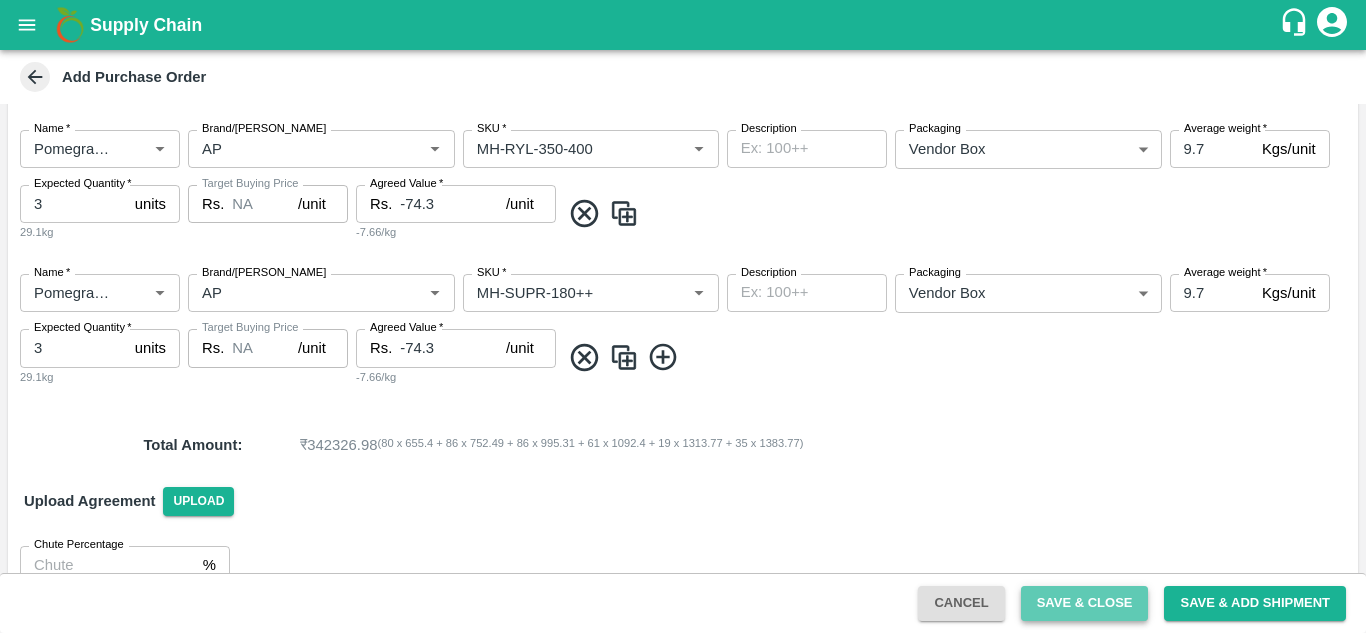 click on "Save & Close" at bounding box center (1085, 603) 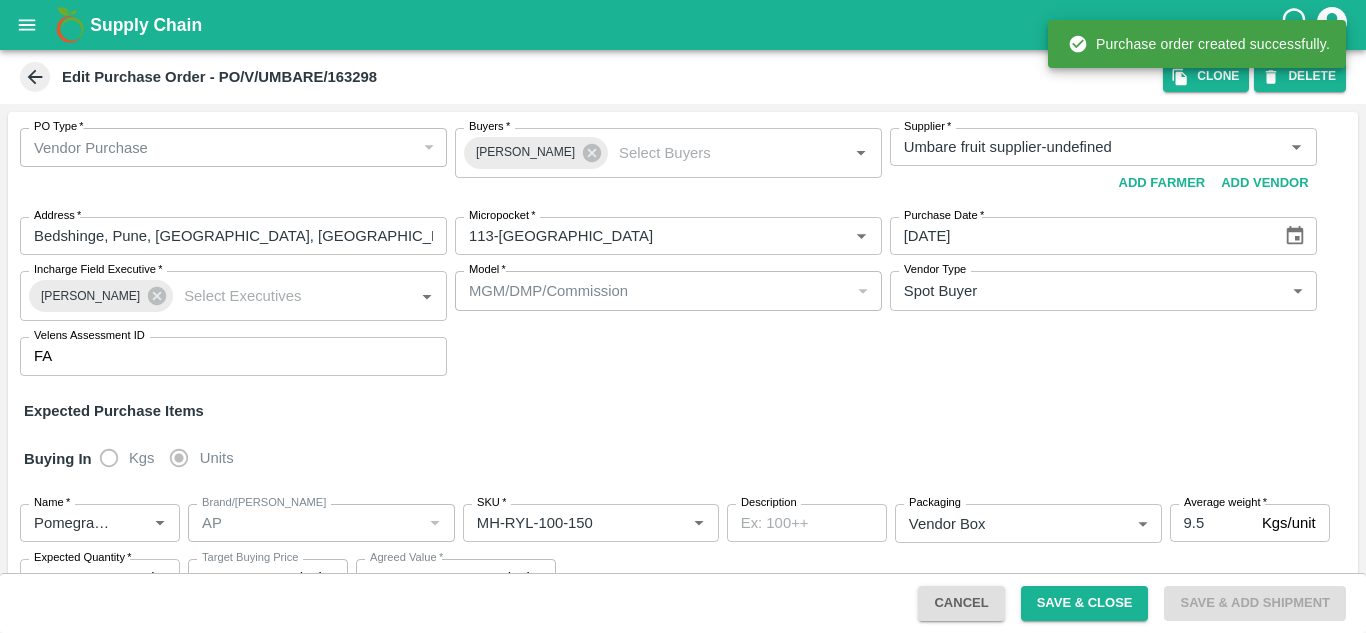 type on "Umbare fruit supplier-undefined" 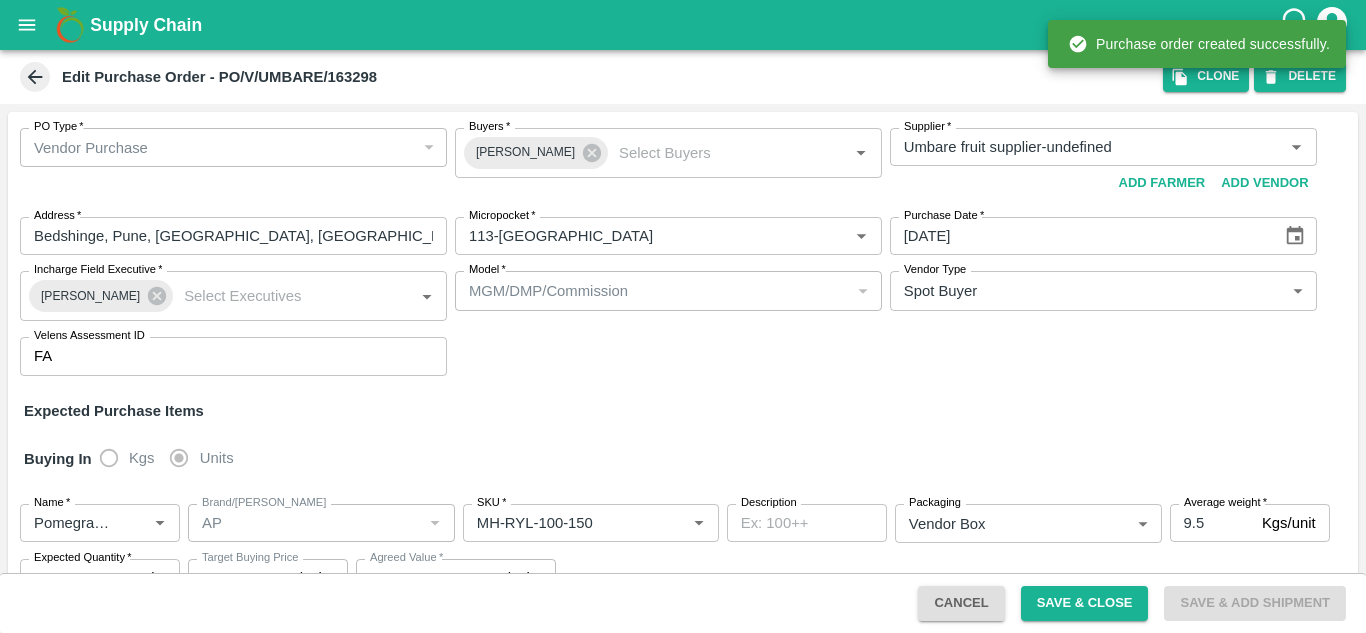 type on "113-Nimgaon" 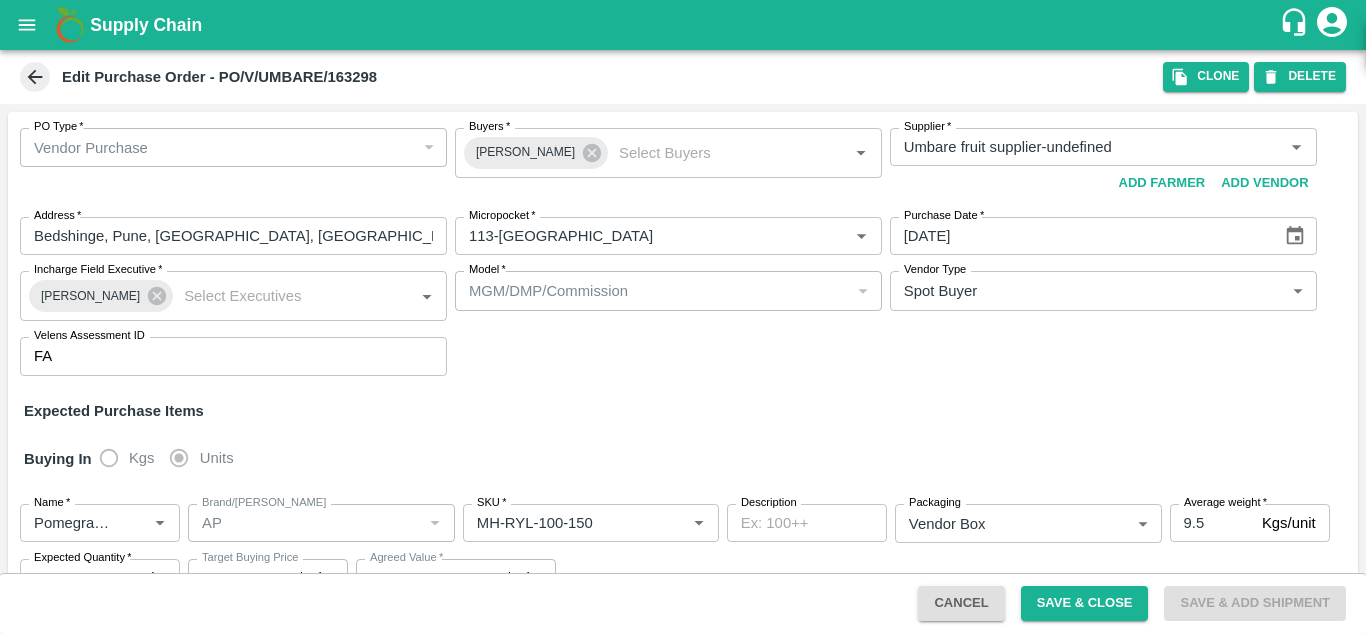 click 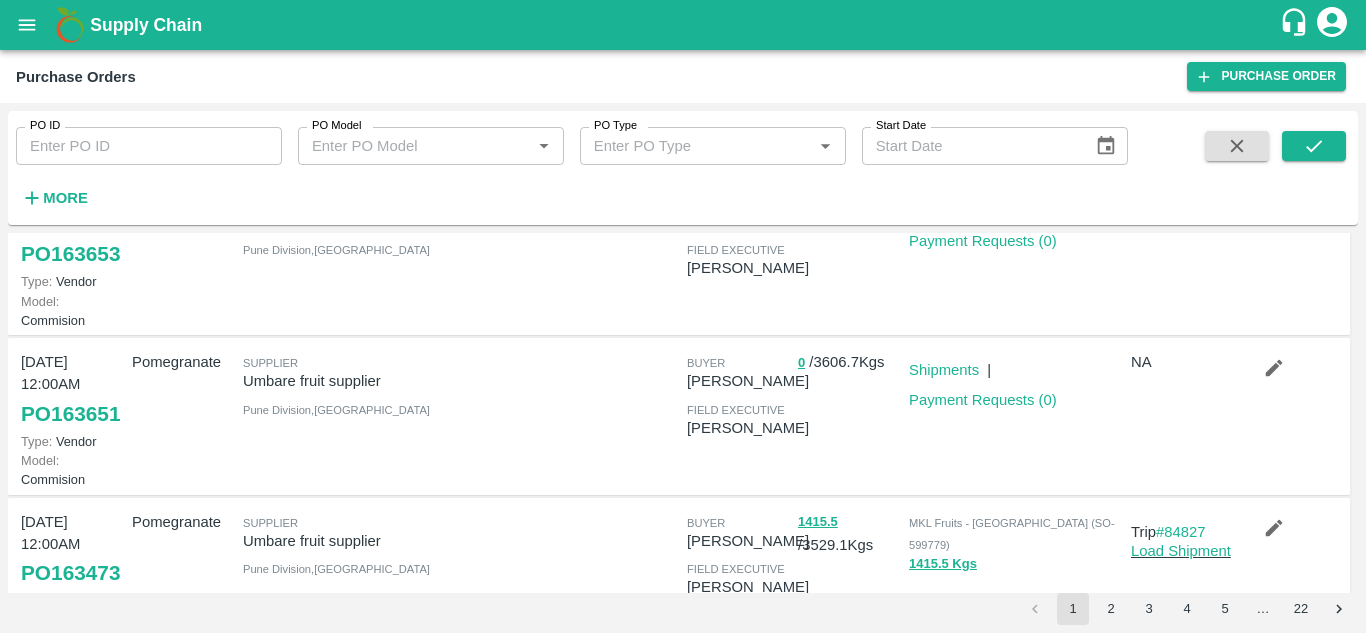 scroll, scrollTop: 0, scrollLeft: 0, axis: both 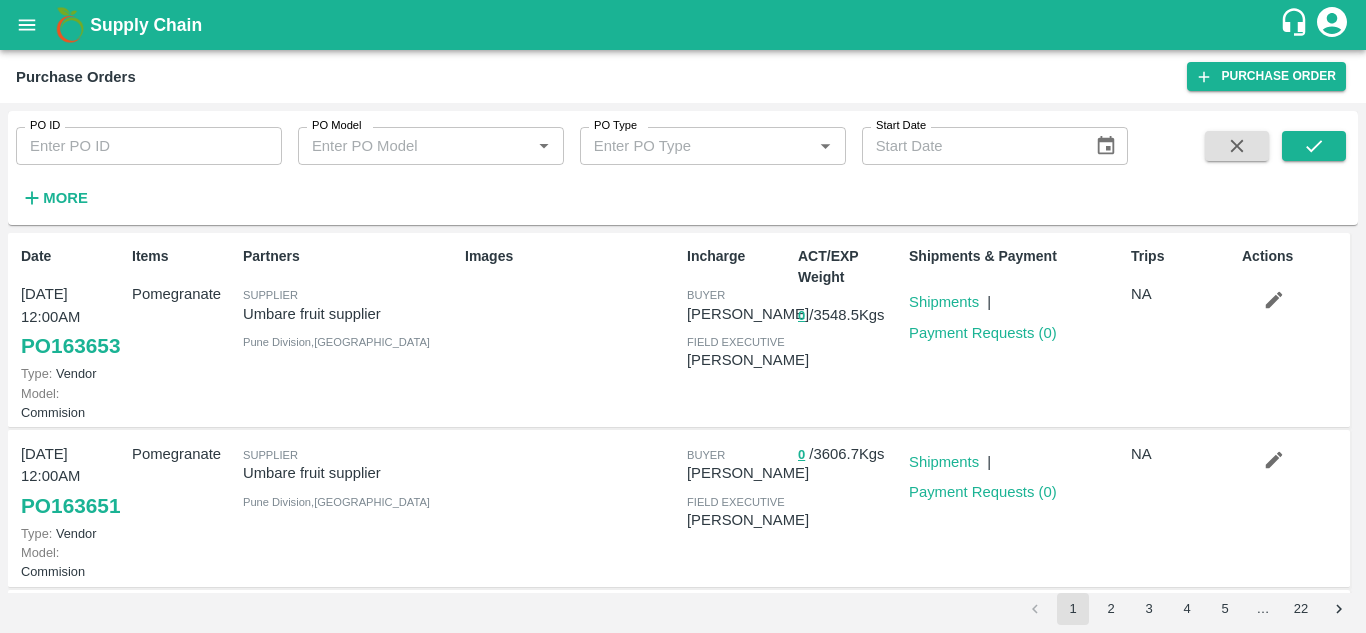 click at bounding box center (1274, 300) 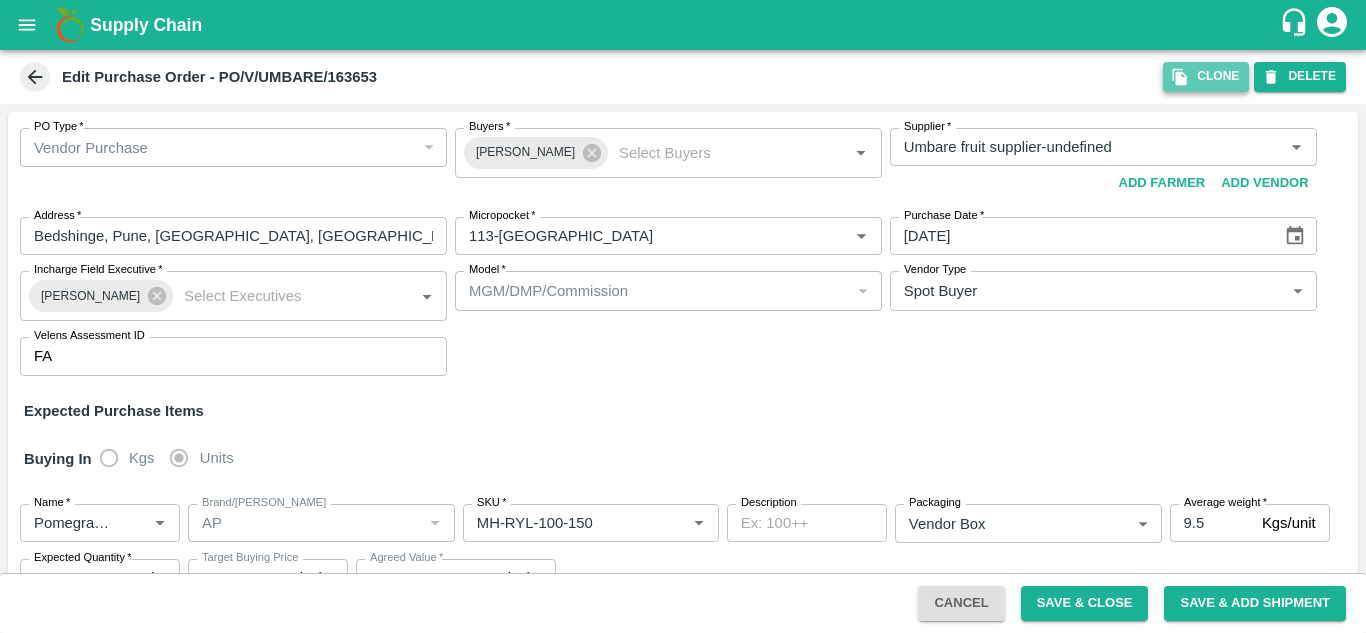 click on "Clone" at bounding box center [1206, 76] 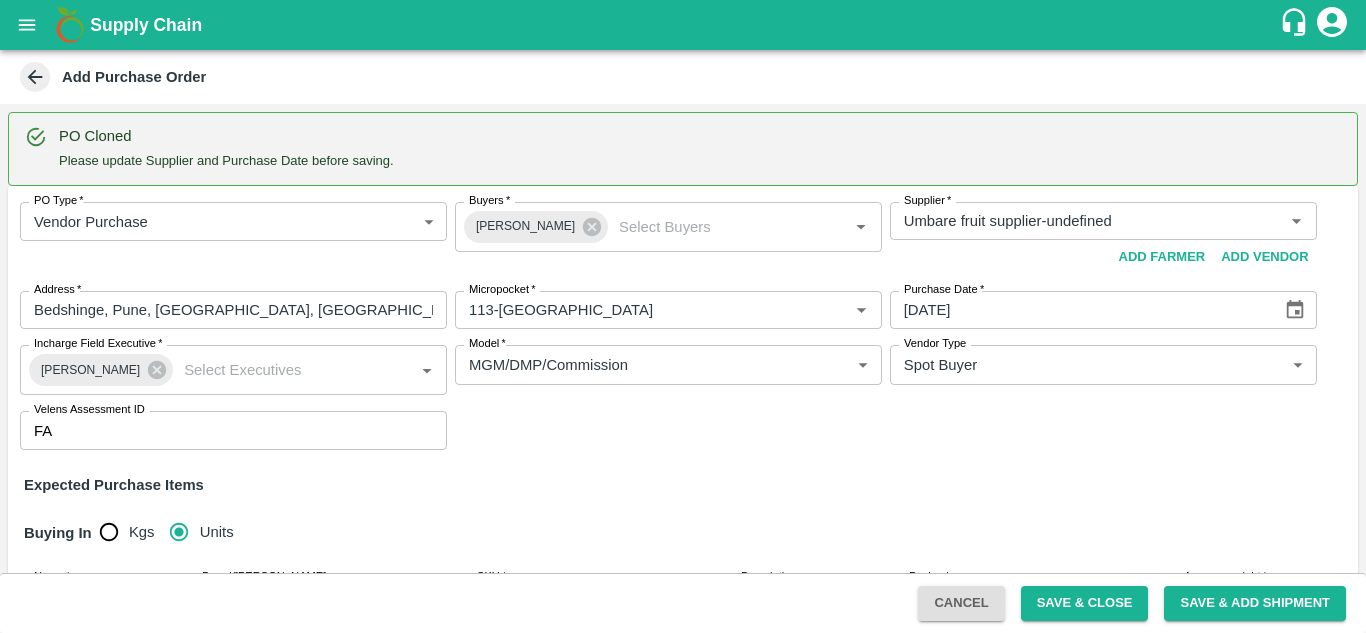 type 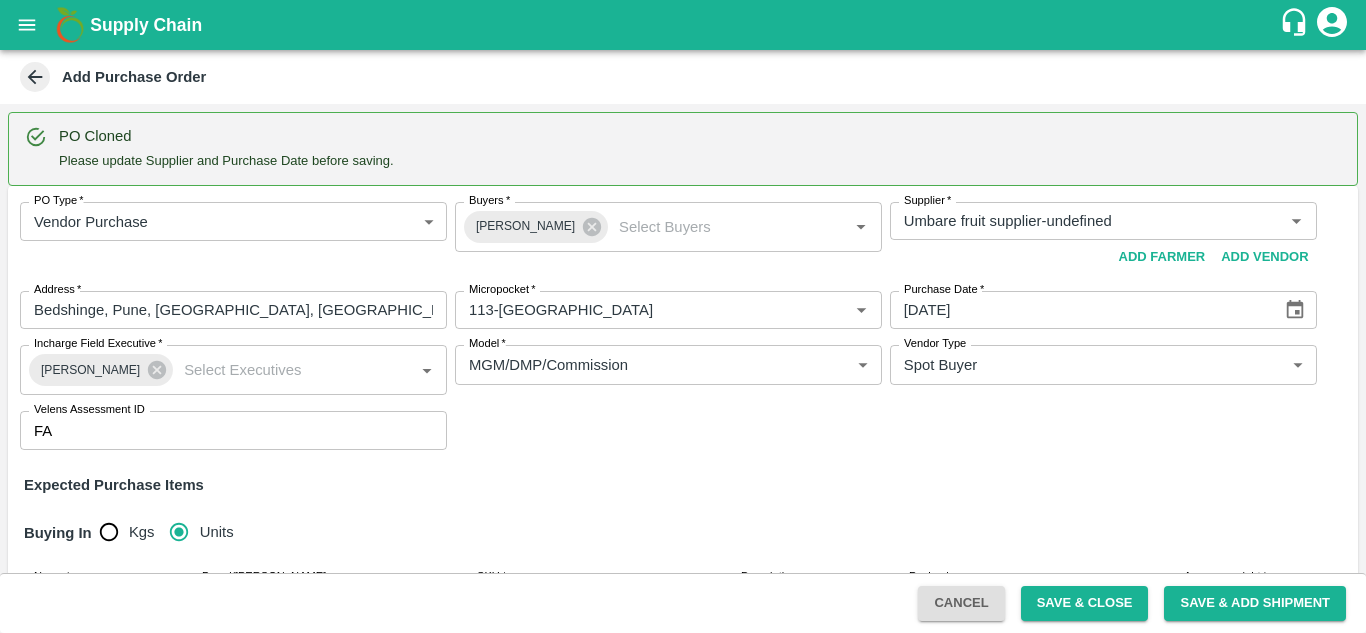 type 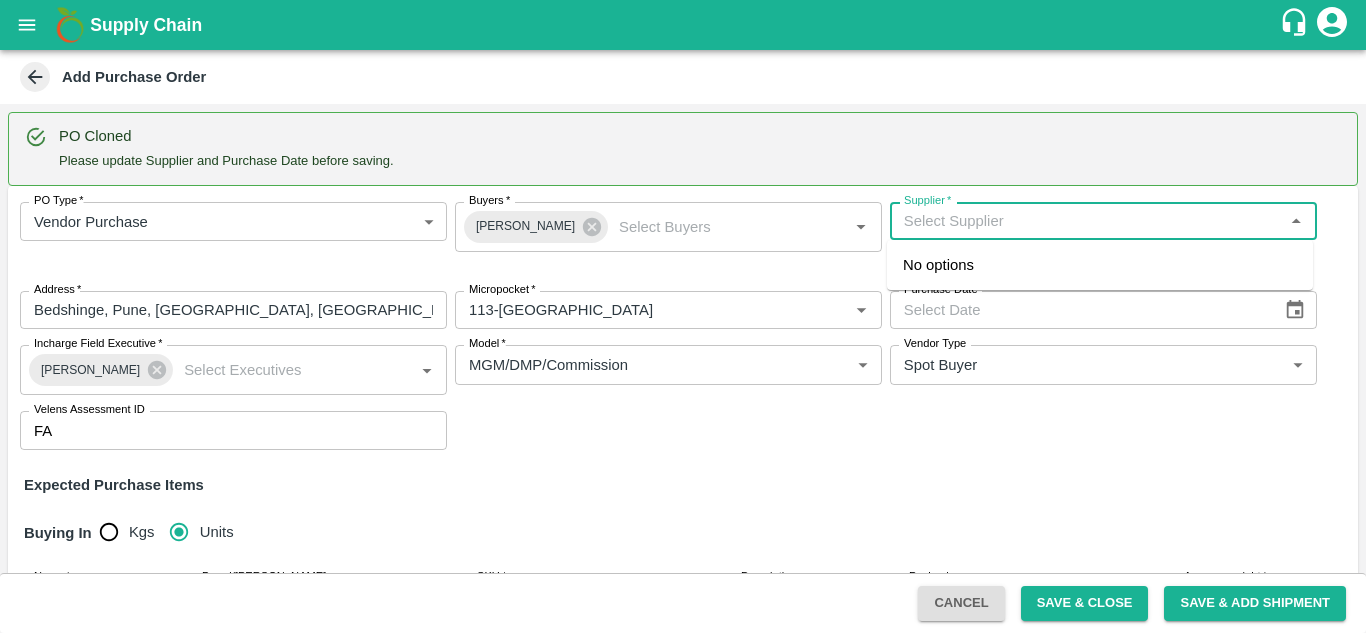 click on "Supplier   *" at bounding box center (1087, 221) 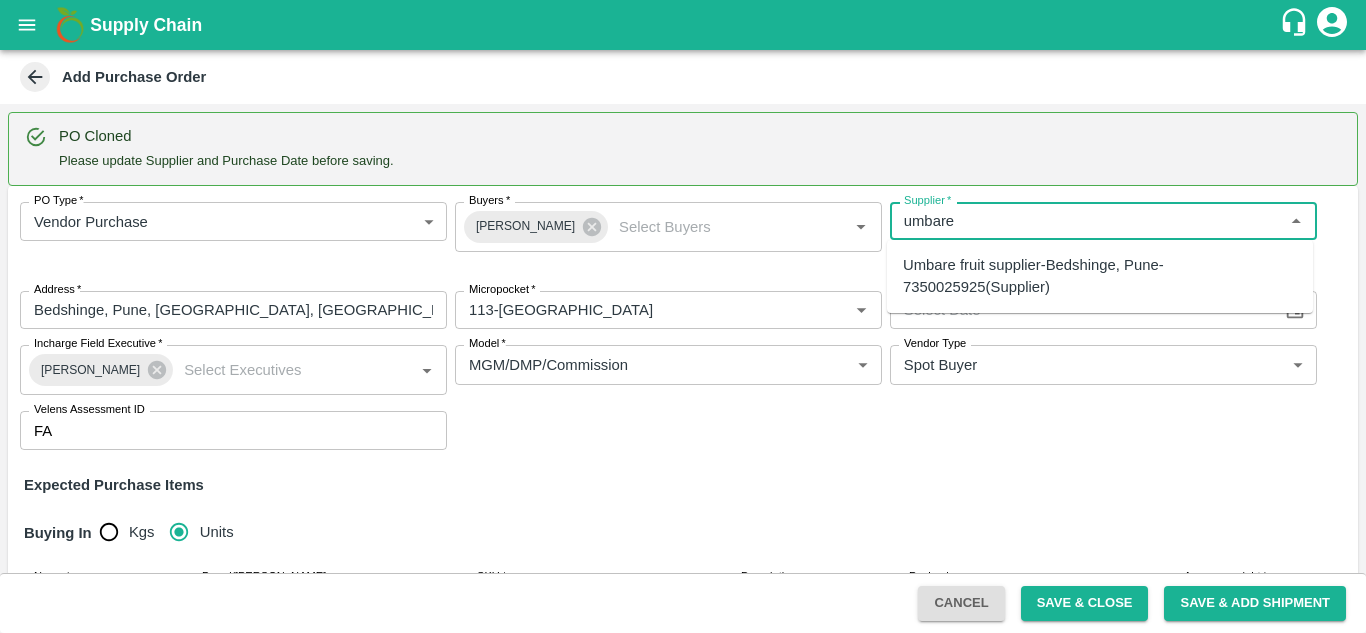 click on "Umbare fruit supplier-Bedshinge, Pune-7350025925(Supplier)" at bounding box center (1100, 276) 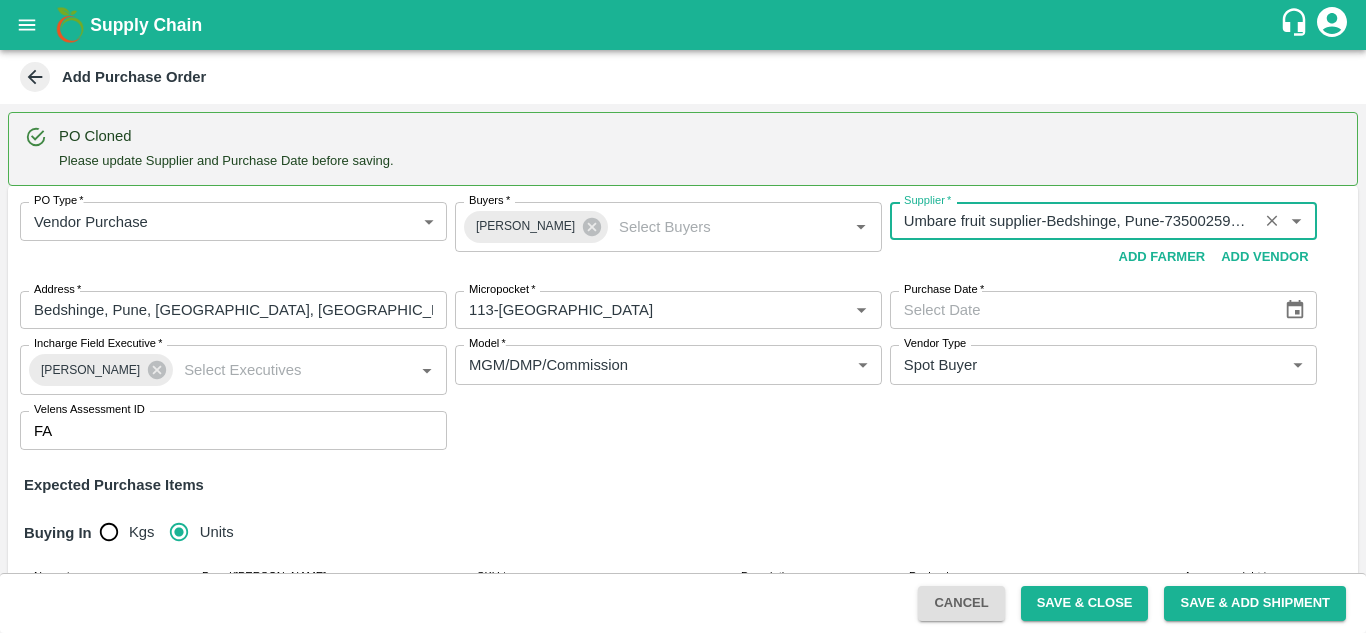type on "Umbare fruit supplier-Bedshinge, Pune-7350025925(Supplier)" 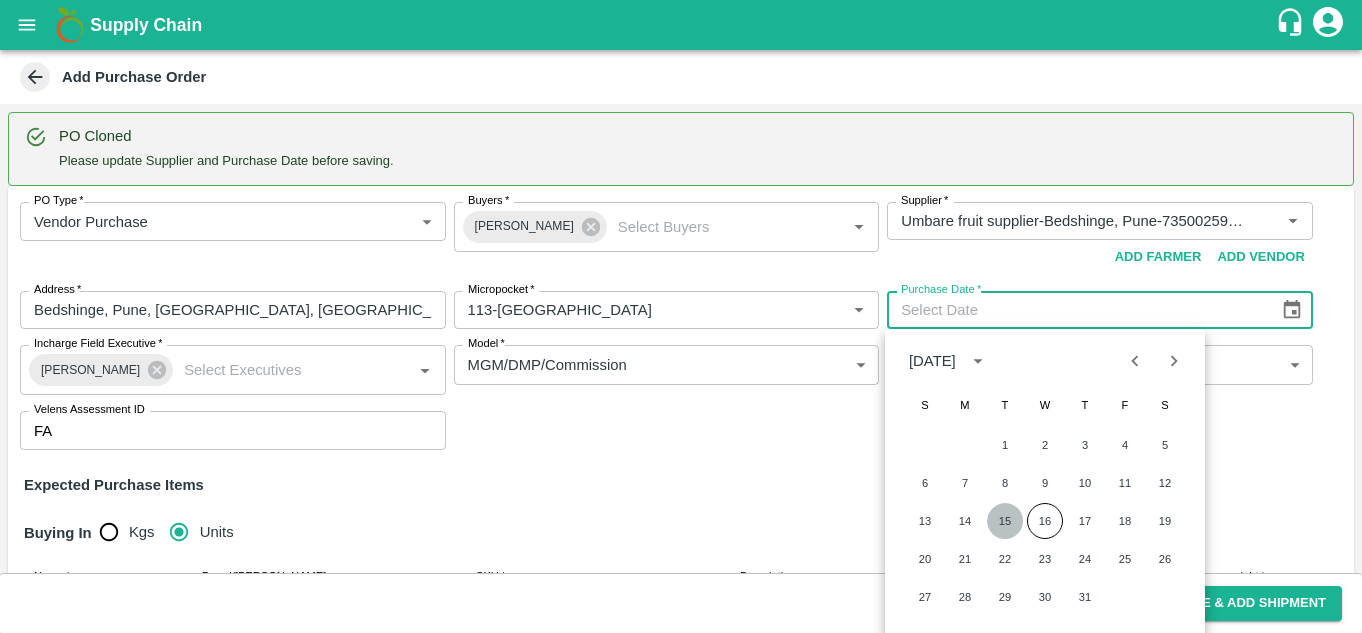 click on "15" at bounding box center [1005, 521] 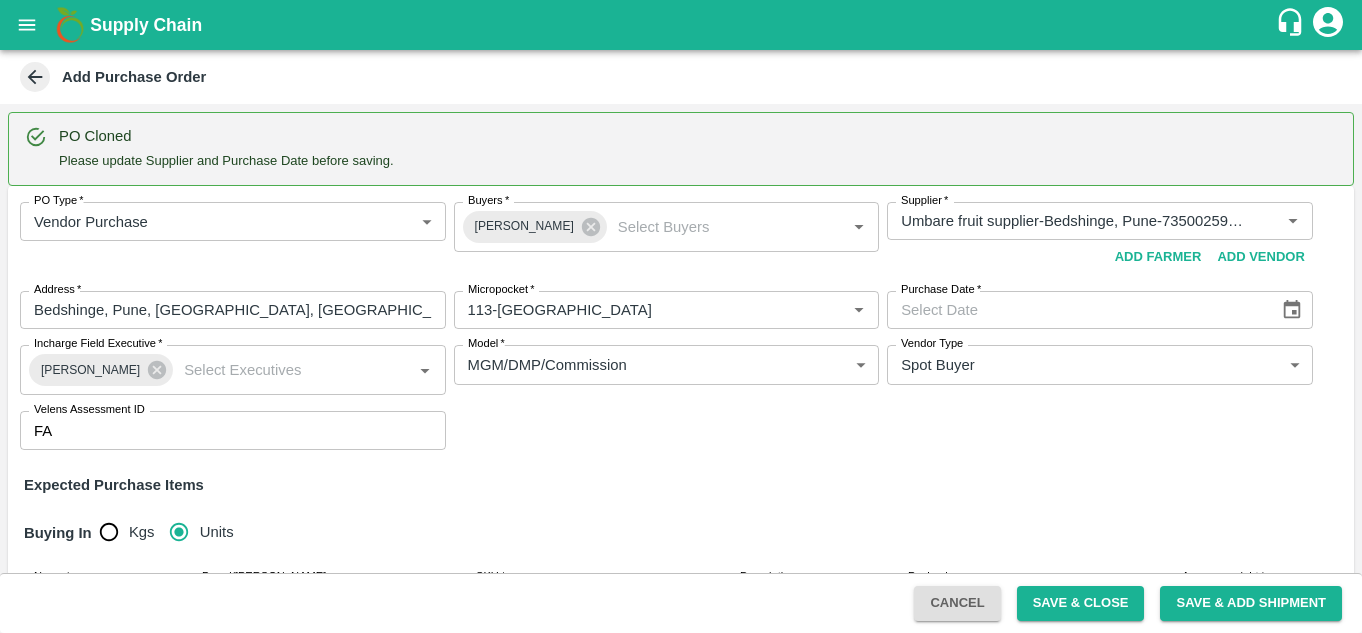 type on "15/07/2025" 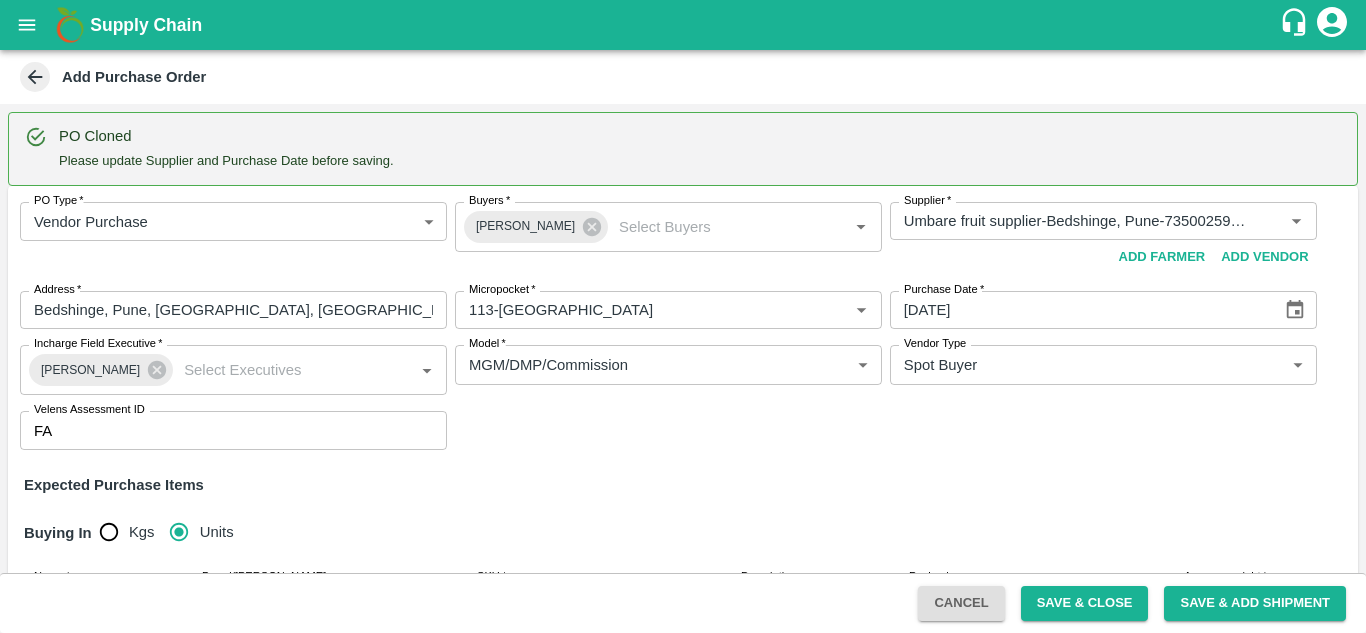 scroll, scrollTop: 192, scrollLeft: 0, axis: vertical 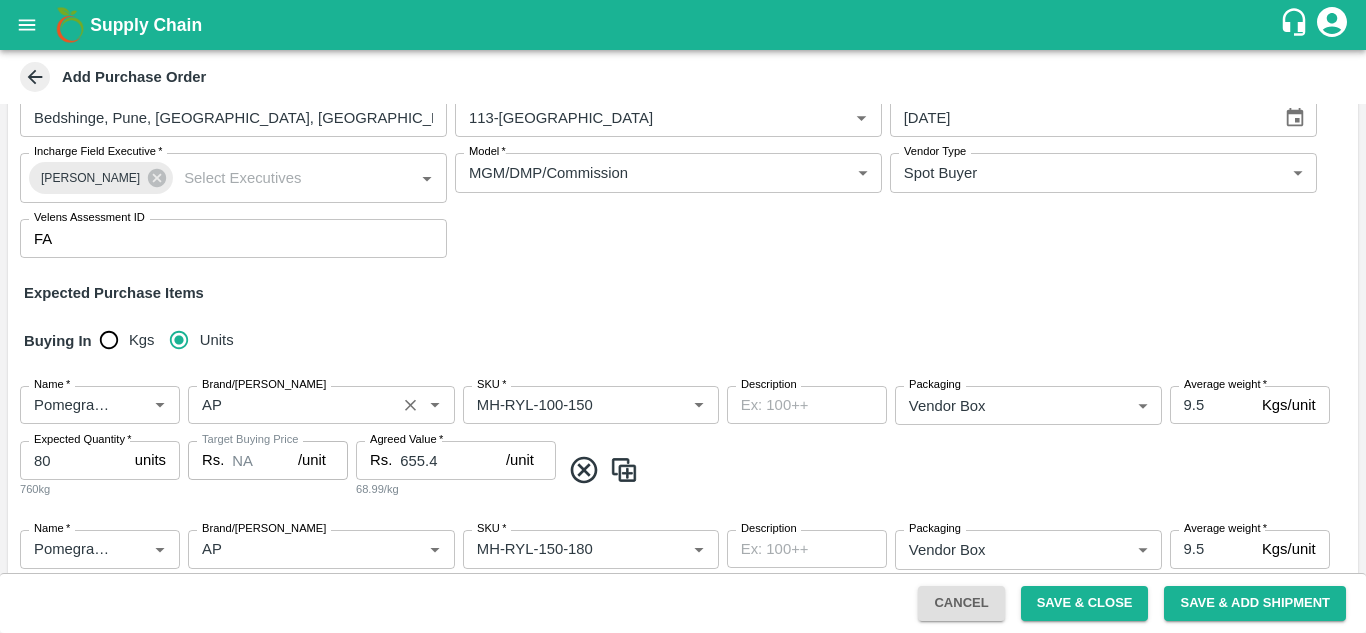 click on "Brand/[PERSON_NAME]" at bounding box center (292, 405) 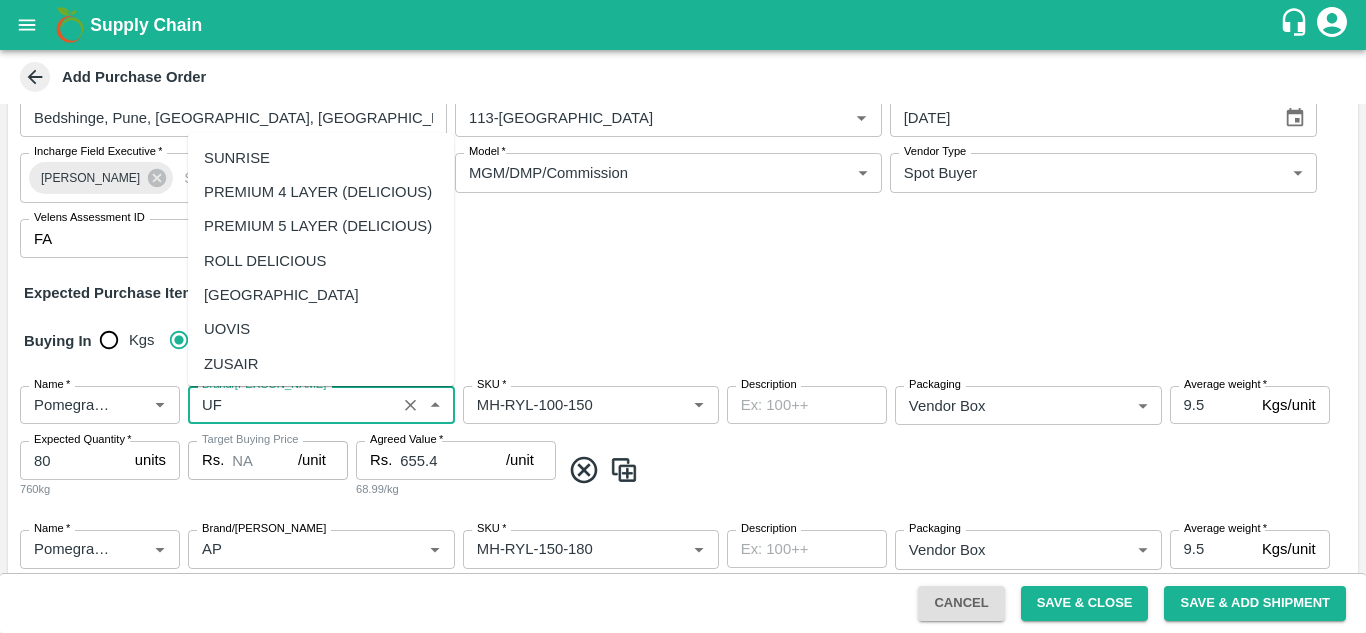 scroll, scrollTop: 0, scrollLeft: 0, axis: both 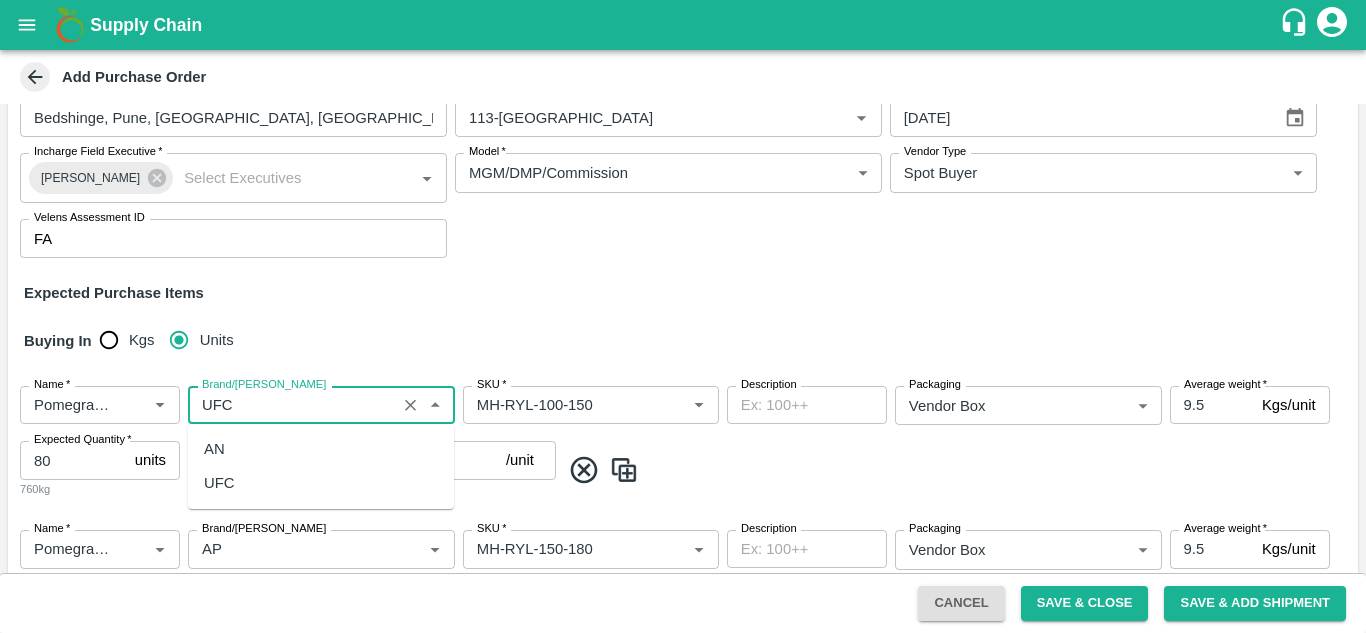 click on "UFC" at bounding box center [219, 483] 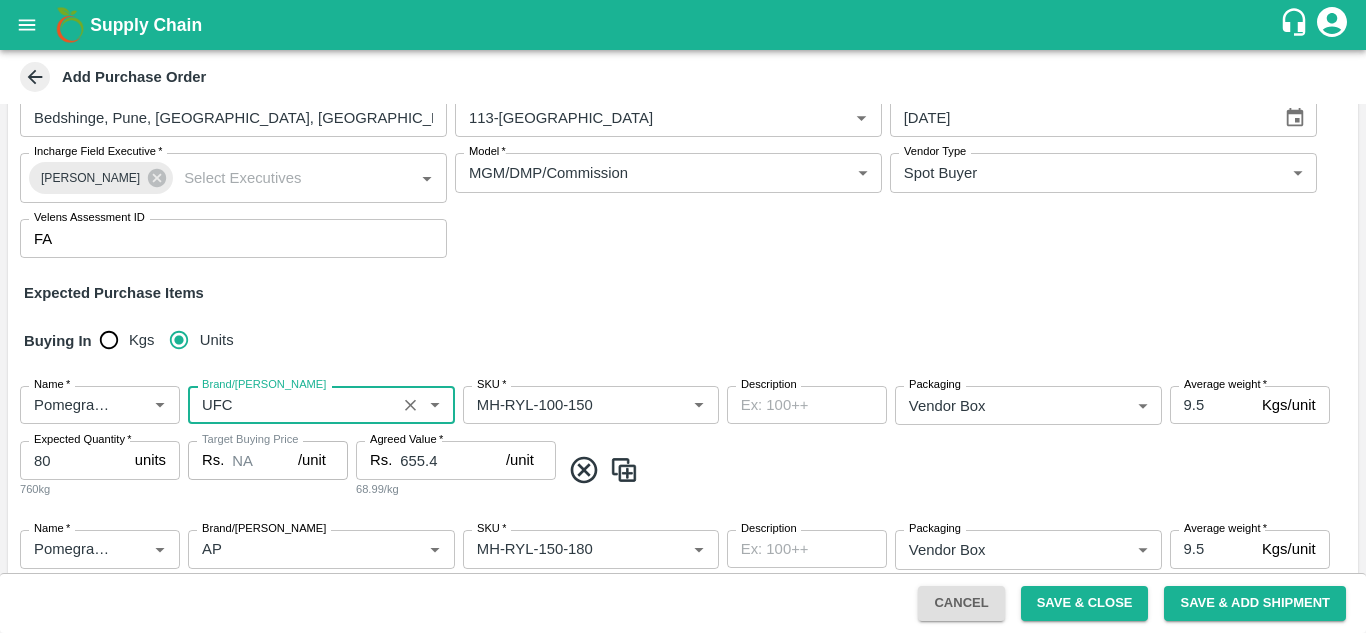 click on "Brand/[PERSON_NAME]" at bounding box center [292, 405] 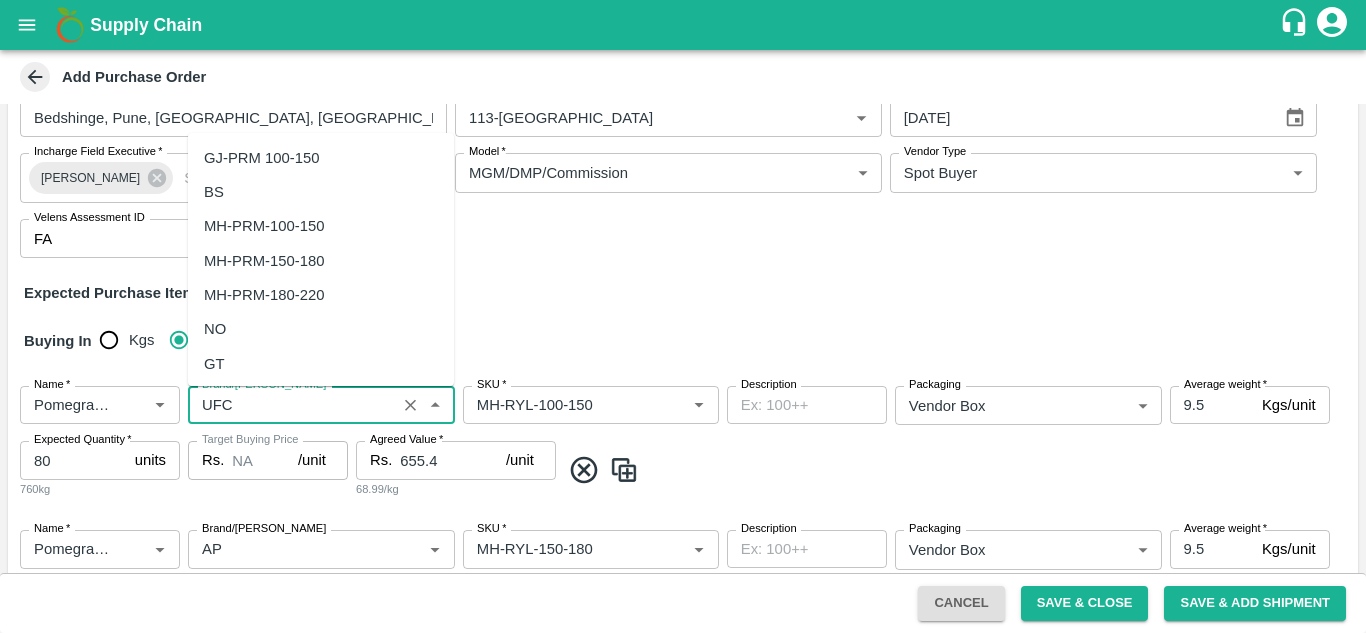 click on "Brand/[PERSON_NAME]" at bounding box center (292, 405) 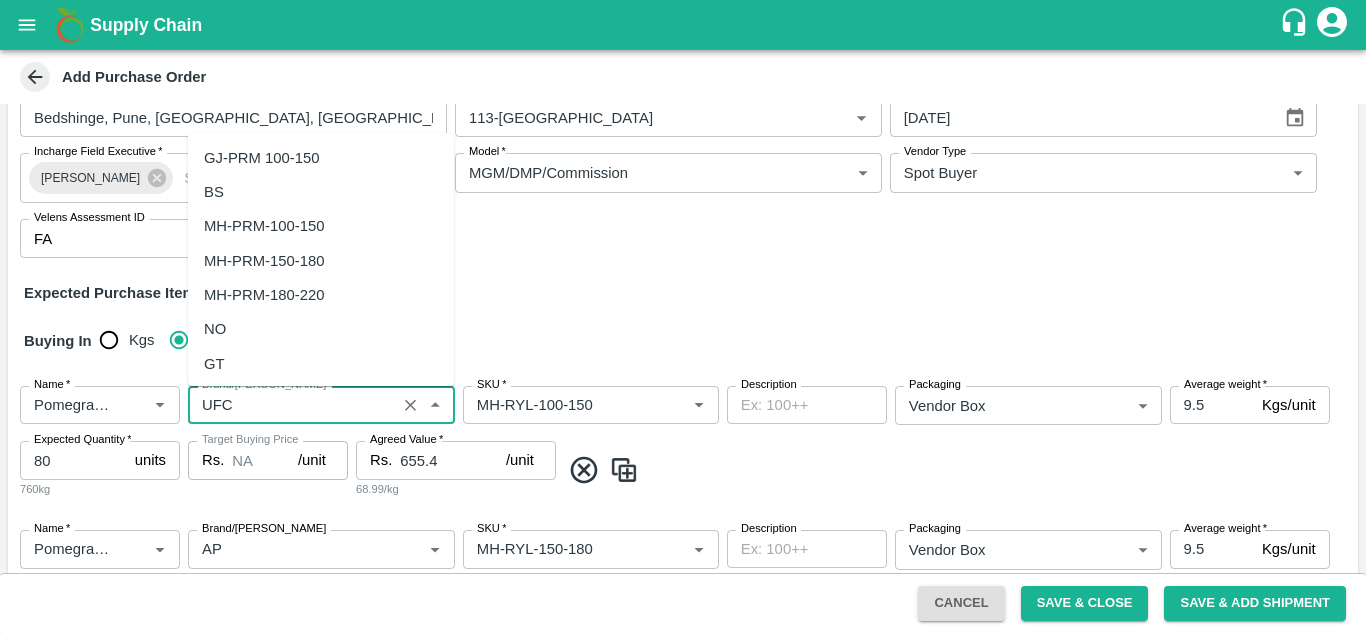 scroll, scrollTop: 30642, scrollLeft: 0, axis: vertical 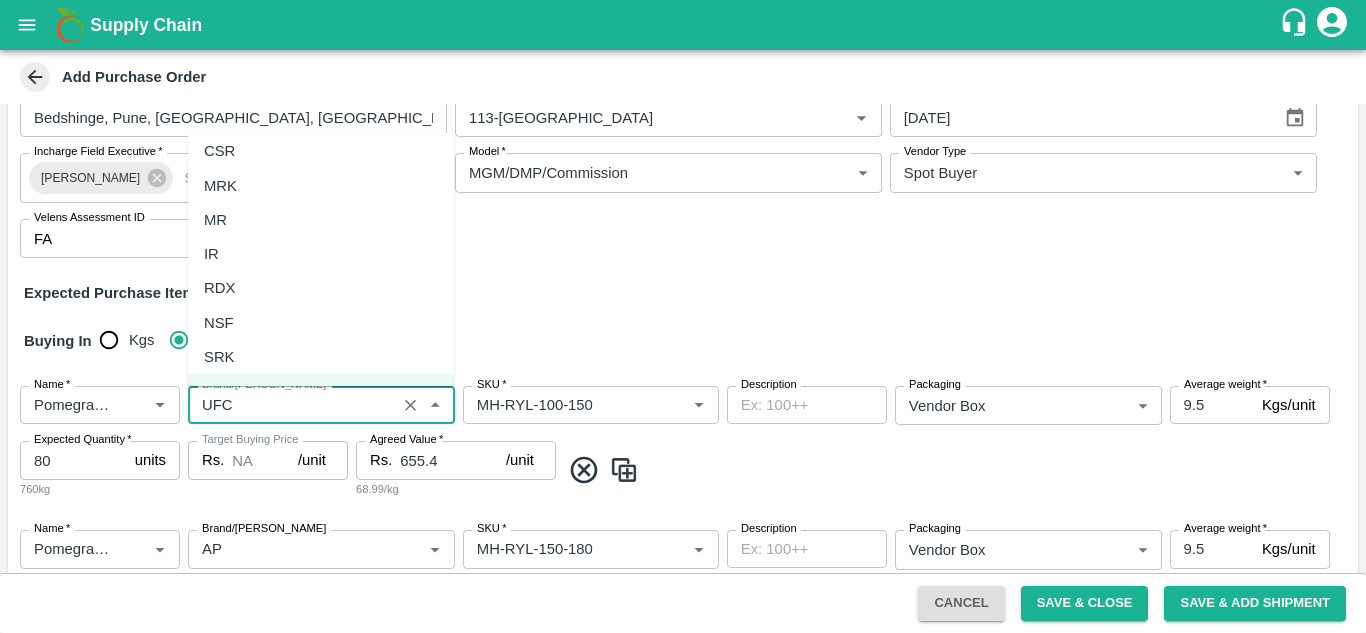 type on "UFC" 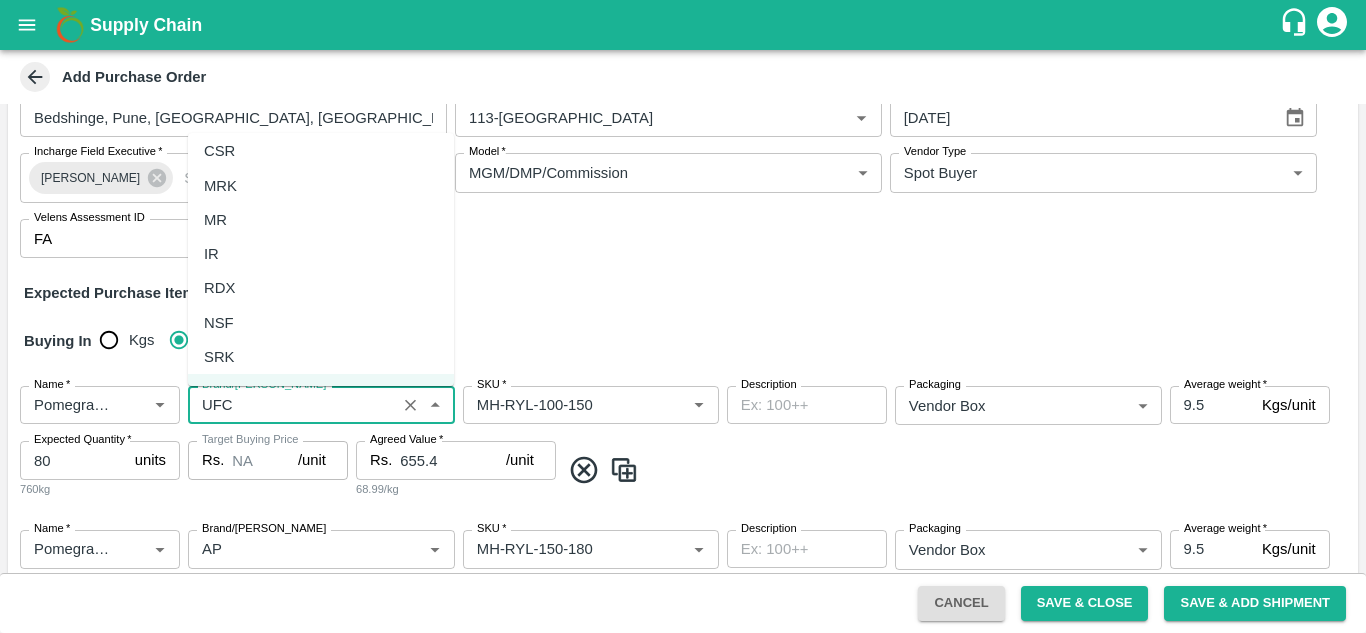 click on "Expected Purchase Items" at bounding box center (683, 293) 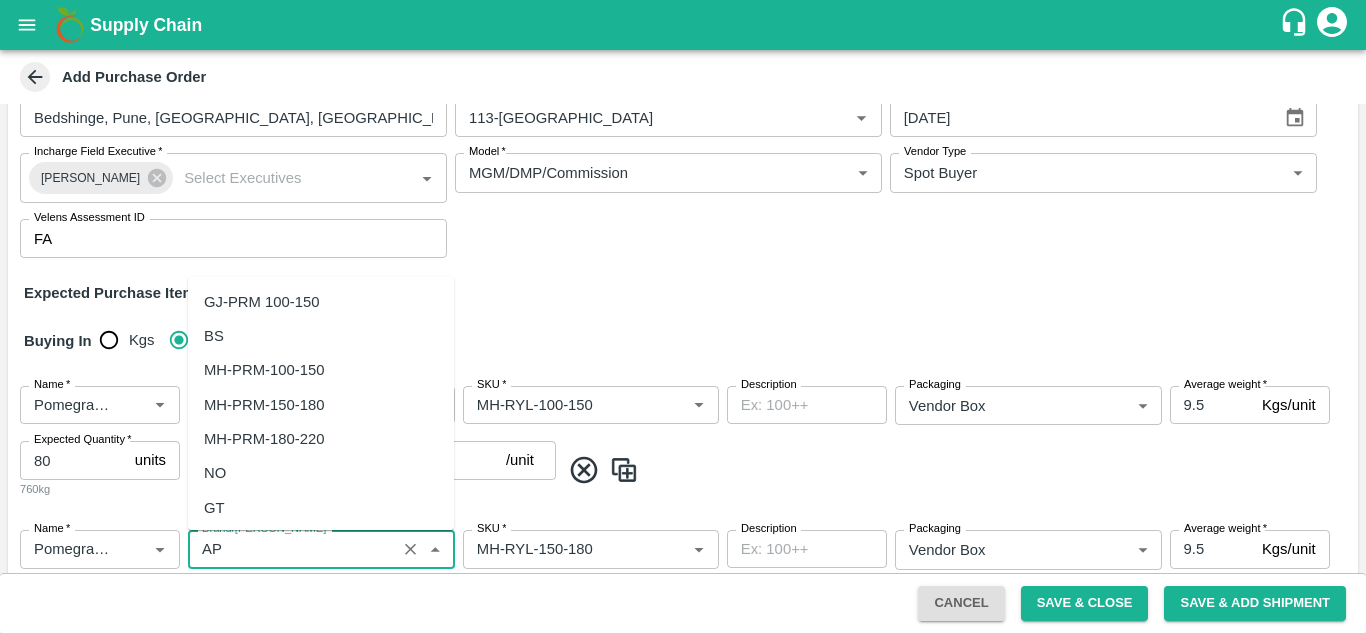 click on "Brand/[PERSON_NAME]" at bounding box center [292, 549] 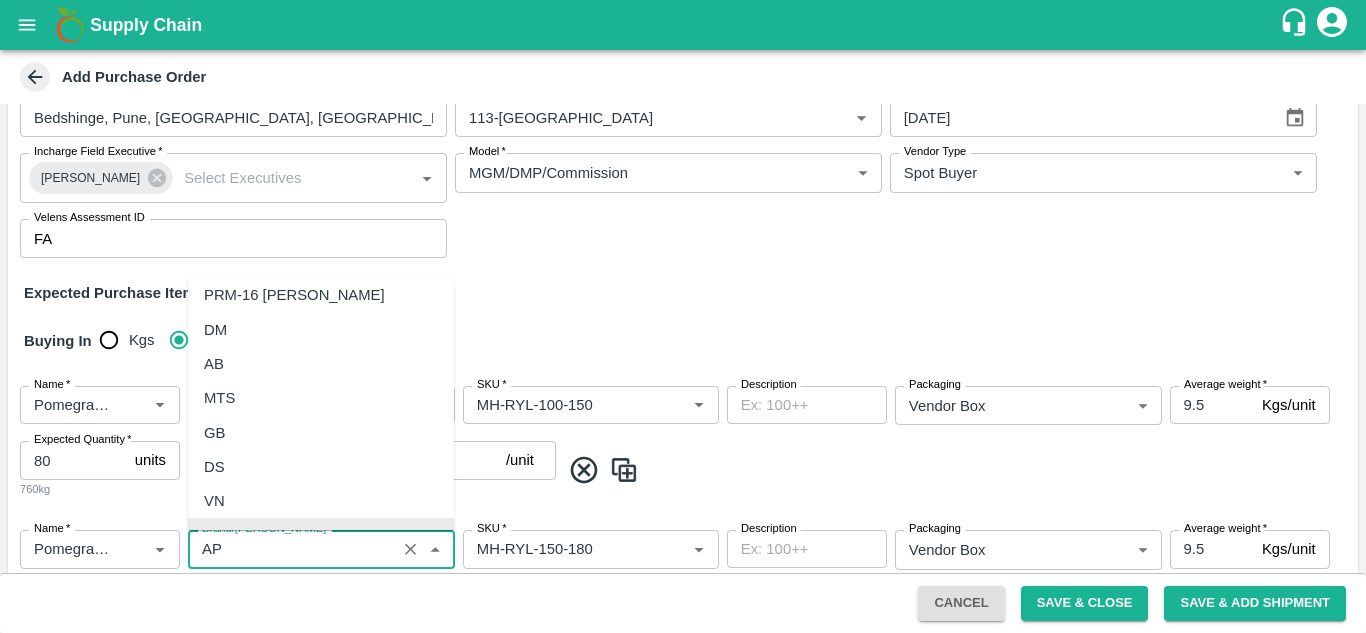 paste on "UFC" 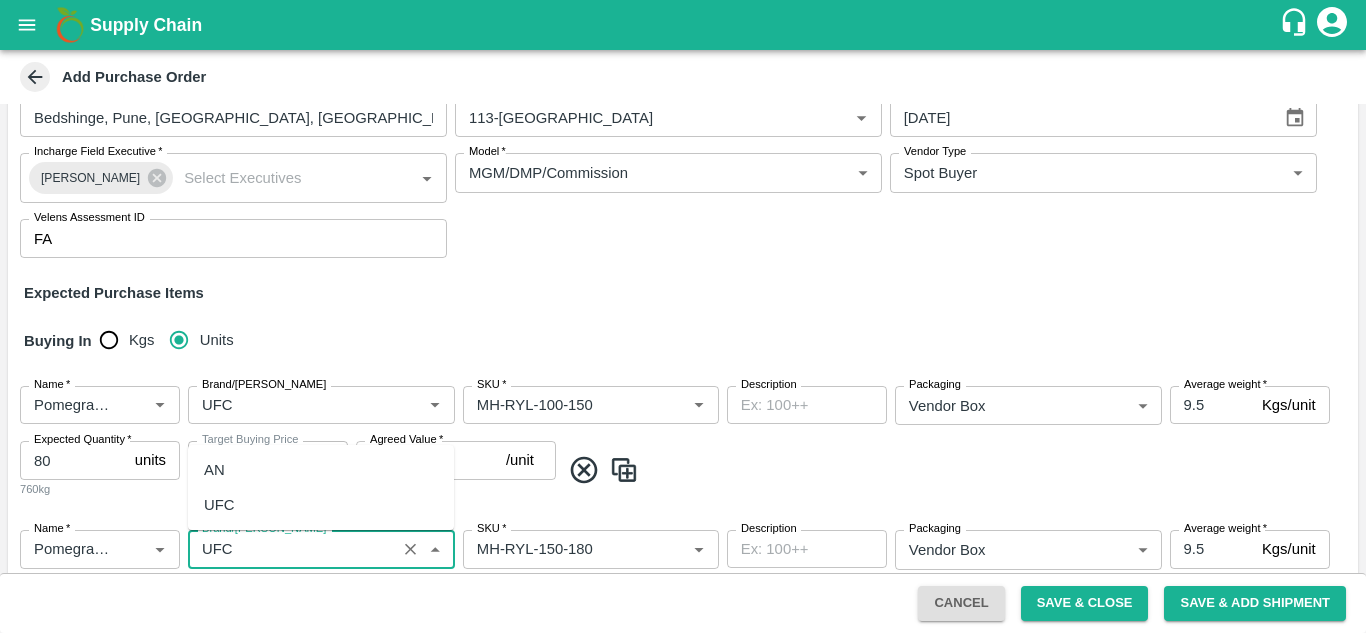 scroll, scrollTop: 0, scrollLeft: 0, axis: both 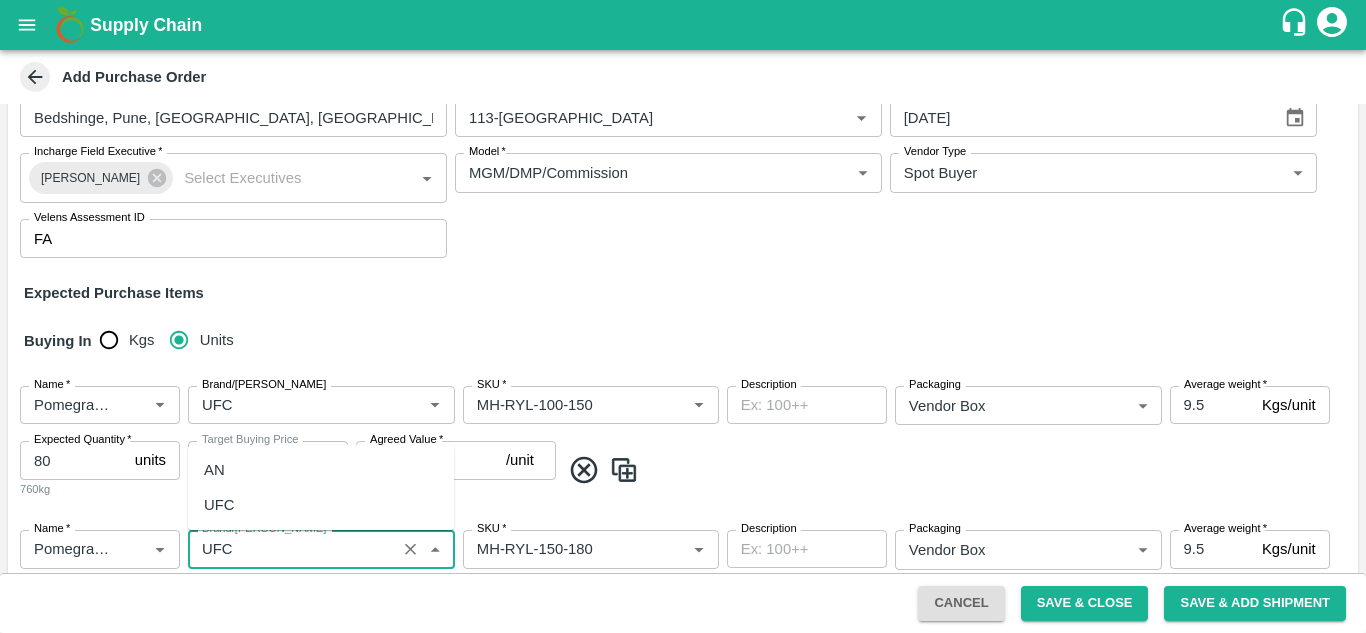 click on "UFC" at bounding box center (321, 505) 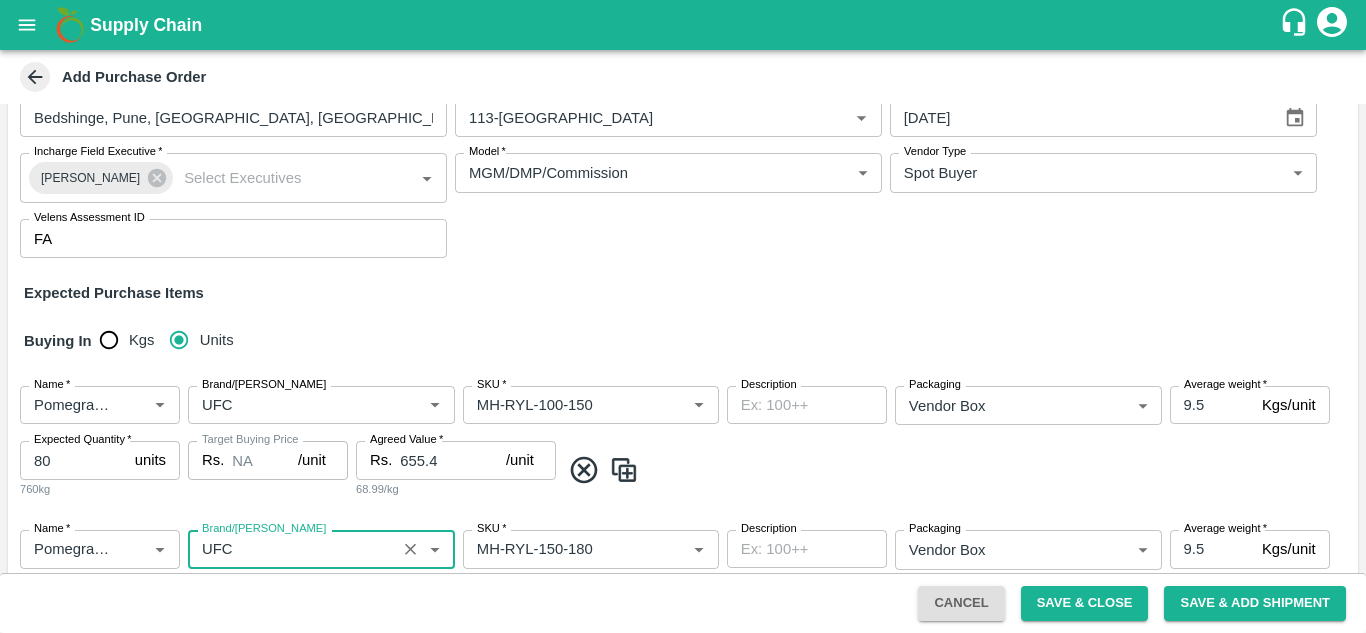type on "UFC" 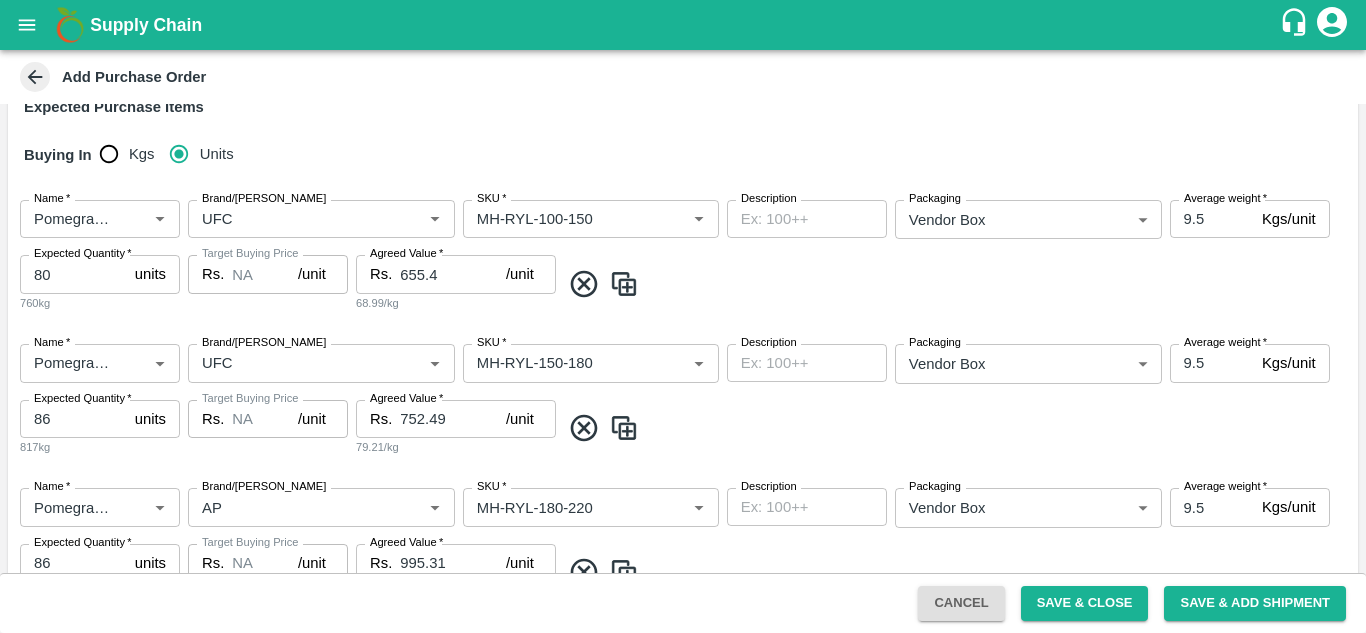 scroll, scrollTop: 401, scrollLeft: 0, axis: vertical 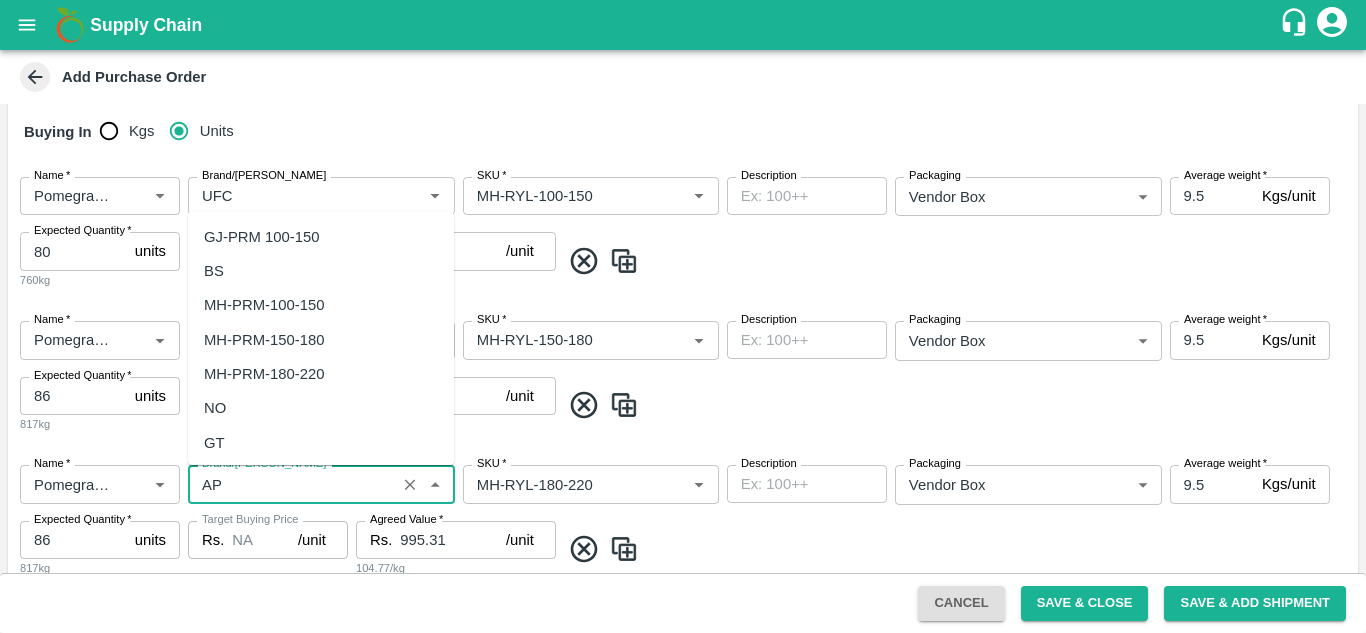 click on "Brand/[PERSON_NAME]" at bounding box center [292, 484] 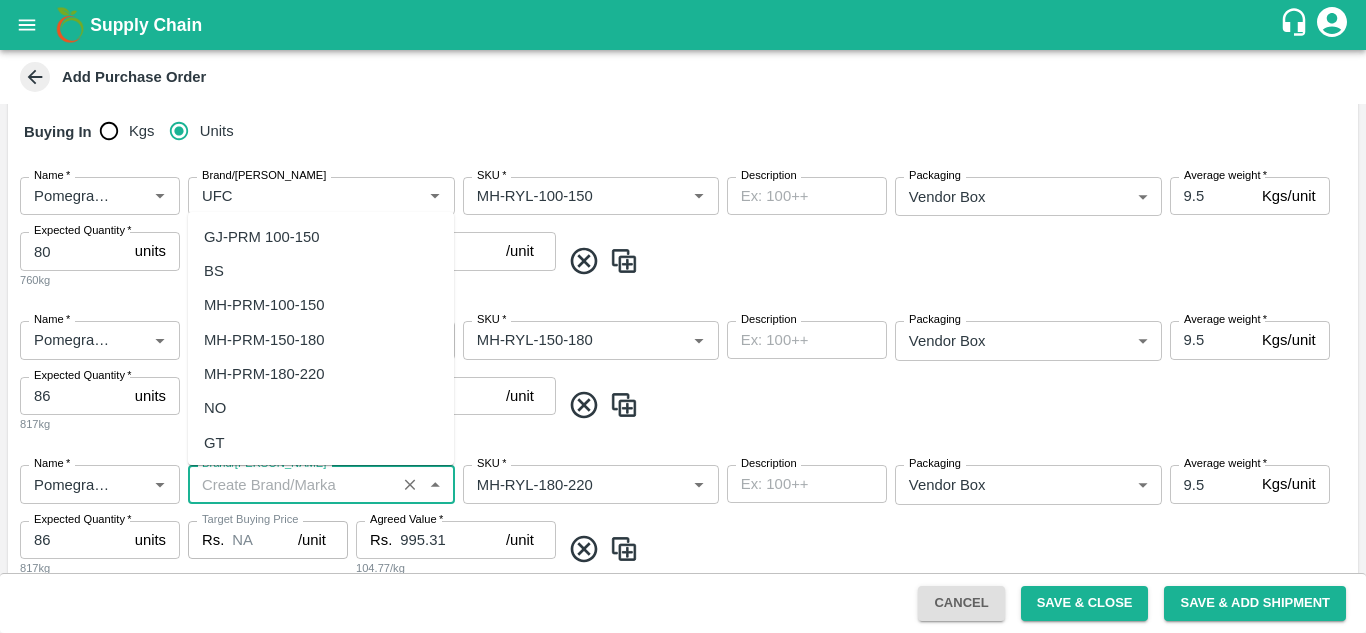 scroll, scrollTop: 0, scrollLeft: 0, axis: both 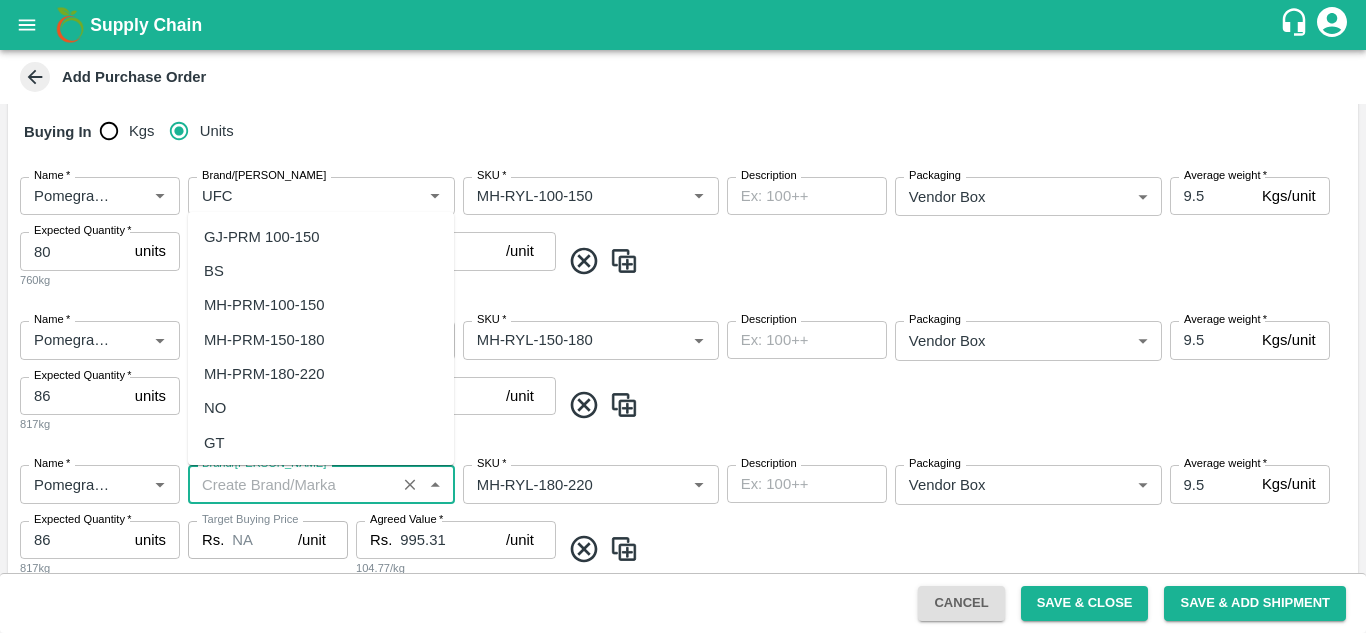 paste on "UFC" 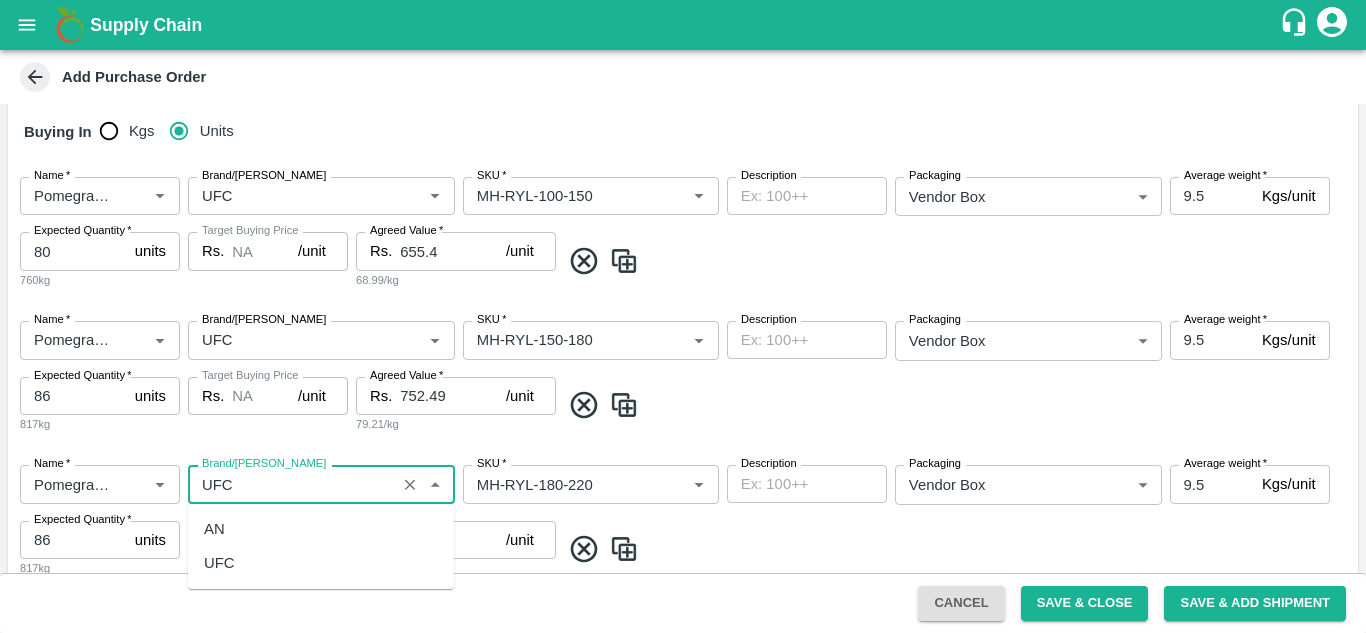 click on "UFC" at bounding box center [321, 563] 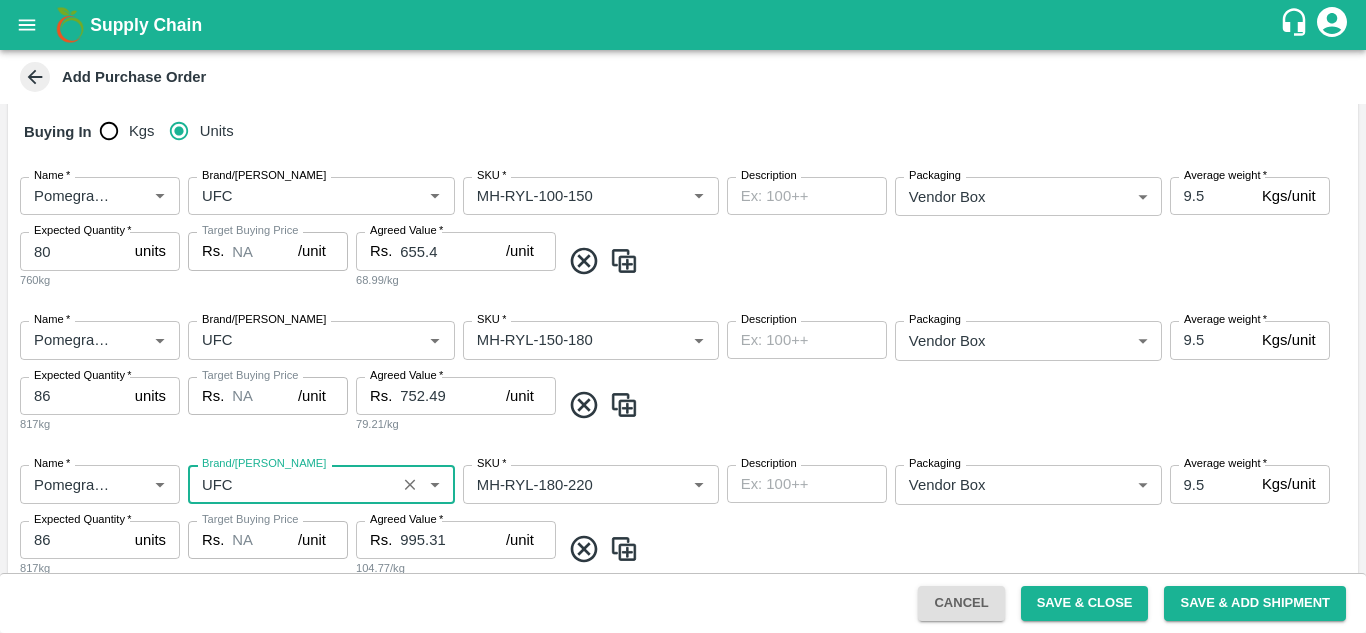 type on "UFC" 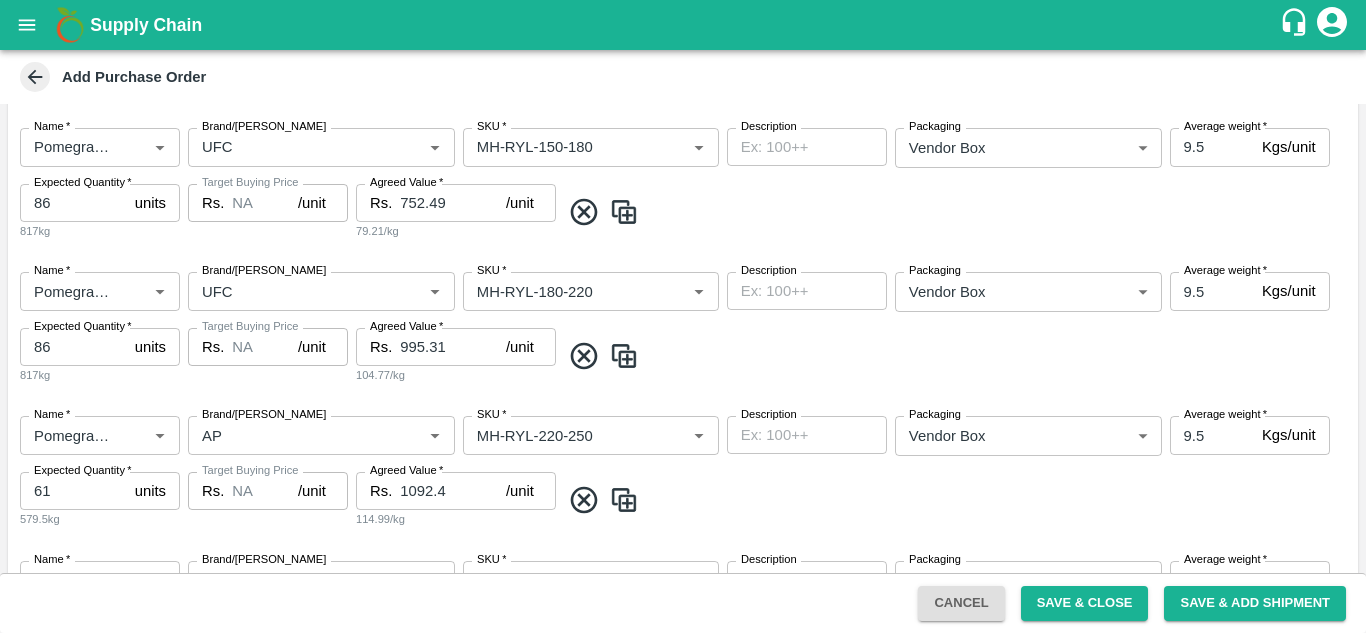 scroll, scrollTop: 600, scrollLeft: 0, axis: vertical 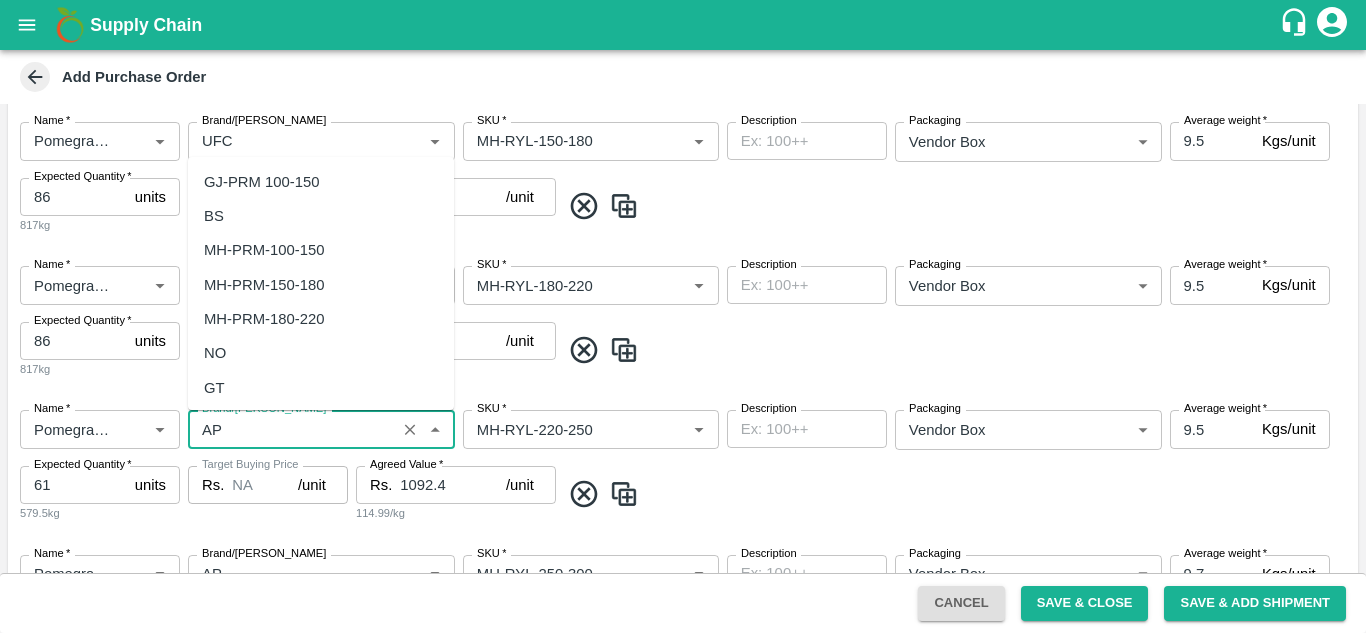 click on "Brand/[PERSON_NAME]" at bounding box center [292, 429] 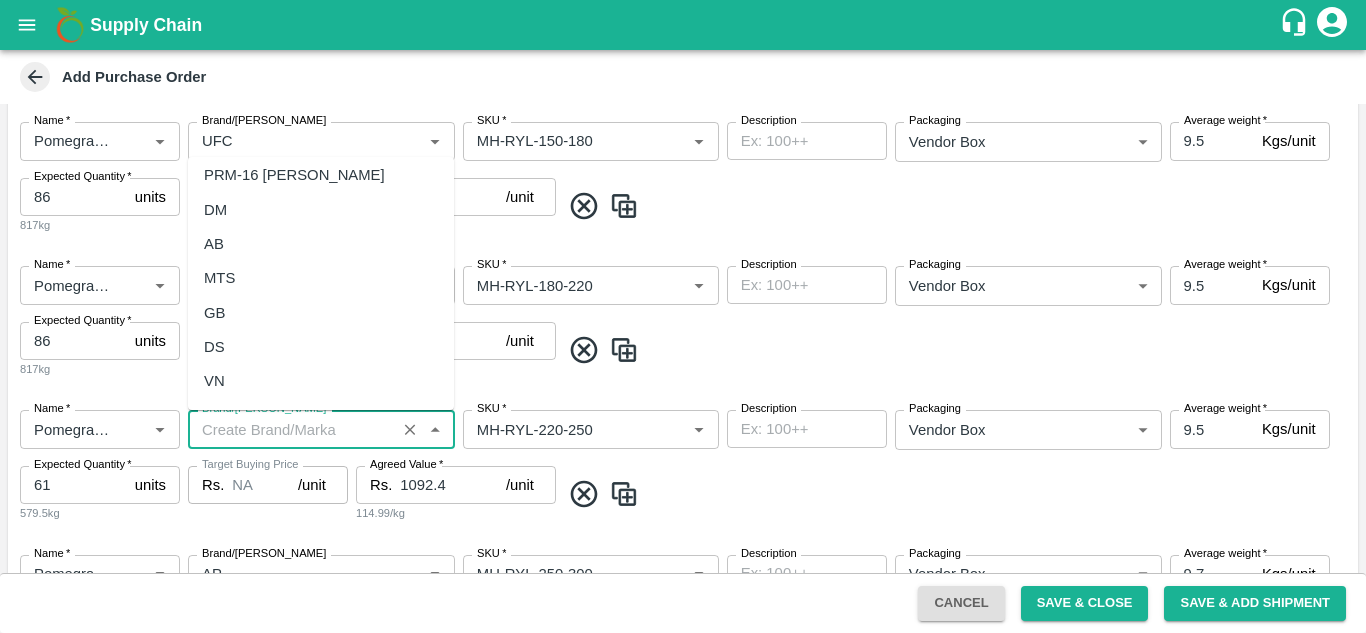 scroll, scrollTop: 0, scrollLeft: 0, axis: both 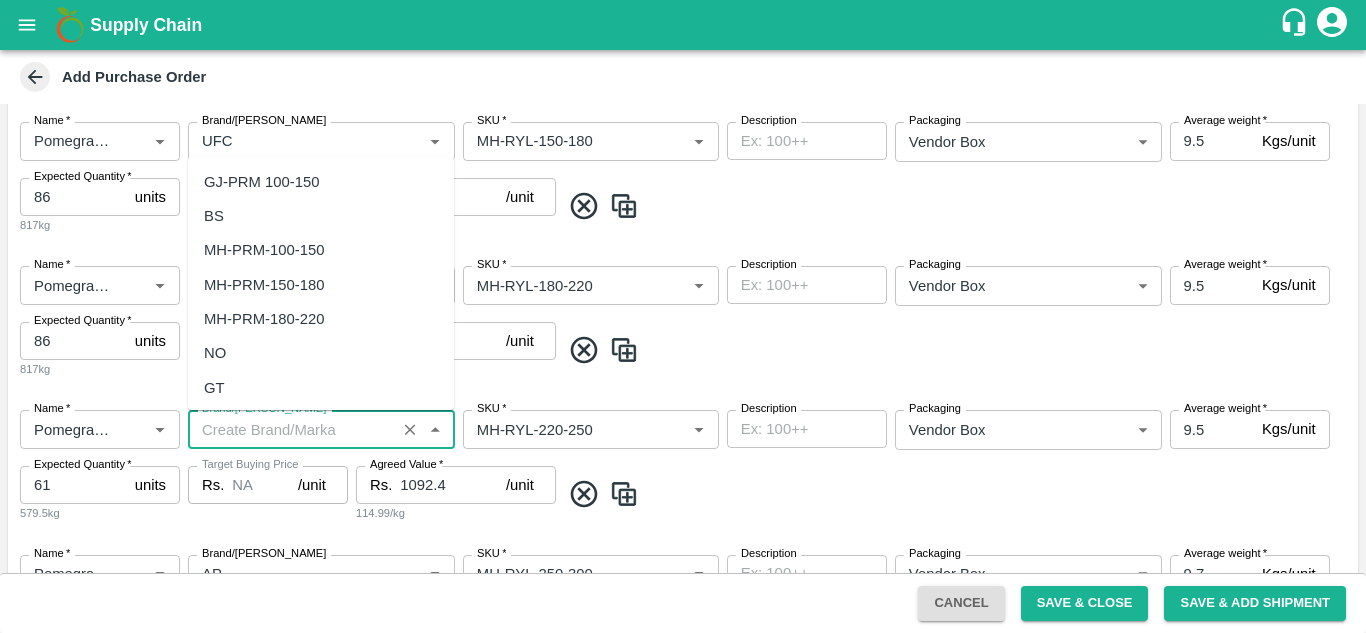 paste on "UFC" 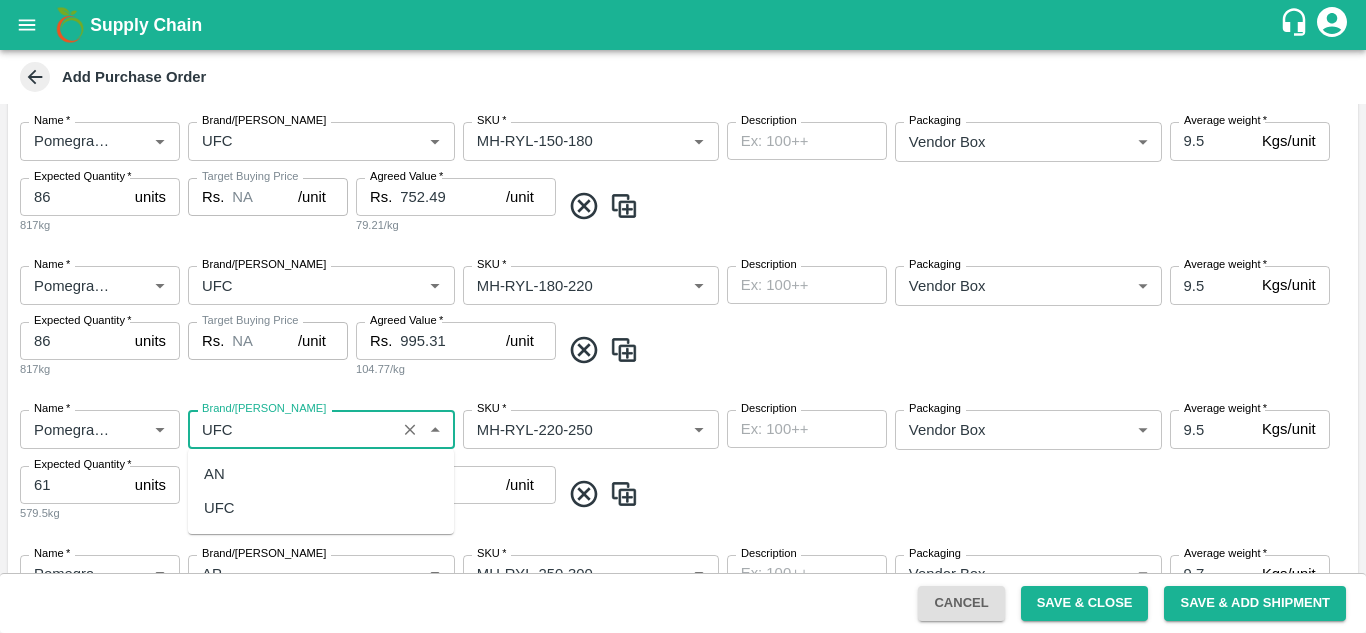 click on "UFC" at bounding box center [219, 508] 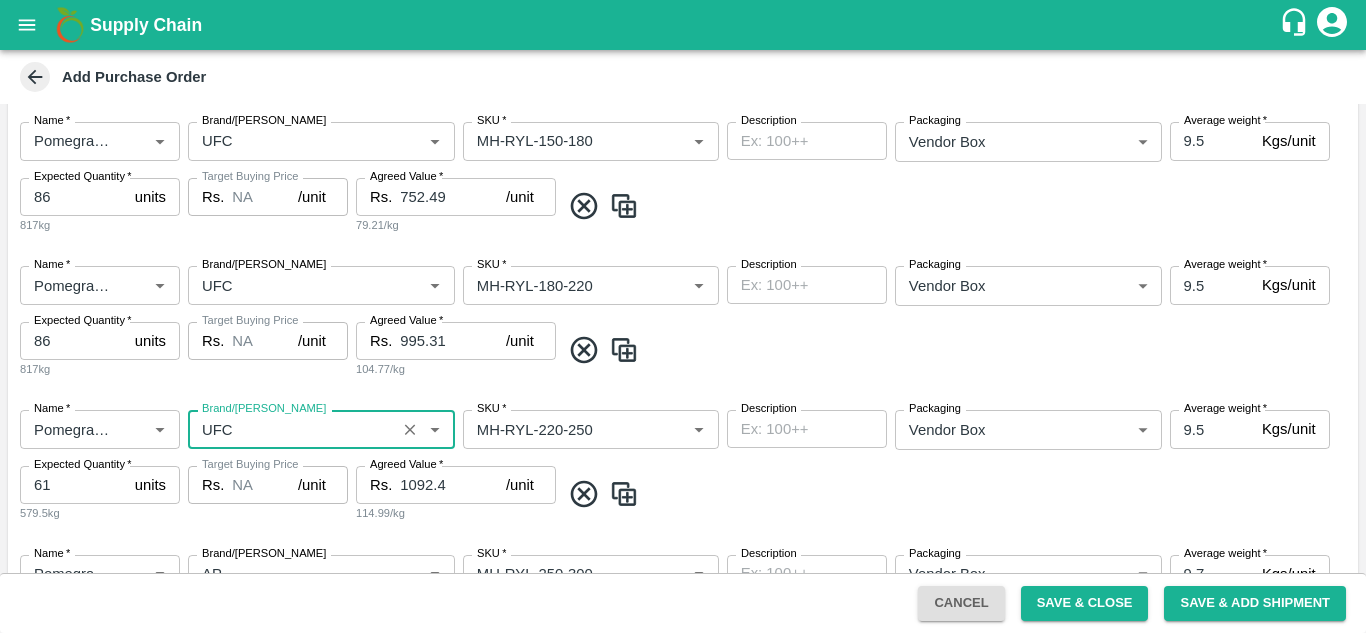 type on "UFC" 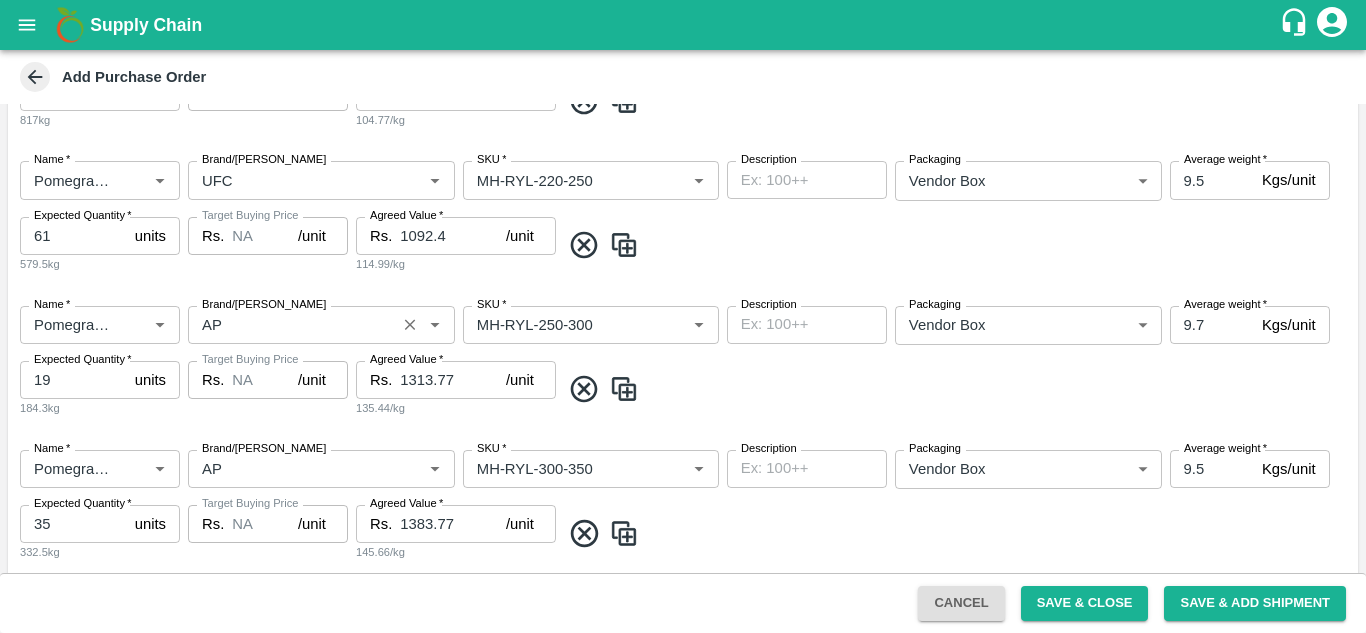 scroll, scrollTop: 859, scrollLeft: 0, axis: vertical 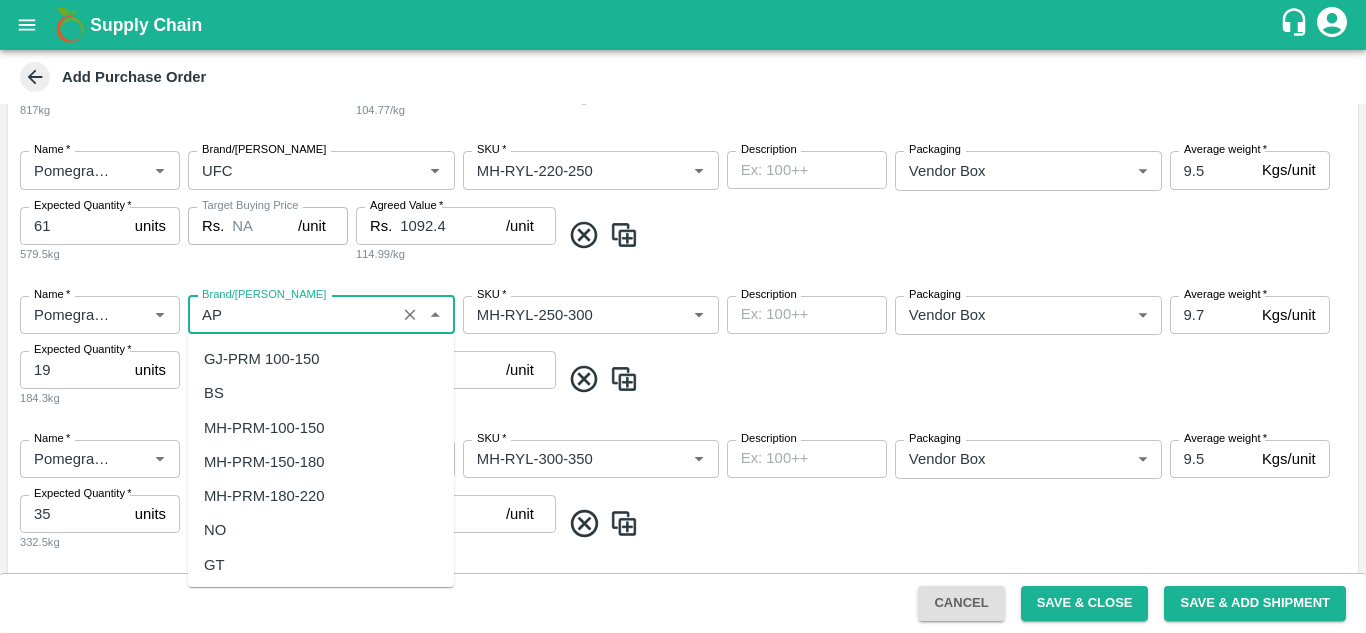 click on "Brand/[PERSON_NAME]" at bounding box center [292, 315] 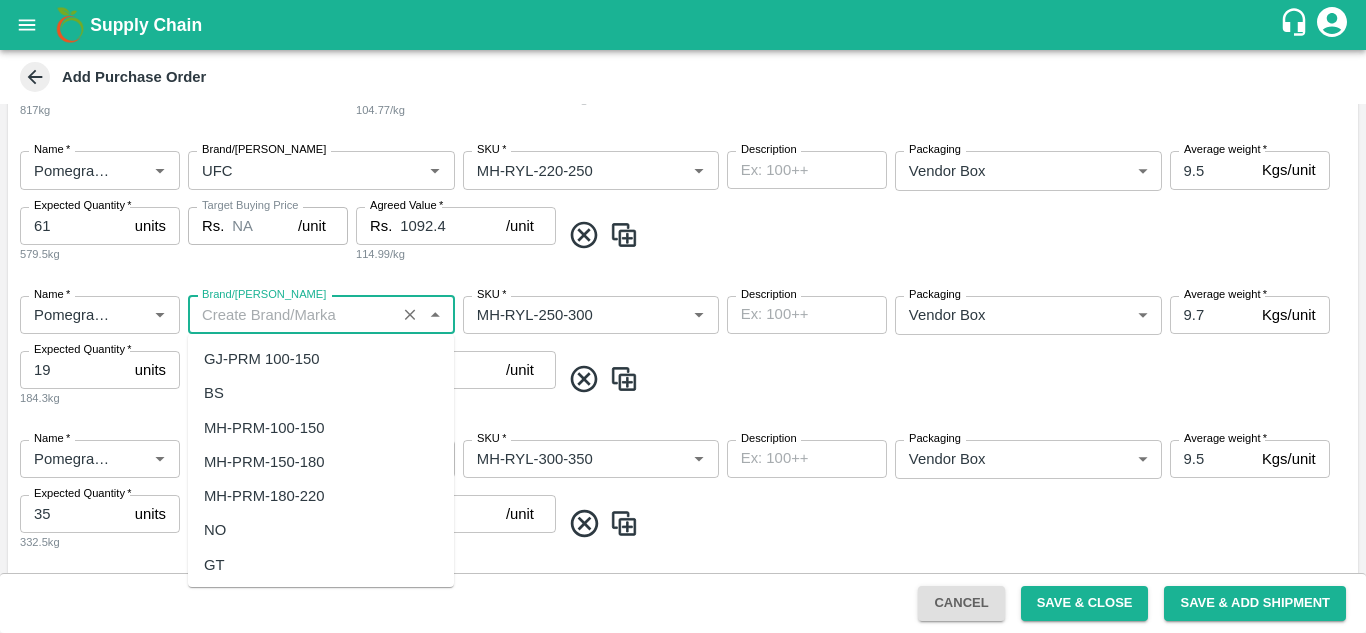 scroll, scrollTop: 0, scrollLeft: 0, axis: both 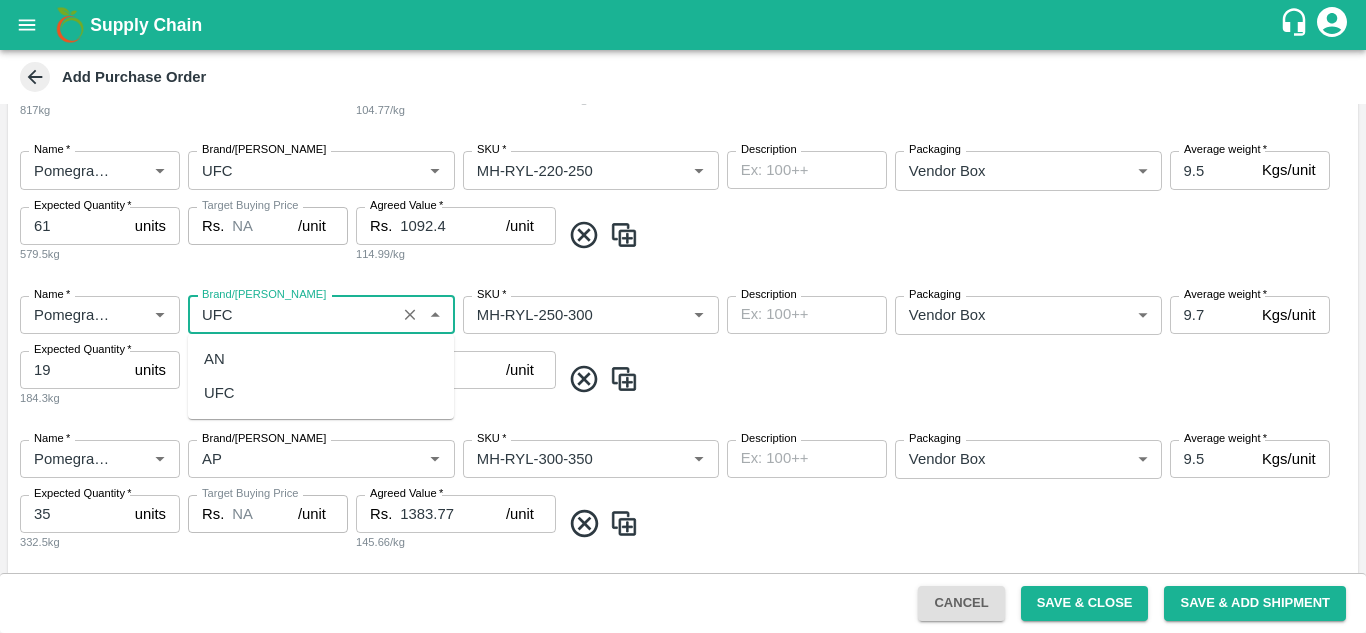 click on "UFC" at bounding box center [321, 393] 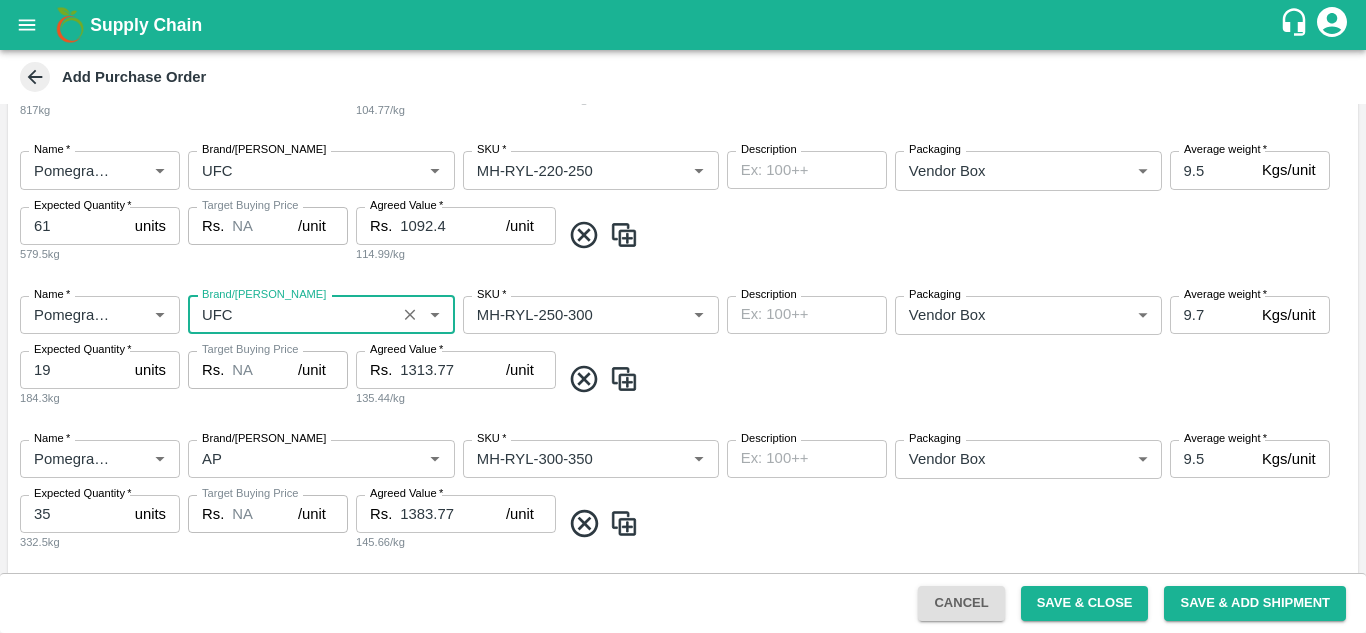 type on "UFC" 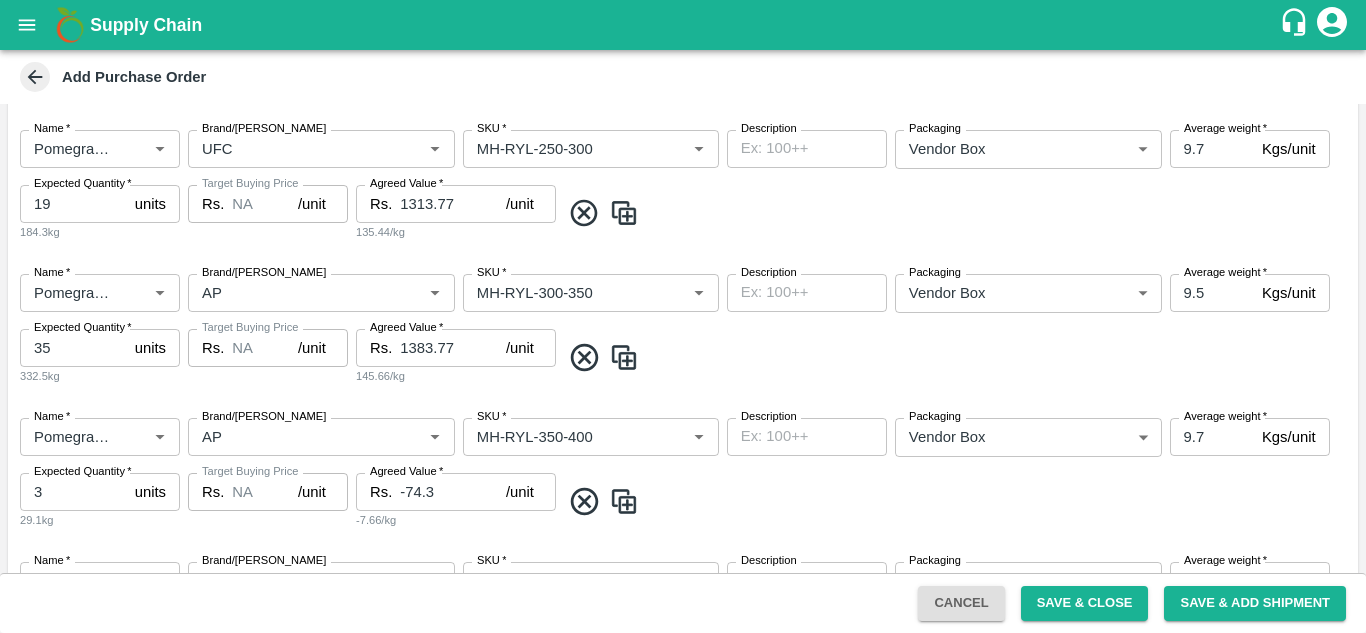 scroll, scrollTop: 1026, scrollLeft: 0, axis: vertical 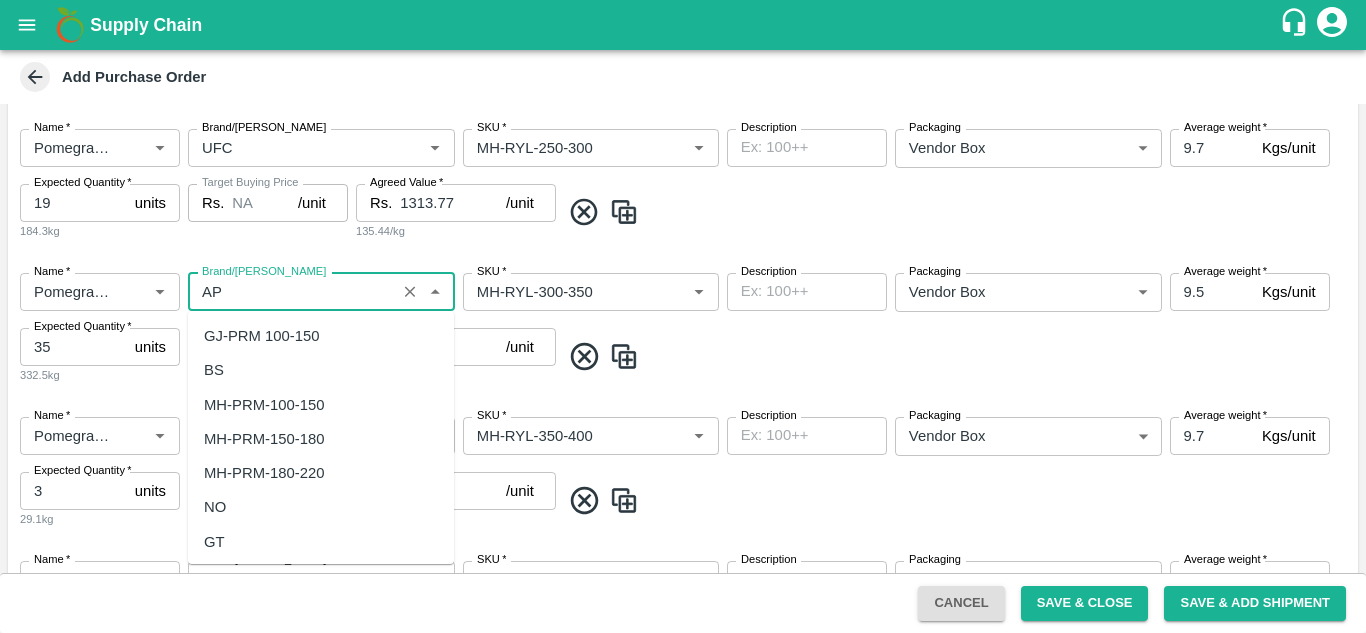 click on "Brand/[PERSON_NAME]" at bounding box center [292, 292] 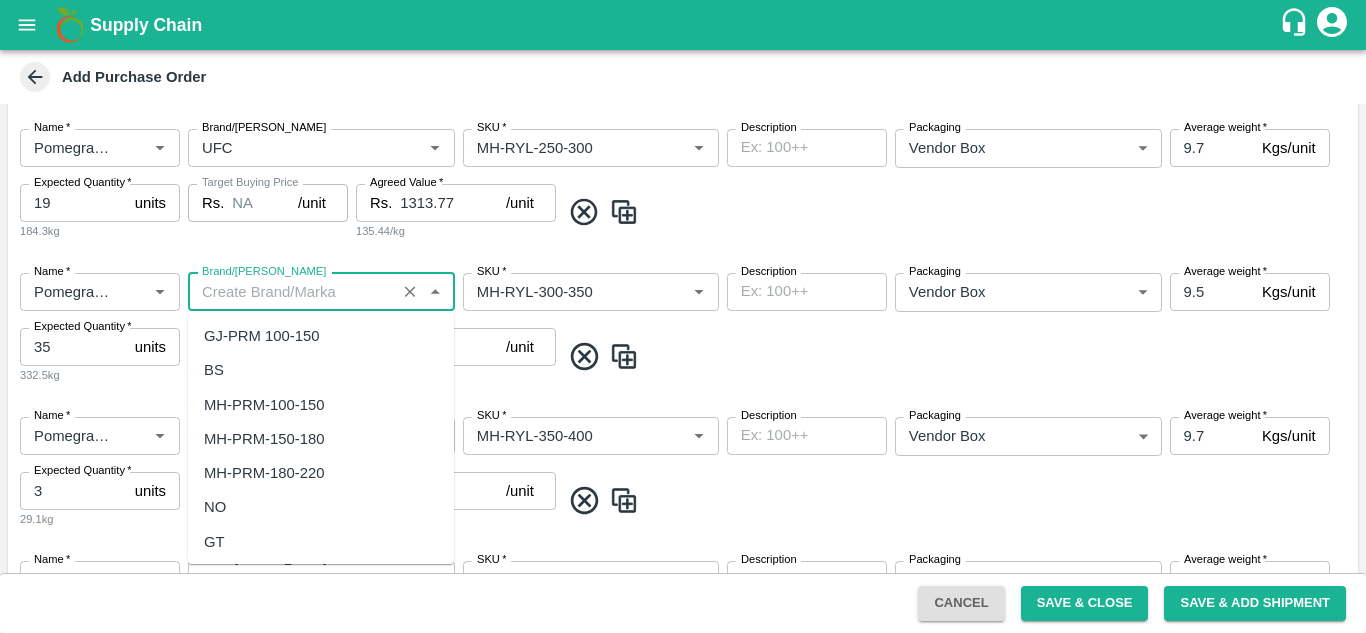 scroll, scrollTop: 0, scrollLeft: 0, axis: both 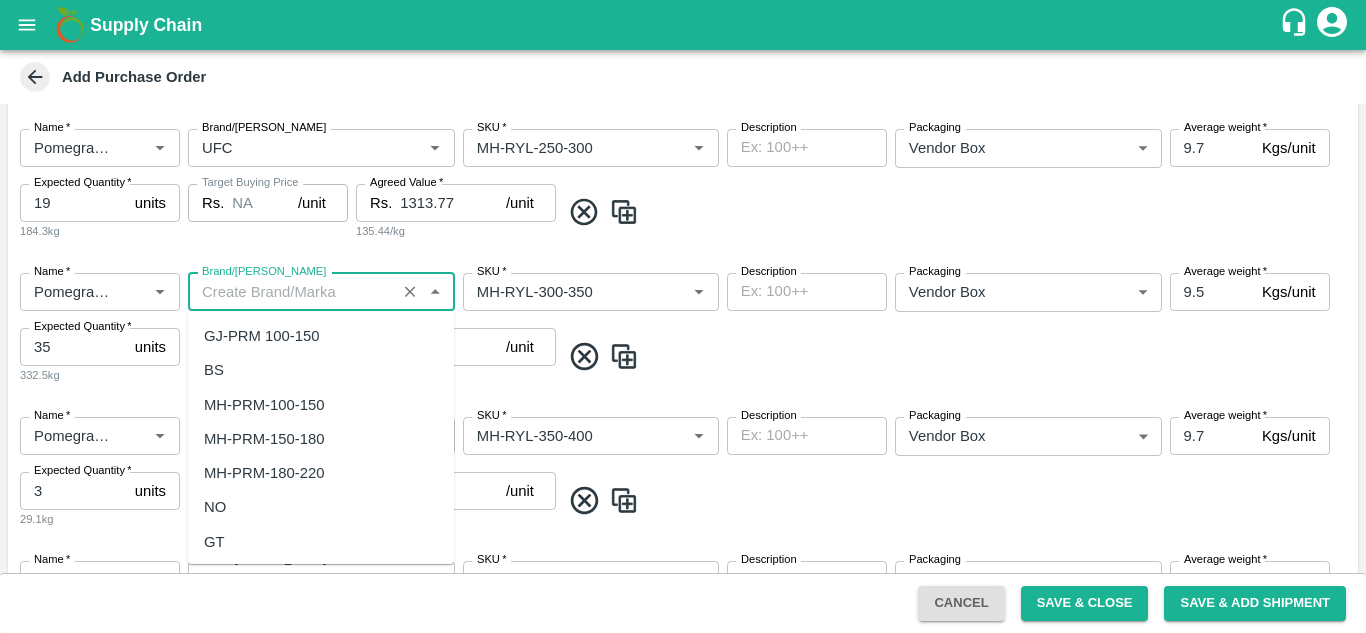 paste on "UFC" 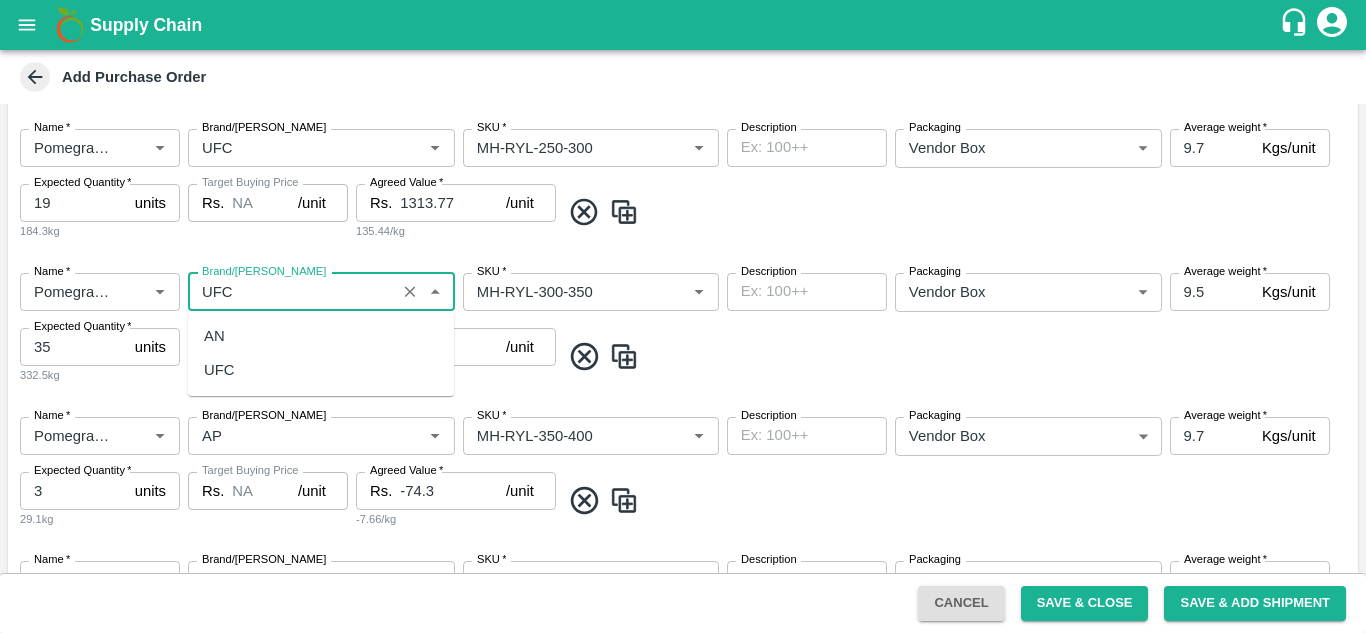 click on "UFC" at bounding box center [219, 370] 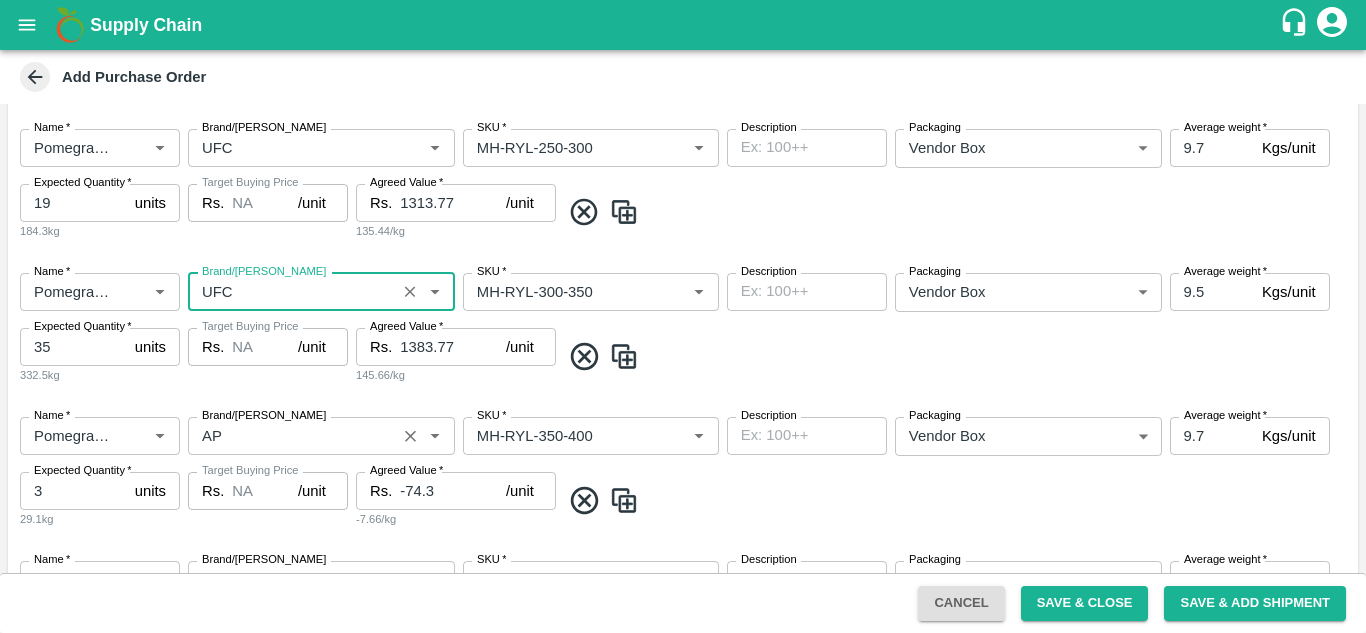 type on "UFC" 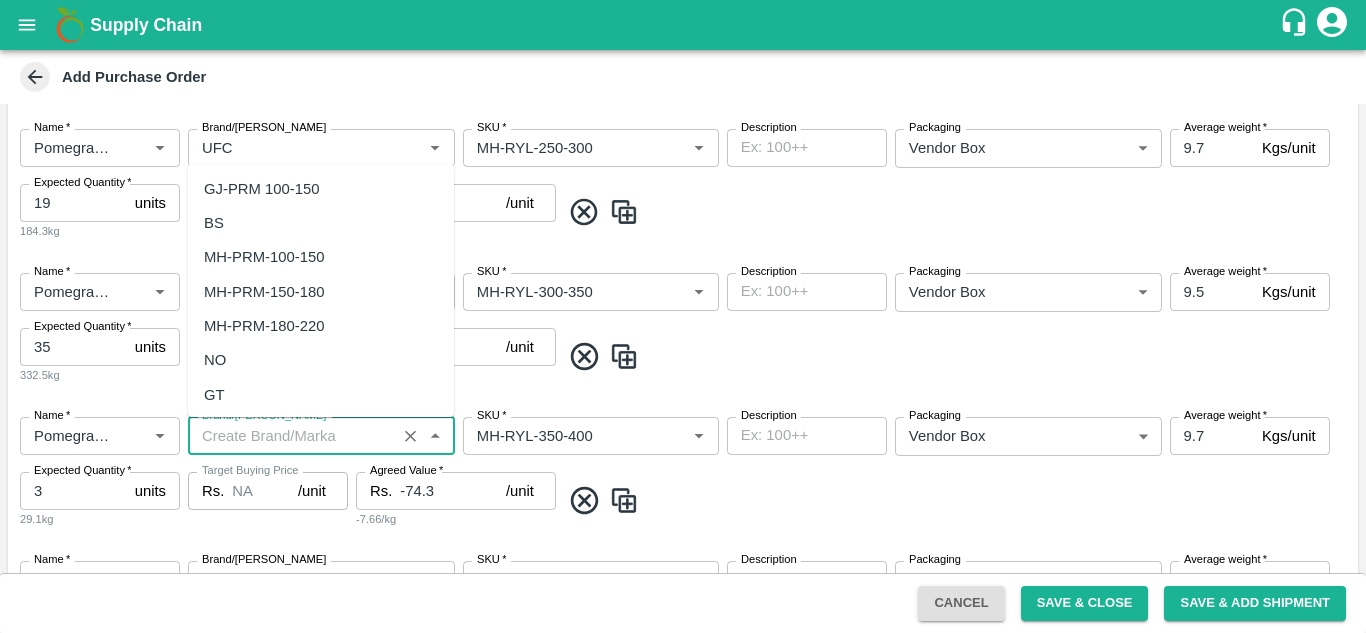 scroll, scrollTop: 0, scrollLeft: 0, axis: both 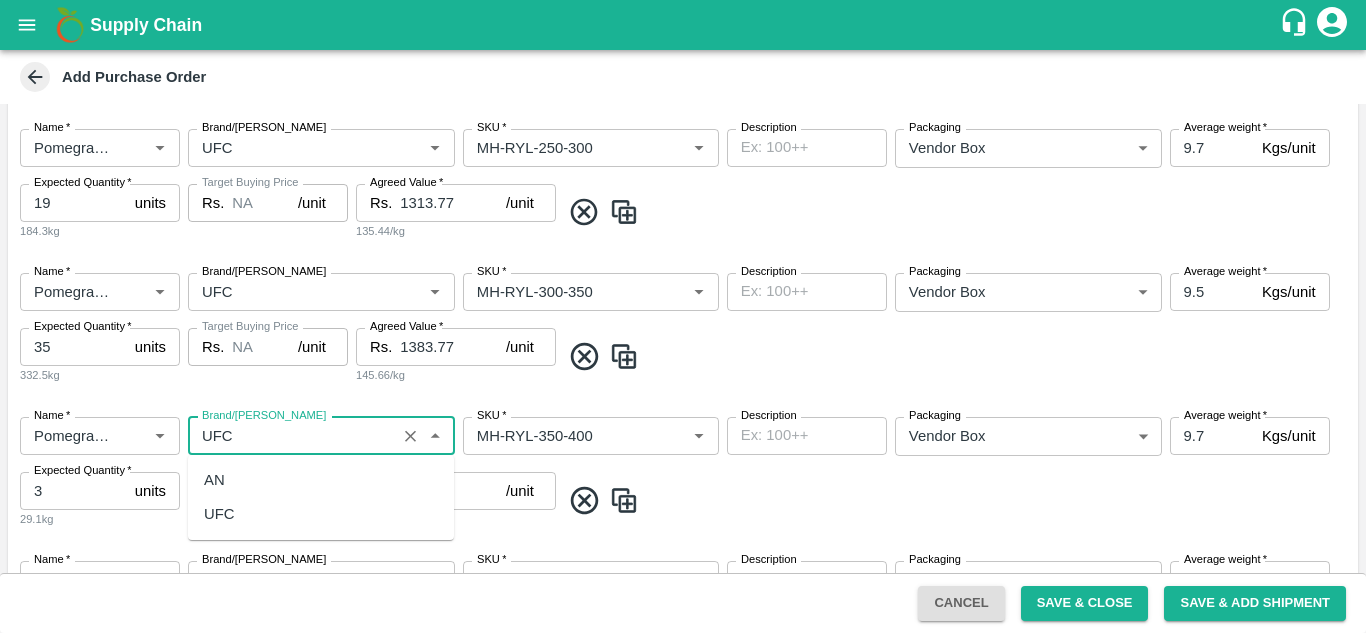 click on "UFC" at bounding box center (321, 514) 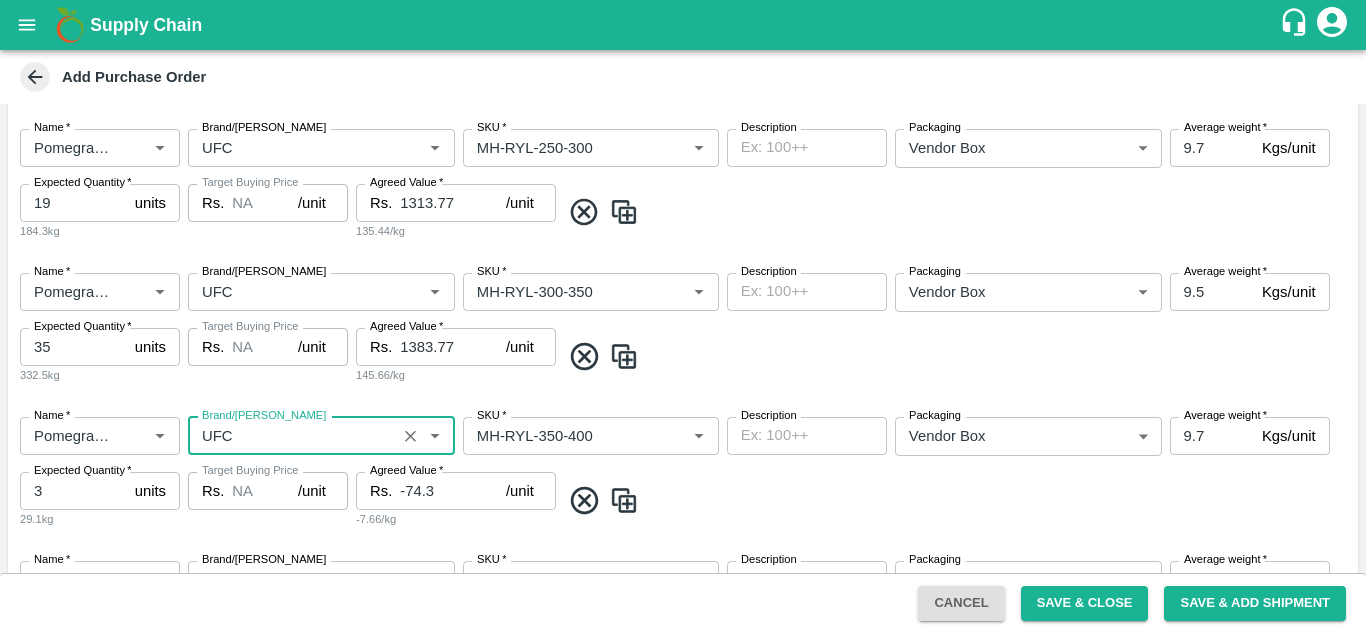 type on "UFC" 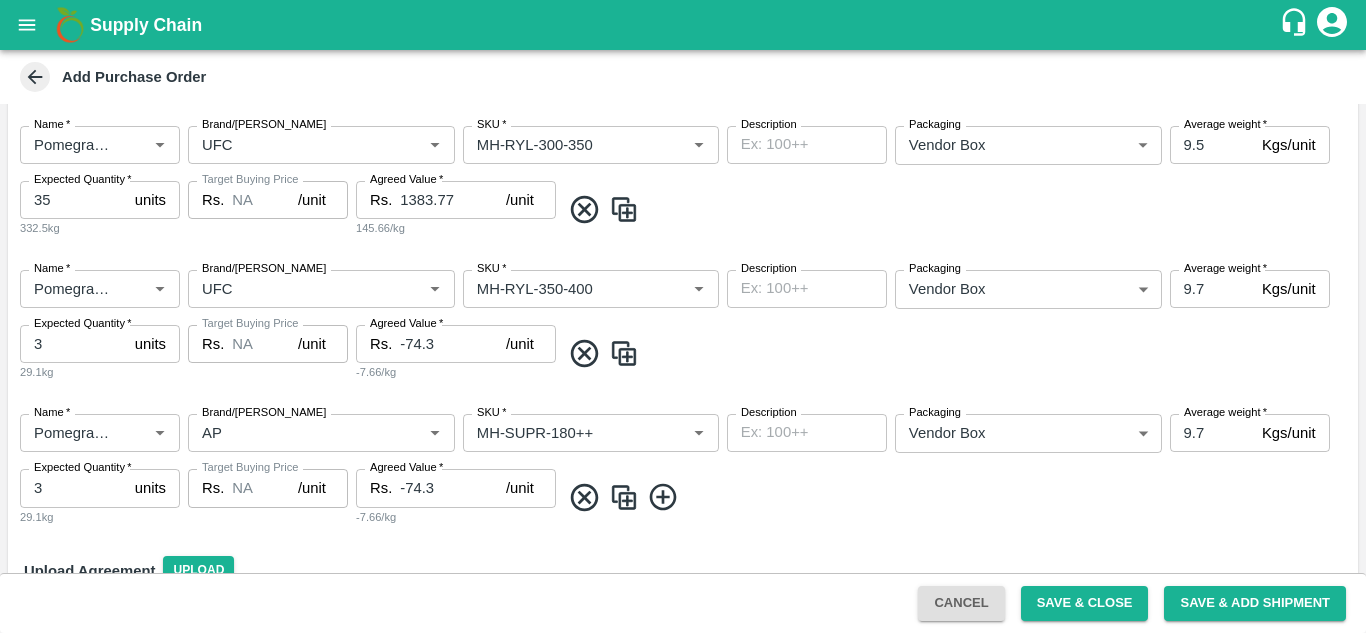 scroll, scrollTop: 1214, scrollLeft: 0, axis: vertical 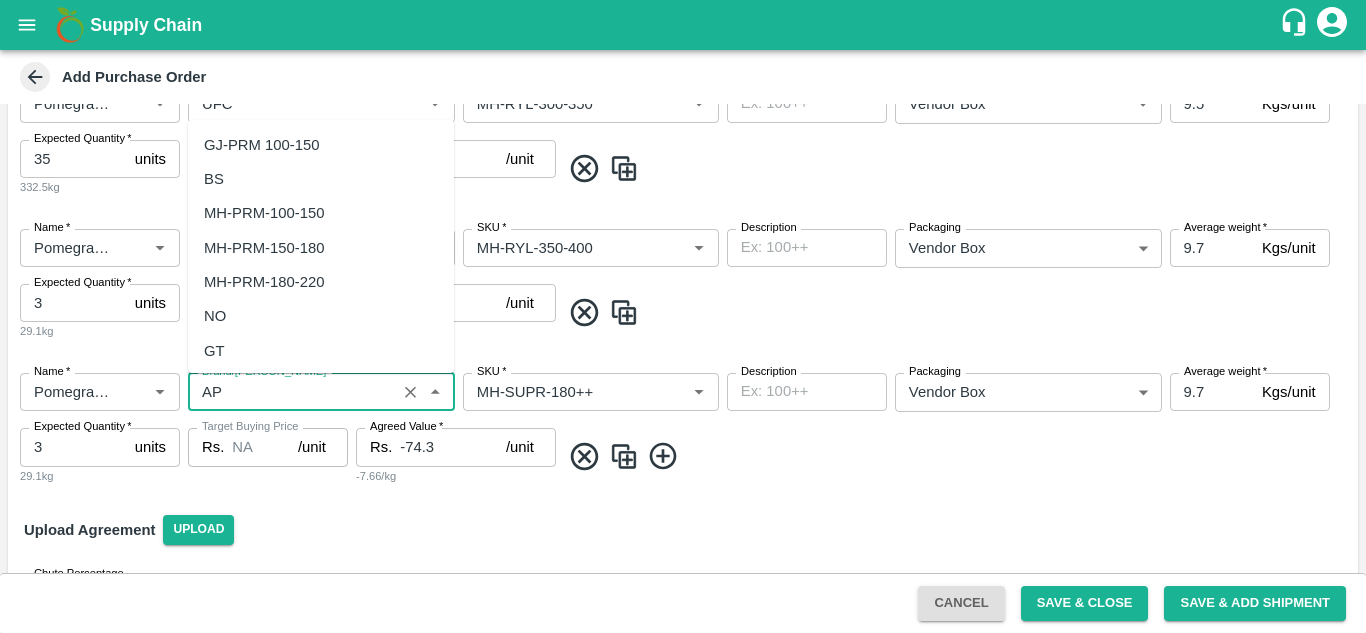 click on "Brand/[PERSON_NAME]" at bounding box center [292, 392] 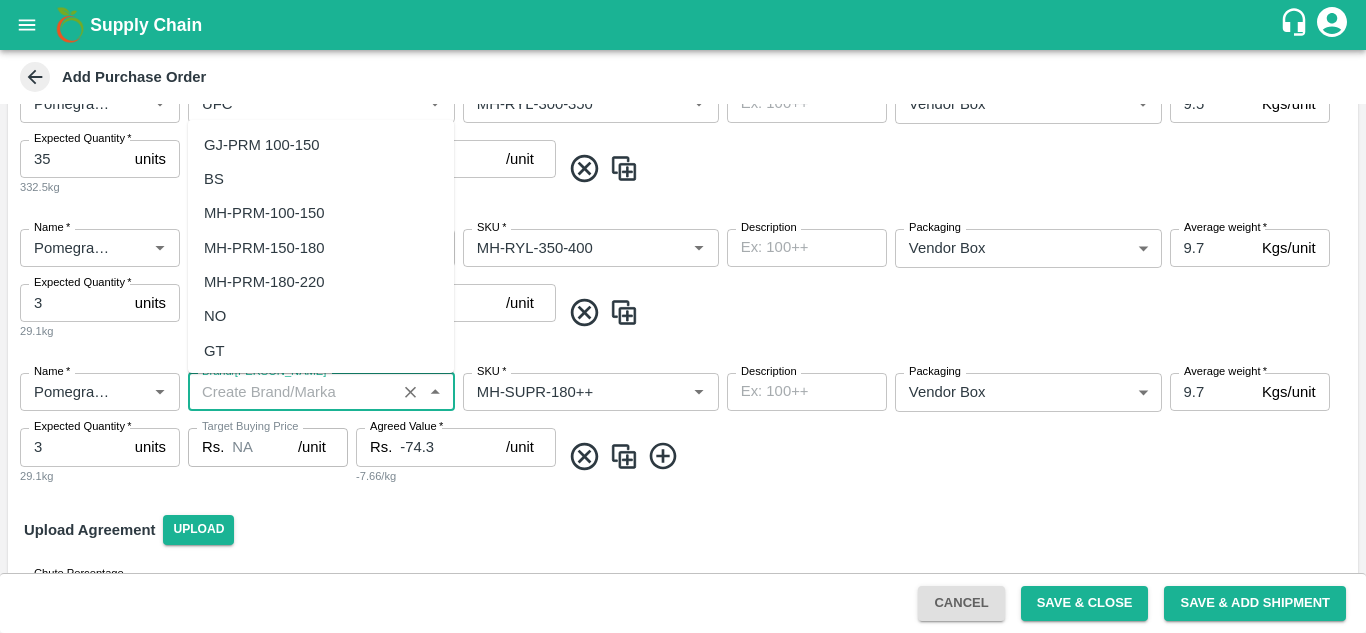scroll, scrollTop: 0, scrollLeft: 0, axis: both 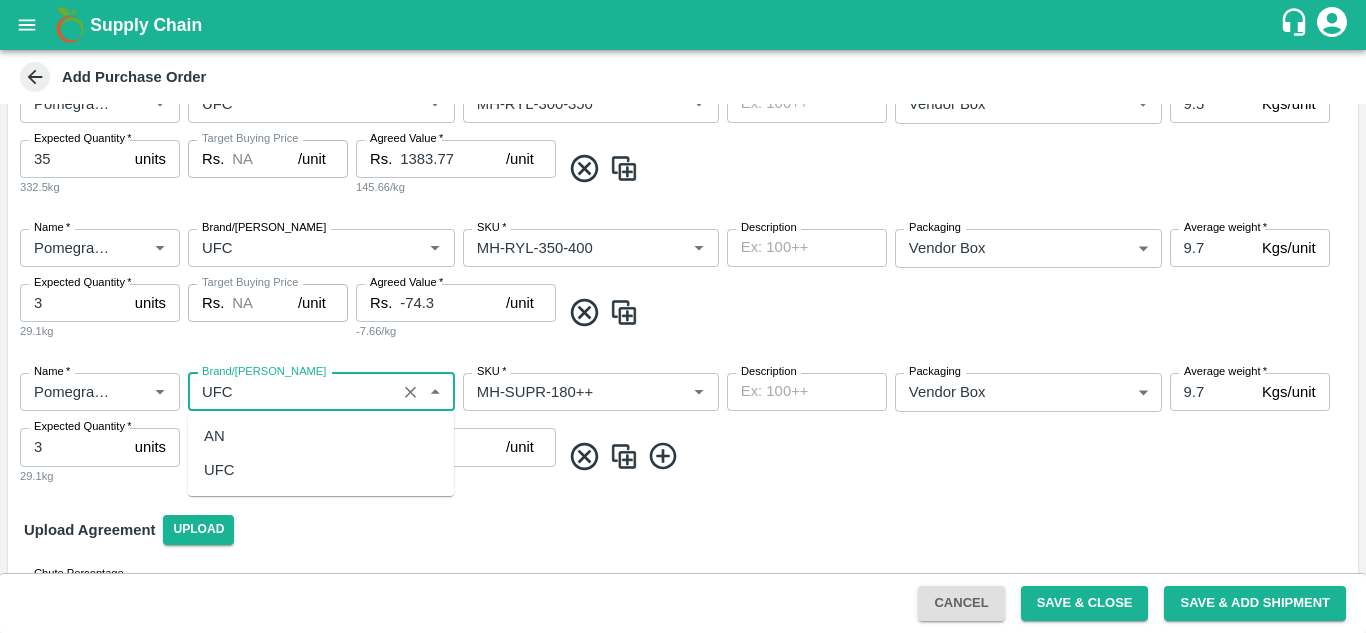 click on "UFC" at bounding box center [219, 470] 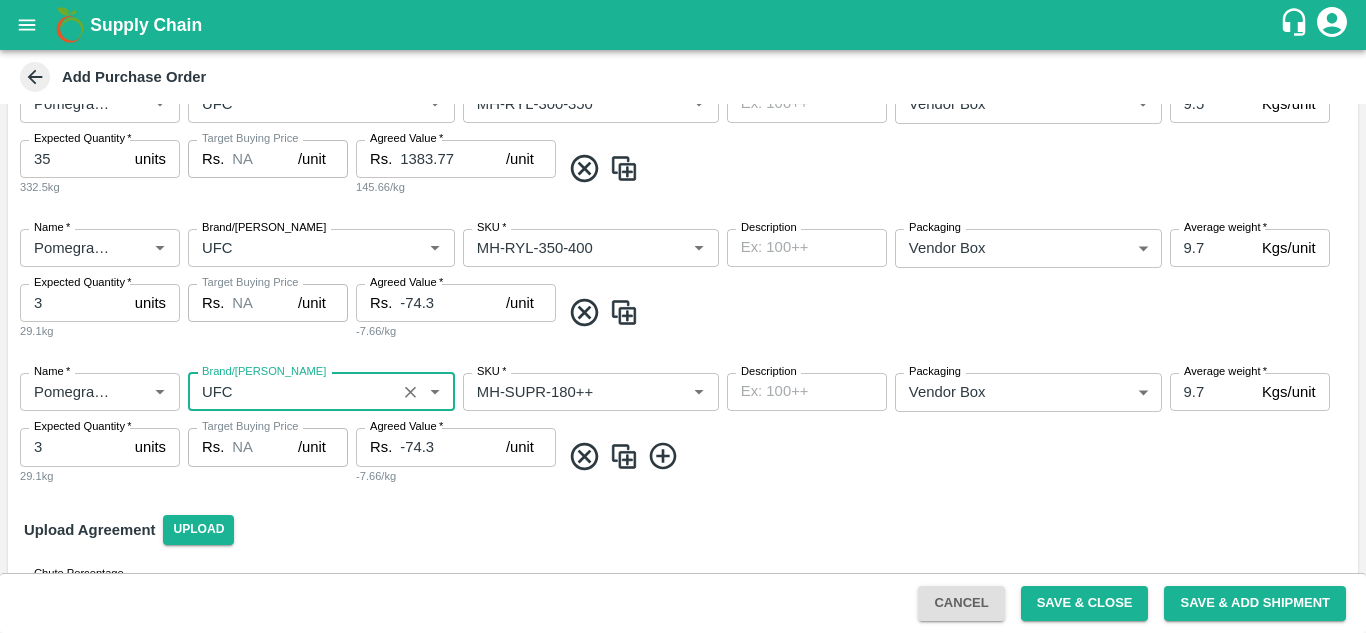 type on "UFC" 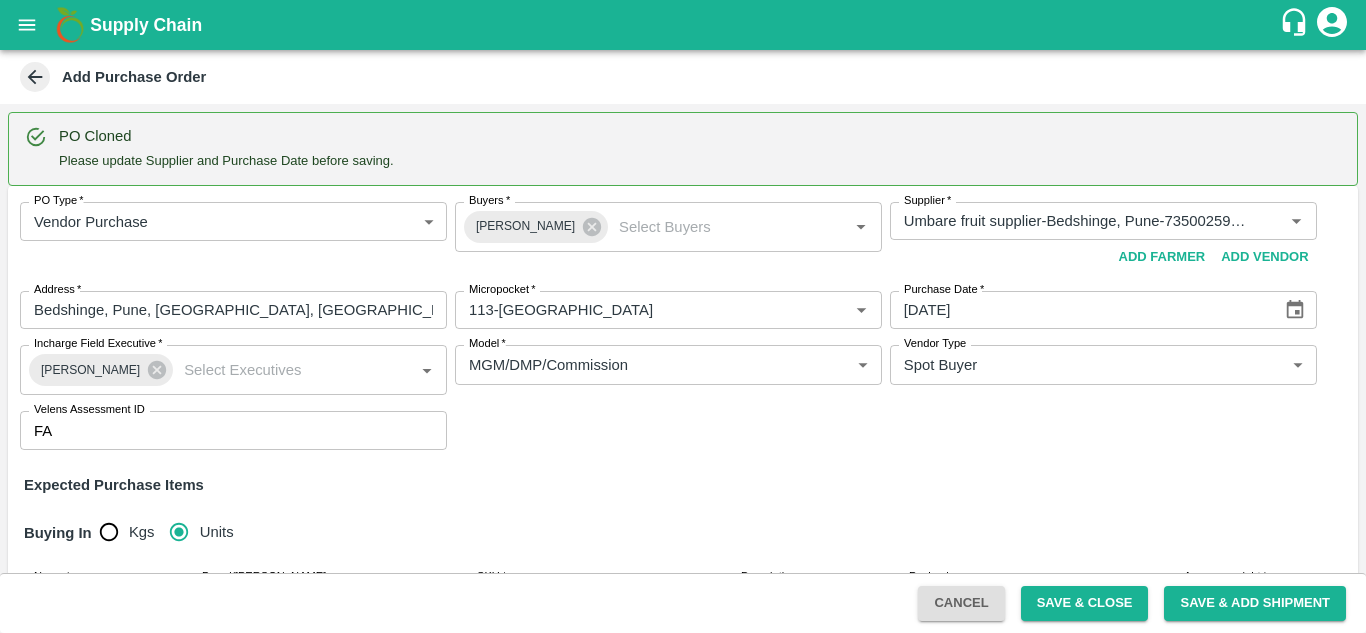 scroll, scrollTop: 1278, scrollLeft: 0, axis: vertical 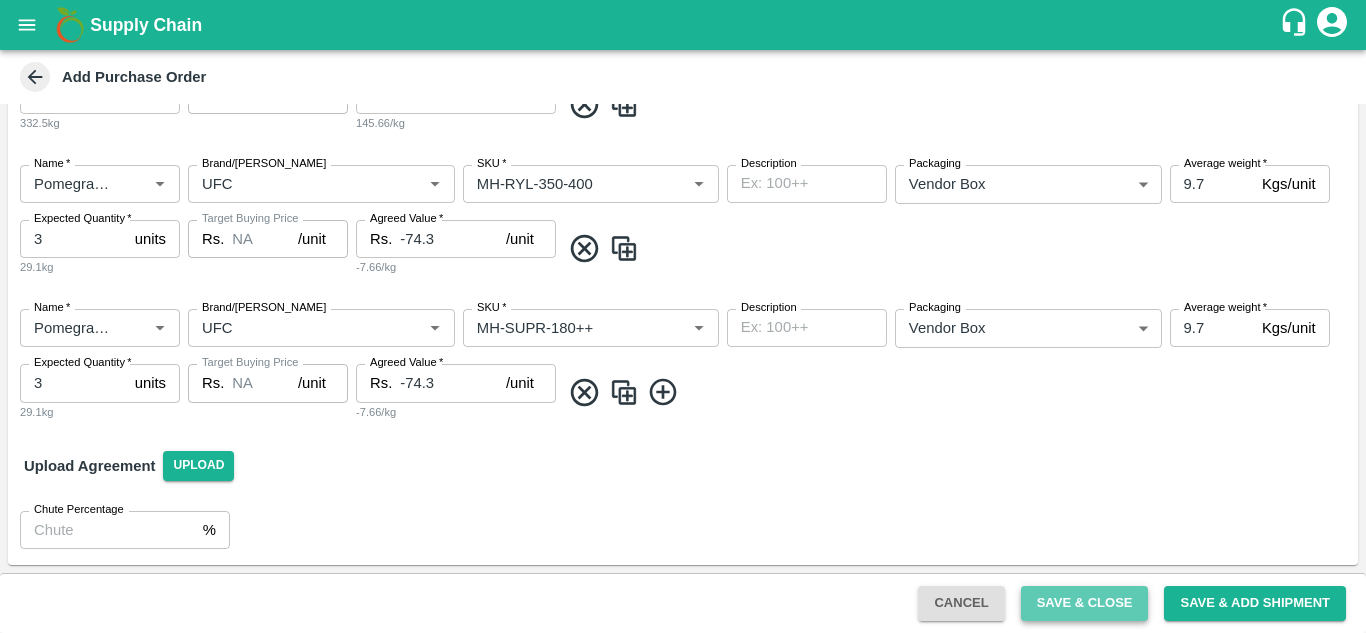 click on "Save & Close" at bounding box center [1085, 603] 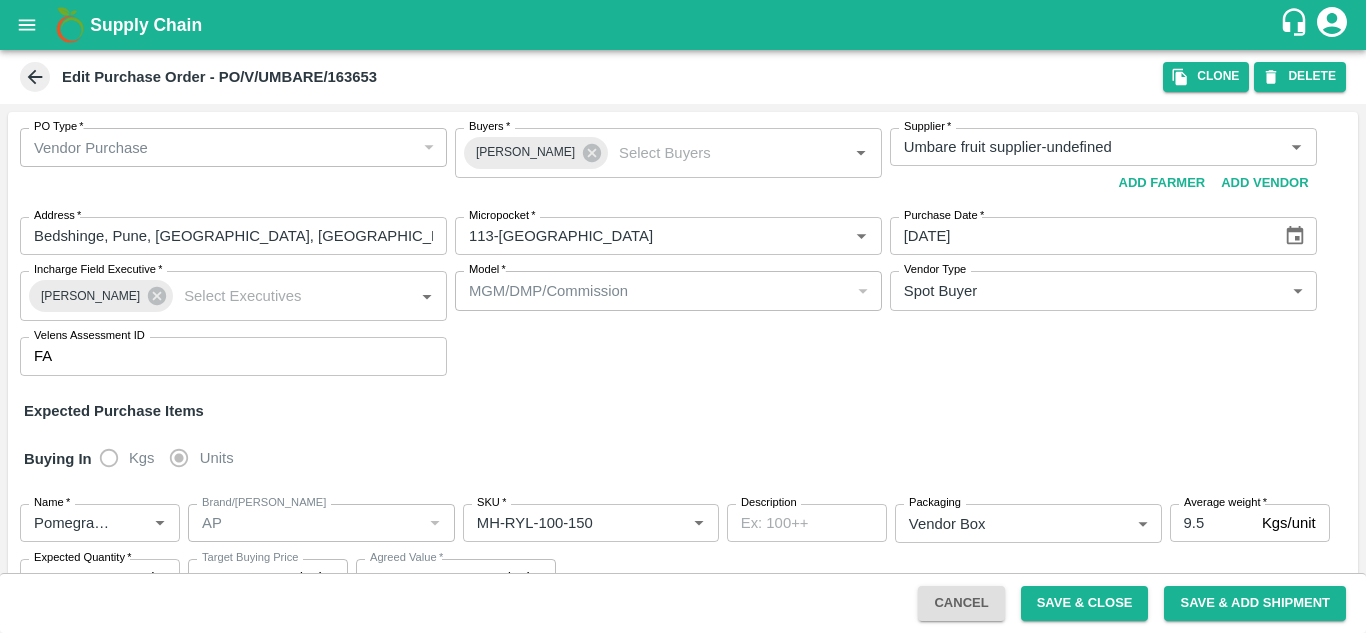 click 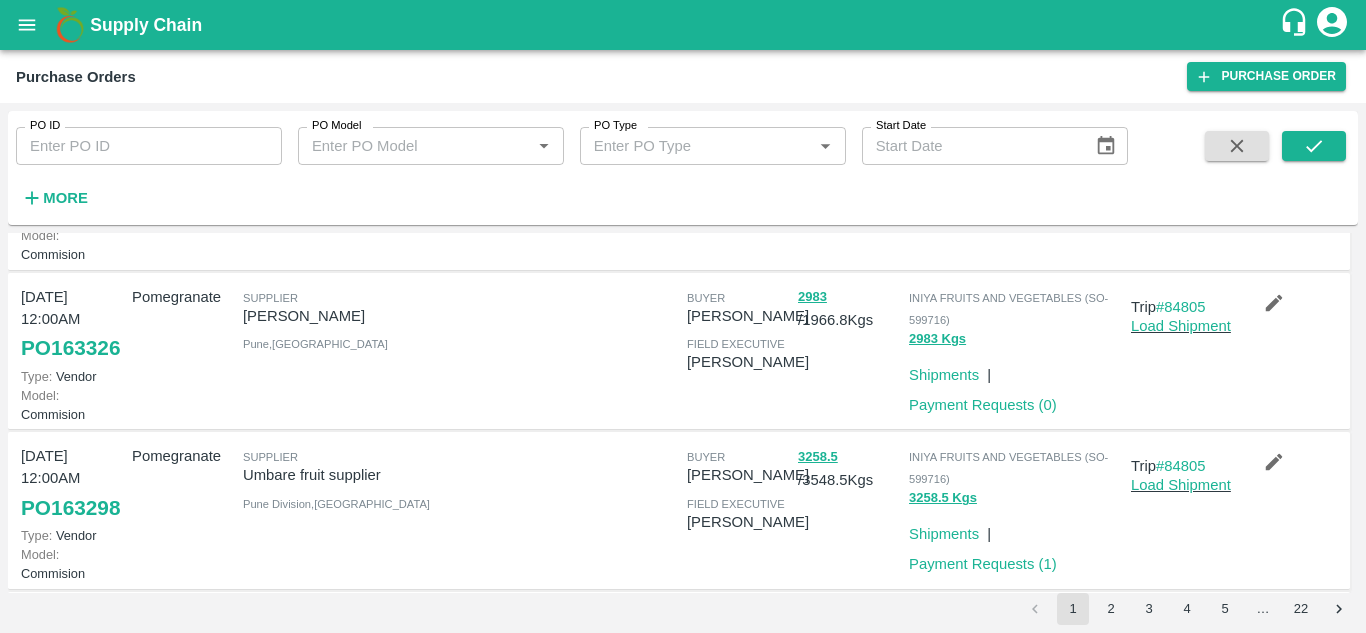 scroll, scrollTop: 1147, scrollLeft: 0, axis: vertical 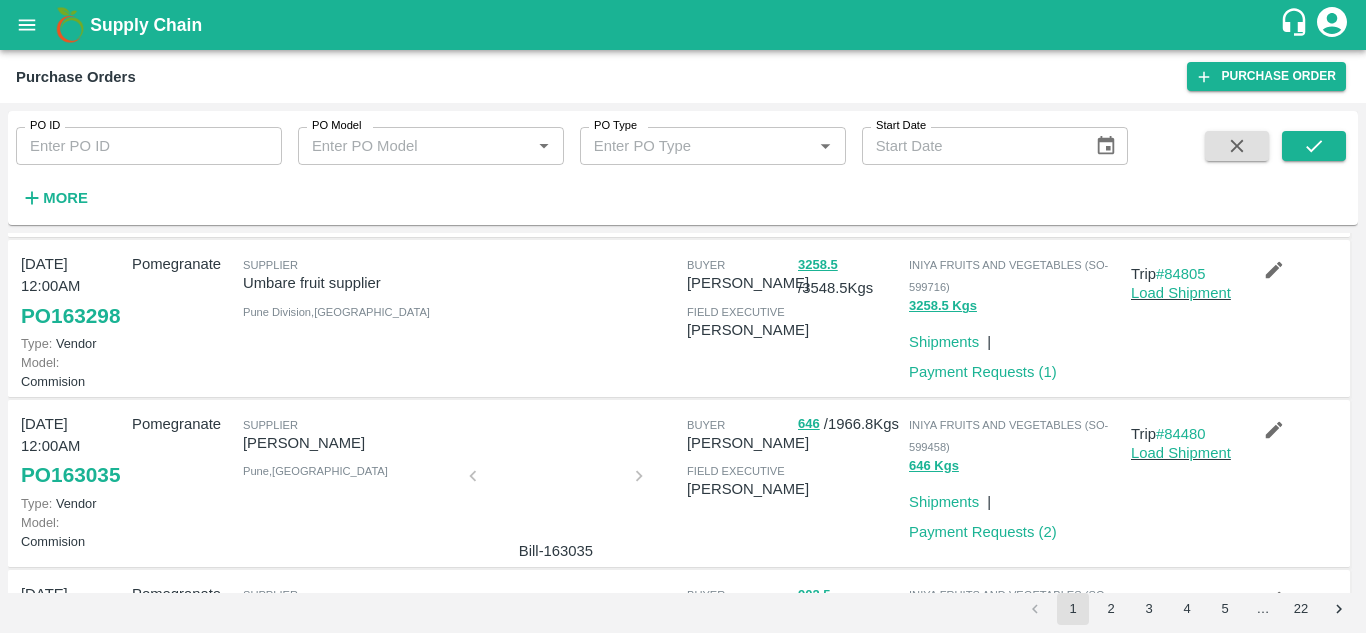 click 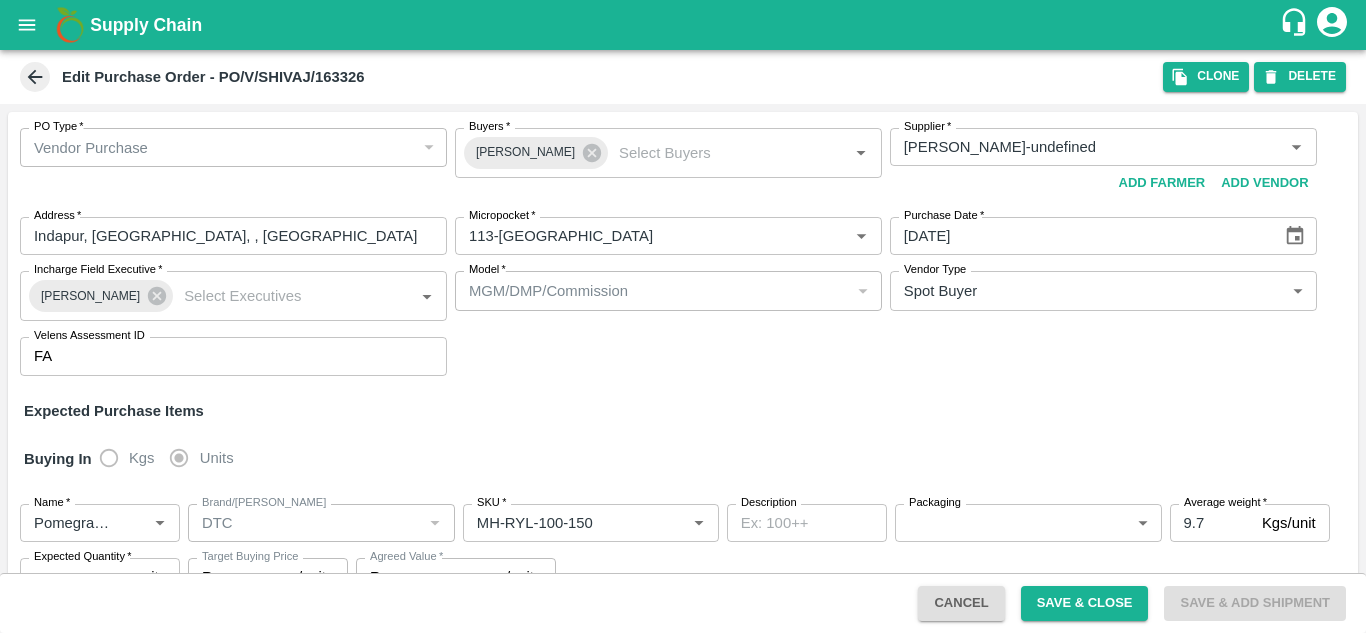 type on "SHIVAJI RAJARAM AVACHAR-undefined" 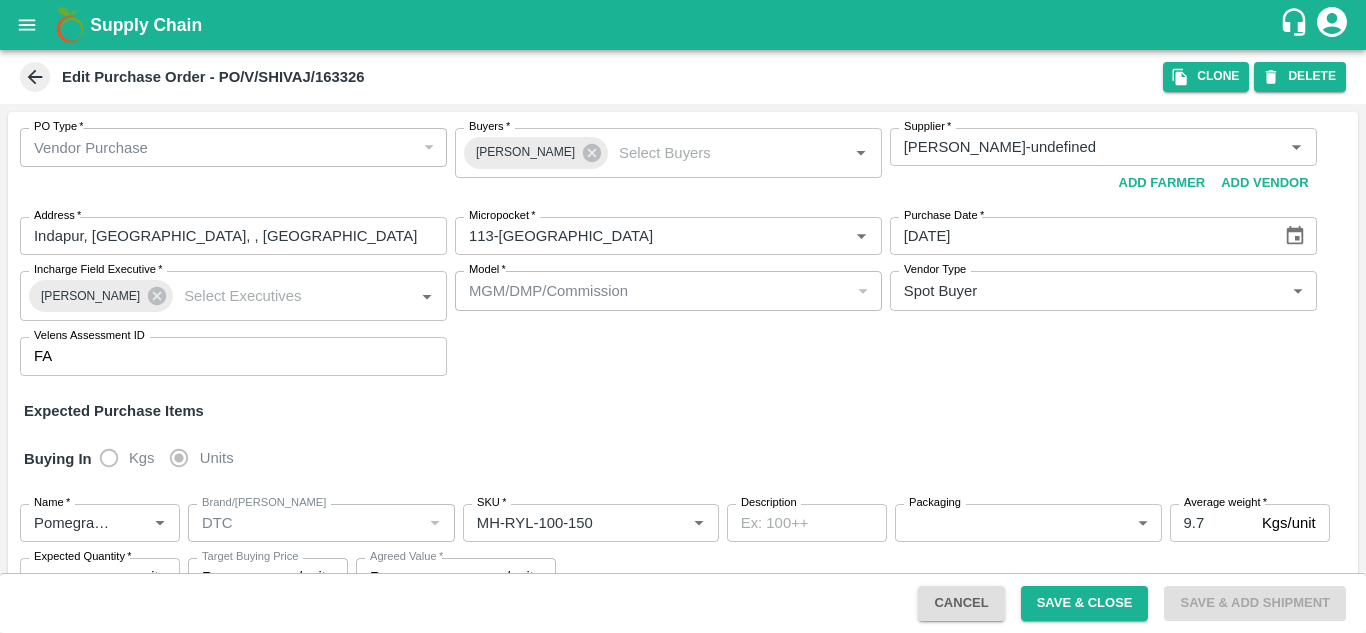 type on "113-Nimgaon" 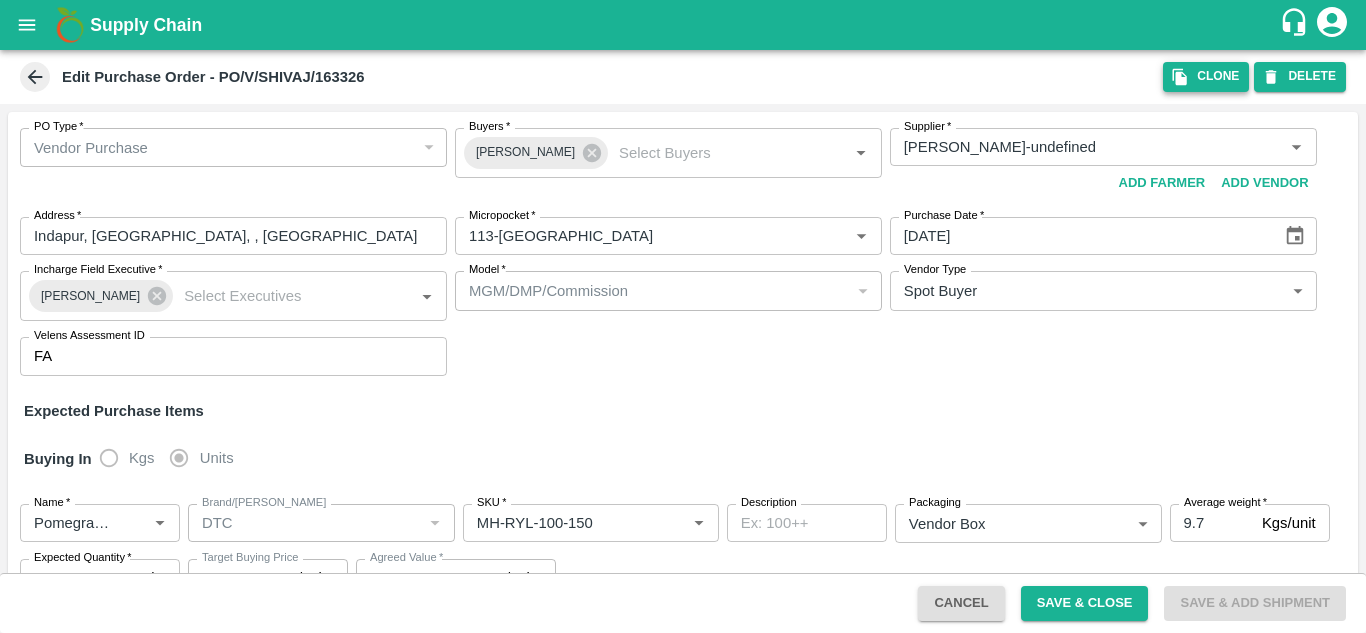 click on "Clone" at bounding box center [1206, 76] 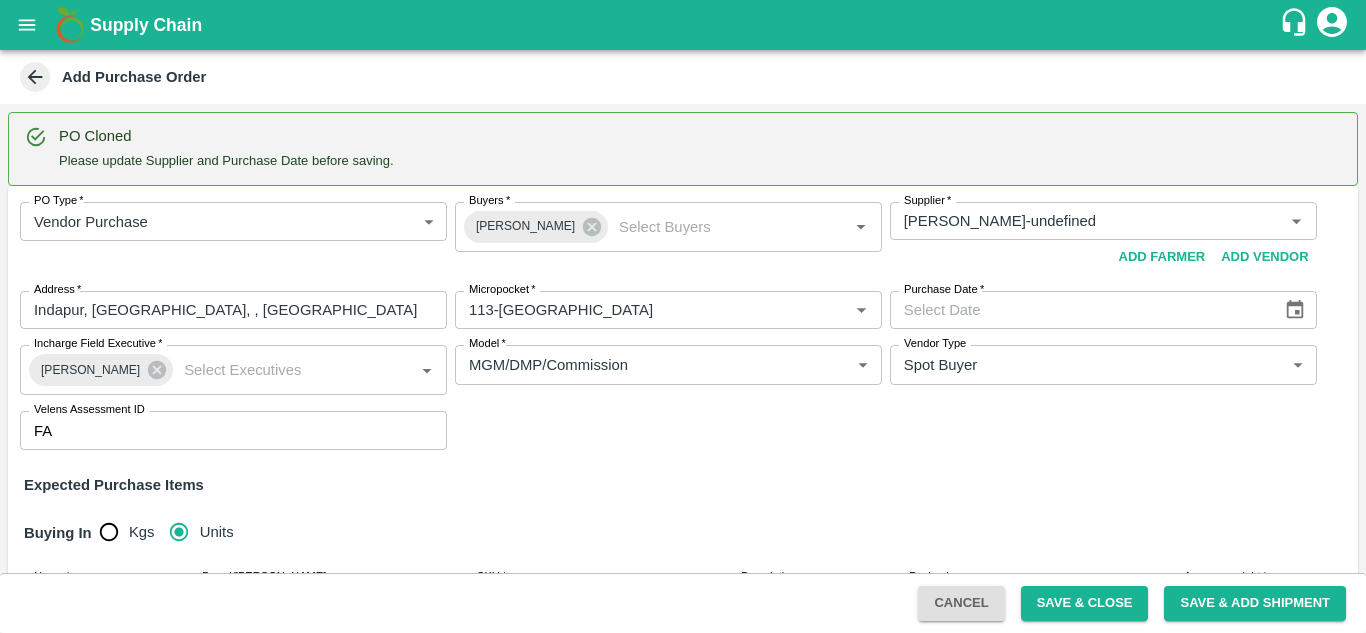 type 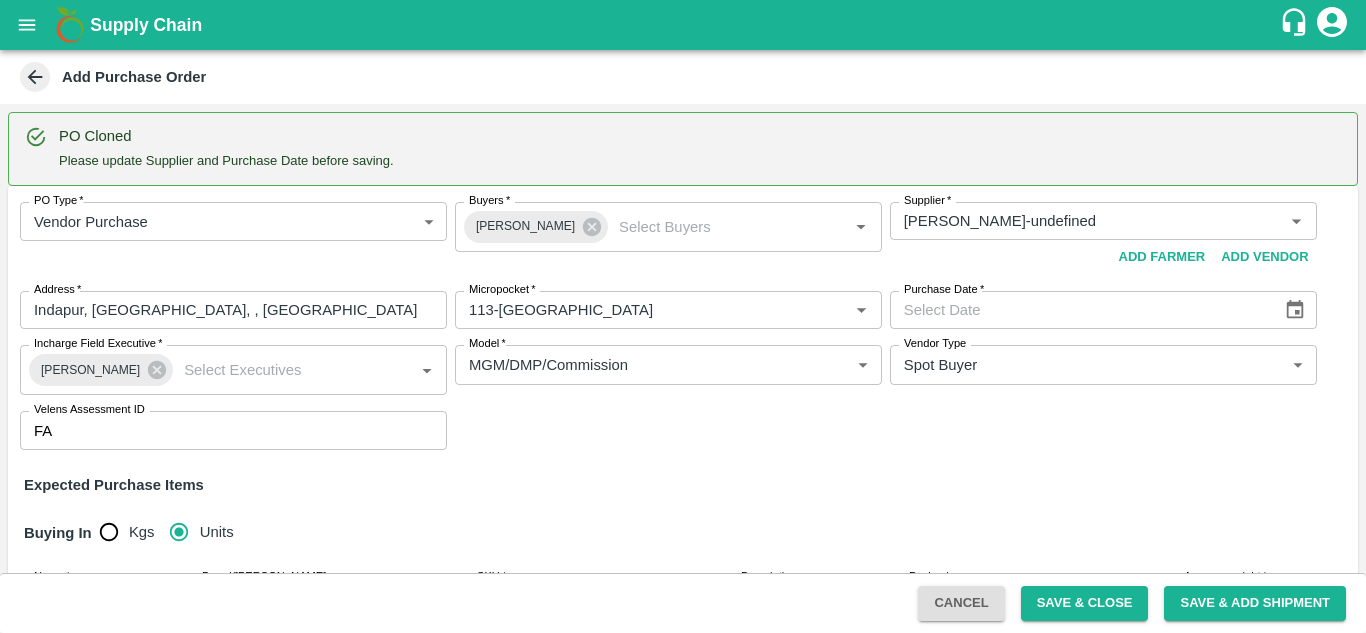 type 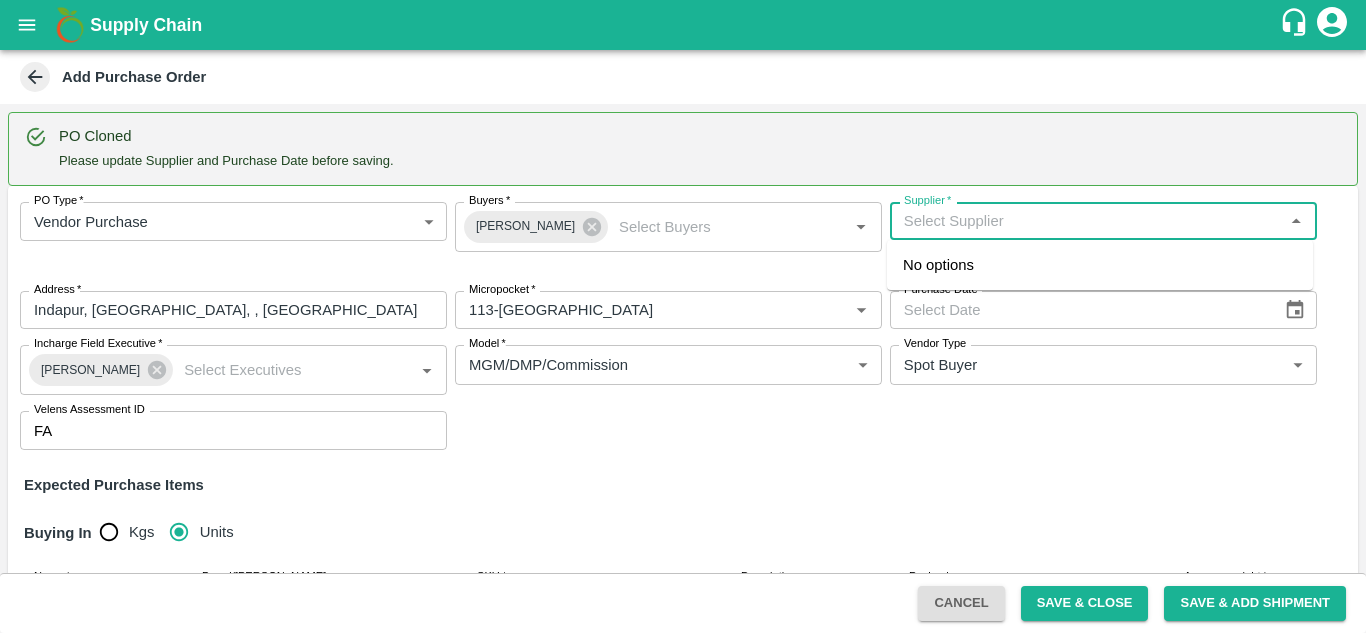 click on "Supplier   *" at bounding box center [1087, 221] 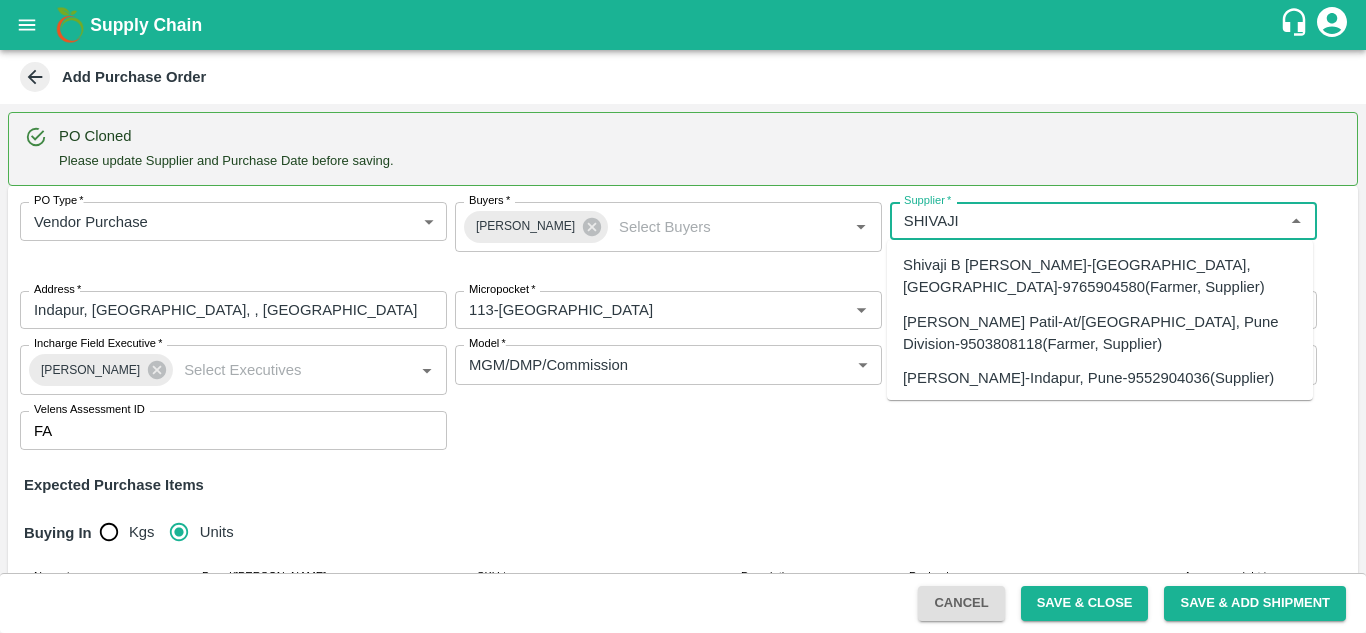 click on "SHIVAJI RAJARAM AVACHAR-Indapur, Pune-9552904036(Supplier)" at bounding box center [1088, 378] 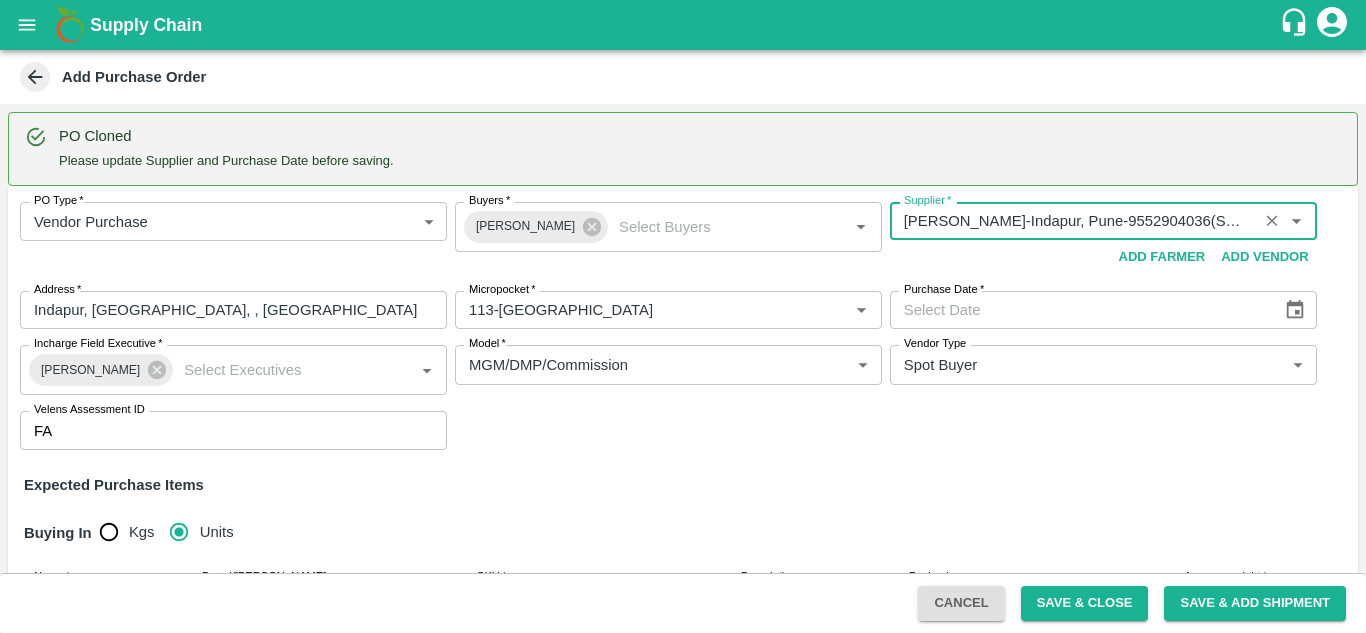 type on "SHIVAJI RAJARAM AVACHAR-Indapur, Pune-9552904036(Supplier)" 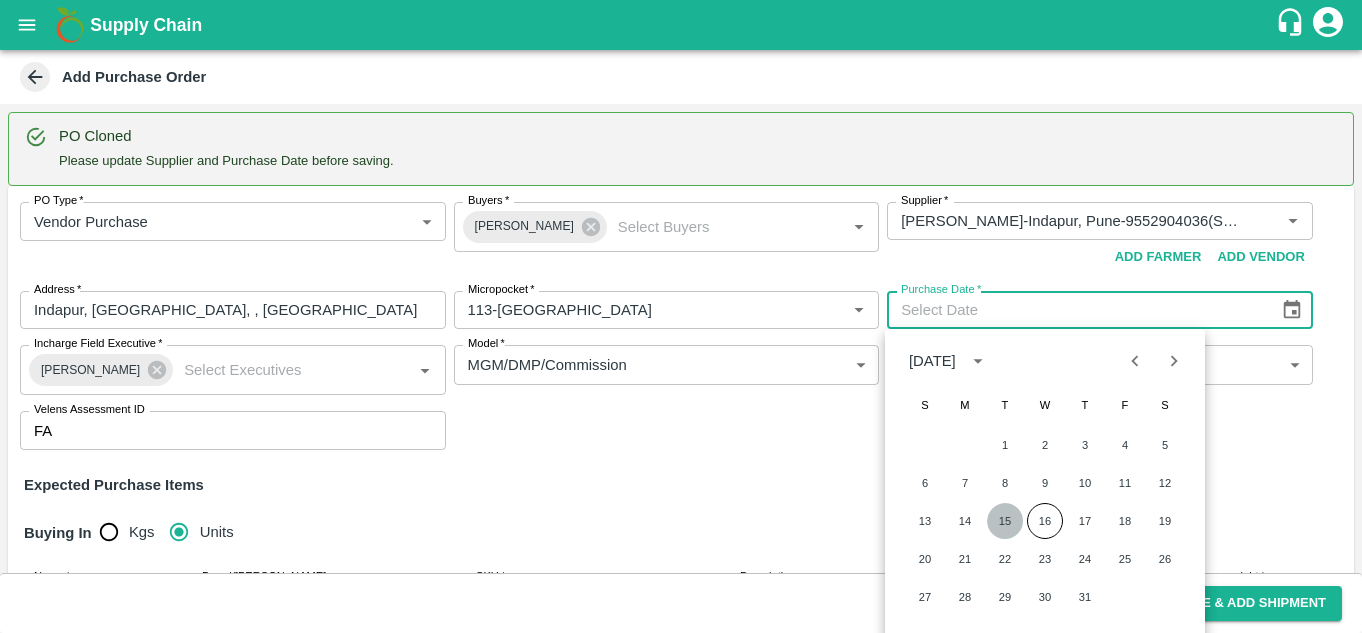 click on "15" at bounding box center [1005, 521] 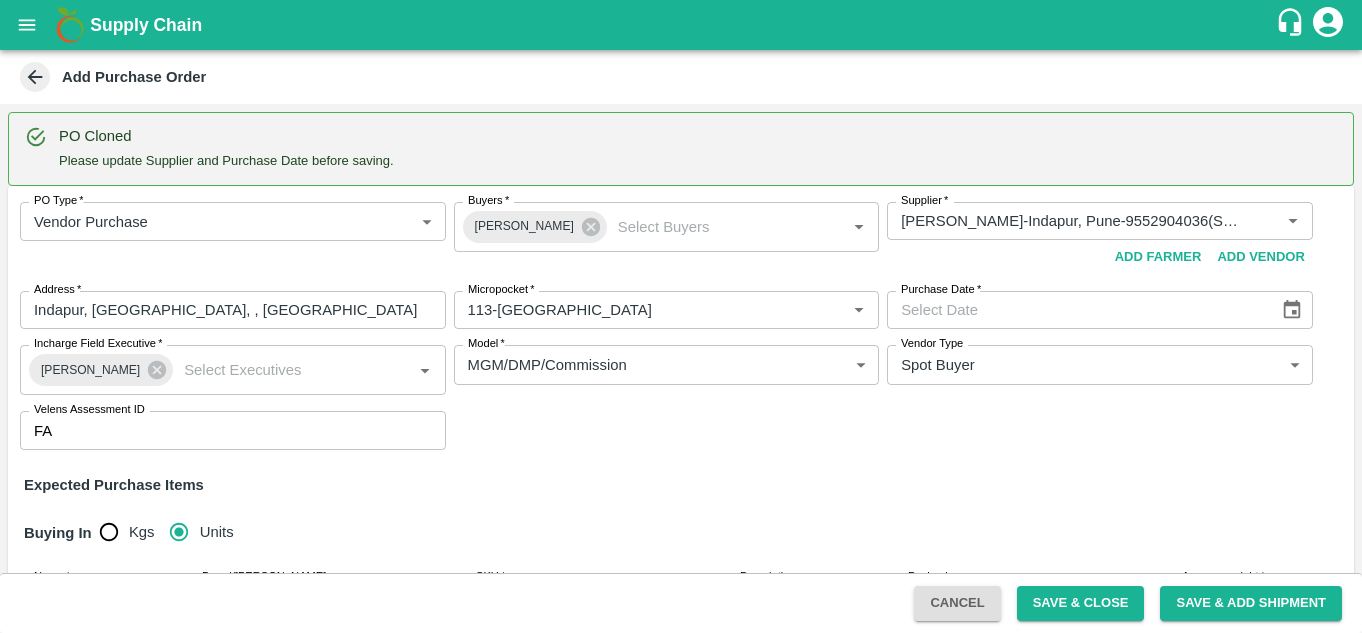 type on "15/07/2025" 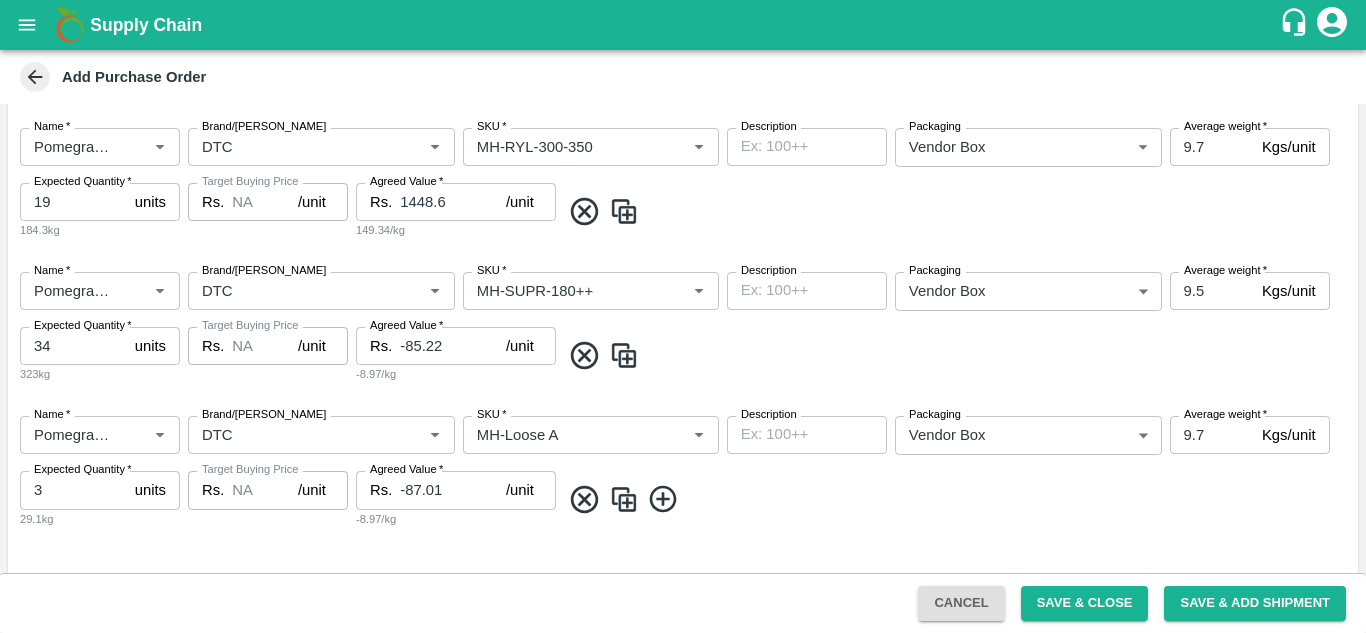 scroll, scrollTop: 1349, scrollLeft: 0, axis: vertical 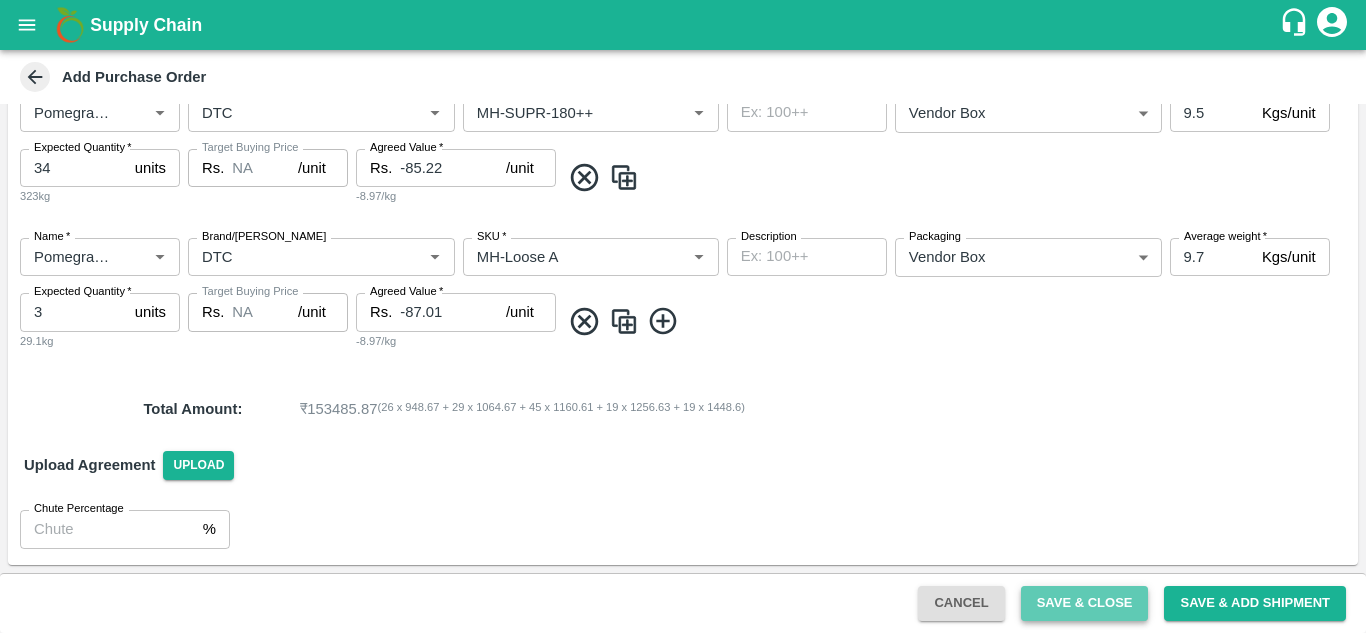 click on "Save & Close" at bounding box center (1085, 603) 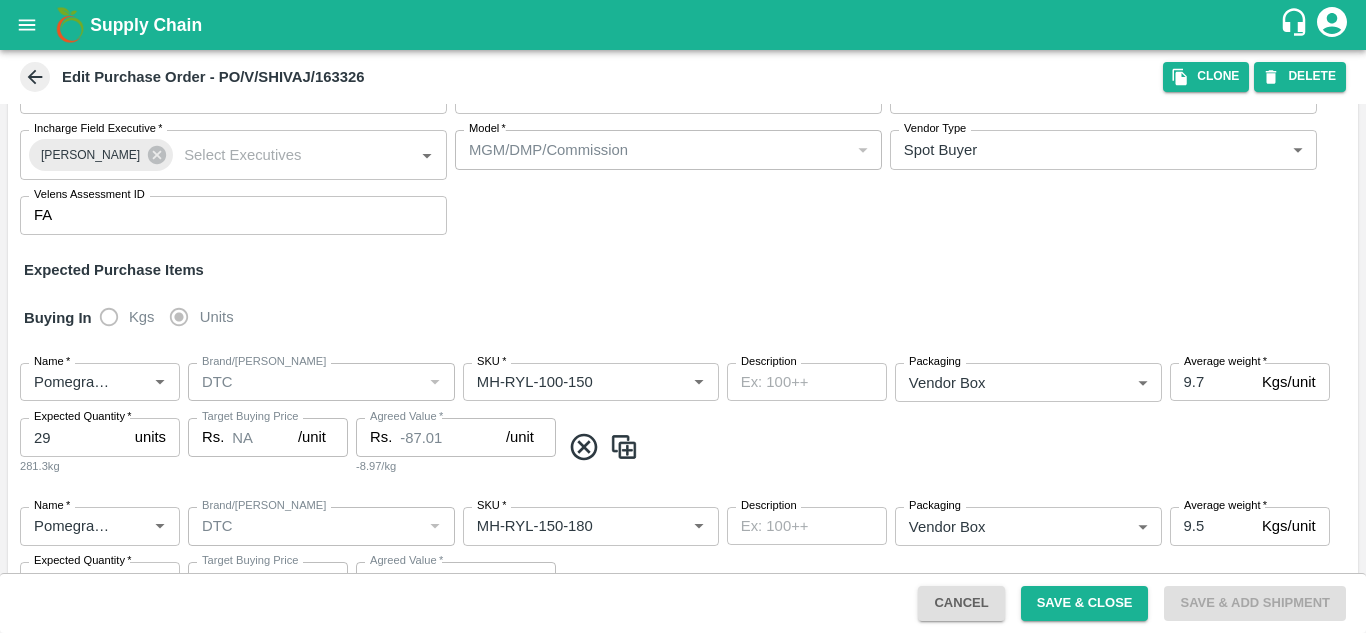 scroll, scrollTop: 0, scrollLeft: 0, axis: both 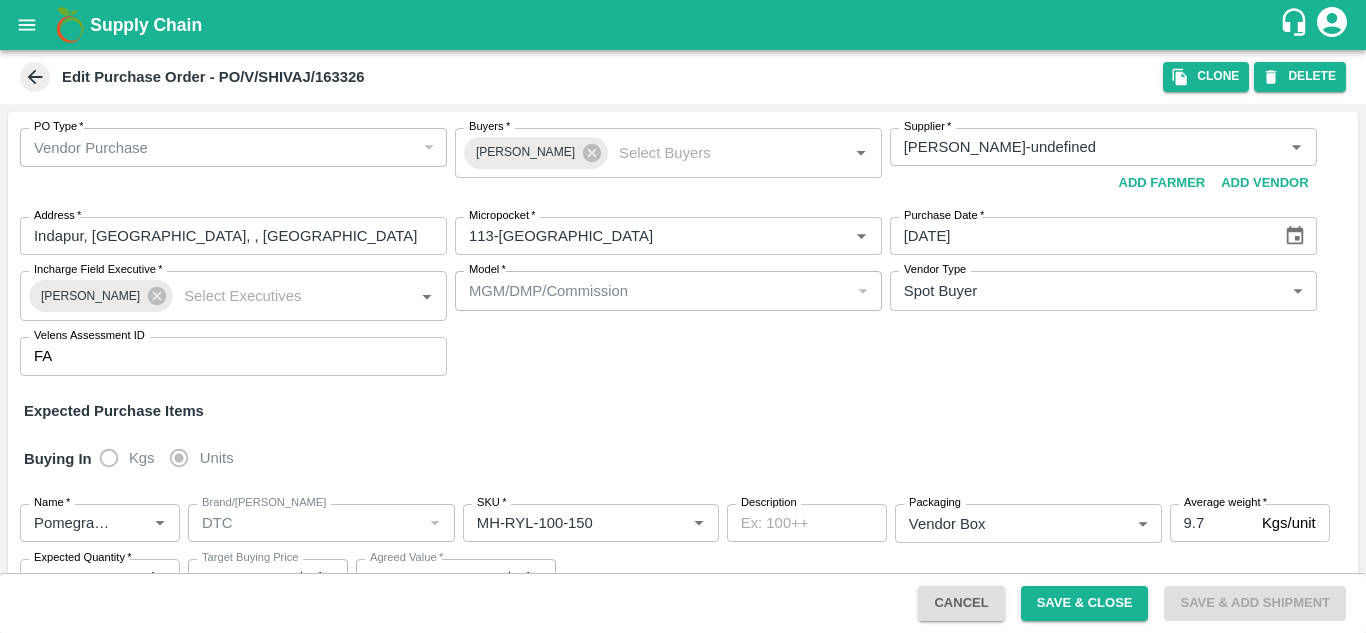 click 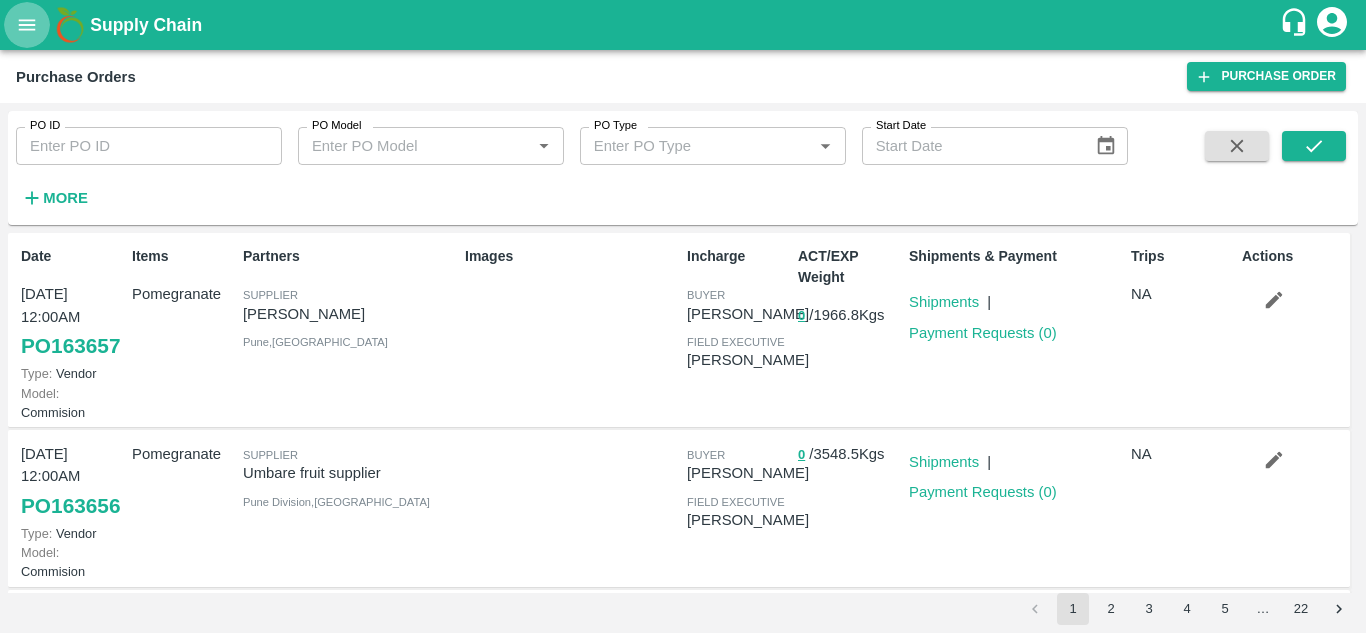 click 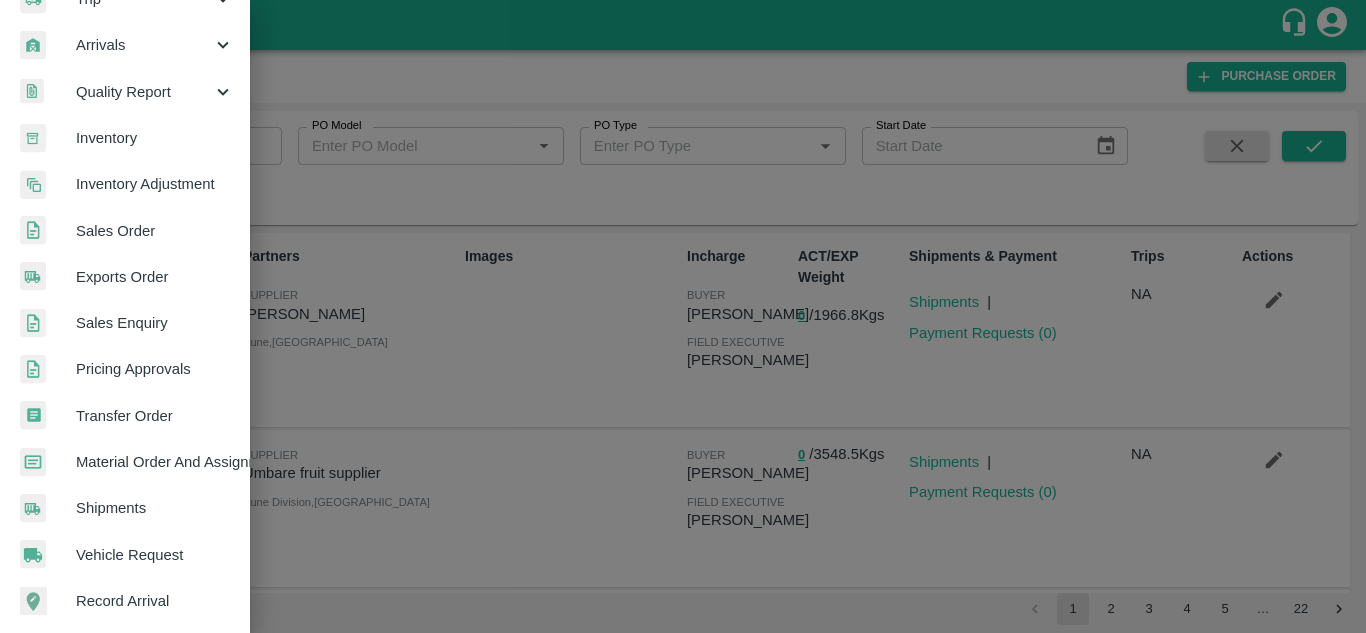scroll, scrollTop: 270, scrollLeft: 0, axis: vertical 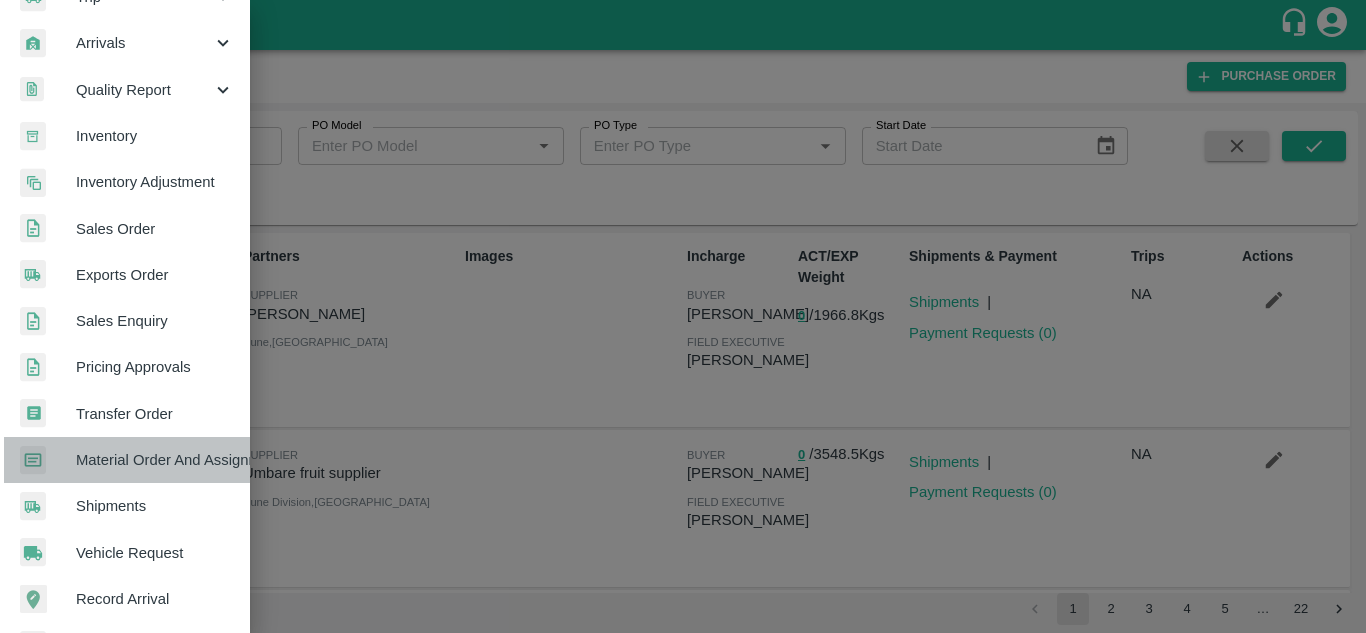 click on "Material Order And Assignment" at bounding box center (155, 460) 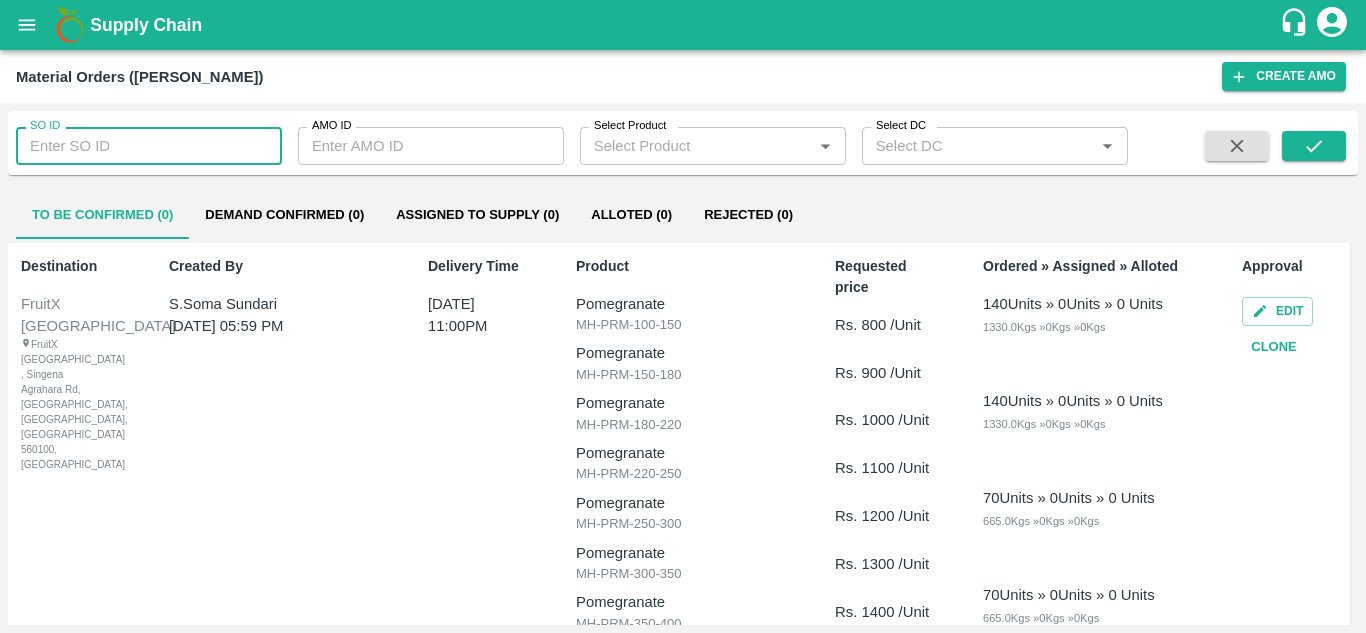 click on "SO ID" at bounding box center [149, 146] 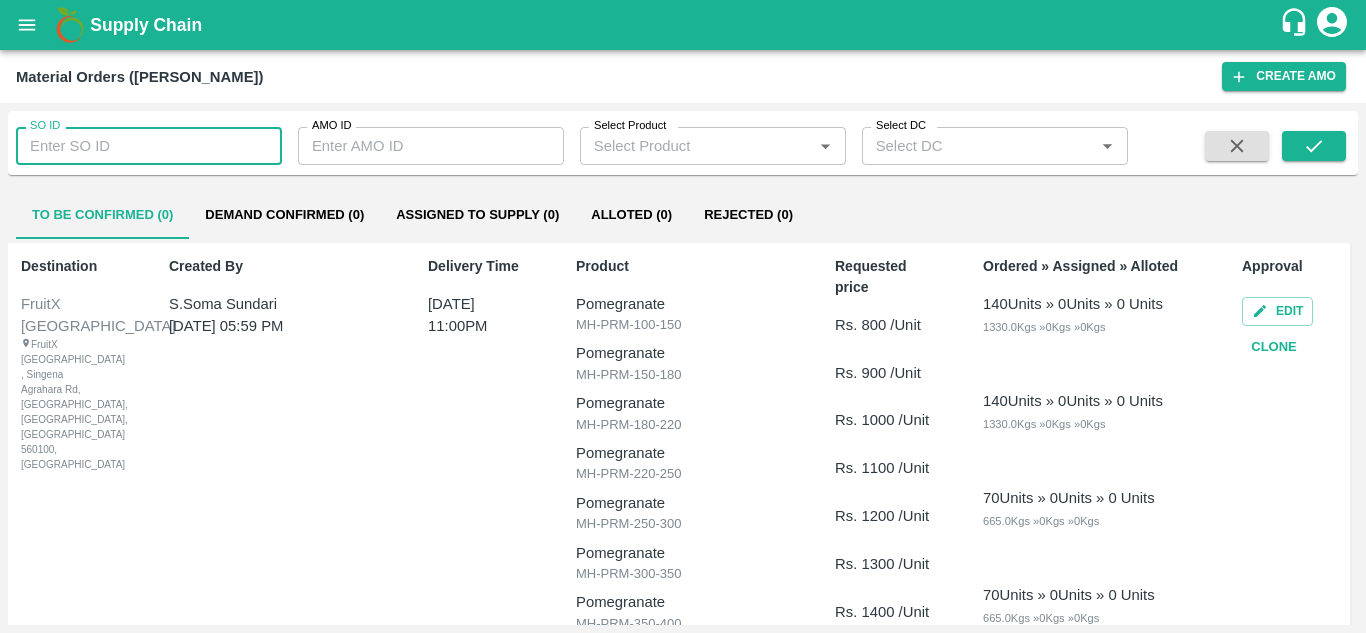 paste on "599811" 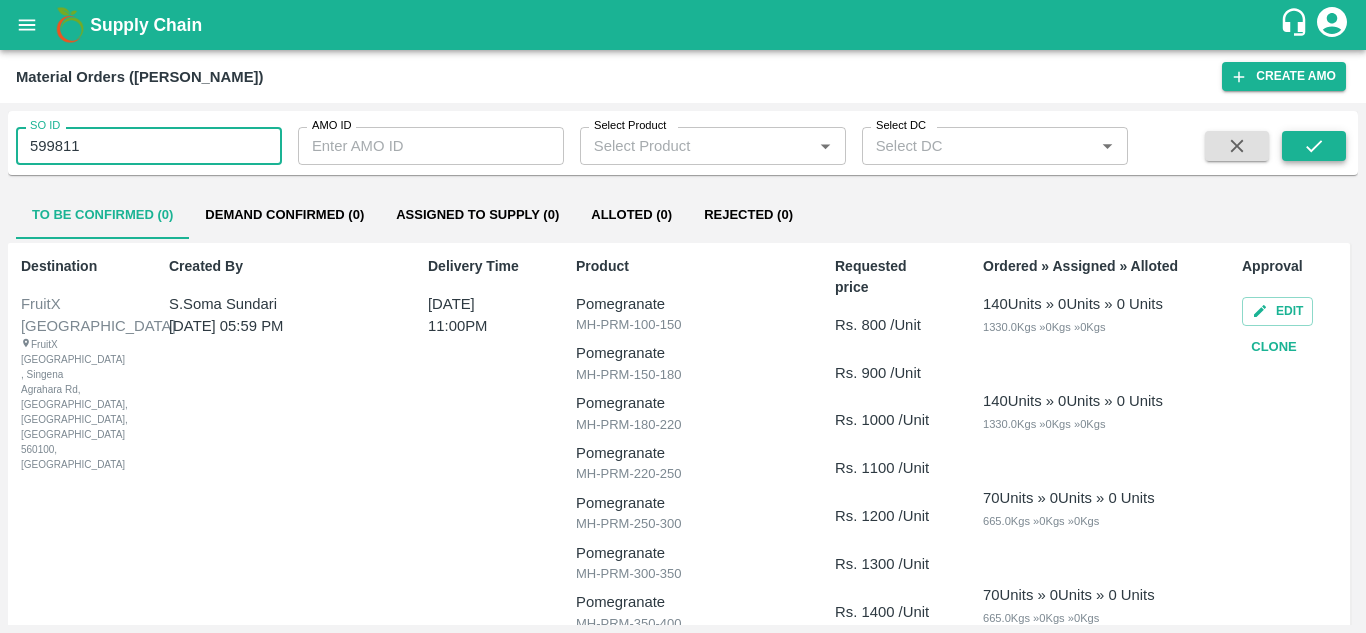 type on "599811" 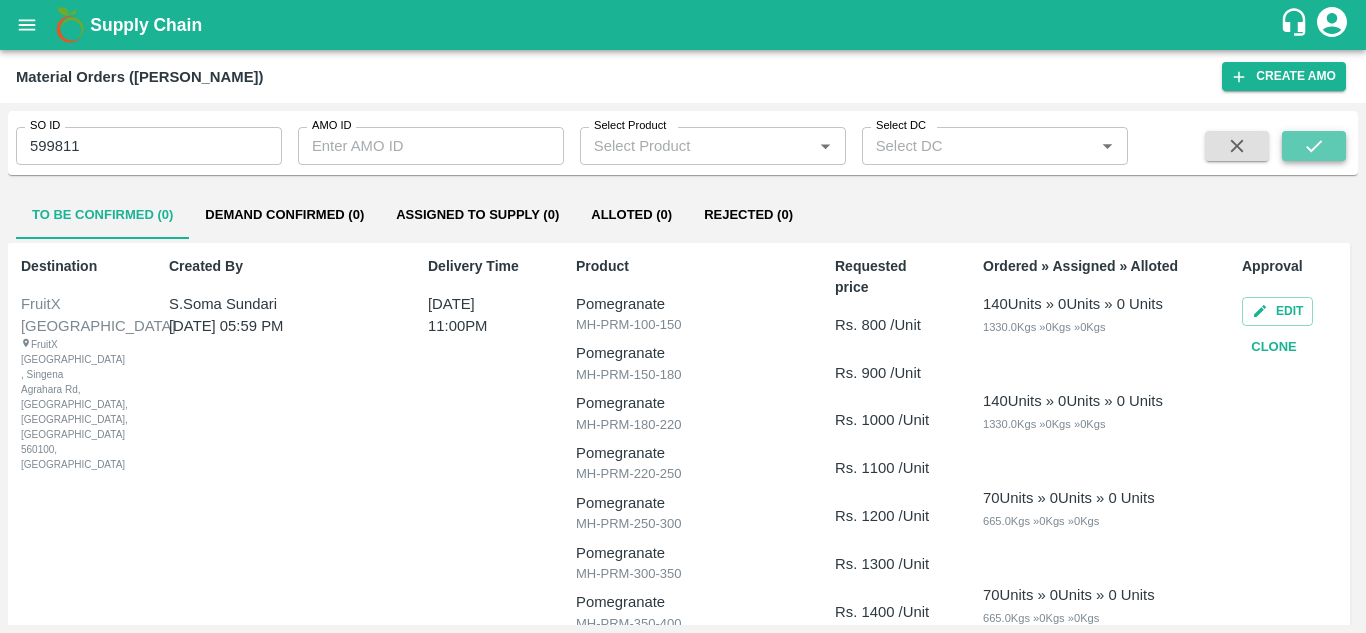 click 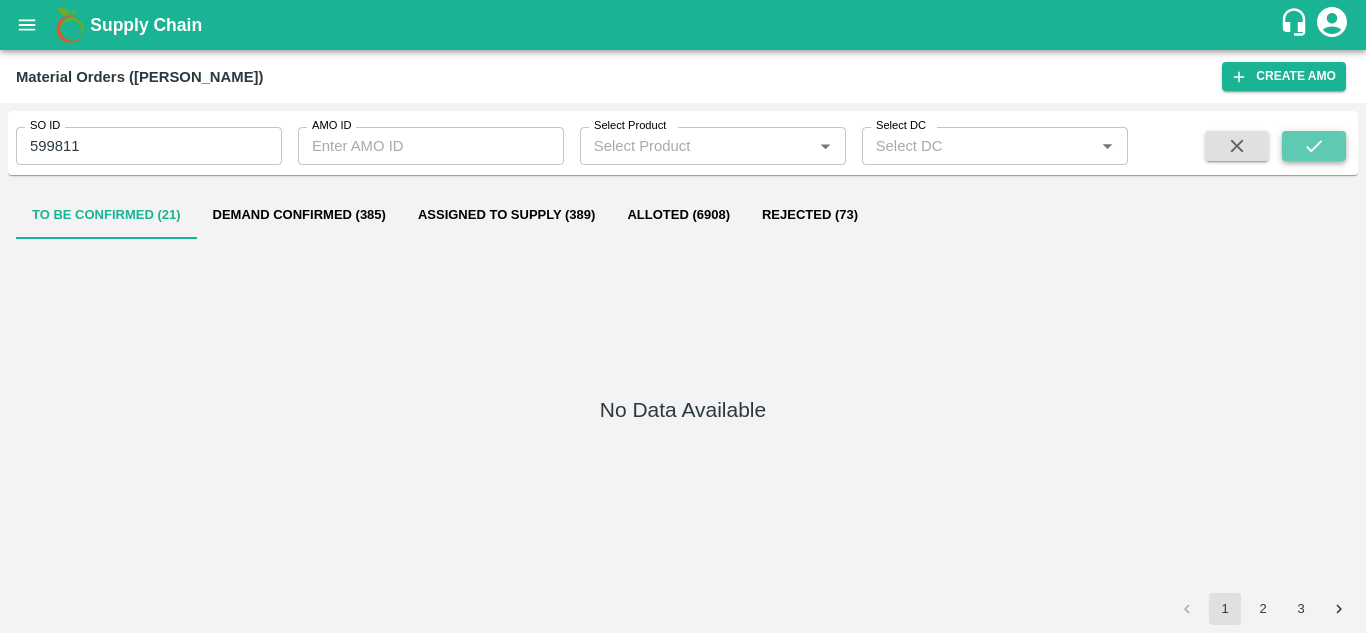 click 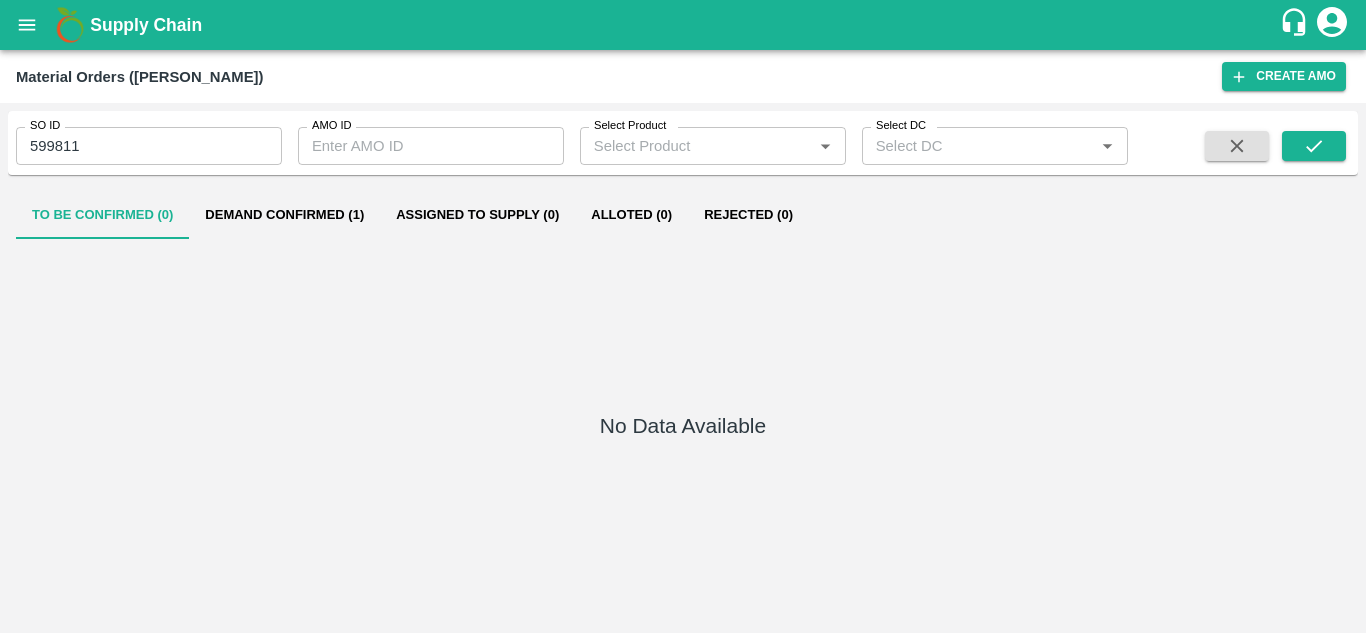 click on "Demand Confirmed (1)" at bounding box center [284, 215] 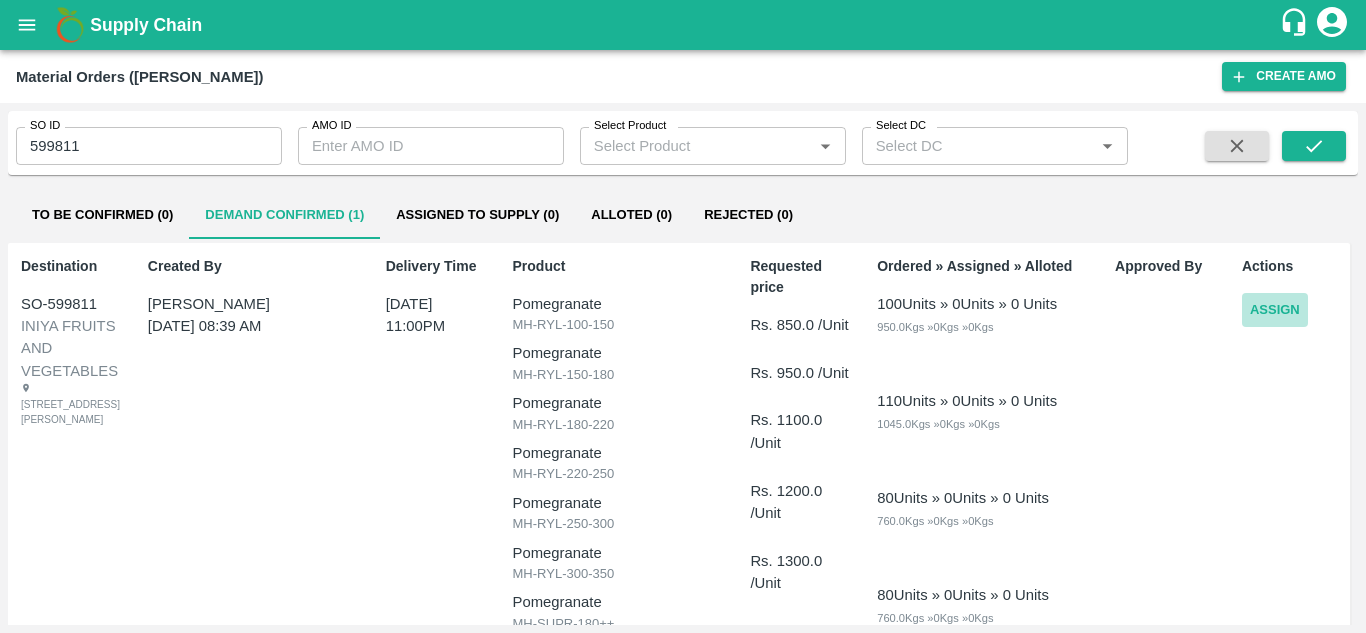 click on "Assign" at bounding box center (1275, 310) 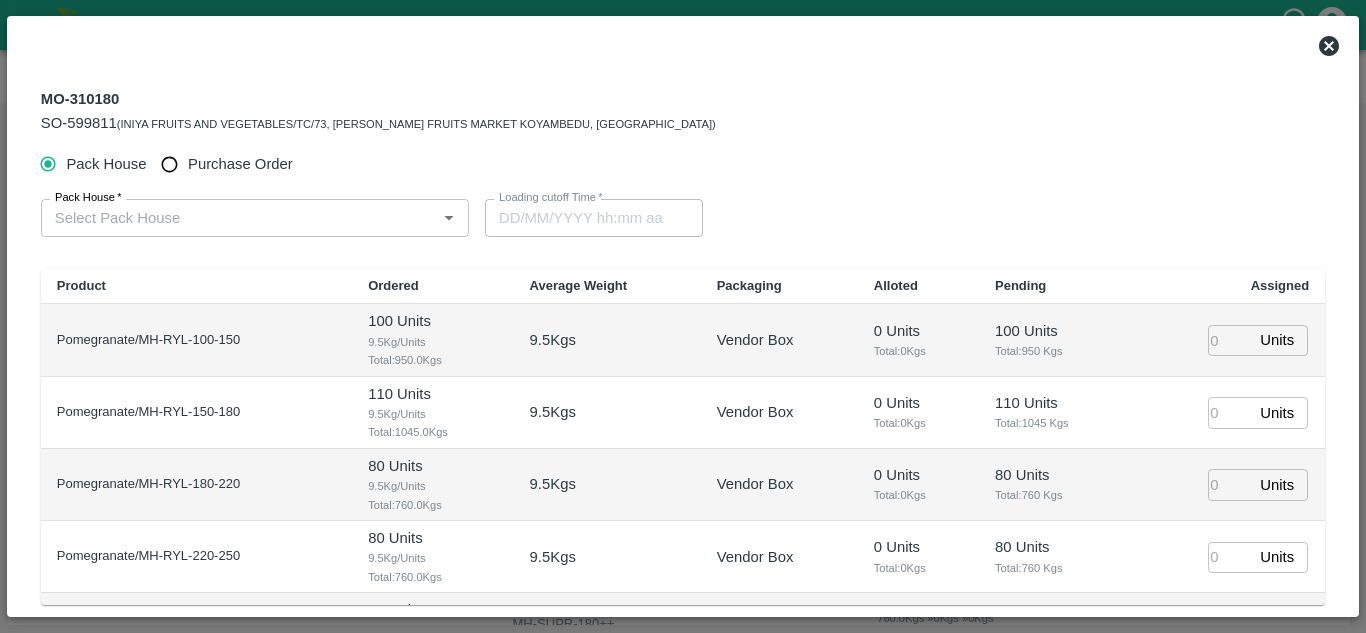 type on "20/07/2025 11:00 PM" 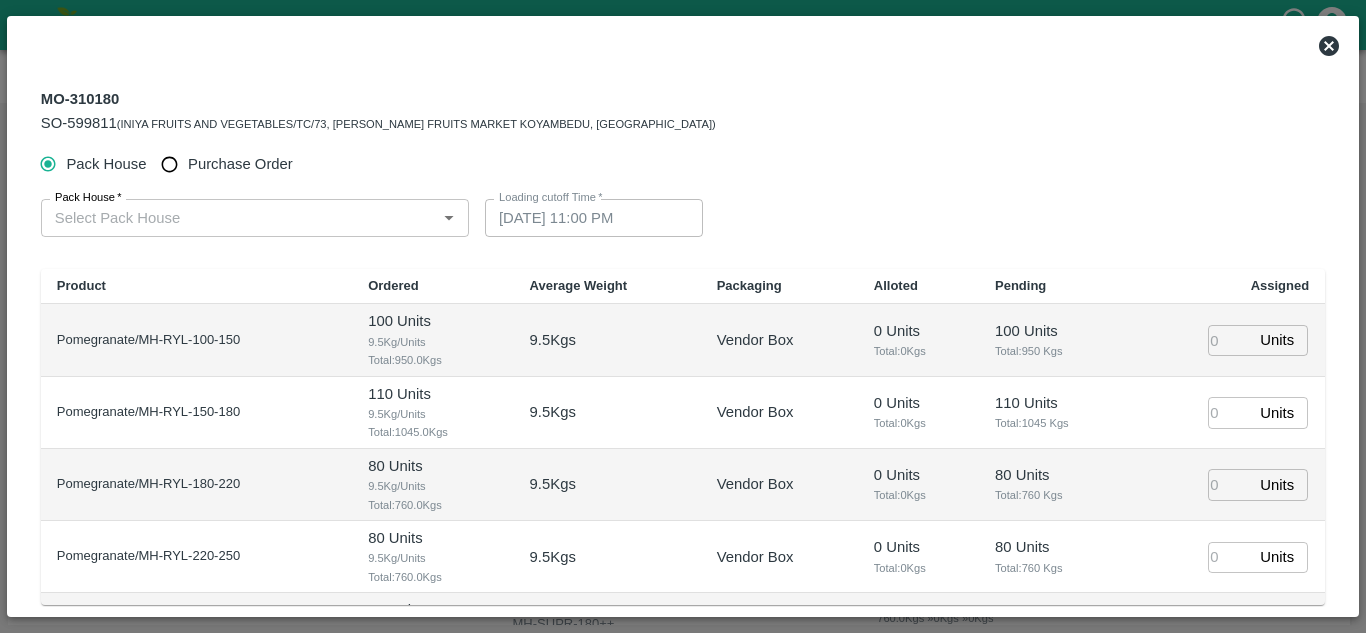 type 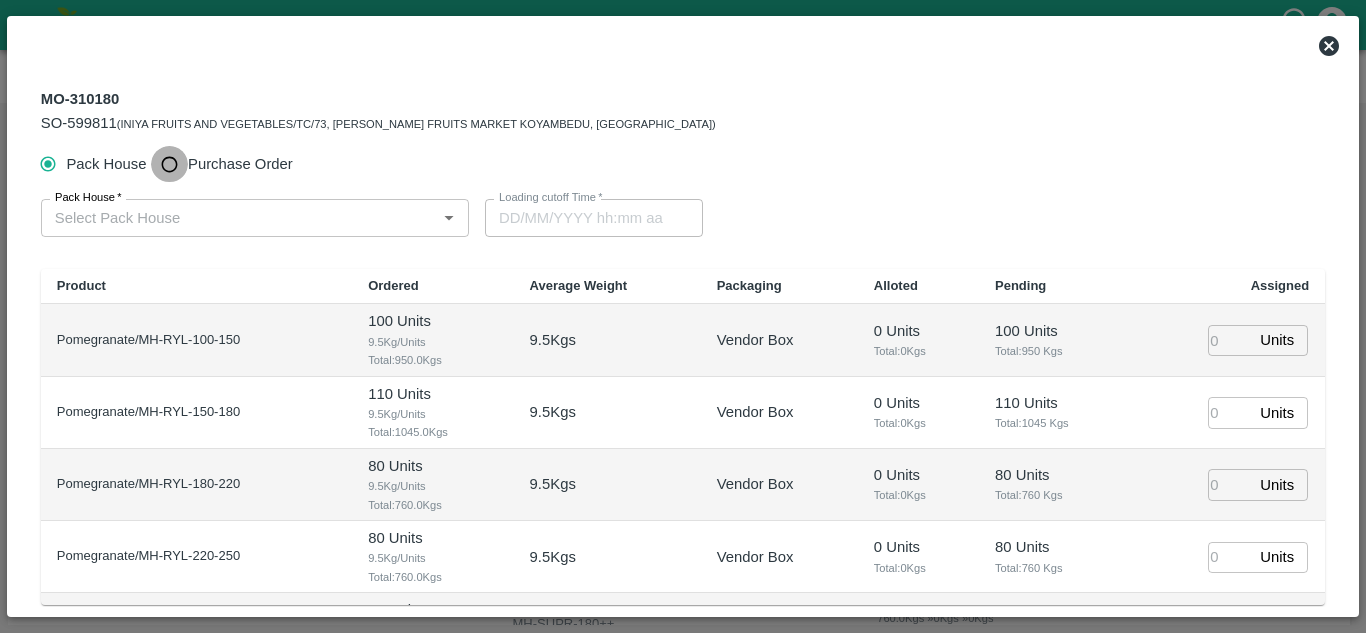 click on "Purchase Order" at bounding box center [169, 164] 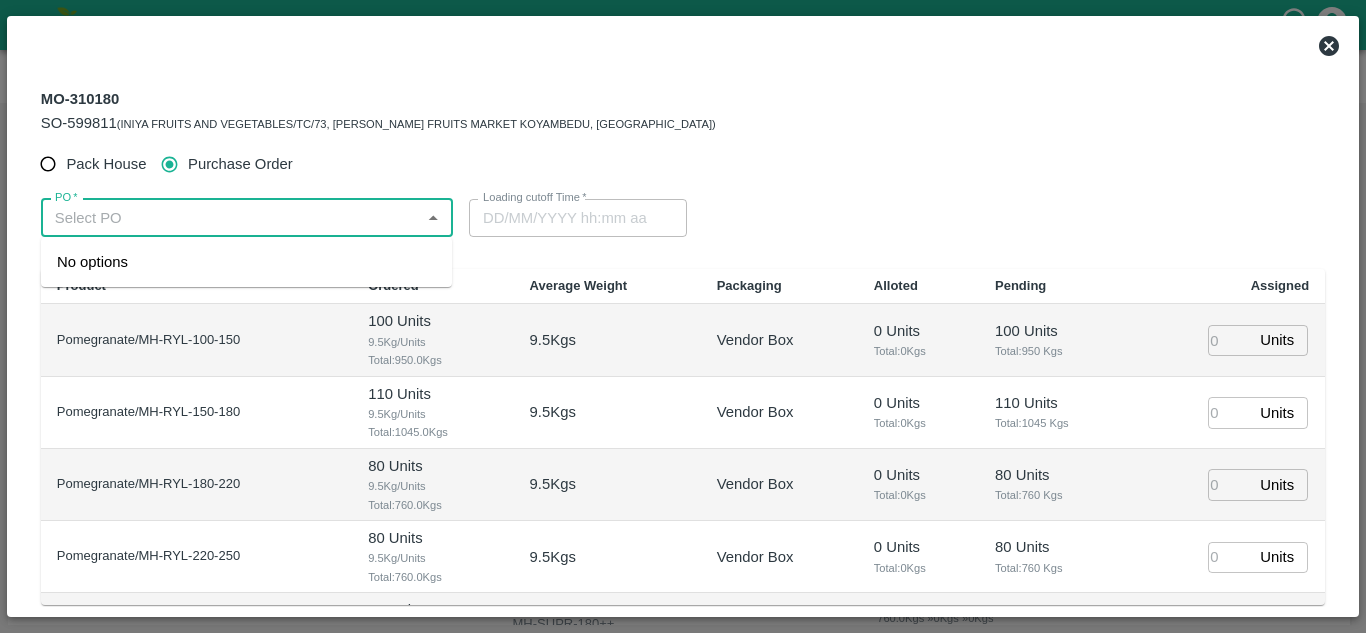 click on "PO   *" at bounding box center [230, 218] 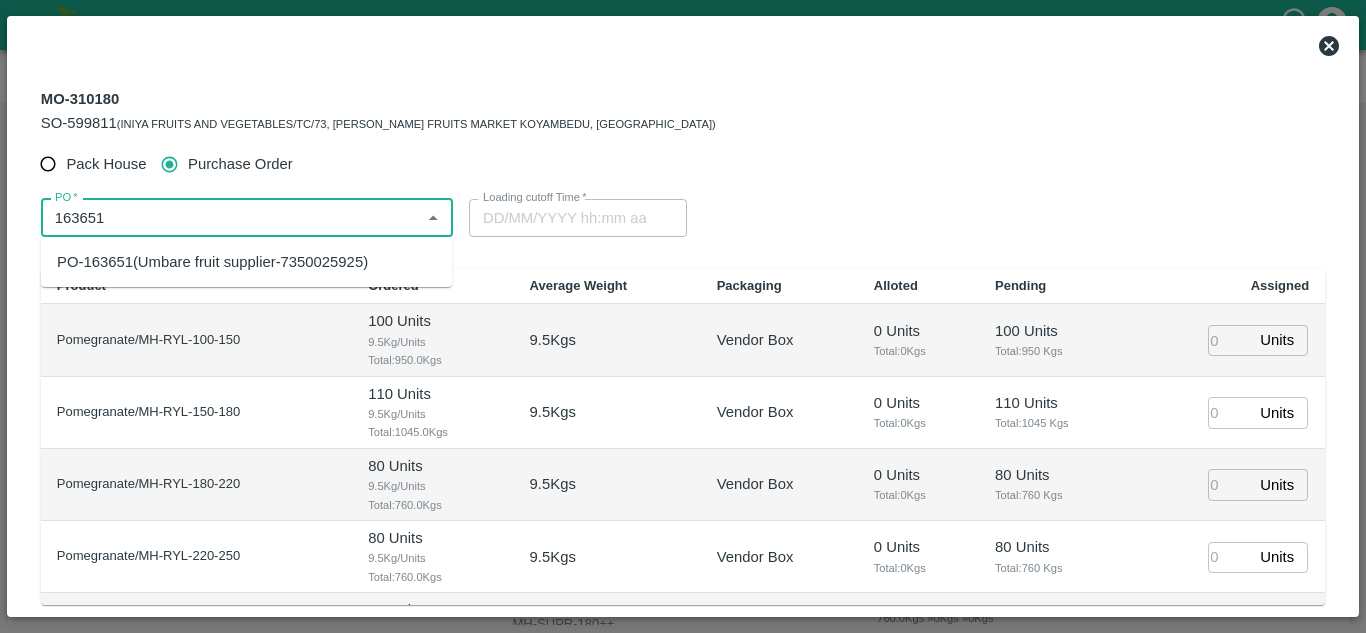 click on "PO-163651(Umbare fruit supplier-7350025925)" at bounding box center (212, 262) 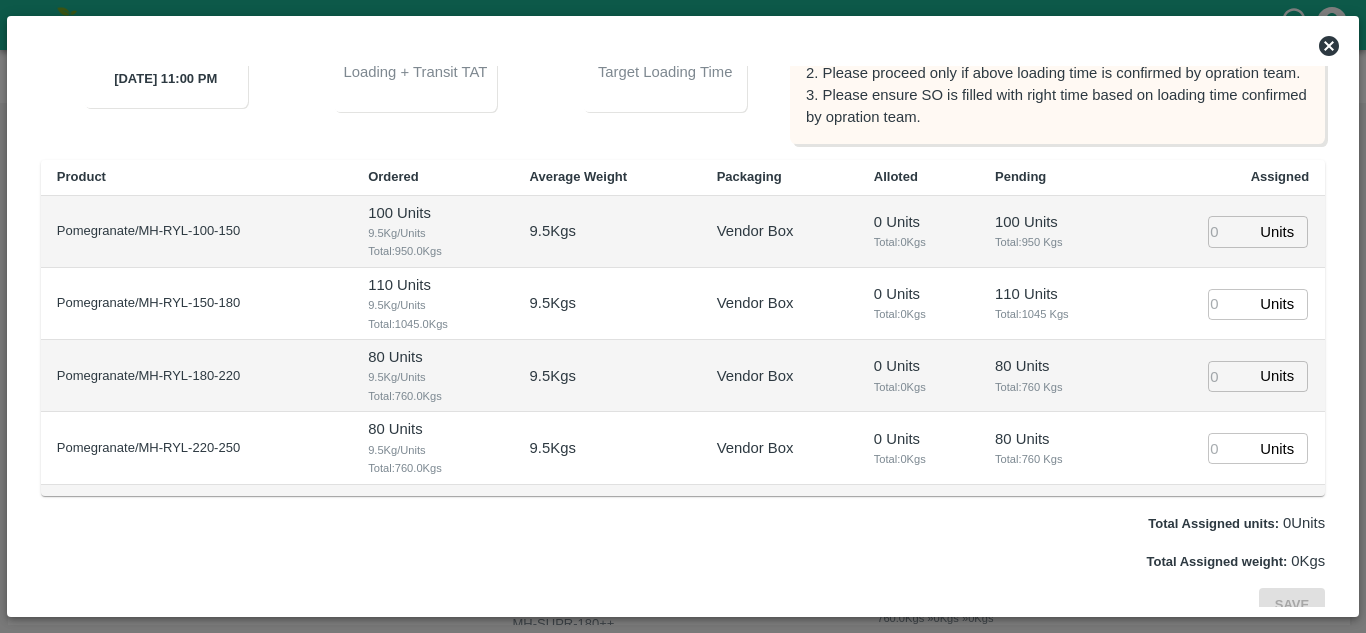 scroll, scrollTop: 300, scrollLeft: 0, axis: vertical 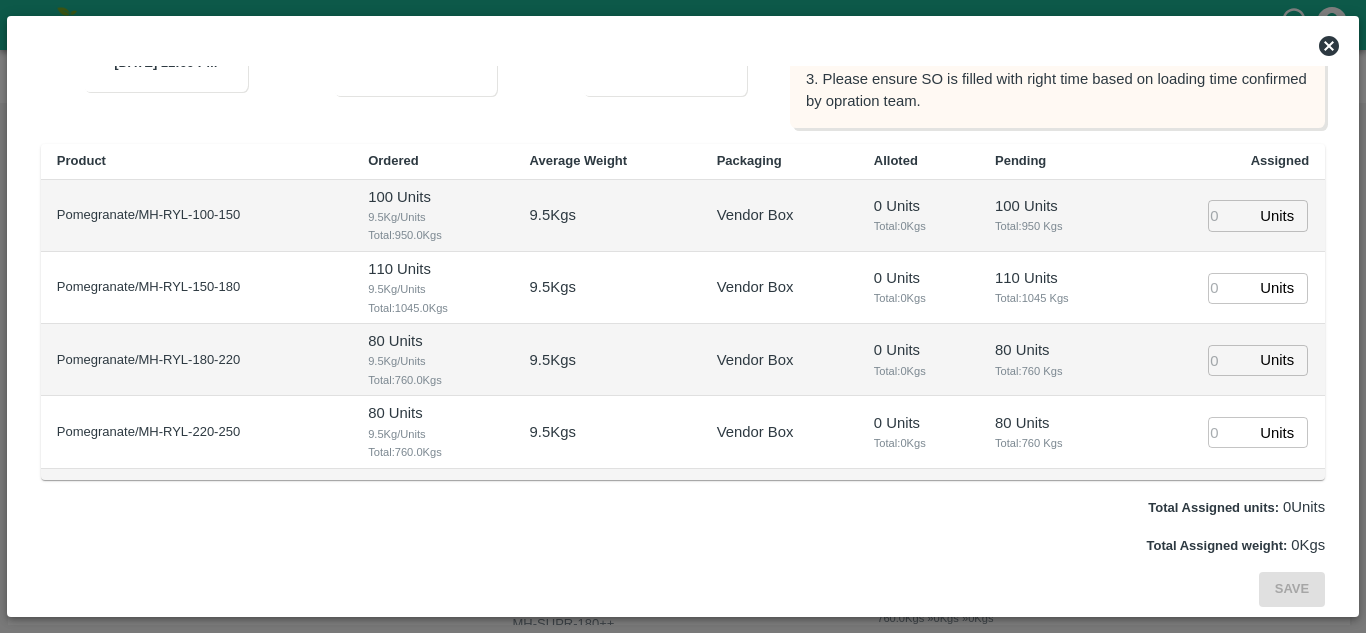 type on "PO-163651(Umbare fruit supplier-7350025925)" 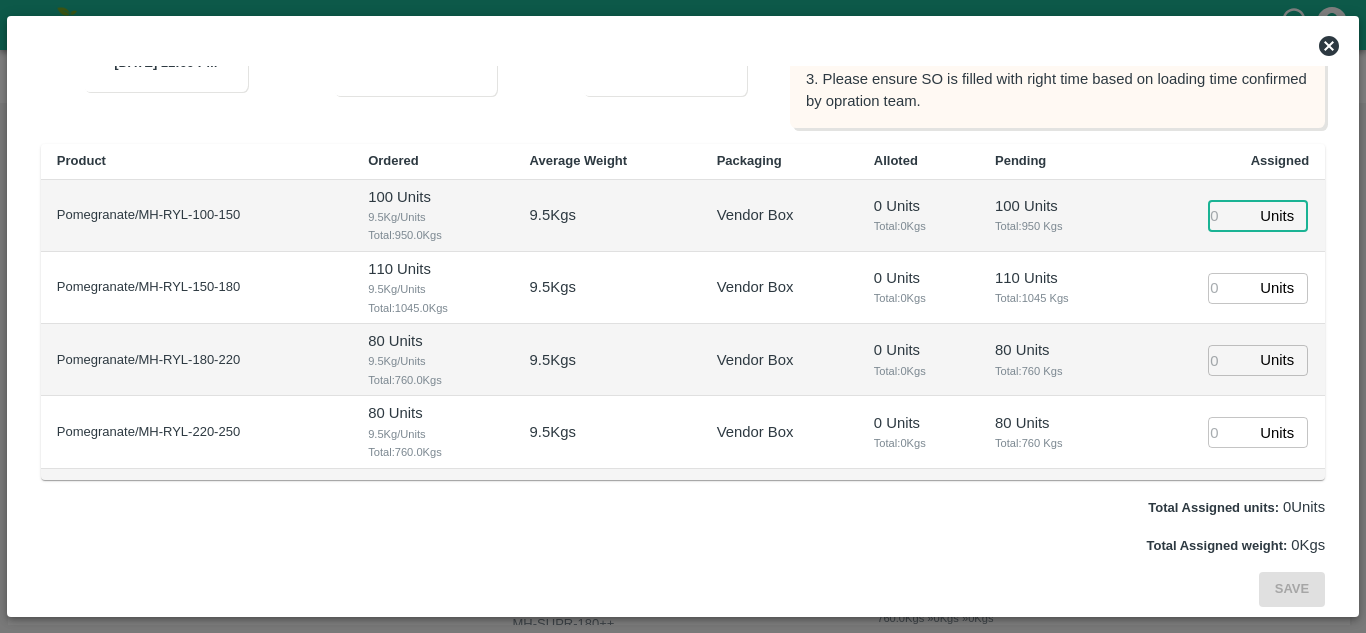 click at bounding box center [1230, 215] 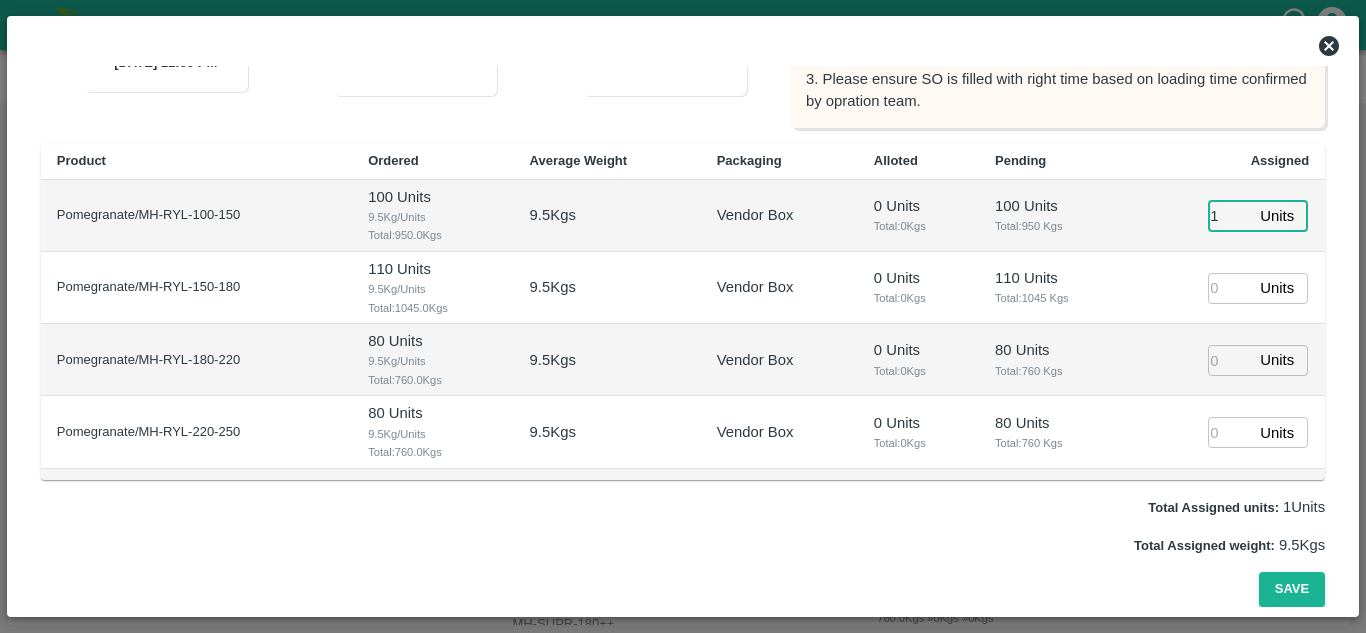 type on "19/07/2025 10:52 AM" 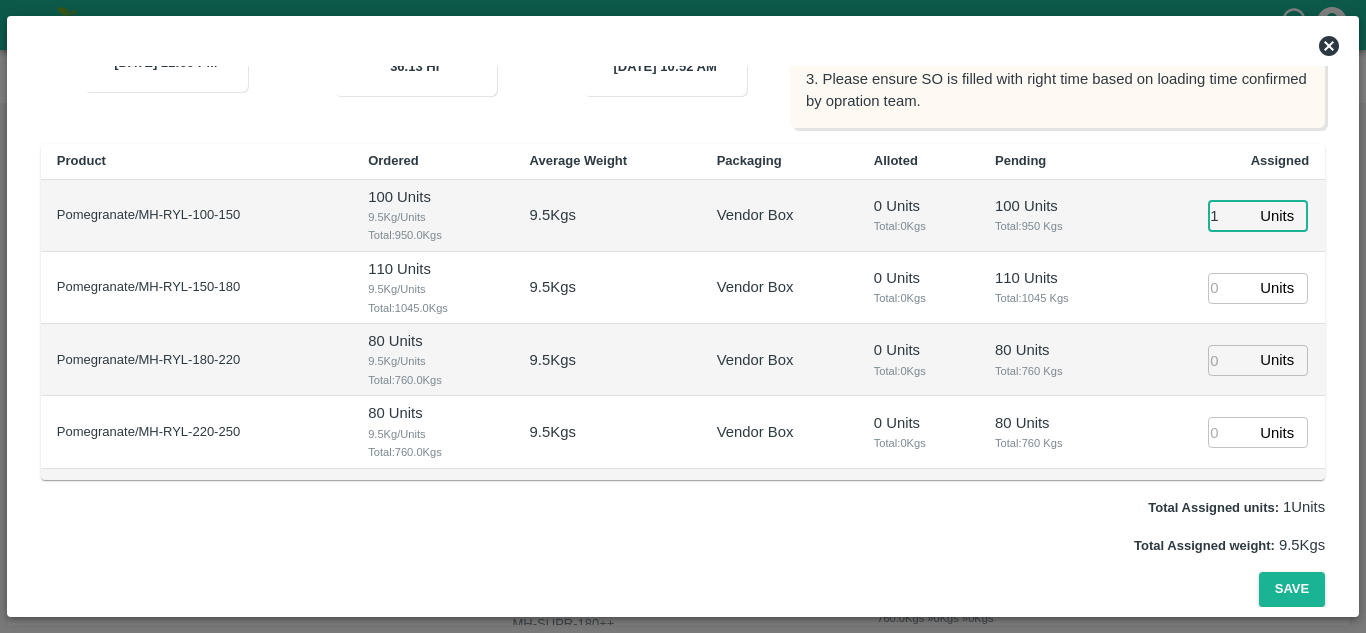 type on "1" 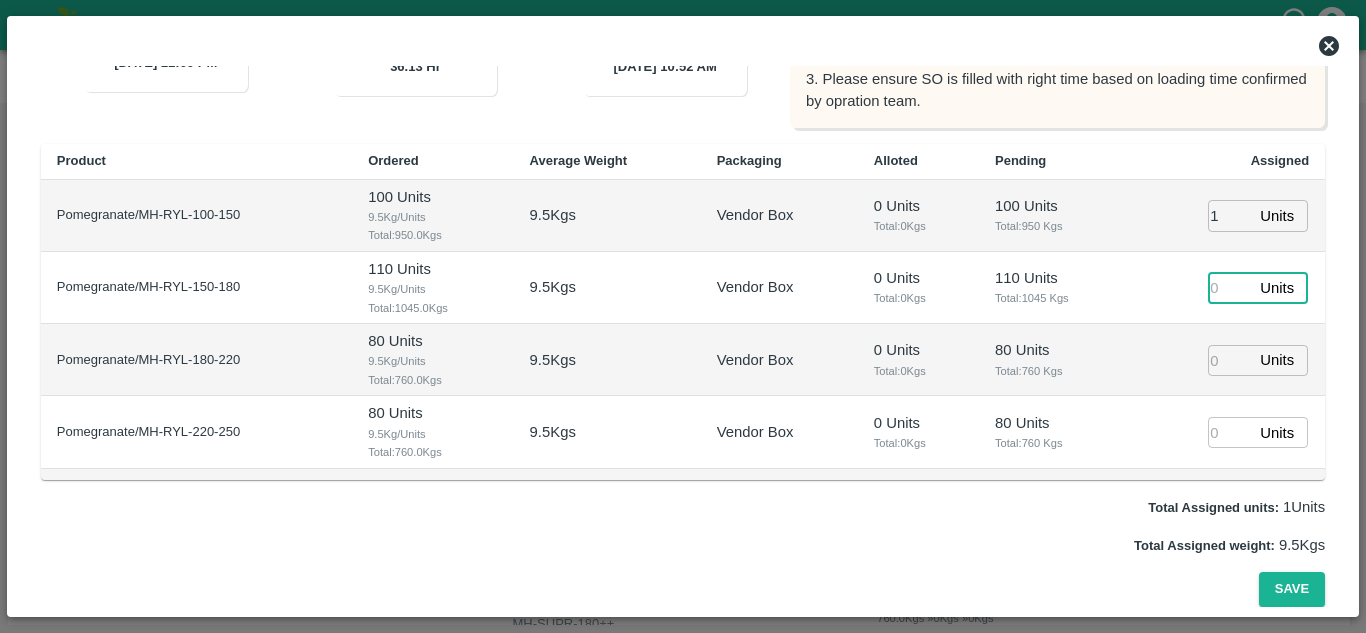 click at bounding box center [1230, 288] 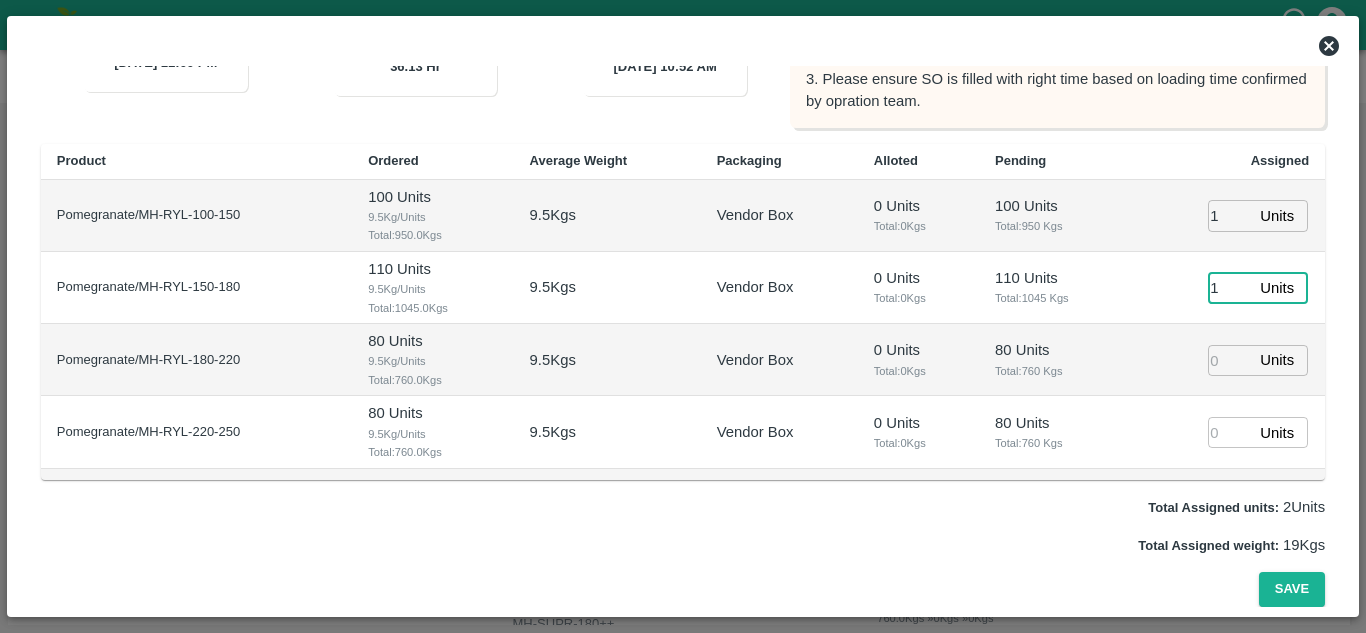 type on "1" 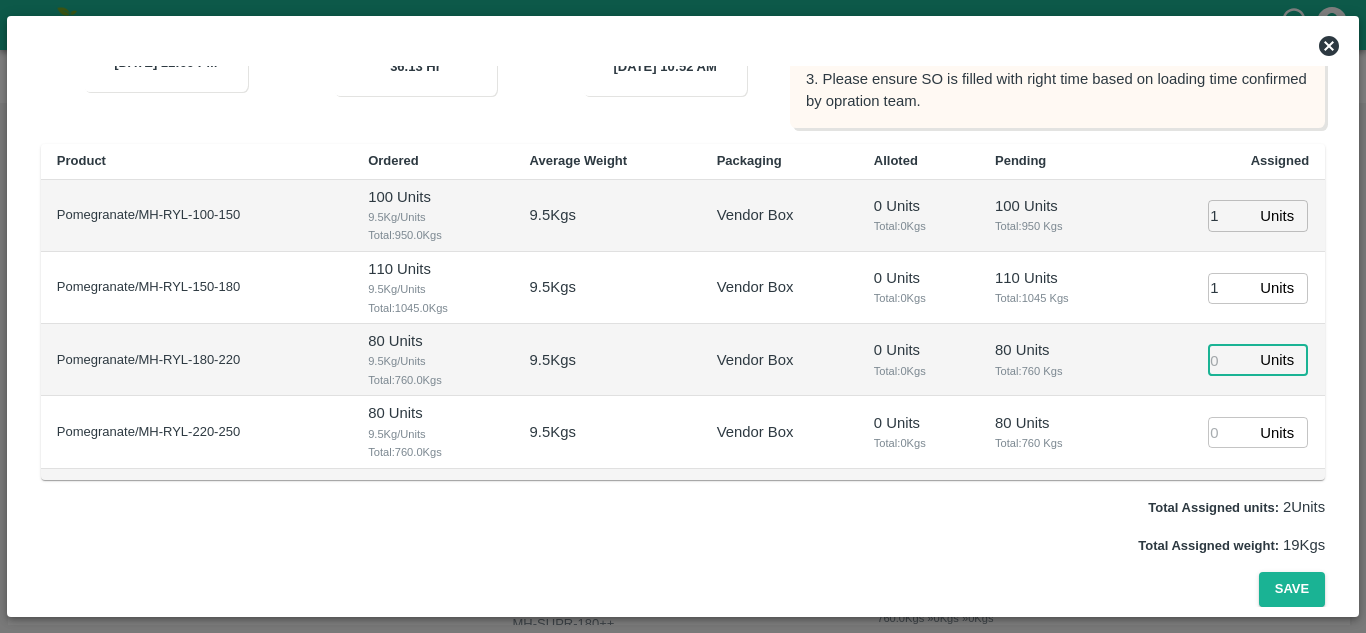 click at bounding box center (1230, 360) 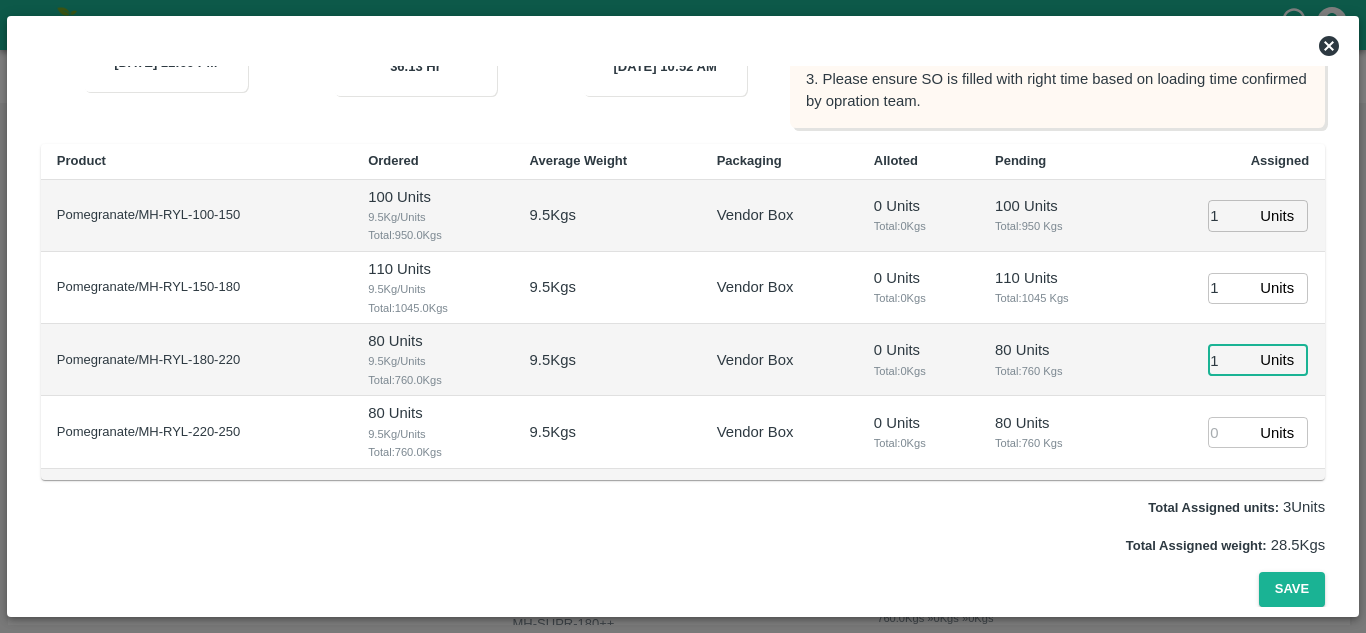 type on "1" 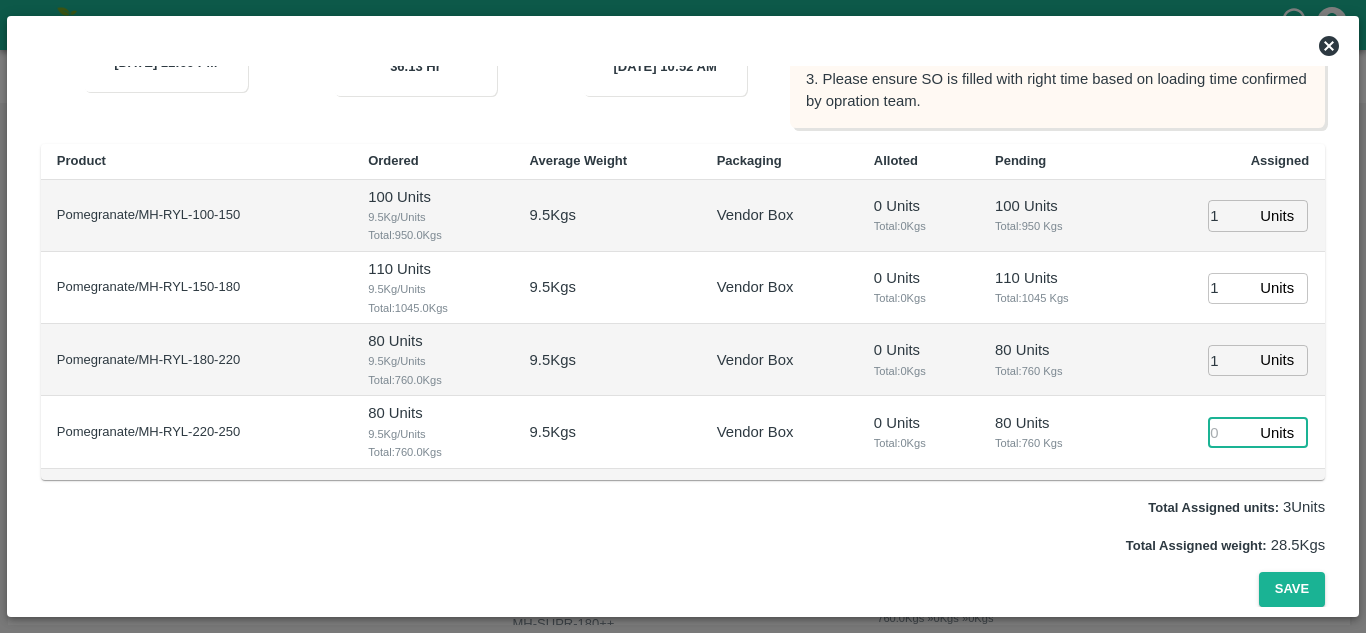 click at bounding box center [1230, 432] 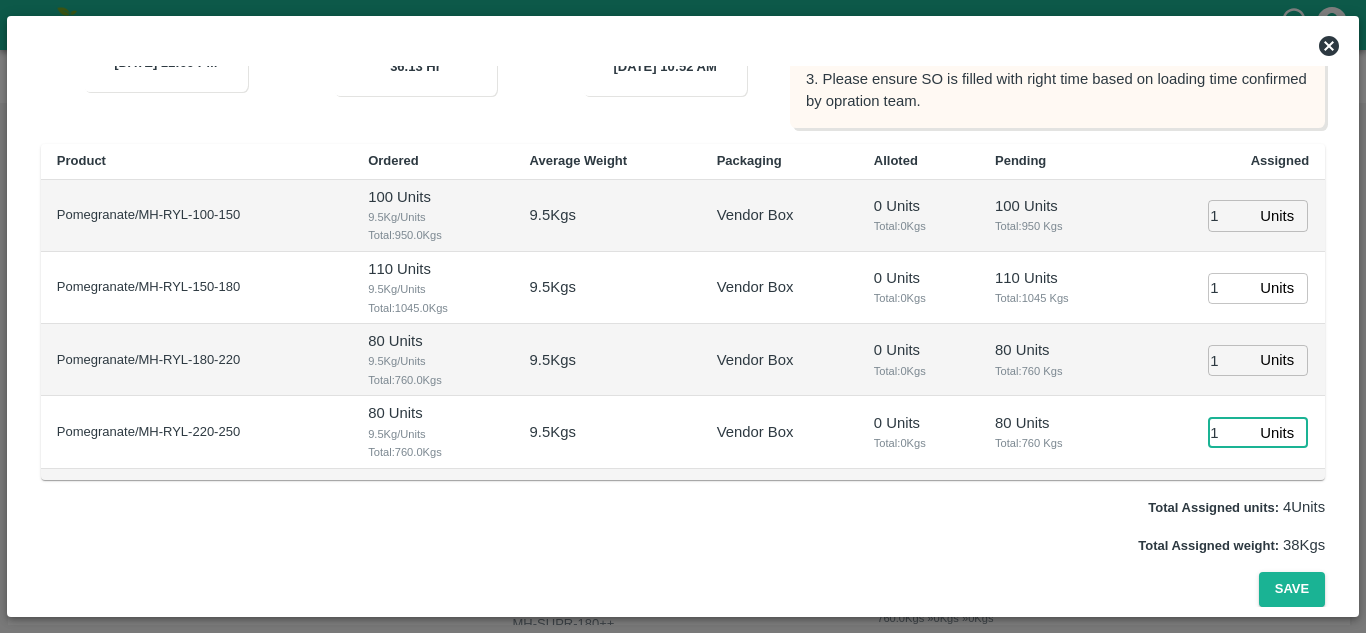type on "1" 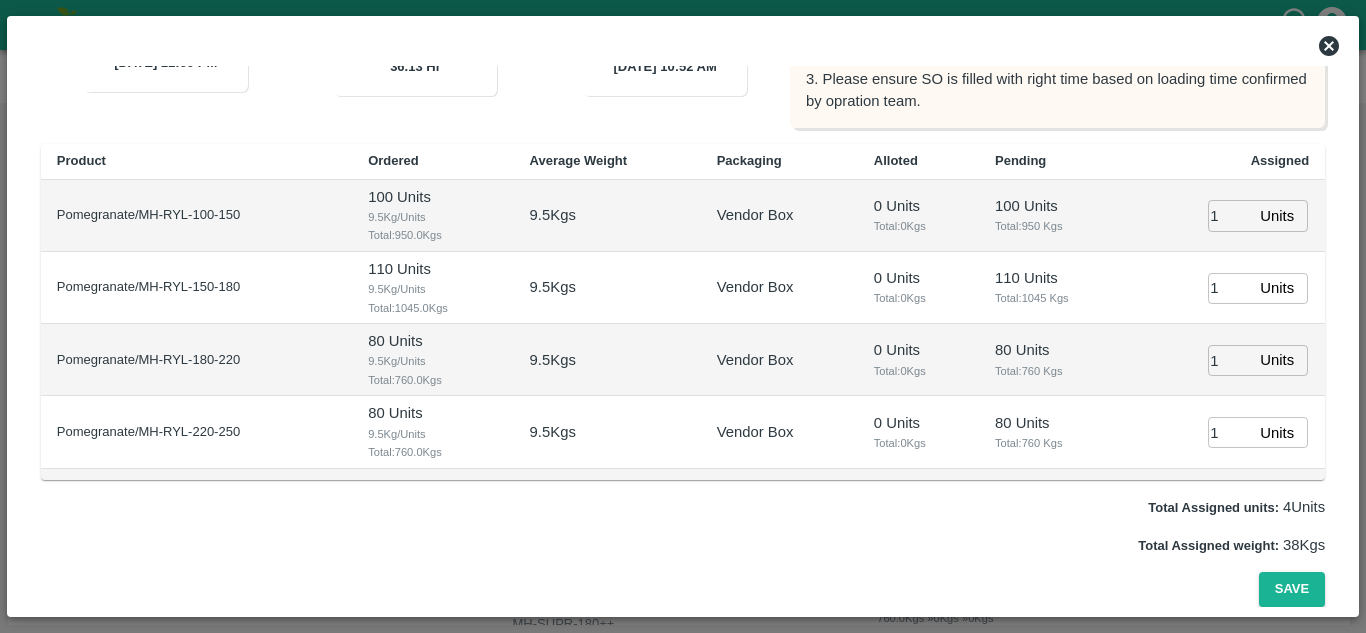 click on "80   Units Total:  760   Kgs" at bounding box center [1055, 360] 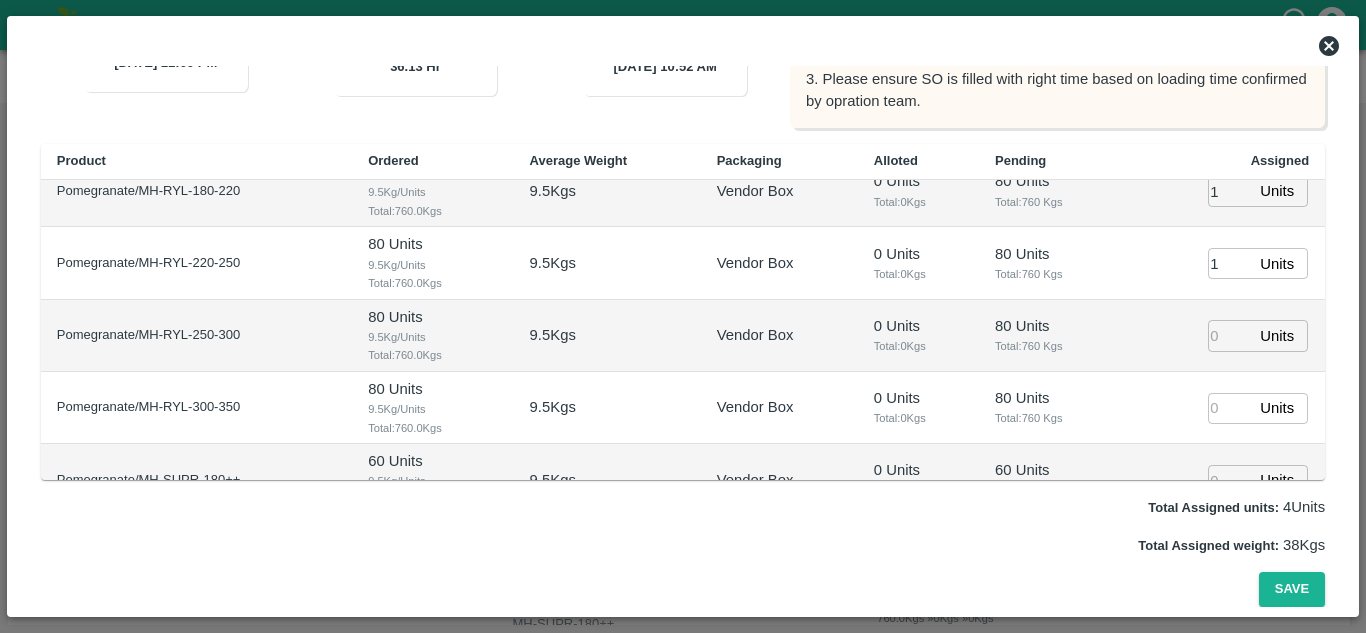 scroll, scrollTop: 170, scrollLeft: 0, axis: vertical 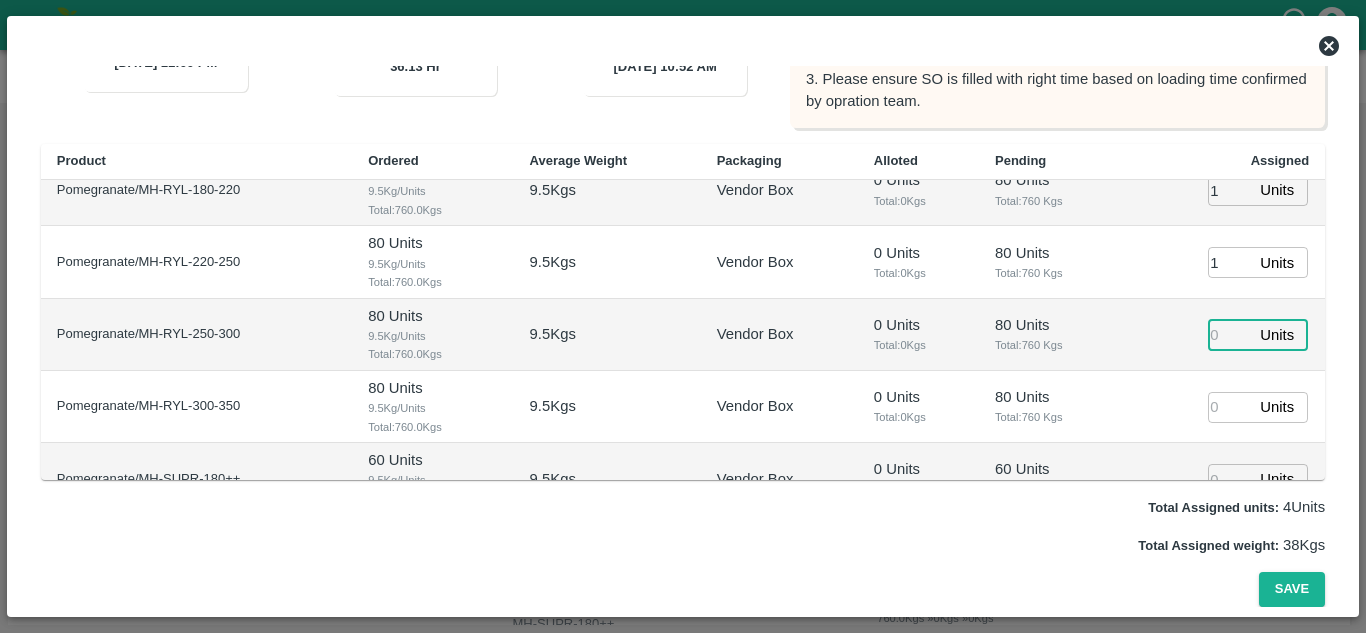 click at bounding box center (1230, 334) 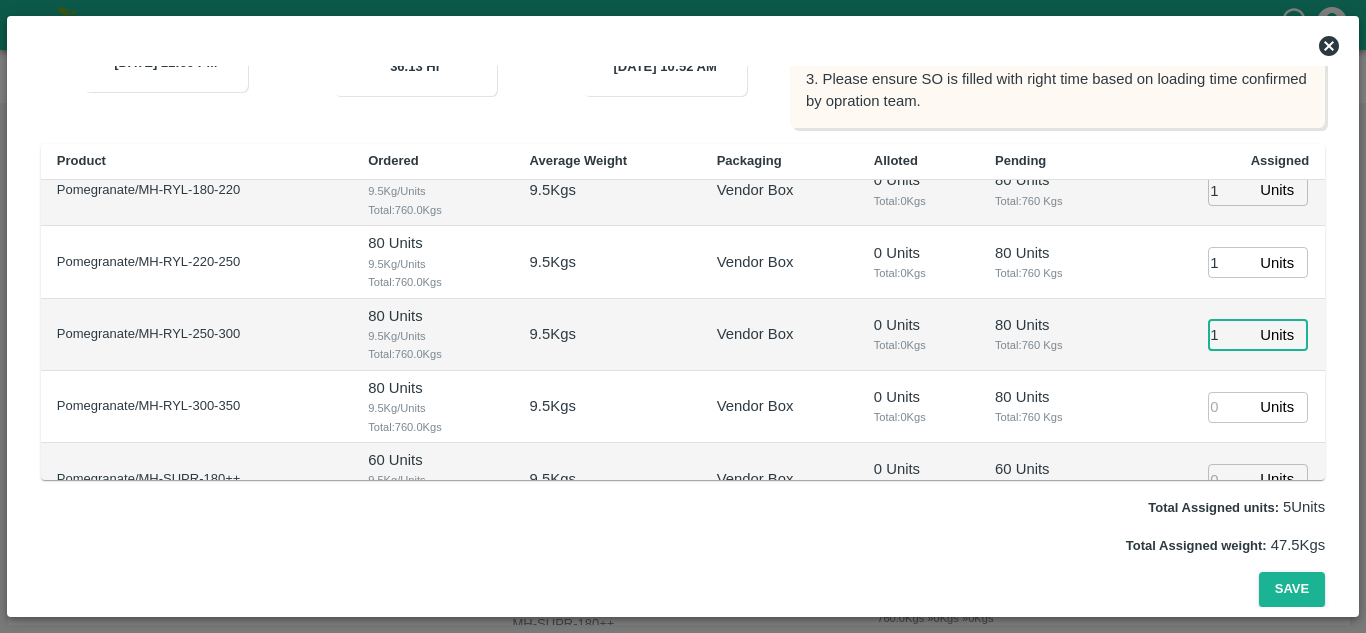 type on "1" 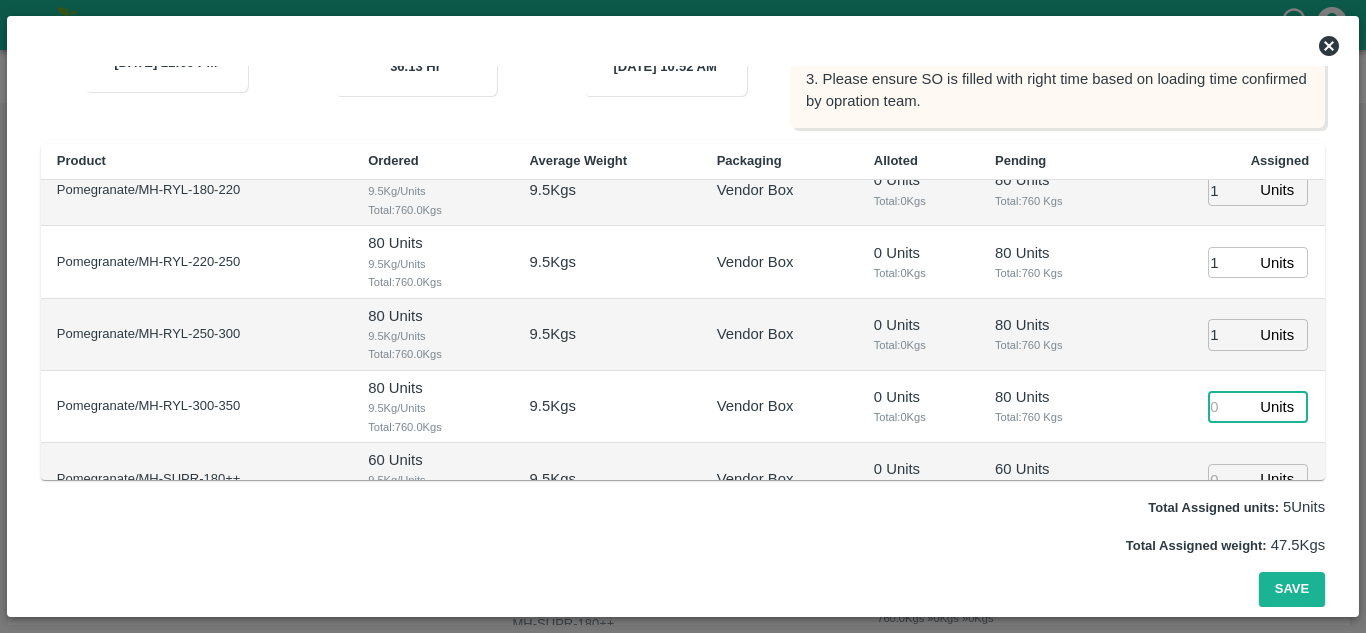 click at bounding box center (1230, 407) 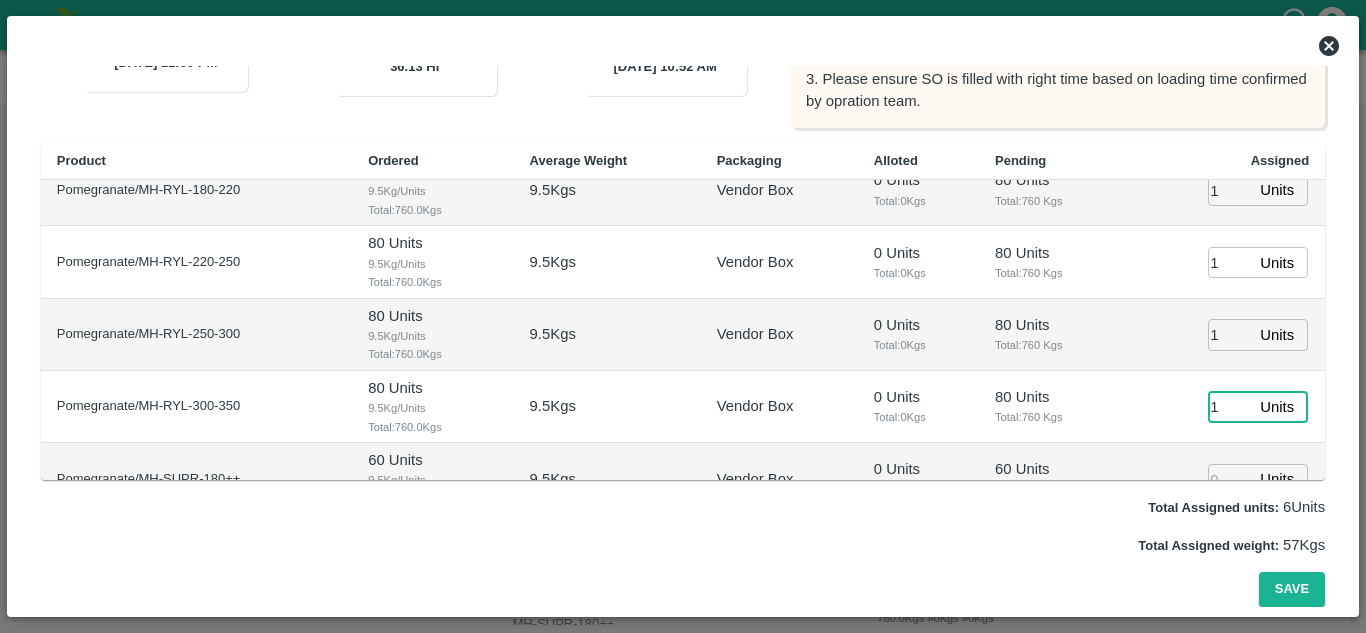 type on "1" 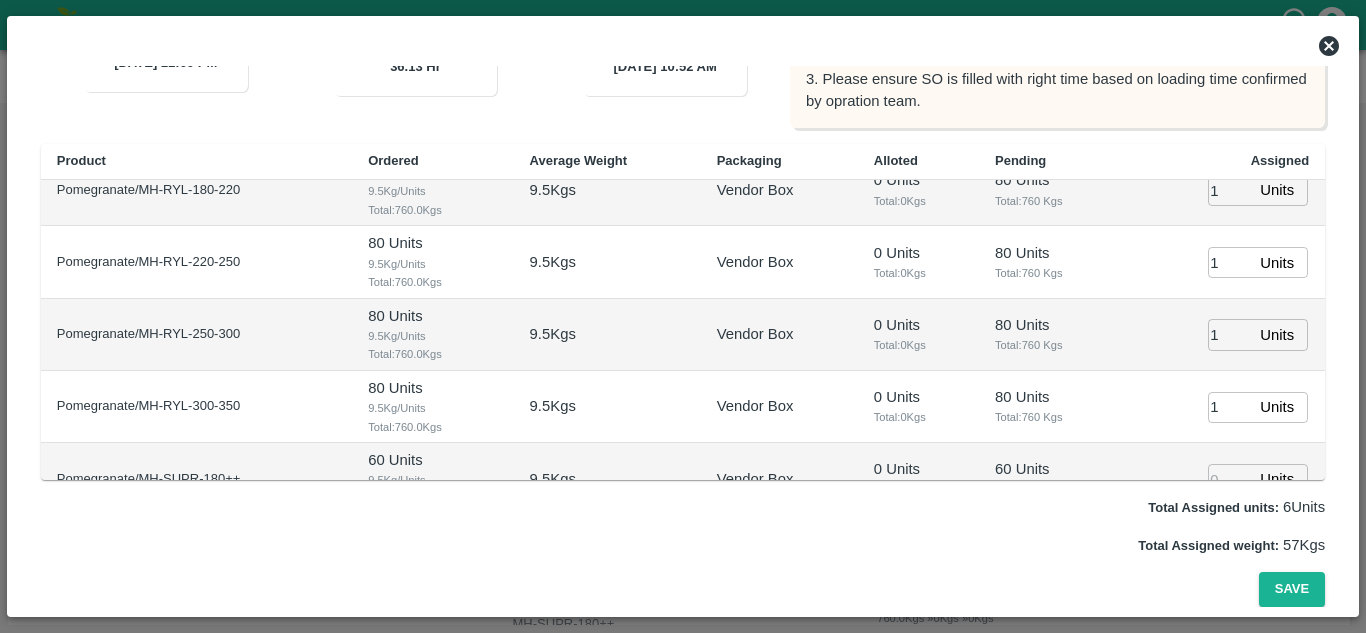 click on "Total:  760   Kgs" at bounding box center (1055, 345) 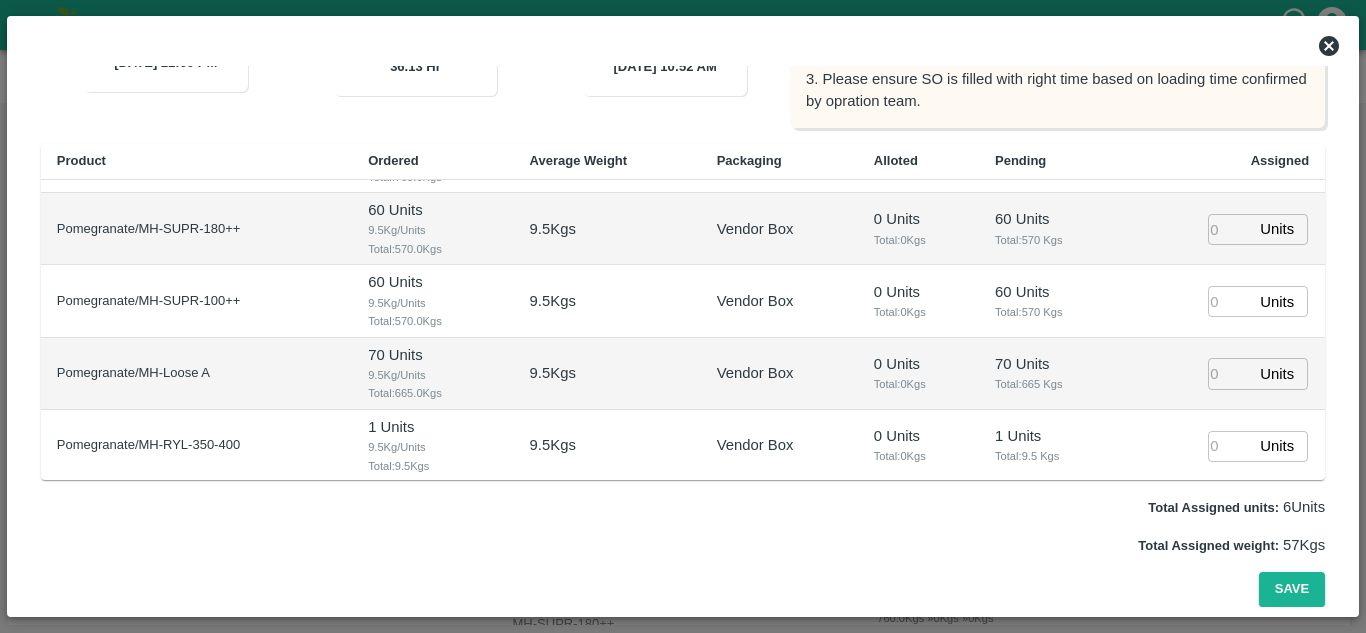scroll, scrollTop: 422, scrollLeft: 0, axis: vertical 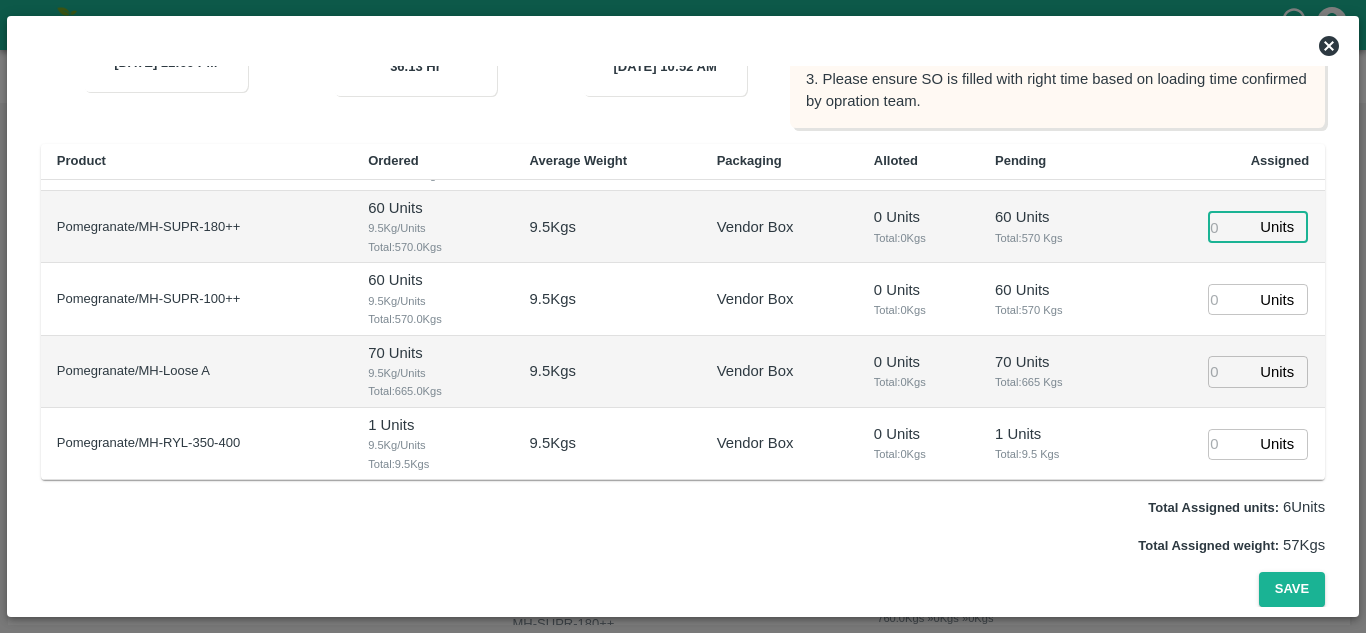 click at bounding box center [1230, 227] 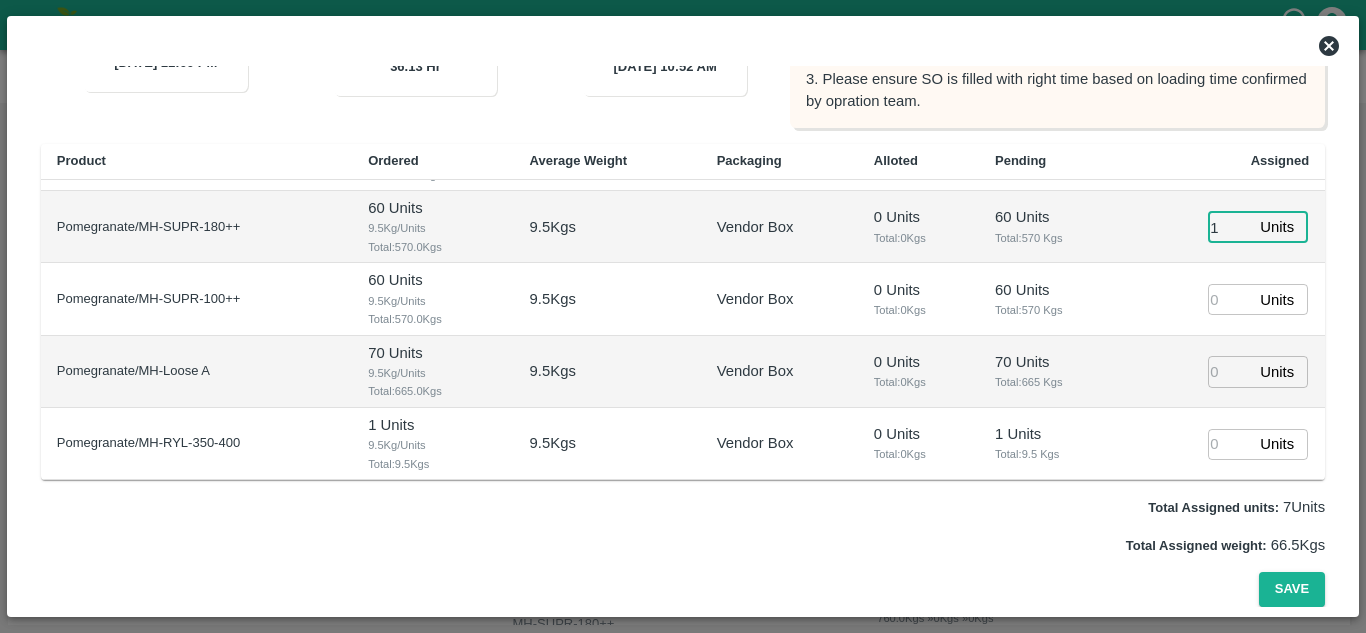 type on "1" 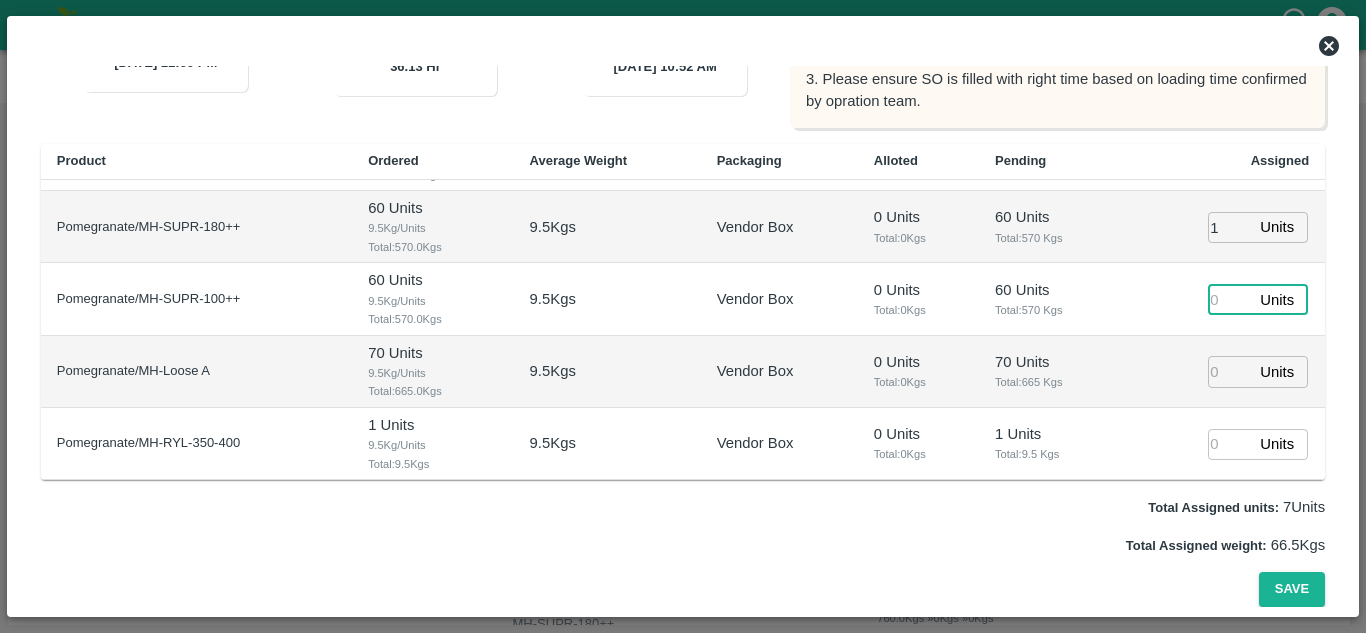 click at bounding box center [1230, 299] 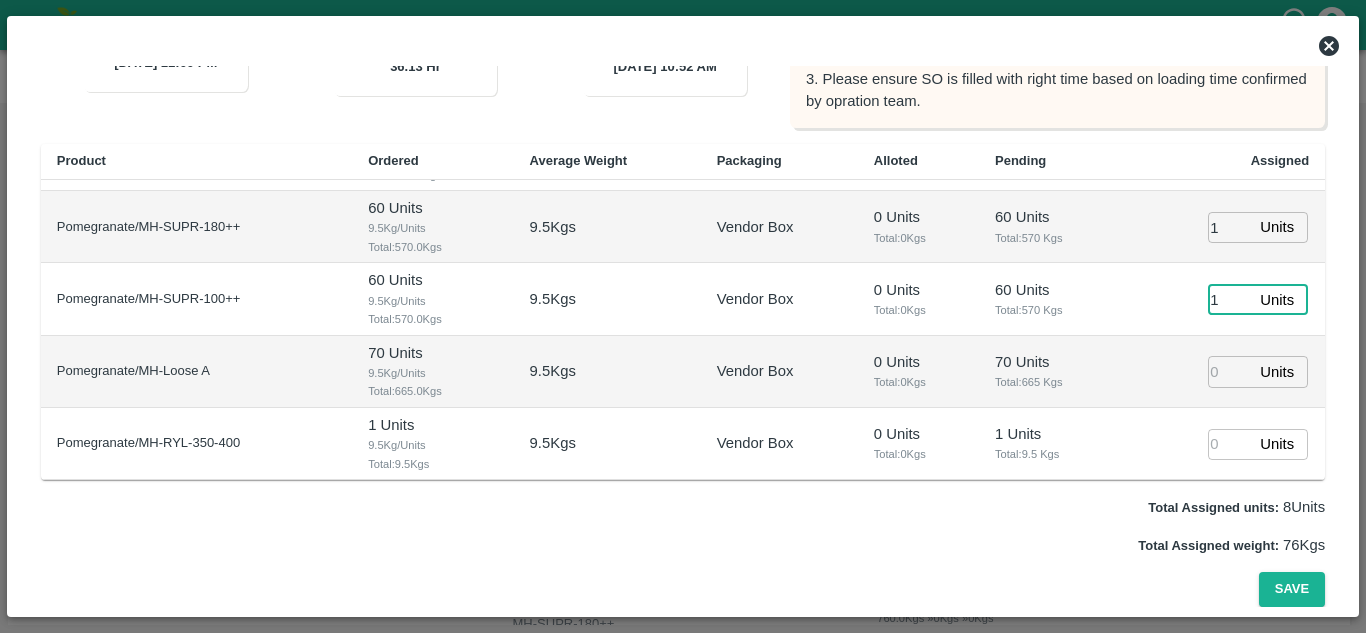 type on "1" 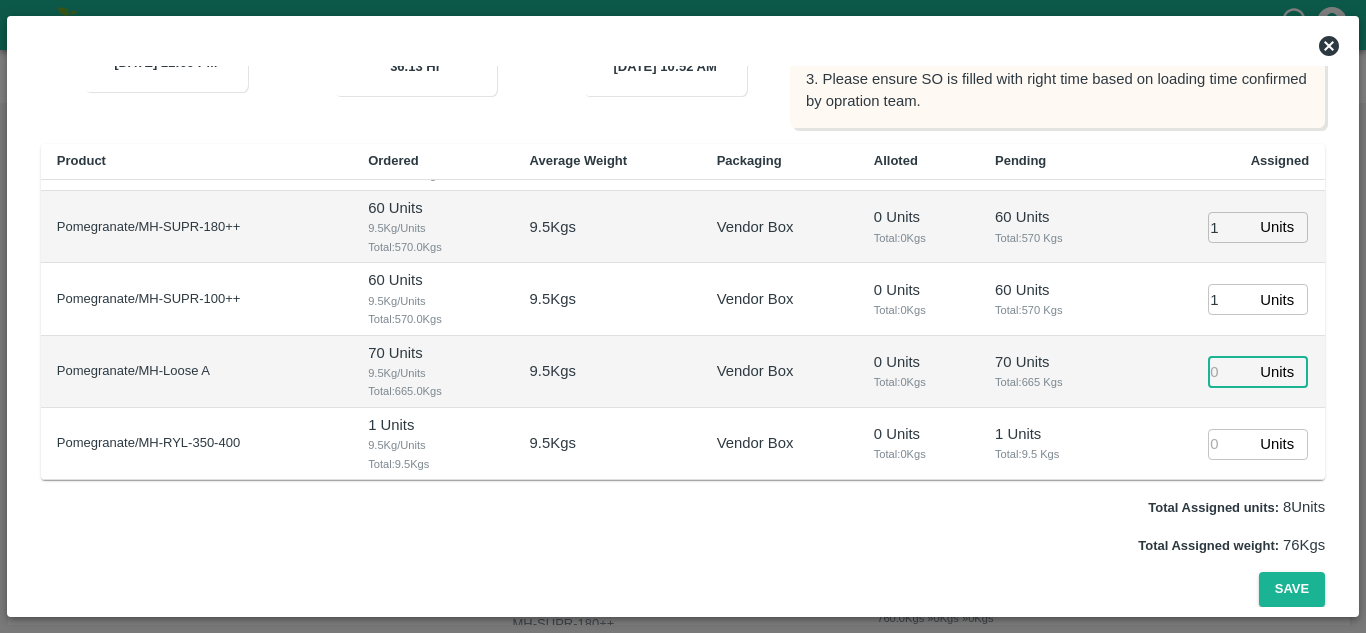 click at bounding box center [1230, 371] 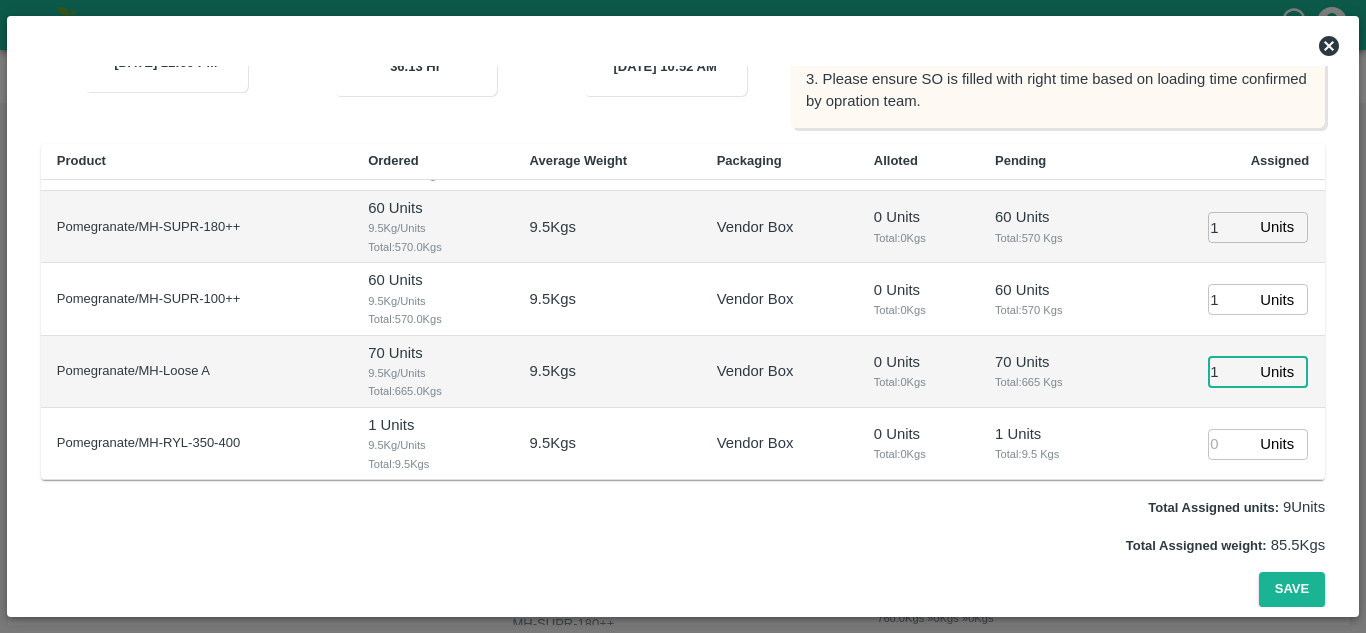 type on "1" 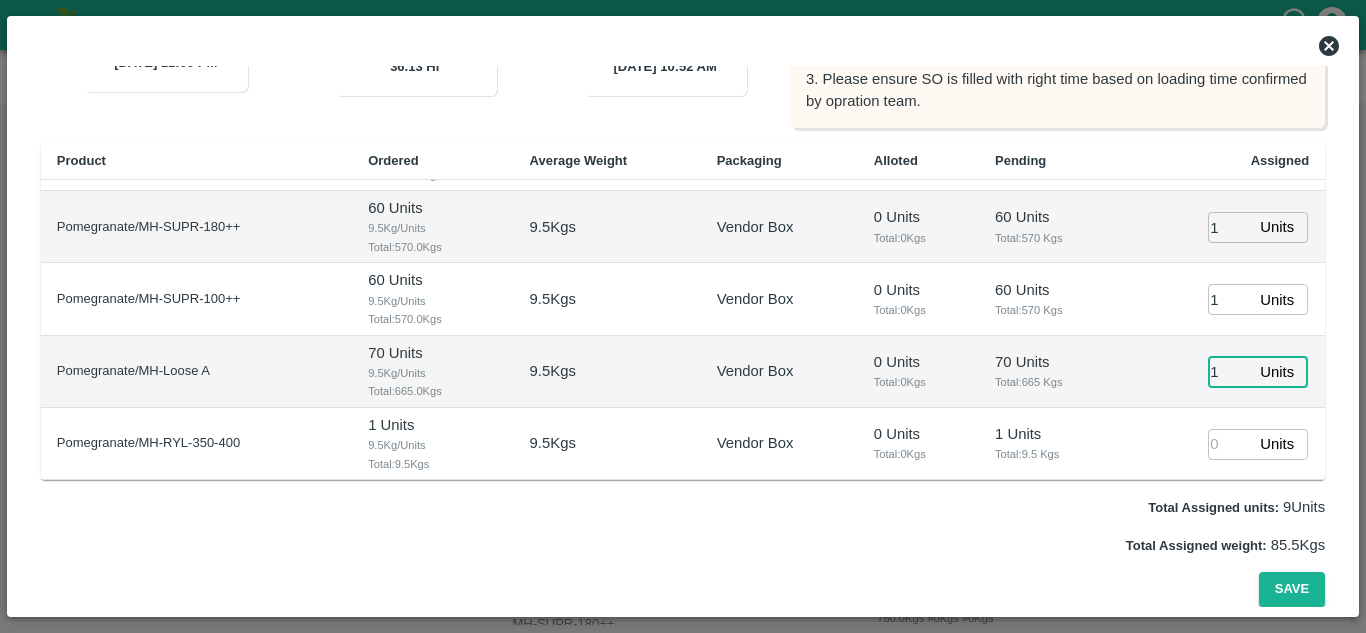 click at bounding box center (1230, 444) 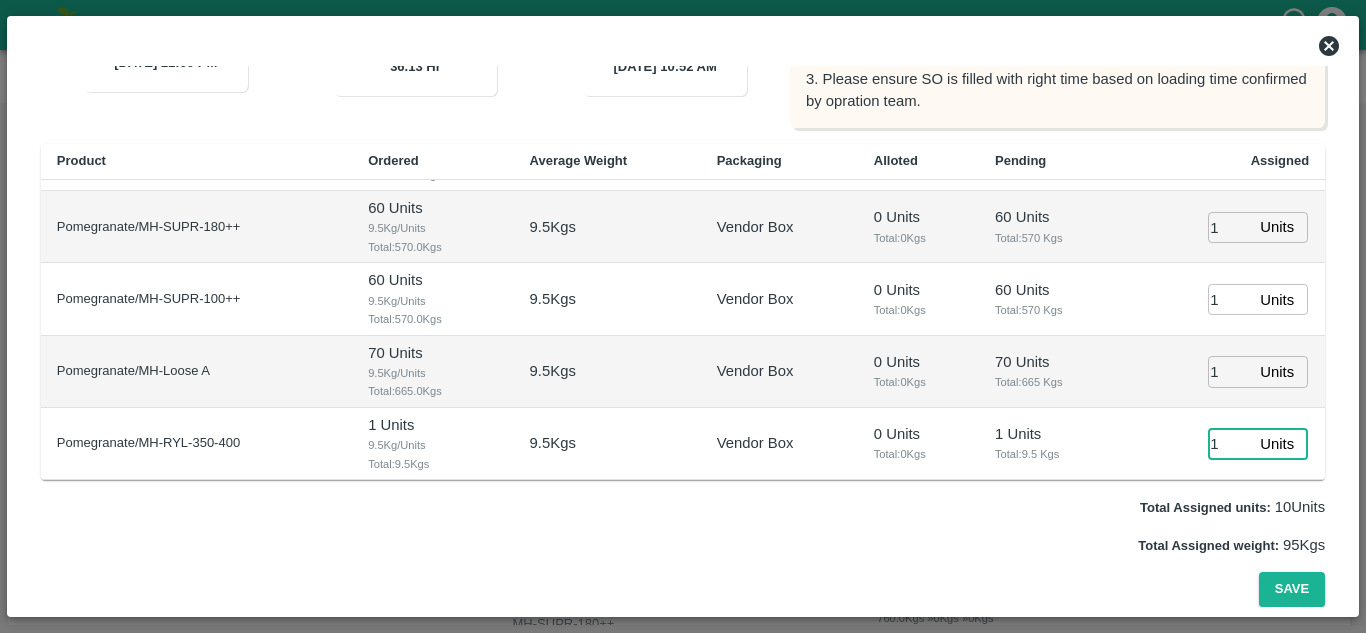 type on "1" 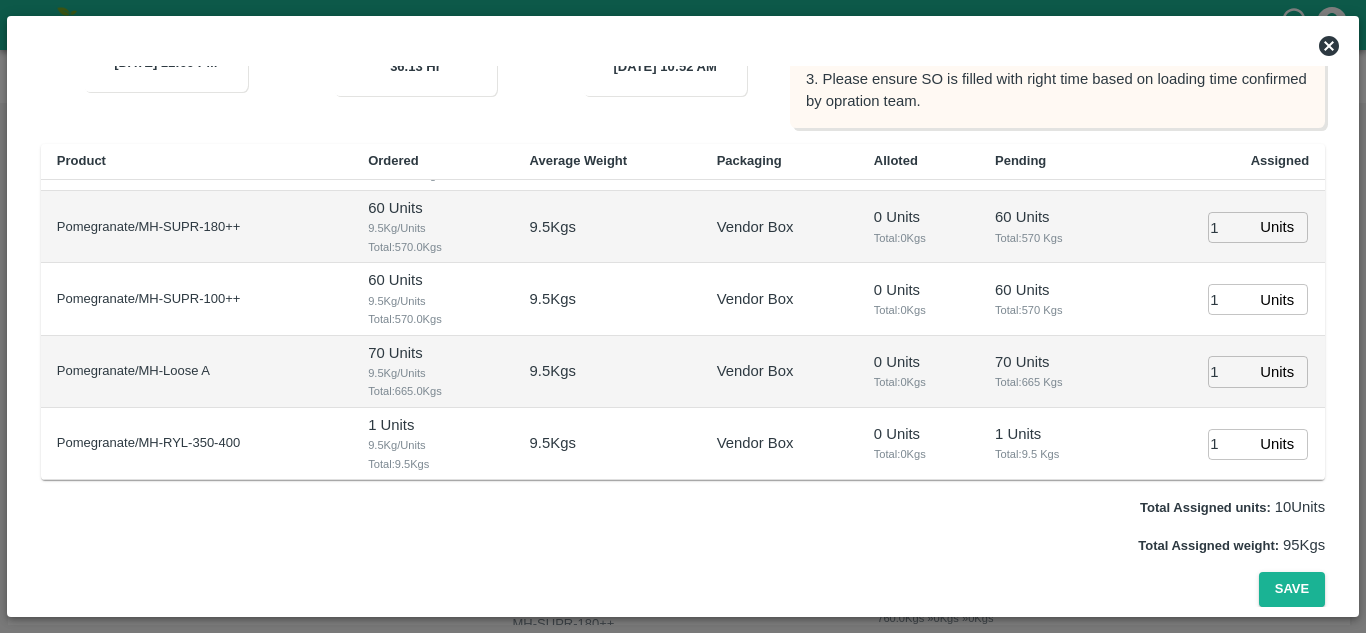 click on "Total:  665   Kgs" at bounding box center [1055, 382] 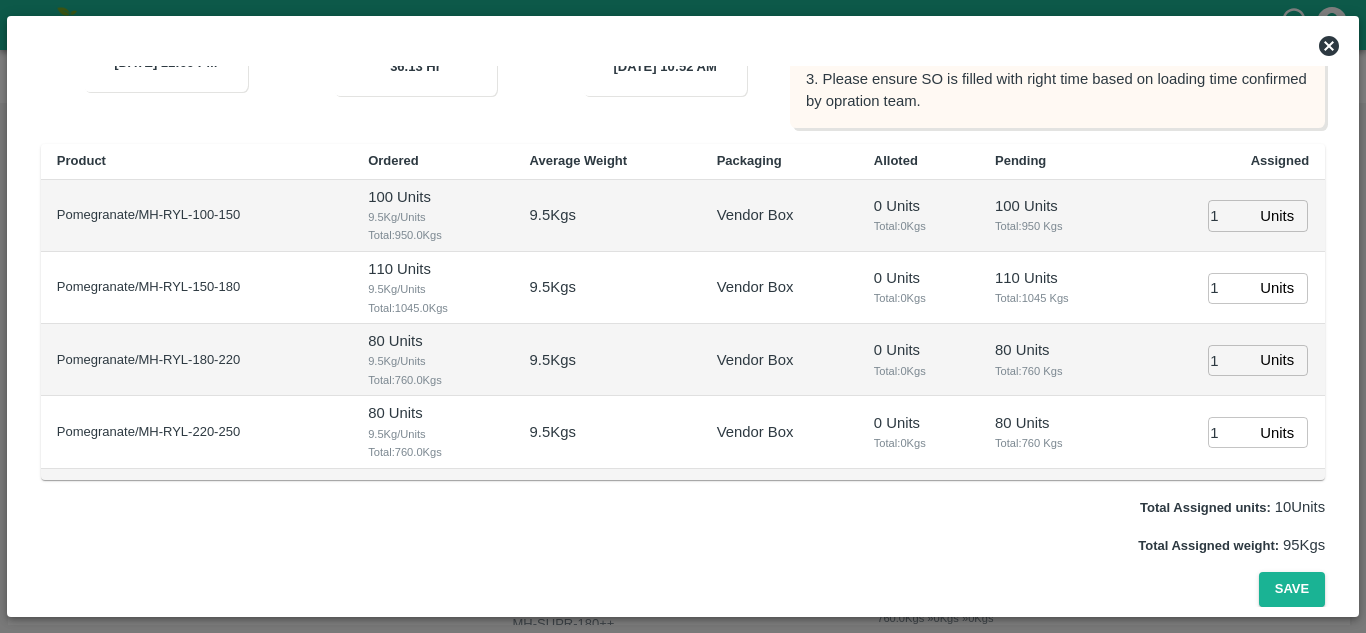 scroll, scrollTop: 422, scrollLeft: 0, axis: vertical 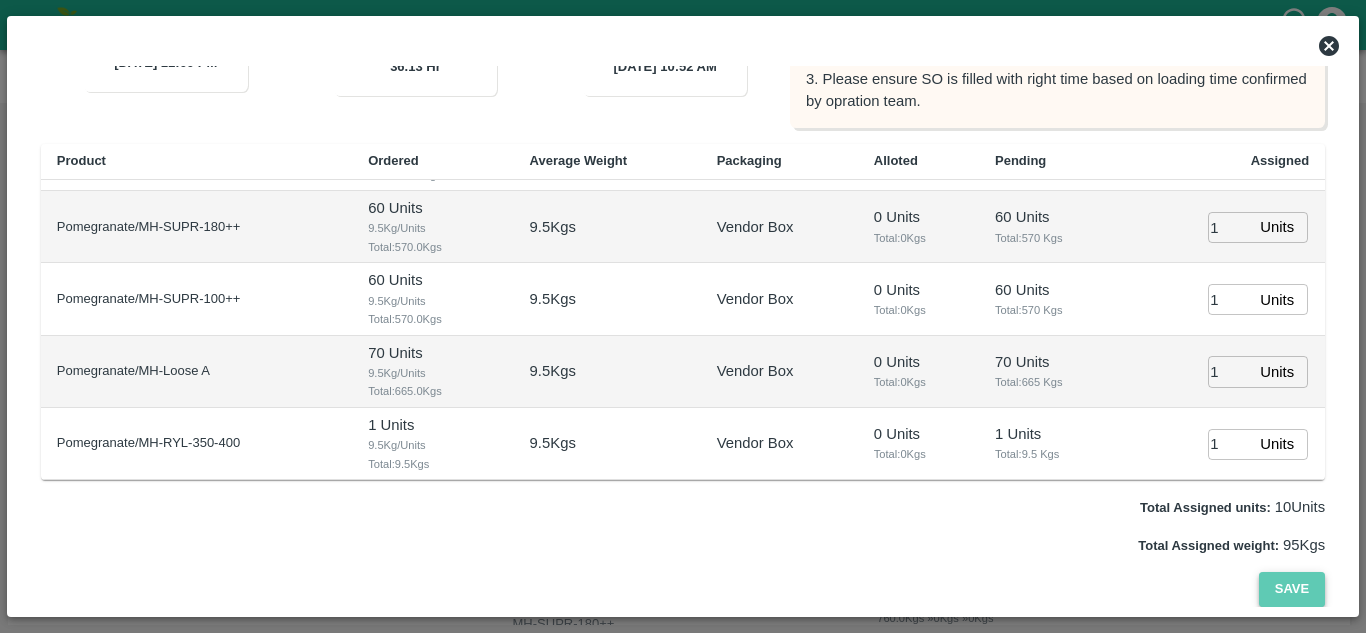 click on "Save" at bounding box center (1292, 589) 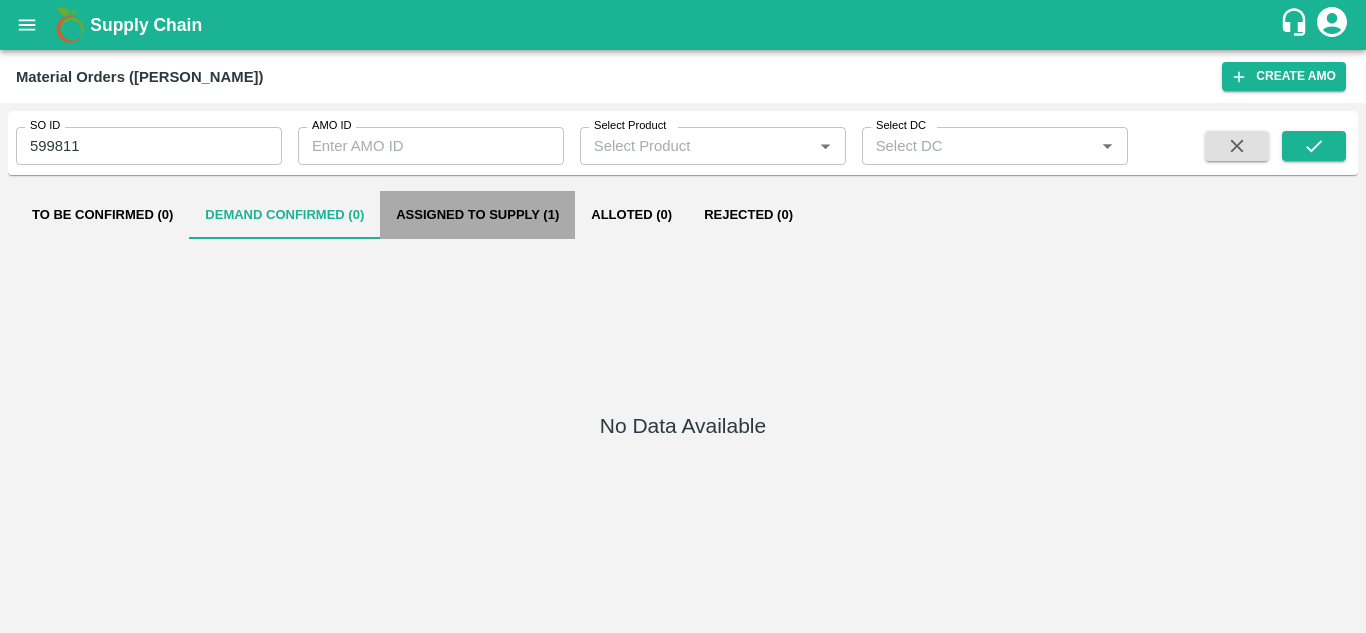 click on "Assigned to Supply (1)" at bounding box center [477, 215] 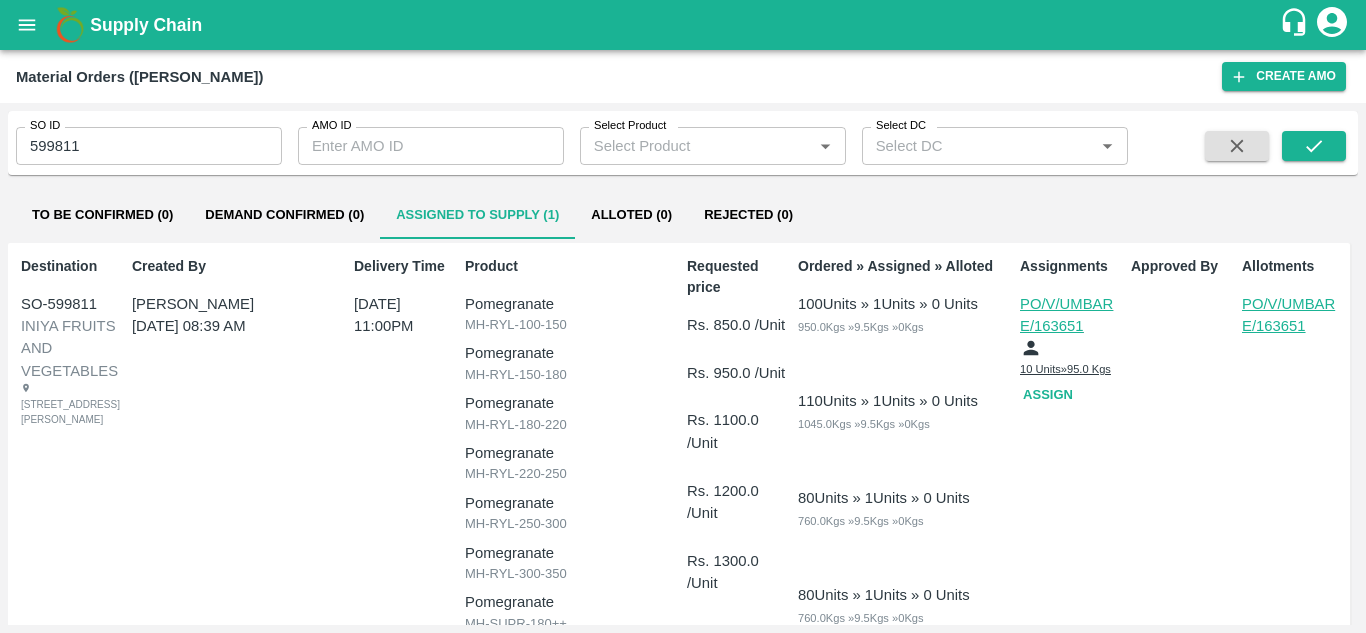 click on "Assign" at bounding box center (1052, 395) 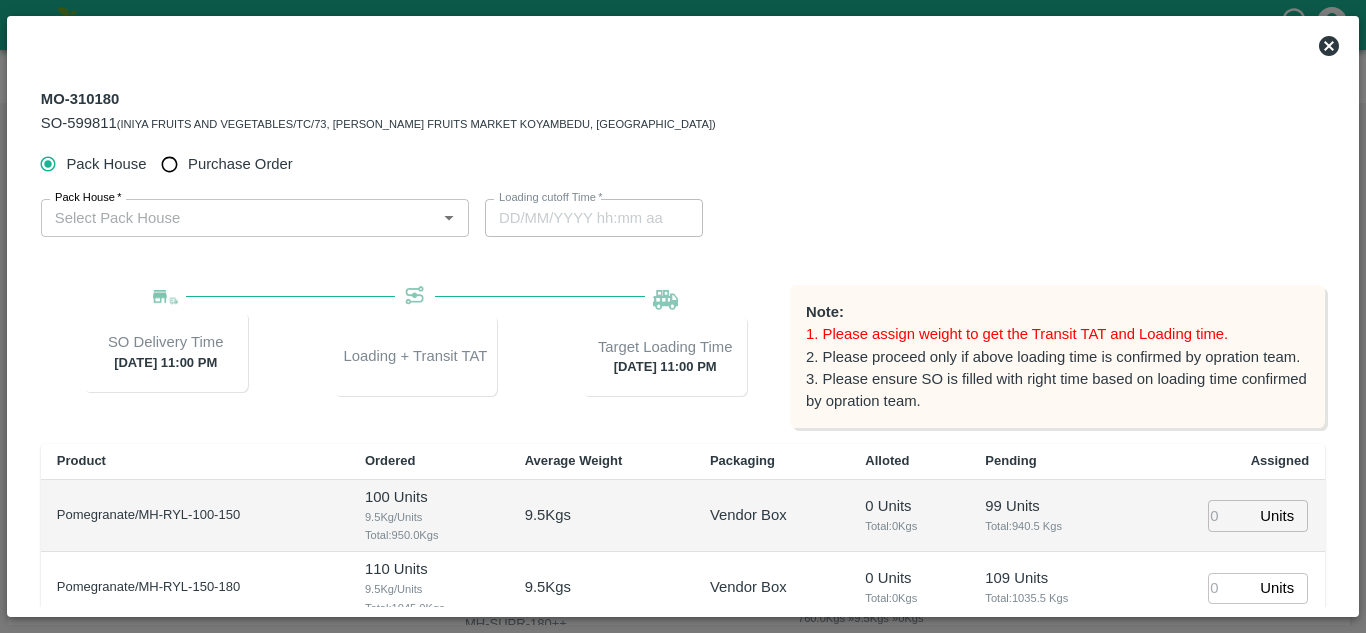 type on "20/07/2025 11:00 PM" 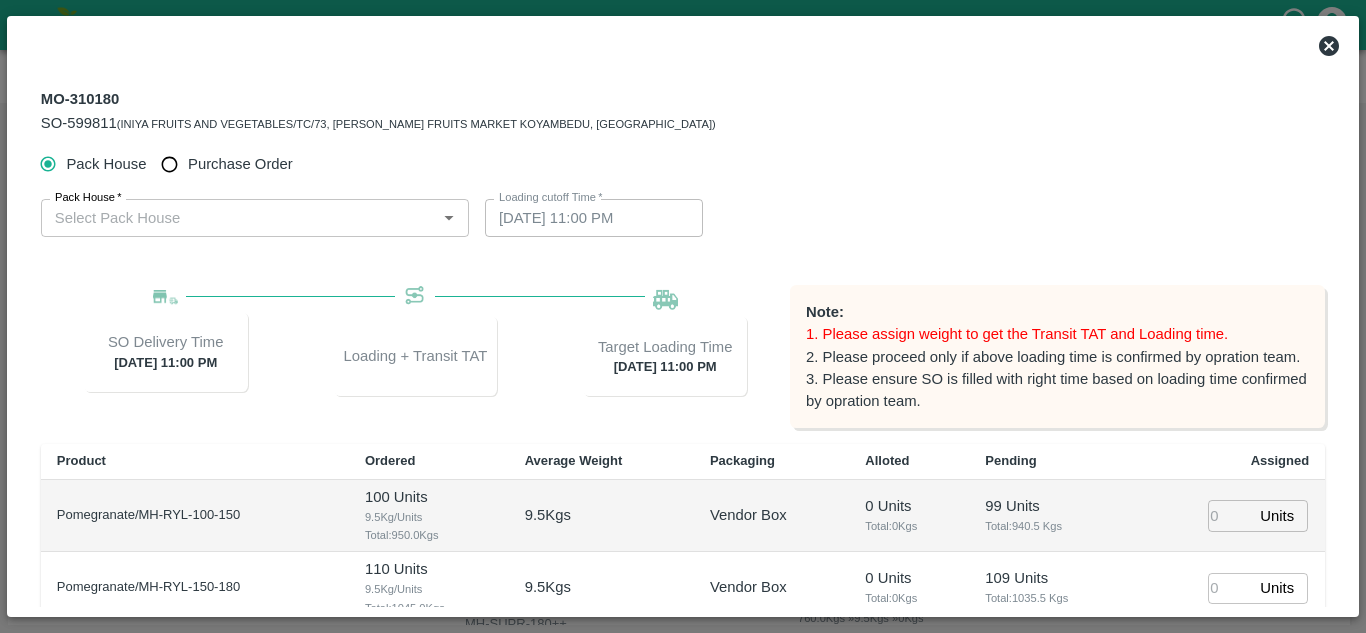 type 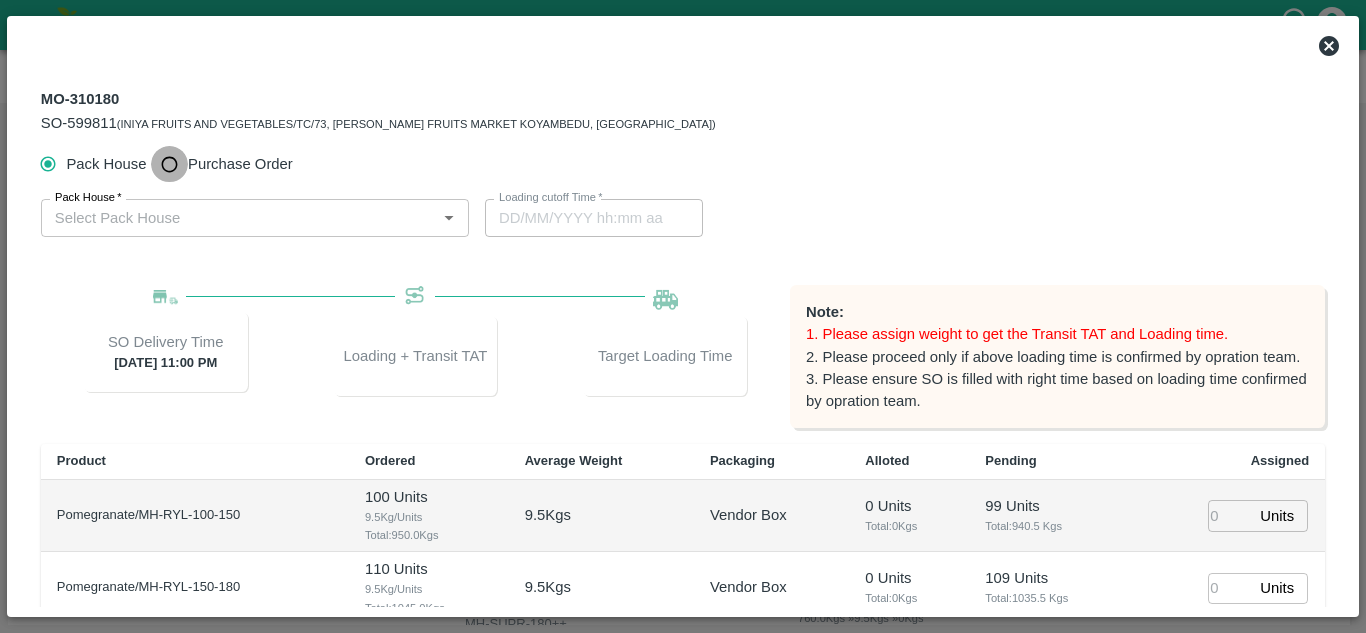 click on "Purchase Order" at bounding box center (169, 164) 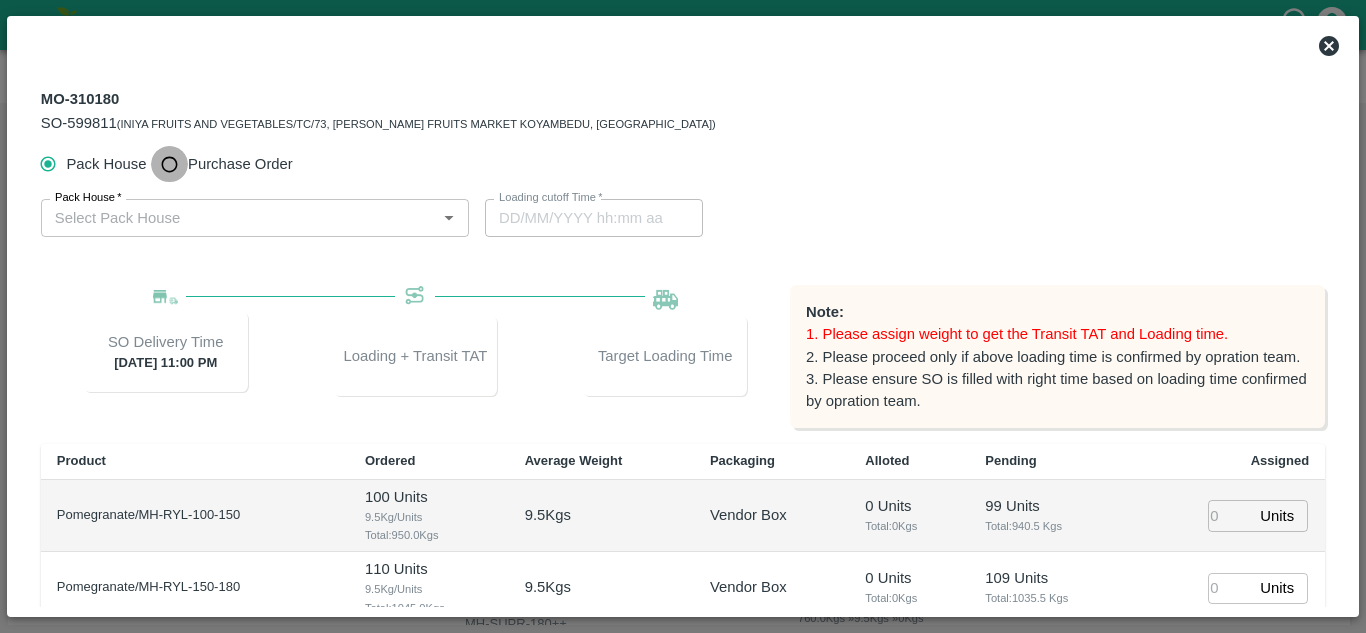 radio on "true" 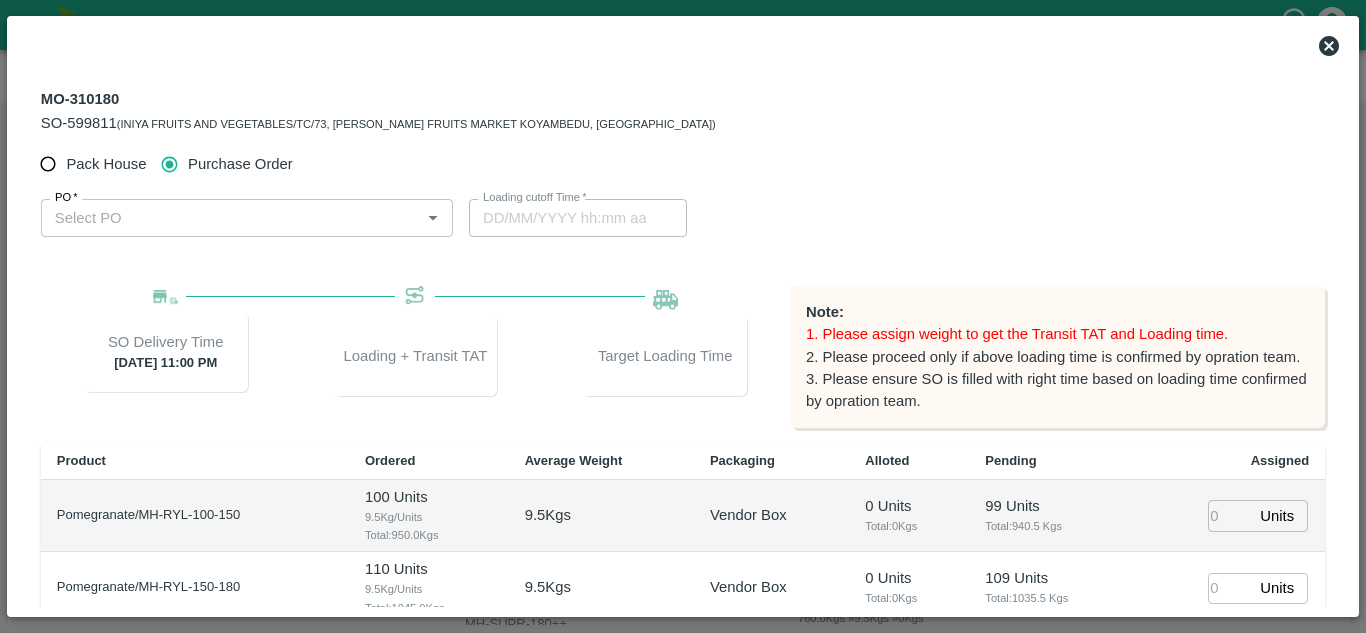 click on "PO   *" at bounding box center [230, 218] 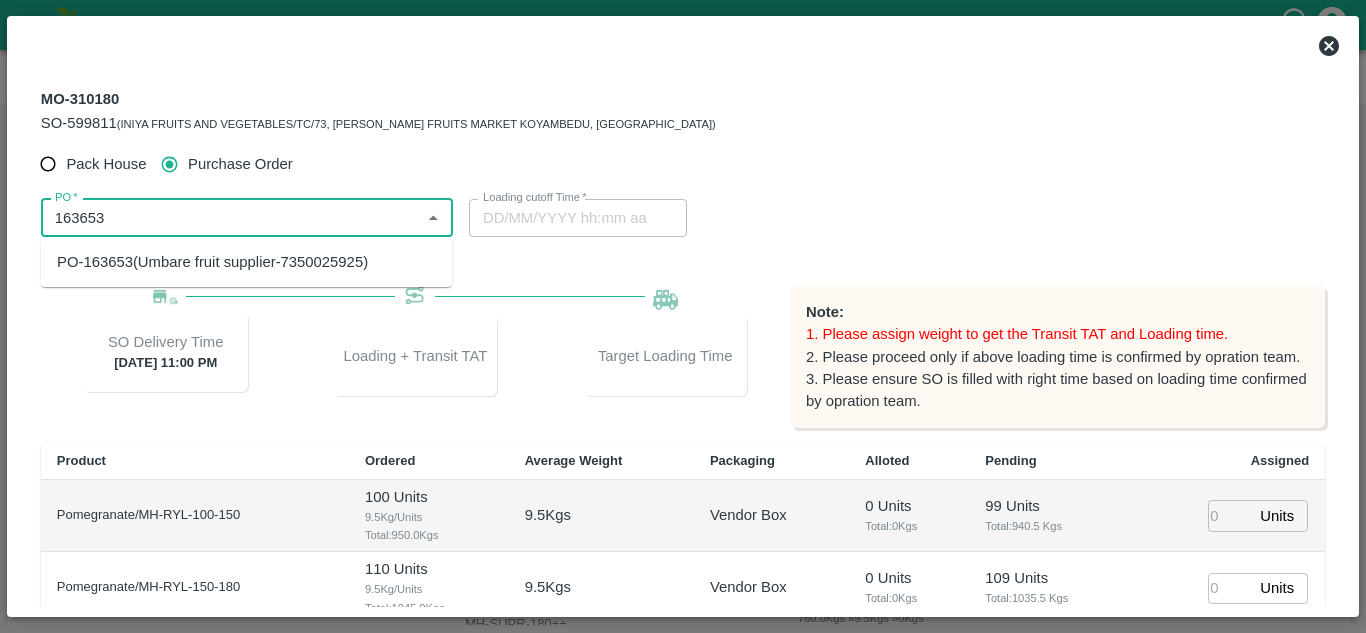 click on "PO-163653(Umbare fruit supplier-7350025925)" at bounding box center [212, 262] 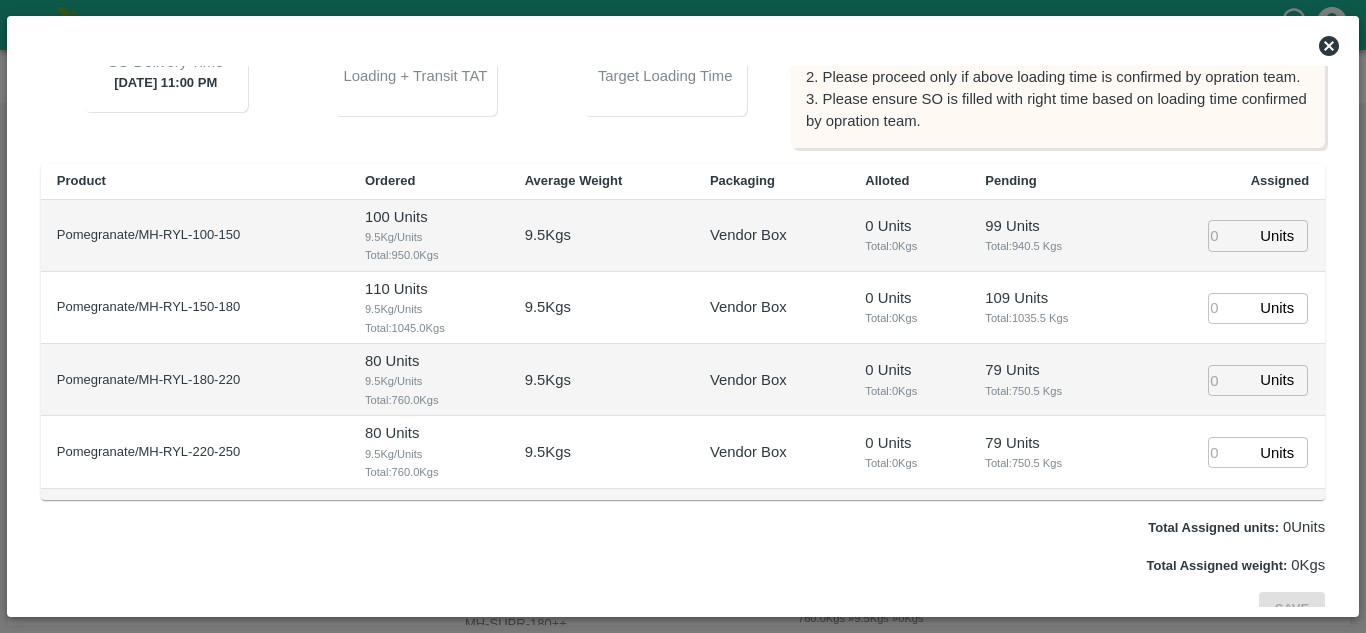 scroll, scrollTop: 283, scrollLeft: 0, axis: vertical 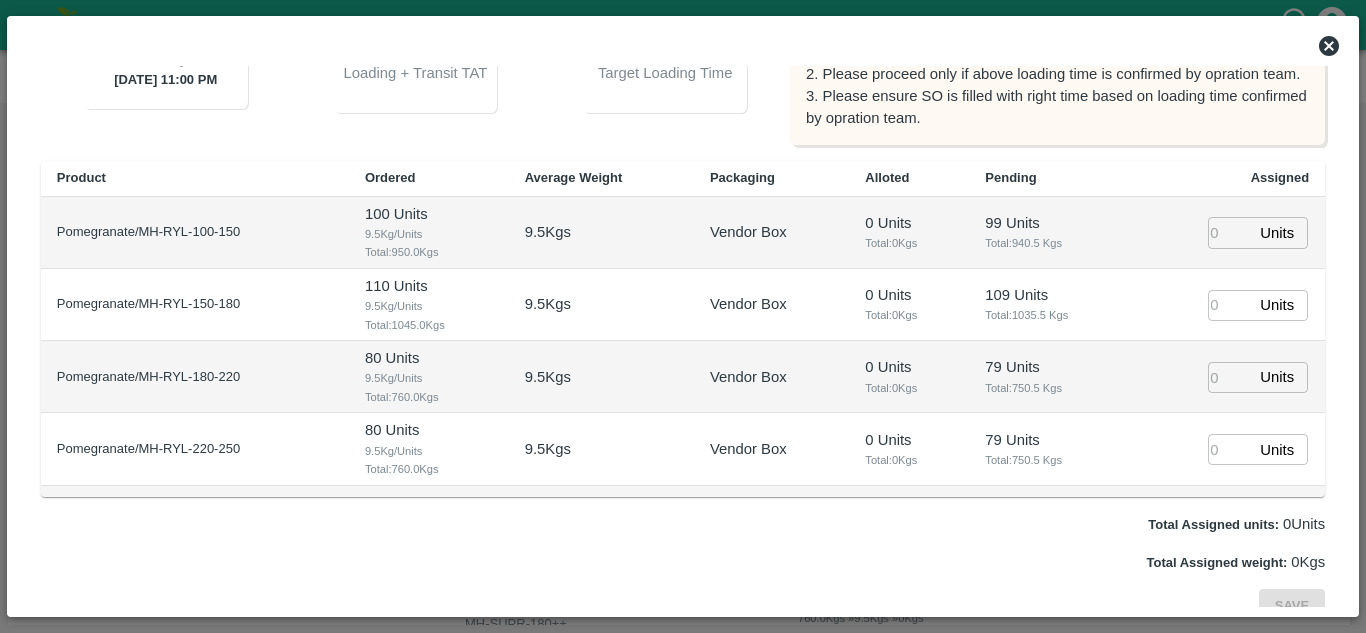 type on "PO-163653(Umbare fruit supplier-7350025925)" 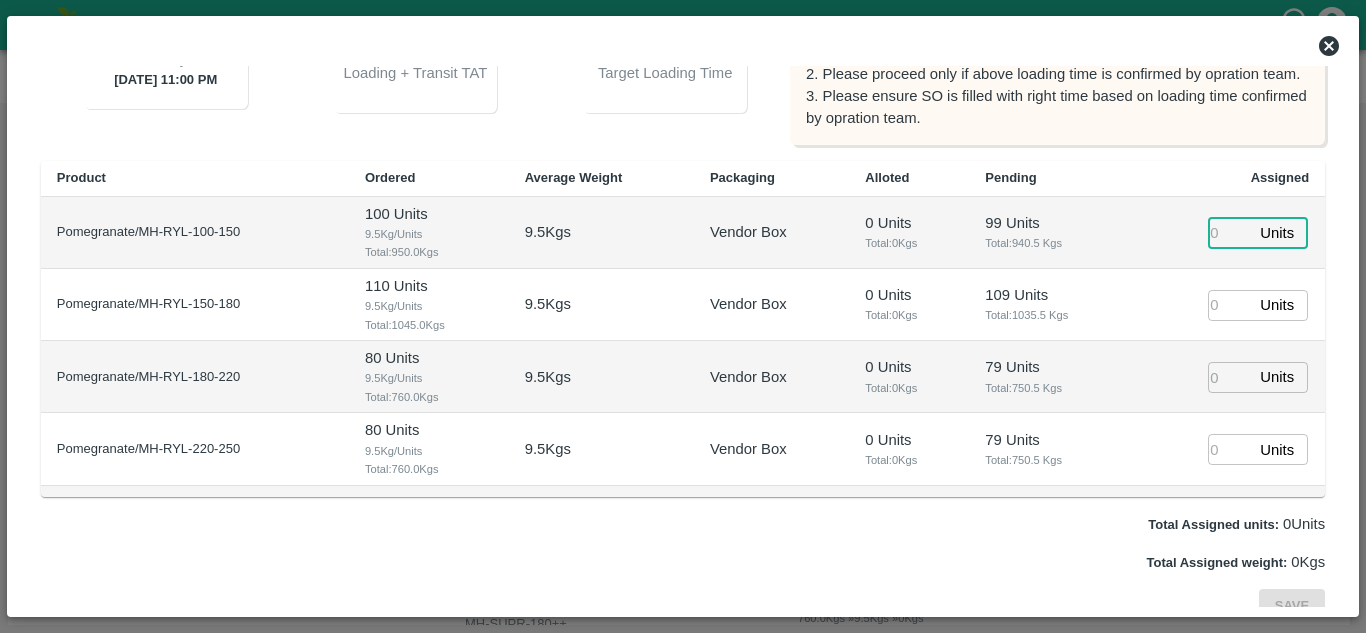 click at bounding box center [1230, 232] 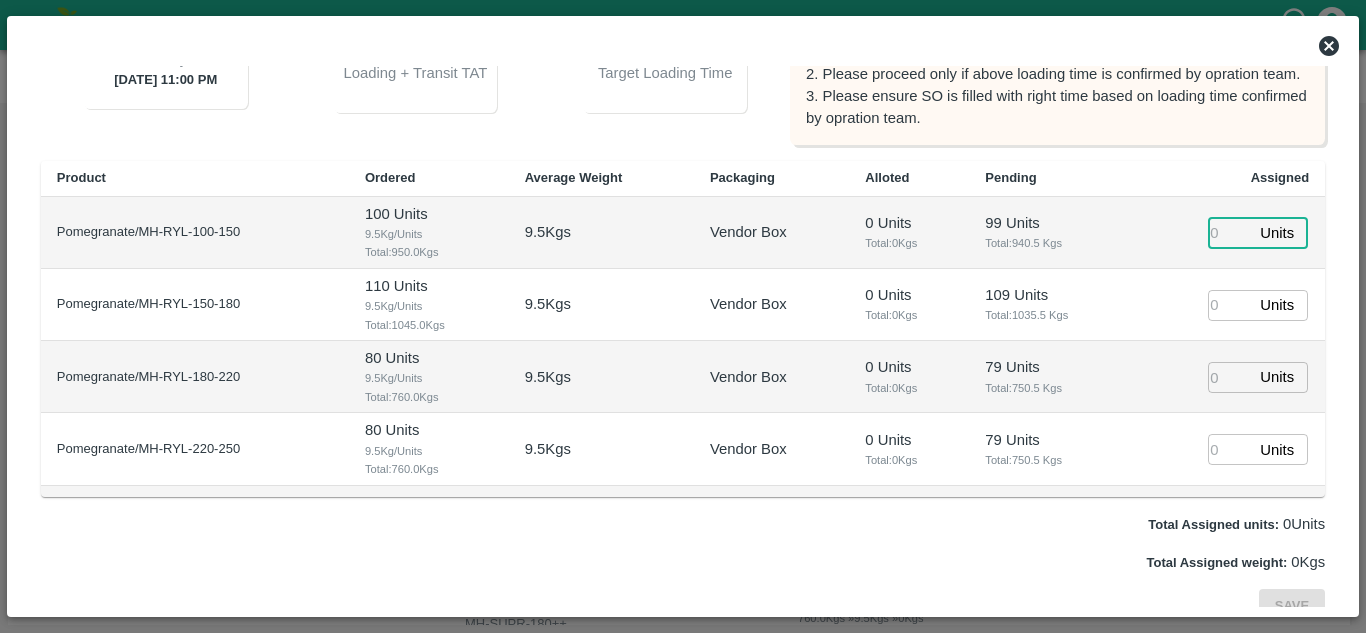 type on "1" 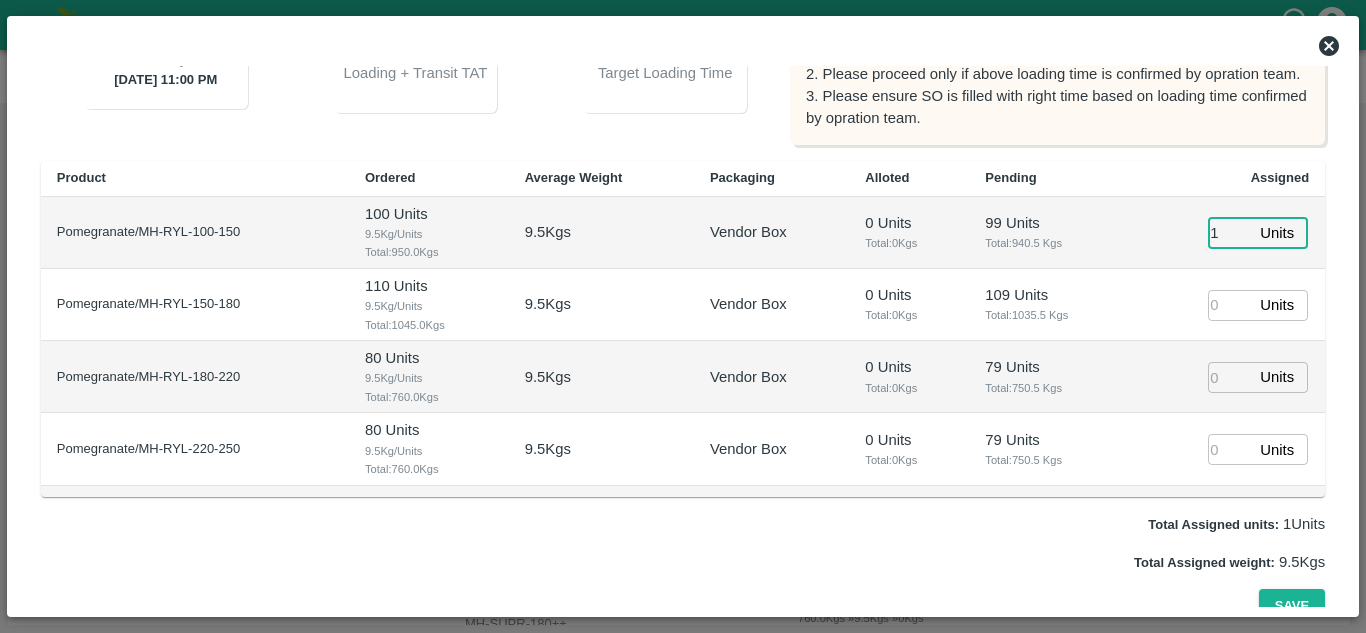 type on "19/07/2025 10:52 AM" 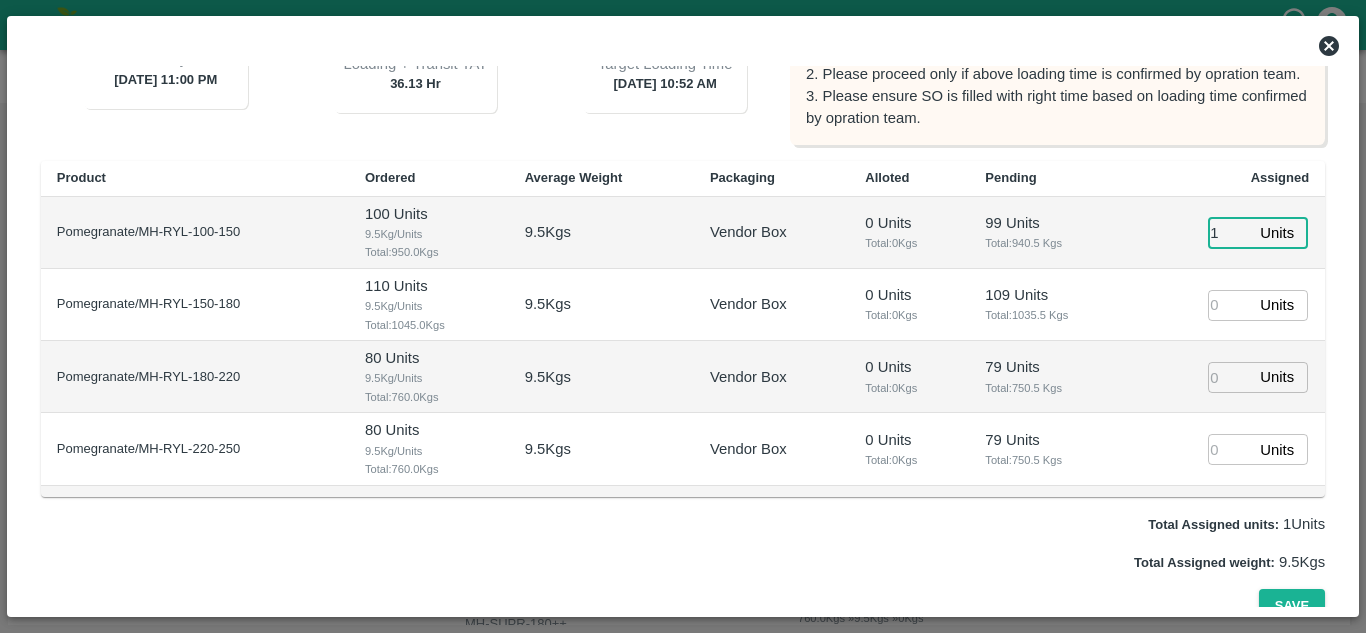type on "1" 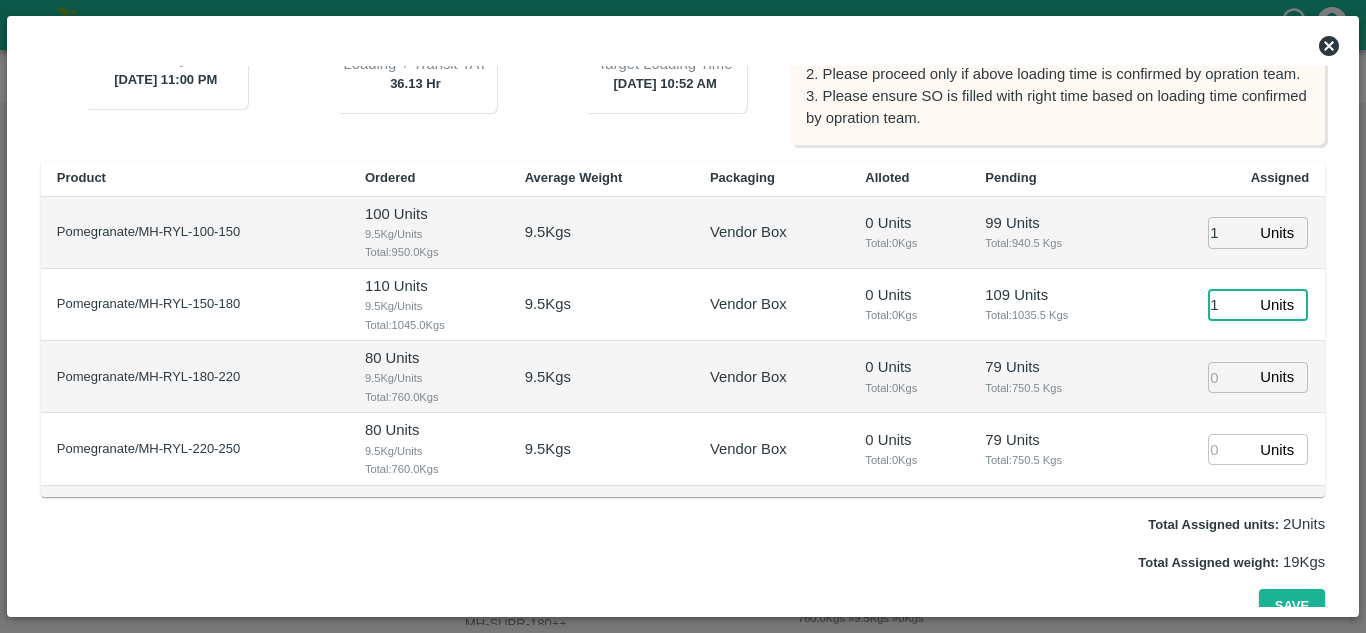 click on "1" at bounding box center [1230, 305] 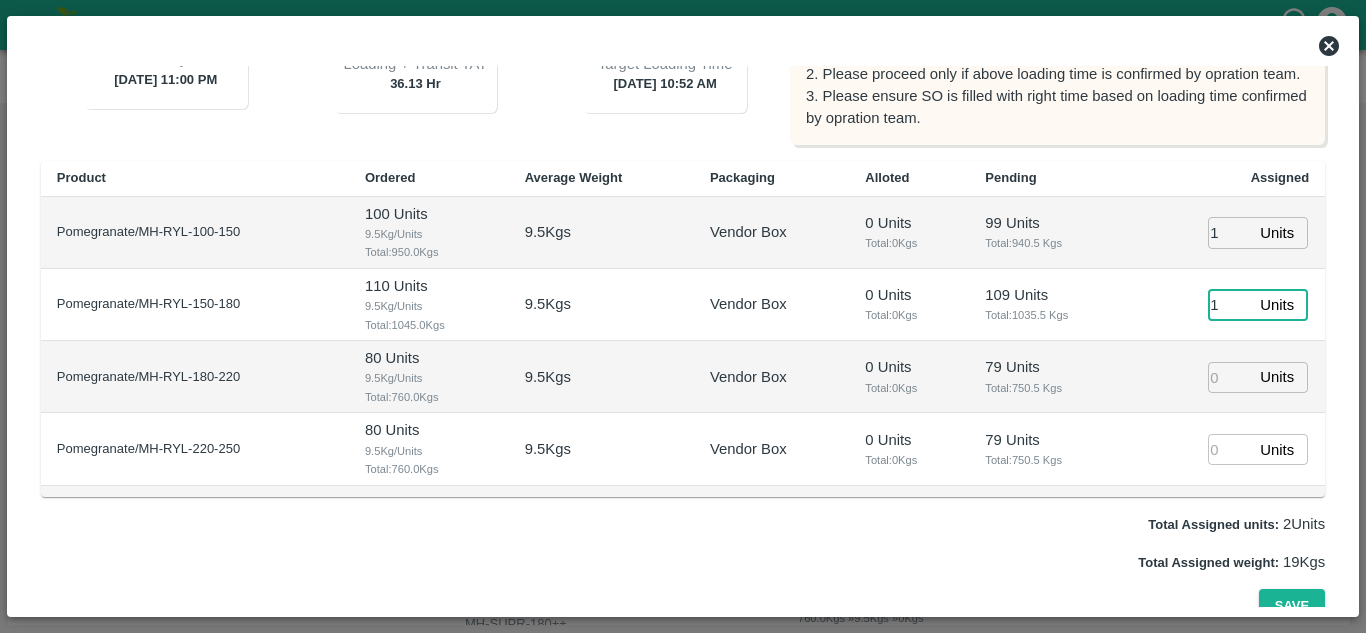 type on "1" 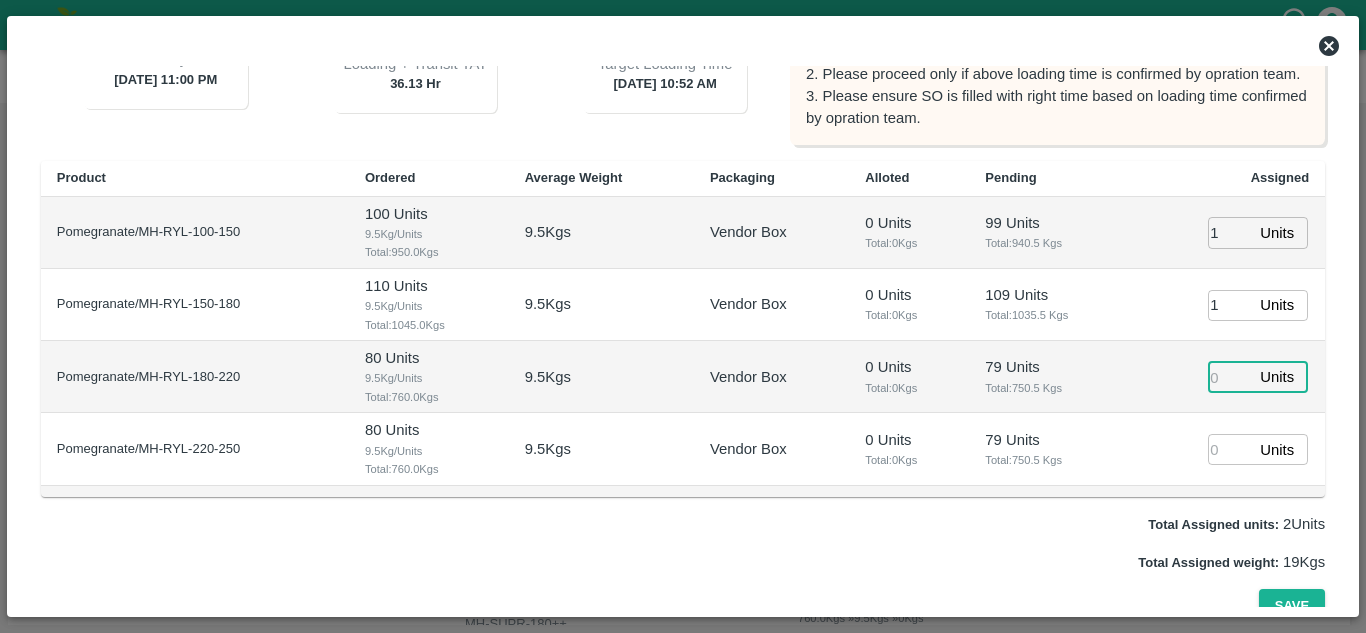 click at bounding box center (1230, 377) 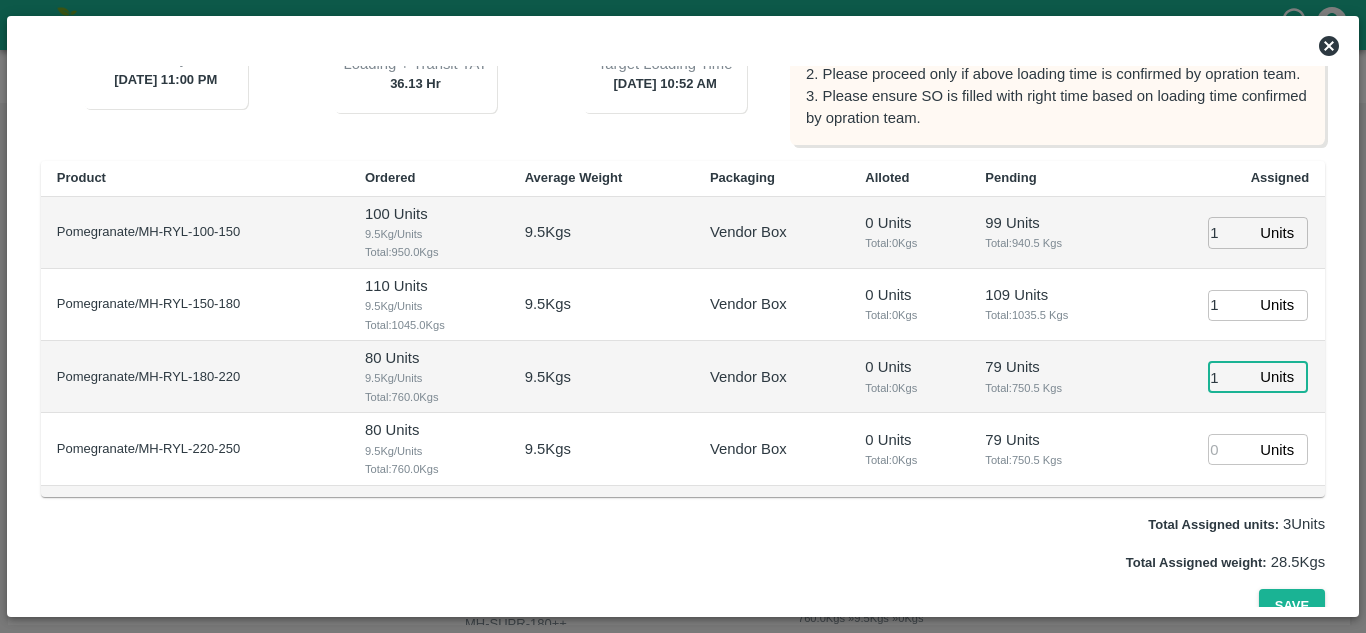 type on "1" 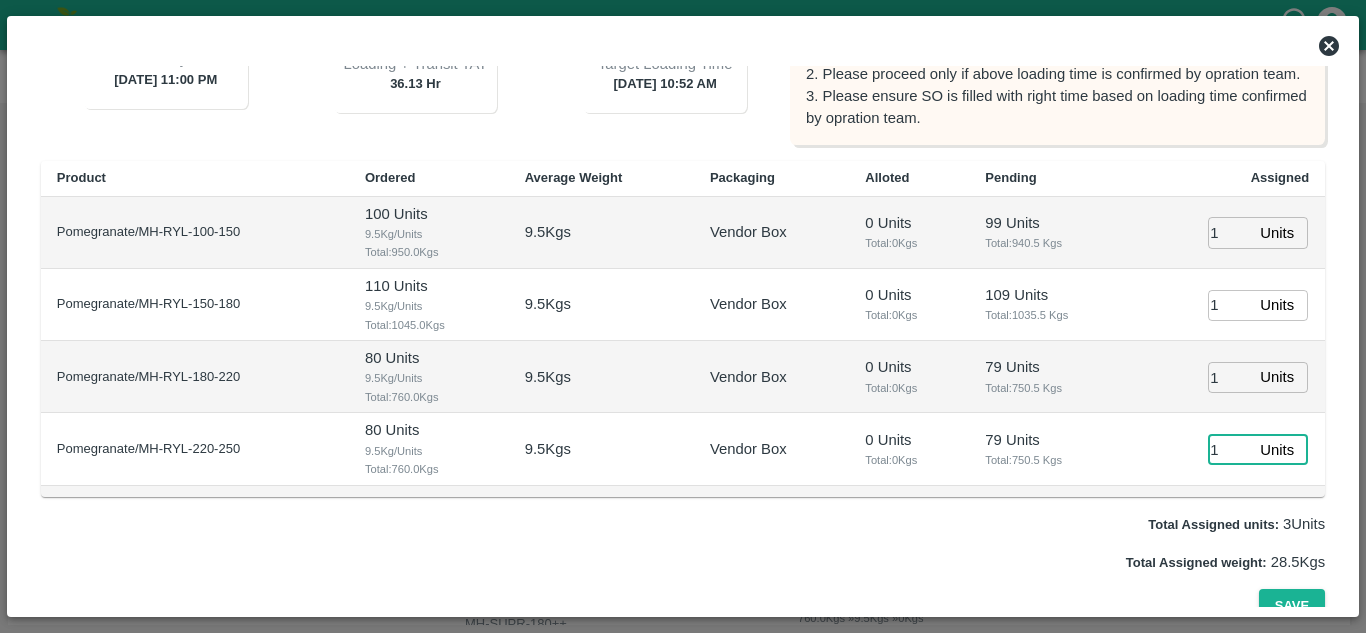 click on "1" at bounding box center (1230, 449) 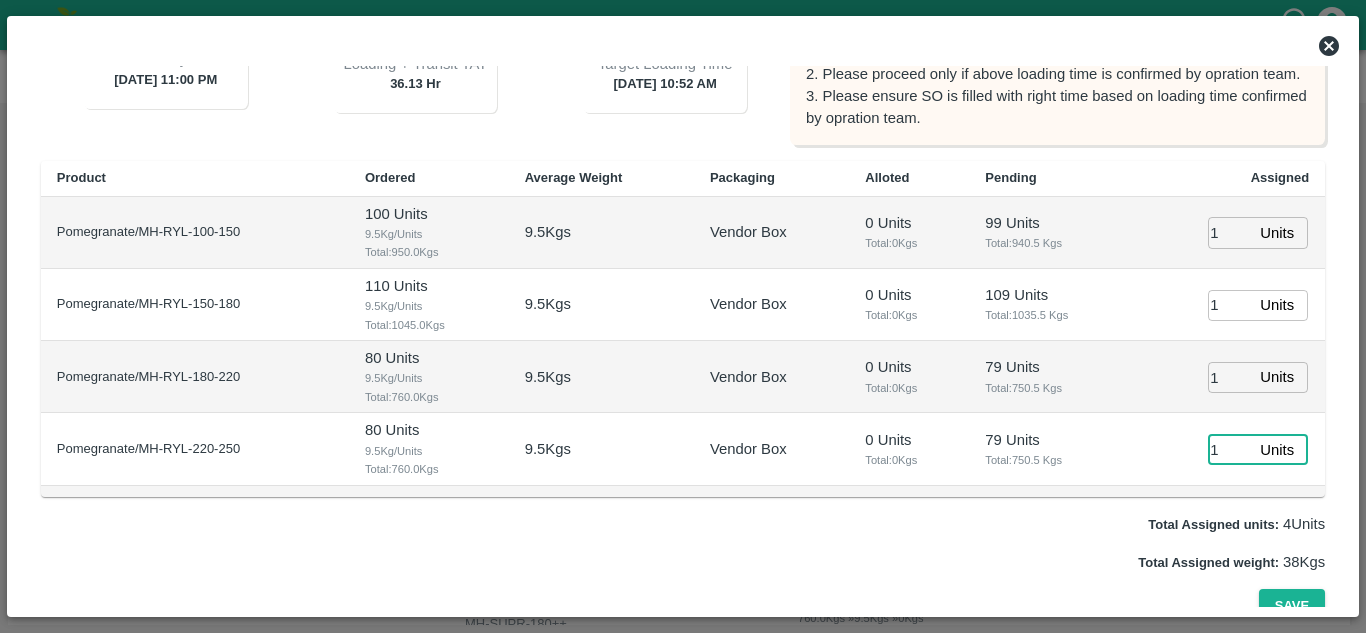 type on "1" 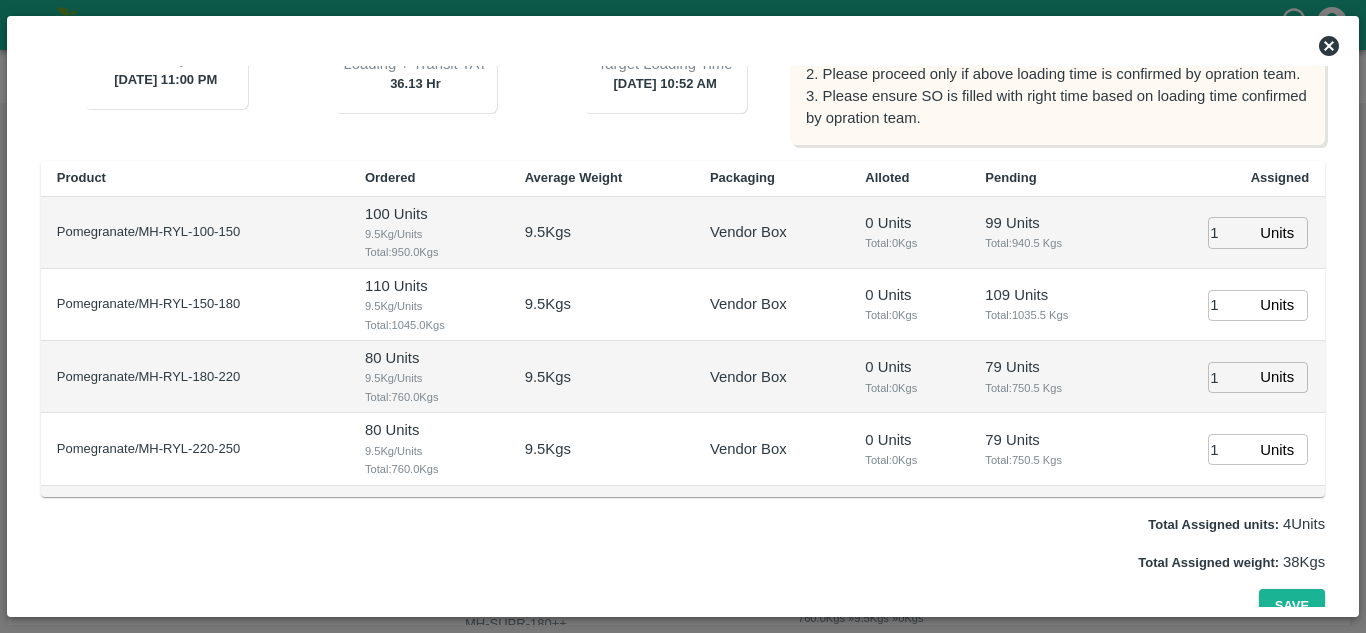 click on "79   Units Total:  750.5   Kgs" at bounding box center [1051, 449] 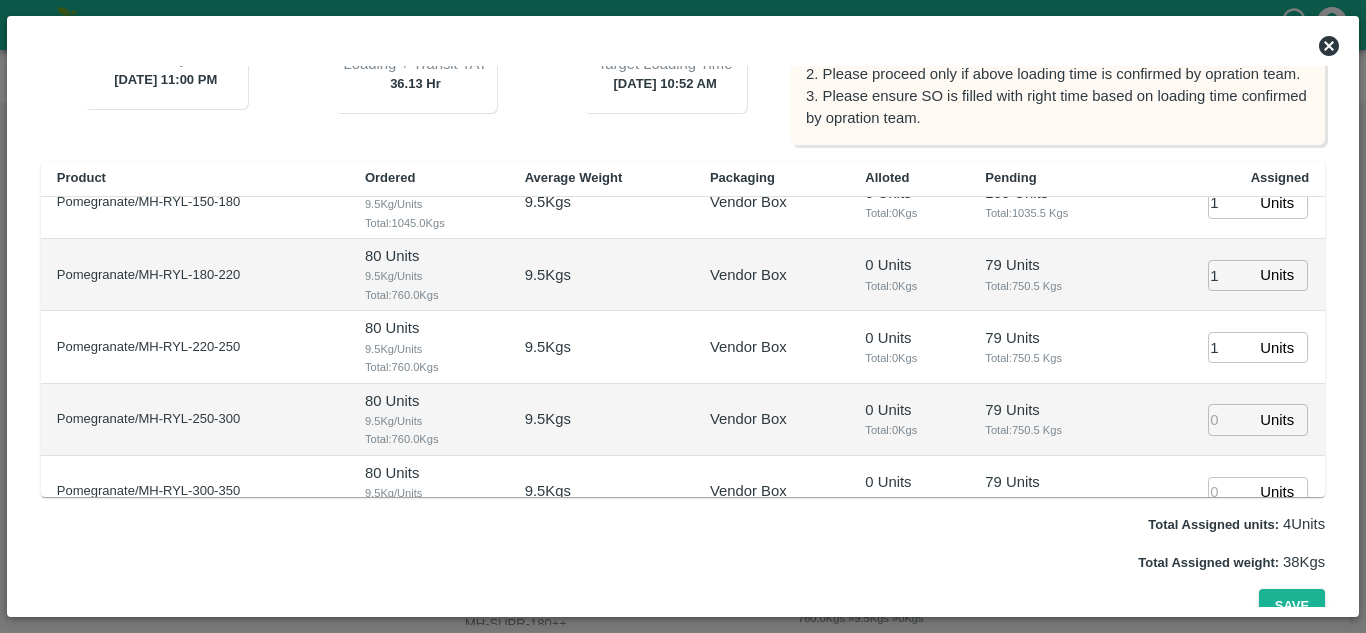 scroll, scrollTop: 107, scrollLeft: 0, axis: vertical 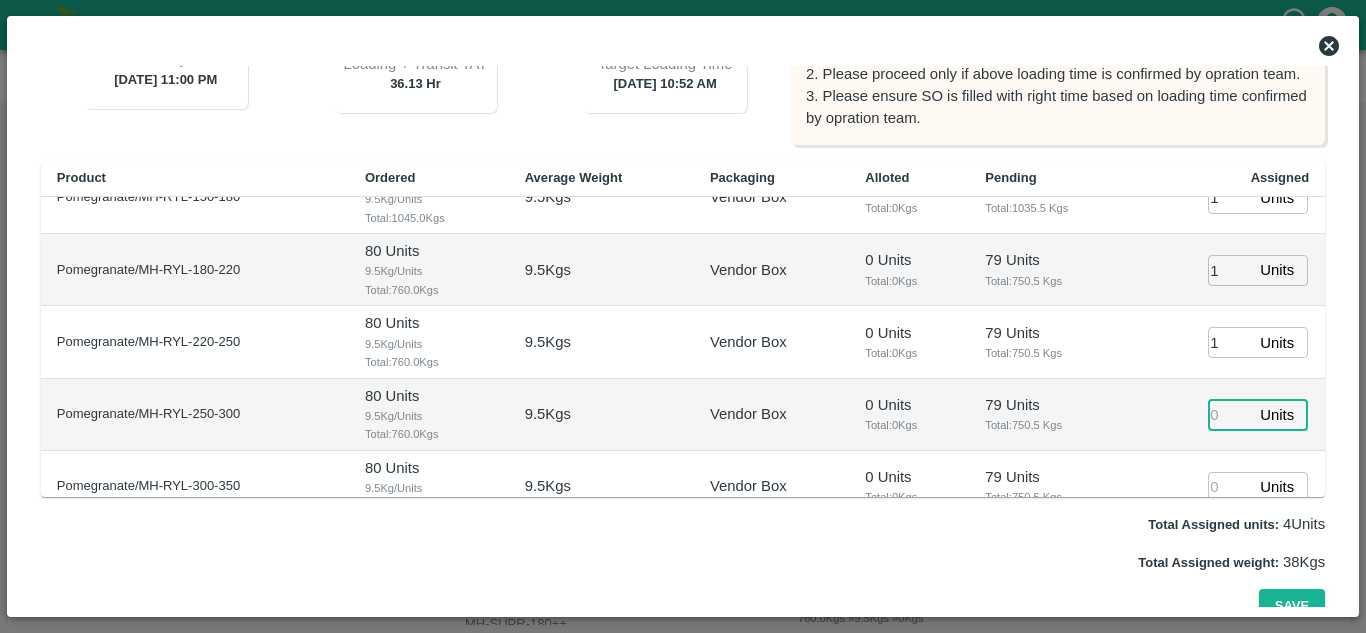 click at bounding box center [1230, 414] 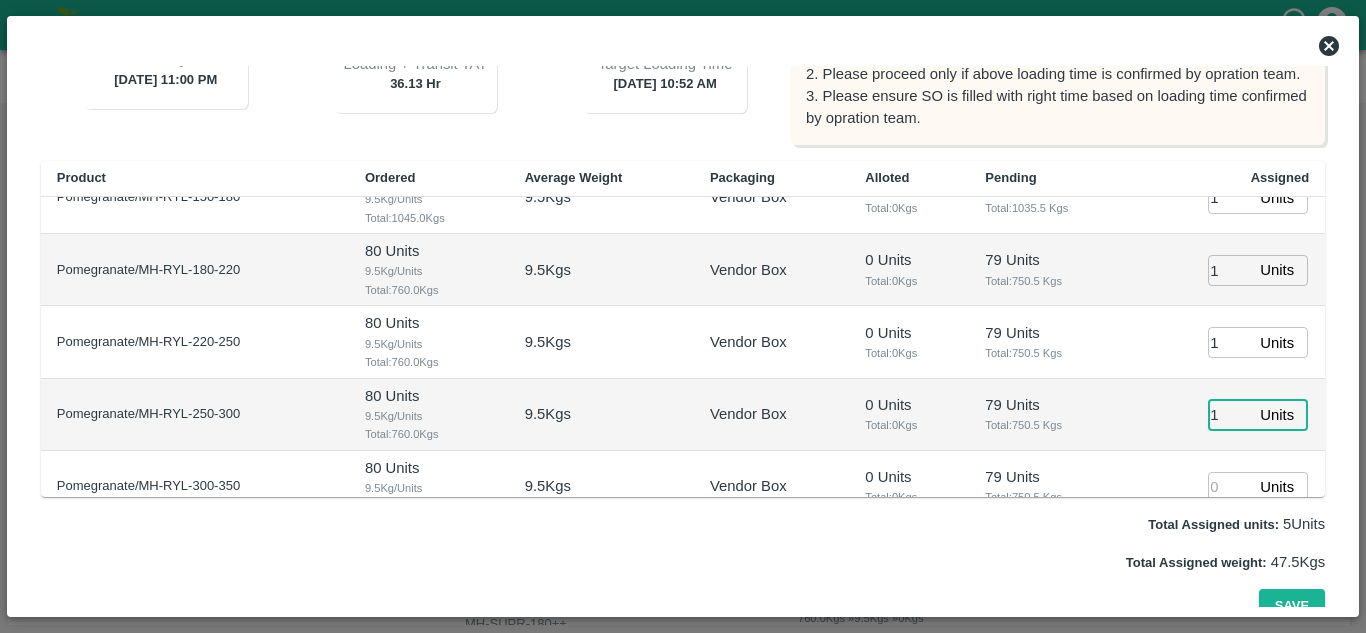 type on "1" 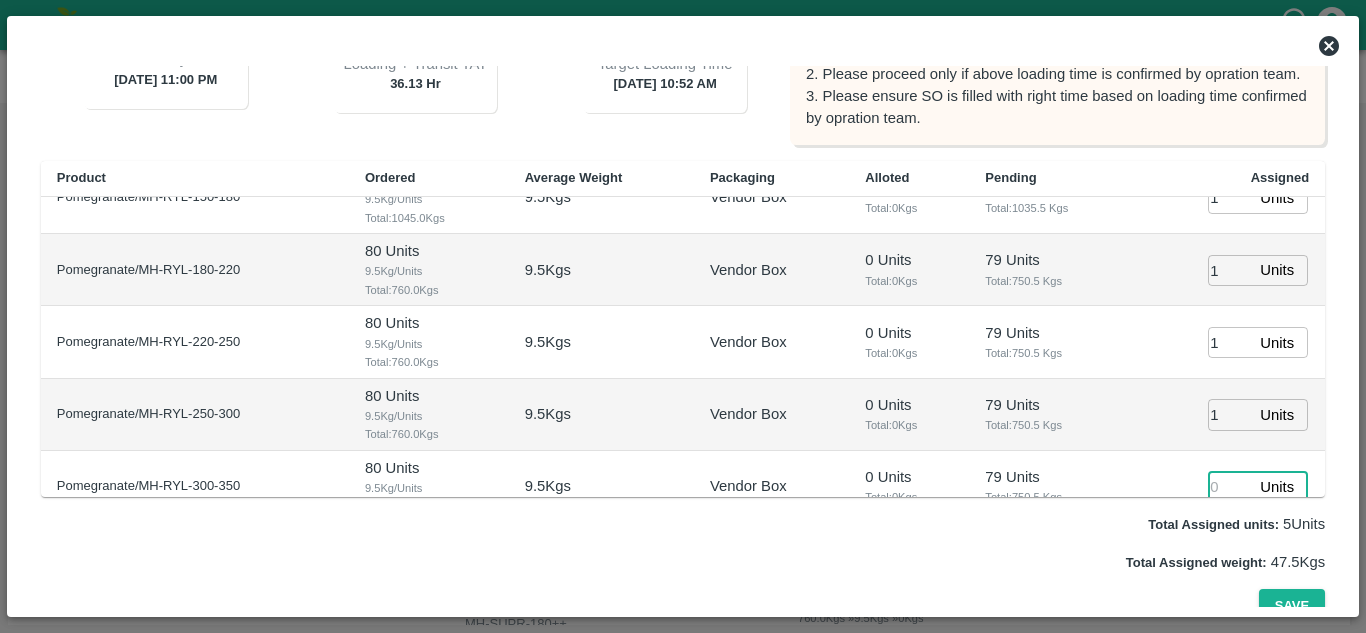 click at bounding box center (1230, 487) 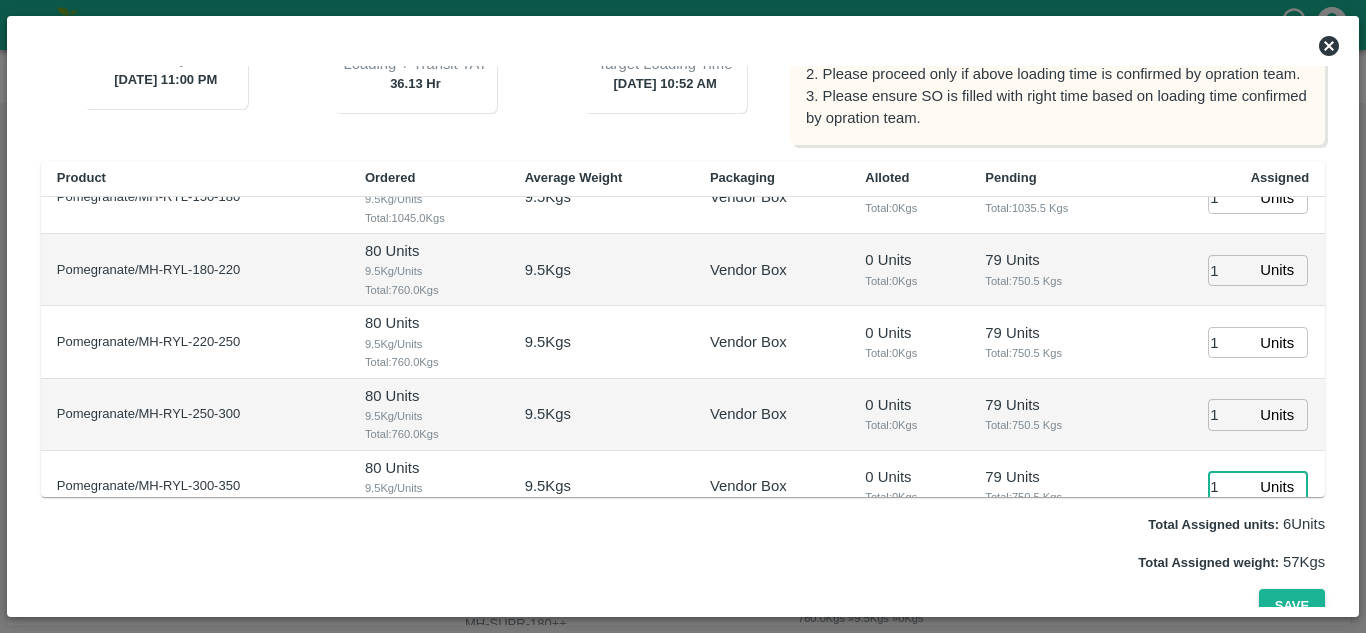 type on "1" 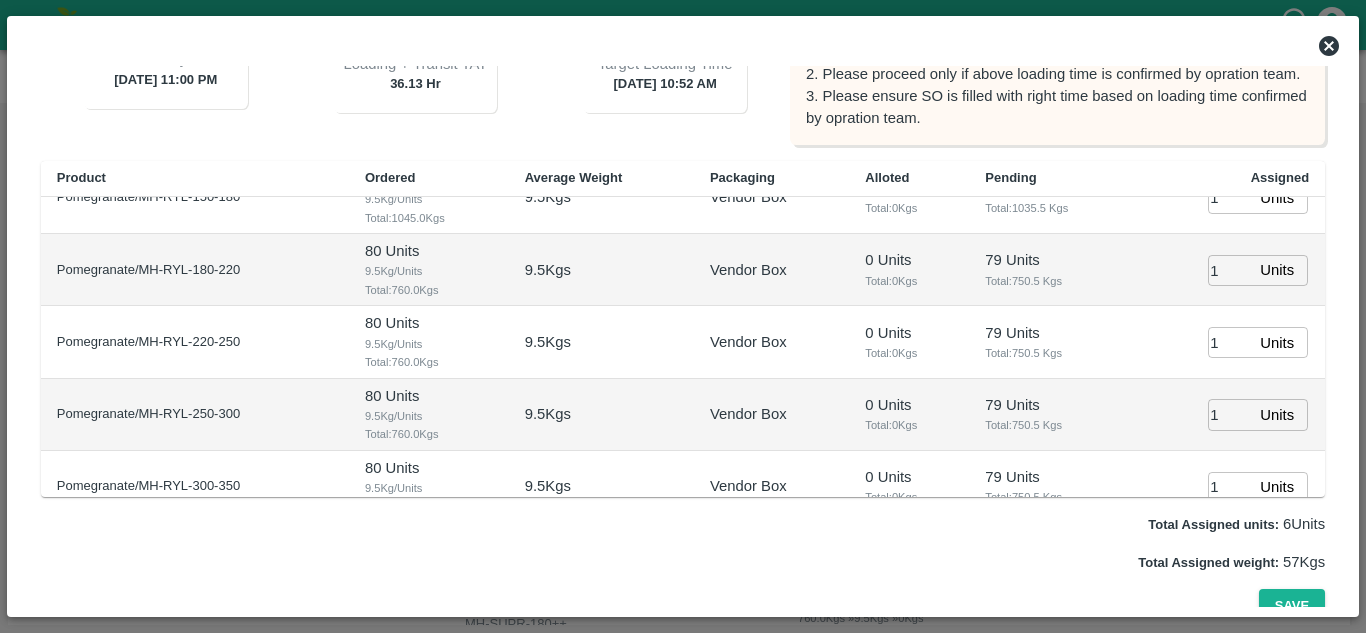 click on "79   Units" at bounding box center [1051, 405] 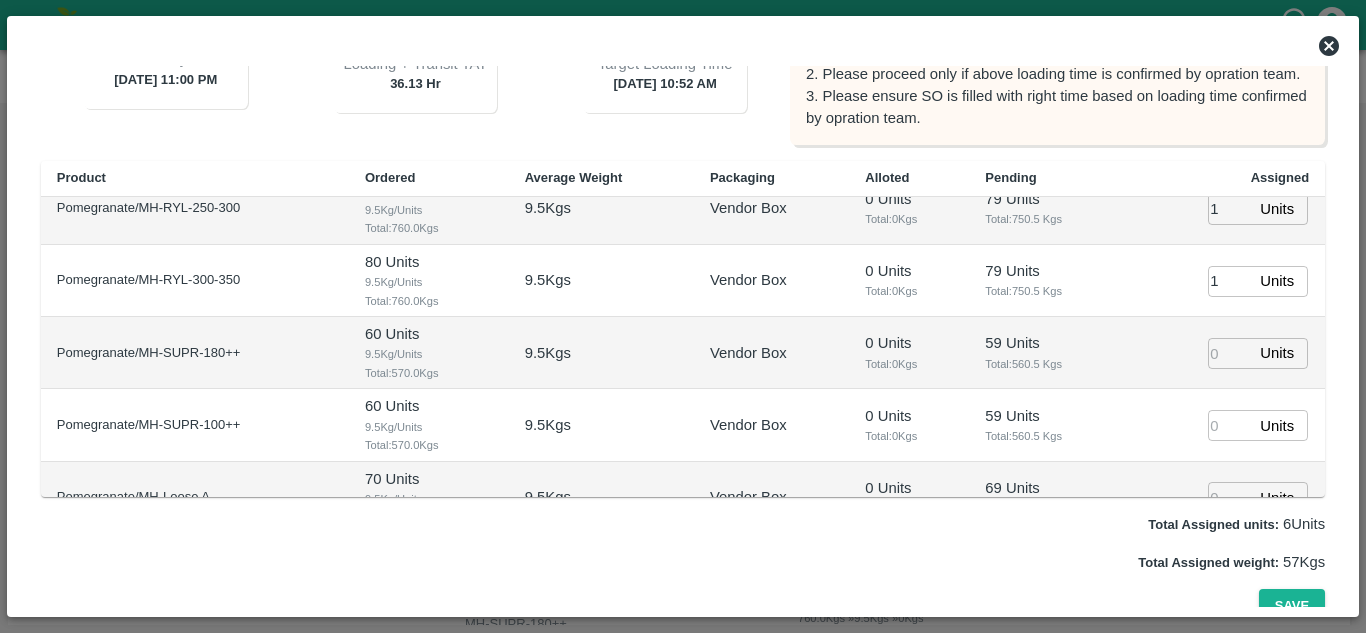 scroll, scrollTop: 312, scrollLeft: 0, axis: vertical 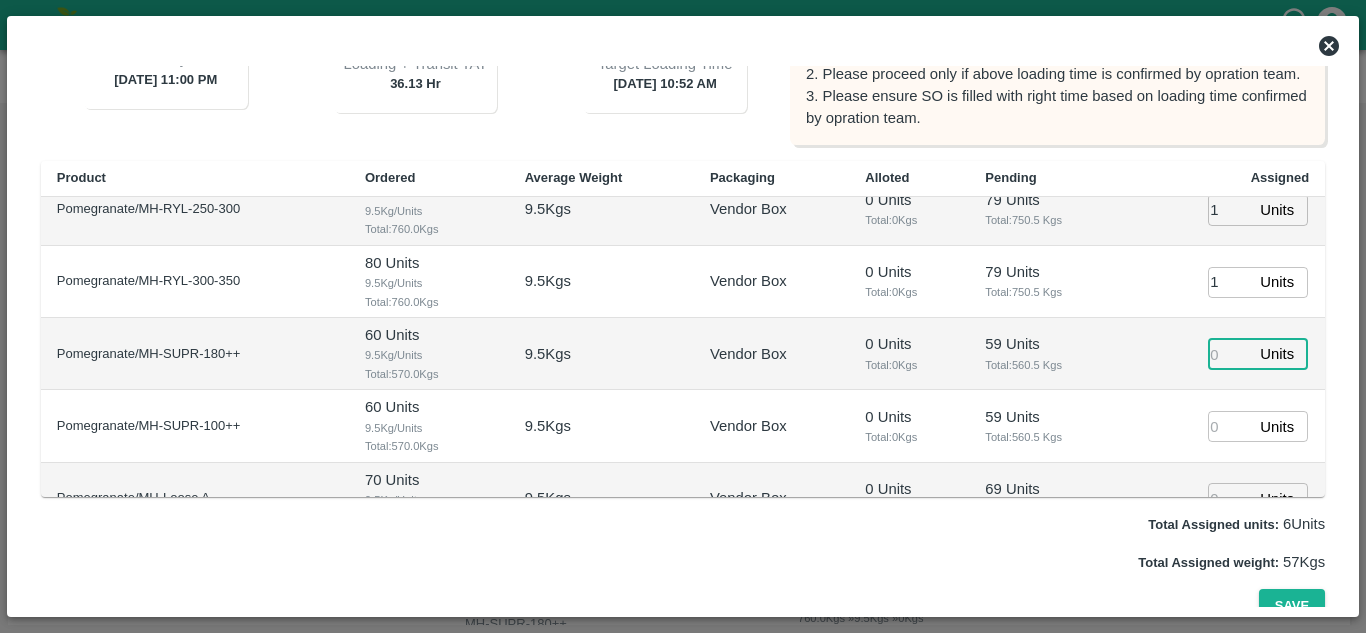 click at bounding box center (1230, 354) 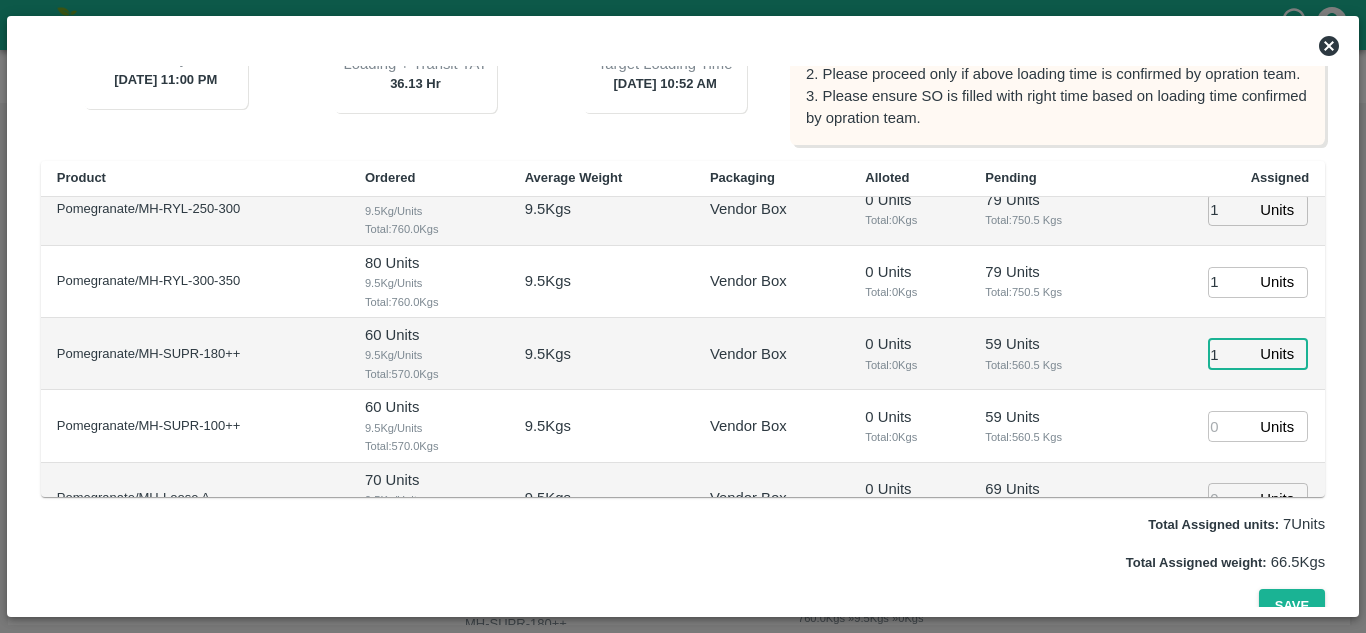 type on "1" 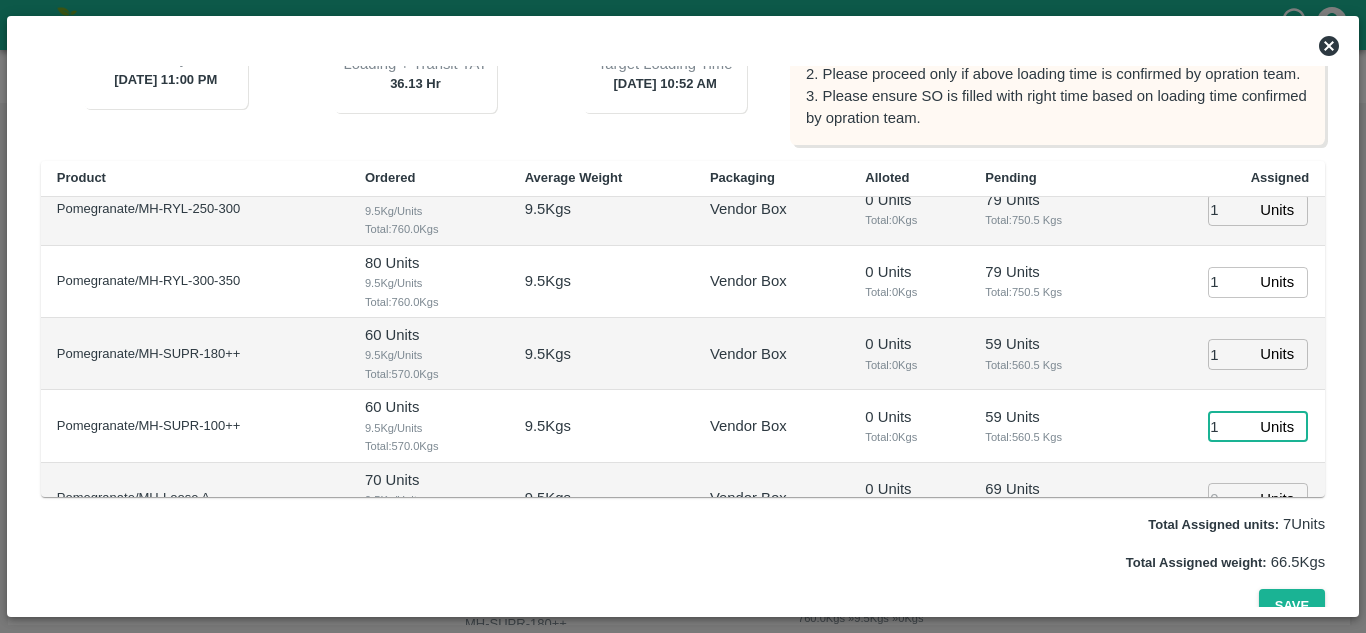 click on "1" at bounding box center (1230, 426) 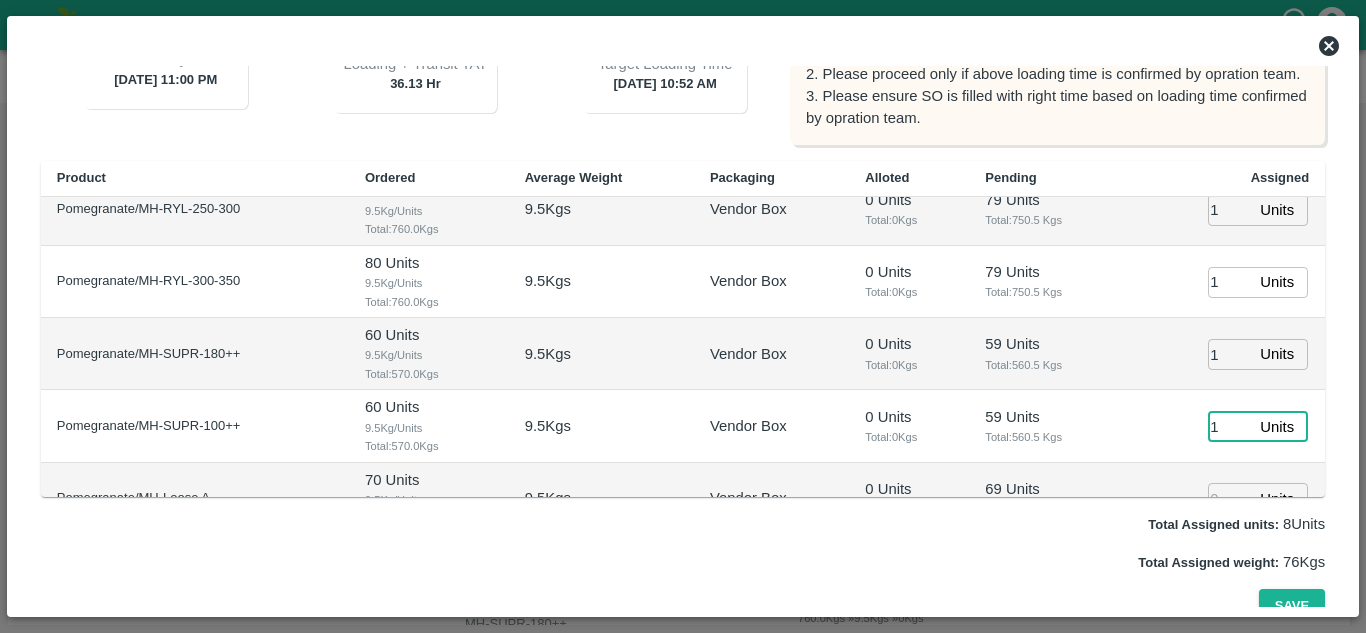 type on "1" 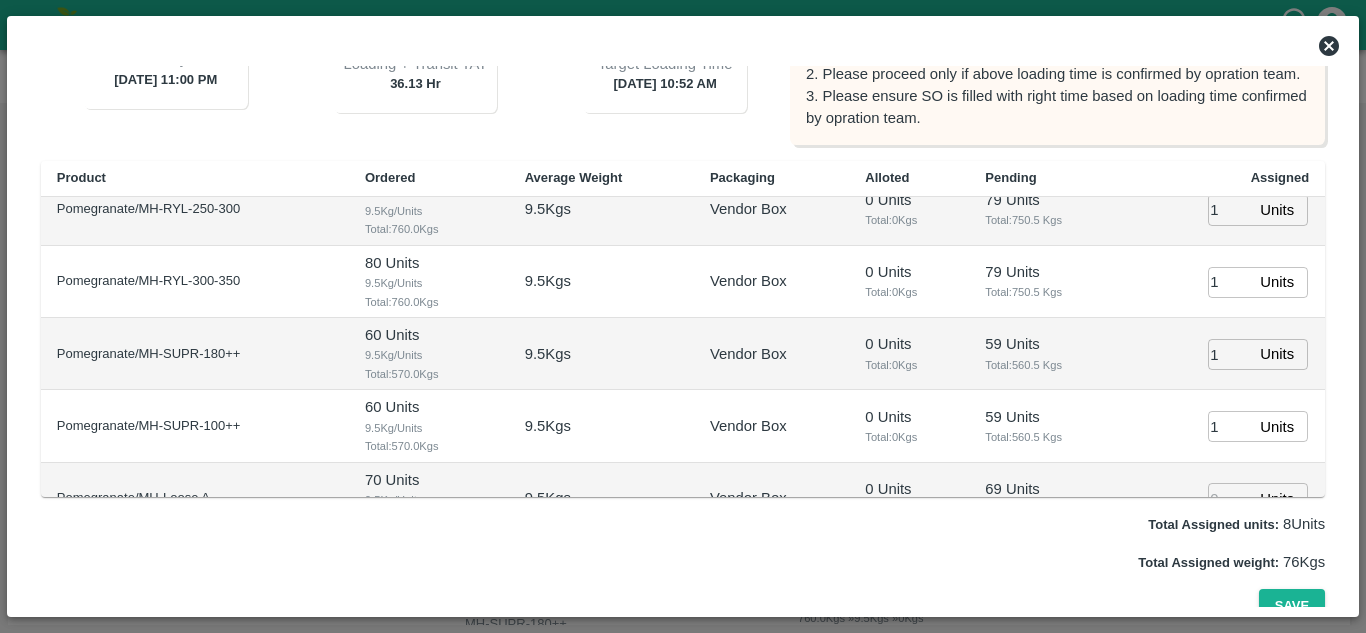 click on "59   Units" at bounding box center [1051, 417] 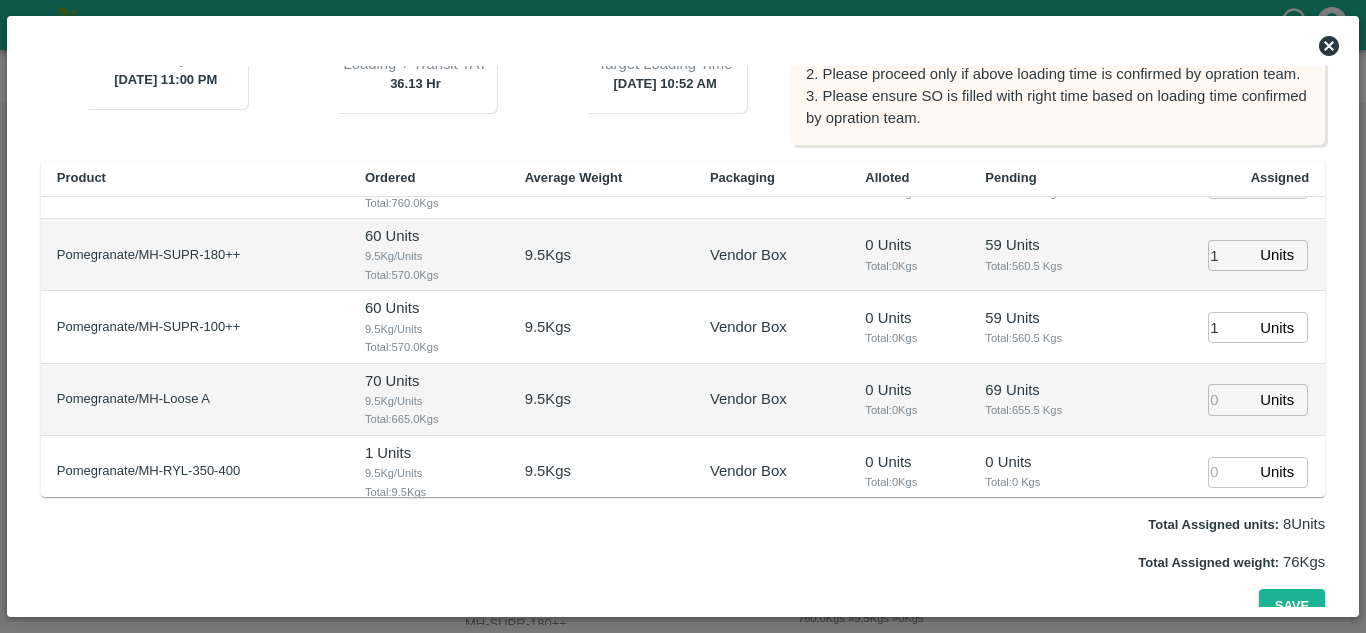scroll, scrollTop: 422, scrollLeft: 0, axis: vertical 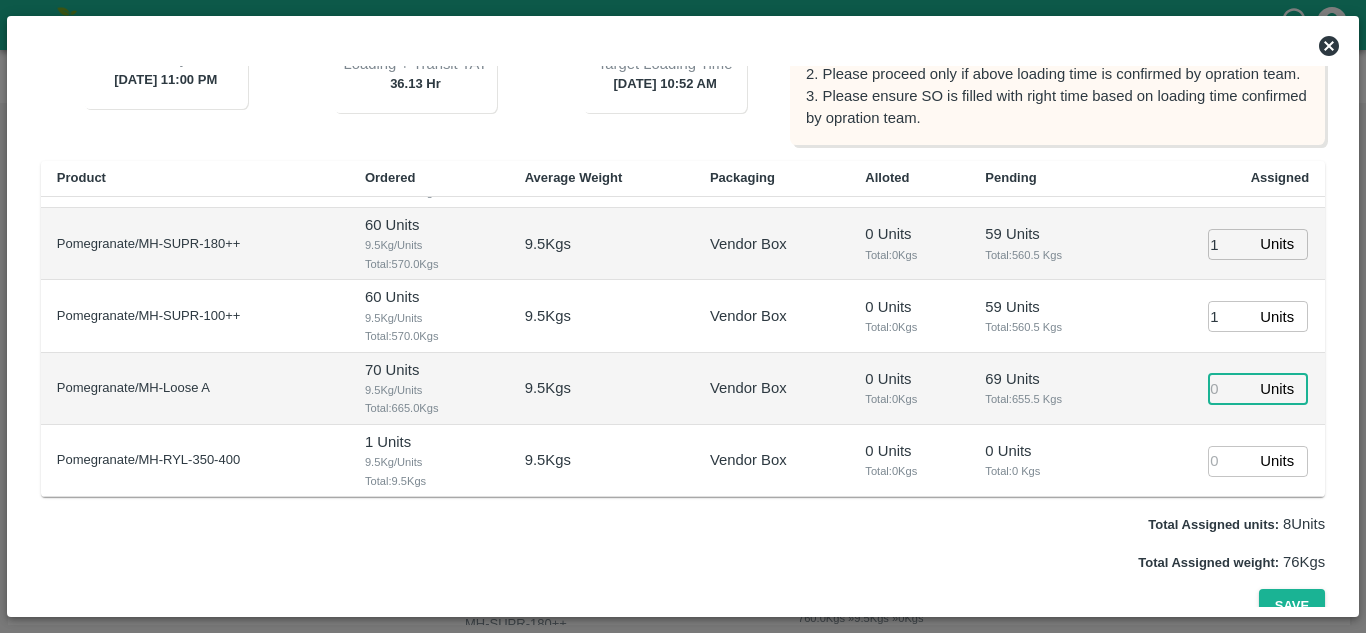 click at bounding box center [1230, 388] 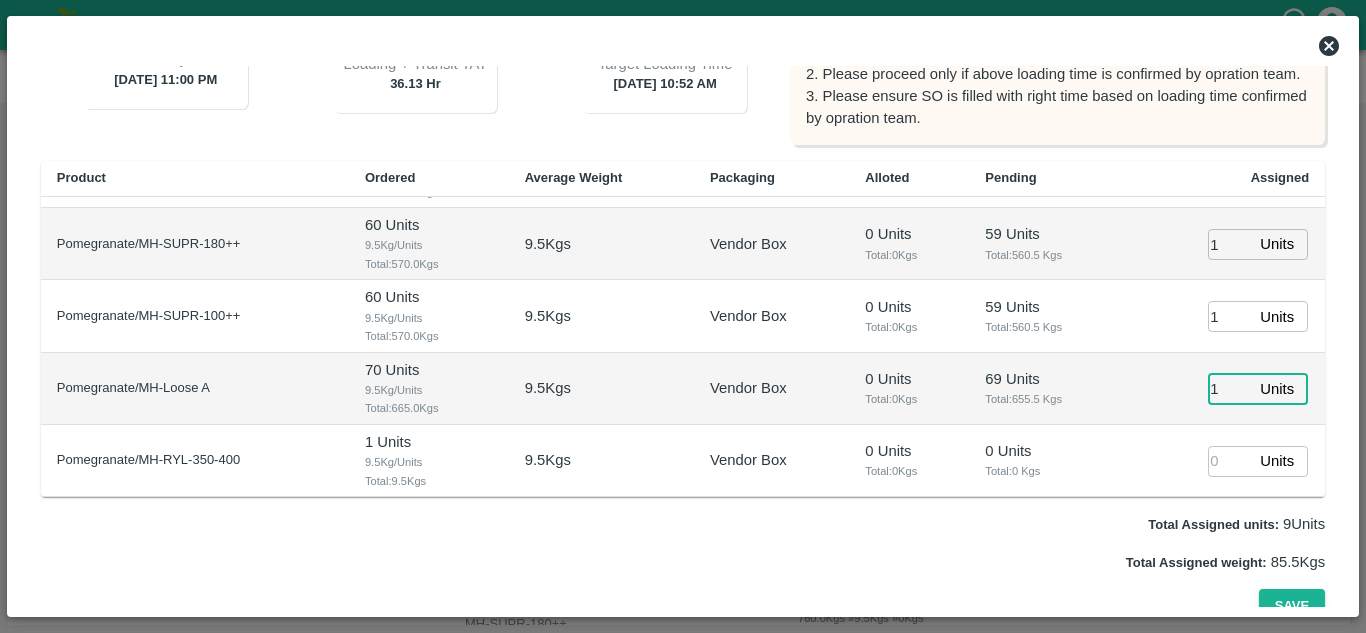 scroll, scrollTop: 300, scrollLeft: 0, axis: vertical 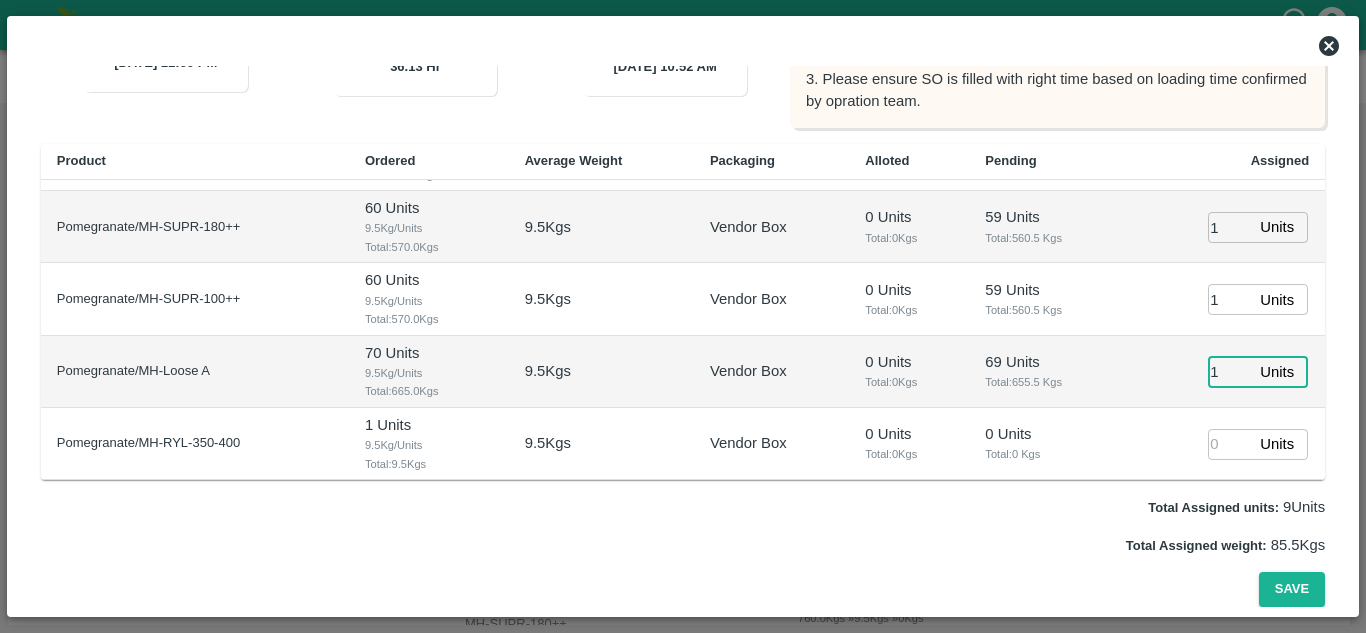 type on "1" 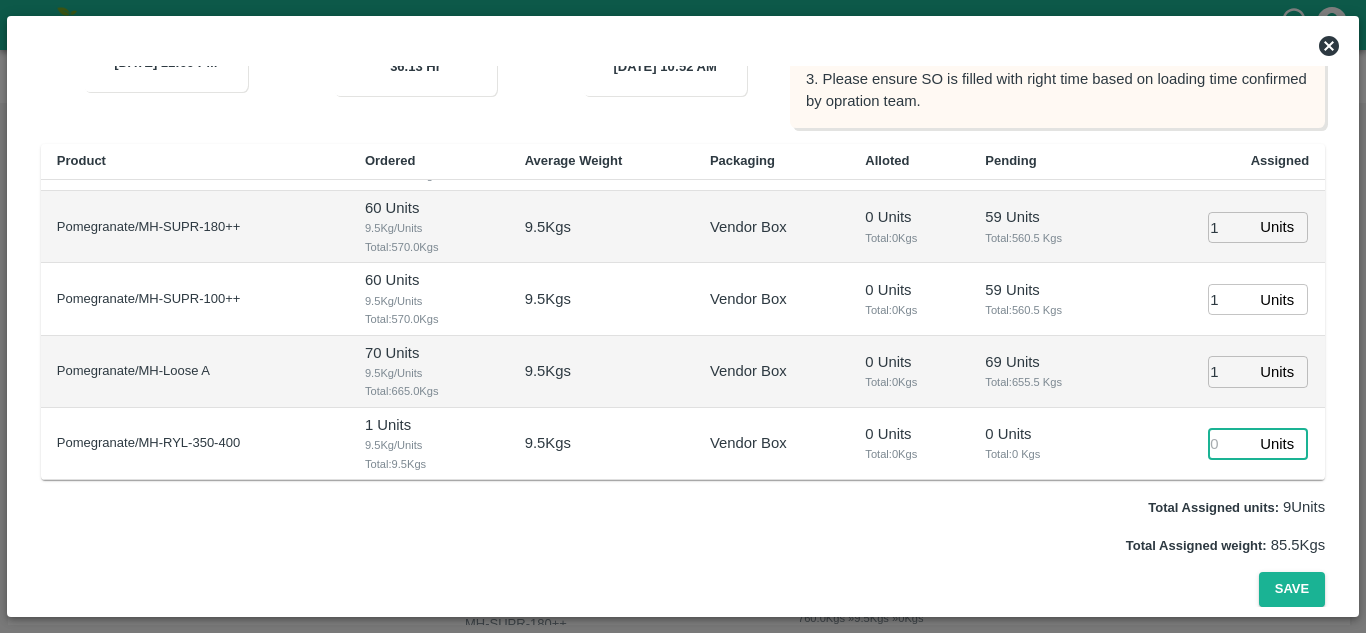 click at bounding box center [1230, 444] 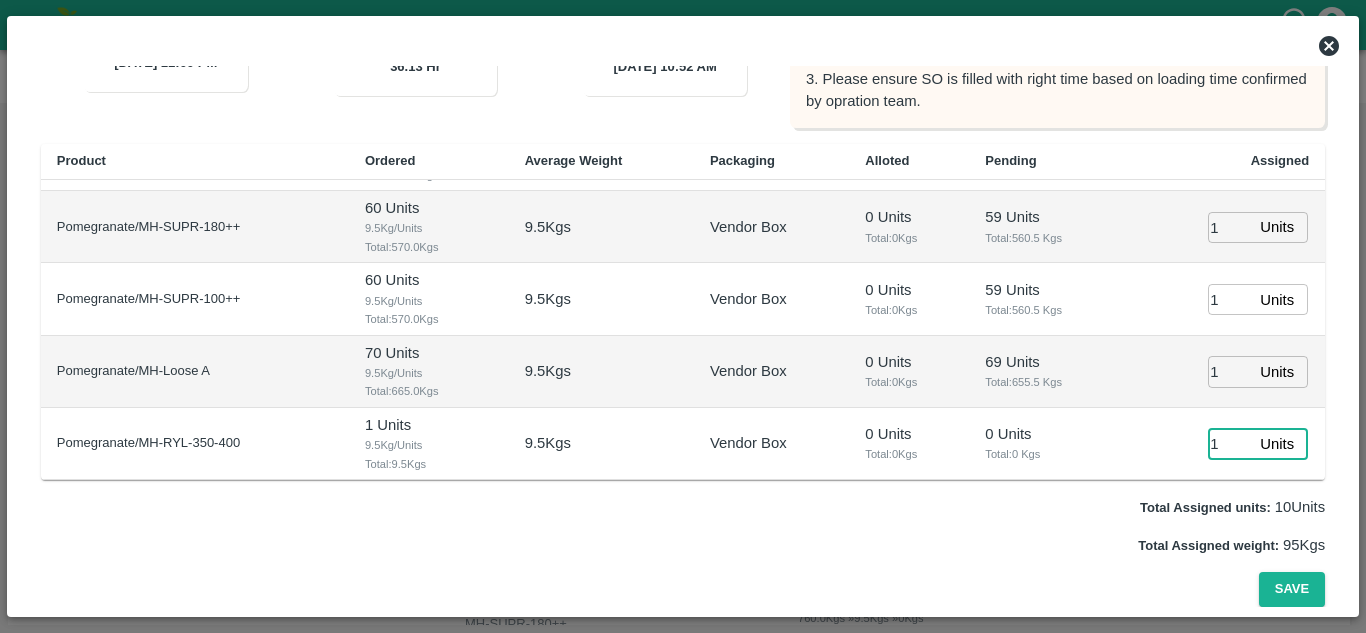 type on "1" 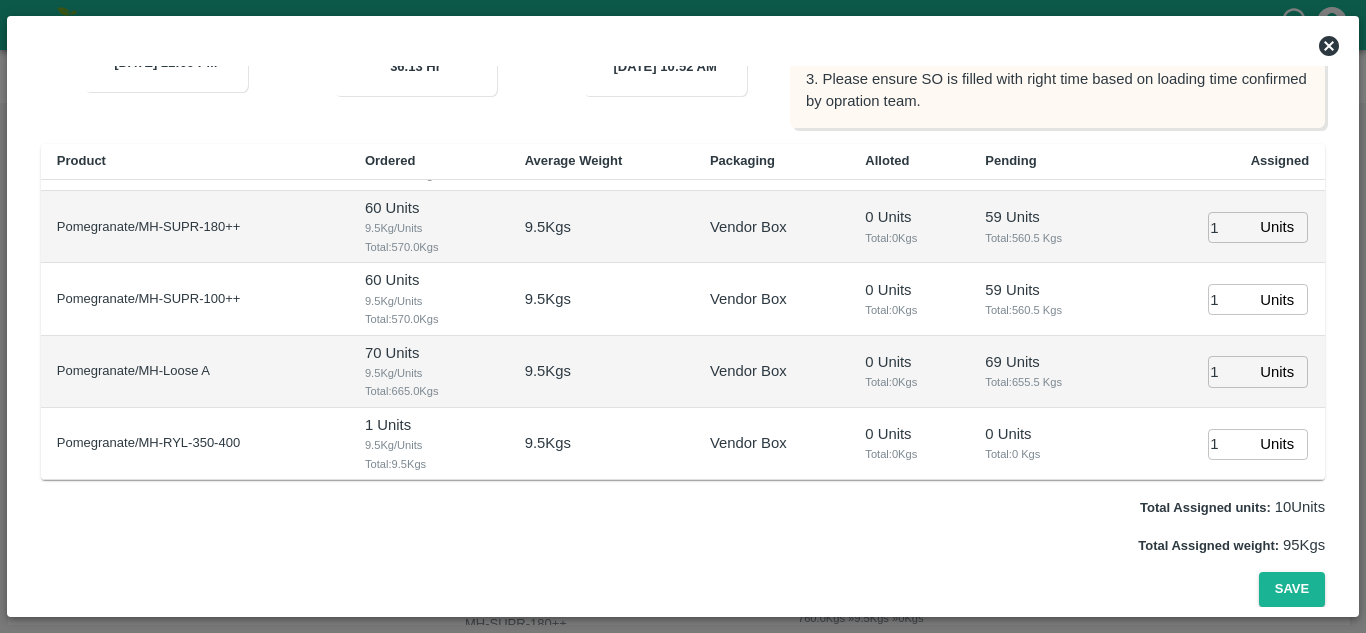 click on "69   Units Total:  655.5   Kgs" at bounding box center (1051, 372) 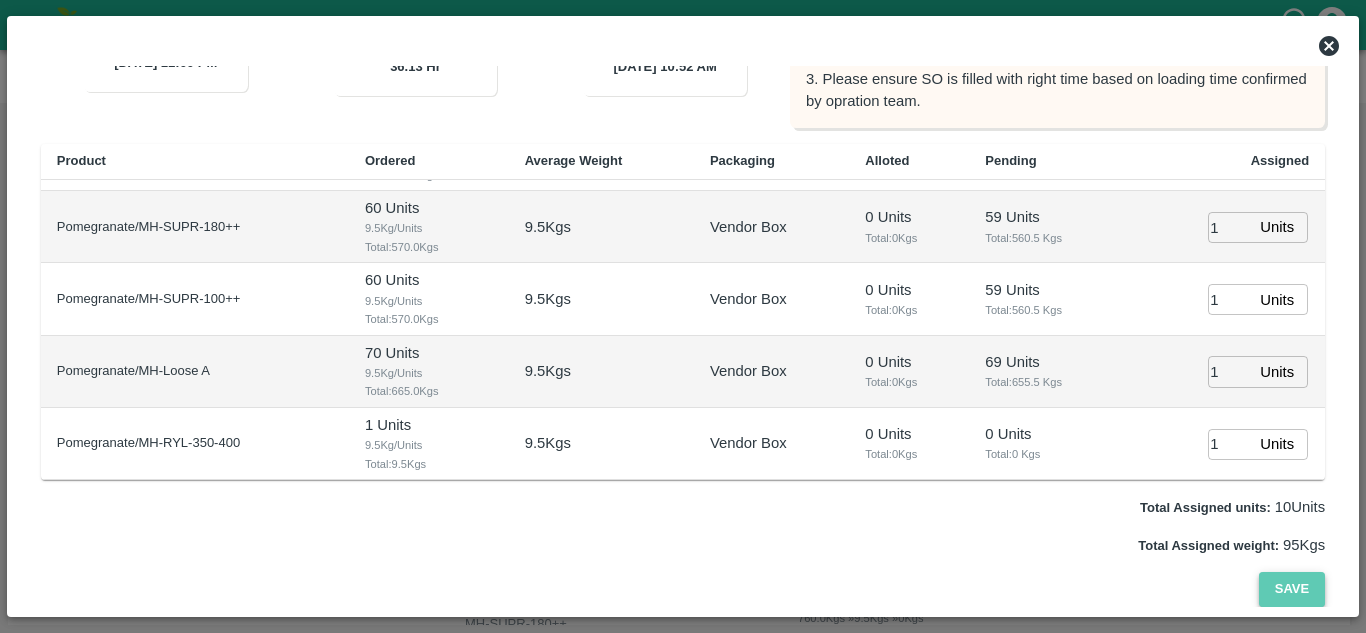 click on "Save" at bounding box center [1292, 589] 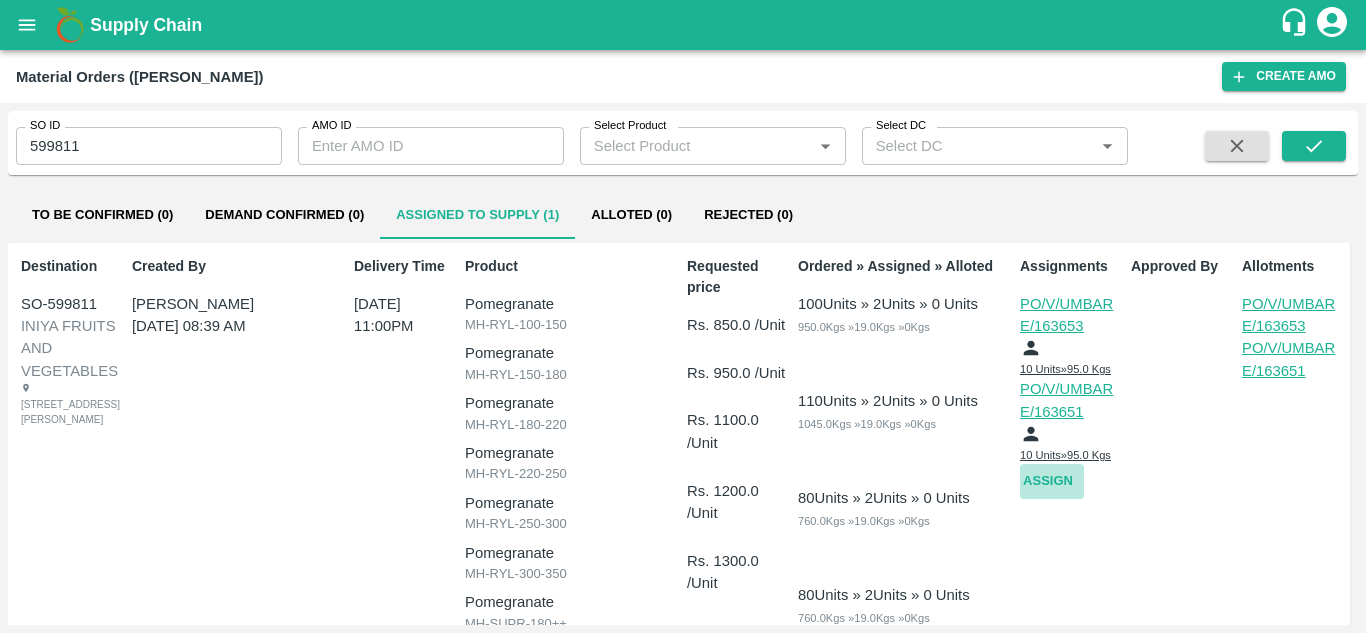 click on "Assign" at bounding box center (1052, 481) 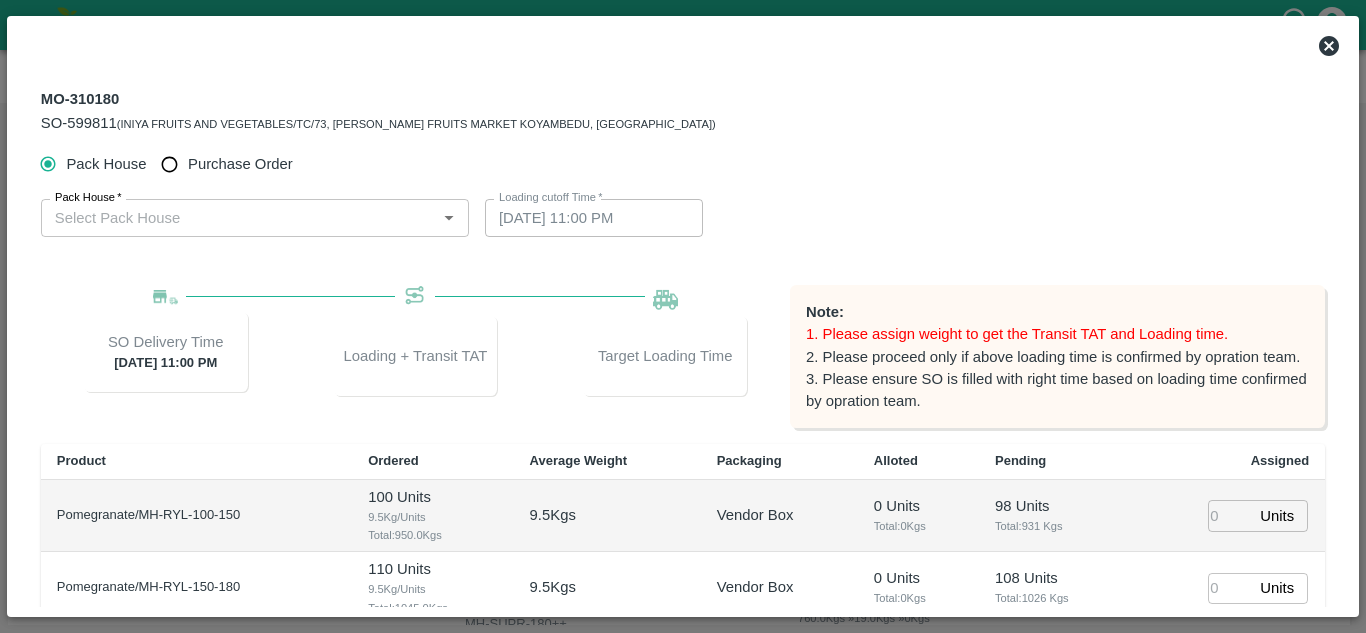 type 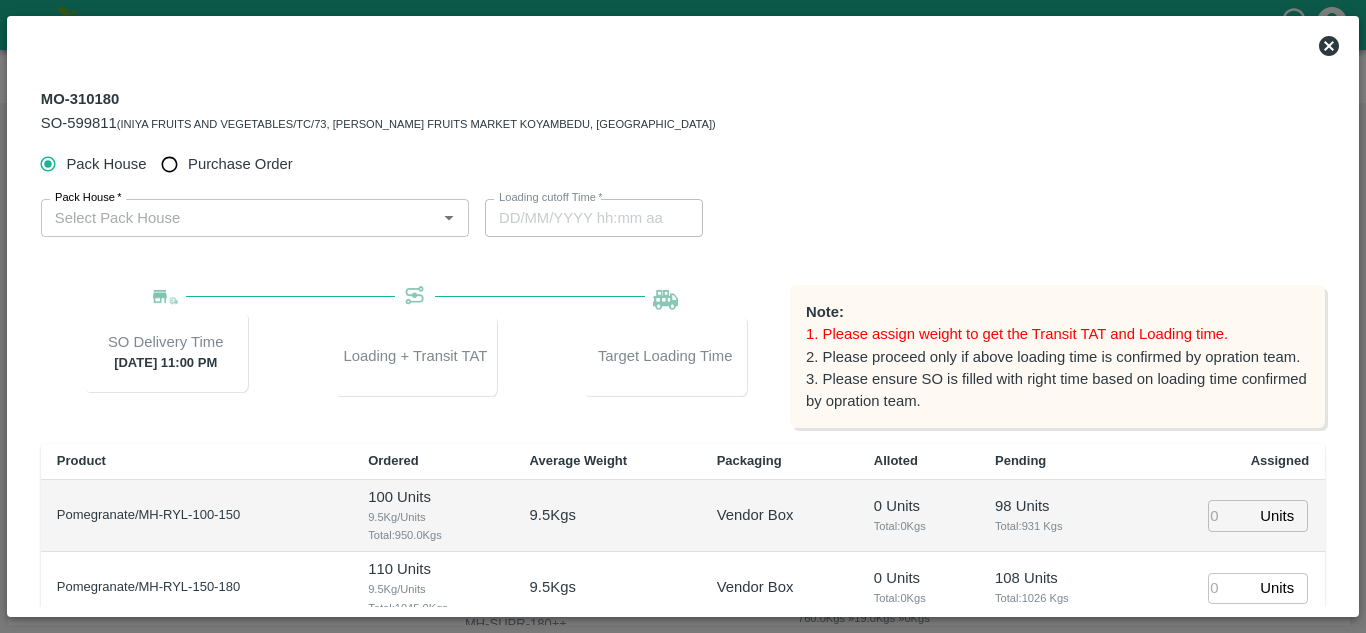 click on "Purchase Order" at bounding box center [169, 164] 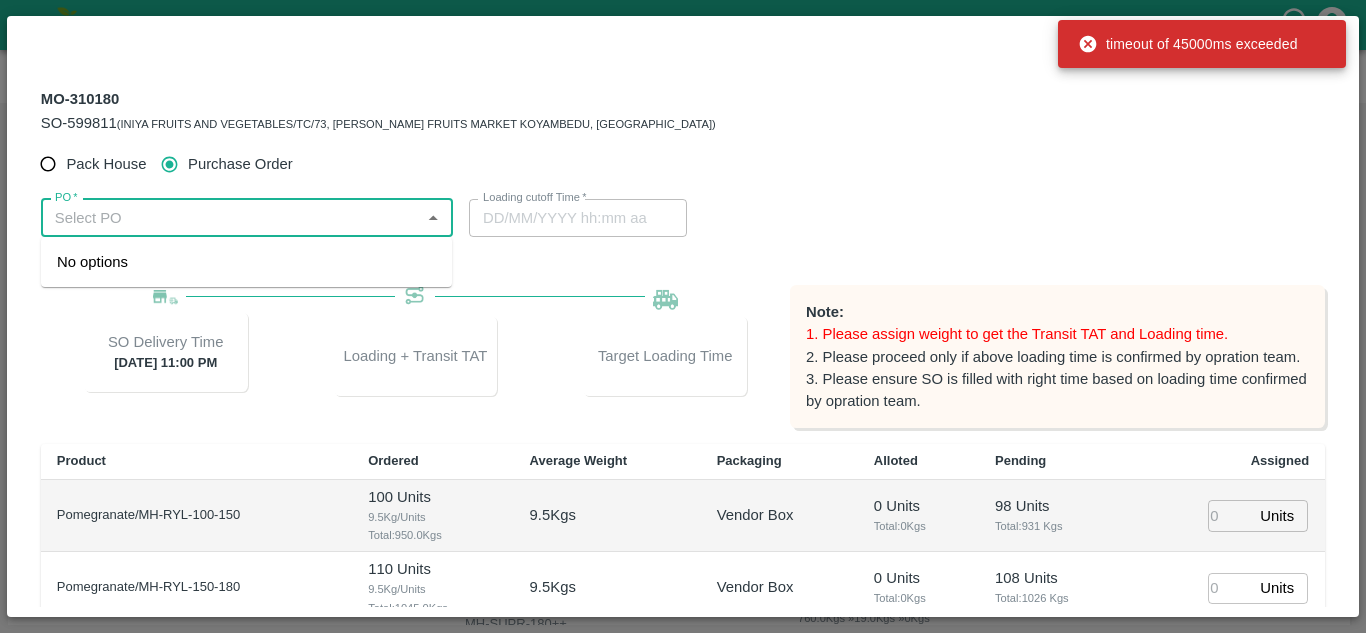 click on "PO   *" at bounding box center (230, 218) 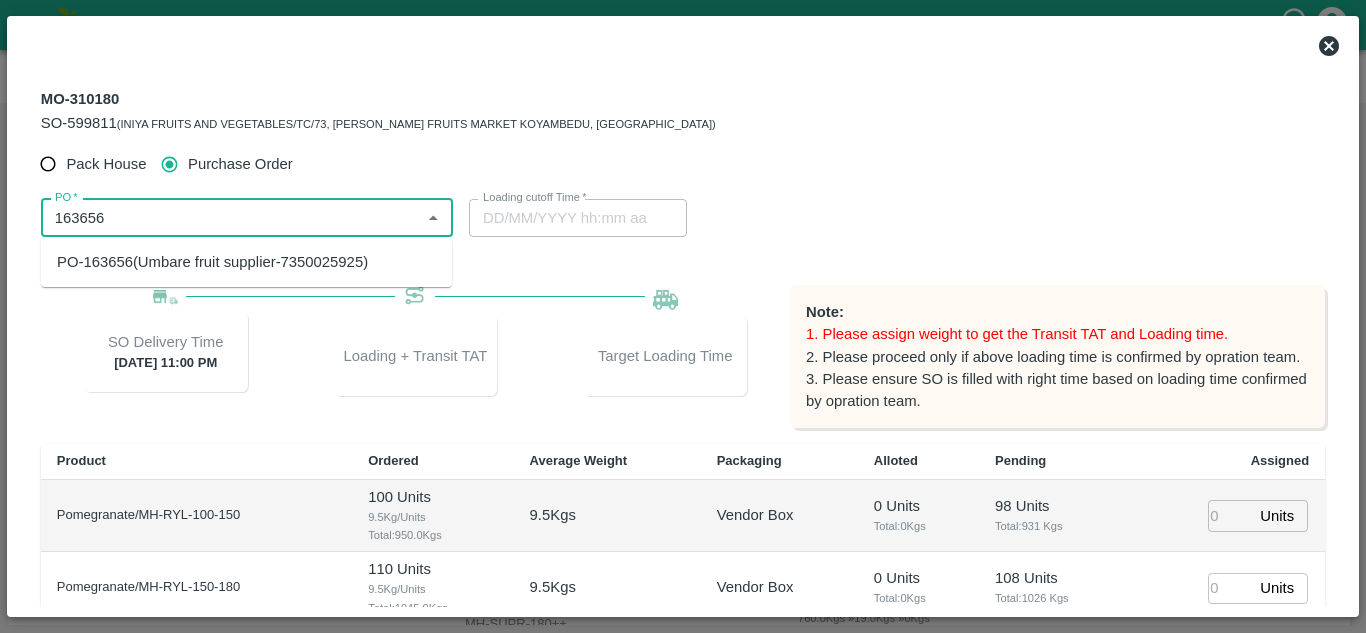 click on "PO-163656(Umbare fruit supplier-7350025925)" at bounding box center (212, 262) 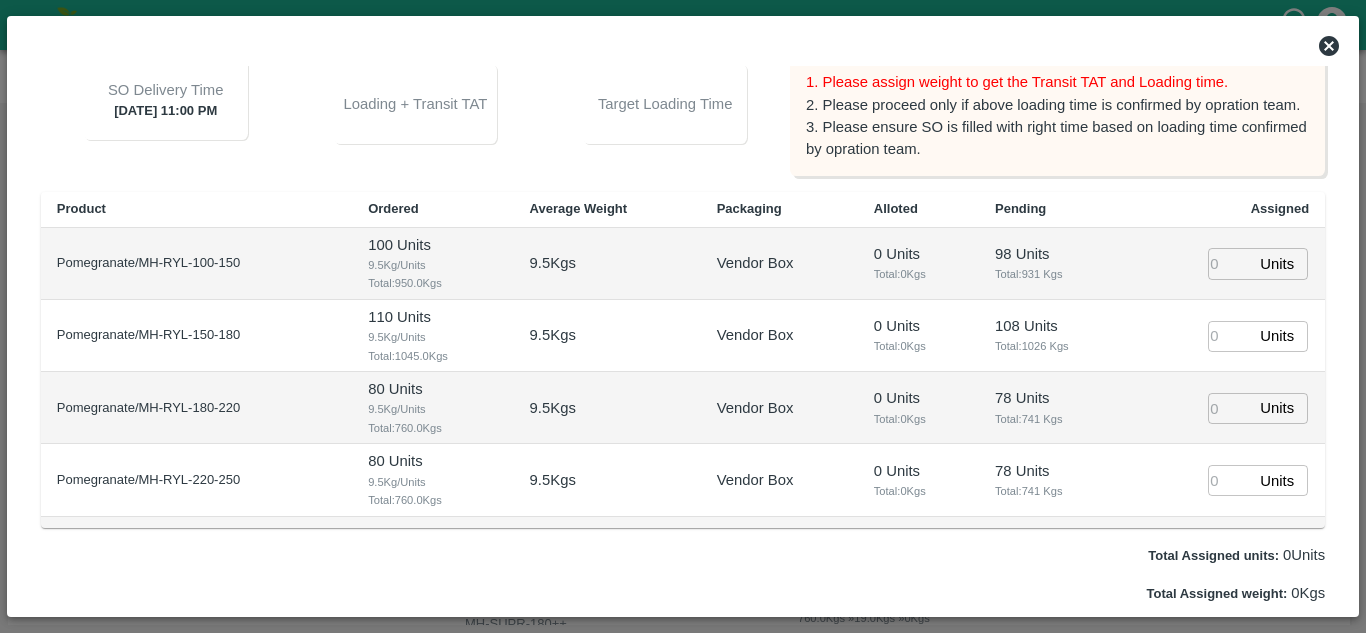 scroll, scrollTop: 300, scrollLeft: 0, axis: vertical 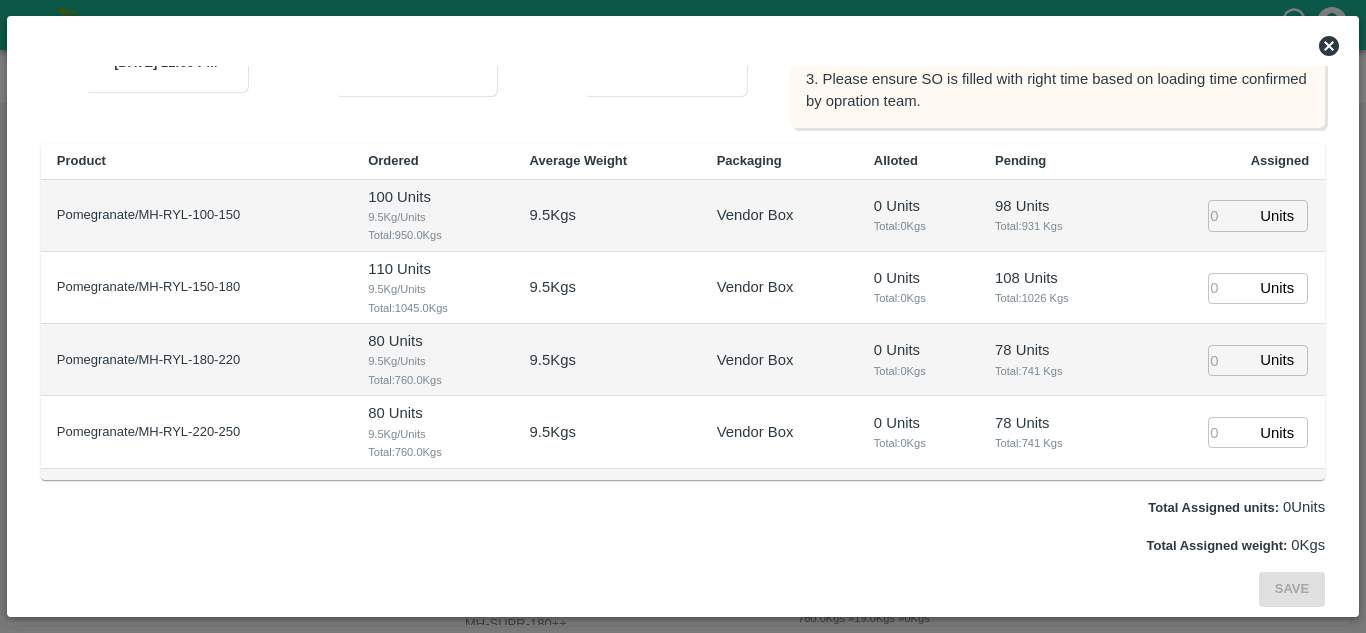 type on "PO-163656(Umbare fruit supplier-7350025925)" 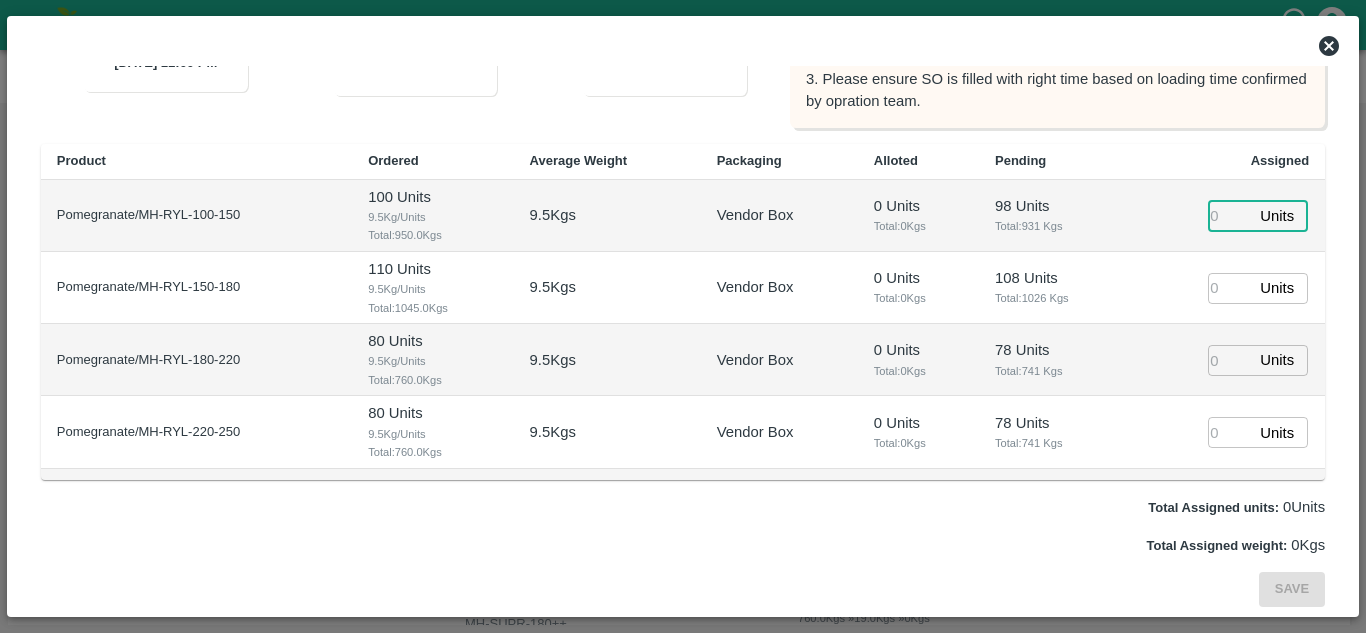 click at bounding box center [1230, 215] 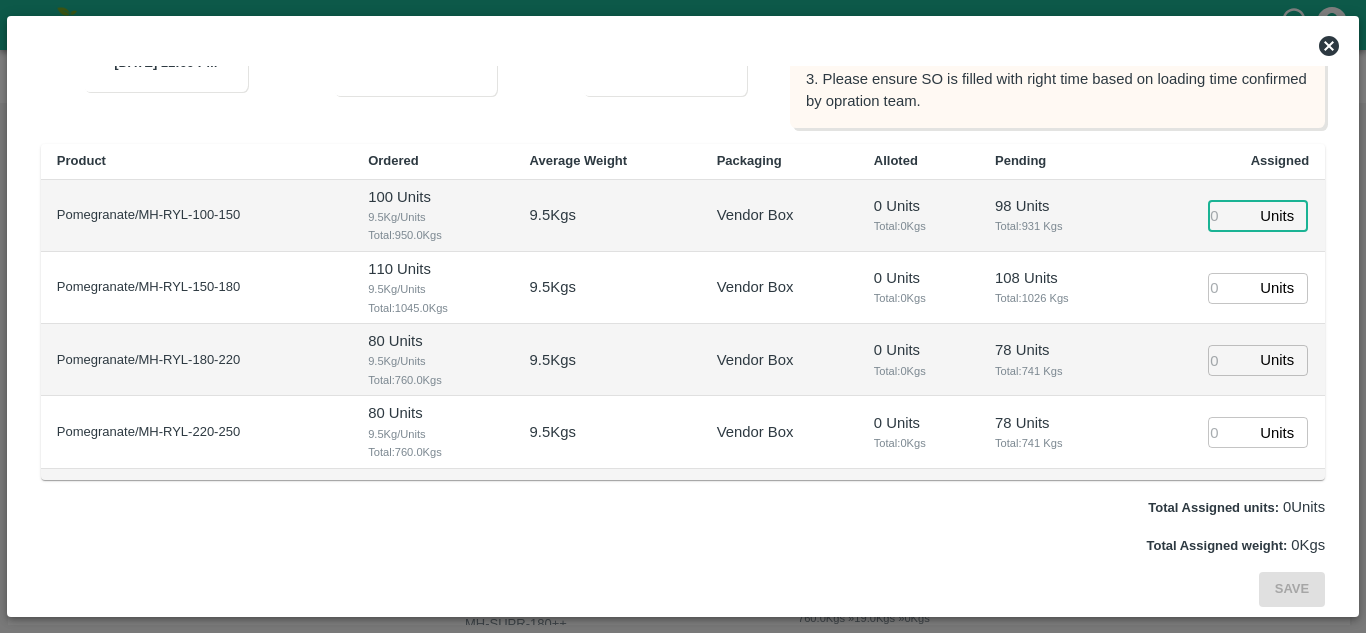 type on "1" 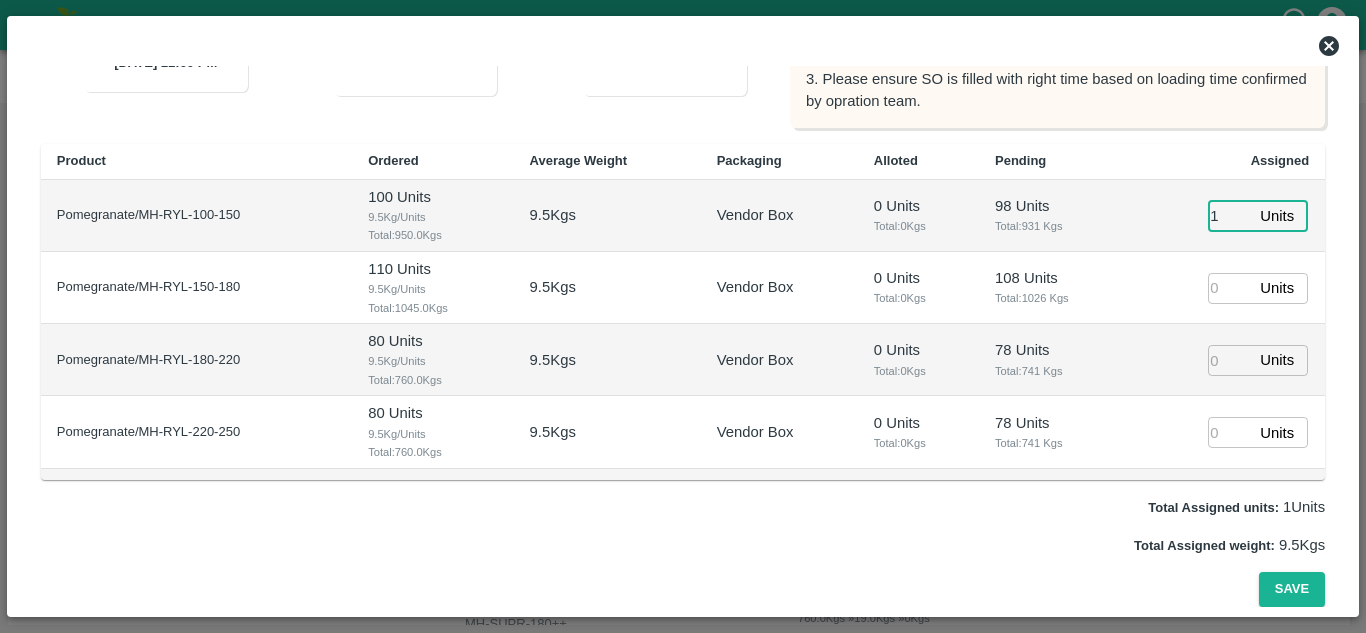 type on "19/07/2025 10:52 AM" 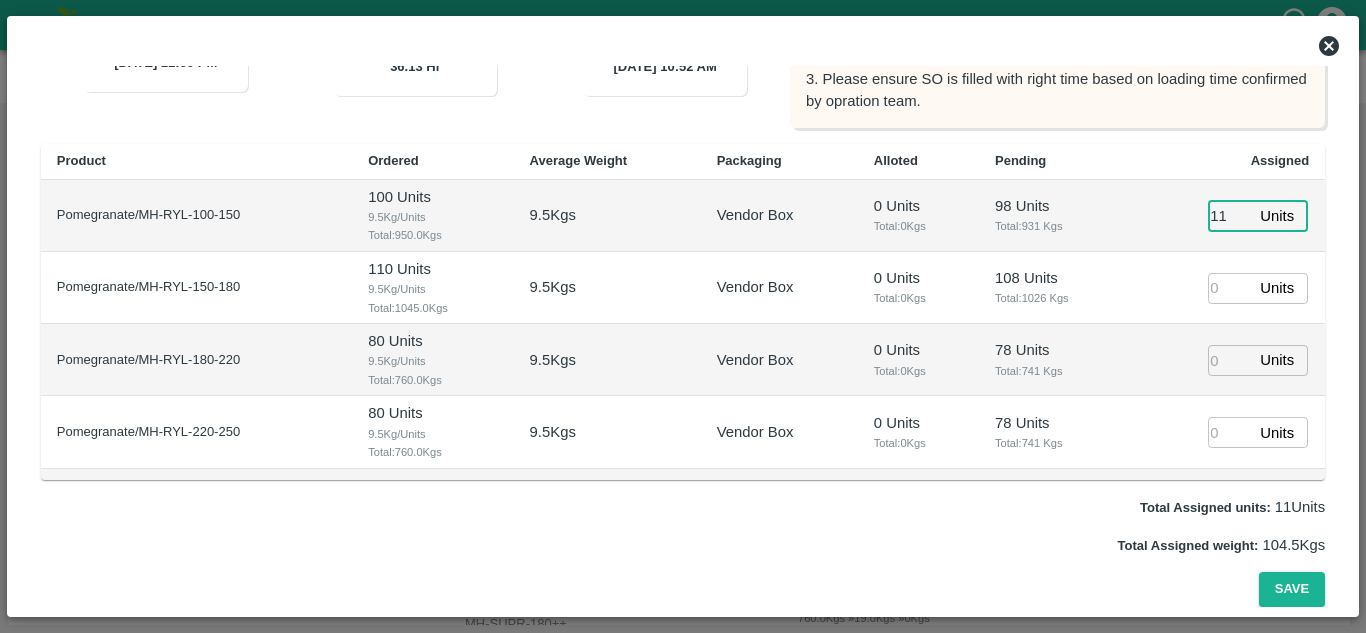 type on "11" 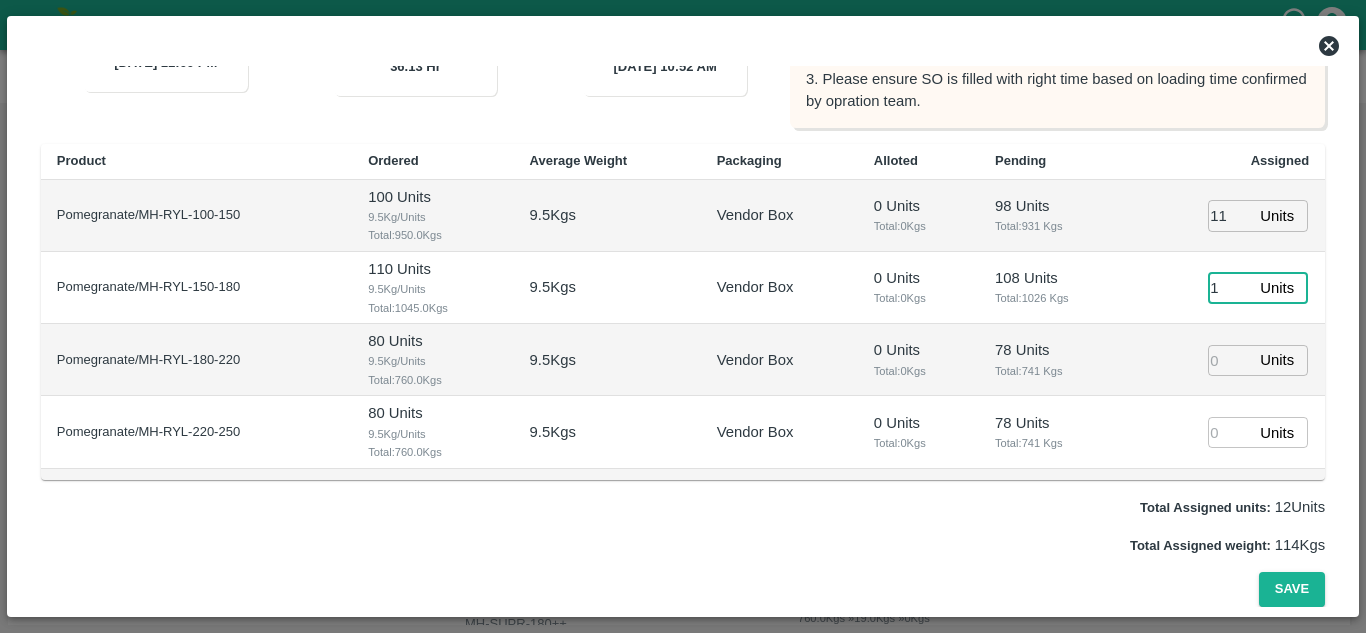 click on "1" at bounding box center (1230, 288) 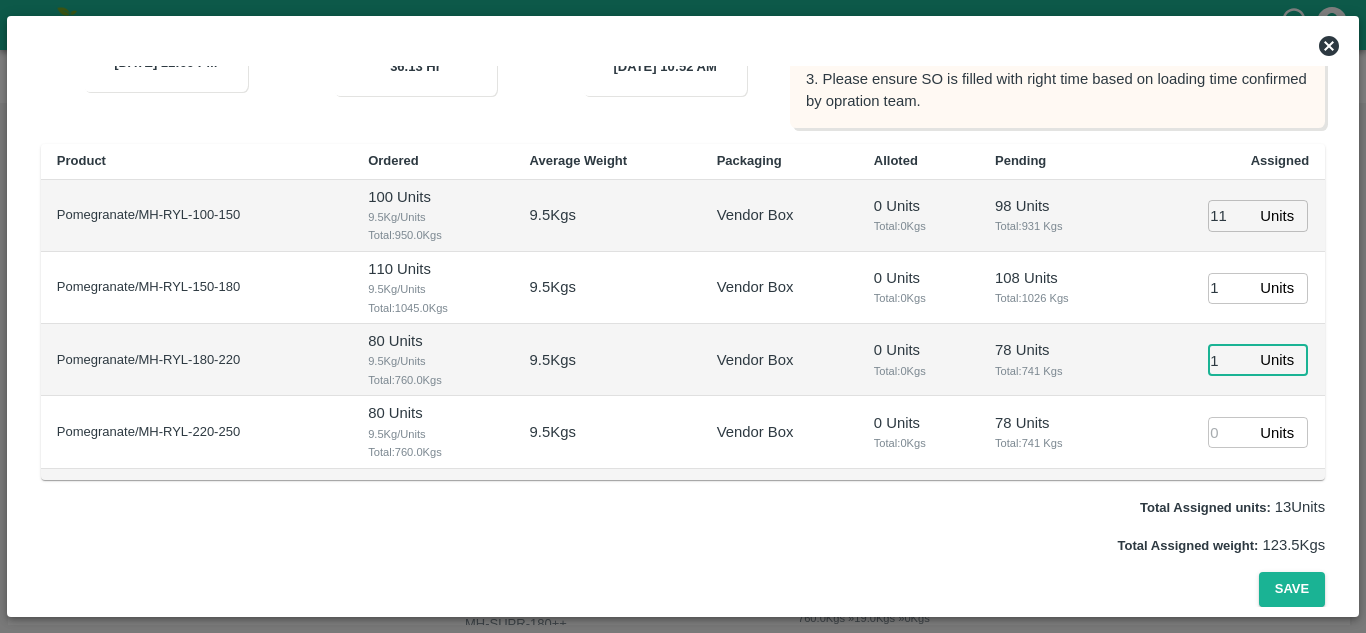 click on "1" at bounding box center [1230, 360] 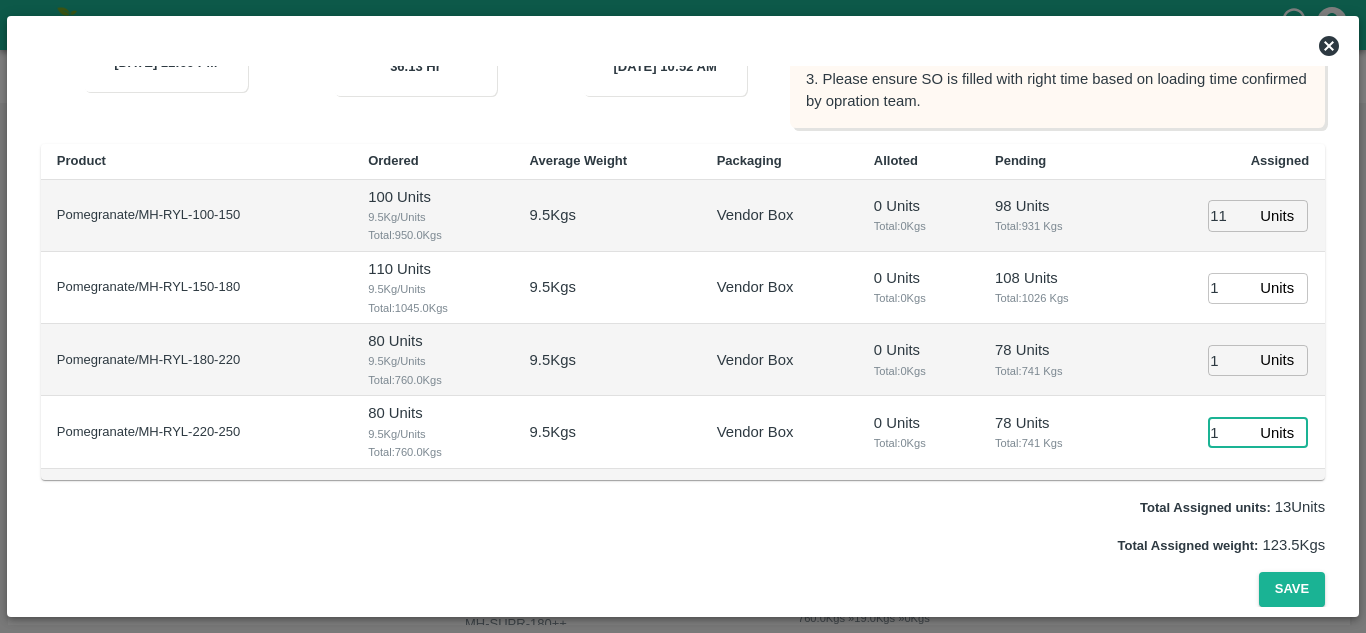 click on "1" at bounding box center (1230, 432) 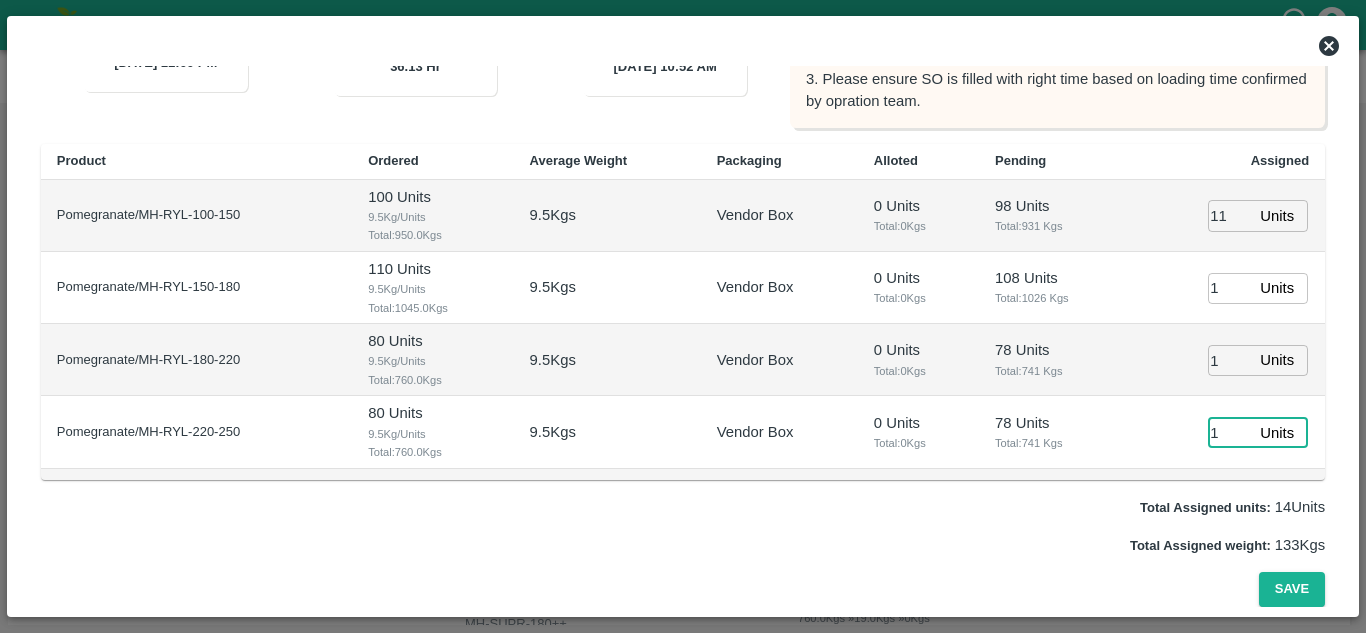 type on "1" 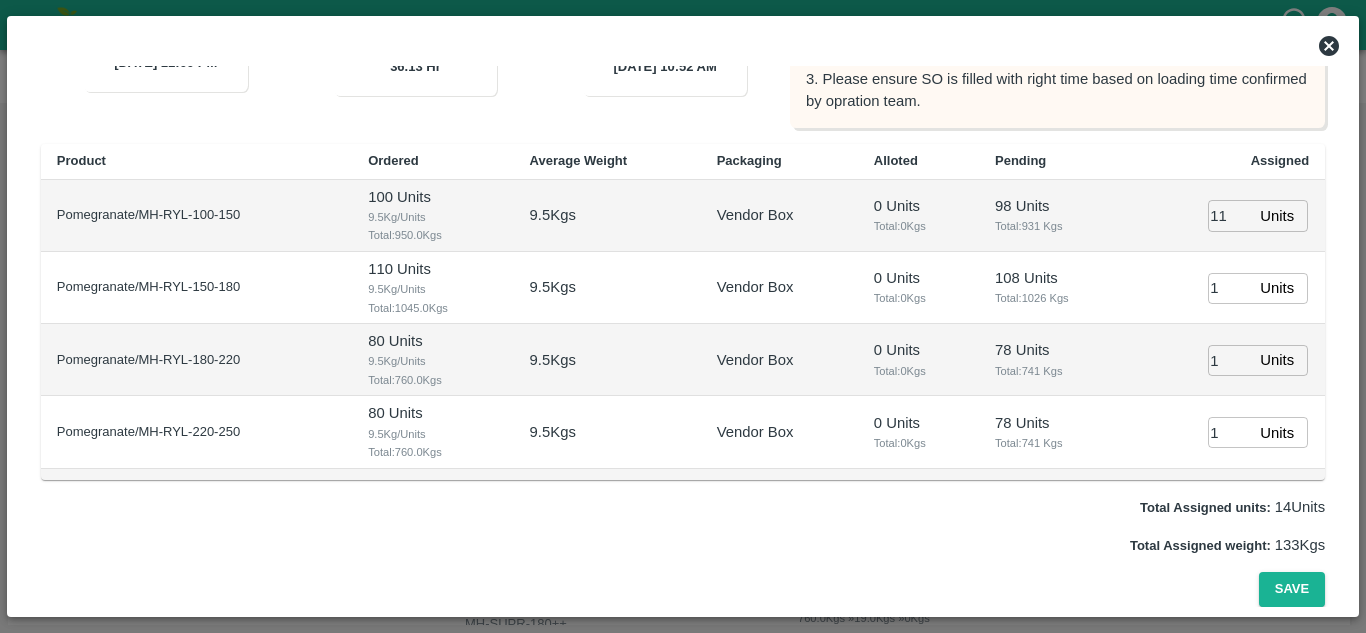 click on "1 Units ​" at bounding box center [1229, 432] 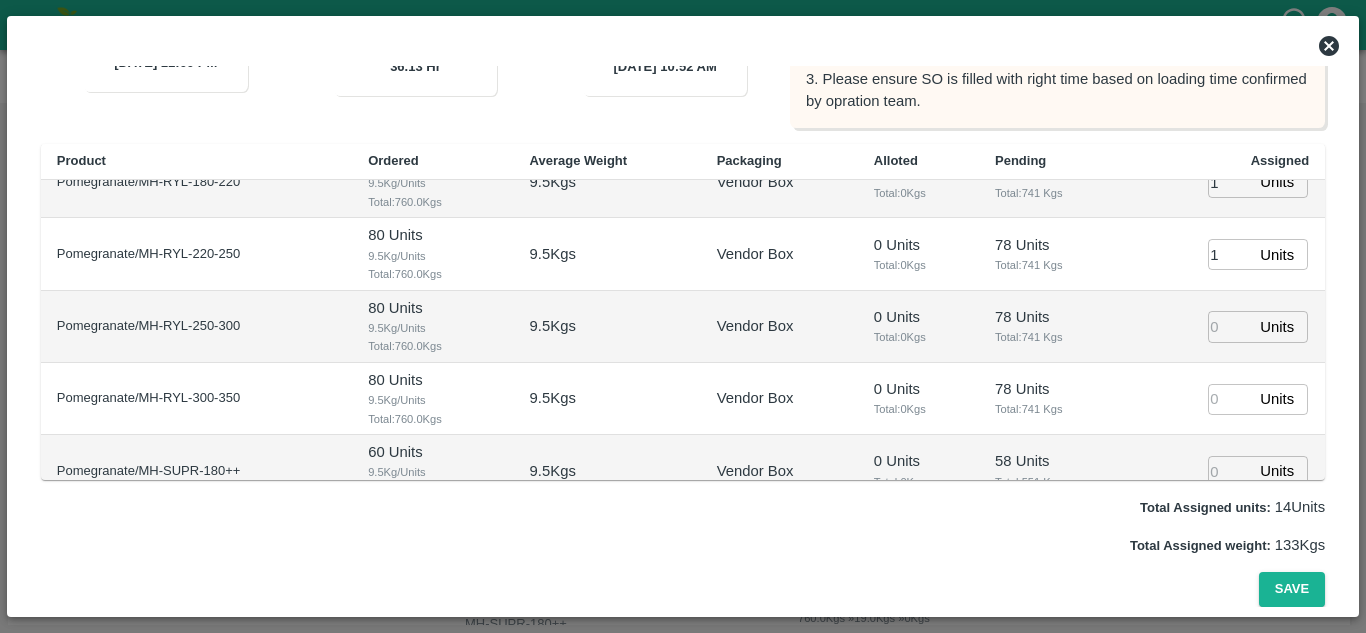 scroll, scrollTop: 184, scrollLeft: 0, axis: vertical 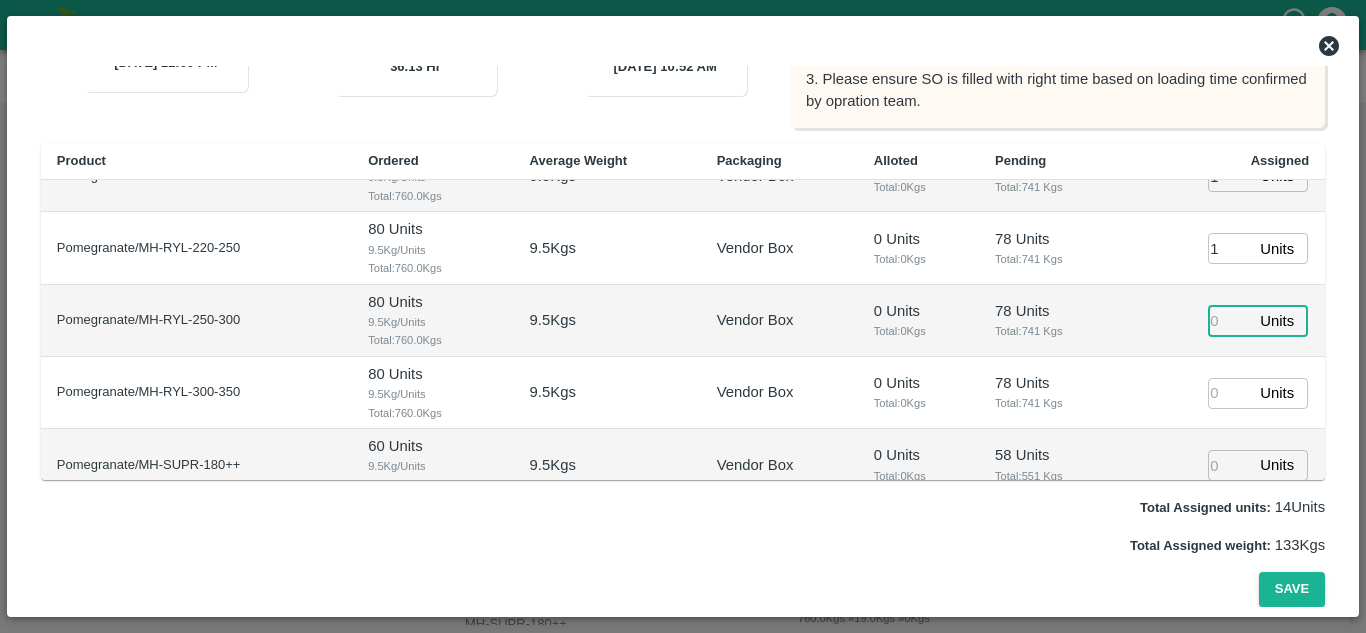 click at bounding box center (1230, 320) 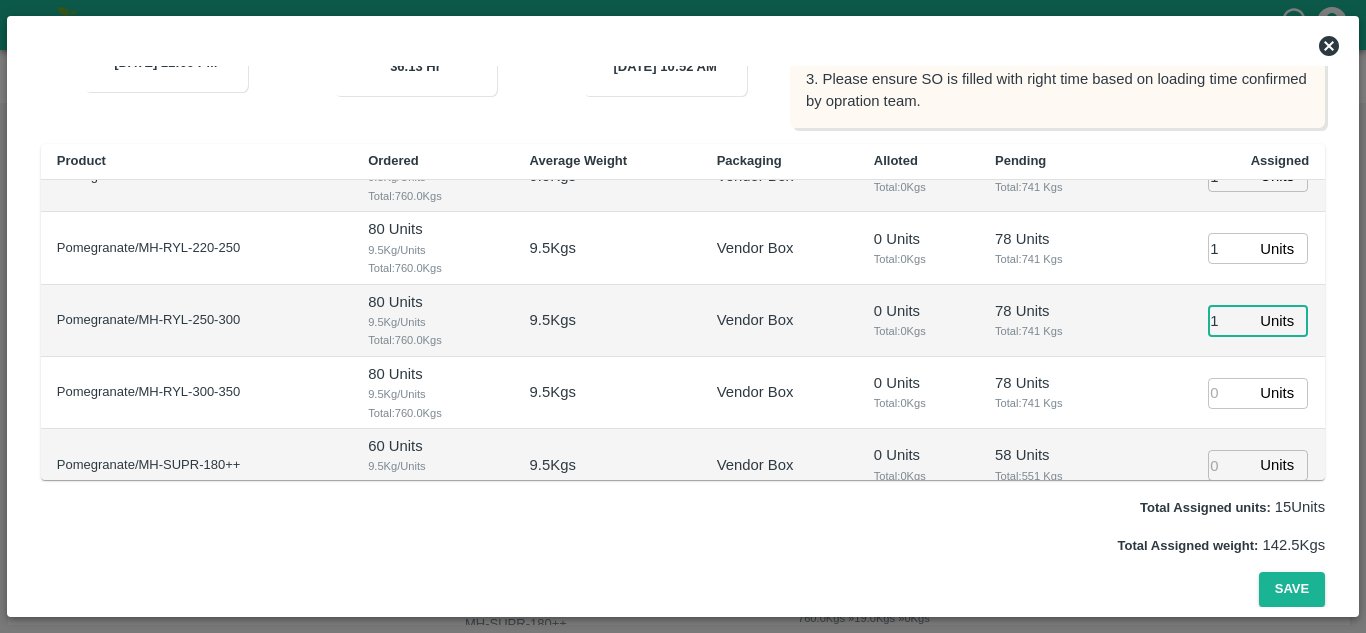 type on "1" 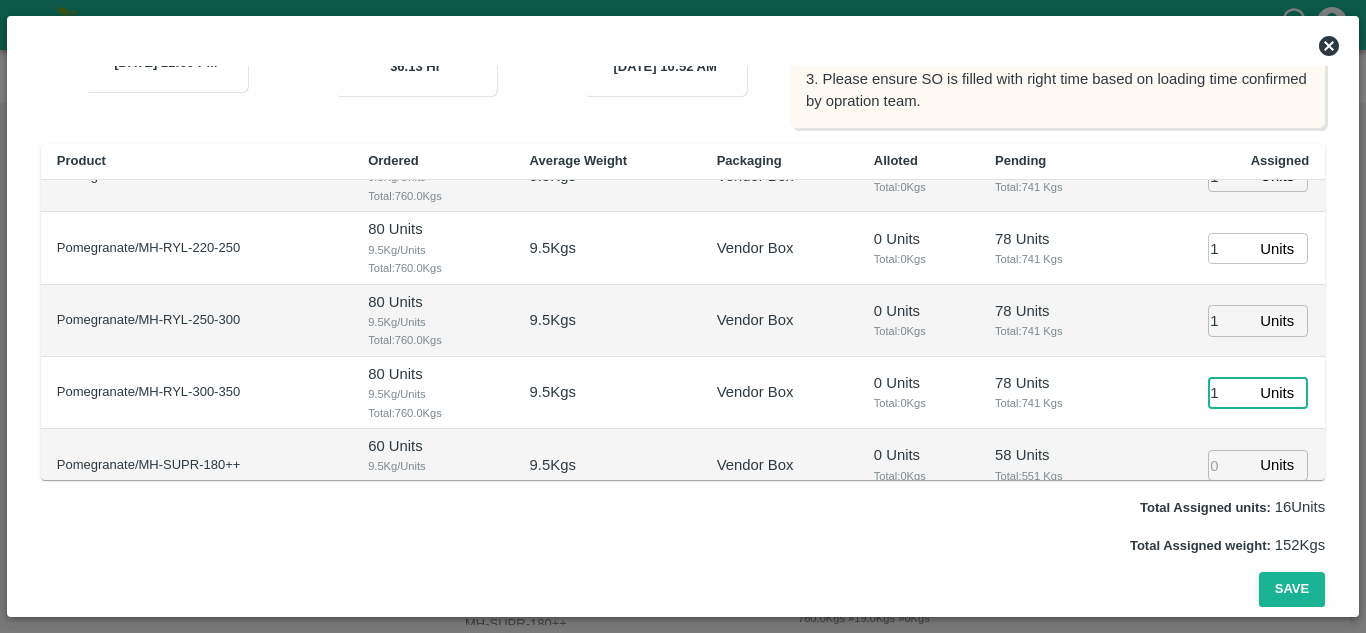 click on "1" at bounding box center [1230, 393] 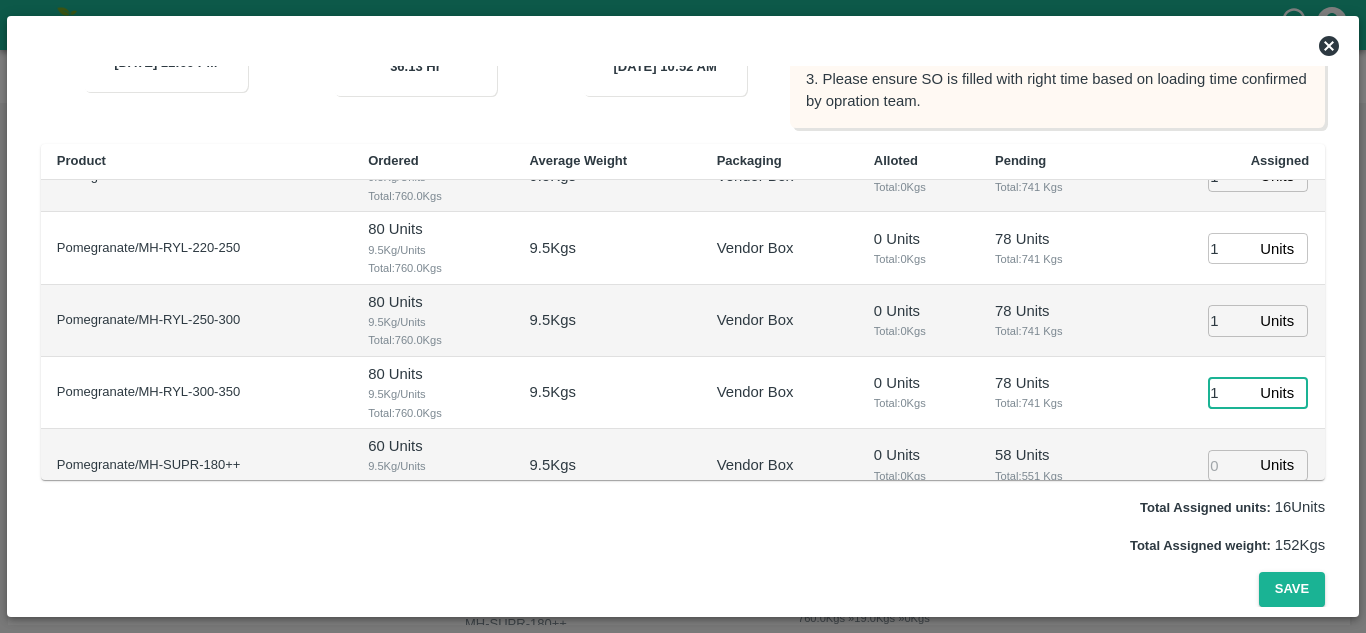 type on "1" 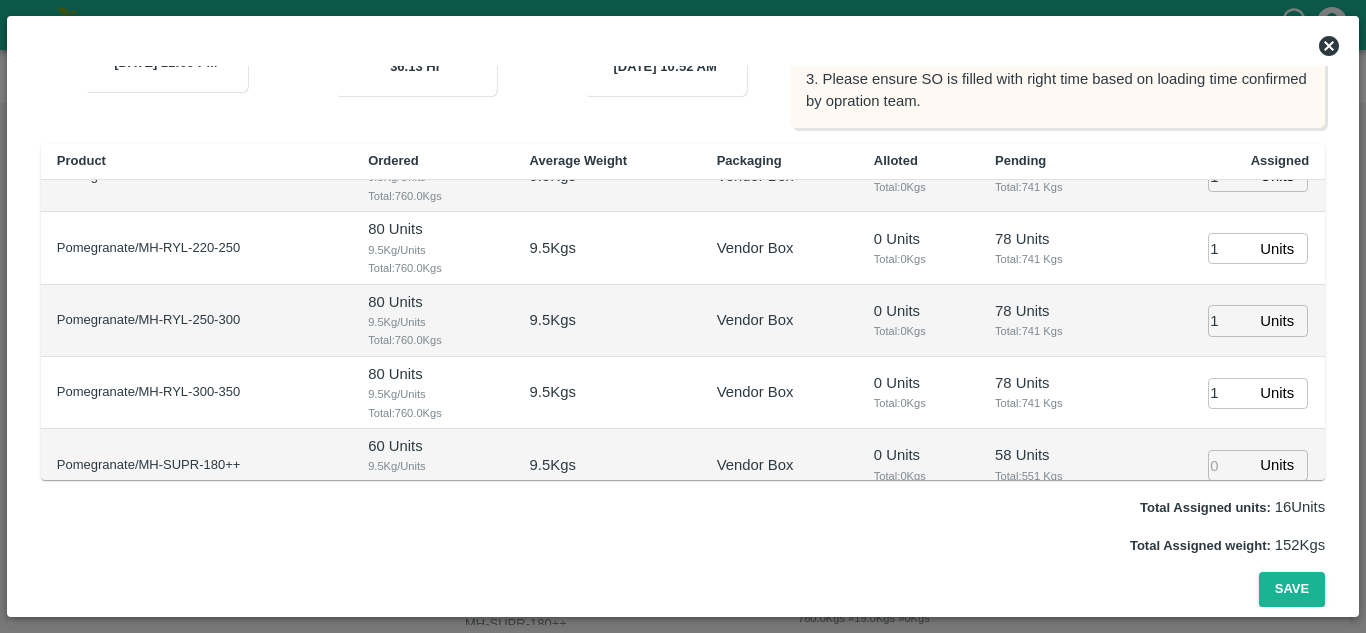 click on "78   Units Total:  741   Kgs" at bounding box center (1055, 321) 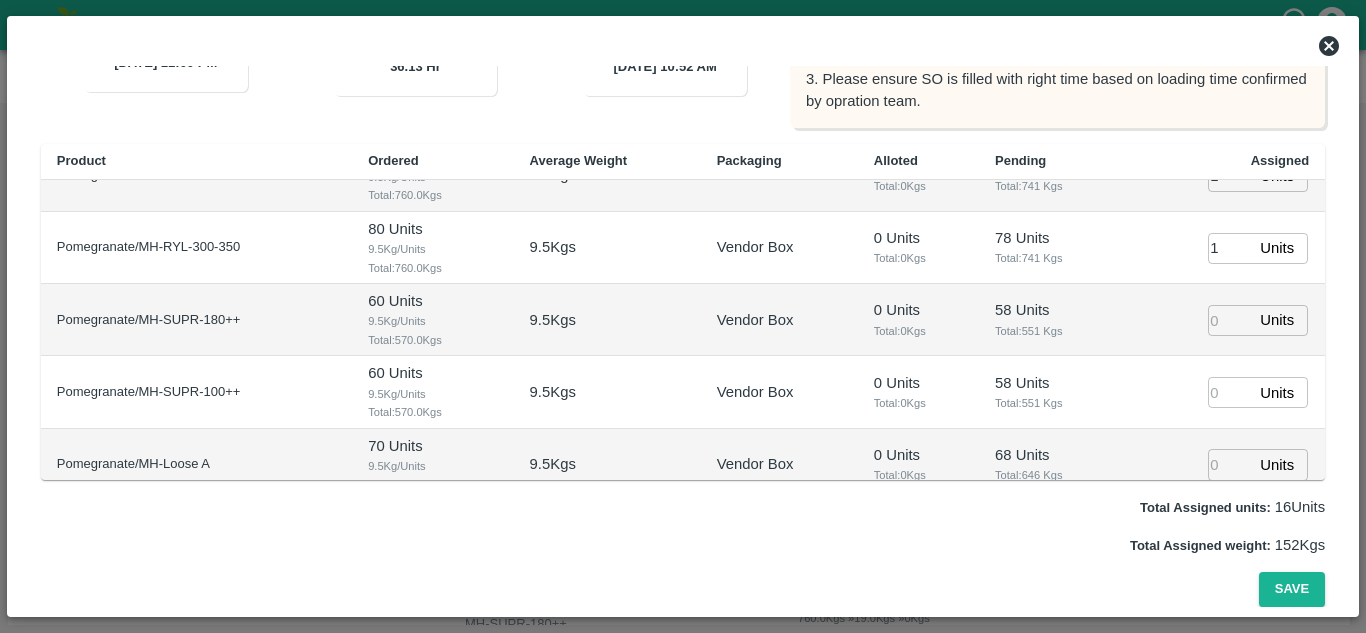 scroll, scrollTop: 332, scrollLeft: 0, axis: vertical 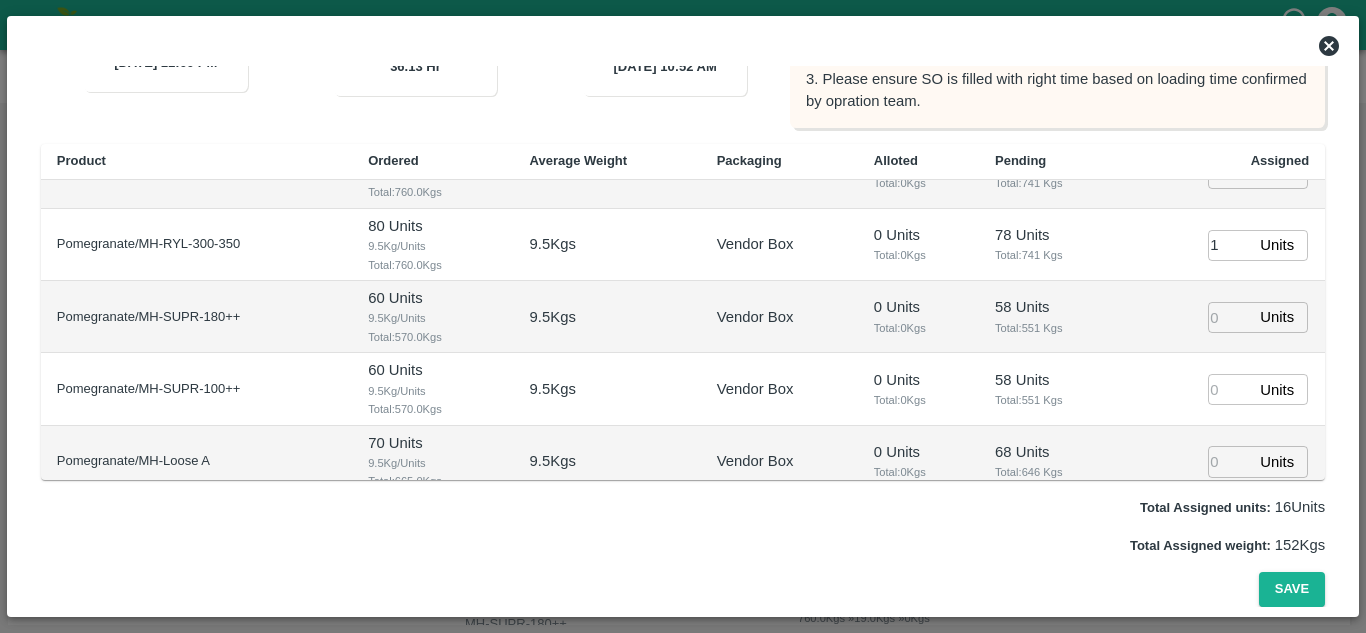 click at bounding box center [1230, 317] 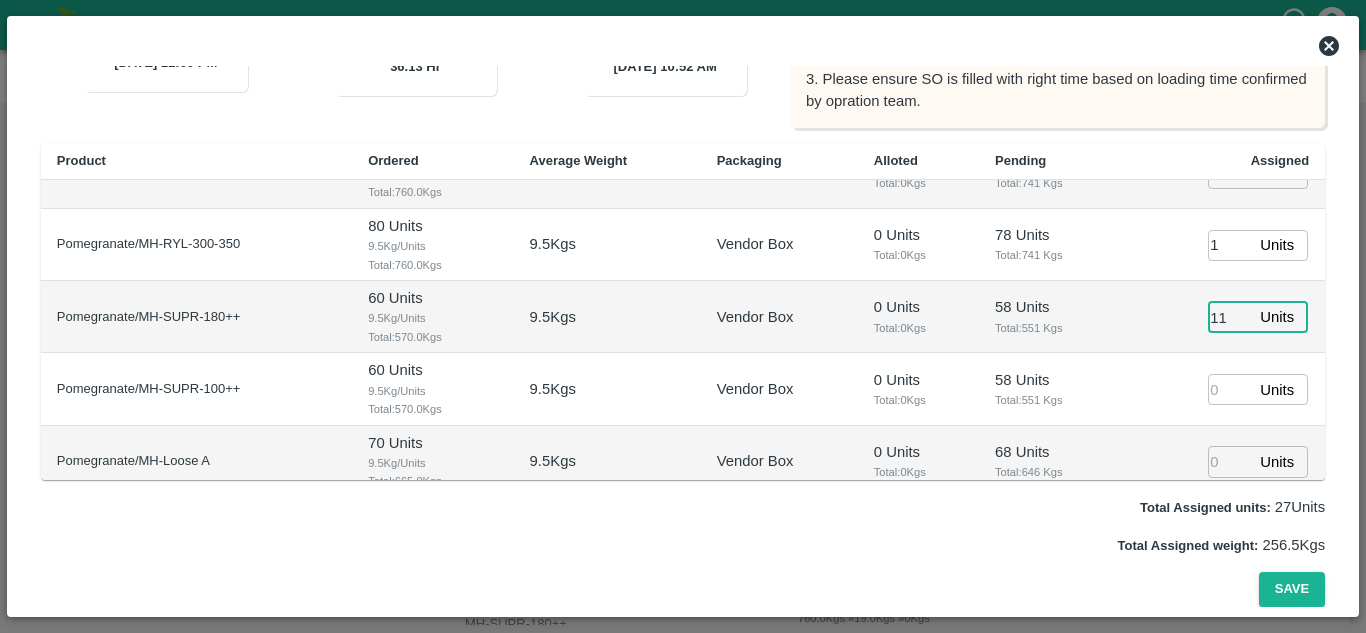 type on "11" 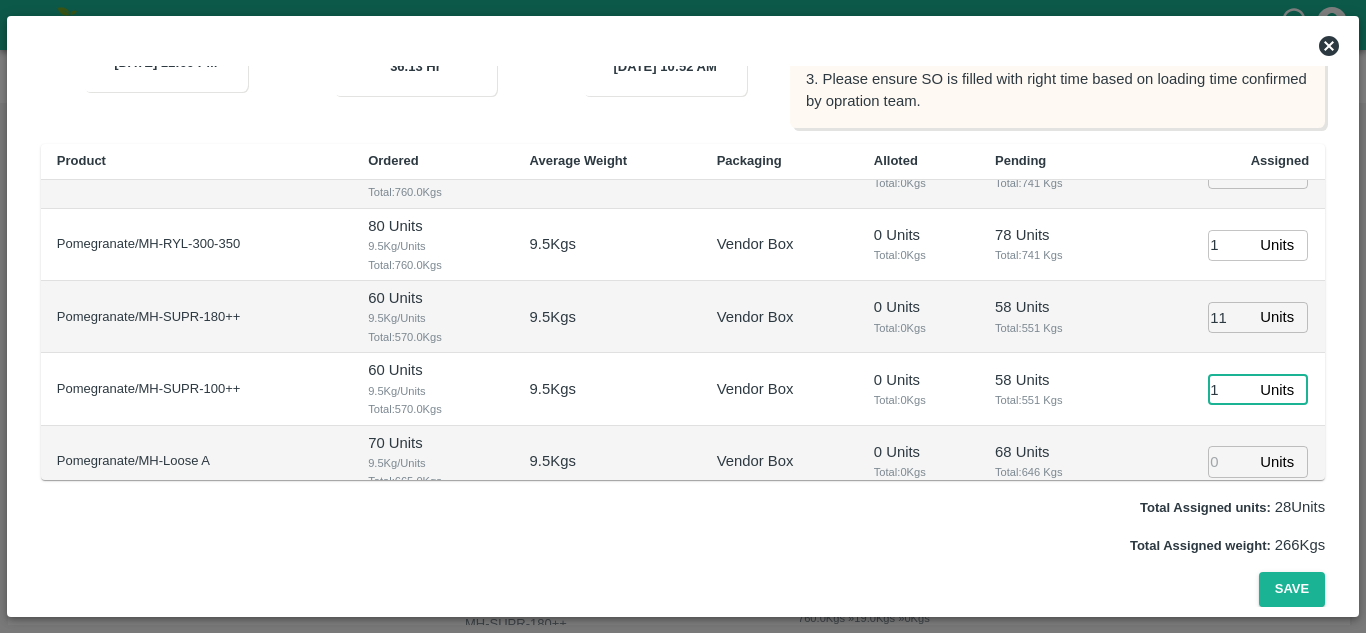click on "1" at bounding box center (1230, 389) 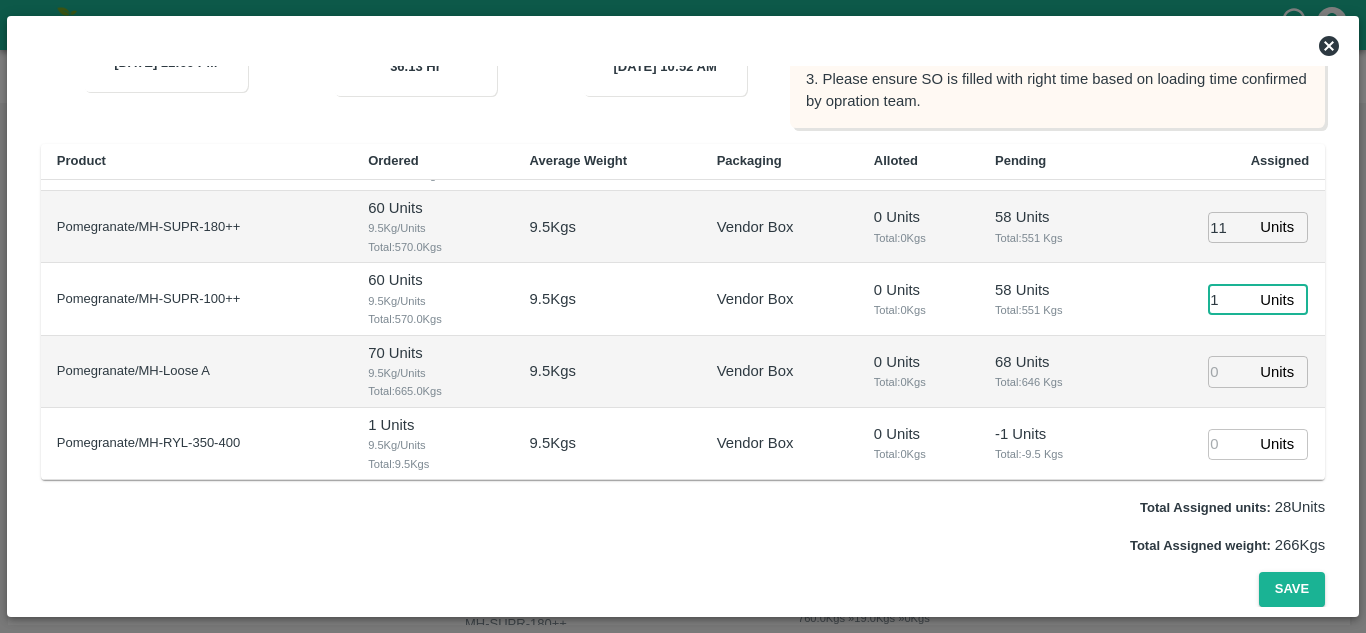type on "1" 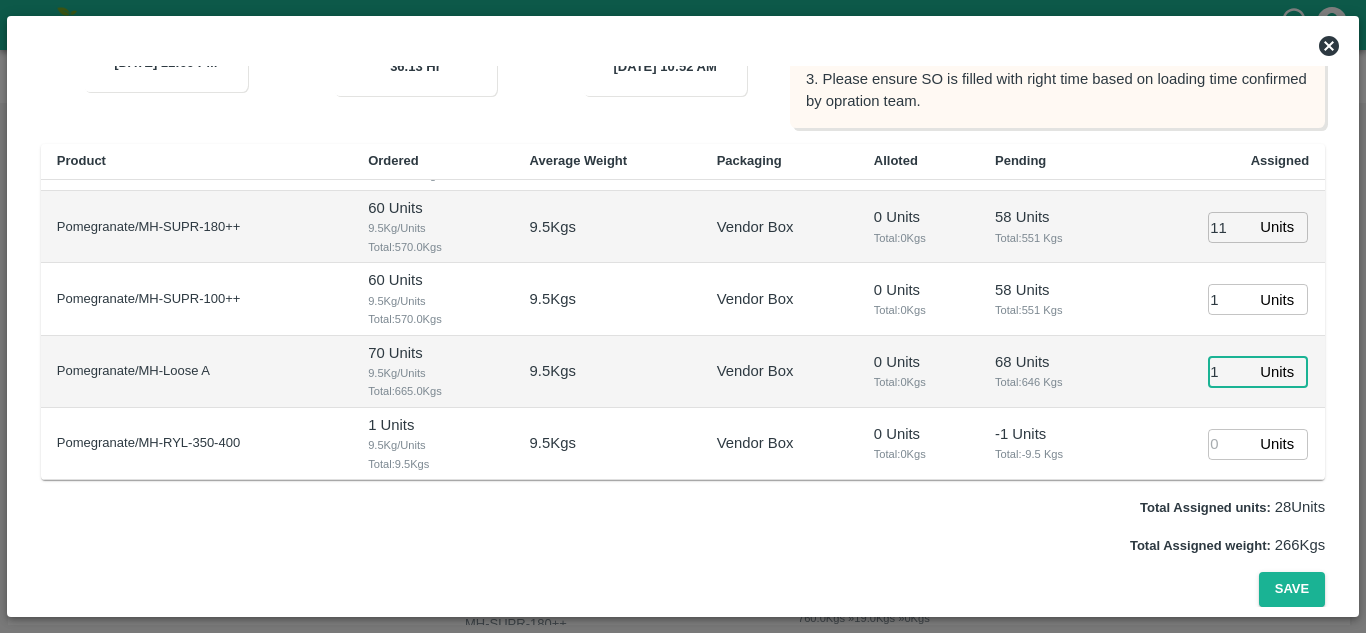 click on "1" at bounding box center [1230, 371] 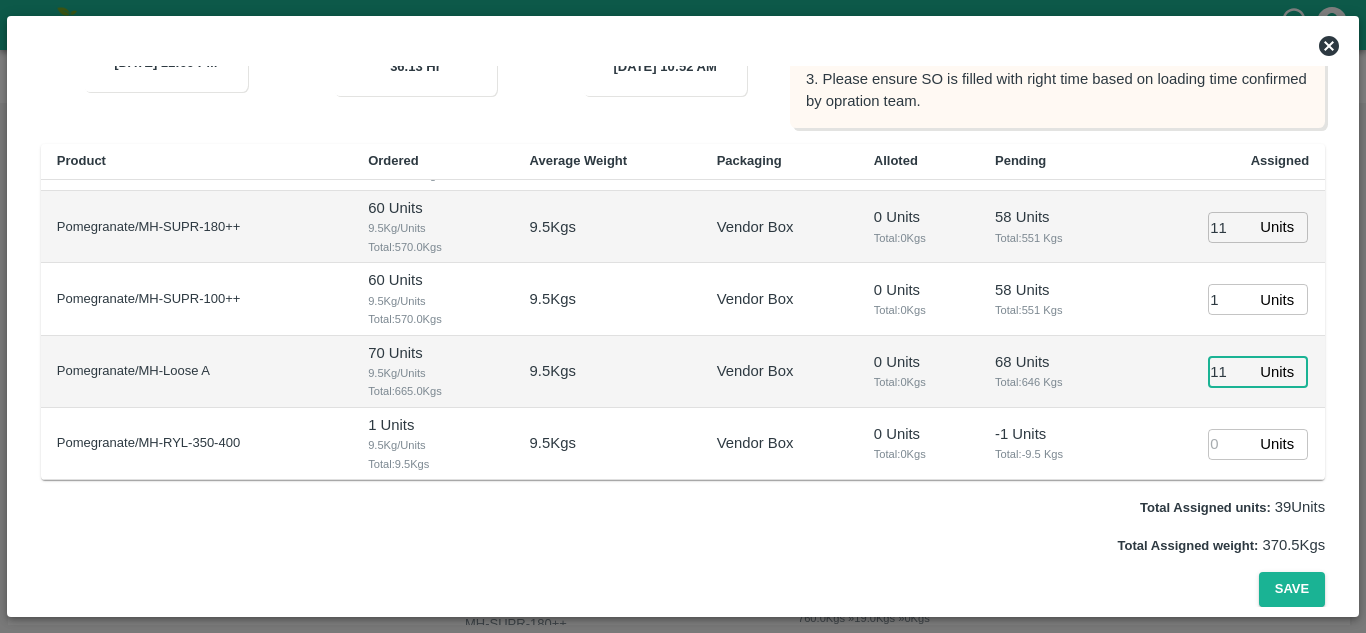 type on "11" 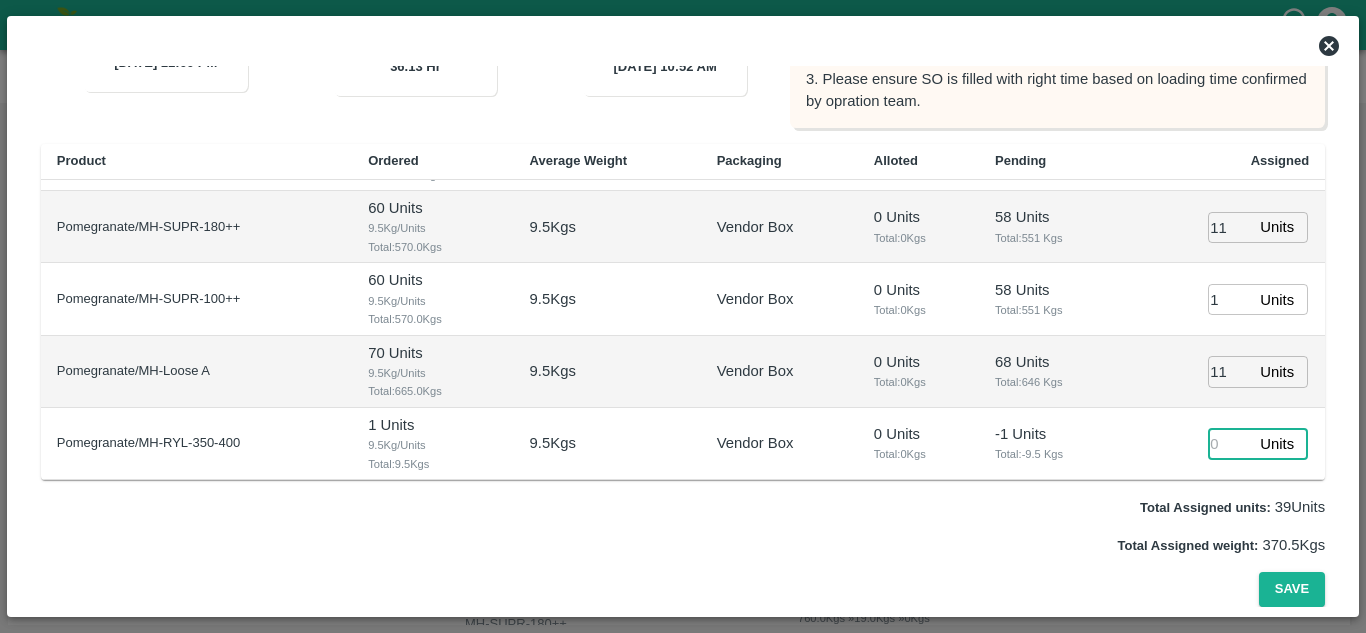 click at bounding box center [1230, 444] 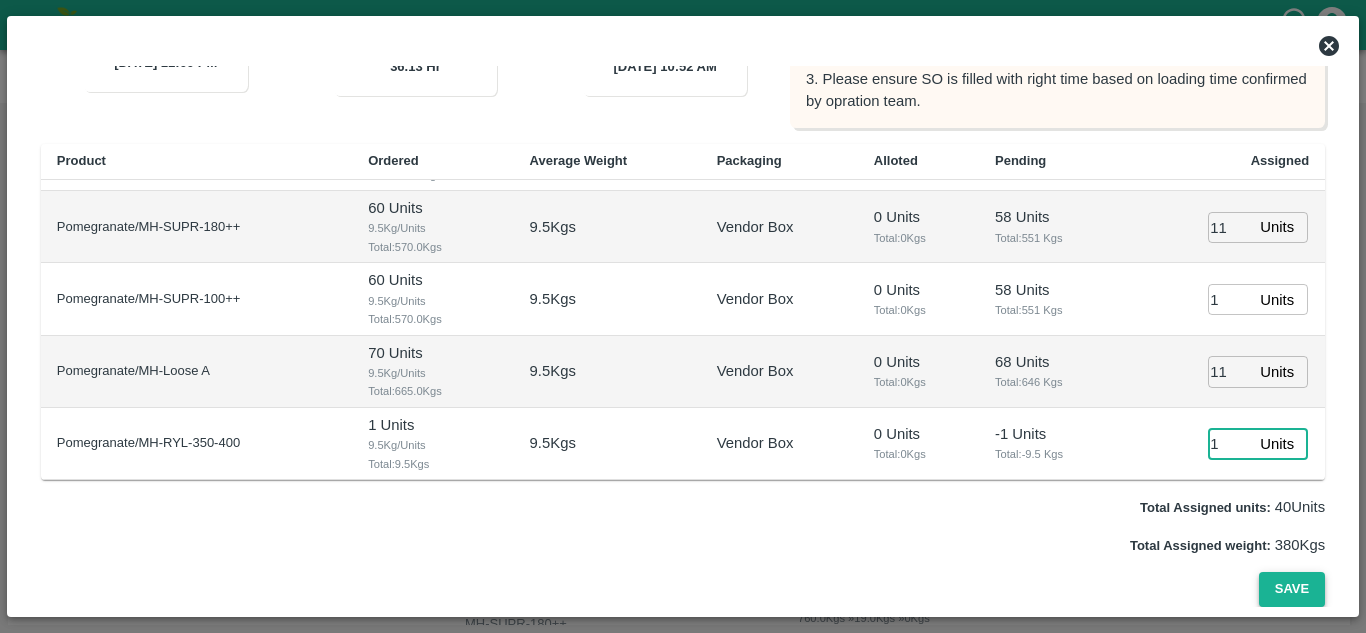 type on "1" 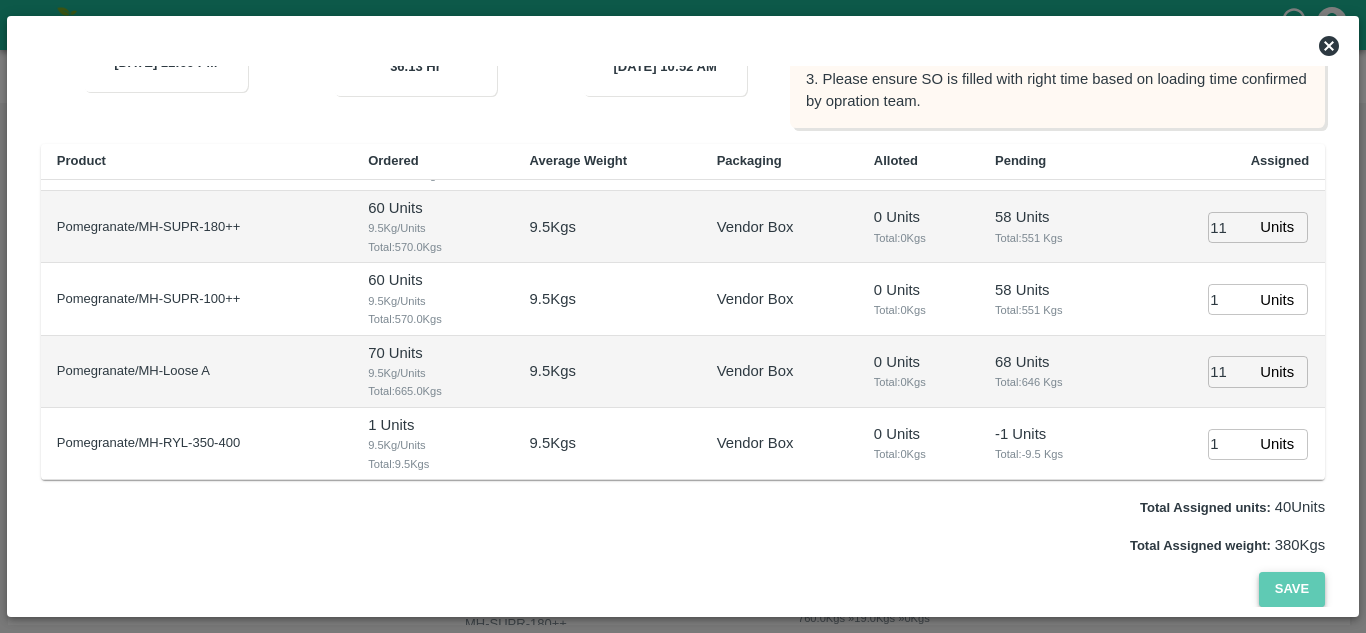 click on "Save" at bounding box center (1292, 589) 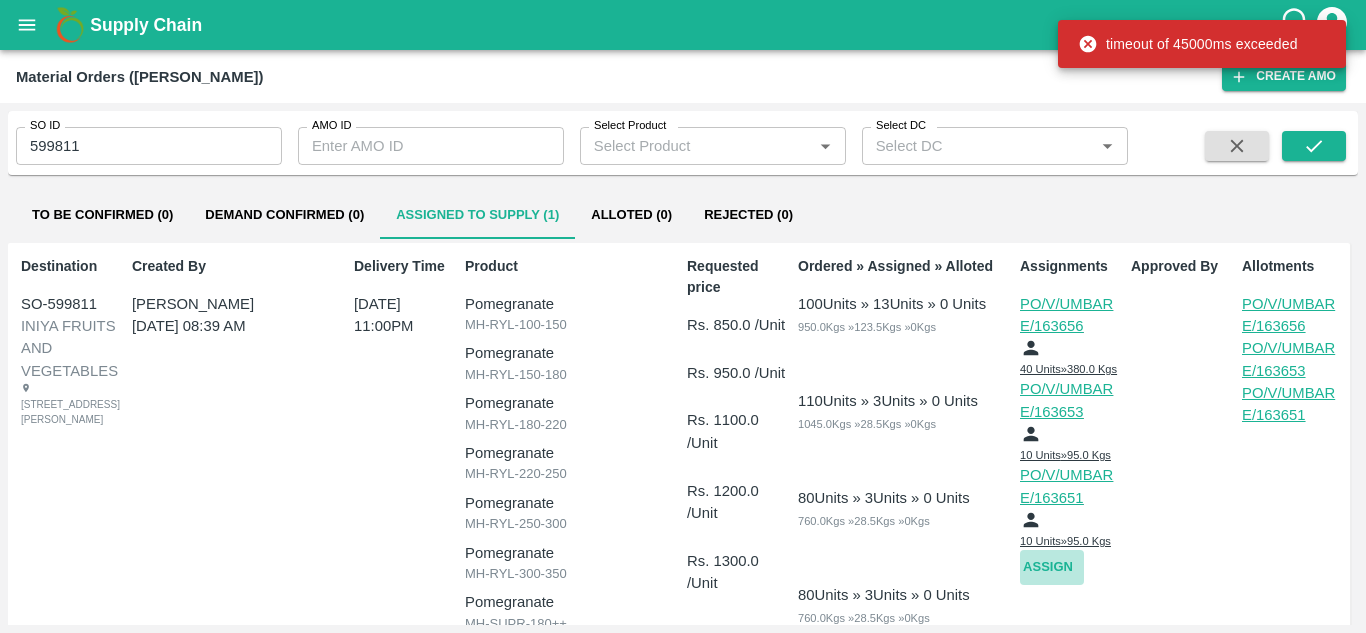click on "Assign" at bounding box center [1052, 567] 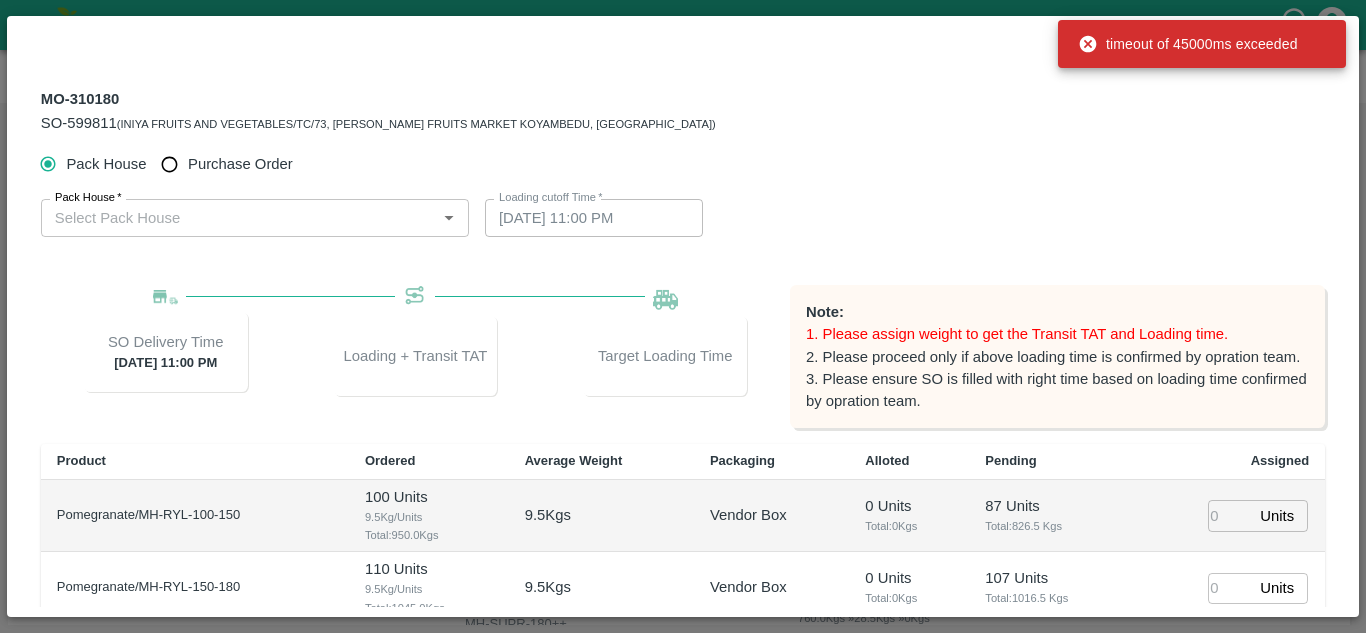 type 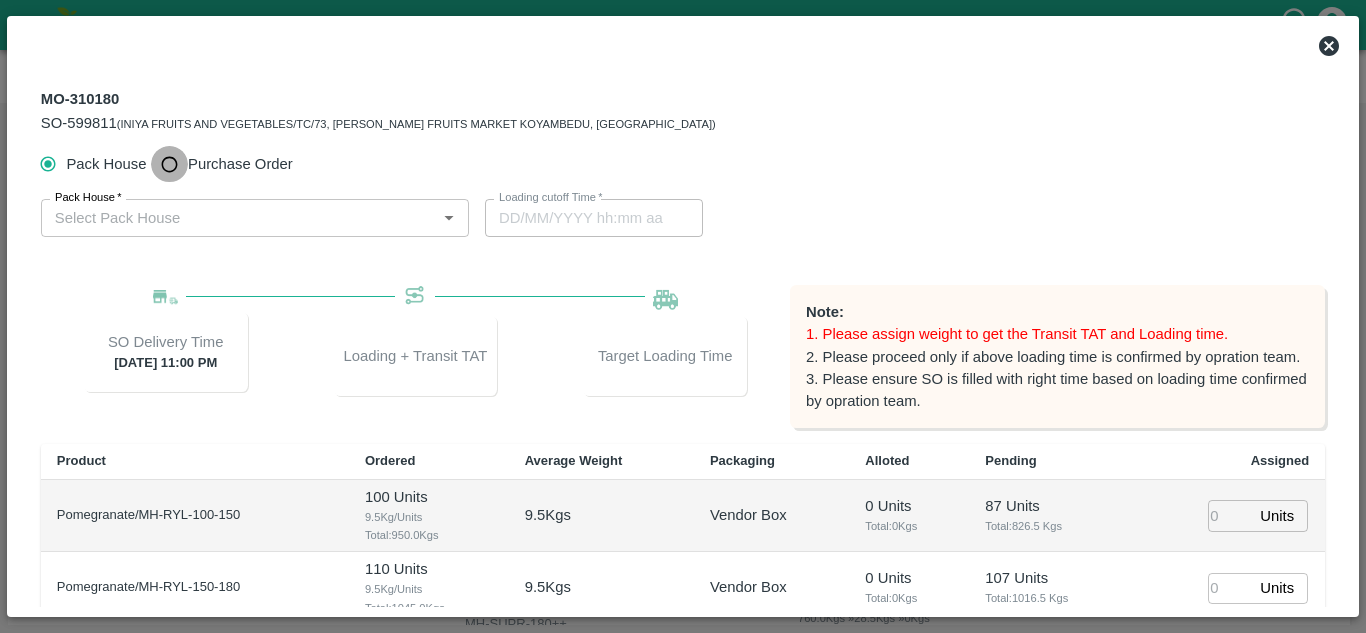 click on "Purchase Order" at bounding box center (169, 164) 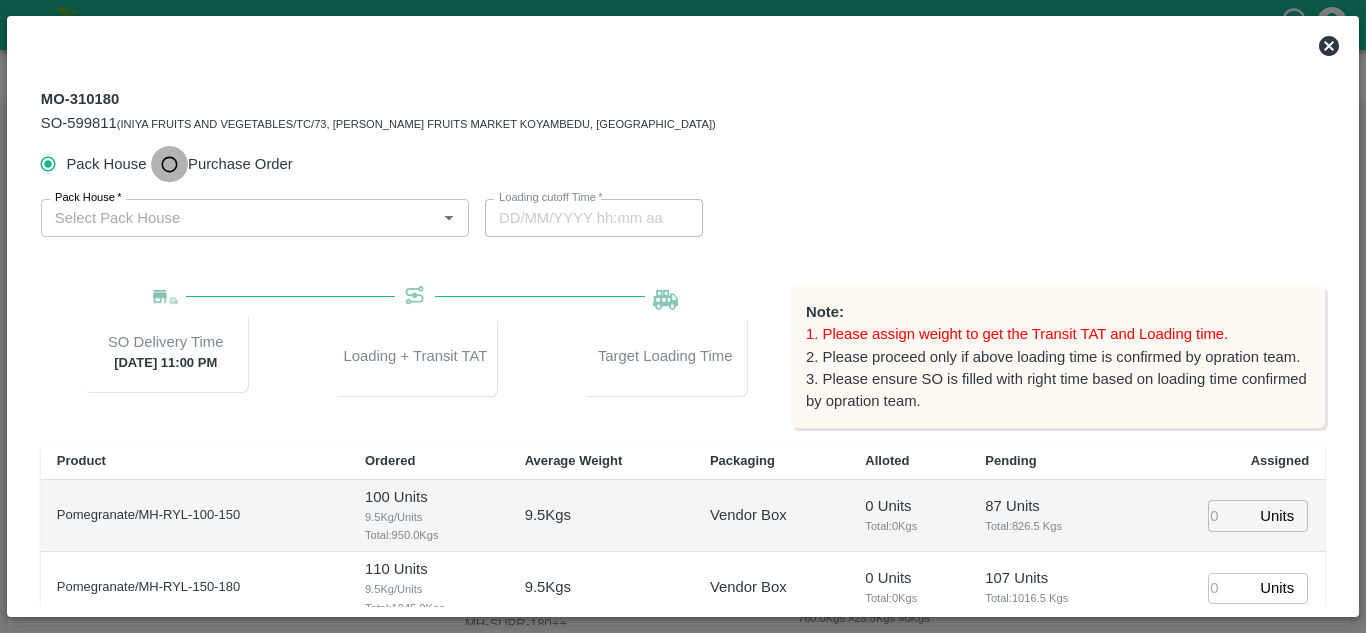 radio on "true" 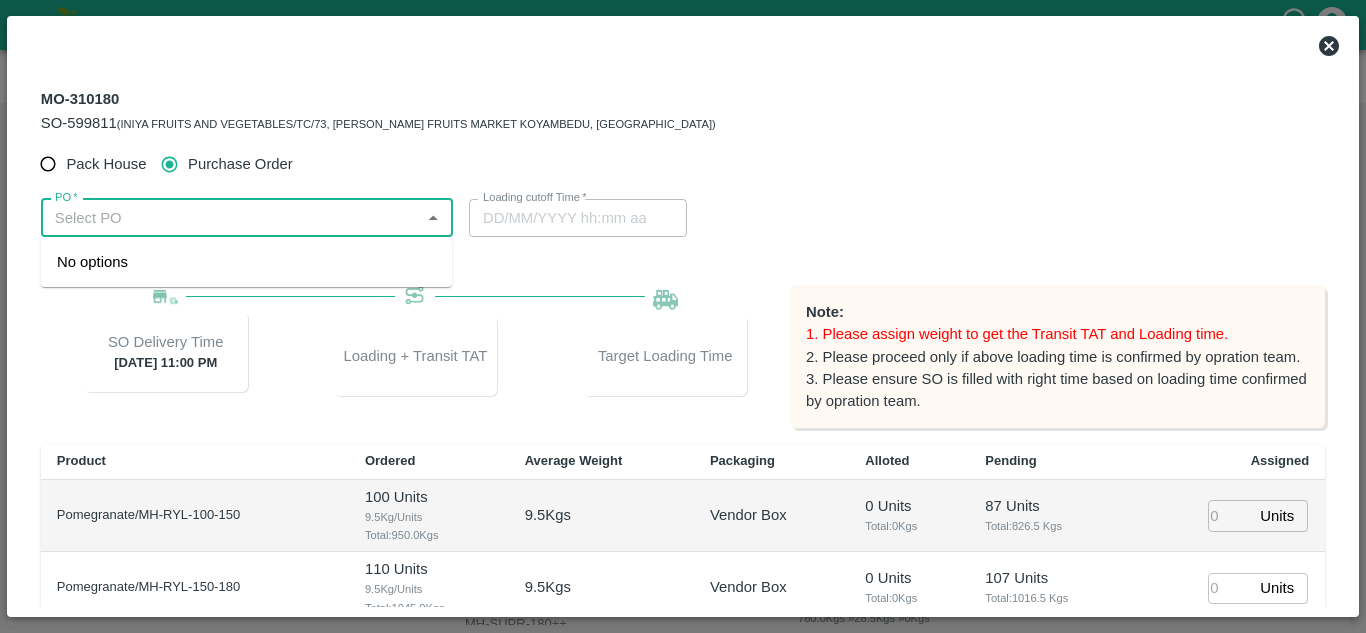 click on "PO   *" at bounding box center [230, 218] 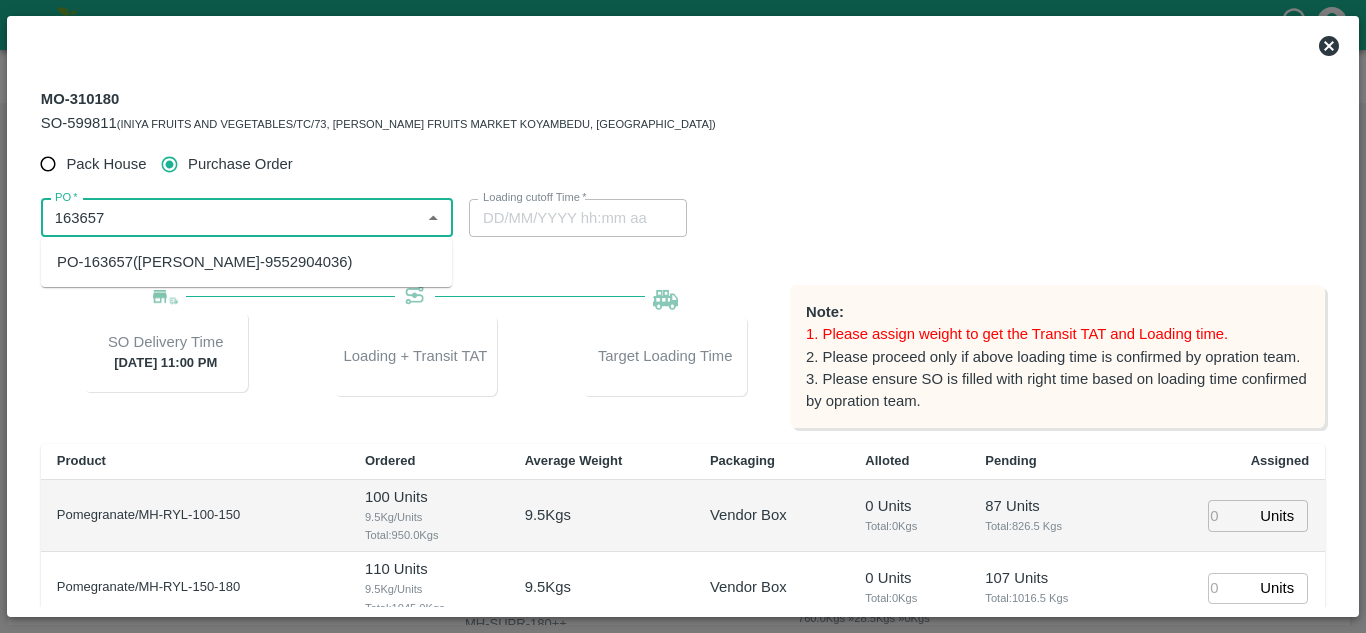 click on "PO-163657(SHIVAJI RAJARAM AVACHAR-9552904036)" at bounding box center [204, 262] 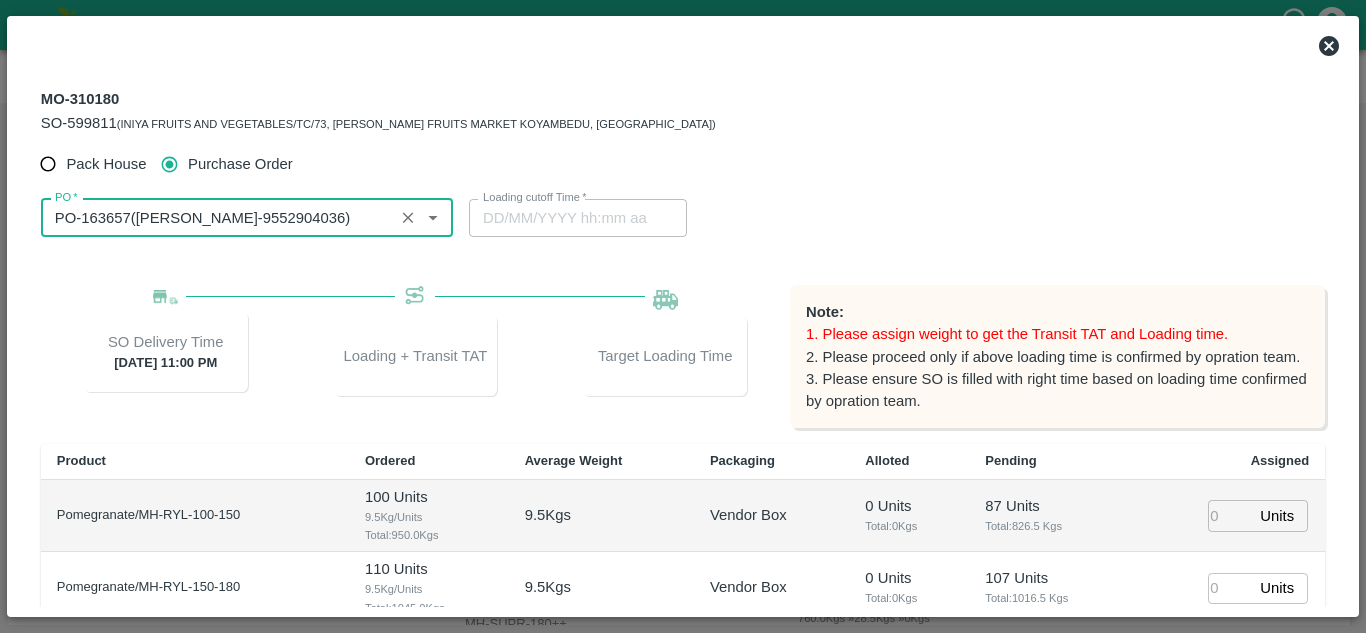 scroll, scrollTop: 300, scrollLeft: 0, axis: vertical 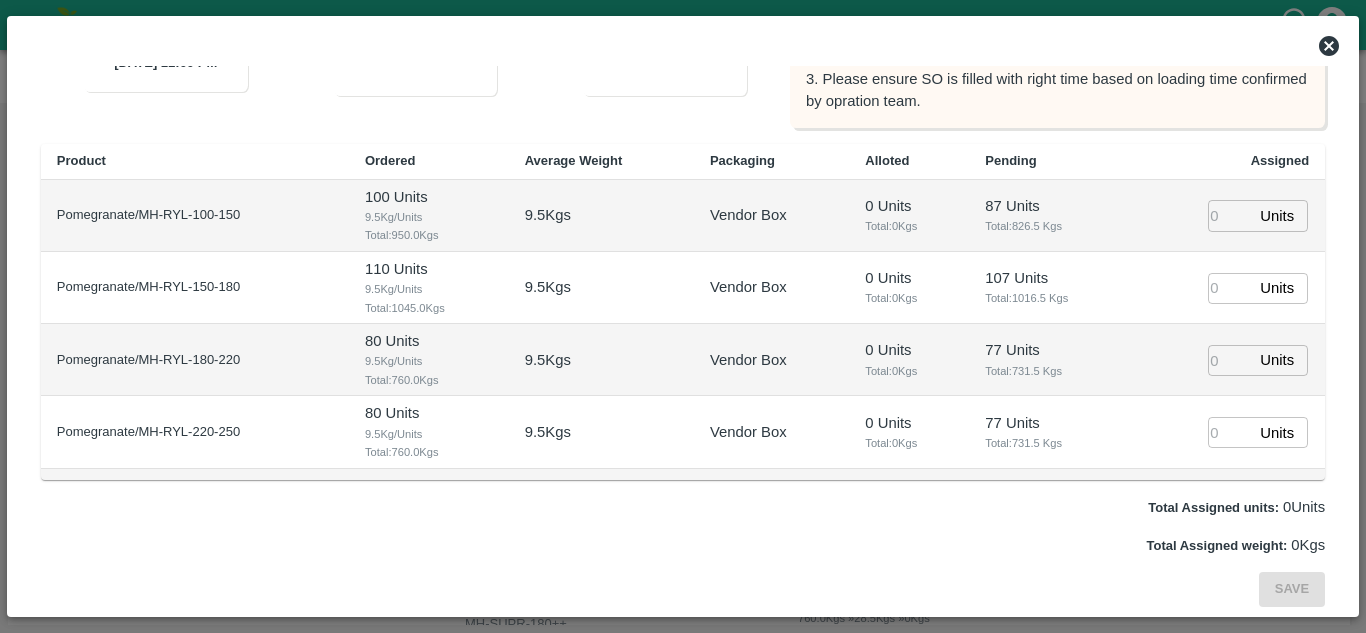 type on "PO-163657(SHIVAJI RAJARAM AVACHAR-9552904036)" 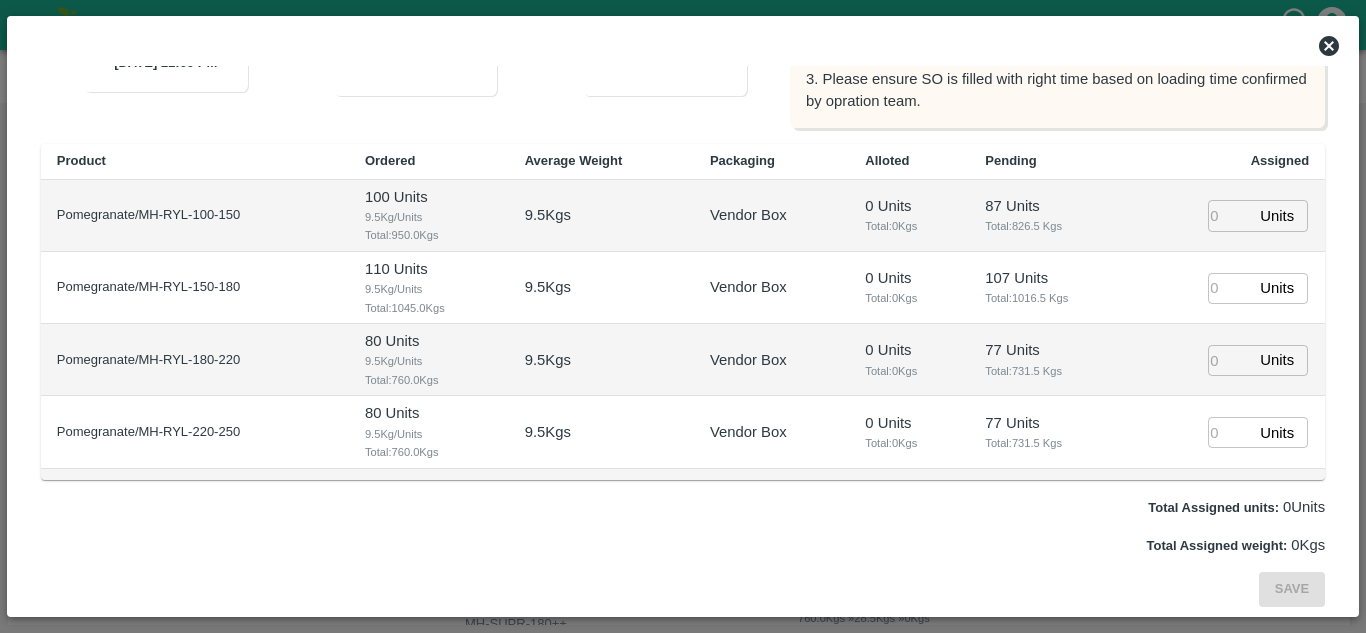 click at bounding box center [1230, 215] 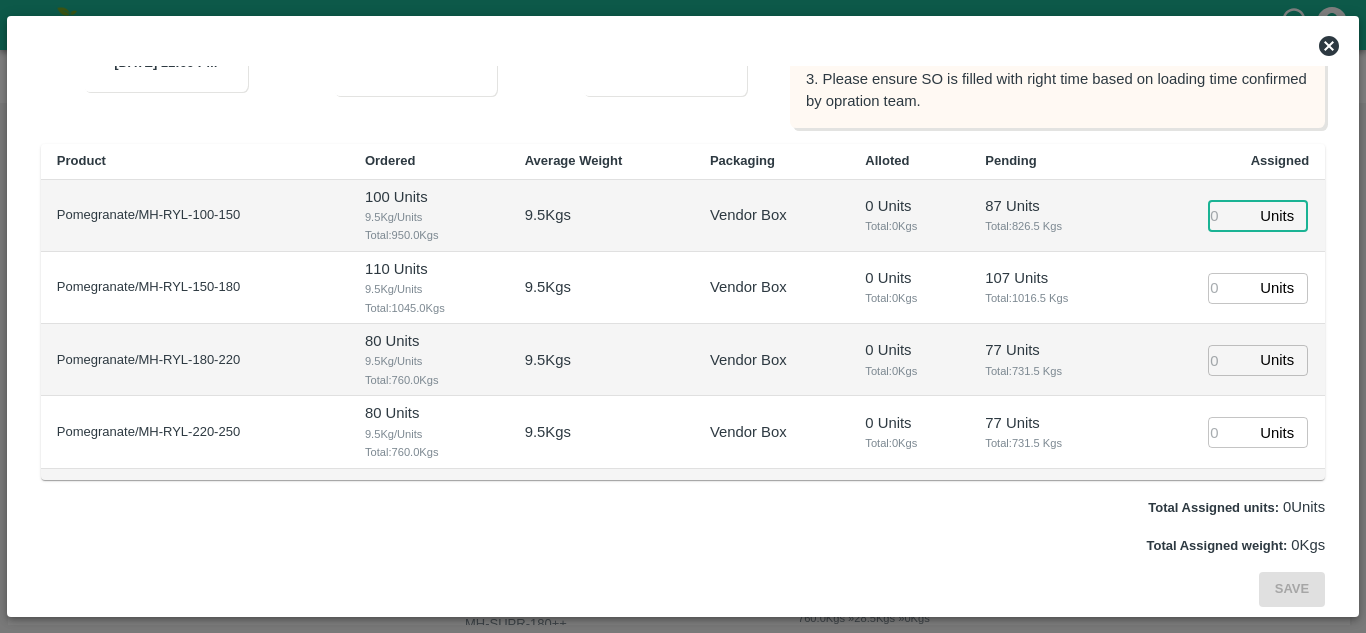 type on "1" 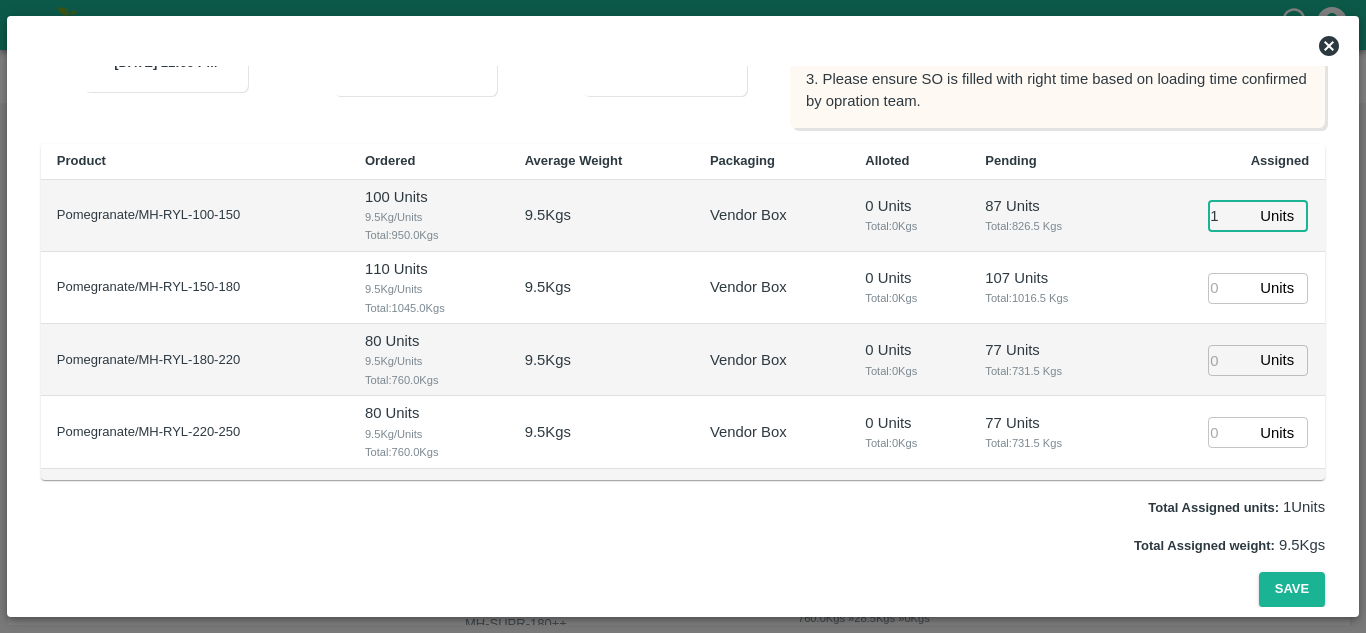 type on "19/07/2025 10:50 AM" 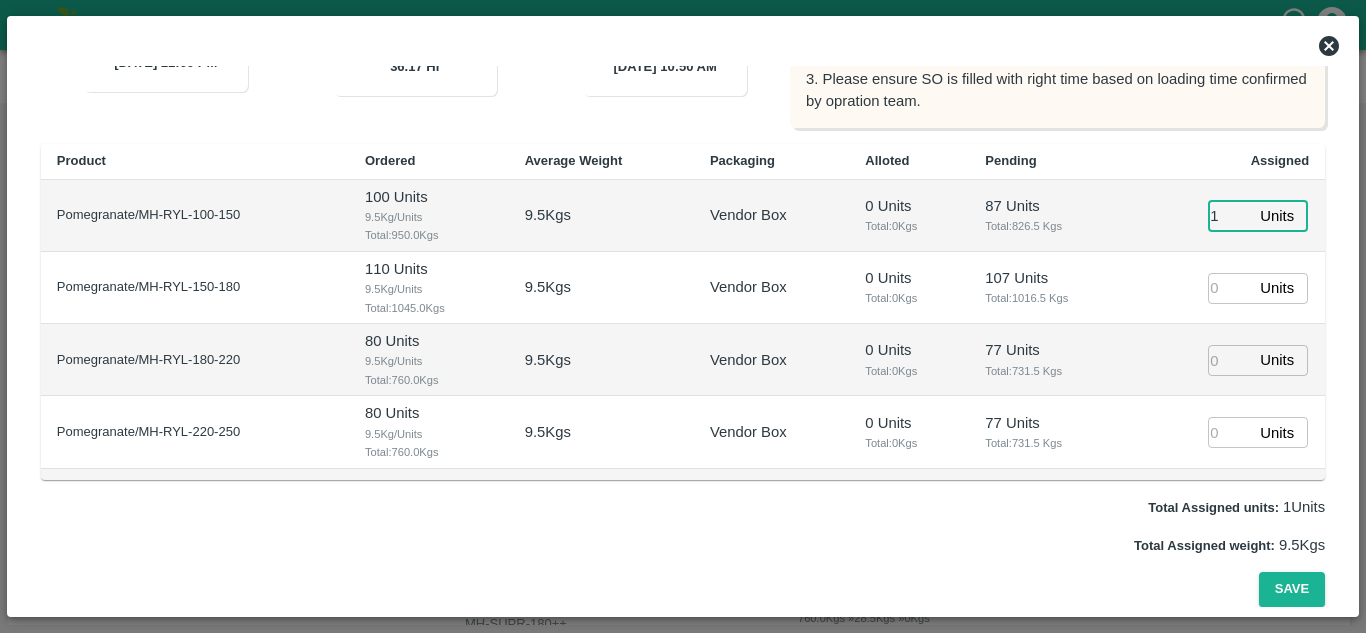 type on "1" 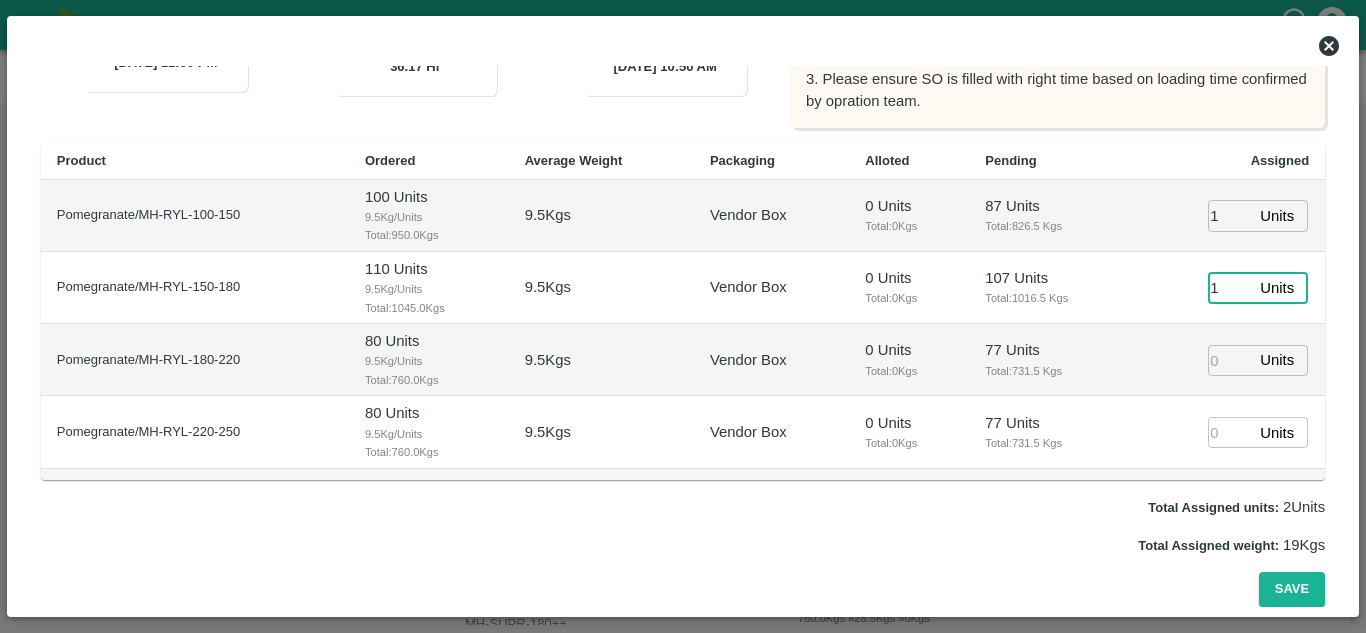 click on "1" at bounding box center [1230, 288] 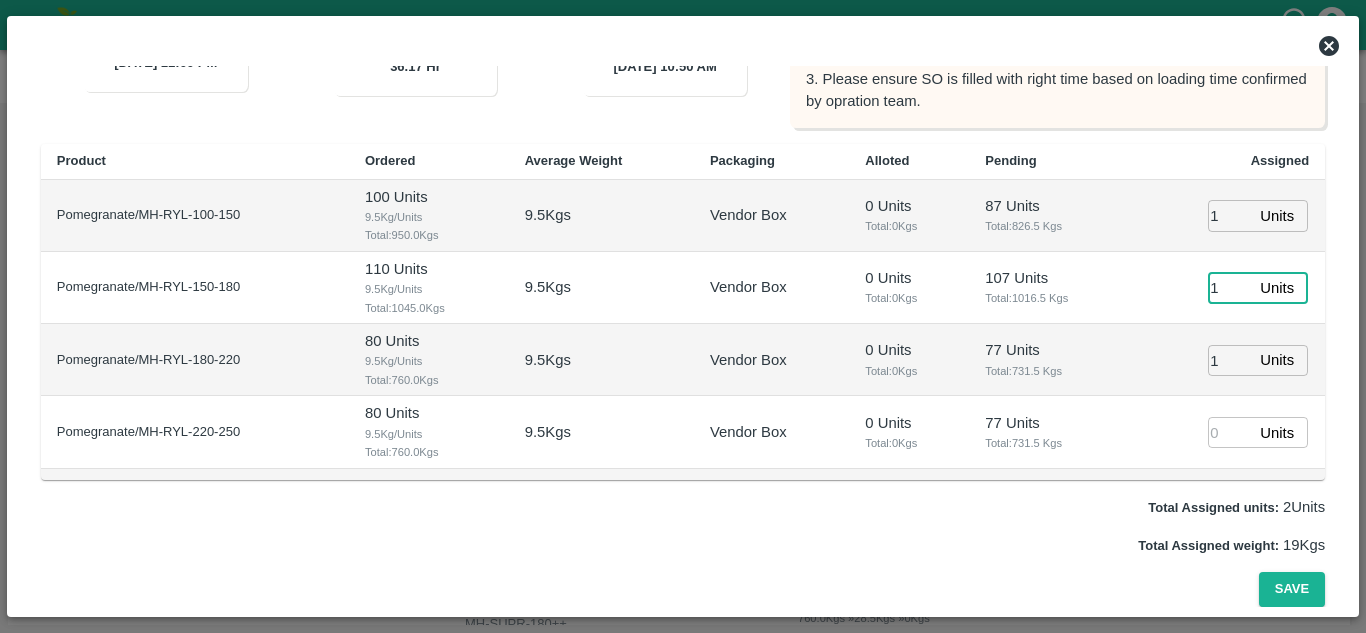 click on "1" at bounding box center [1230, 360] 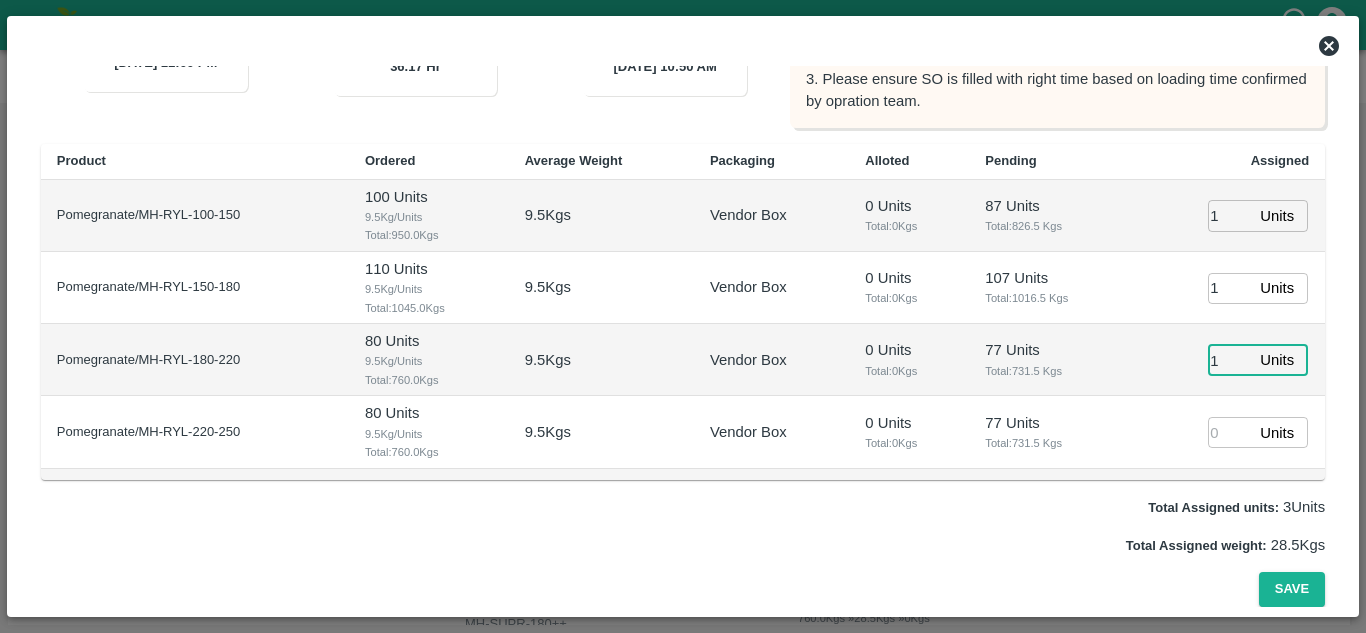 type on "1" 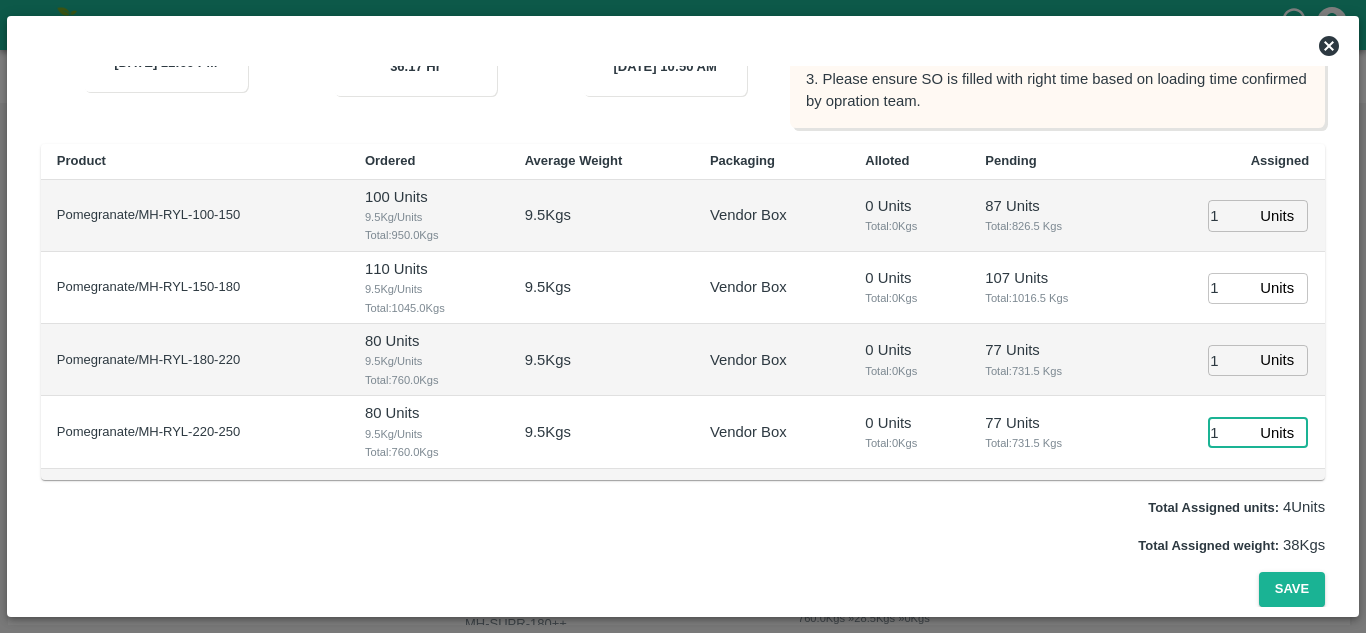 click on "1" at bounding box center (1230, 432) 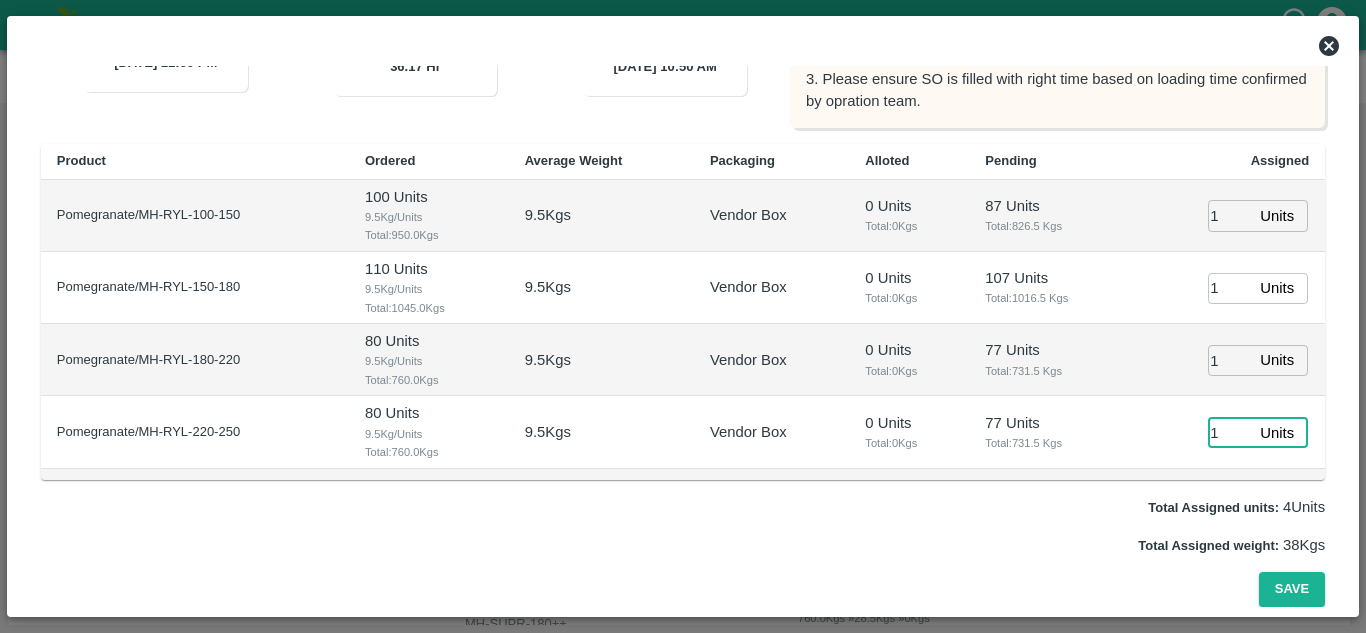 type on "1" 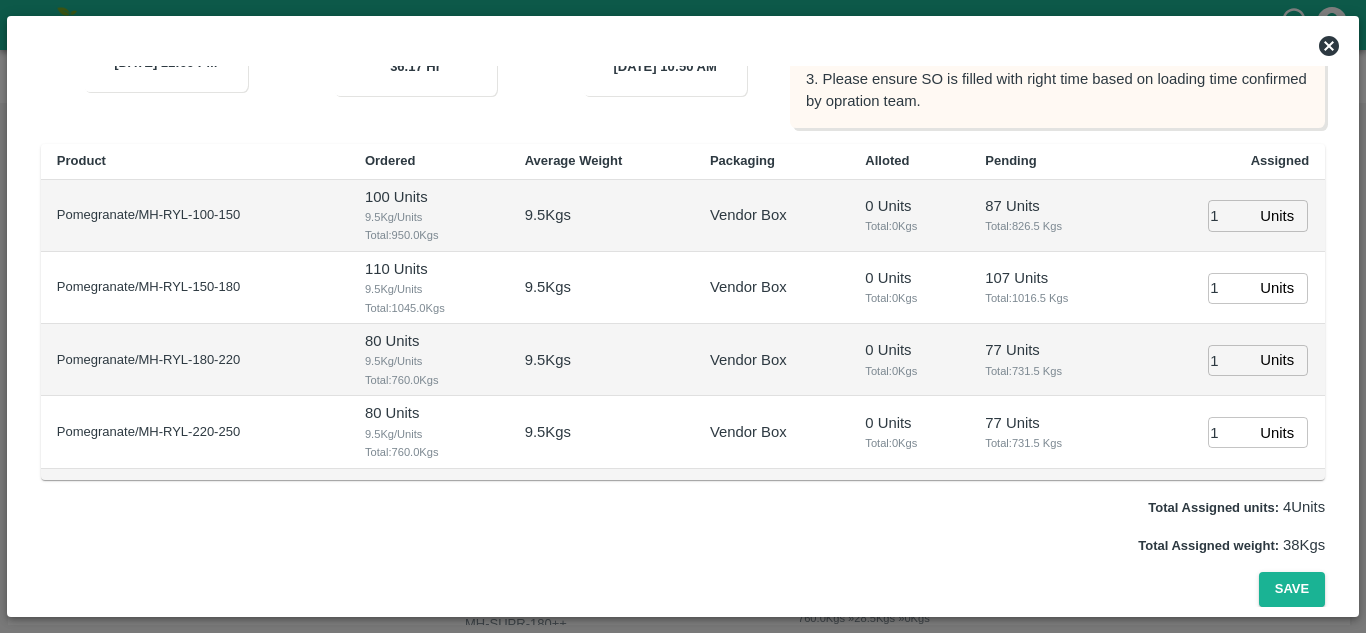 click on "77   Units Total:  731.5   Kgs" at bounding box center (1051, 360) 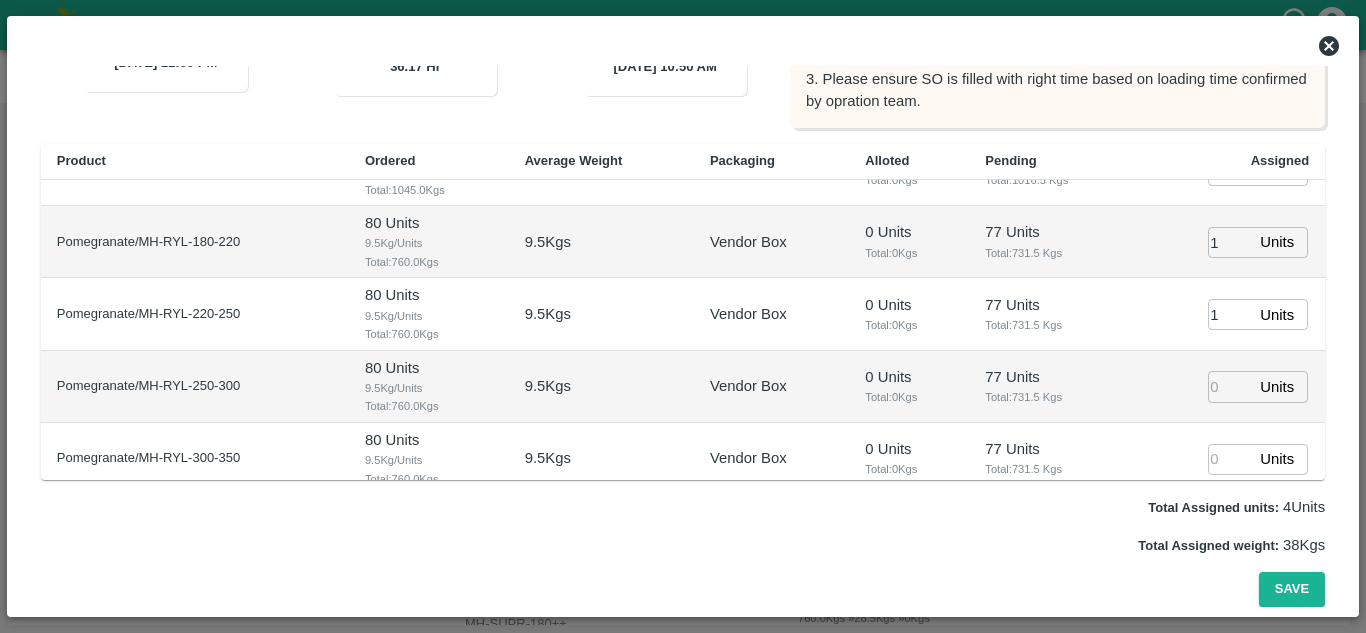 scroll, scrollTop: 119, scrollLeft: 0, axis: vertical 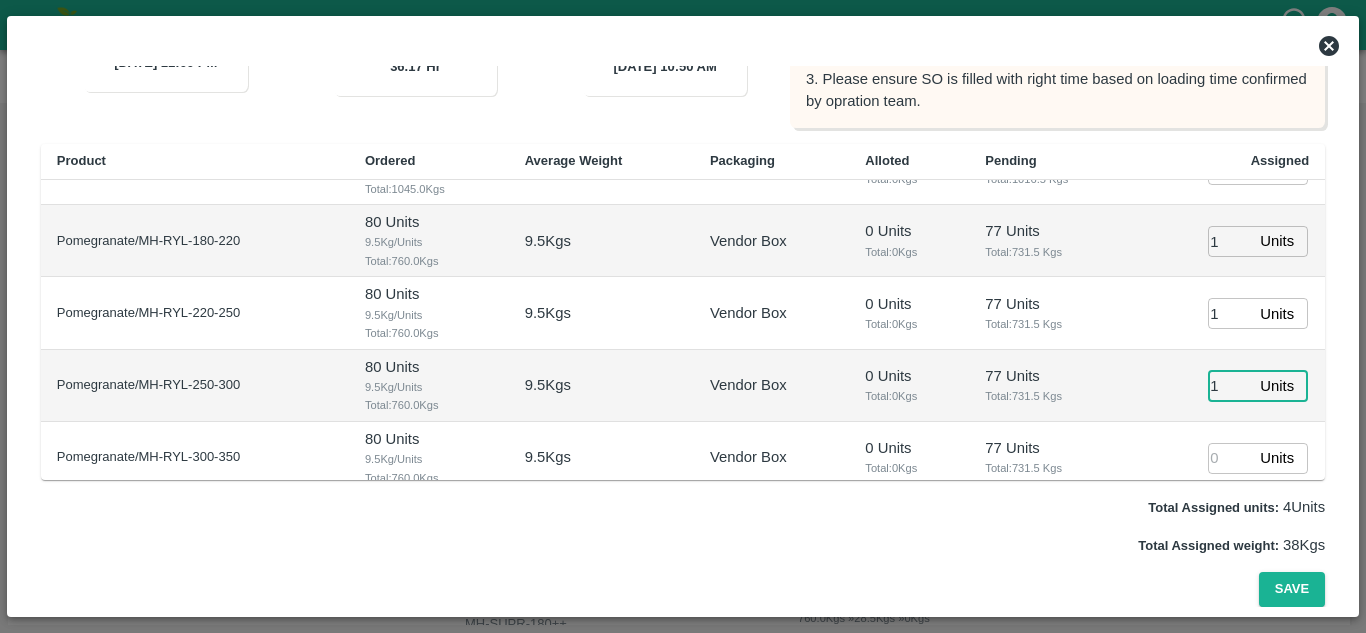 click on "1" at bounding box center [1230, 385] 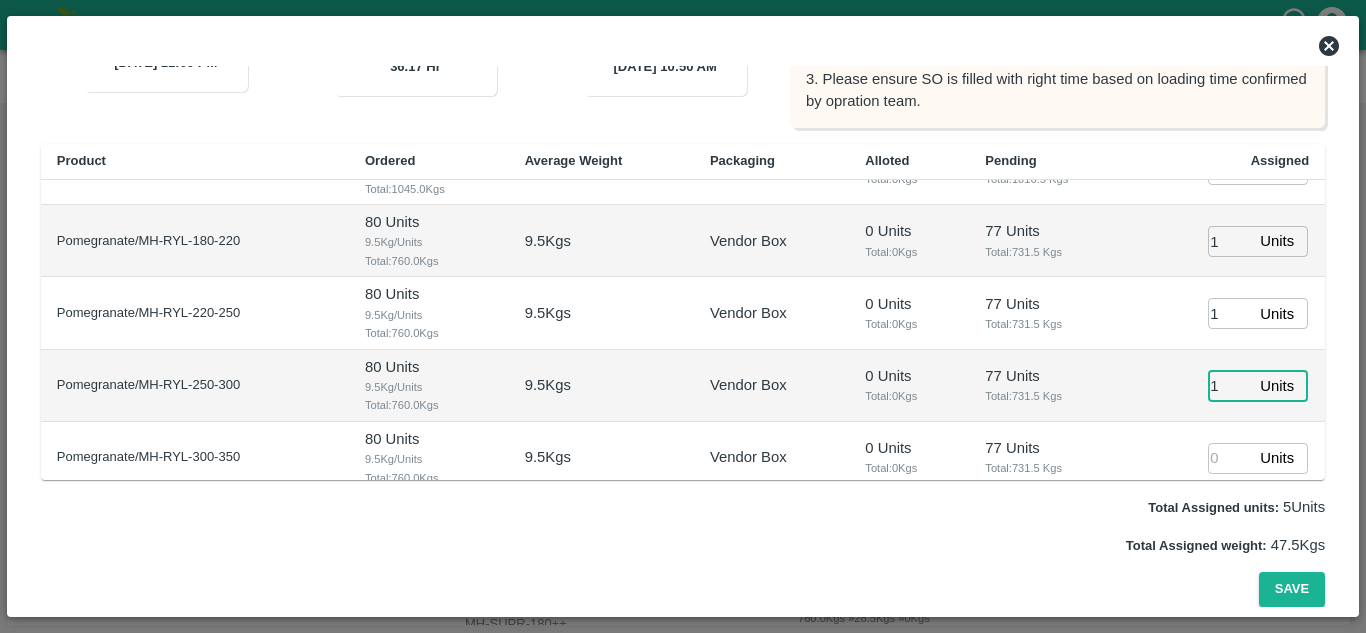 type on "1" 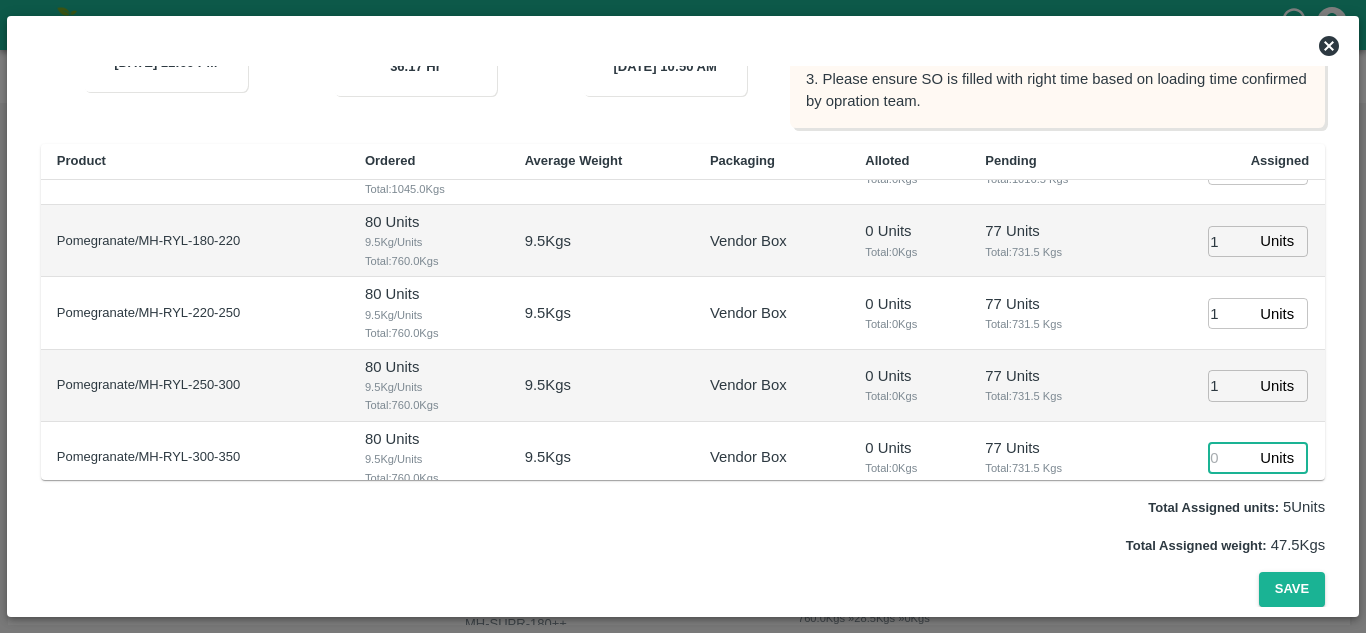 click at bounding box center (1230, 458) 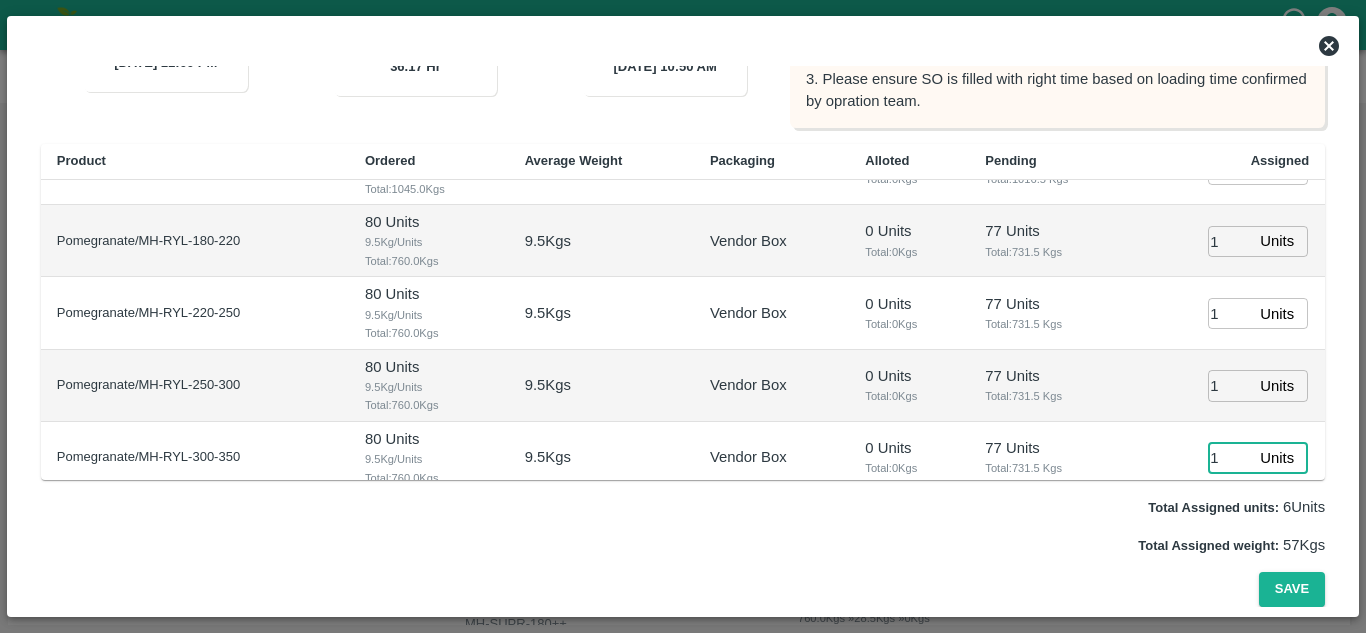 type on "1" 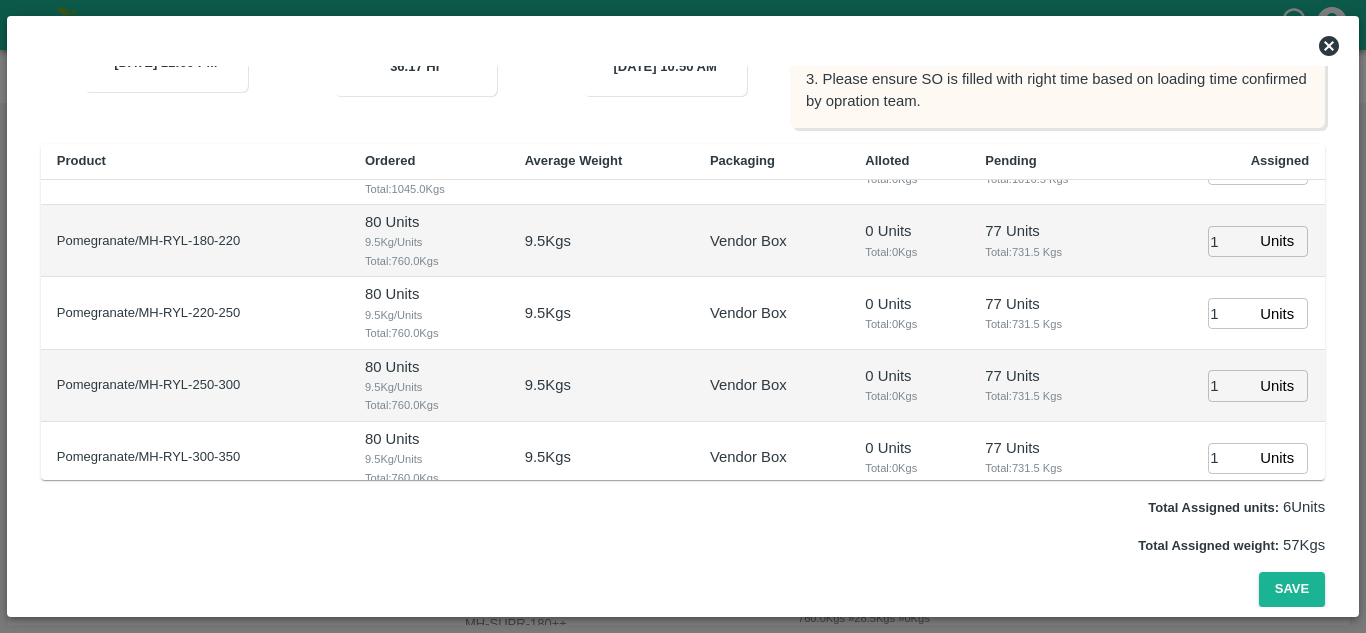 click on "77   Units" at bounding box center [1051, 304] 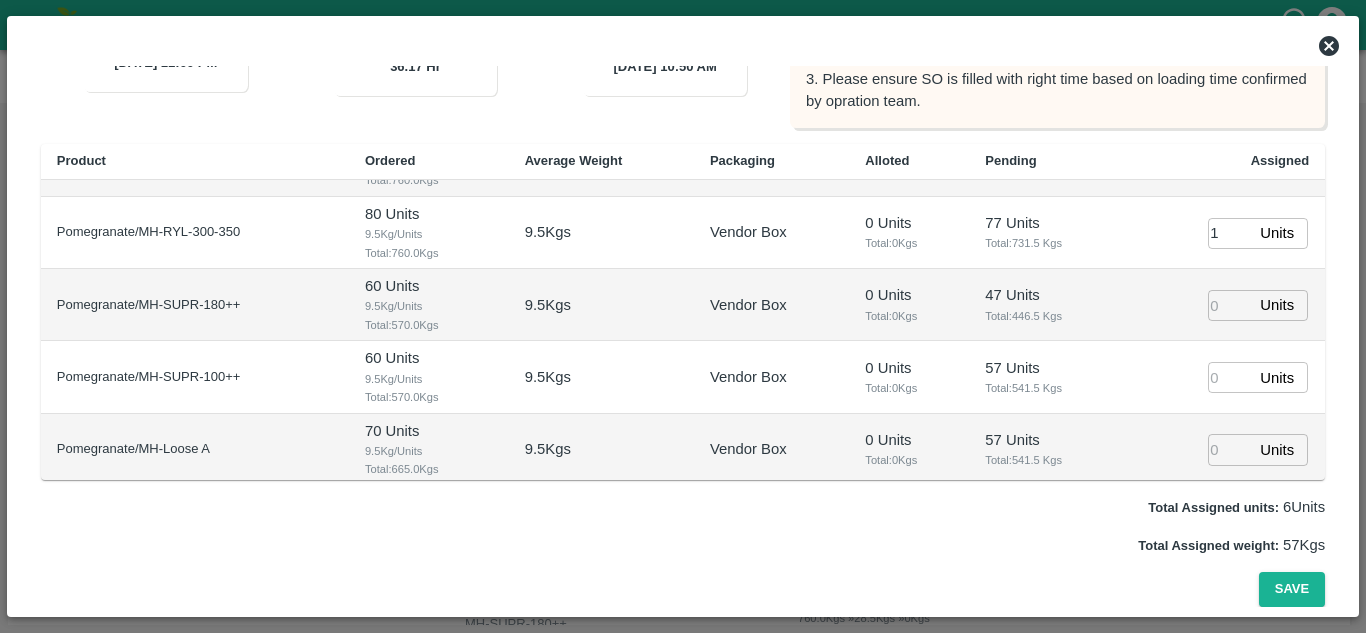 scroll, scrollTop: 342, scrollLeft: 0, axis: vertical 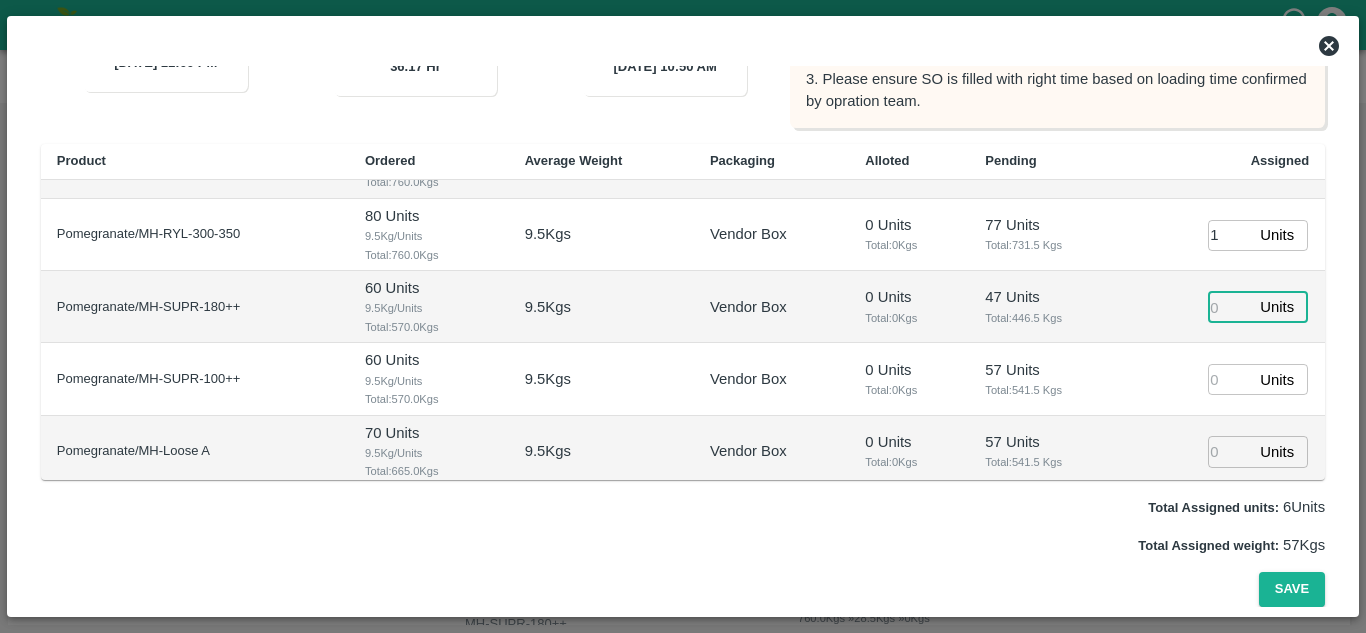 click at bounding box center (1230, 307) 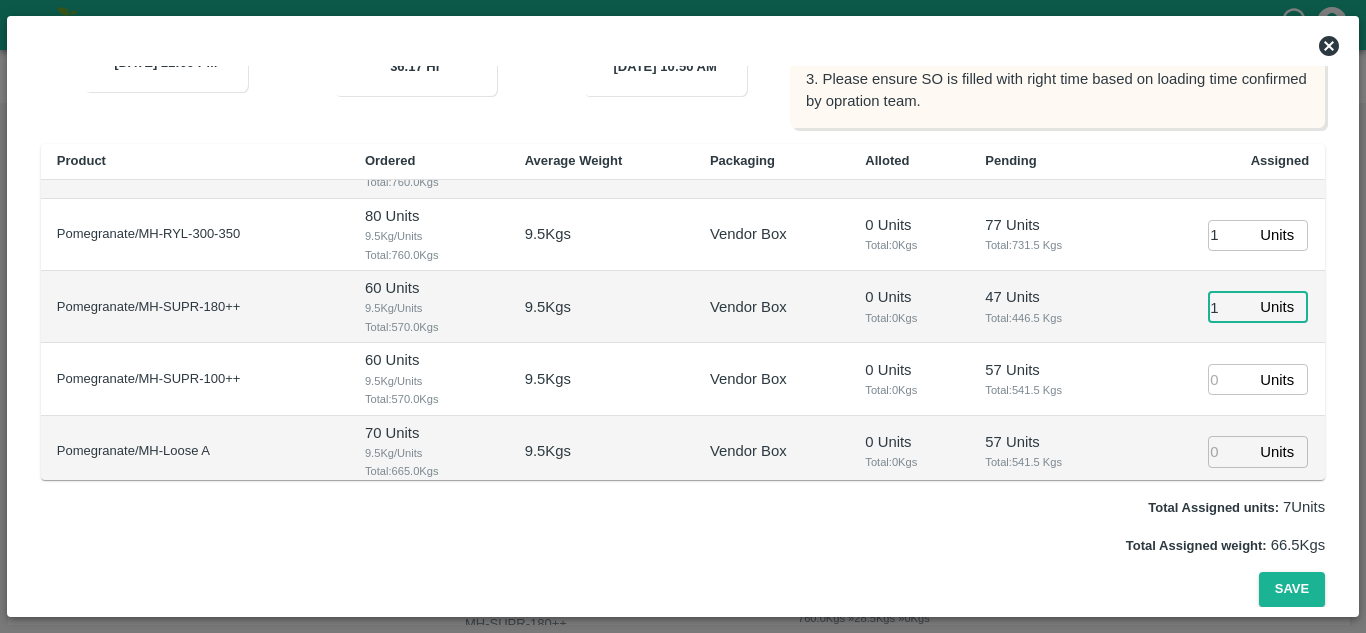 type on "1" 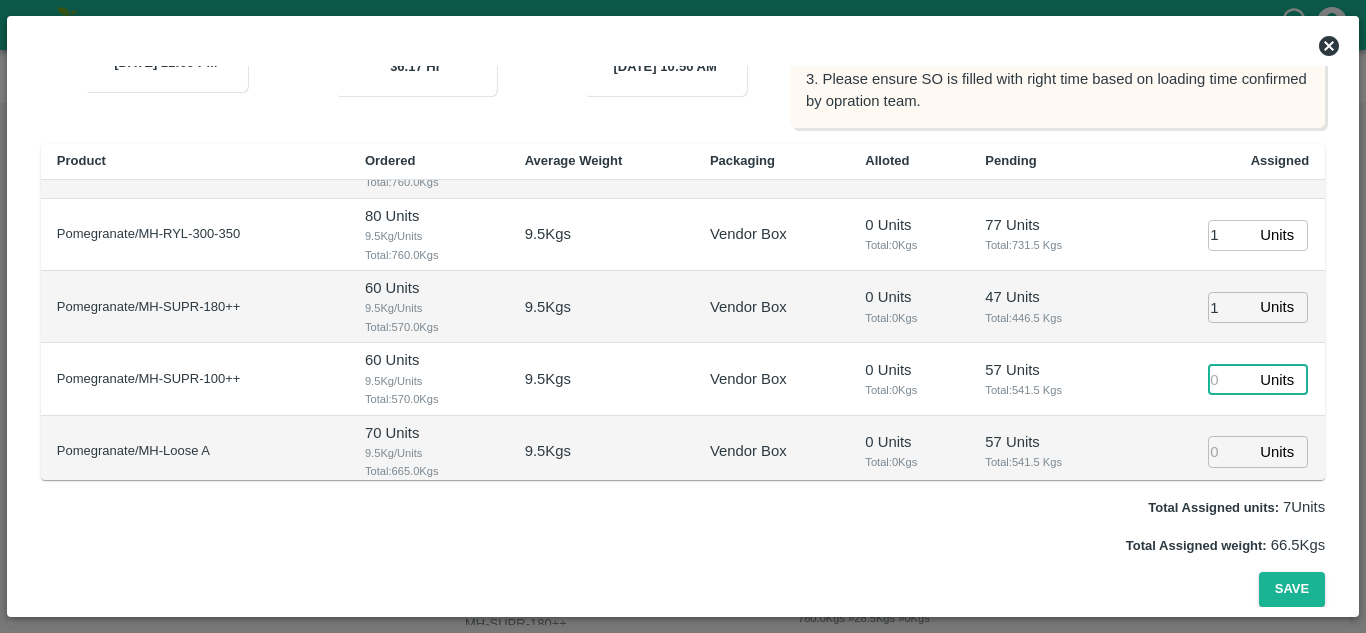 click at bounding box center [1230, 379] 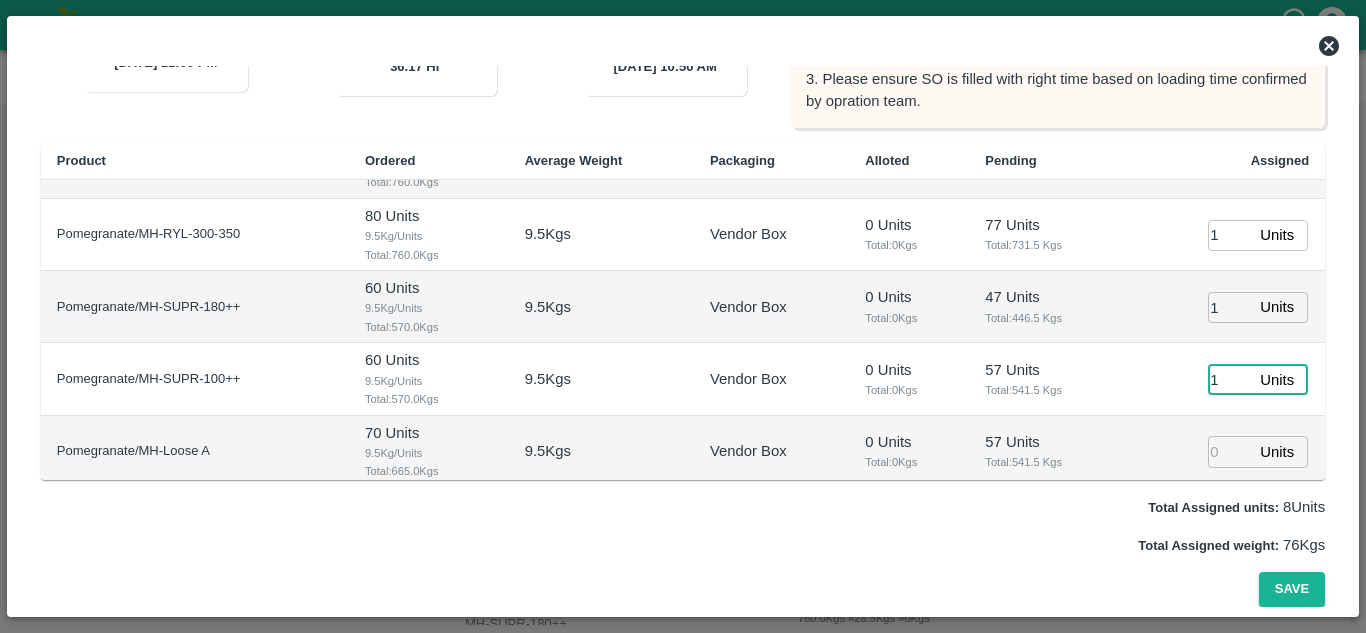 type on "1" 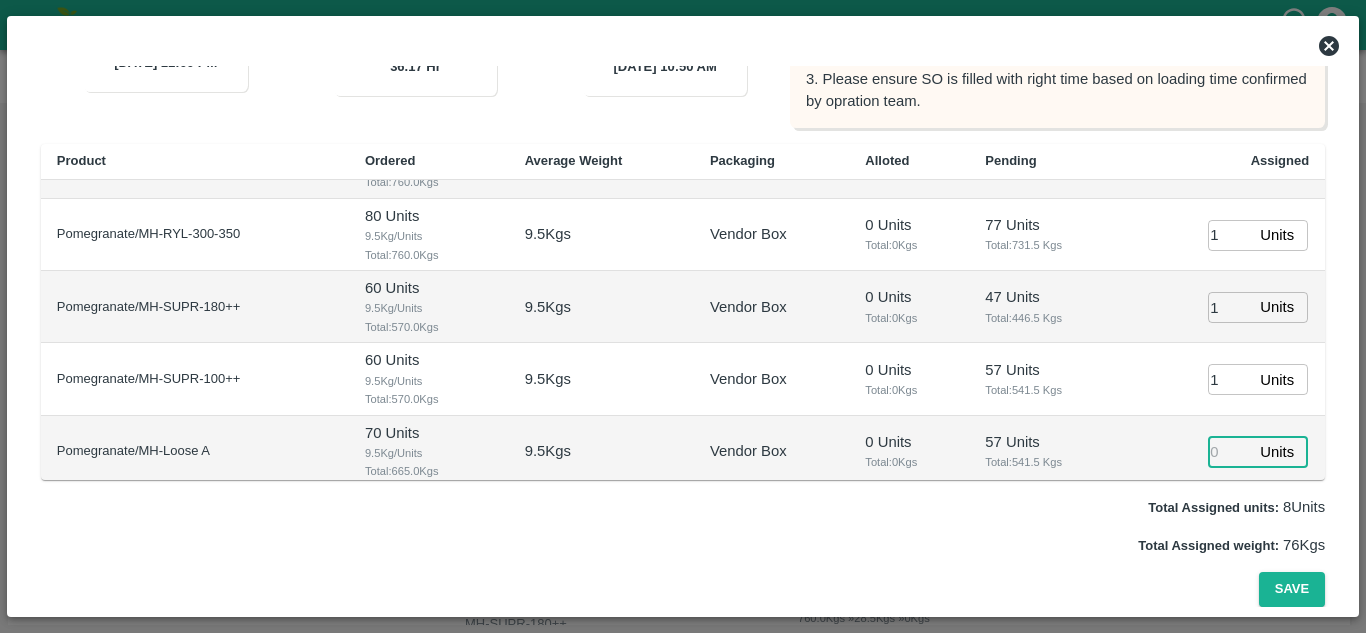 click at bounding box center (1230, 451) 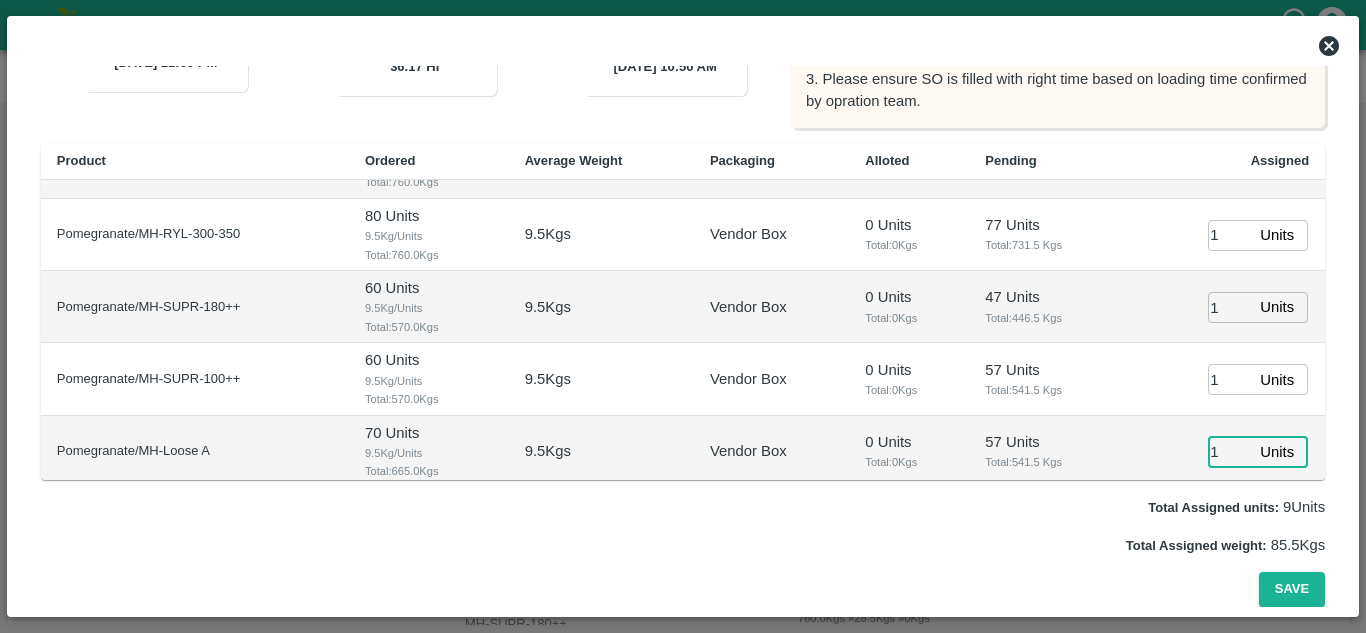 type on "1" 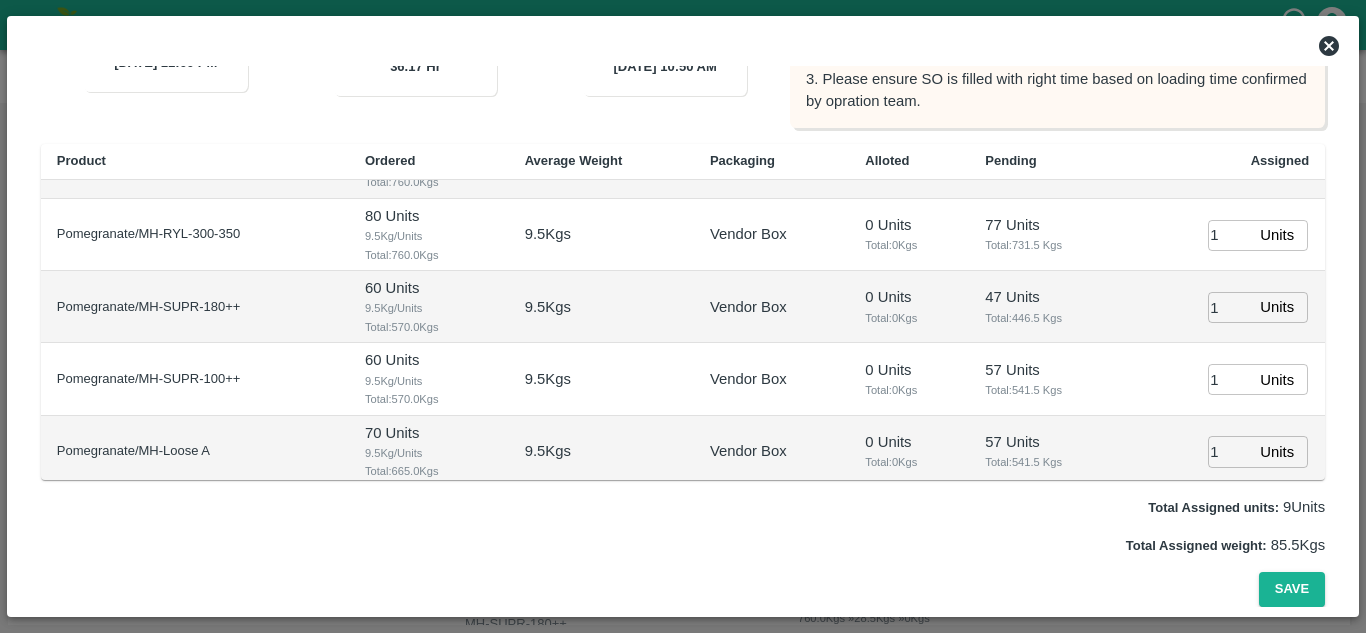 click on "57   Units" at bounding box center [1051, 370] 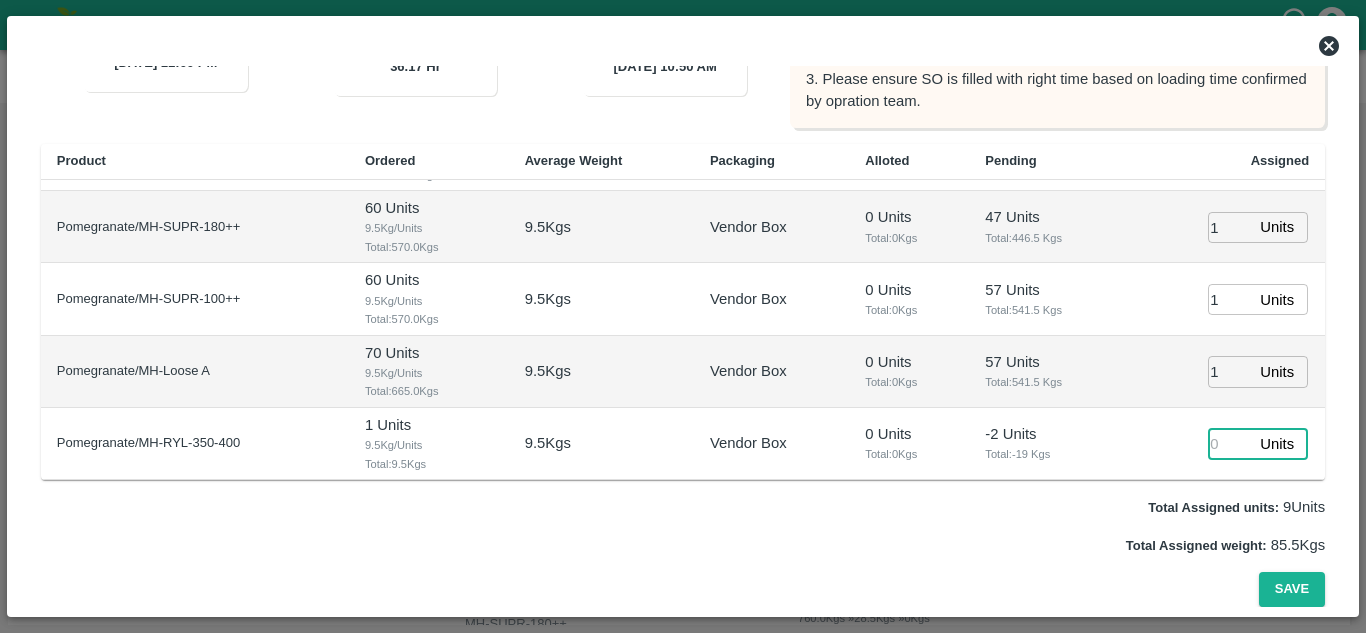 click at bounding box center [1230, 444] 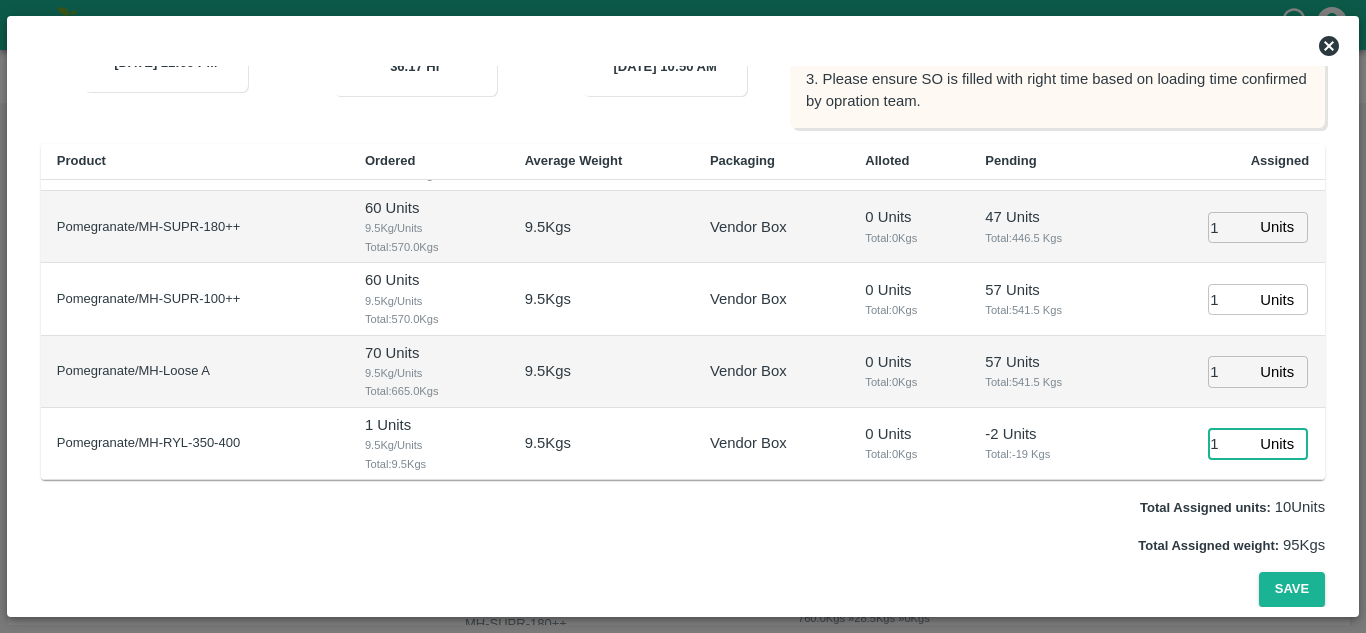 type on "1" 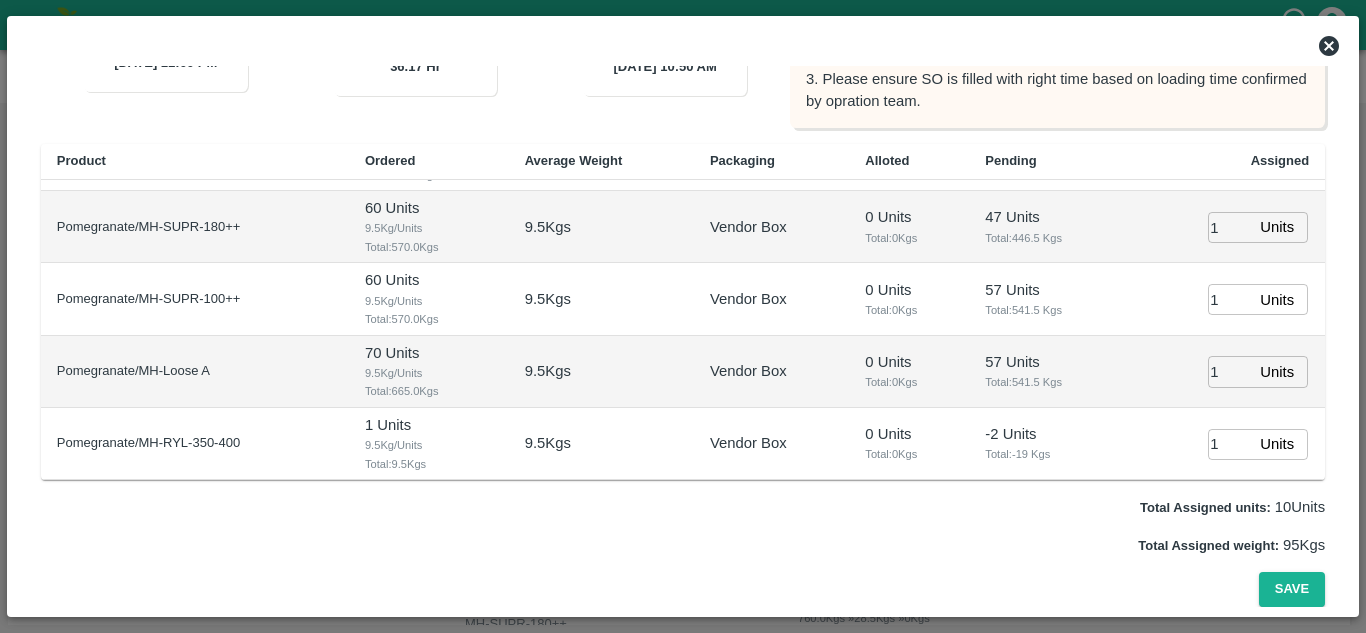 drag, startPoint x: 1061, startPoint y: 384, endPoint x: 1072, endPoint y: 429, distance: 46.32494 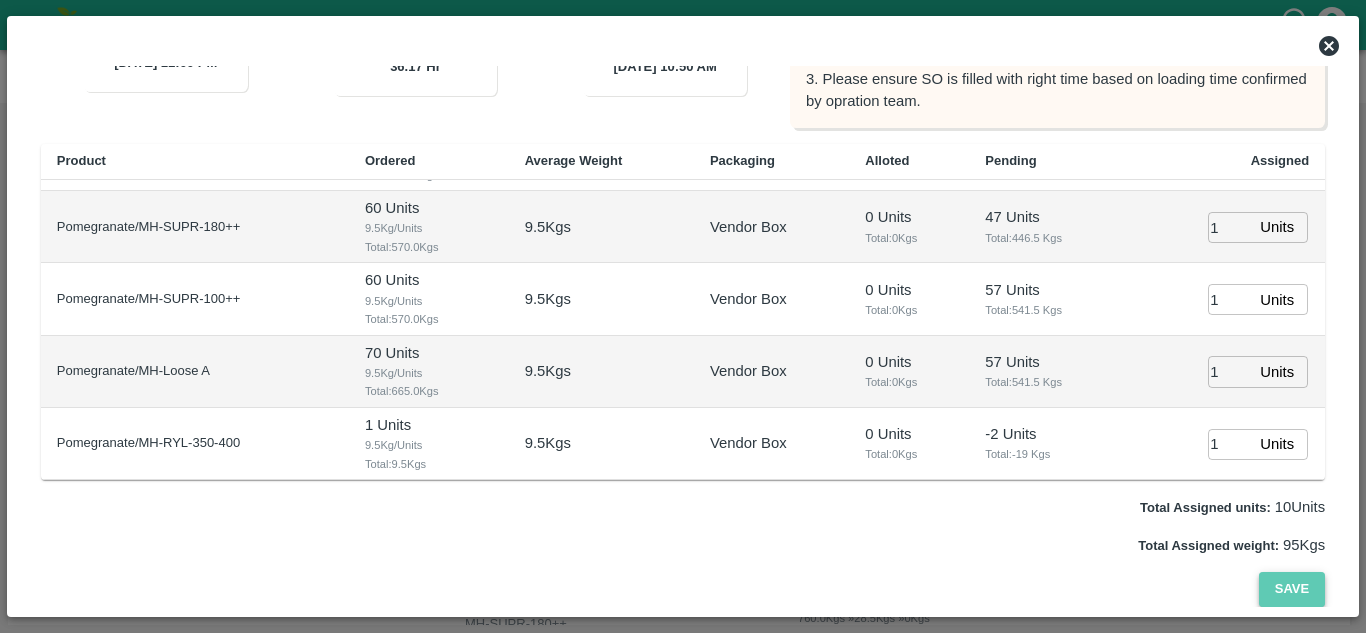 click on "Save" at bounding box center [1292, 589] 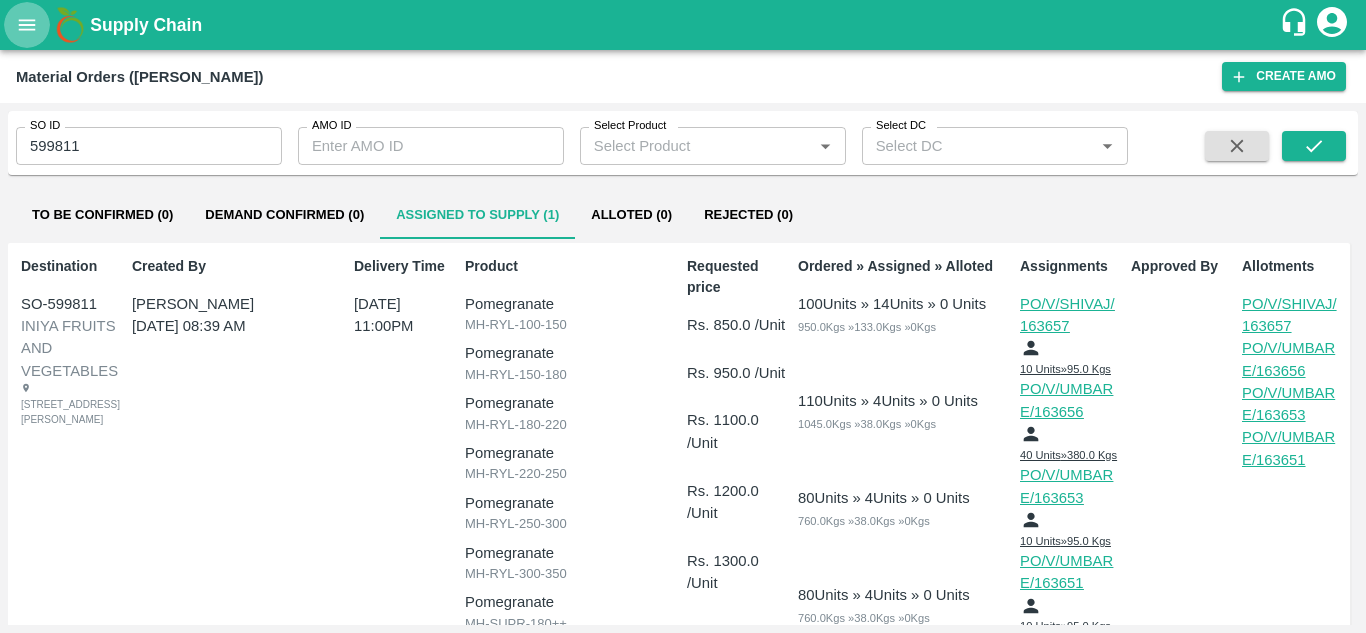click at bounding box center (27, 25) 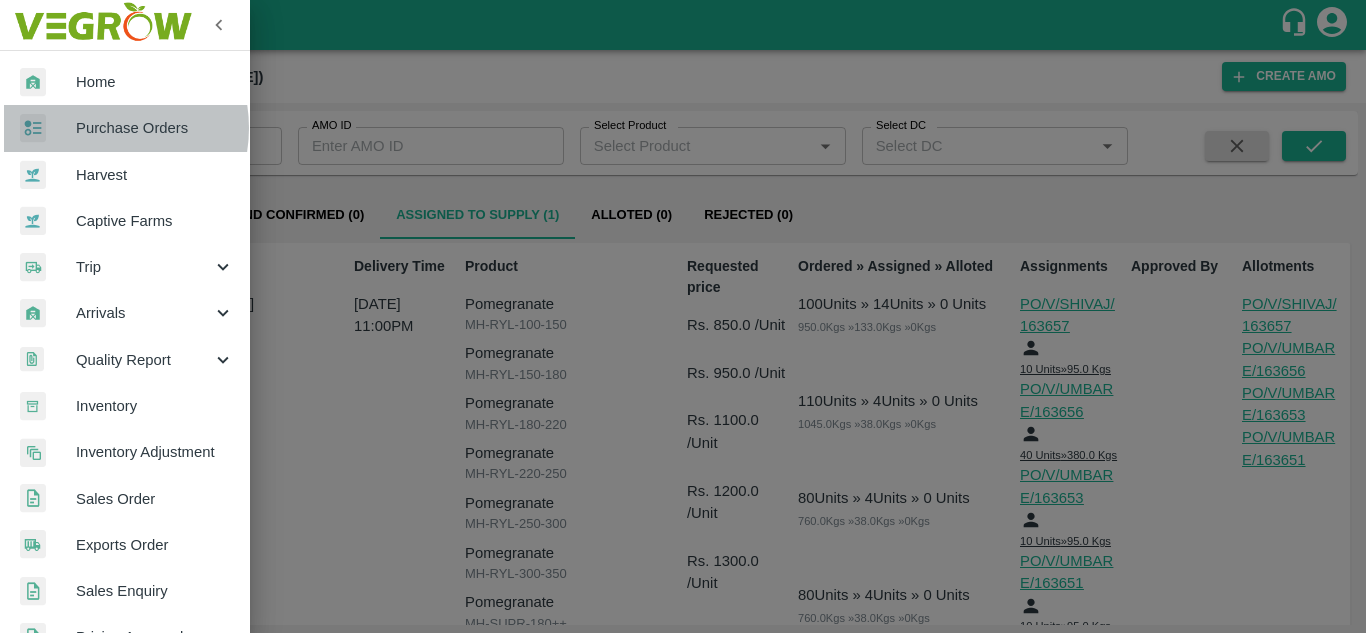 click on "Purchase Orders" at bounding box center [155, 128] 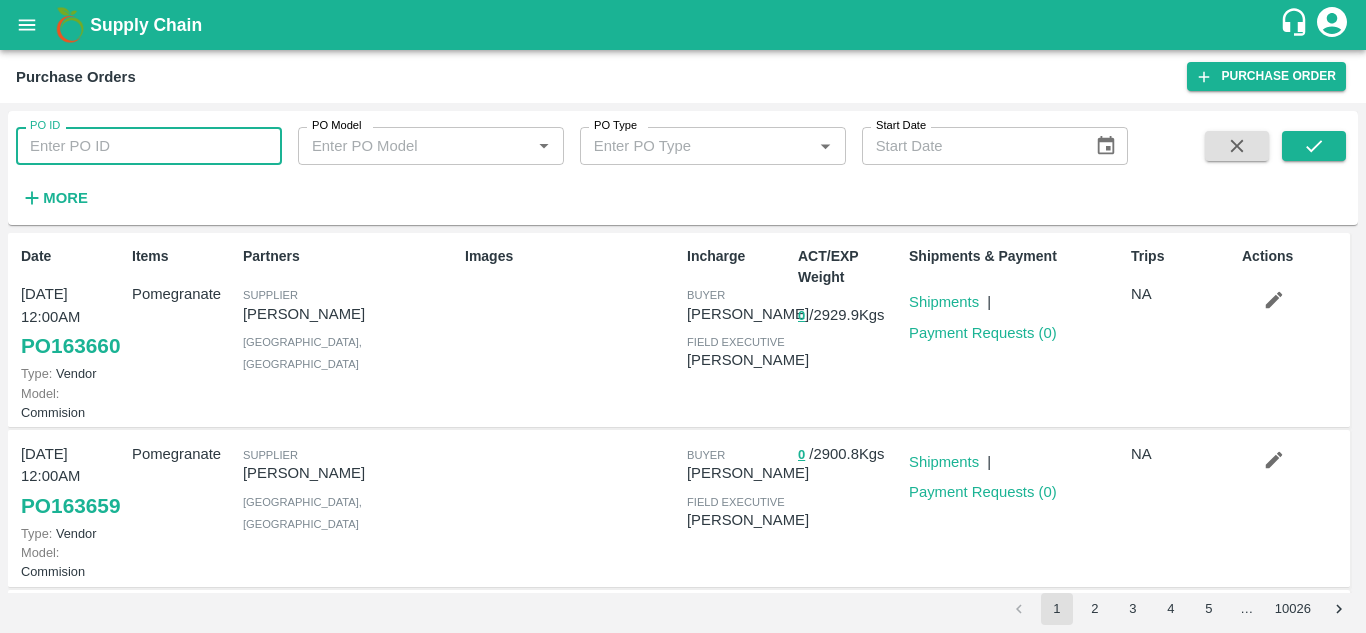 click on "PO ID" at bounding box center [149, 146] 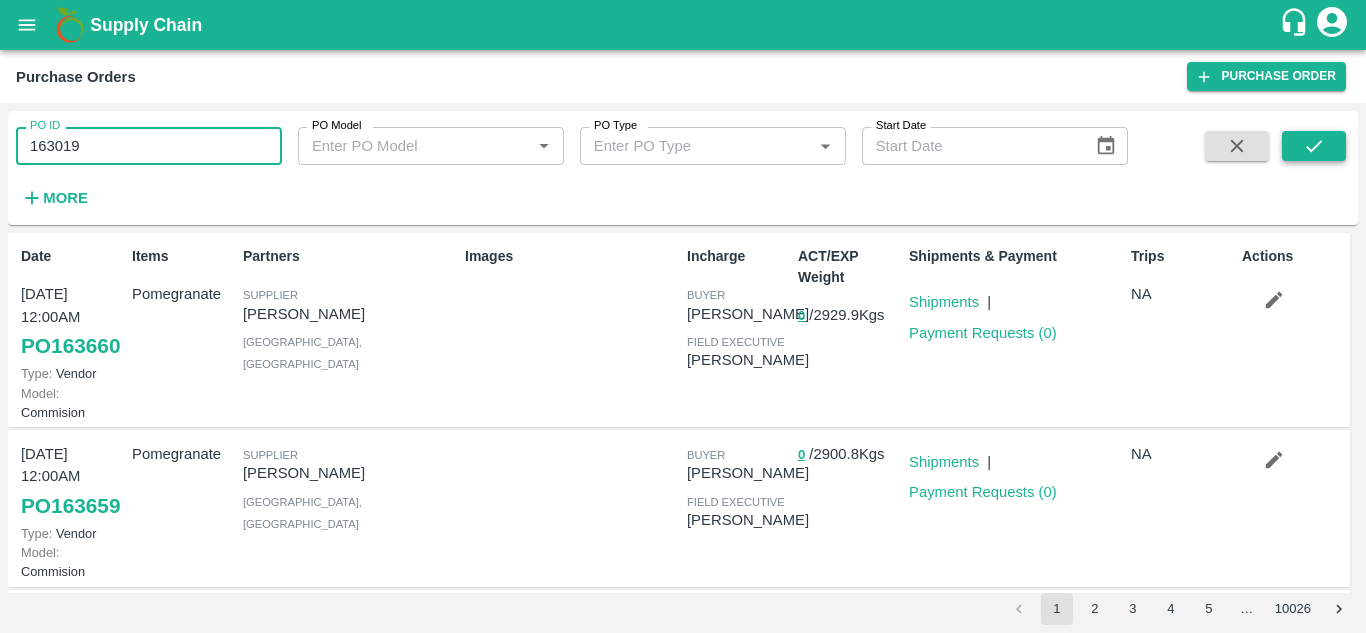 type on "163019" 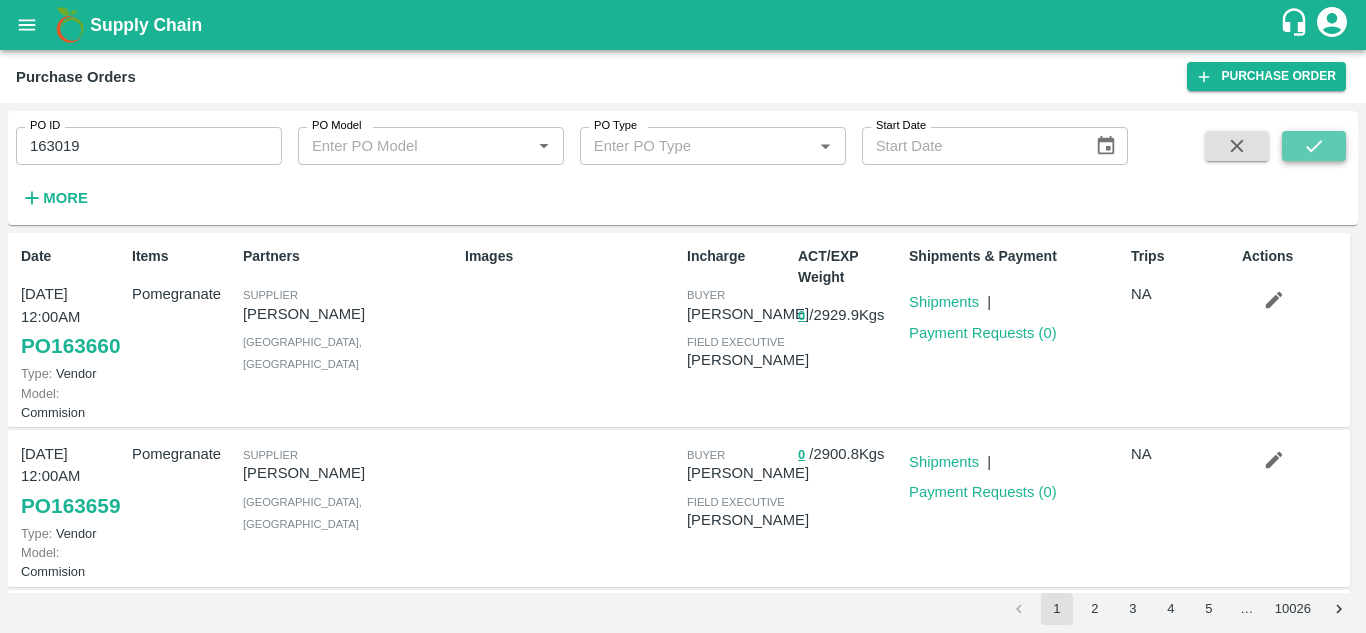 click at bounding box center (1314, 146) 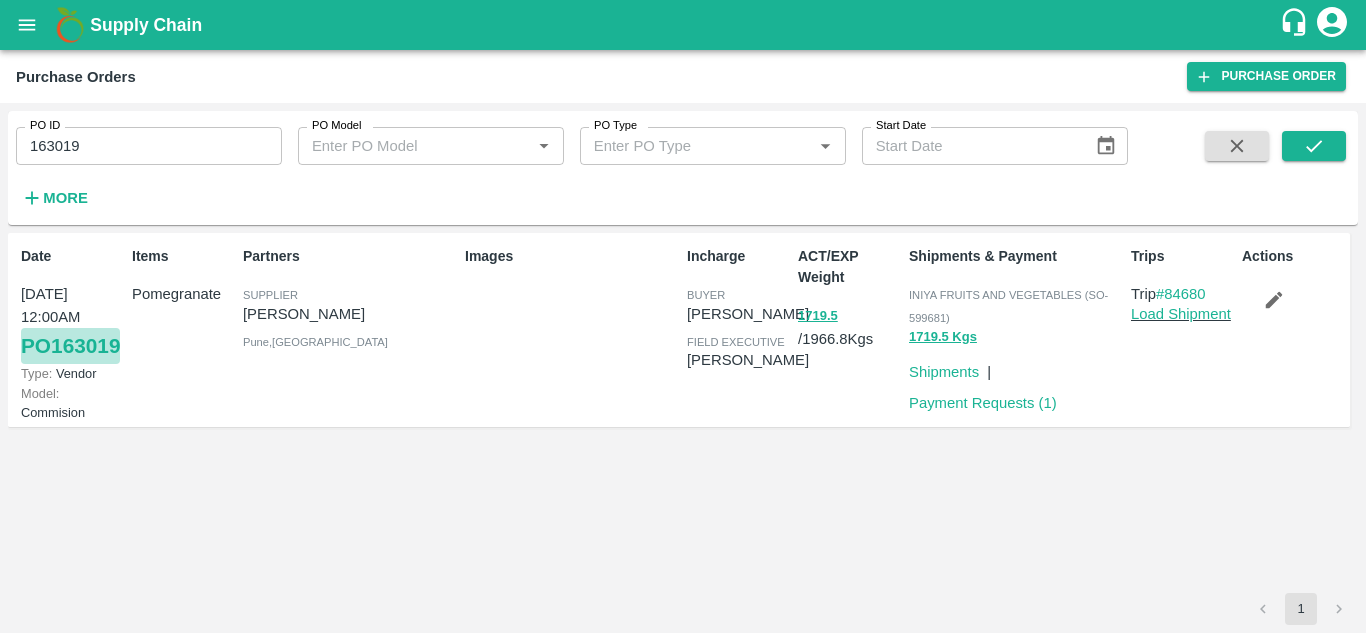 click on "PO  163019" at bounding box center [70, 346] 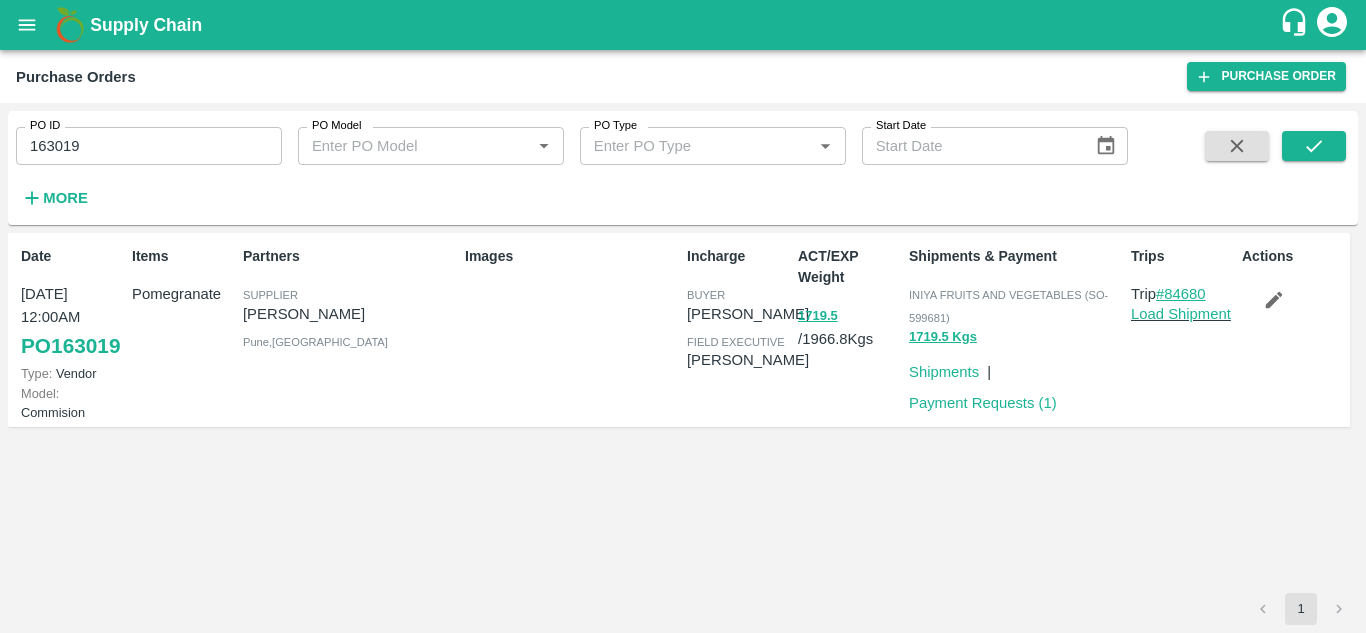 click on "#84680" at bounding box center [1181, 294] 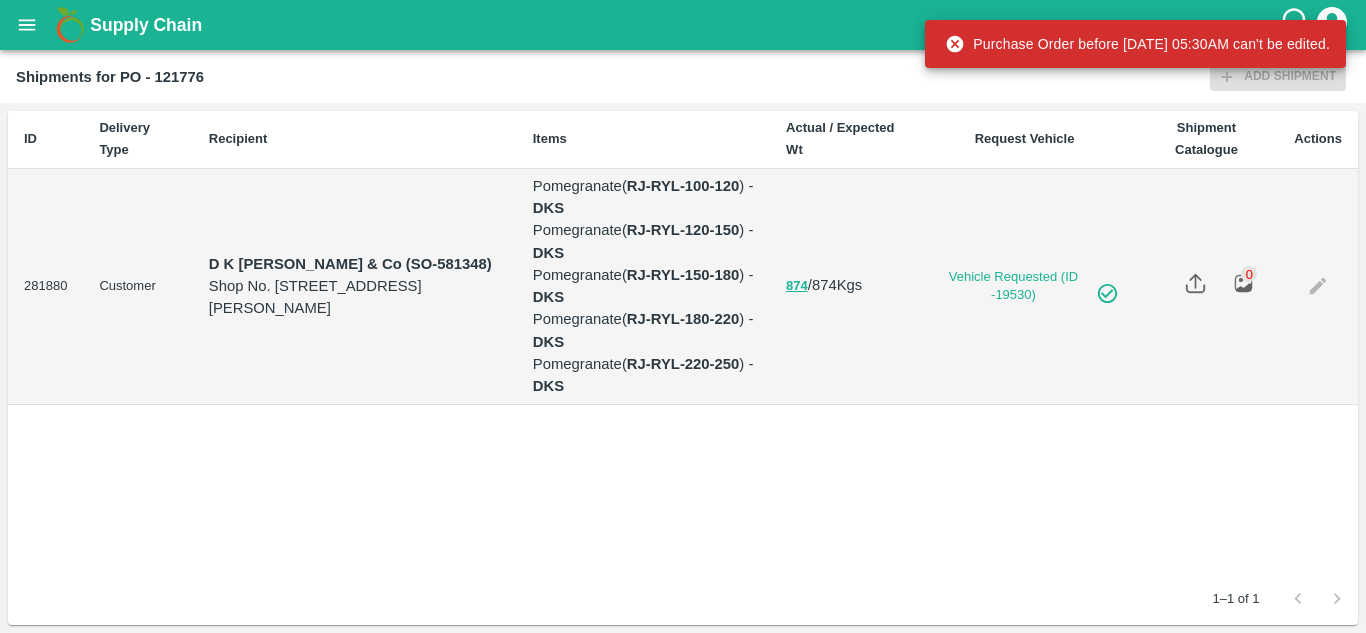 scroll, scrollTop: 0, scrollLeft: 0, axis: both 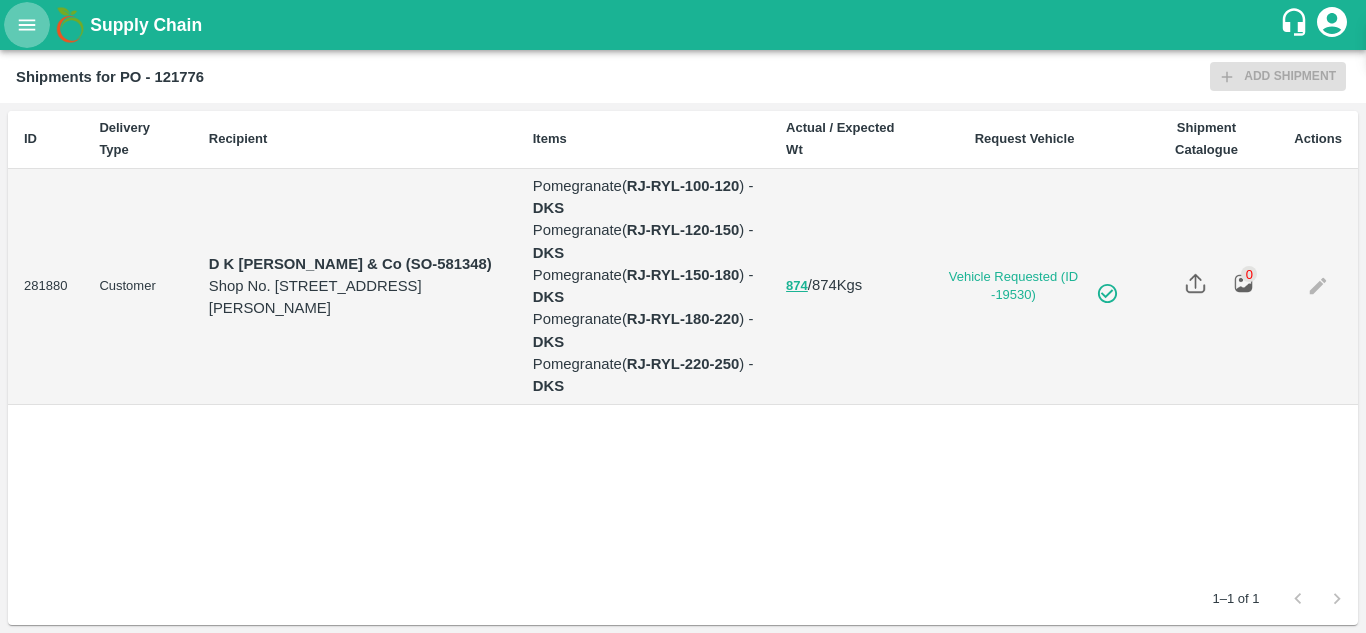 click 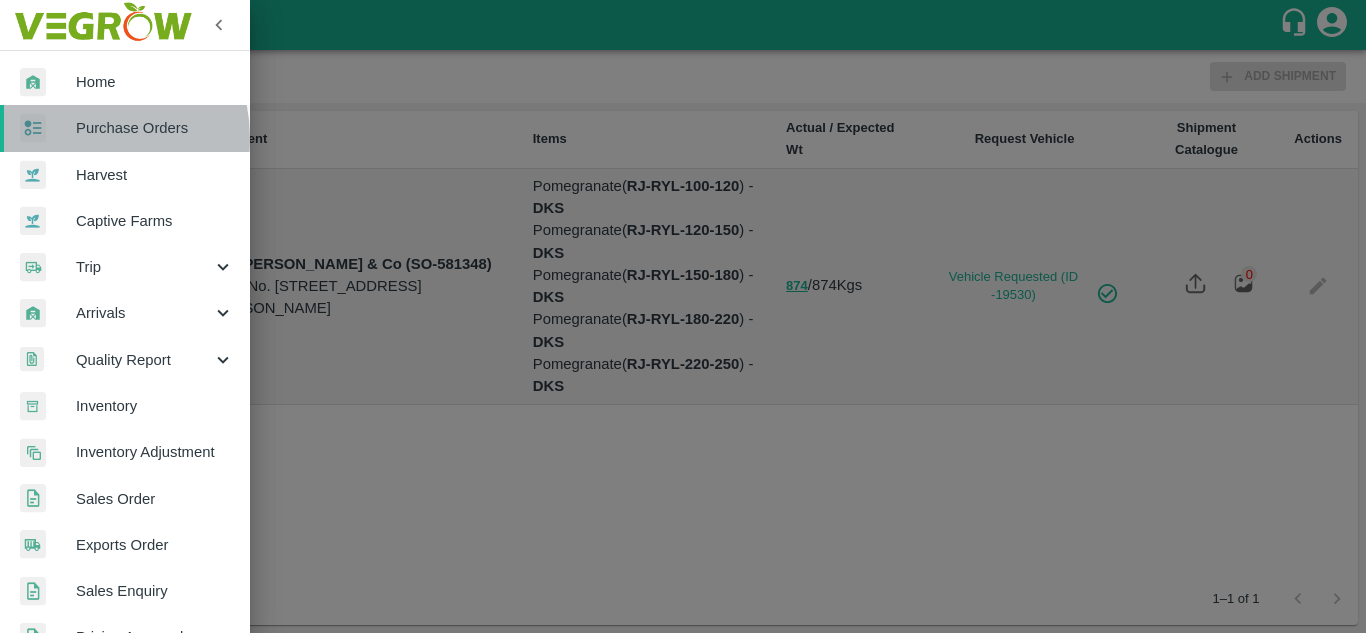 click on "Purchase Orders" at bounding box center [155, 128] 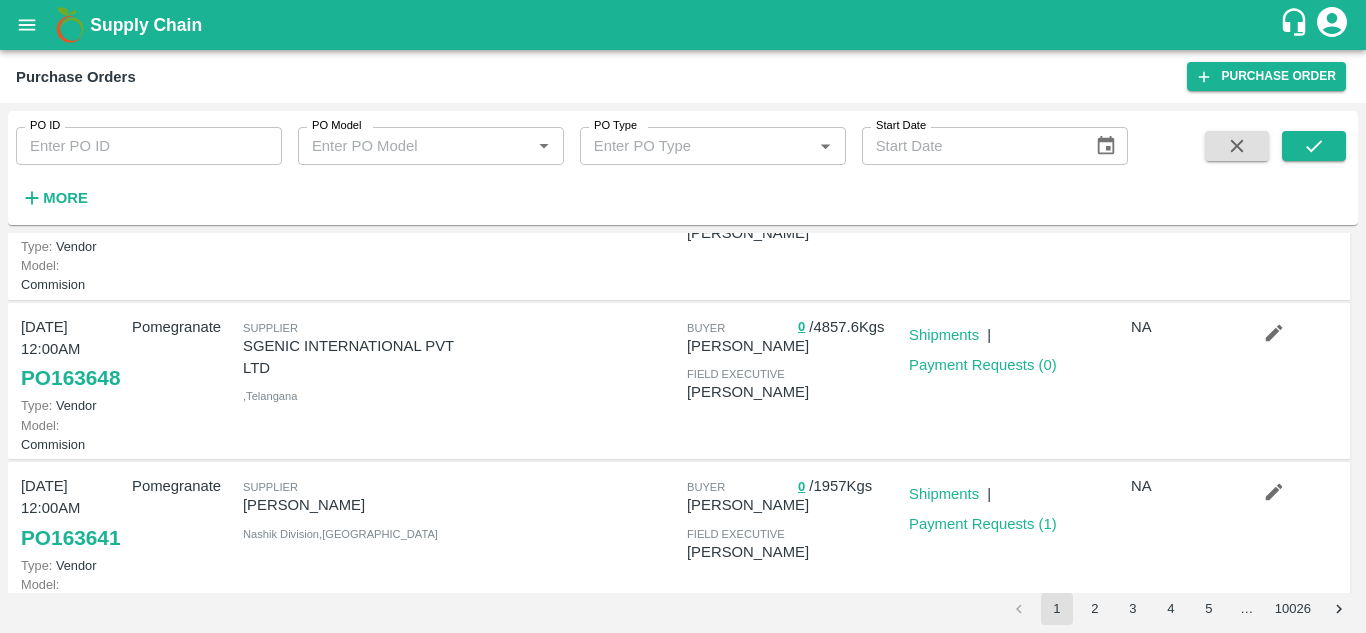 scroll, scrollTop: 606, scrollLeft: 0, axis: vertical 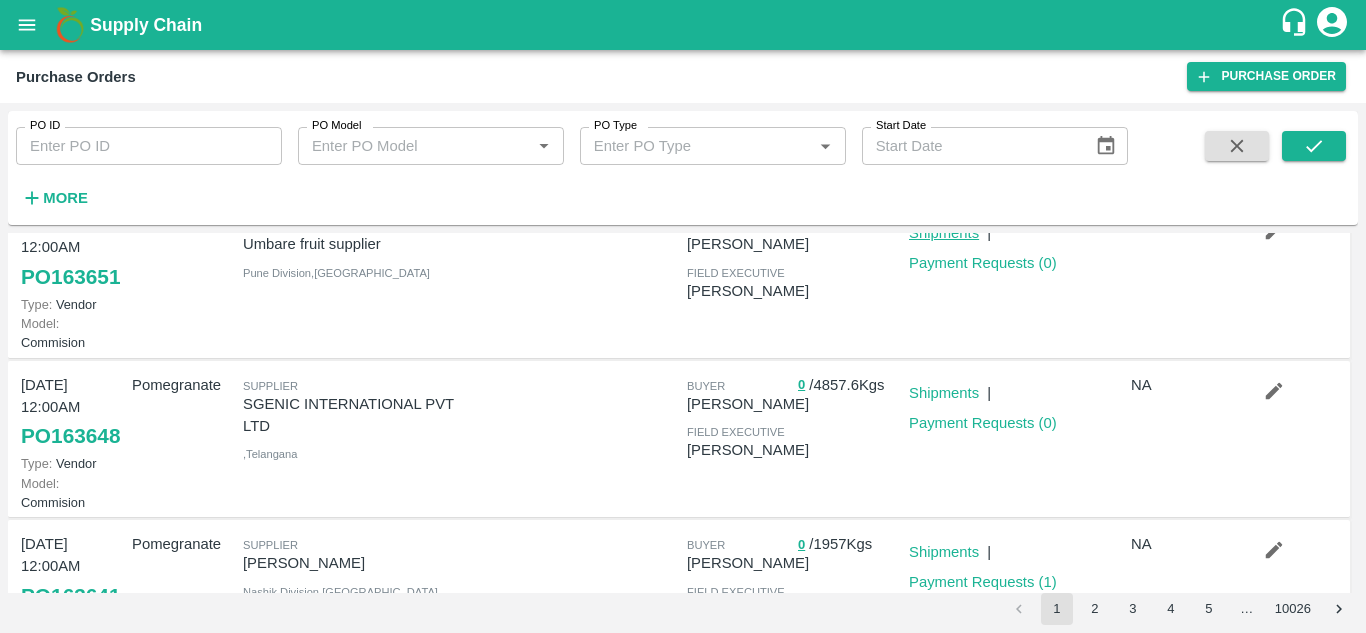 click on "Shipments" at bounding box center [944, 233] 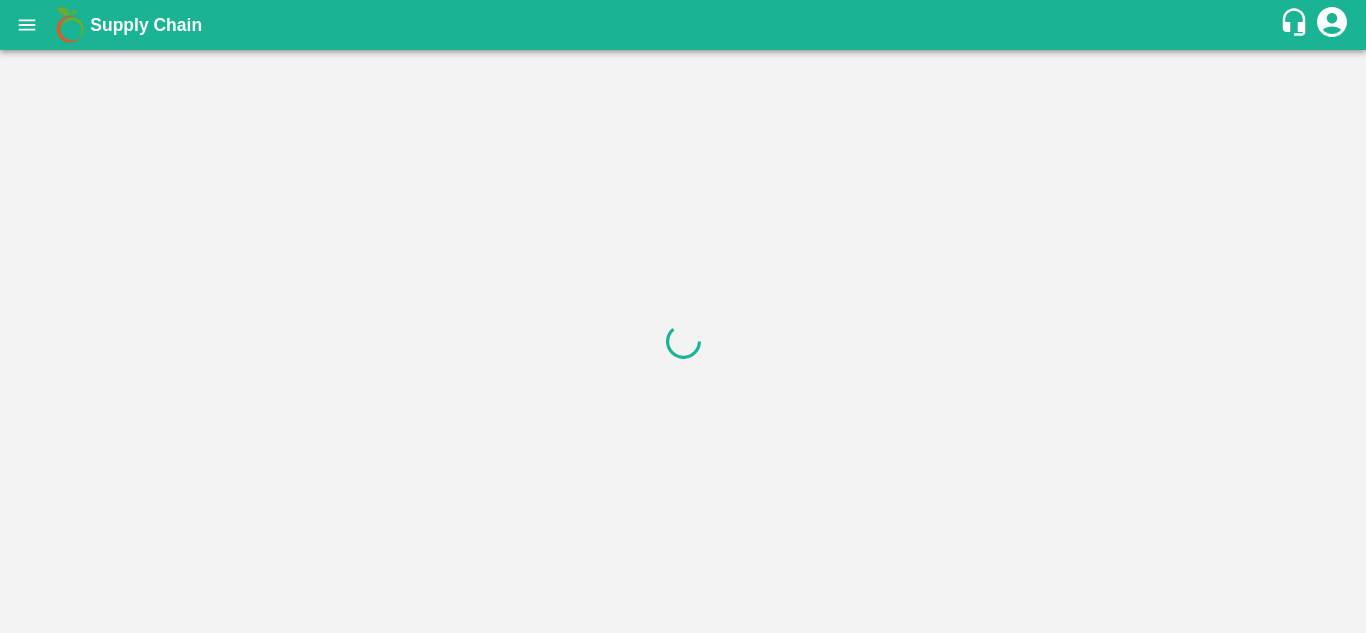 scroll, scrollTop: 0, scrollLeft: 0, axis: both 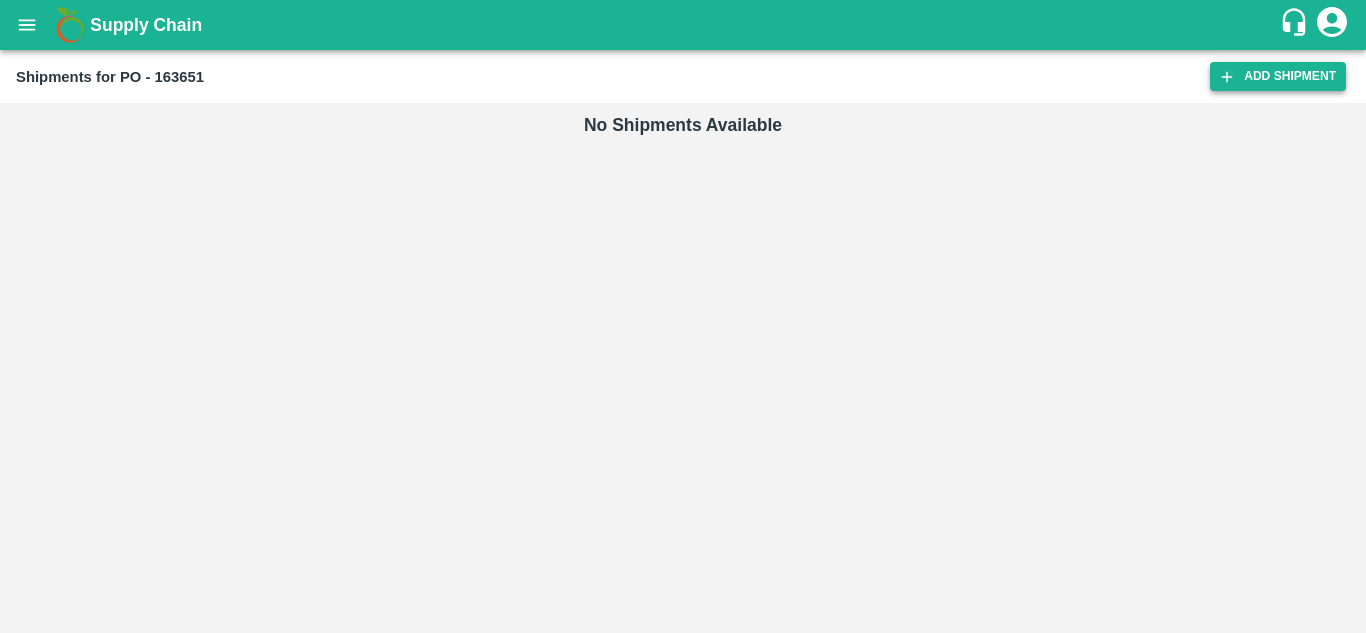 click 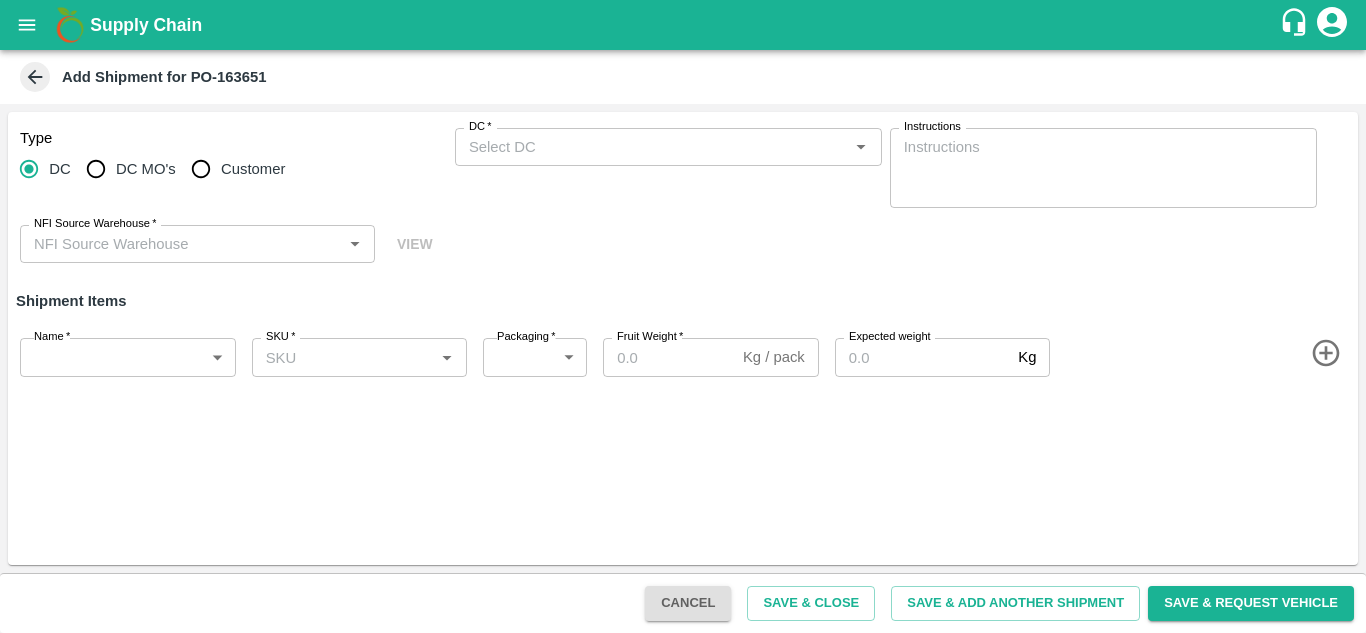 scroll, scrollTop: 0, scrollLeft: 0, axis: both 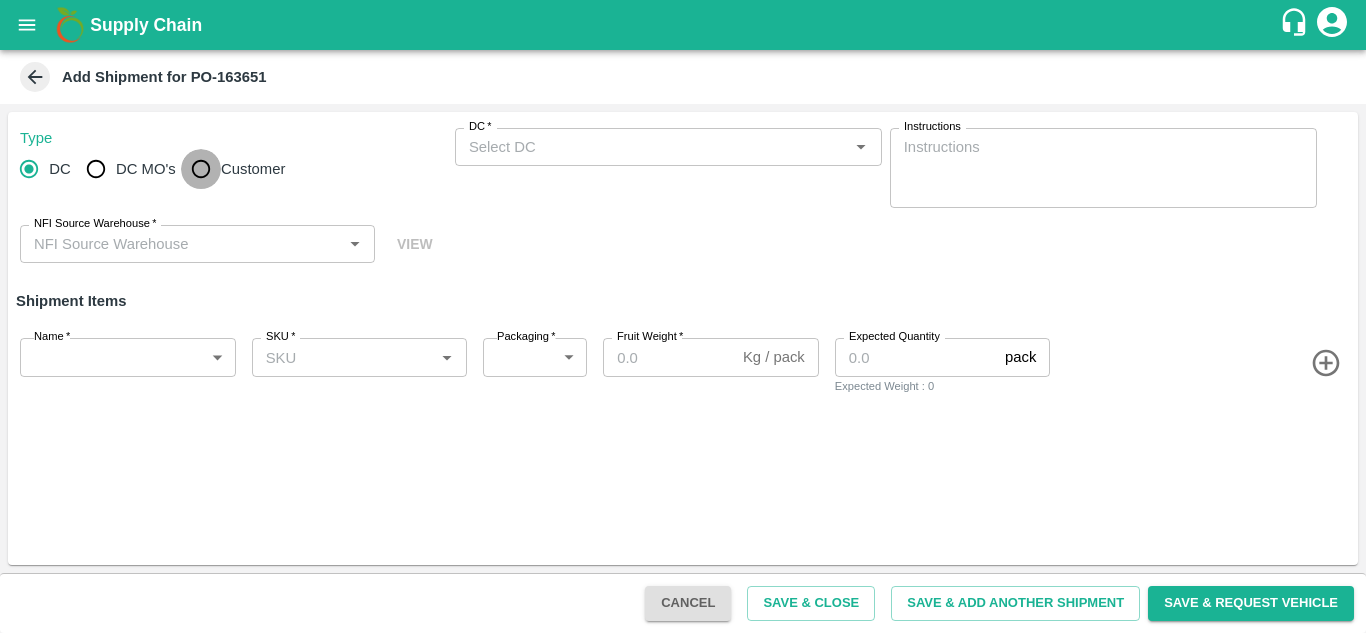 click on "Customer" at bounding box center [201, 169] 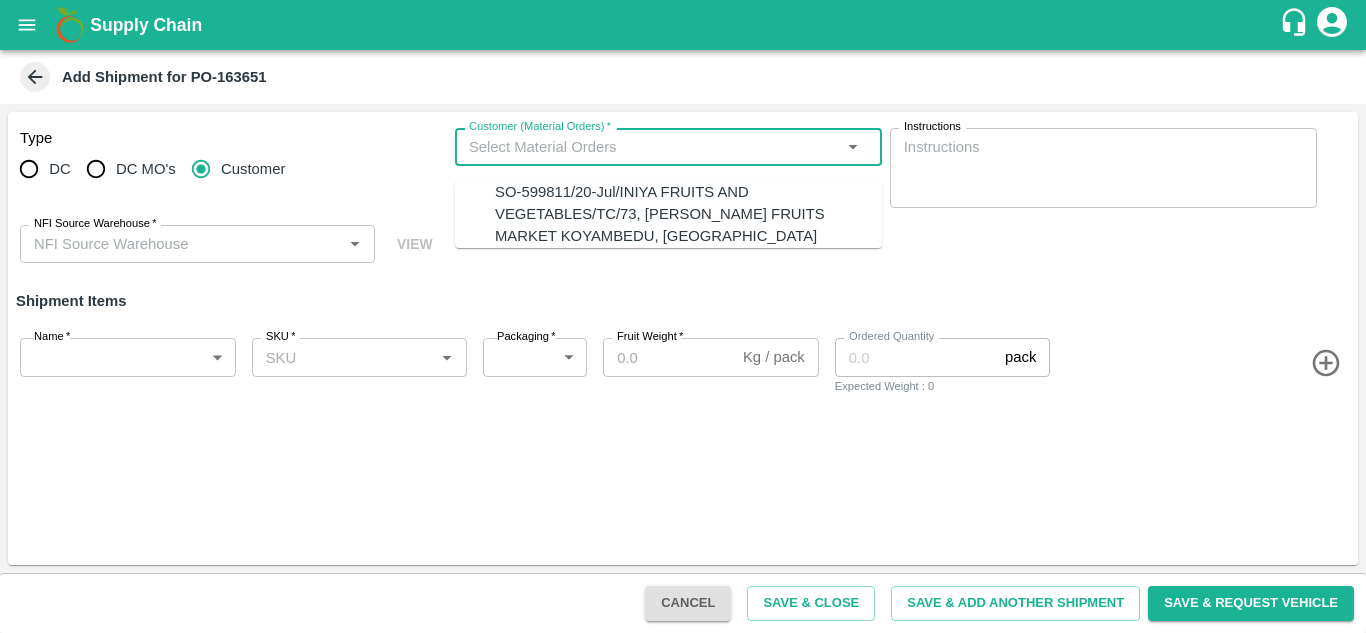 click on "Customer (Material Orders)   *" at bounding box center (652, 147) 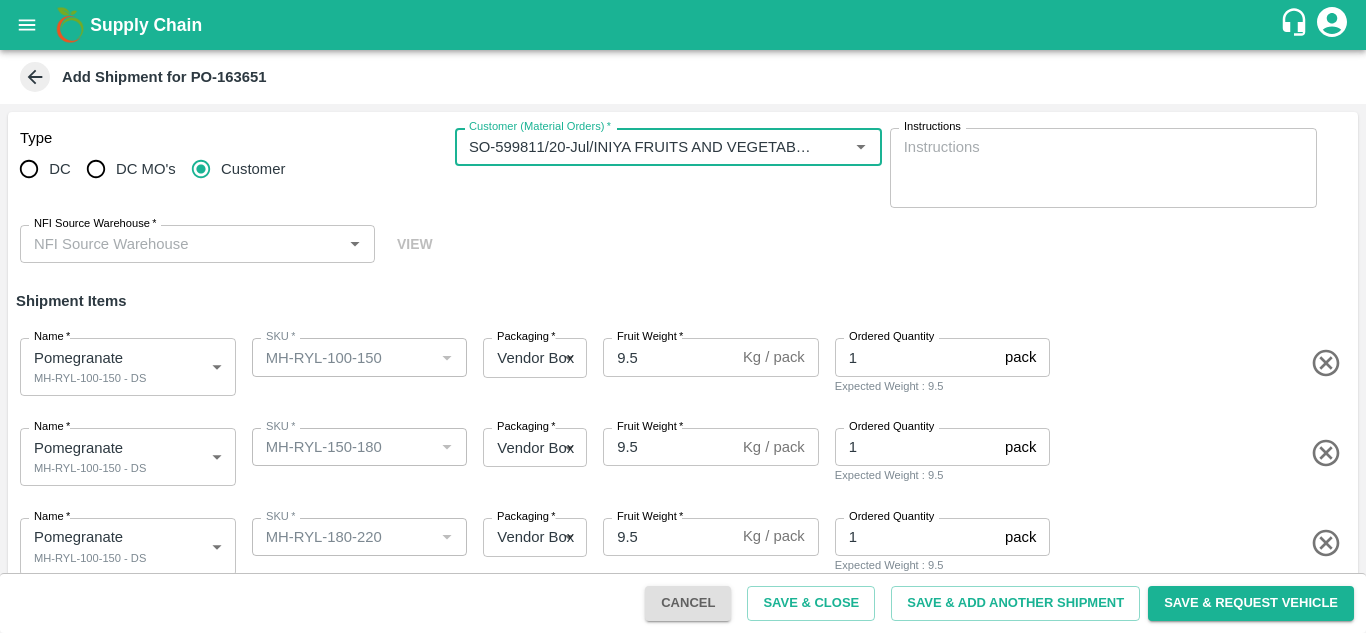 click on "NFI Source Warehouse   *" at bounding box center (181, 244) 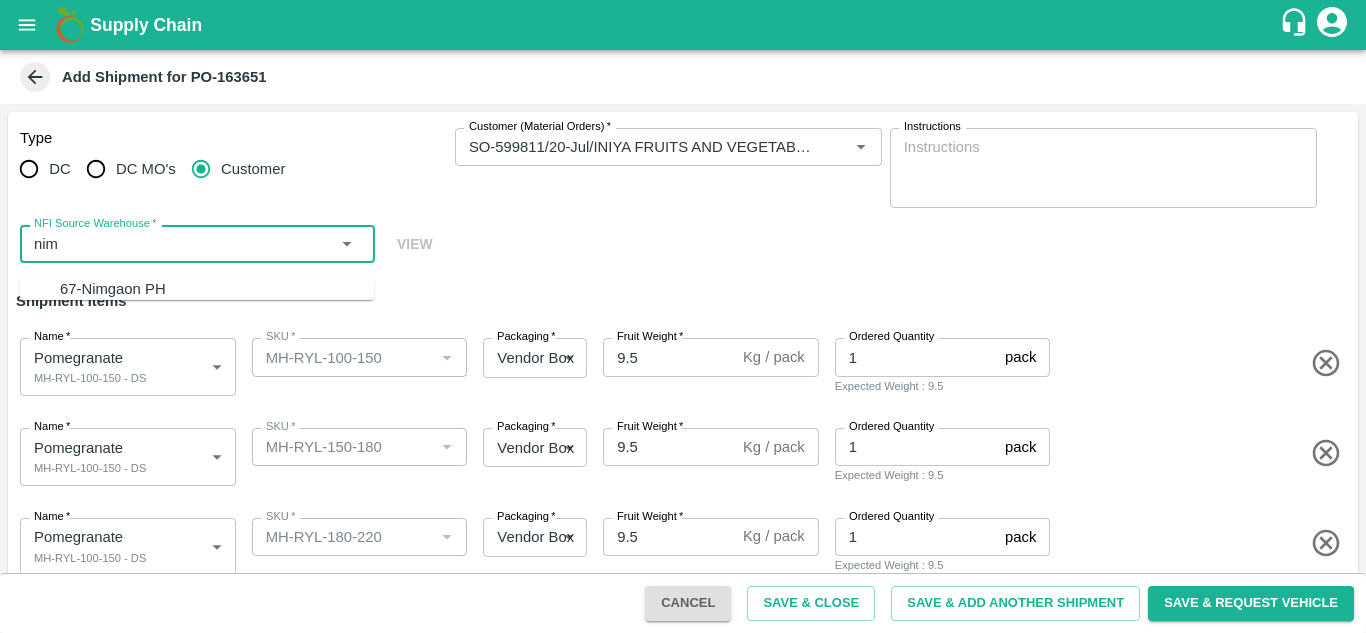 click on "67-Nimgaon PH" at bounding box center [113, 289] 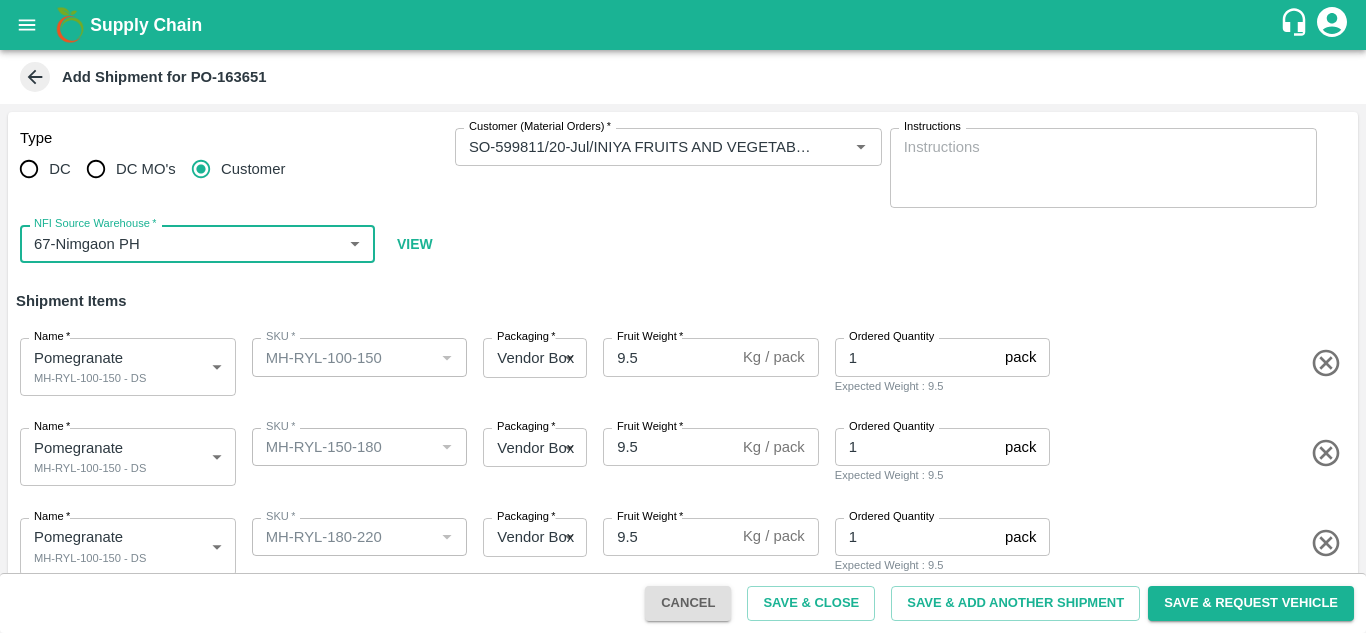 type on "67-Nimgaon PH" 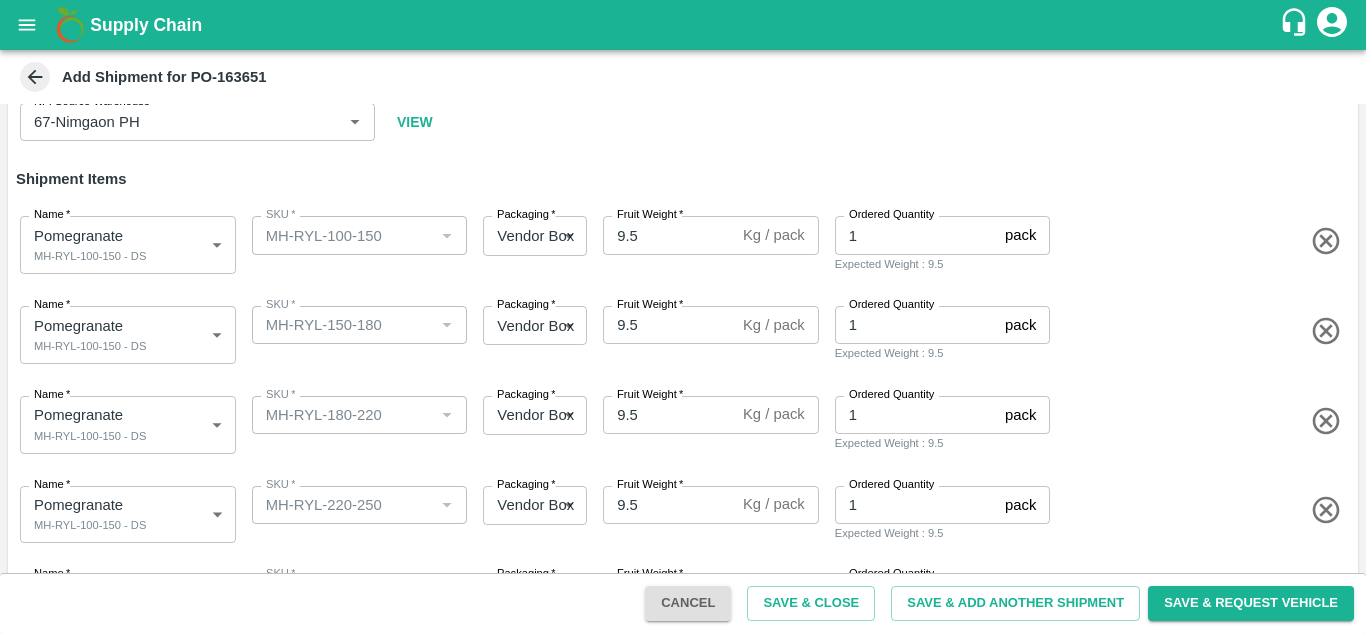 scroll, scrollTop: 180, scrollLeft: 0, axis: vertical 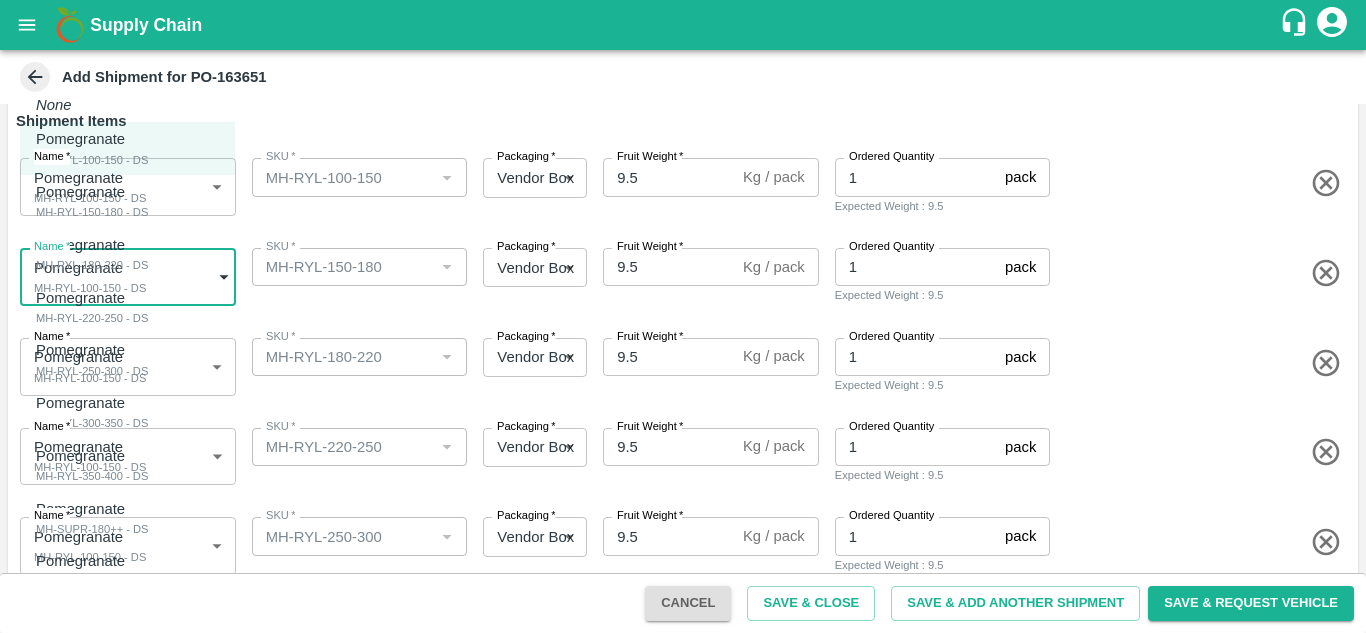 click on "Supply Chain Add Shipment for PO-163651 Type DC DC MO's Customer Customer (Material Orders)   * Customer (Material Orders)   * Instructions x Instructions NFI Source Warehouse   * NFI Source Warehouse   * VIEW Shipment Items Name   * Pomegranate MH-RYL-100-150 - DS  1823518 Name SKU   * SKU   * Packaging   * Vendor Box 276 Packaging Fruit Weight   * 9.5 Kg /   pack Fruit Weight Ordered Quantity 1 pack Ordered Quantity Expected Weight :   9.5 Name   * Pomegranate MH-RYL-100-150 - DS  1823518 Name SKU   * SKU   * Packaging   * Vendor Box 276 Packaging Fruit Weight   * 9.5 Kg /   pack Fruit Weight Ordered Quantity 1 pack Ordered Quantity Expected Weight :   9.5 Name   * Pomegranate MH-RYL-100-150 - DS  1823518 Name SKU   * SKU   * Packaging   * Vendor Box 276 Packaging Fruit Weight   * 9.5 Kg /   pack Fruit Weight Ordered Quantity 1 pack Ordered Quantity Expected Weight :   9.5 Name   * Pomegranate MH-RYL-100-150 - DS  1823518 Name SKU   * SKU   * Packaging   * 276 *" at bounding box center (683, 316) 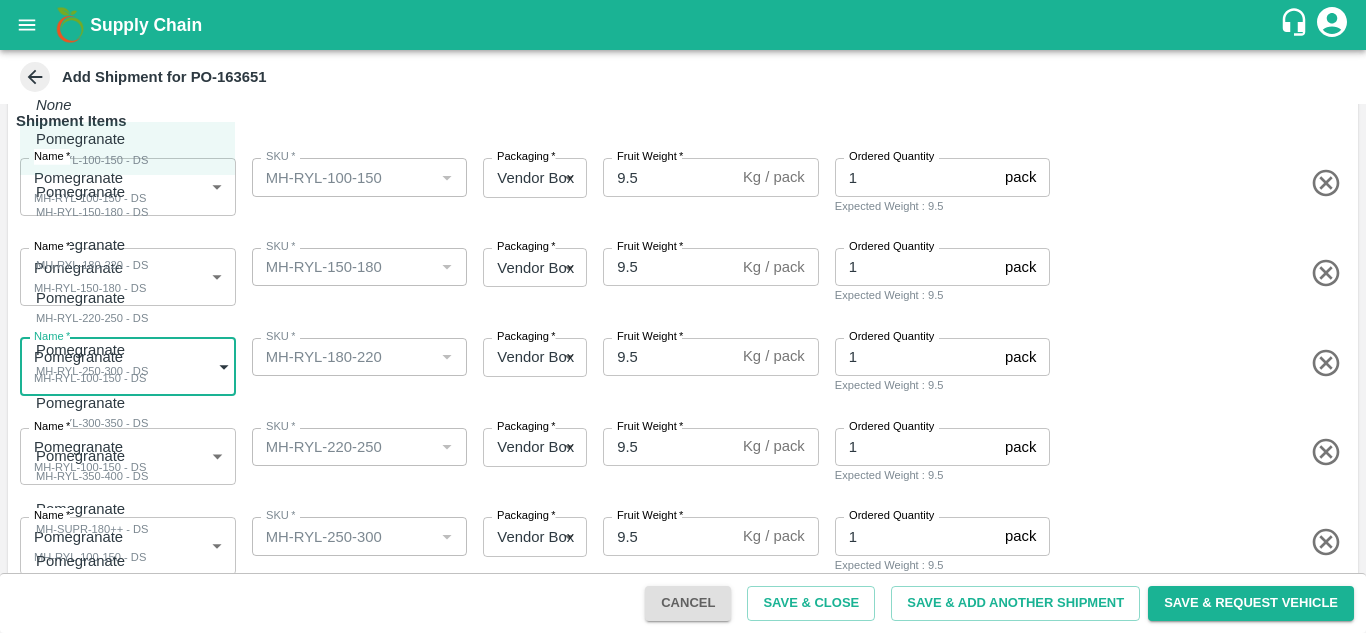click on "Supply Chain Add Shipment for PO-163651 Type DC DC MO's Customer Customer (Material Orders)   * Customer (Material Orders)   * Instructions x Instructions NFI Source Warehouse   * NFI Source Warehouse   * VIEW Shipment Items Name   * Pomegranate MH-RYL-100-150 - DS  1823518 Name SKU   * SKU   * Packaging   * Vendor Box 276 Packaging Fruit Weight   * 9.5 Kg /   pack Fruit Weight Ordered Quantity 1 pack Ordered Quantity Expected Weight :   9.5 Name   * Pomegranate MH-RYL-150-180 - DS  1823519 Name SKU   * SKU   * Packaging   * Vendor Box 276 Packaging Fruit Weight   * 9.5 Kg /   pack Fruit Weight Ordered Quantity 1 pack Ordered Quantity Expected Weight :   9.5 Name   * Pomegranate MH-RYL-100-150 - DS  1823518 Name SKU   * SKU   * Packaging   * Vendor Box 276 Packaging Fruit Weight   * 9.5 Kg /   pack Fruit Weight Ordered Quantity 1 pack Ordered Quantity Expected Weight :   9.5 Name   * Pomegranate MH-RYL-100-150 - DS  1823518 Name SKU   * SKU   * Packaging   * 276 *" at bounding box center [683, 316] 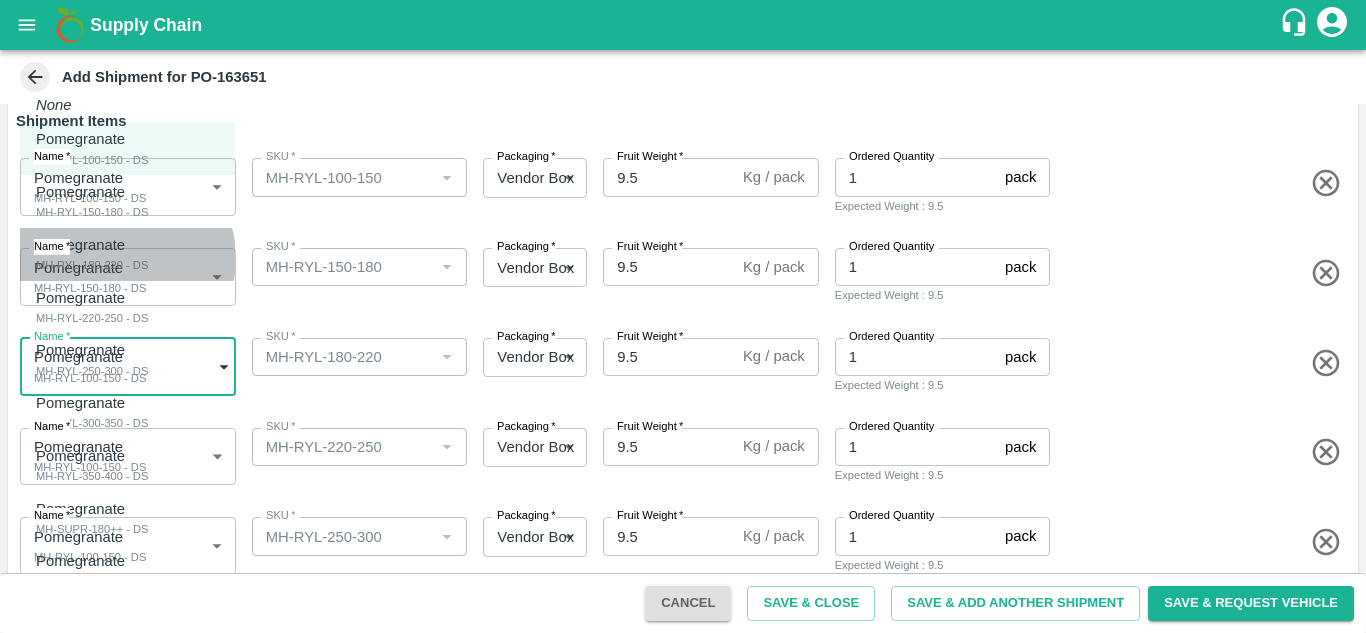 click on "MH-RYL-180-220 - DS" at bounding box center (92, 265) 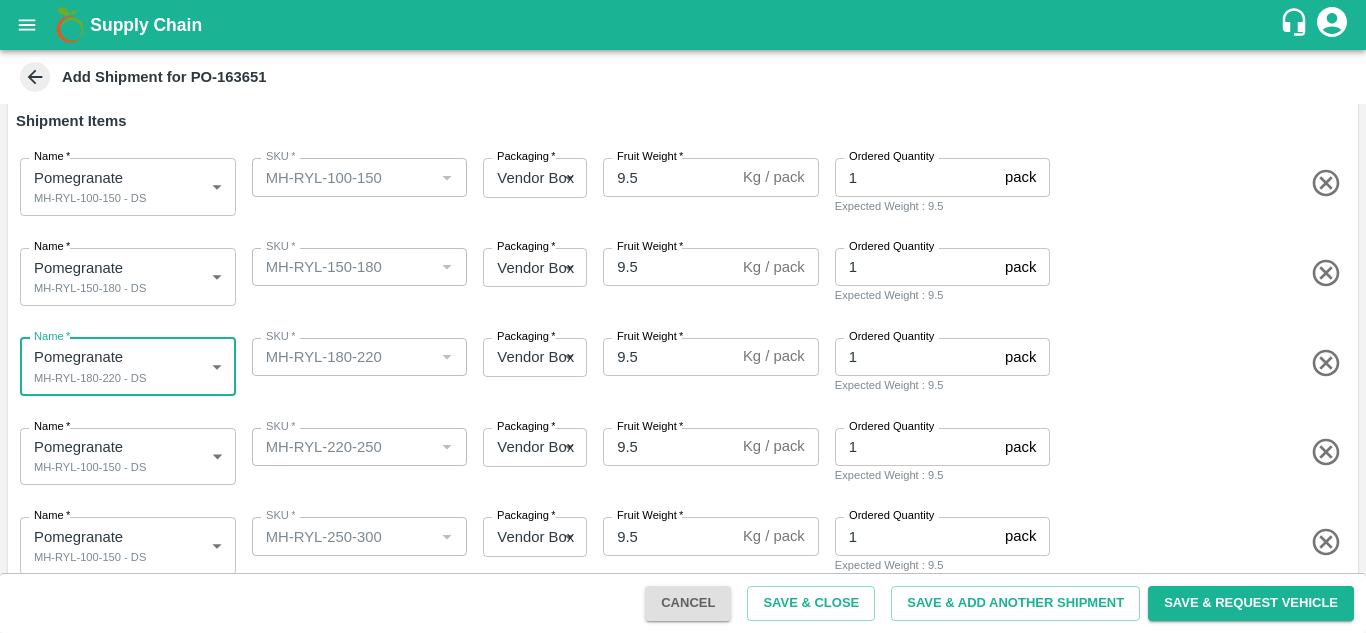 click on "SKU   *" at bounding box center [360, 357] 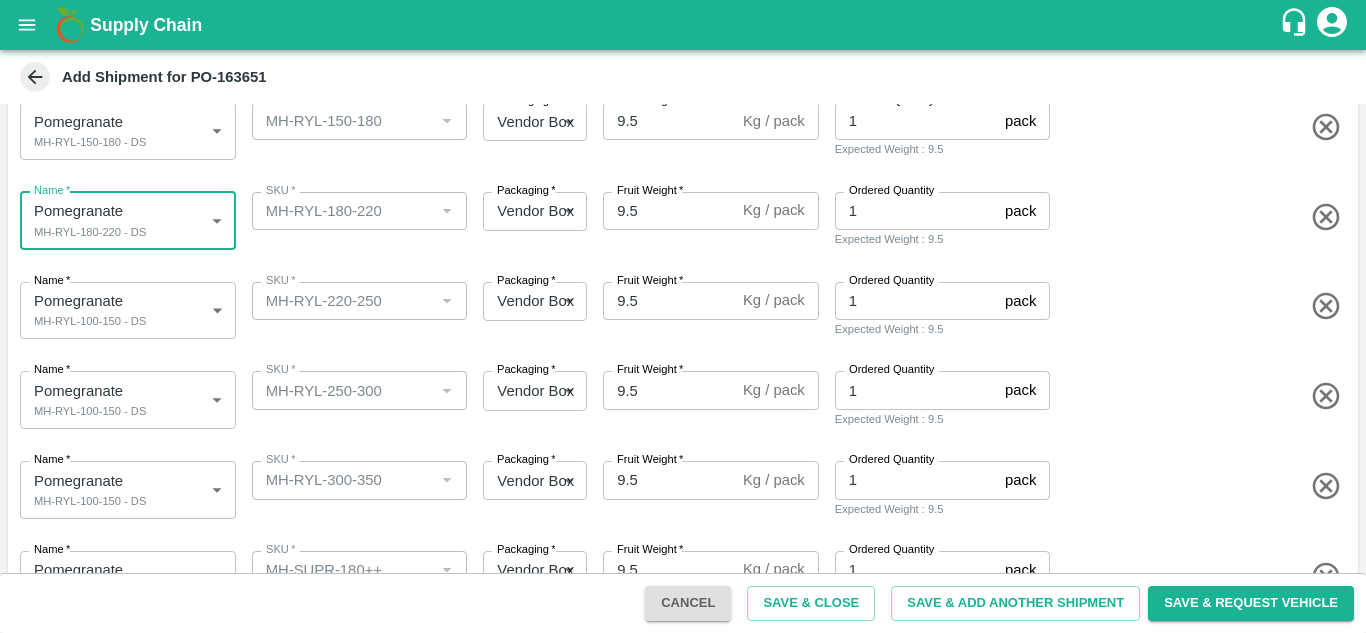 scroll, scrollTop: 332, scrollLeft: 0, axis: vertical 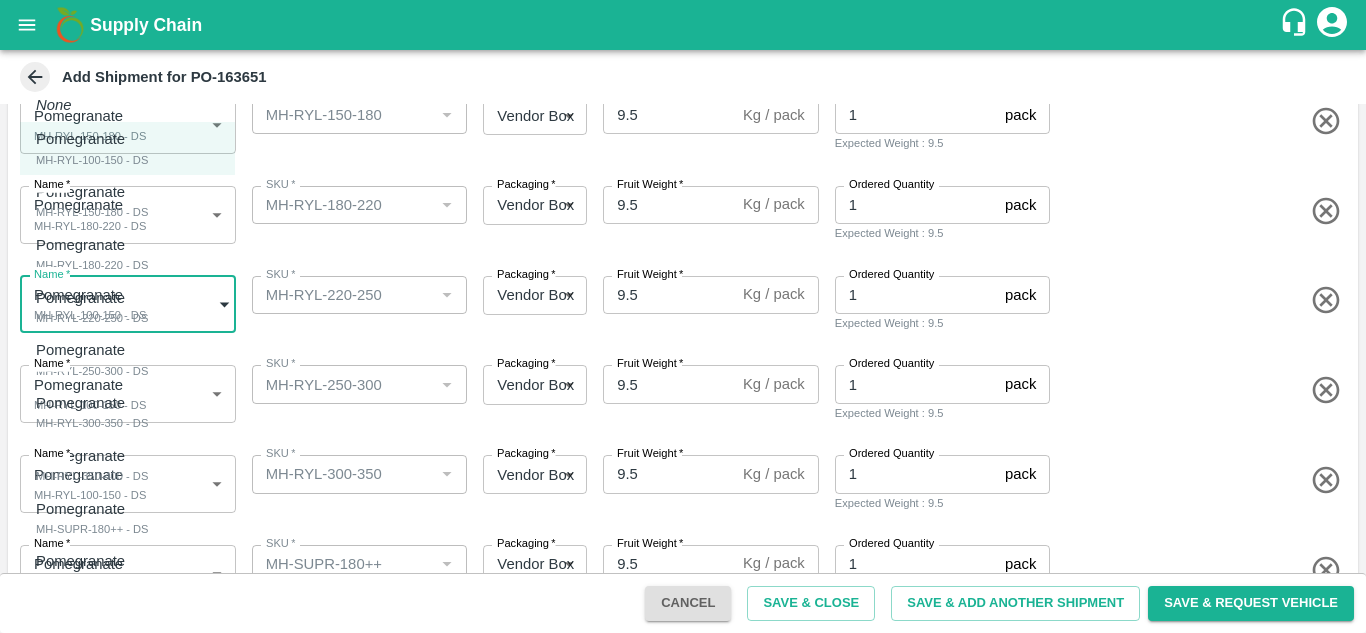 click on "Supply Chain Add Shipment for PO-163651 Type DC DC MO's Customer Customer (Material Orders)   * Customer (Material Orders)   * Instructions x Instructions NFI Source Warehouse   * NFI Source Warehouse   * VIEW Shipment Items Name   * Pomegranate MH-RYL-100-150 - DS  1823518 Name SKU   * SKU   * Packaging   * Vendor Box 276 Packaging Fruit Weight   * 9.5 Kg /   pack Fruit Weight Ordered Quantity 1 pack Ordered Quantity Expected Weight :   9.5 Name   * Pomegranate MH-RYL-150-180 - DS  1823519 Name SKU   * SKU   * Packaging   * Vendor Box 276 Packaging Fruit Weight   * 9.5 Kg /   pack Fruit Weight Ordered Quantity 1 pack Ordered Quantity Expected Weight :   9.5 Name   * Pomegranate MH-RYL-180-220 - DS  1823520 Name SKU   * SKU   * Packaging   * Vendor Box 276 Packaging Fruit Weight   * 9.5 Kg /   pack Fruit Weight Ordered Quantity 1 pack Ordered Quantity Expected Weight :   9.5 Name   * Pomegranate MH-RYL-100-150 - DS  1823518 Name SKU   * SKU   * Packaging   * 276 *" at bounding box center [683, 316] 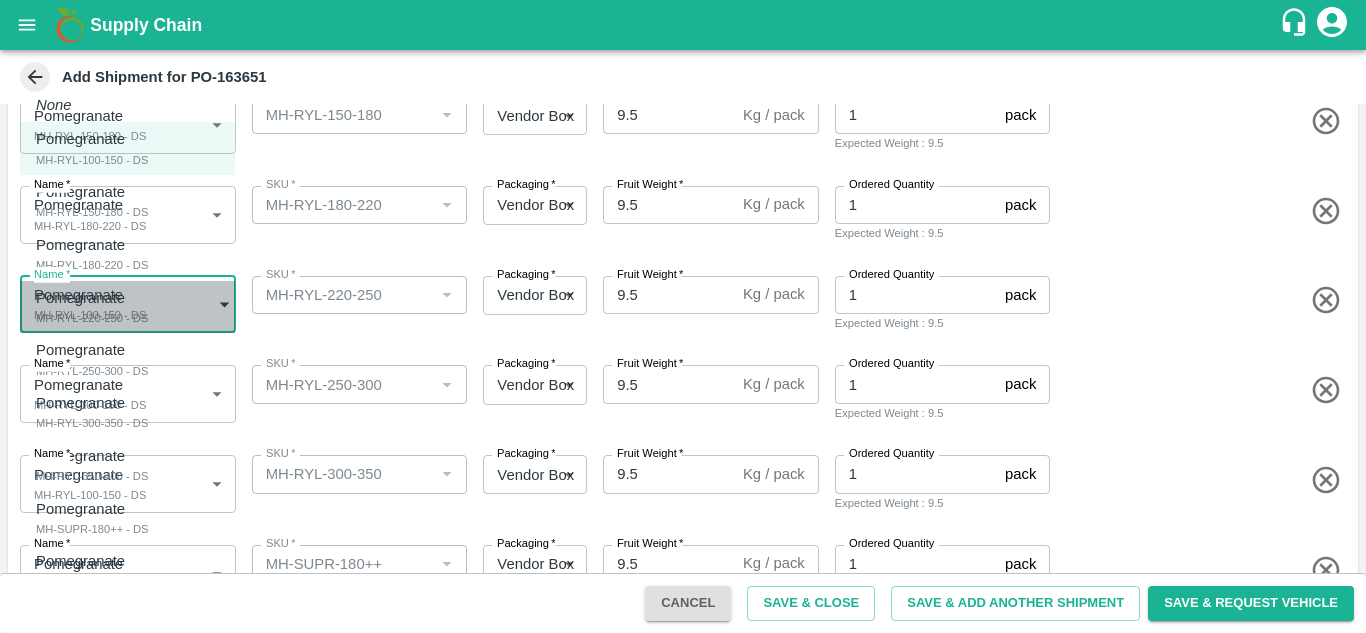 click on "MH-RYL-220-250 - DS" at bounding box center (92, 318) 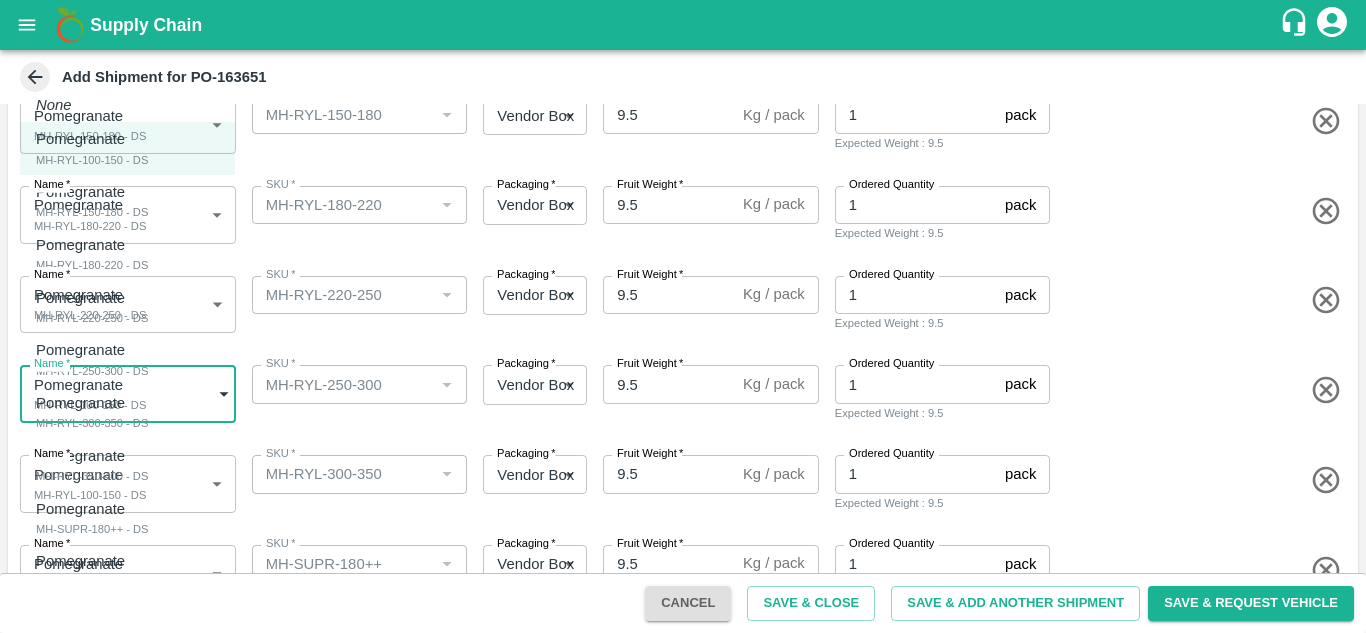 click on "Supply Chain Add Shipment for PO-163651 Type DC DC MO's Customer Customer (Material Orders)   * Customer (Material Orders)   * Instructions x Instructions NFI Source Warehouse   * NFI Source Warehouse   * VIEW Shipment Items Name   * Pomegranate MH-RYL-100-150 - DS  1823518 Name SKU   * SKU   * Packaging   * Vendor Box 276 Packaging Fruit Weight   * 9.5 Kg /   pack Fruit Weight Ordered Quantity 1 pack Ordered Quantity Expected Weight :   9.5 Name   * Pomegranate MH-RYL-150-180 - DS  1823519 Name SKU   * SKU   * Packaging   * Vendor Box 276 Packaging Fruit Weight   * 9.5 Kg /   pack Fruit Weight Ordered Quantity 1 pack Ordered Quantity Expected Weight :   9.5 Name   * Pomegranate MH-RYL-180-220 - DS  1823520 Name SKU   * SKU   * Packaging   * Vendor Box 276 Packaging Fruit Weight   * 9.5 Kg /   pack Fruit Weight Ordered Quantity 1 pack Ordered Quantity Expected Weight :   9.5 Name   * Pomegranate MH-RYL-220-250 - DS  1823521 Name SKU   * SKU   * Packaging   * 276 *" at bounding box center (683, 316) 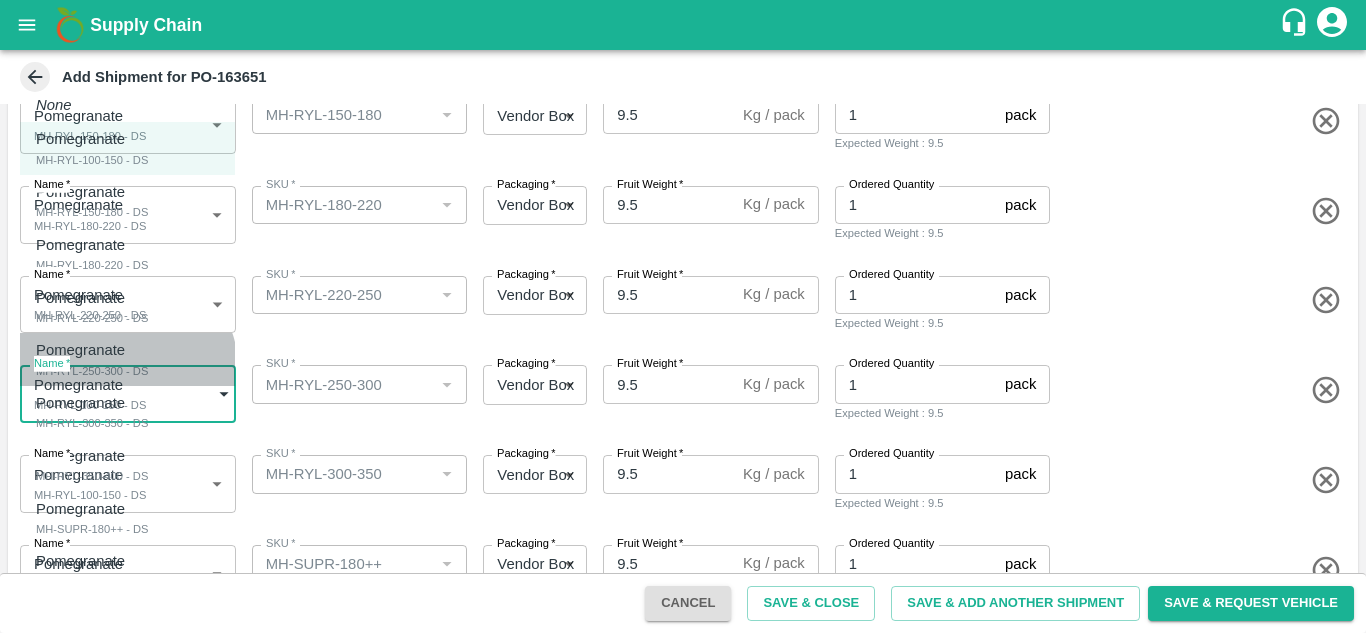 click on "MH-RYL-250-300 - DS" at bounding box center (92, 371) 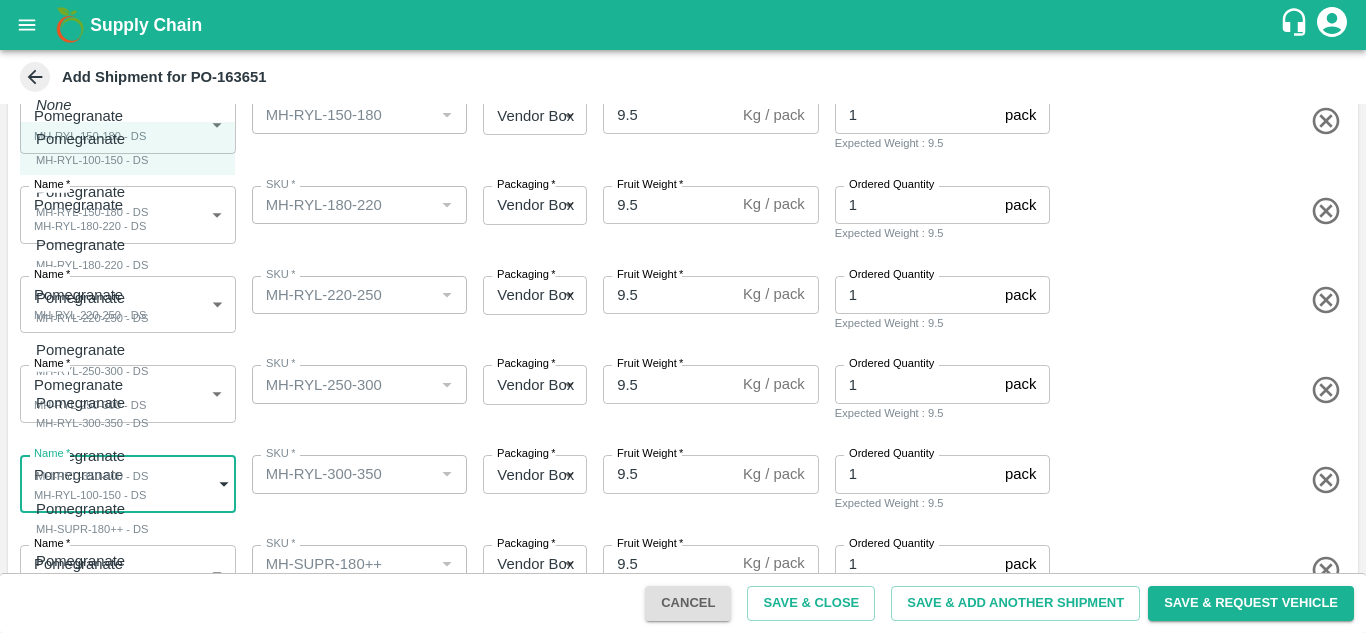 click on "Supply Chain Add Shipment for PO-163651 Type DC DC MO's Customer Customer (Material Orders)   * Customer (Material Orders)   * Instructions x Instructions NFI Source Warehouse   * NFI Source Warehouse   * VIEW Shipment Items Name   * Pomegranate MH-RYL-100-150 - DS  1823518 Name SKU   * SKU   * Packaging   * Vendor Box 276 Packaging Fruit Weight   * 9.5 Kg /   pack Fruit Weight Ordered Quantity 1 pack Ordered Quantity Expected Weight :   9.5 Name   * Pomegranate MH-RYL-150-180 - DS  1823519 Name SKU   * SKU   * Packaging   * Vendor Box 276 Packaging Fruit Weight   * 9.5 Kg /   pack Fruit Weight Ordered Quantity 1 pack Ordered Quantity Expected Weight :   9.5 Name   * Pomegranate MH-RYL-180-220 - DS  1823520 Name SKU   * SKU   * Packaging   * Vendor Box 276 Packaging Fruit Weight   * 9.5 Kg /   pack Fruit Weight Ordered Quantity 1 pack Ordered Quantity Expected Weight :   9.5 Name   * Pomegranate MH-RYL-220-250 - DS  1823521 Name SKU   * SKU   * Packaging   * 276 *" at bounding box center [683, 316] 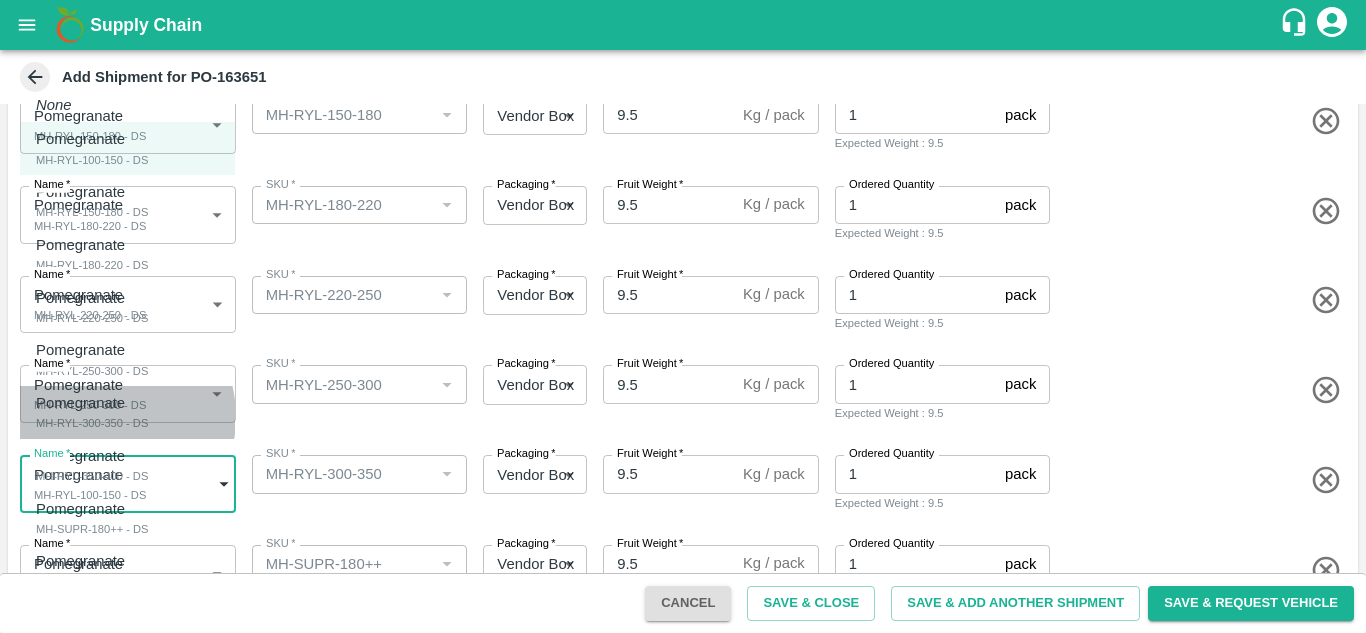 click on "MH-RYL-300-350 - DS" at bounding box center [92, 423] 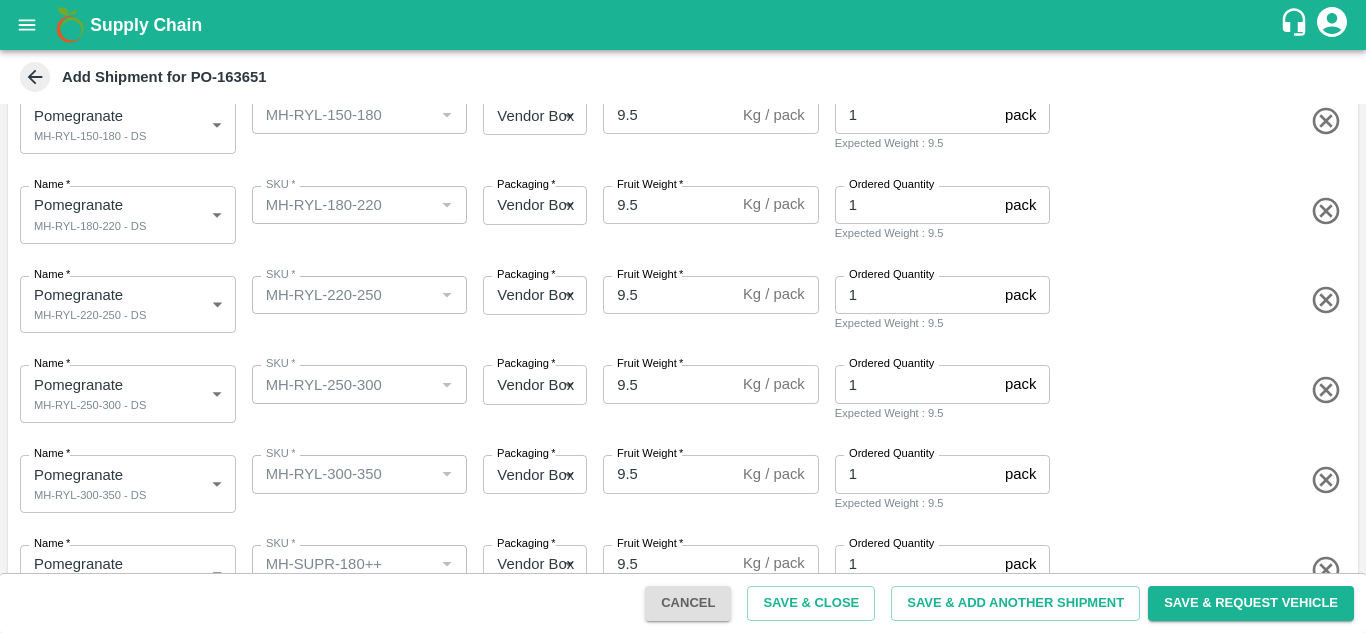 click on "SKU   * SKU   *" at bounding box center (356, 390) 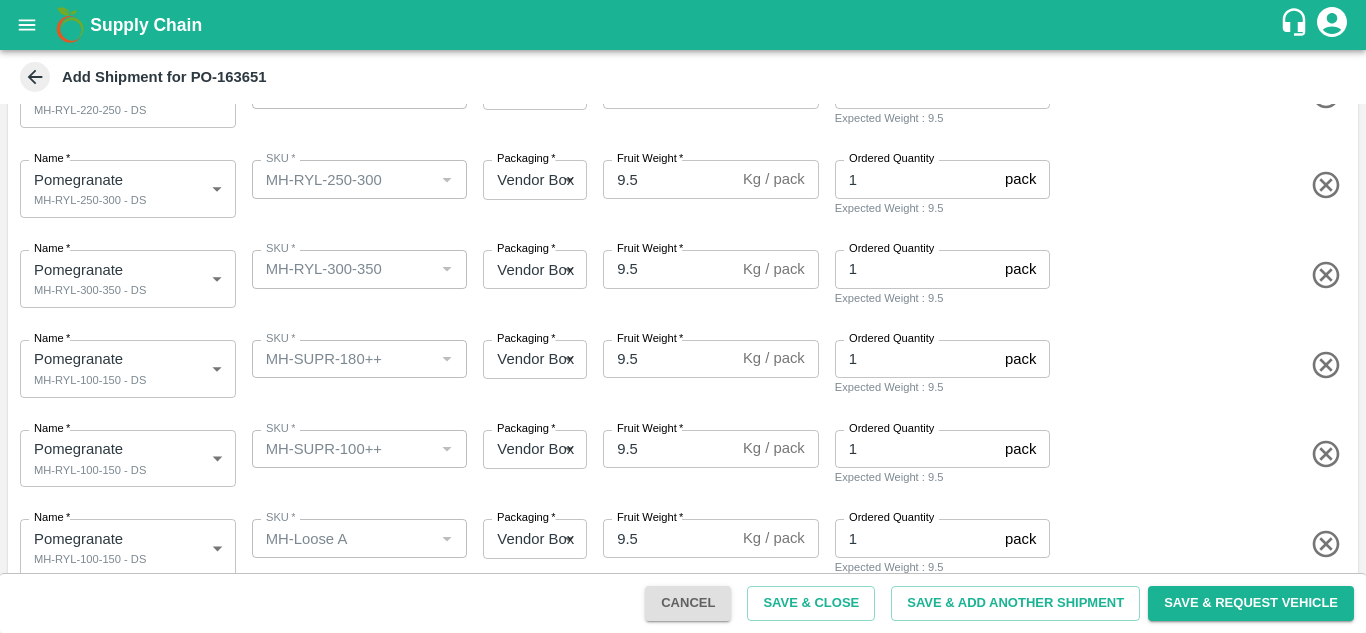 scroll, scrollTop: 541, scrollLeft: 0, axis: vertical 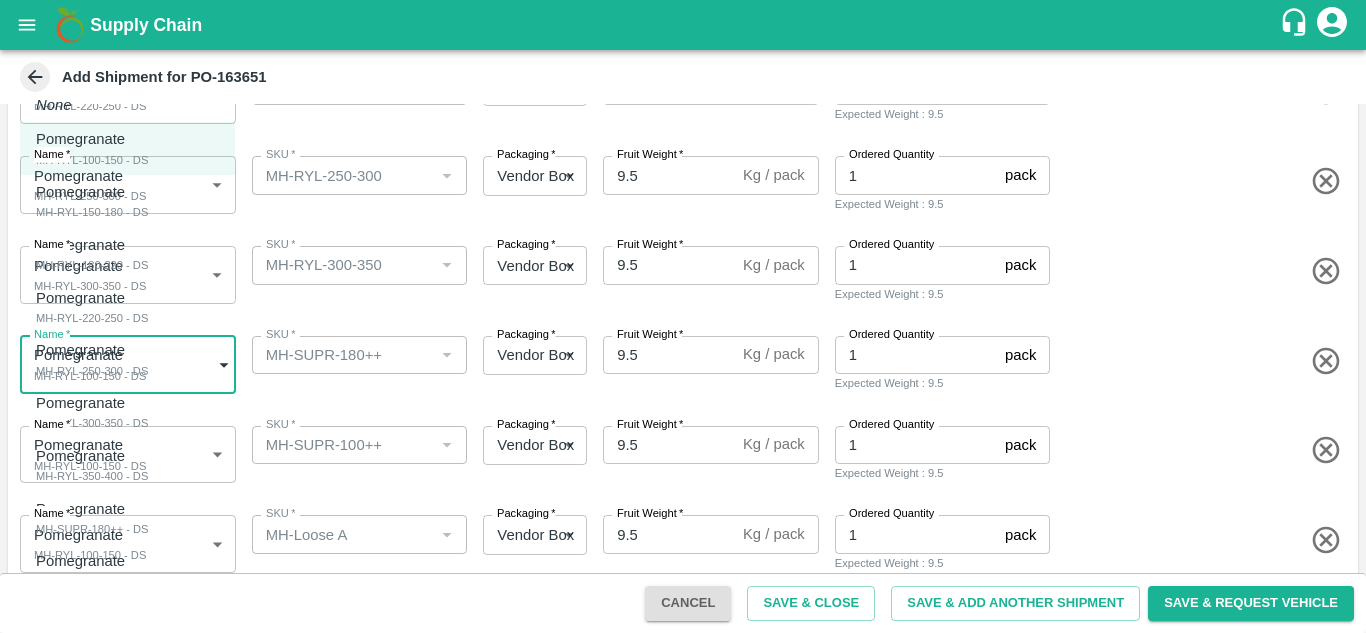 click on "Supply Chain Add Shipment for PO-163651 Type DC DC MO's Customer Customer (Material Orders)   * Customer (Material Orders)   * Instructions x Instructions NFI Source Warehouse   * NFI Source Warehouse   * VIEW Shipment Items Name   * Pomegranate MH-RYL-100-150 - DS  1823518 Name SKU   * SKU   * Packaging   * Vendor Box 276 Packaging Fruit Weight   * 9.5 Kg /   pack Fruit Weight Ordered Quantity 1 pack Ordered Quantity Expected Weight :   9.5 Name   * Pomegranate MH-RYL-150-180 - DS  1823519 Name SKU   * SKU   * Packaging   * Vendor Box 276 Packaging Fruit Weight   * 9.5 Kg /   pack Fruit Weight Ordered Quantity 1 pack Ordered Quantity Expected Weight :   9.5 Name   * Pomegranate MH-RYL-180-220 - DS  1823520 Name SKU   * SKU   * Packaging   * Vendor Box 276 Packaging Fruit Weight   * 9.5 Kg /   pack Fruit Weight Ordered Quantity 1 pack Ordered Quantity Expected Weight :   9.5 Name   * Pomegranate MH-RYL-220-250 - DS  1823521 Name SKU   * SKU   * Packaging   * 276 *" at bounding box center (683, 316) 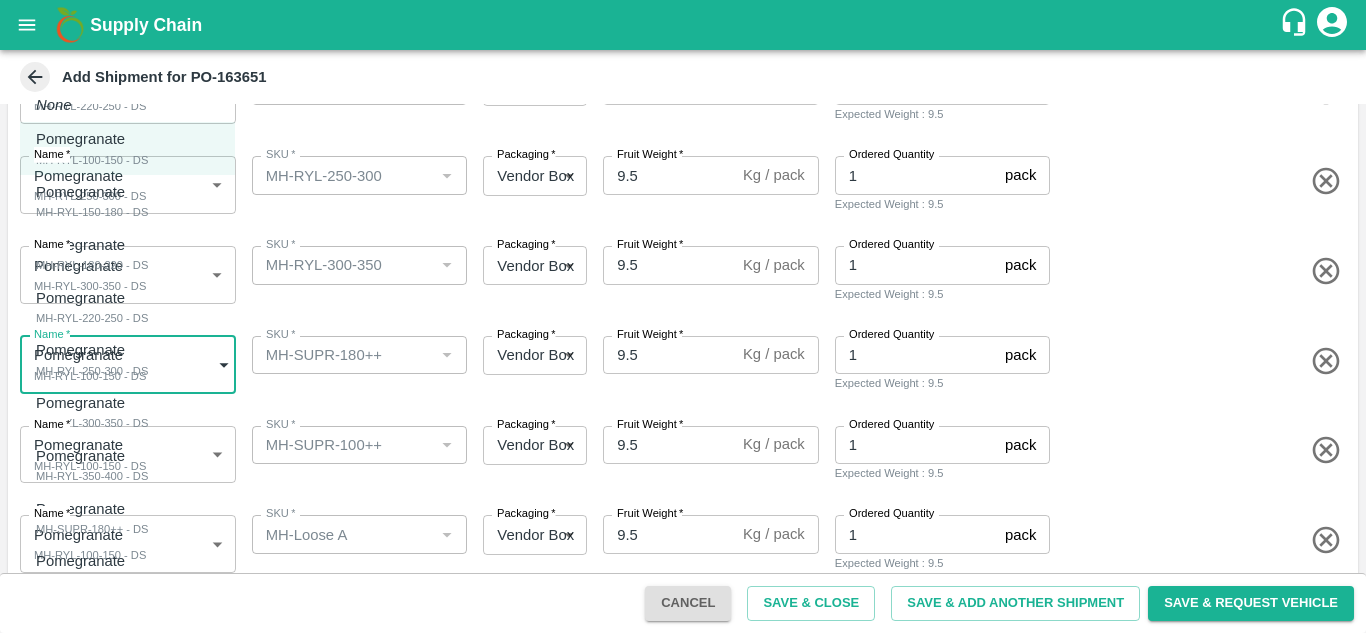 click on "Pomegranate" at bounding box center [87, 509] 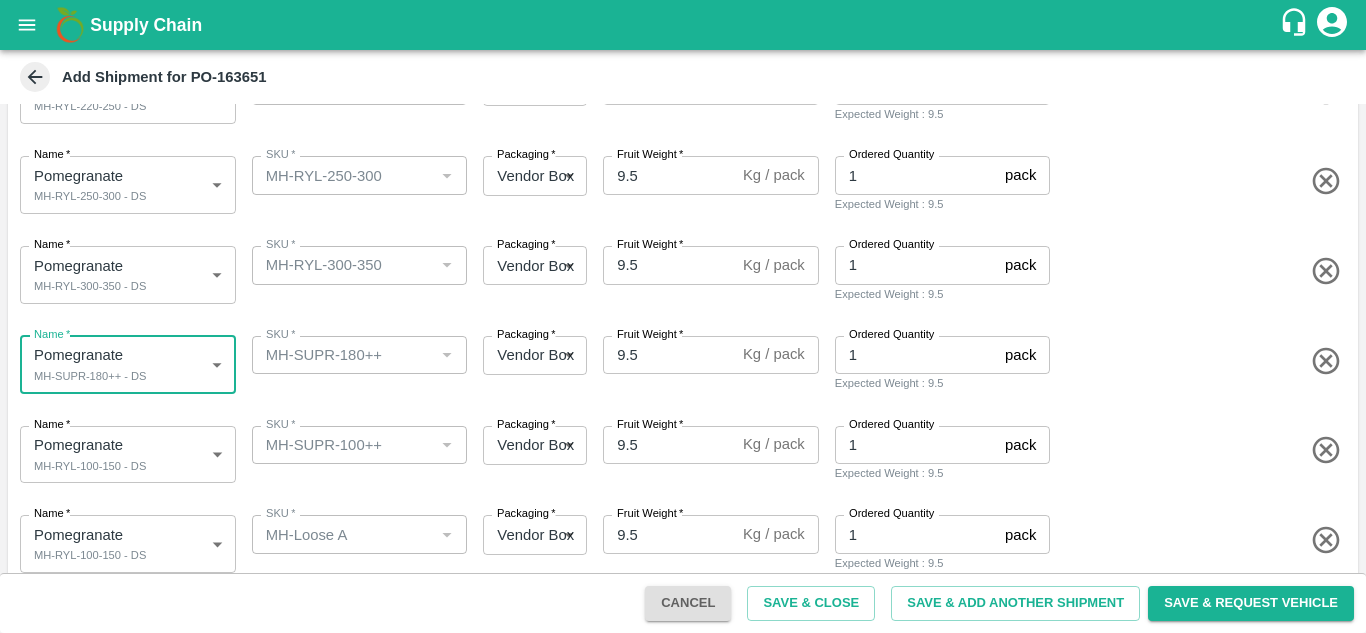 type on "1823525" 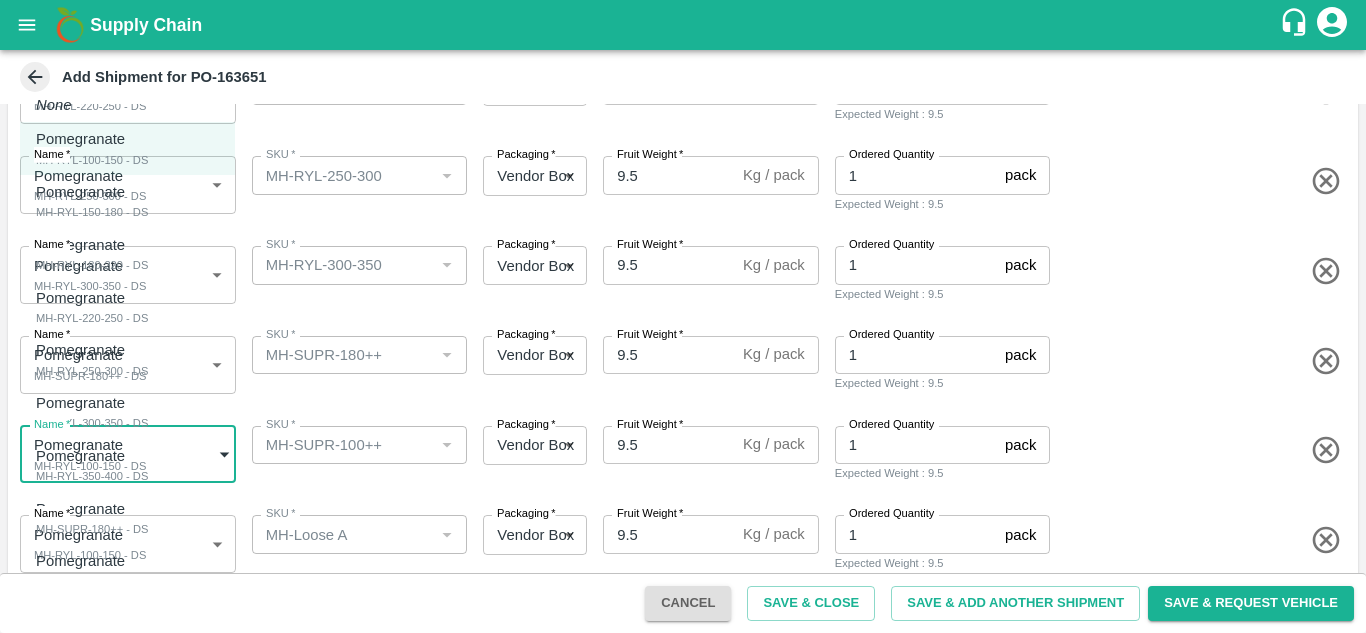 click on "Supply Chain Add Shipment for PO-163651 Type DC DC MO's Customer Customer (Material Orders)   * Customer (Material Orders)   * Instructions x Instructions NFI Source Warehouse   * NFI Source Warehouse   * VIEW Shipment Items Name   * Pomegranate MH-RYL-100-150 - DS  1823518 Name SKU   * SKU   * Packaging   * Vendor Box 276 Packaging Fruit Weight   * 9.5 Kg /   pack Fruit Weight Ordered Quantity 1 pack Ordered Quantity Expected Weight :   9.5 Name   * Pomegranate MH-RYL-150-180 - DS  1823519 Name SKU   * SKU   * Packaging   * Vendor Box 276 Packaging Fruit Weight   * 9.5 Kg /   pack Fruit Weight Ordered Quantity 1 pack Ordered Quantity Expected Weight :   9.5 Name   * Pomegranate MH-RYL-180-220 - DS  1823520 Name SKU   * SKU   * Packaging   * Vendor Box 276 Packaging Fruit Weight   * 9.5 Kg /   pack Fruit Weight Ordered Quantity 1 pack Ordered Quantity Expected Weight :   9.5 Name   * Pomegranate MH-RYL-220-250 - DS  1823521 Name SKU   * SKU   * Packaging   * 276 *" at bounding box center [683, 316] 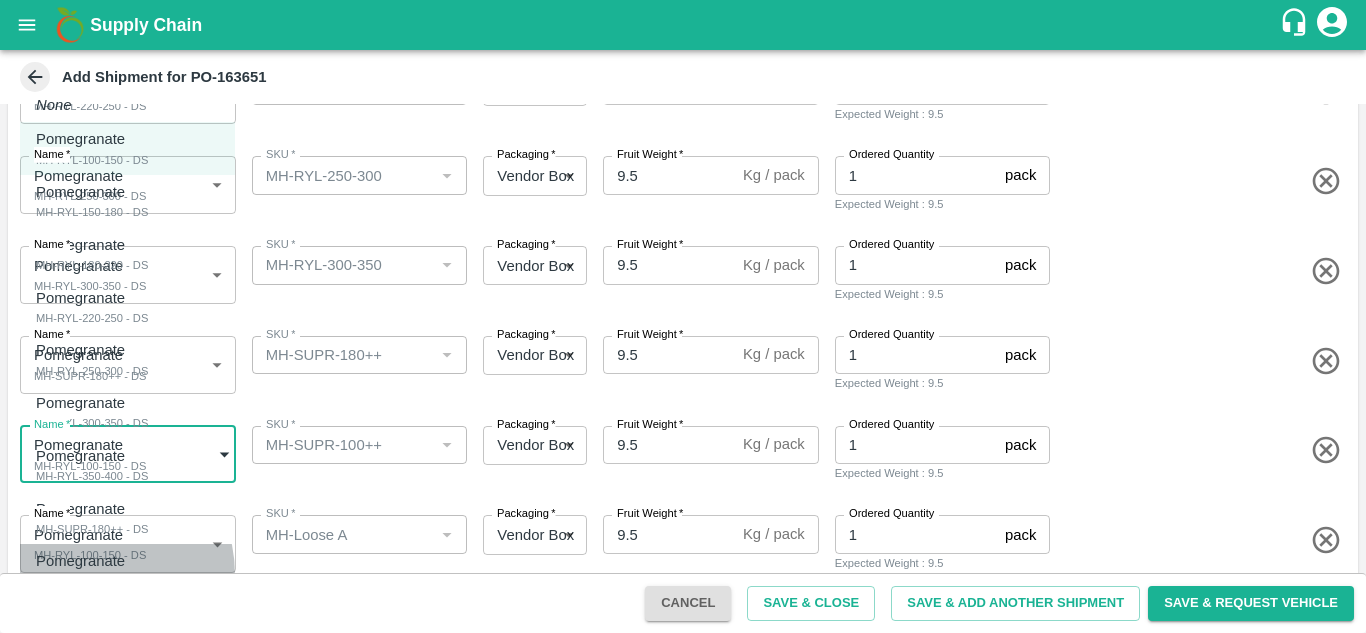 click on "MH-SUPR-100++ - DS" at bounding box center (92, 582) 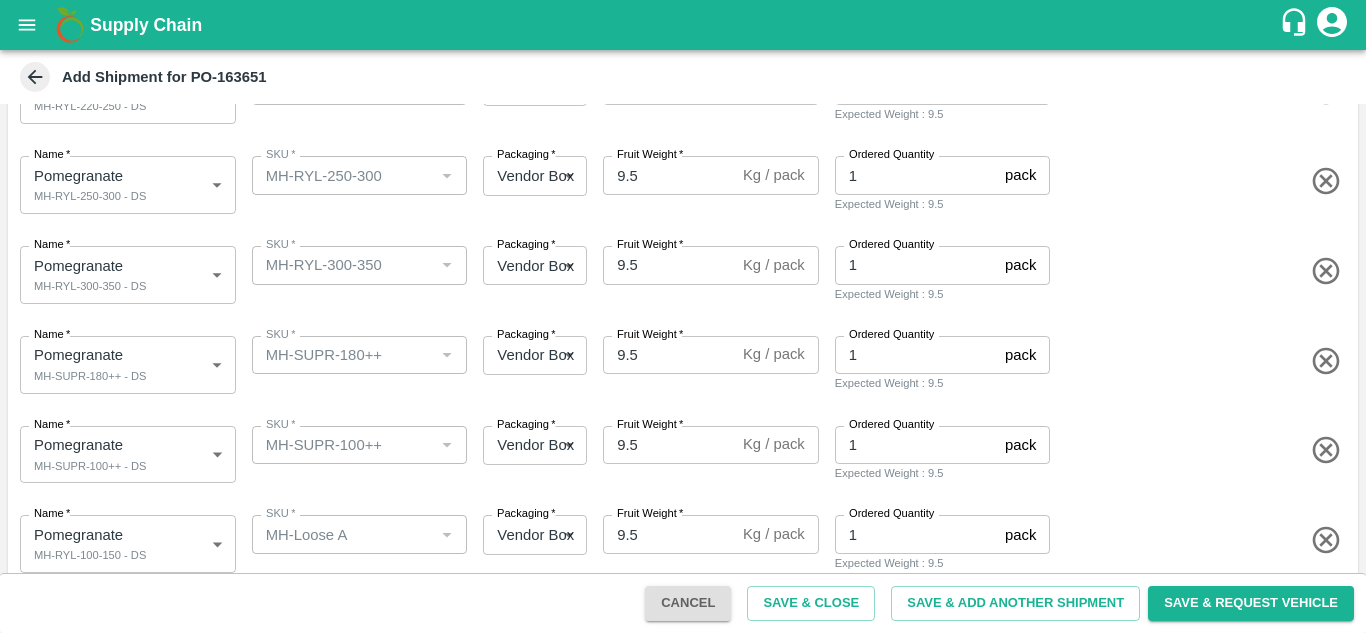 click on "SKU   * SKU   *" at bounding box center (356, 451) 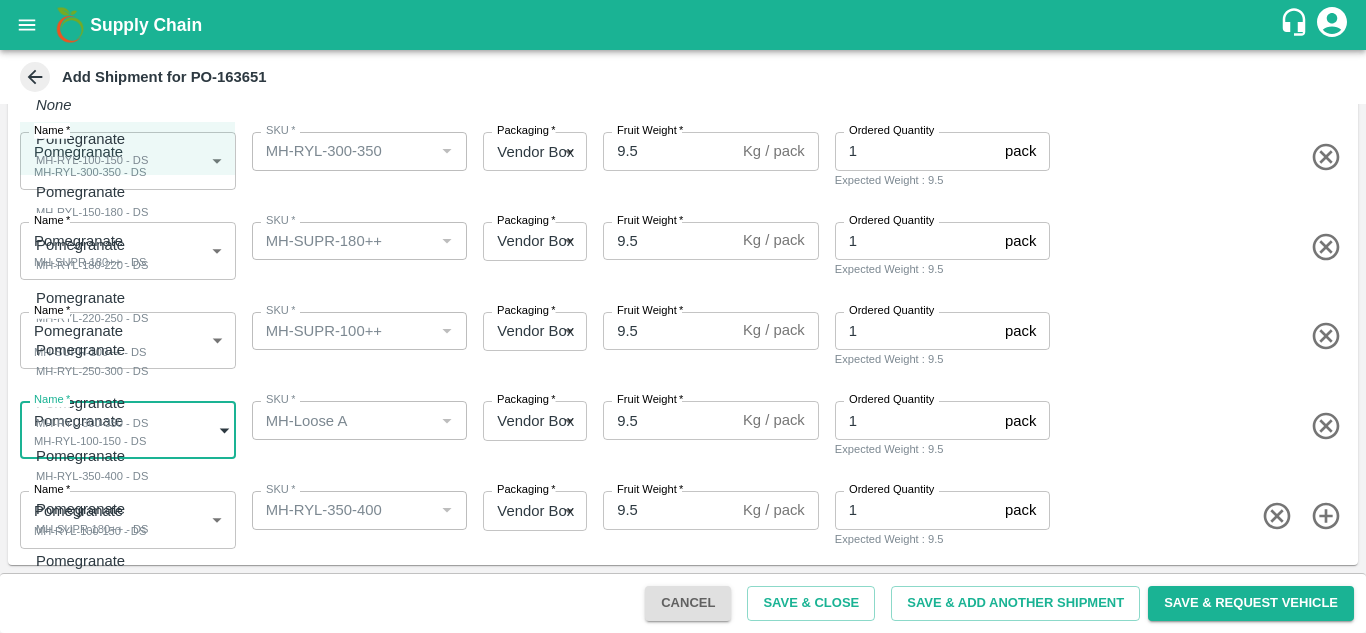 click on "Supply Chain Add Shipment for PO-163651 Type DC DC MO's Customer Customer (Material Orders)   * Customer (Material Orders)   * Instructions x Instructions NFI Source Warehouse   * NFI Source Warehouse   * VIEW Shipment Items Name   * Pomegranate MH-RYL-100-150 - DS  1823518 Name SKU   * SKU   * Packaging   * Vendor Box 276 Packaging Fruit Weight   * 9.5 Kg /   pack Fruit Weight Ordered Quantity 1 pack Ordered Quantity Expected Weight :   9.5 Name   * Pomegranate MH-RYL-150-180 - DS  1823519 Name SKU   * SKU   * Packaging   * Vendor Box 276 Packaging Fruit Weight   * 9.5 Kg /   pack Fruit Weight Ordered Quantity 1 pack Ordered Quantity Expected Weight :   9.5 Name   * Pomegranate MH-RYL-180-220 - DS  1823520 Name SKU   * SKU   * Packaging   * Vendor Box 276 Packaging Fruit Weight   * 9.5 Kg /   pack Fruit Weight Ordered Quantity 1 pack Ordered Quantity Expected Weight :   9.5 Name   * Pomegranate MH-RYL-220-250 - DS  1823521 Name SKU   * SKU   * Packaging   * 276 *" at bounding box center [683, 316] 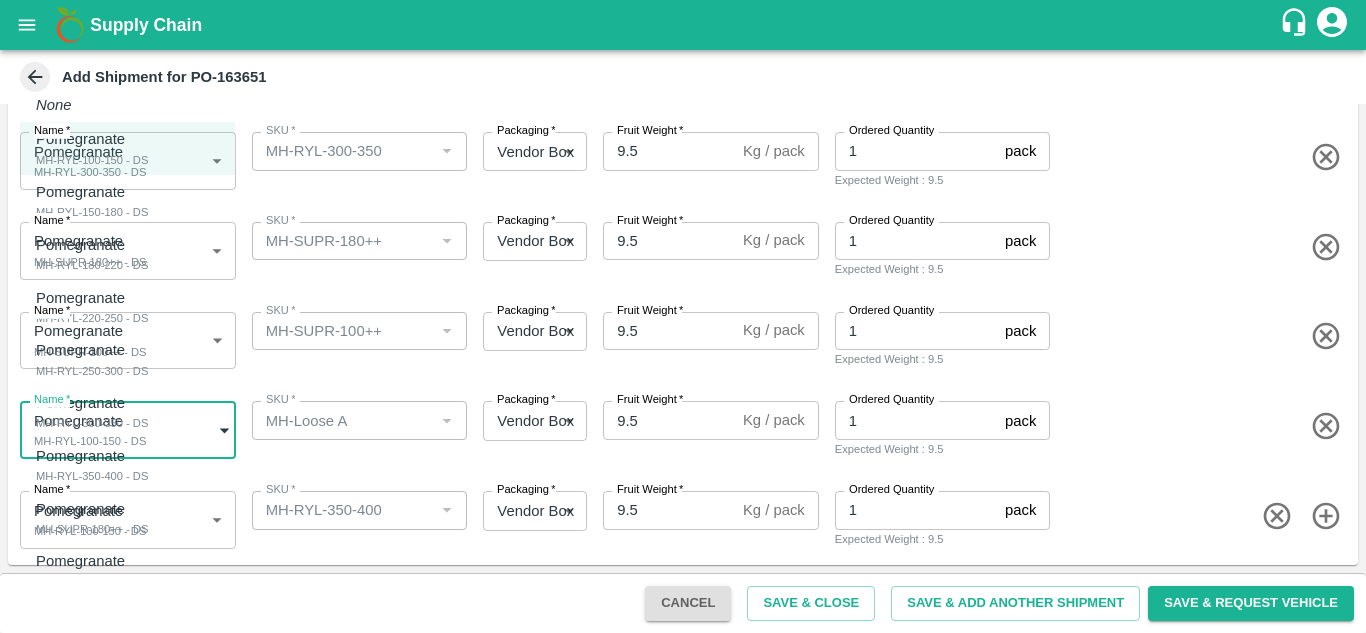 scroll, scrollTop: 41, scrollLeft: 0, axis: vertical 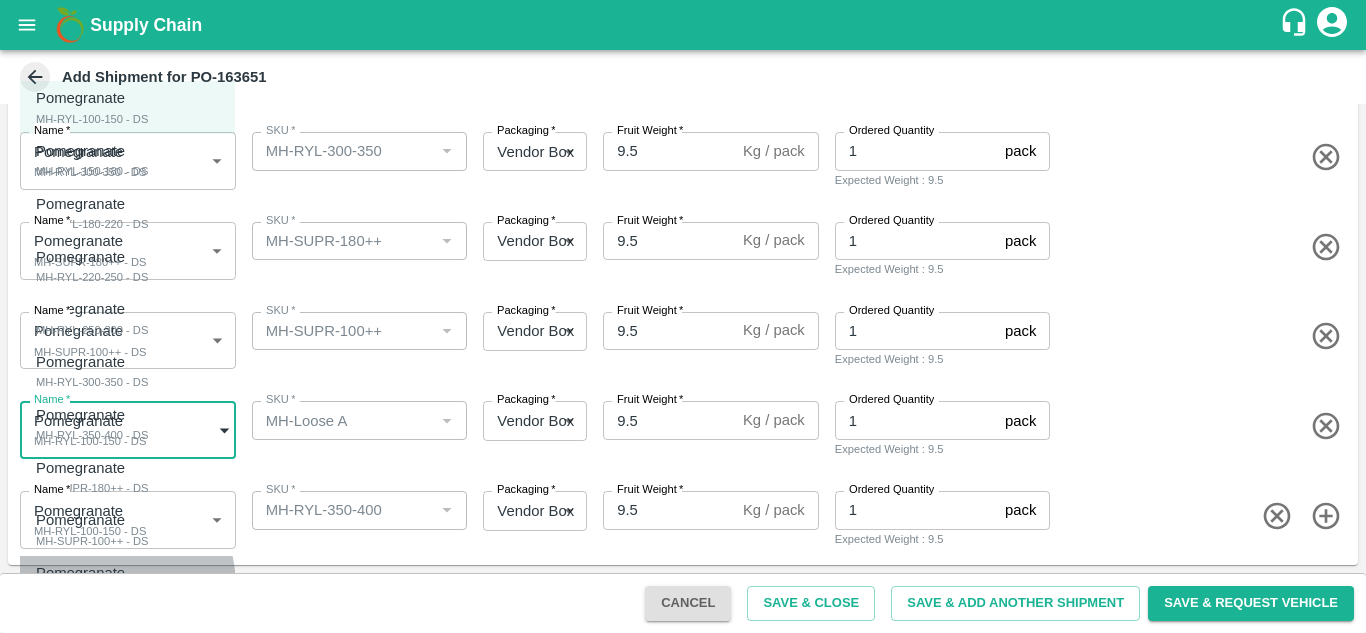 click on "MH-Loose A - DS" at bounding box center [85, 593] 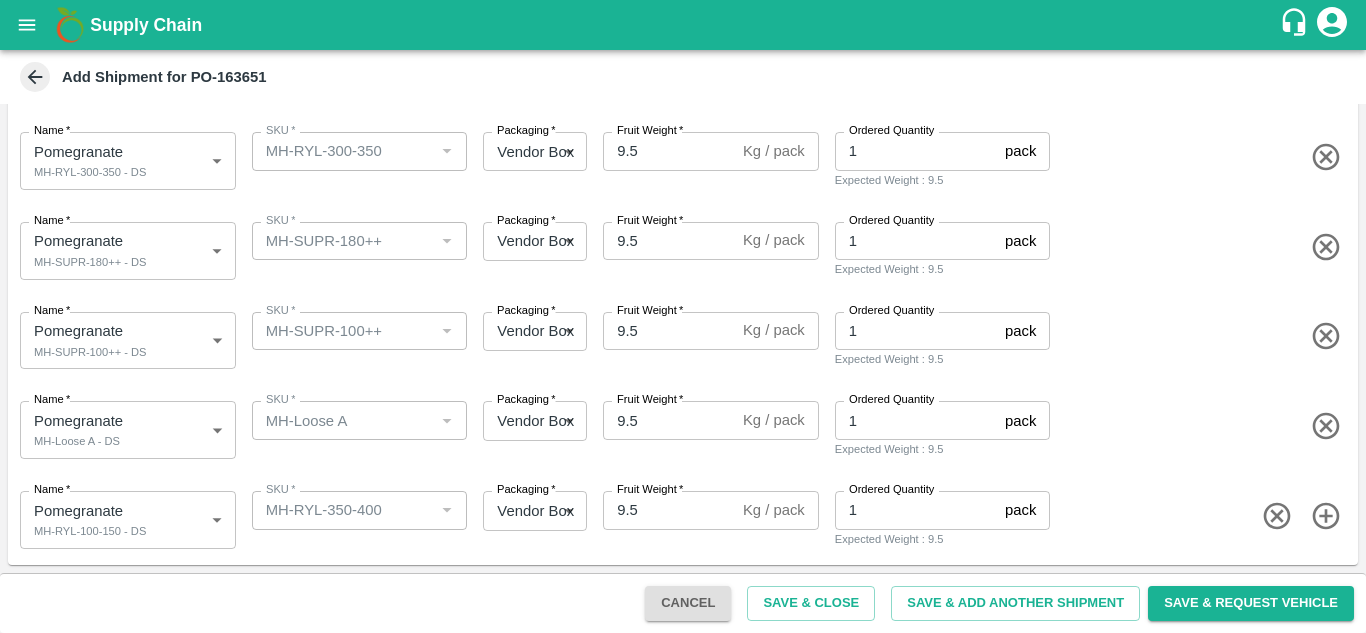 click on "SKU   * SKU   *" at bounding box center [356, 426] 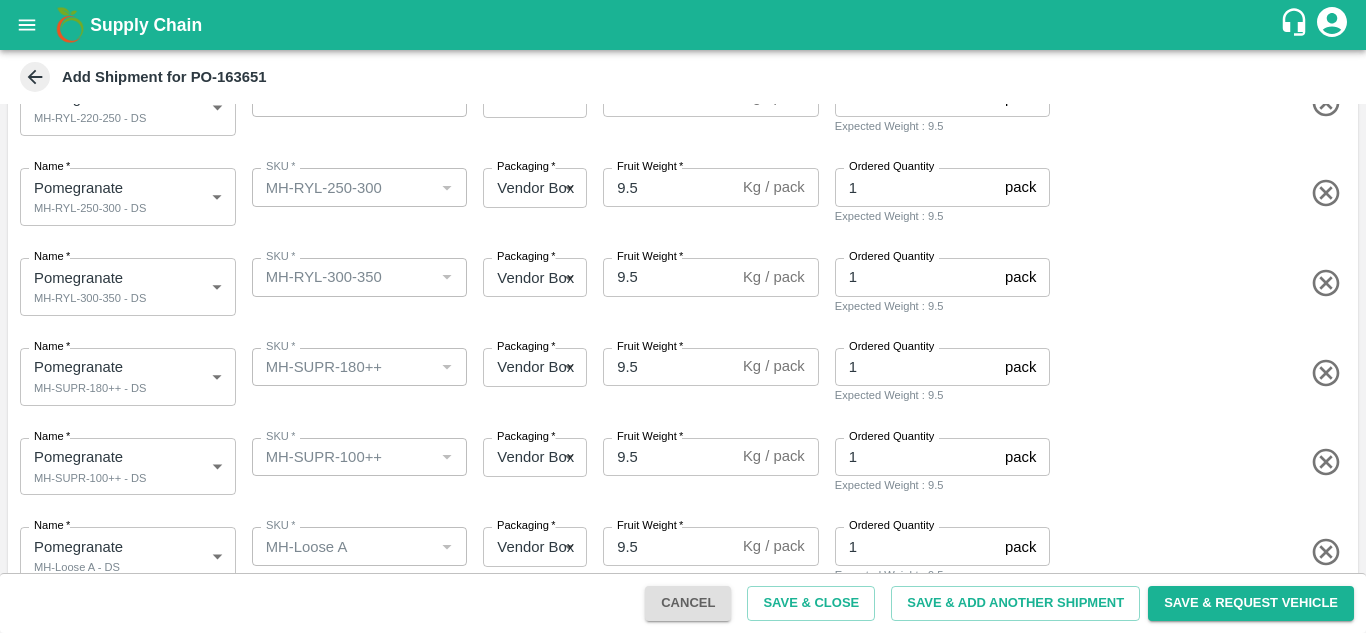 scroll, scrollTop: 655, scrollLeft: 0, axis: vertical 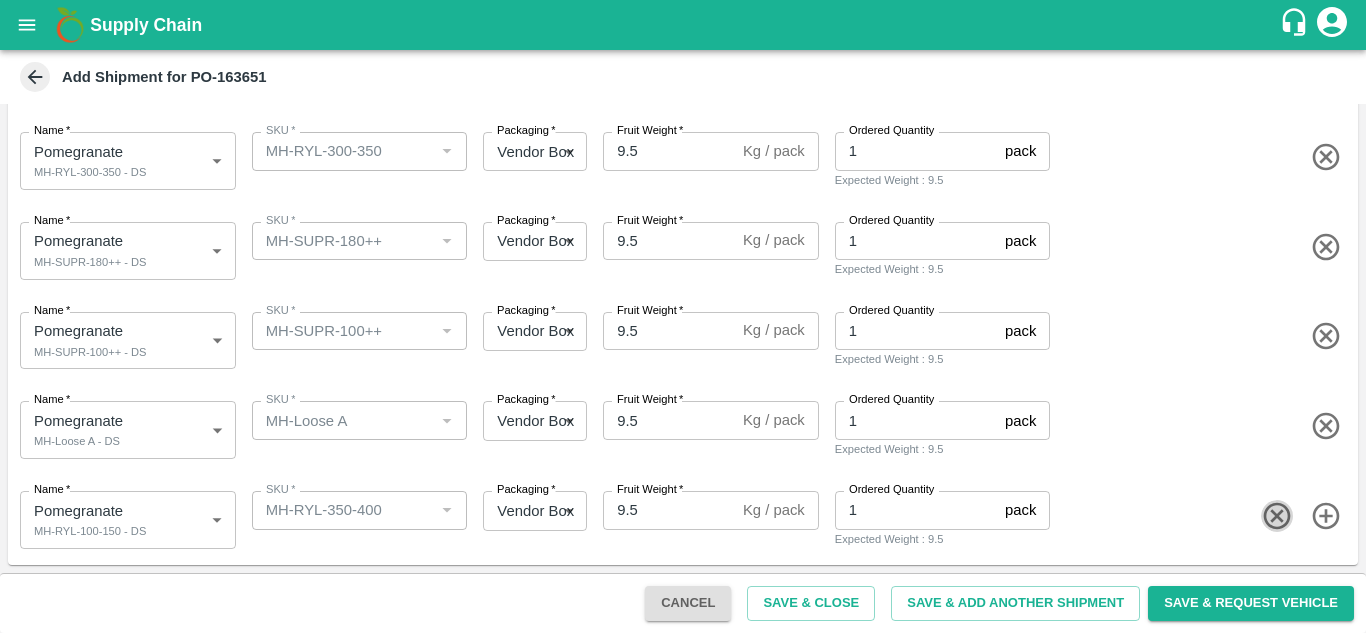click 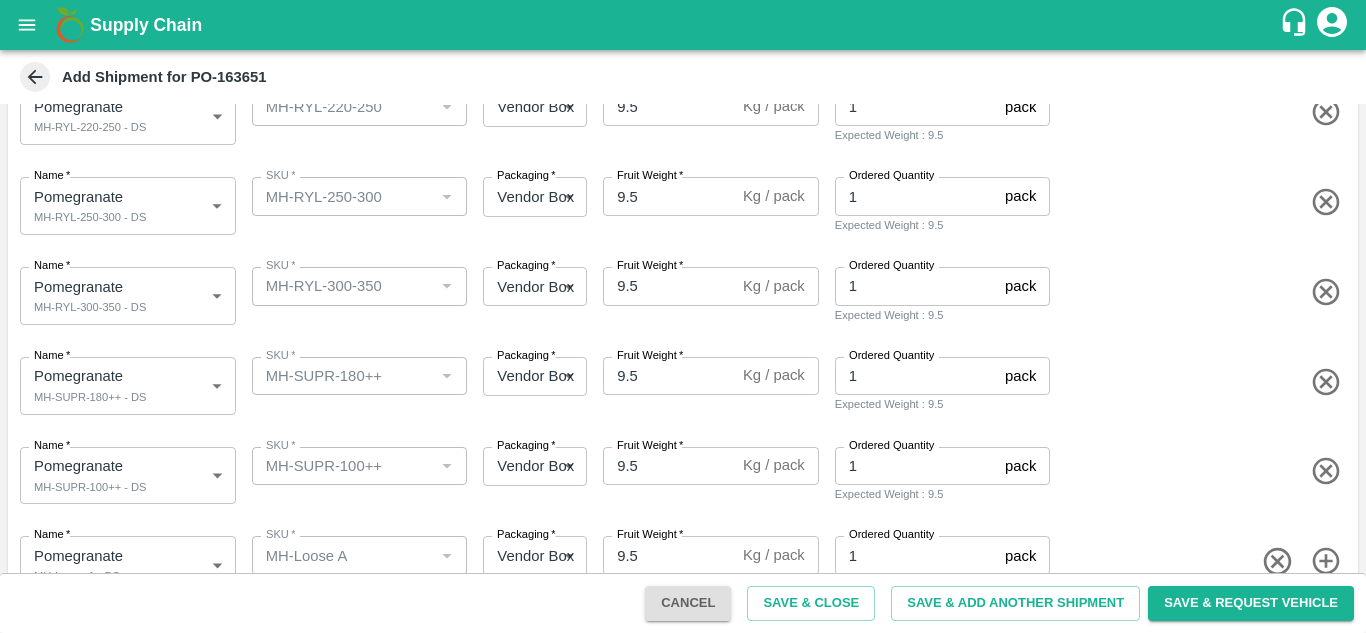 scroll, scrollTop: 565, scrollLeft: 0, axis: vertical 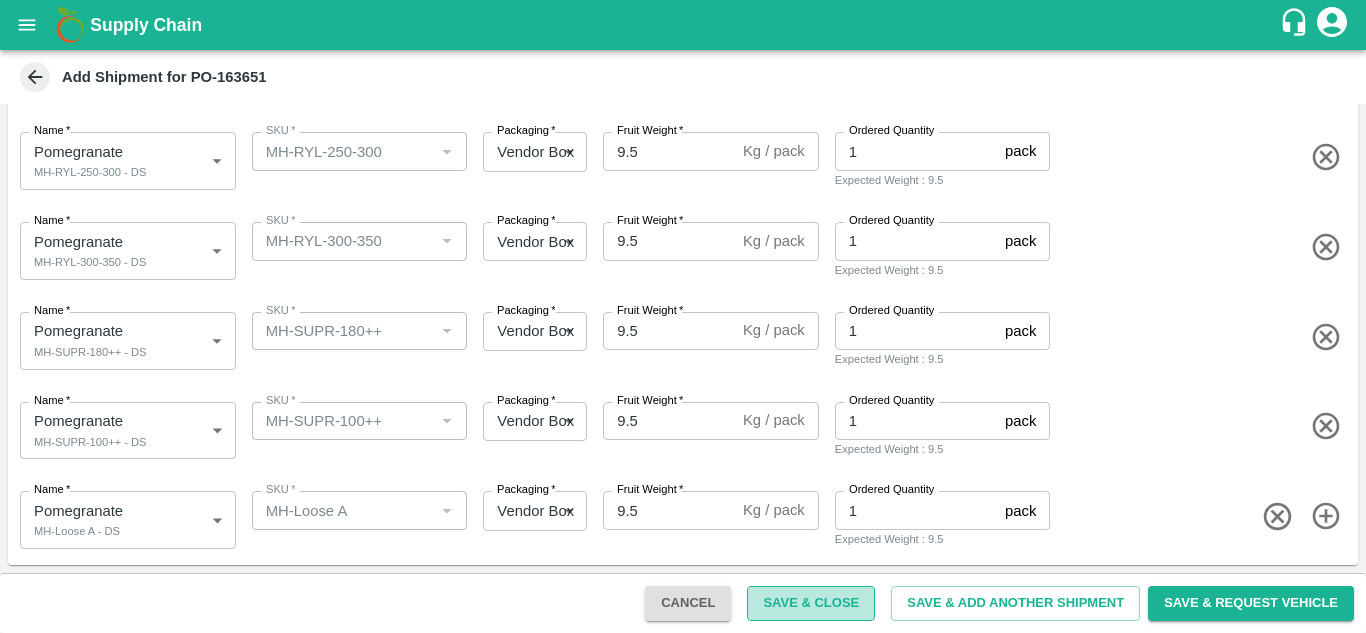 click on "Save & Close" at bounding box center [811, 603] 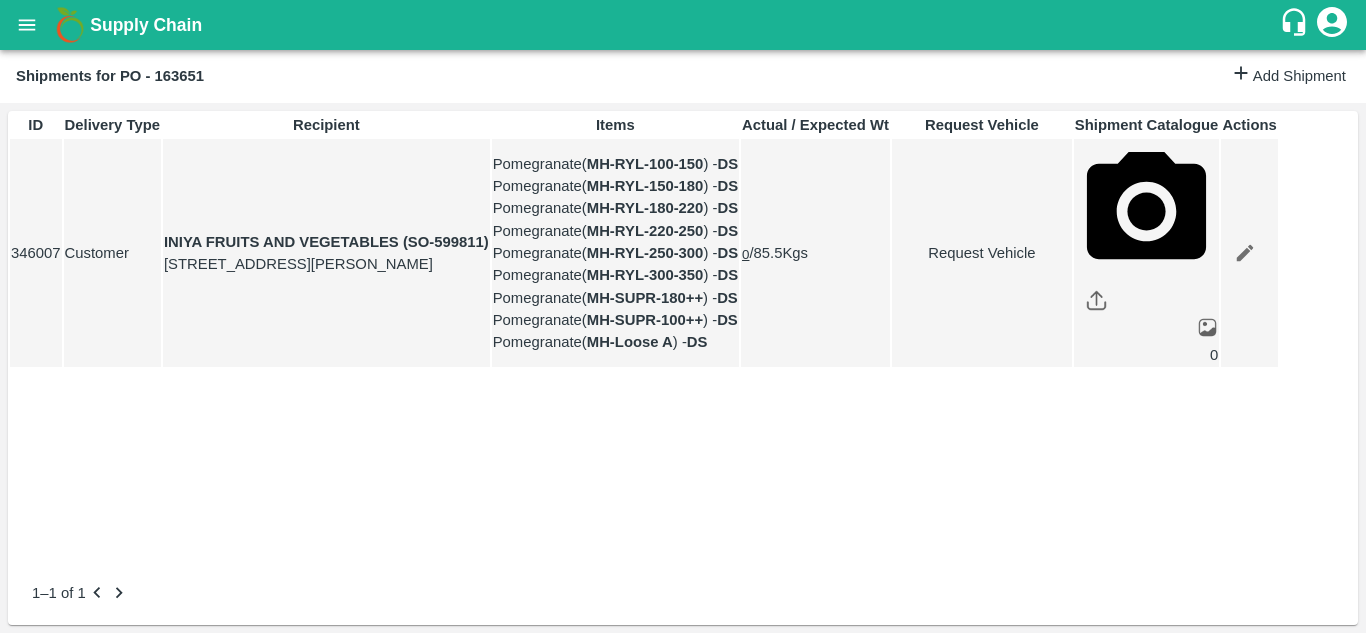 click on "Request Vehicle" at bounding box center (982, 253) 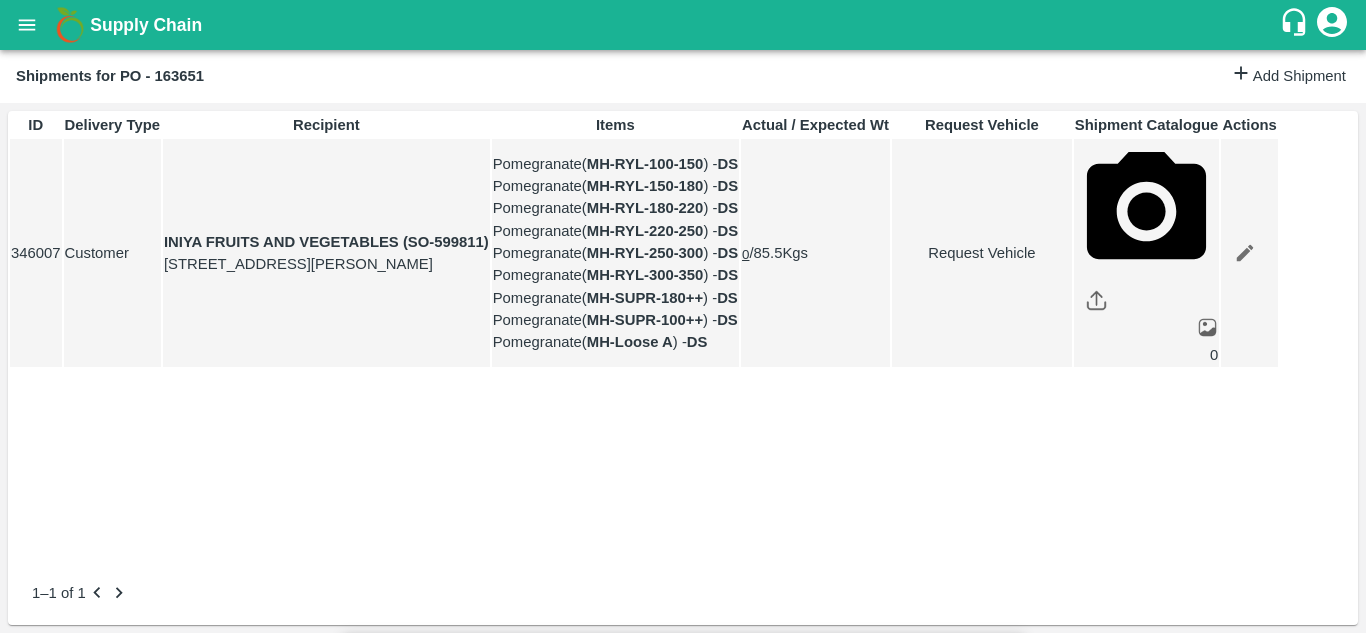 type on "[DATE] 10:52 AM" 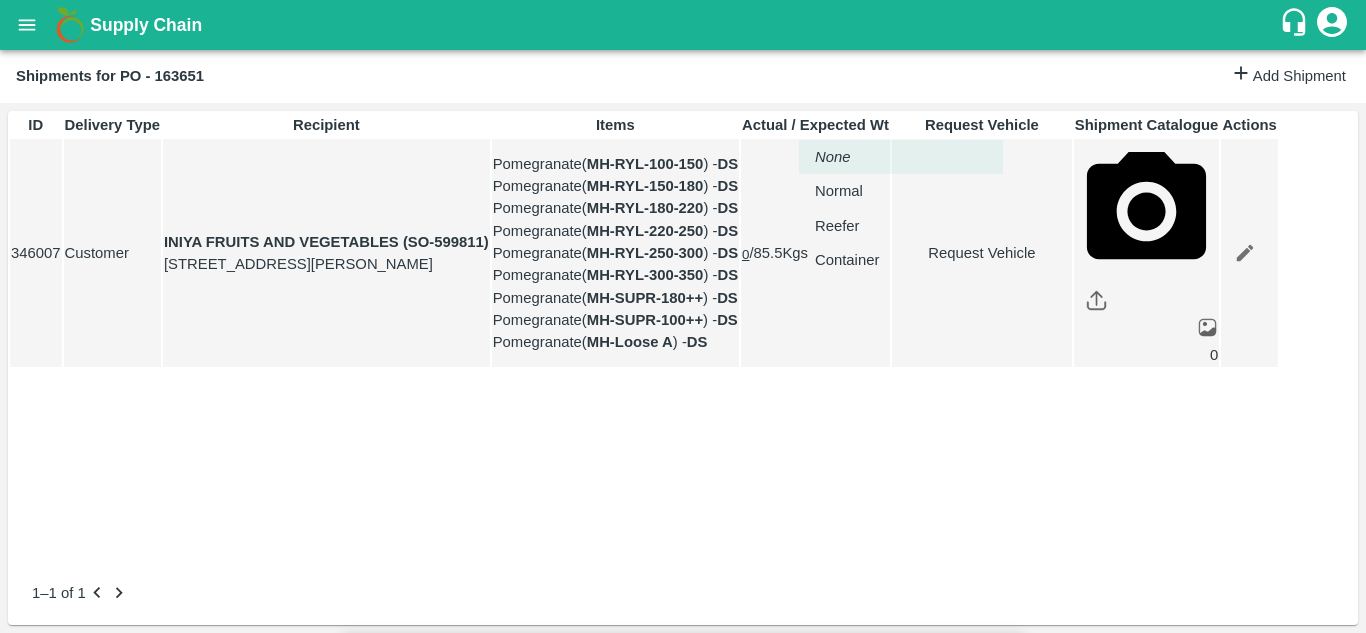 click on "Supply Chain Shipments for PO - 163651 Add Shipment ID Delivery Type Recipient Items Actual / Expected Wt Request Vehicle Shipment Catalogue Actions 346007 Customer INIYA FRUITS AND VEGETABLES (SO-599811) TC/73,  ANNA FRUITS MARKET KOYAMBEDU, Chennai, Chennai, TAMILNADU, 600092 Pomegranate  ( MH-RYL-100-150 )   -  DS Pomegranate  ( MH-RYL-150-180 )   -  DS Pomegranate  ( MH-RYL-180-220 )   -  DS Pomegranate  ( MH-RYL-220-250 )   -  DS Pomegranate  ( MH-RYL-250-300 )   -  DS Pomegranate  ( MH-RYL-300-350 )   -  DS Pomegranate  ( MH-SUPR-180++ )   -  DS Pomegranate  ( MH-SUPR-100++ )   -  DS Pomegranate  ( MH-Loose A )   -  DS 0 / 85.5  Kgs Request Vehicle   0 1–1 of 1 Jeewana CC Avinash kumar Logout Request Vehicle Expected Loading Time   * 15/07/2025 12:00 AM Expected Loading Time Expected Delivery Time   * 19/07/2025 10:52 AM Expected Delivery Time Vehicle type   * ​ Vehicle type Pick Up: PO/V/UMBARE/163651 Bedshinge, Pune, Pune, Maharashtra Delivery: INIYA FRUITS AND VEGETABLES (SO-599811) Kgs  -" at bounding box center (683, 316) 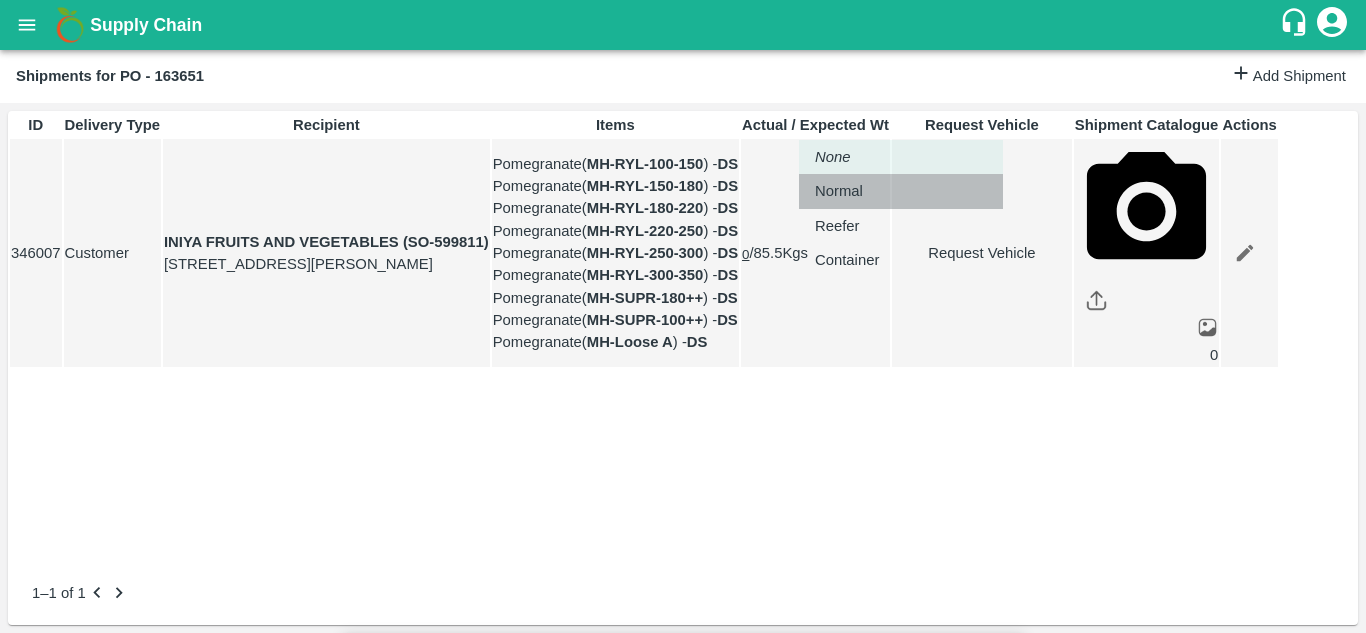click on "Normal" at bounding box center (839, 191) 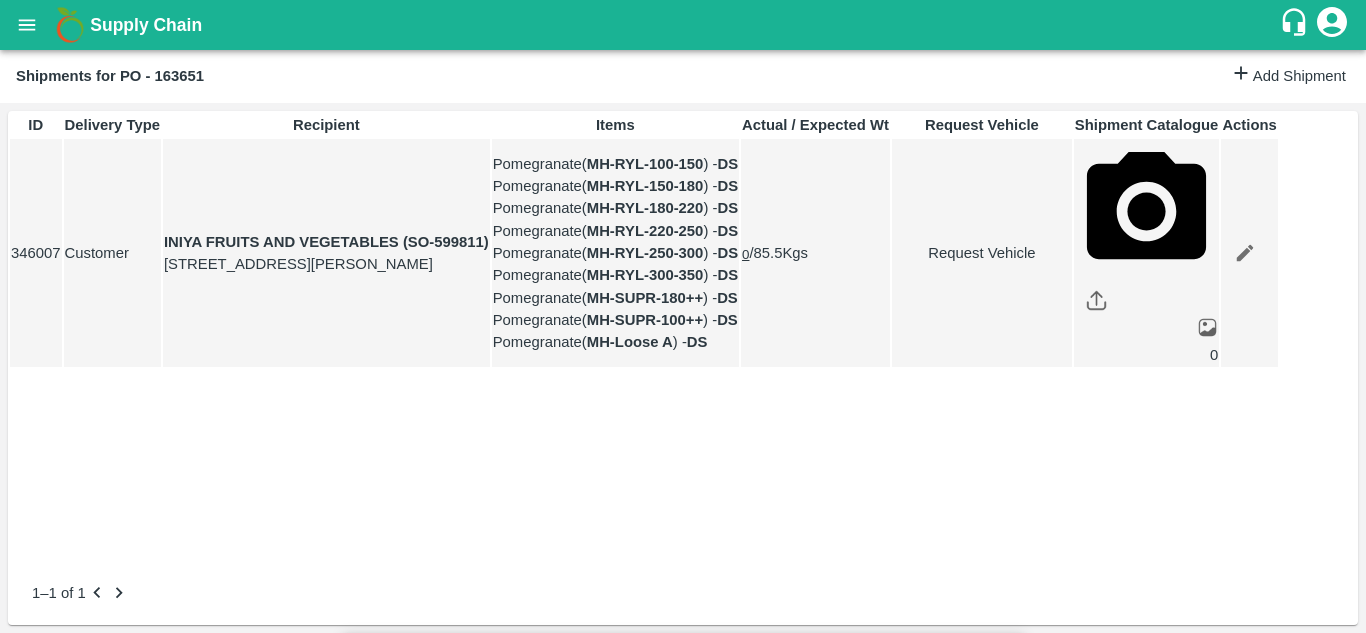 click on "Submit" at bounding box center [985, 1811] 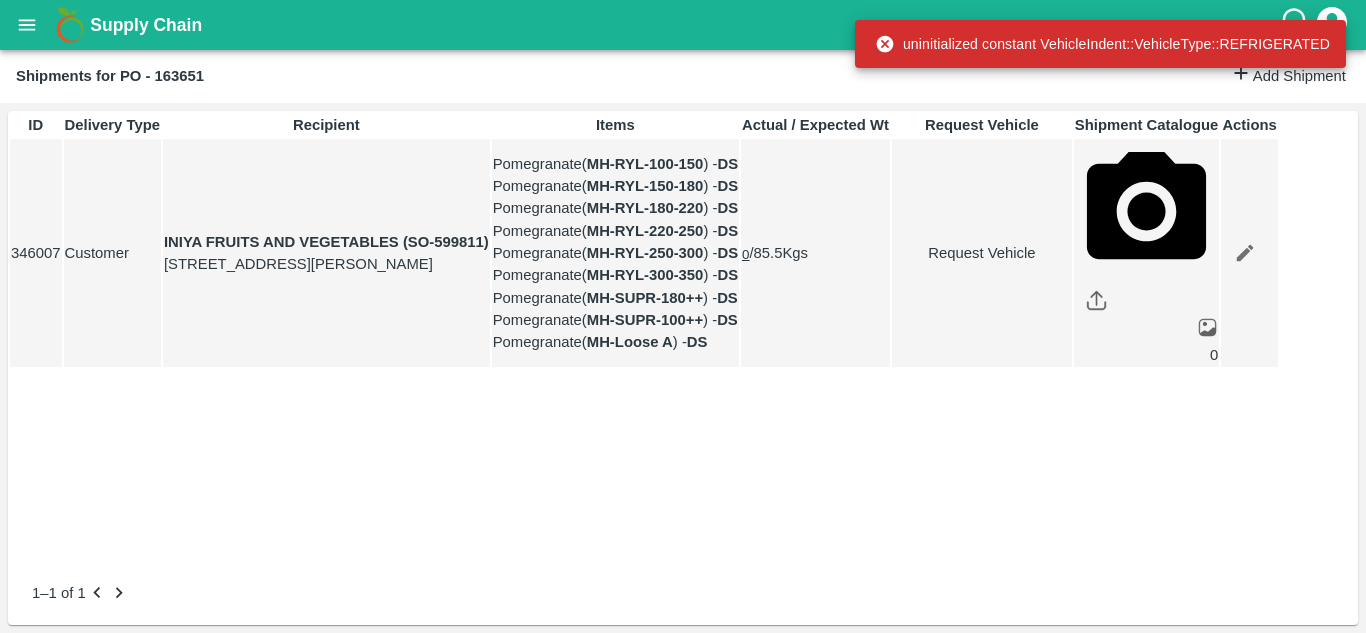 click on "Request Vehicle" at bounding box center (982, 253) 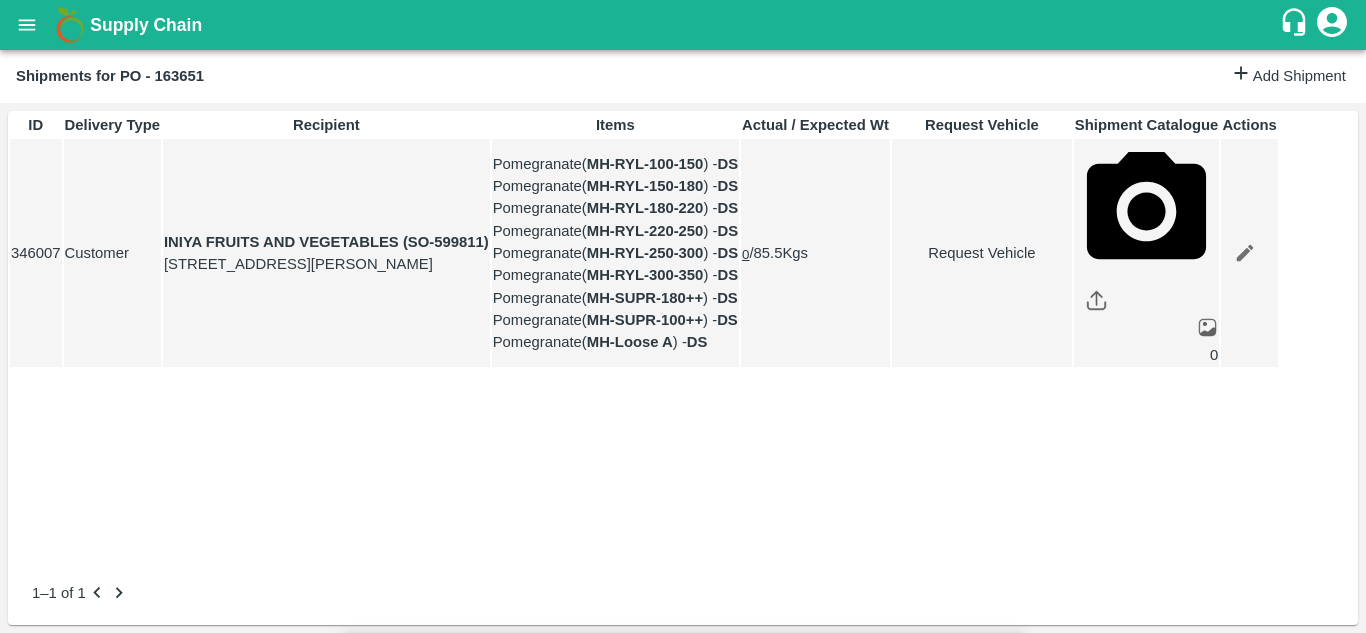 type on "1" 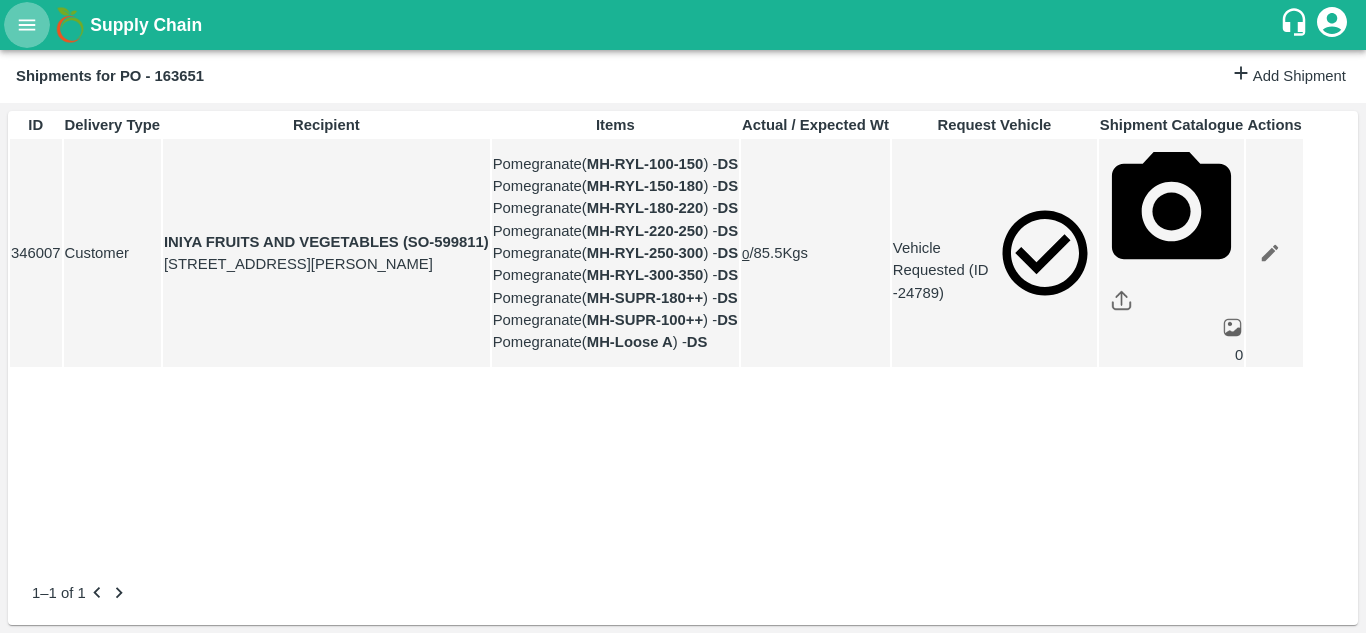 click 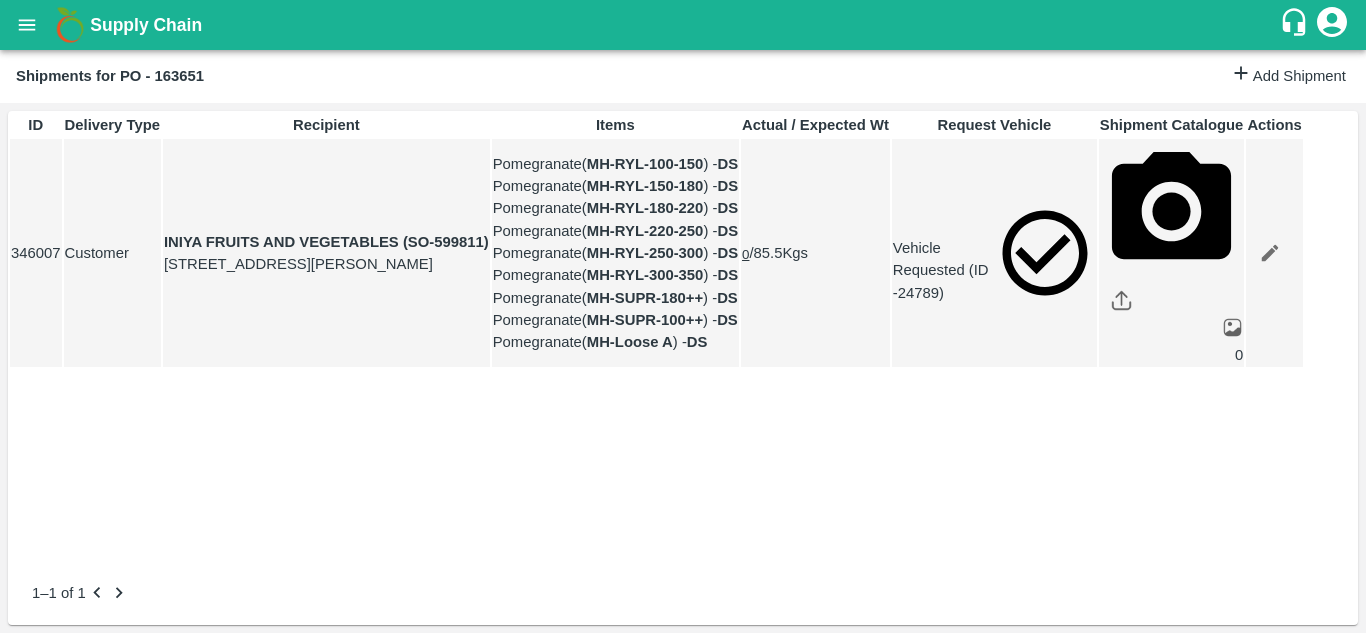 click on "Purchase Orders" at bounding box center (148, 738) 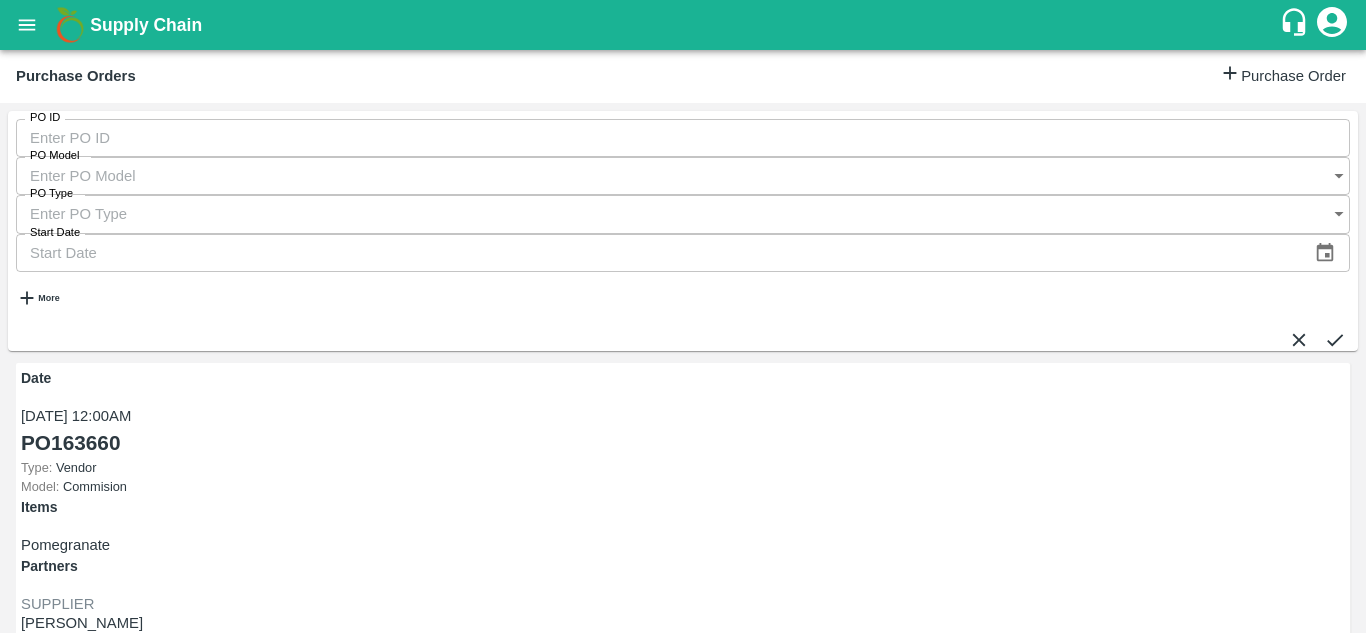 scroll, scrollTop: 750, scrollLeft: 0, axis: vertical 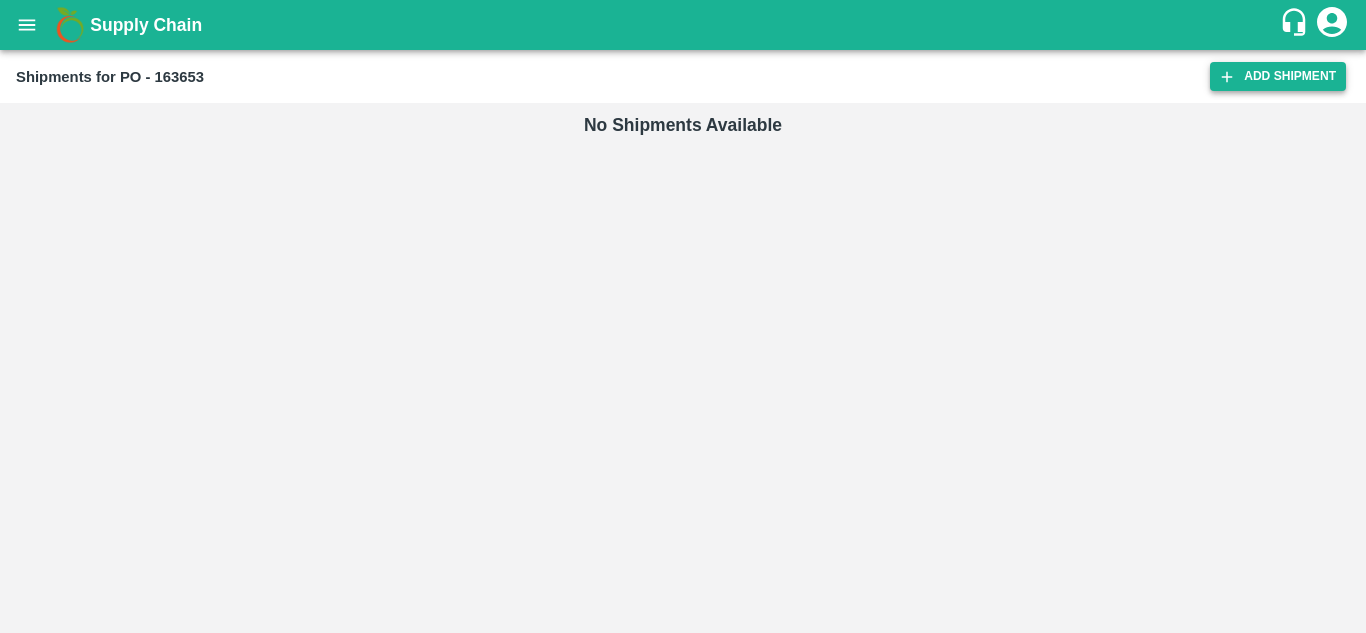 click on "Add Shipment" at bounding box center [1278, 76] 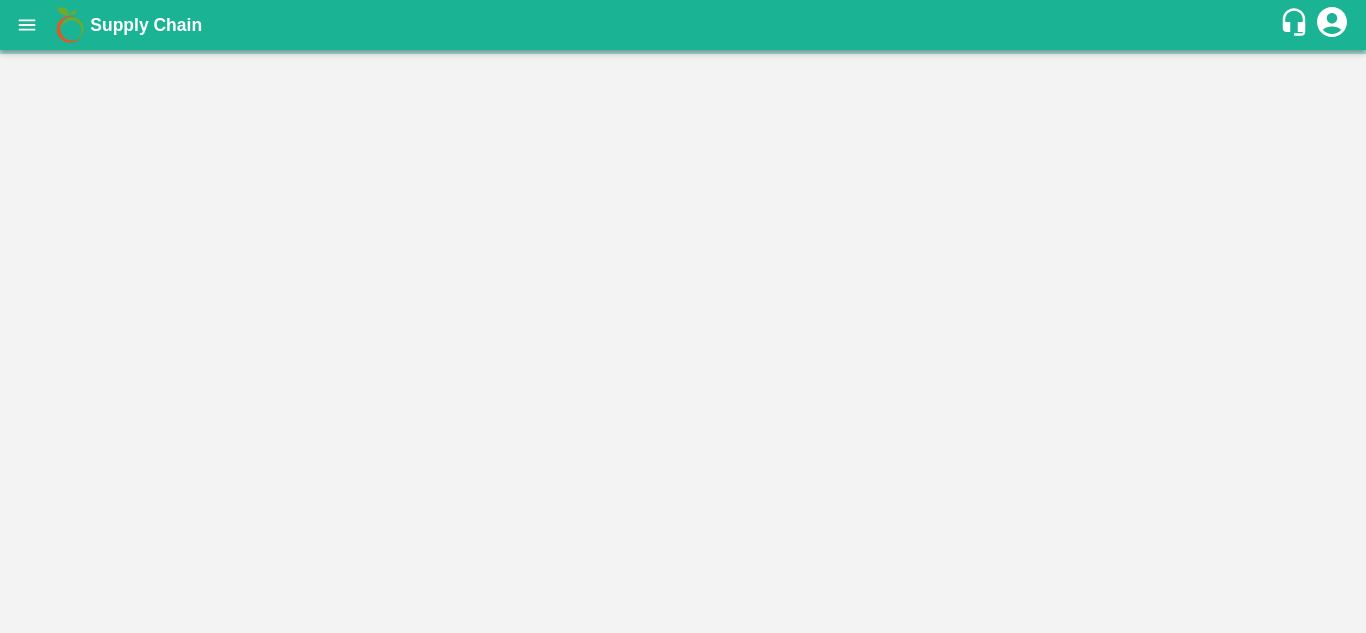scroll, scrollTop: 0, scrollLeft: 0, axis: both 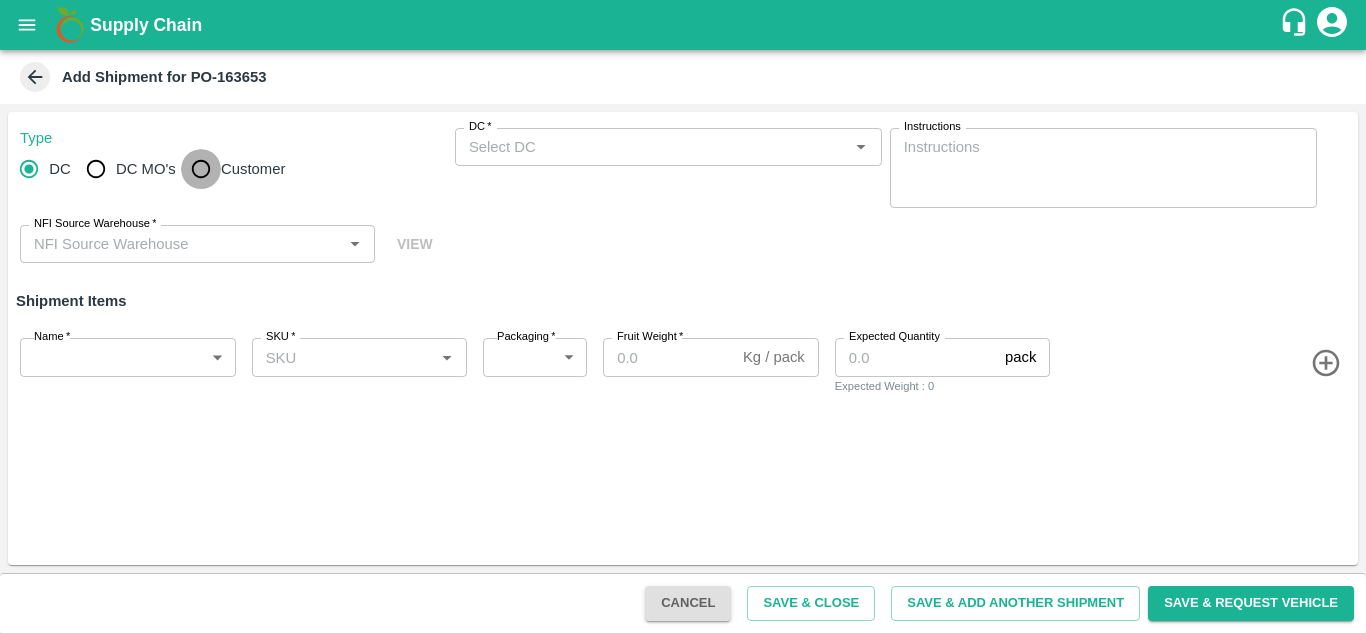 click on "Customer" at bounding box center (201, 169) 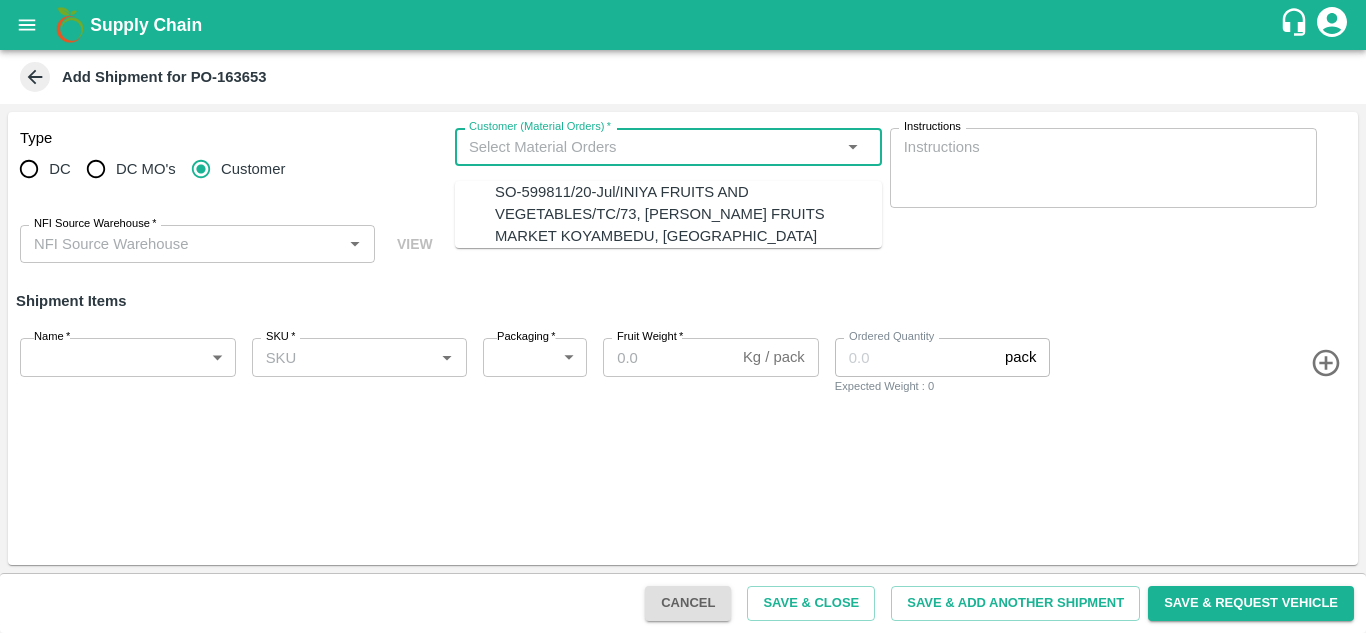 click on "Customer (Material Orders)   *" at bounding box center [652, 147] 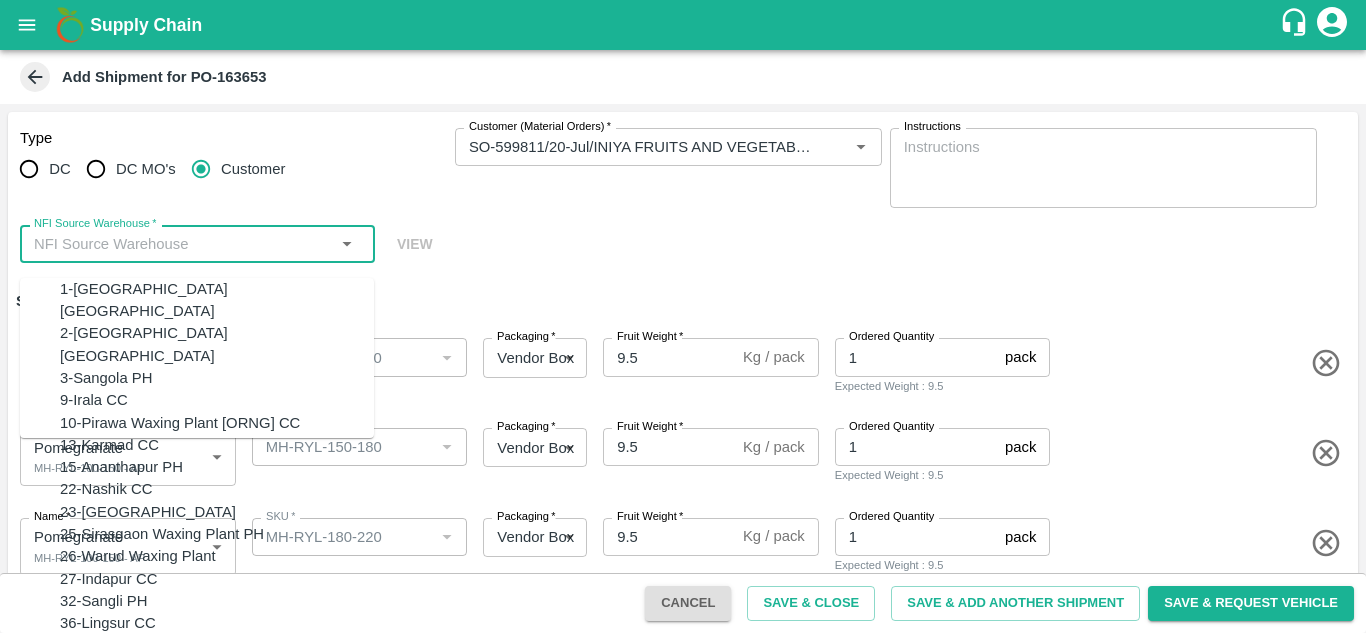 click on "NFI Source Warehouse   *" at bounding box center (181, 244) 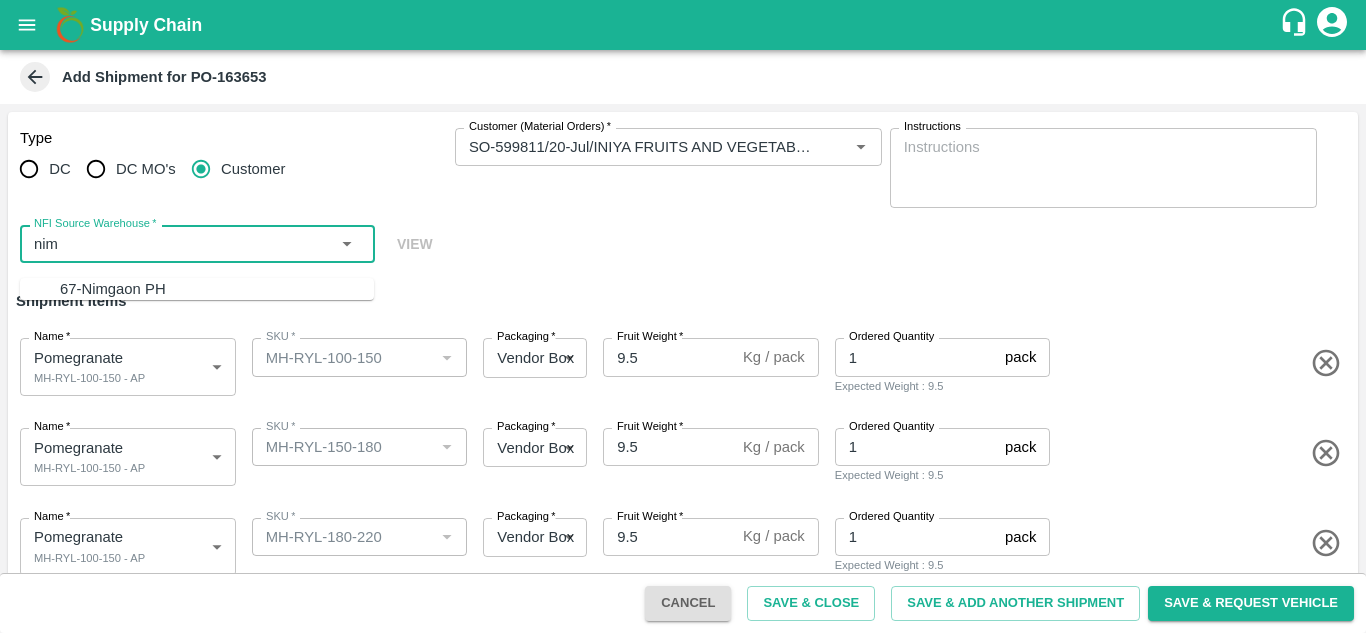 click on "67-Nimgaon PH" at bounding box center (217, 289) 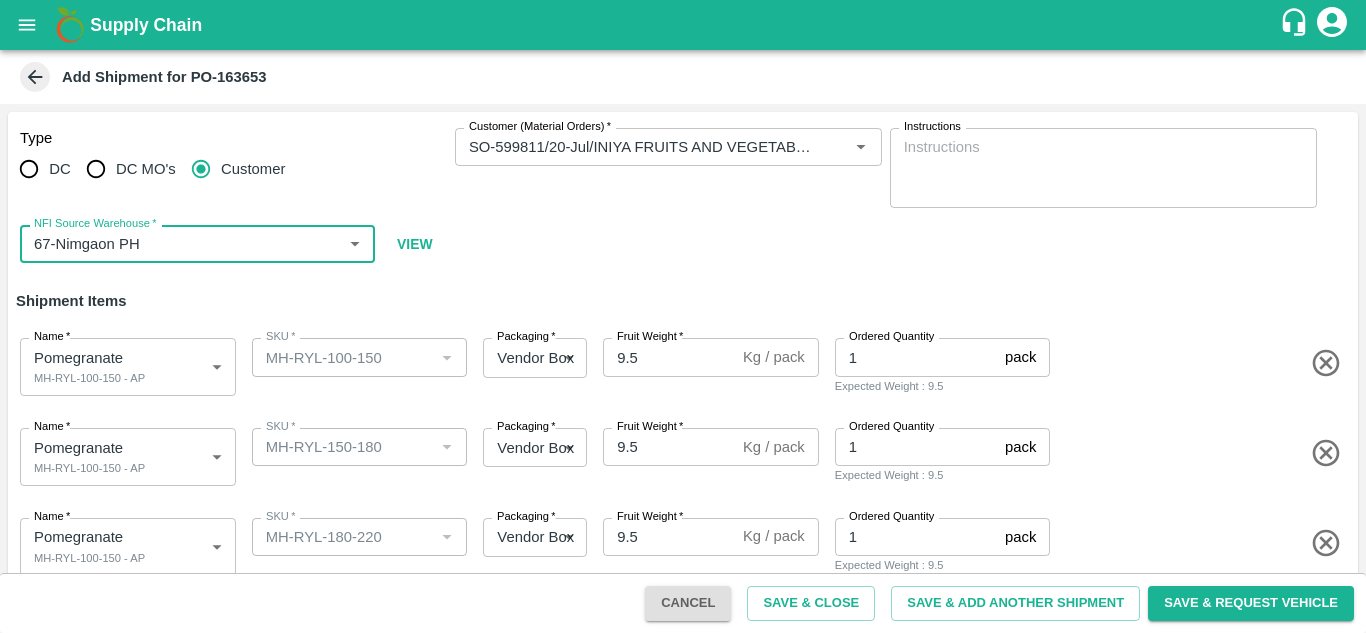 type on "67-Nimgaon PH" 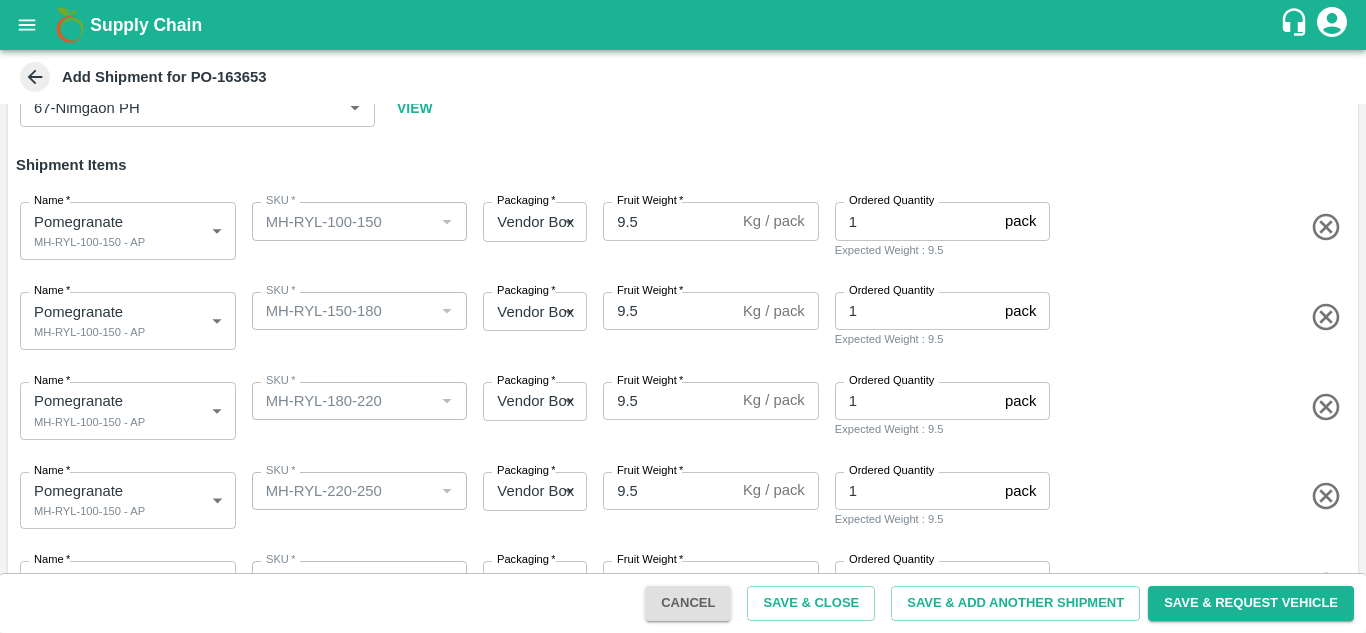 scroll, scrollTop: 146, scrollLeft: 0, axis: vertical 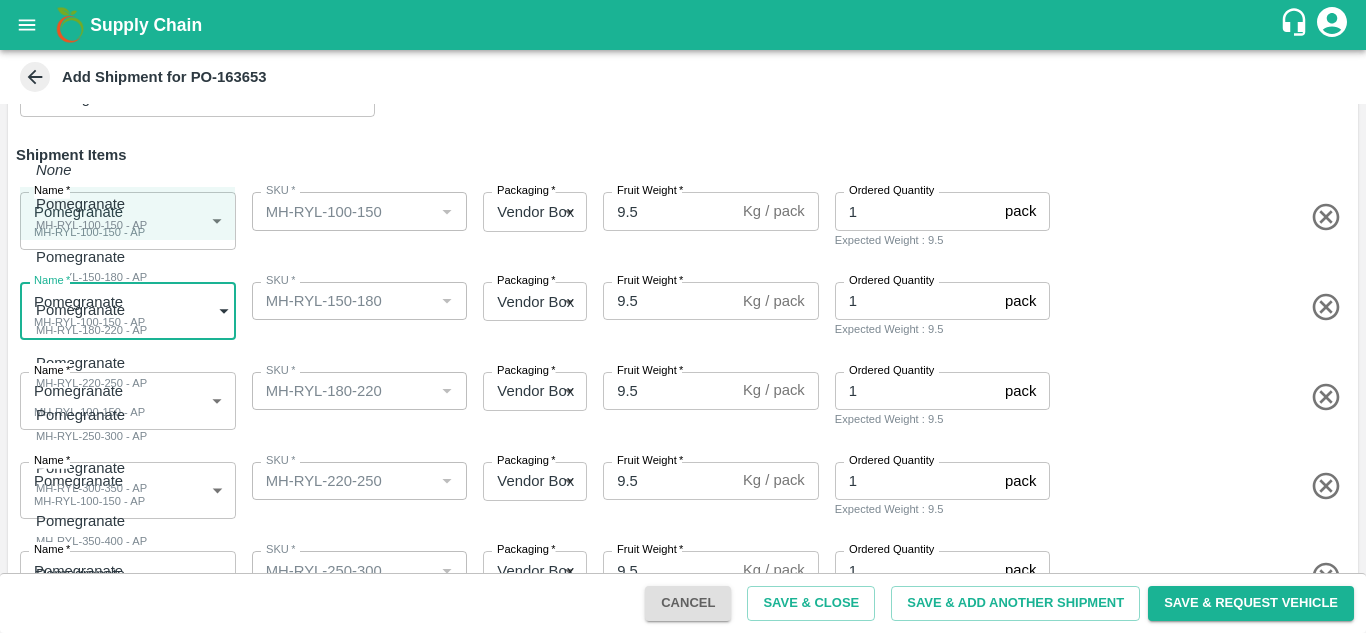 click on "Supply Chain Add Shipment for PO-163653 Type DC DC MO's Customer Customer (Material Orders)   * Customer (Material Orders)   * Instructions x Instructions NFI Source Warehouse   * NFI Source Warehouse   * VIEW Shipment Items Name   * Pomegranate MH-RYL-100-150 - AP  1823540 Name SKU   * SKU   * Packaging   * Vendor Box 276 Packaging Fruit Weight   * 9.5 Kg /   pack Fruit Weight Ordered Quantity 1 pack Ordered Quantity Expected Weight :   9.5 Name   * Pomegranate MH-RYL-100-150 - AP  1823540 Name SKU   * SKU   * Packaging   * Vendor Box 276 Packaging Fruit Weight   * 9.5 Kg /   pack Fruit Weight Ordered Quantity 1 pack Ordered Quantity Expected Weight :   9.5 Name   * Pomegranate MH-RYL-100-150 - AP  1823540 Name SKU   * SKU   * Packaging   * Vendor Box 276 Packaging Fruit Weight   * 9.5 Kg /   pack Fruit Weight Ordered Quantity 1 pack Ordered Quantity Expected Weight :   9.5 Name   * Pomegranate MH-RYL-100-150 - AP  1823540 Name SKU   * SKU   * Packaging   * 276 *" at bounding box center (683, 316) 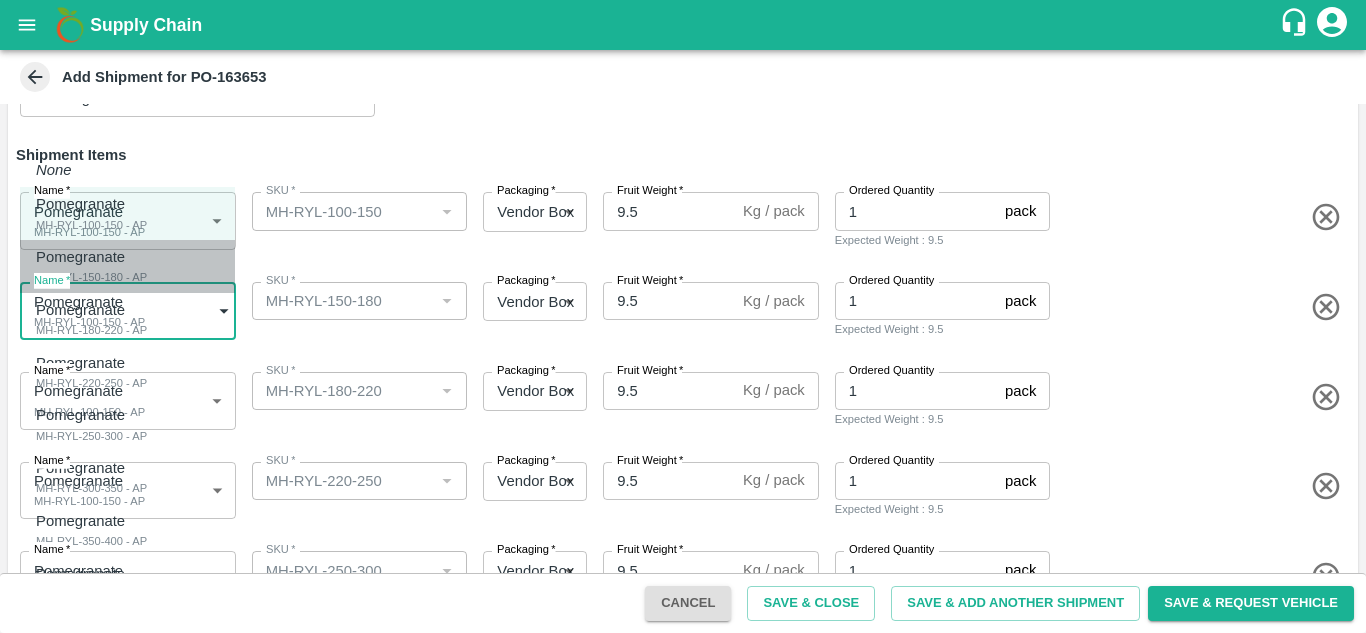 click on "MH-RYL-150-180 - AP" at bounding box center [91, 277] 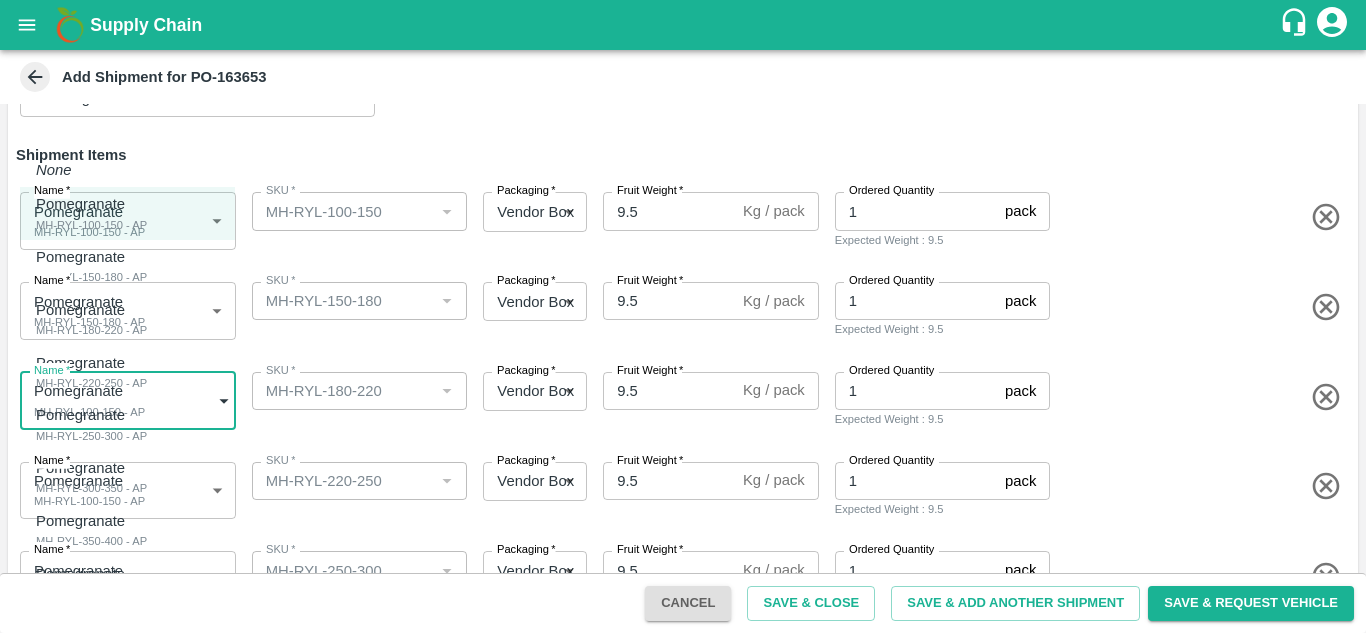 click on "Supply Chain Add Shipment for PO-163653 Type DC DC MO's Customer Customer (Material Orders)   * Customer (Material Orders)   * Instructions x Instructions NFI Source Warehouse   * NFI Source Warehouse   * VIEW Shipment Items Name   * Pomegranate MH-RYL-100-150 - AP  1823540 Name SKU   * SKU   * Packaging   * Vendor Box 276 Packaging Fruit Weight   * 9.5 Kg /   pack Fruit Weight Ordered Quantity 1 pack Ordered Quantity Expected Weight :   9.5 Name   * Pomegranate MH-RYL-150-180 - AP  1823541 Name SKU   * SKU   * Packaging   * Vendor Box 276 Packaging Fruit Weight   * 9.5 Kg /   pack Fruit Weight Ordered Quantity 1 pack Ordered Quantity Expected Weight :   9.5 Name   * Pomegranate MH-RYL-100-150 - AP  1823540 Name SKU   * SKU   * Packaging   * Vendor Box 276 Packaging Fruit Weight   * 9.5 Kg /   pack Fruit Weight Ordered Quantity 1 pack Ordered Quantity Expected Weight :   9.5 Name   * Pomegranate MH-RYL-100-150 - AP  1823540 Name SKU   * SKU   * Packaging   * 276 *" at bounding box center [683, 316] 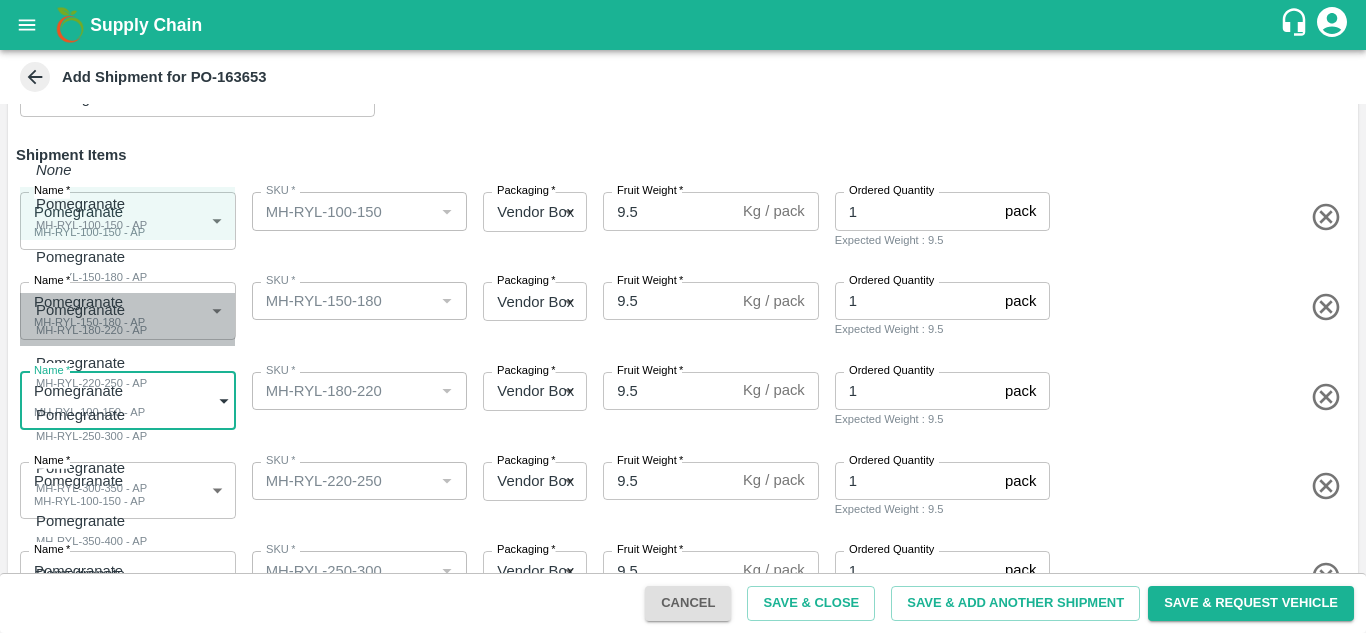 click on "Pomegranate" at bounding box center [86, 310] 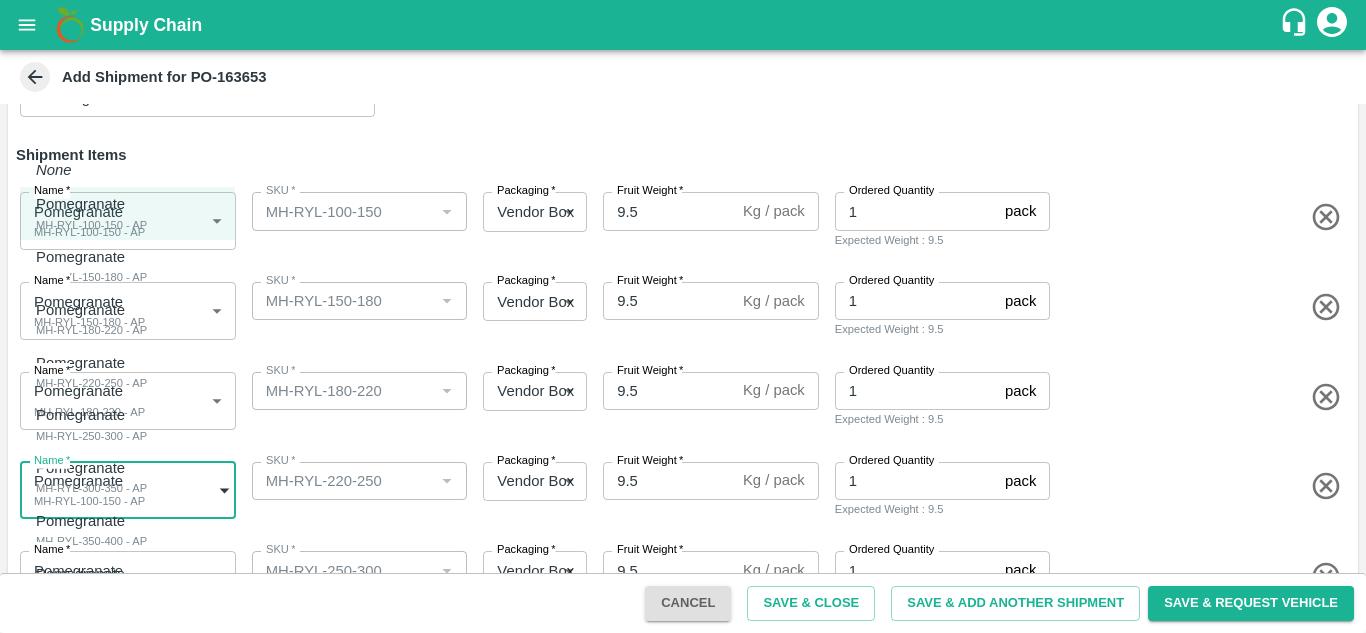 click on "Supply Chain Add Shipment for PO-163653 Type DC DC MO's Customer Customer (Material Orders)   * Customer (Material Orders)   * Instructions x Instructions NFI Source Warehouse   * NFI Source Warehouse   * VIEW Shipment Items Name   * Pomegranate MH-RYL-100-150 - AP  1823540 Name SKU   * SKU   * Packaging   * Vendor Box 276 Packaging Fruit Weight   * 9.5 Kg /   pack Fruit Weight Ordered Quantity 1 pack Ordered Quantity Expected Weight :   9.5 Name   * Pomegranate MH-RYL-150-180 - AP  1823541 Name SKU   * SKU   * Packaging   * Vendor Box 276 Packaging Fruit Weight   * 9.5 Kg /   pack Fruit Weight Ordered Quantity 1 pack Ordered Quantity Expected Weight :   9.5 Name   * Pomegranate MH-RYL-180-220 - AP  1823542 Name SKU   * SKU   * Packaging   * Vendor Box 276 Packaging Fruit Weight   * 9.5 Kg /   pack Fruit Weight Ordered Quantity 1 pack Ordered Quantity Expected Weight :   9.5 Name   * Pomegranate MH-RYL-100-150 - AP  1823540 Name SKU   * SKU   * Packaging   * 276 *" at bounding box center [683, 316] 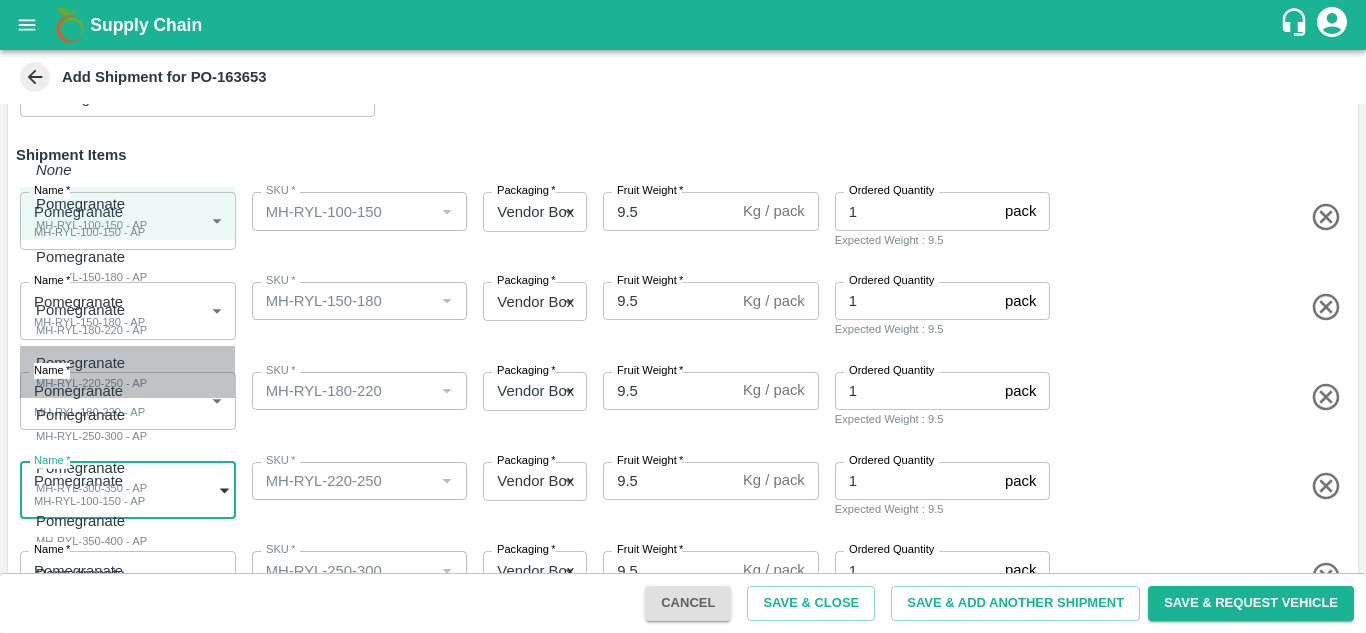 click on "MH-RYL-220-250 - AP" at bounding box center [91, 383] 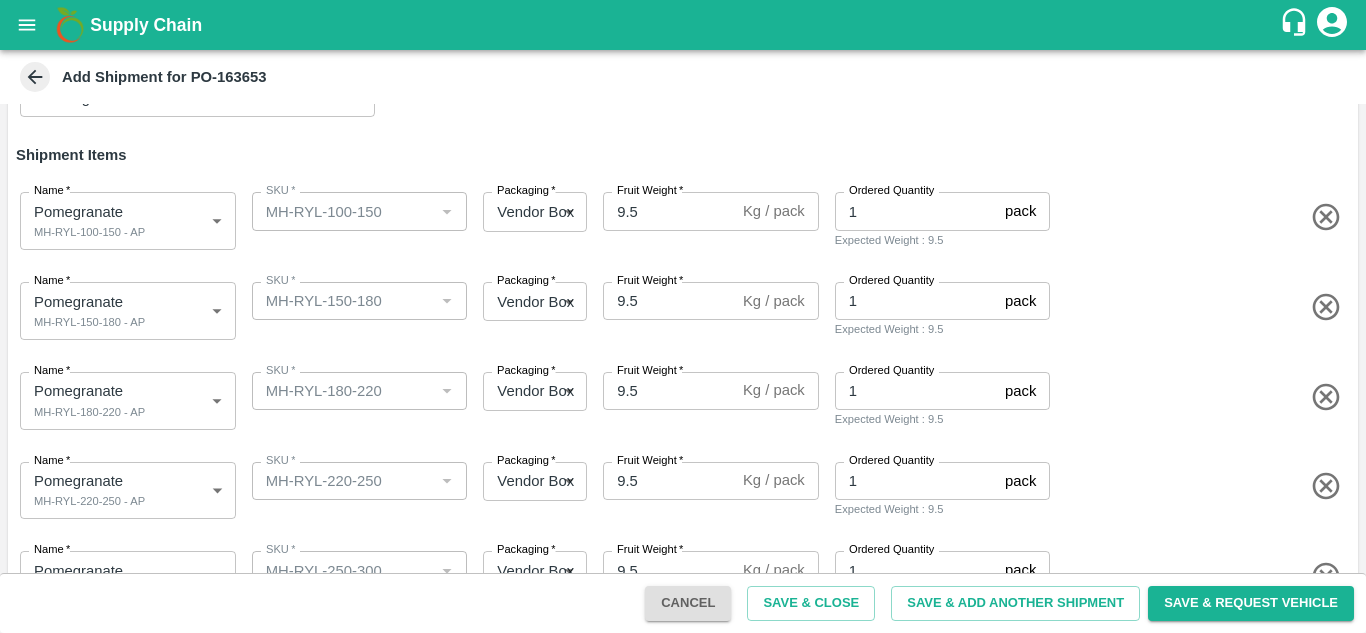 click on "Name   * Pomegranate MH-RYL-220-250 - AP  1823543 Name SKU   * SKU   * Packaging   * Vendor Box 276 Packaging Fruit Weight   * 9.5 Kg /   pack Fruit Weight Ordered Quantity 1 pack Ordered Quantity Expected Weight :   9.5" at bounding box center [679, 487] 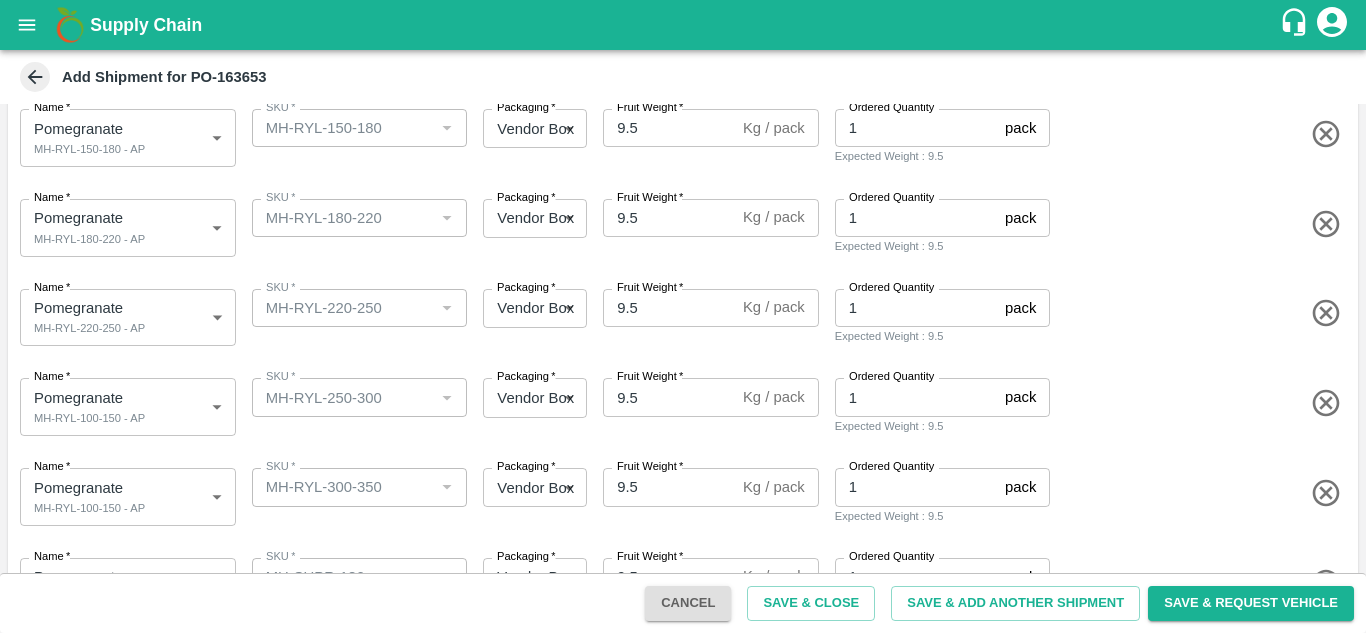 scroll, scrollTop: 321, scrollLeft: 0, axis: vertical 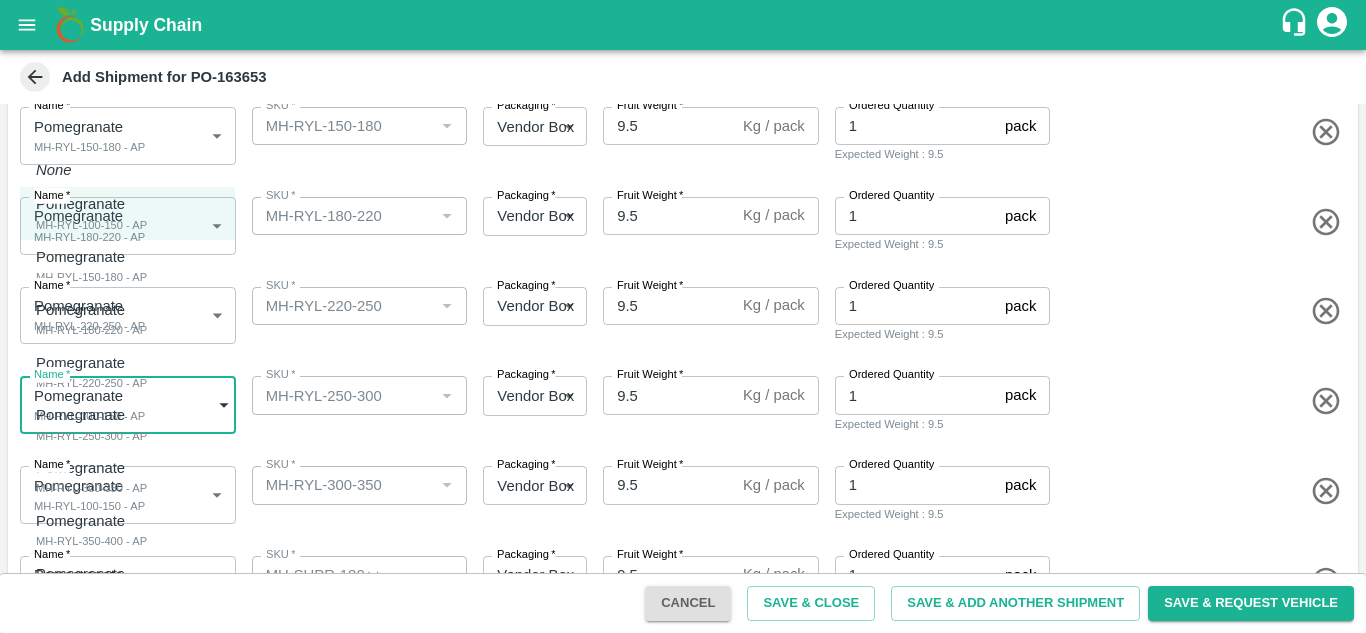 click on "Supply Chain Add Shipment for PO-163653 Type DC DC MO's Customer Customer (Material Orders)   * Customer (Material Orders)   * Instructions x Instructions NFI Source Warehouse   * NFI Source Warehouse   * VIEW Shipment Items Name   * Pomegranate MH-RYL-100-150 - AP  1823540 Name SKU   * SKU   * Packaging   * Vendor Box 276 Packaging Fruit Weight   * 9.5 Kg /   pack Fruit Weight Ordered Quantity 1 pack Ordered Quantity Expected Weight :   9.5 Name   * Pomegranate MH-RYL-150-180 - AP  1823541 Name SKU   * SKU   * Packaging   * Vendor Box 276 Packaging Fruit Weight   * 9.5 Kg /   pack Fruit Weight Ordered Quantity 1 pack Ordered Quantity Expected Weight :   9.5 Name   * Pomegranate MH-RYL-180-220 - AP  1823542 Name SKU   * SKU   * Packaging   * Vendor Box 276 Packaging Fruit Weight   * 9.5 Kg /   pack Fruit Weight Ordered Quantity 1 pack Ordered Quantity Expected Weight :   9.5 Name   * Pomegranate MH-RYL-220-250 - AP  1823543 Name SKU   * SKU   * Packaging   * 276 *" at bounding box center (683, 316) 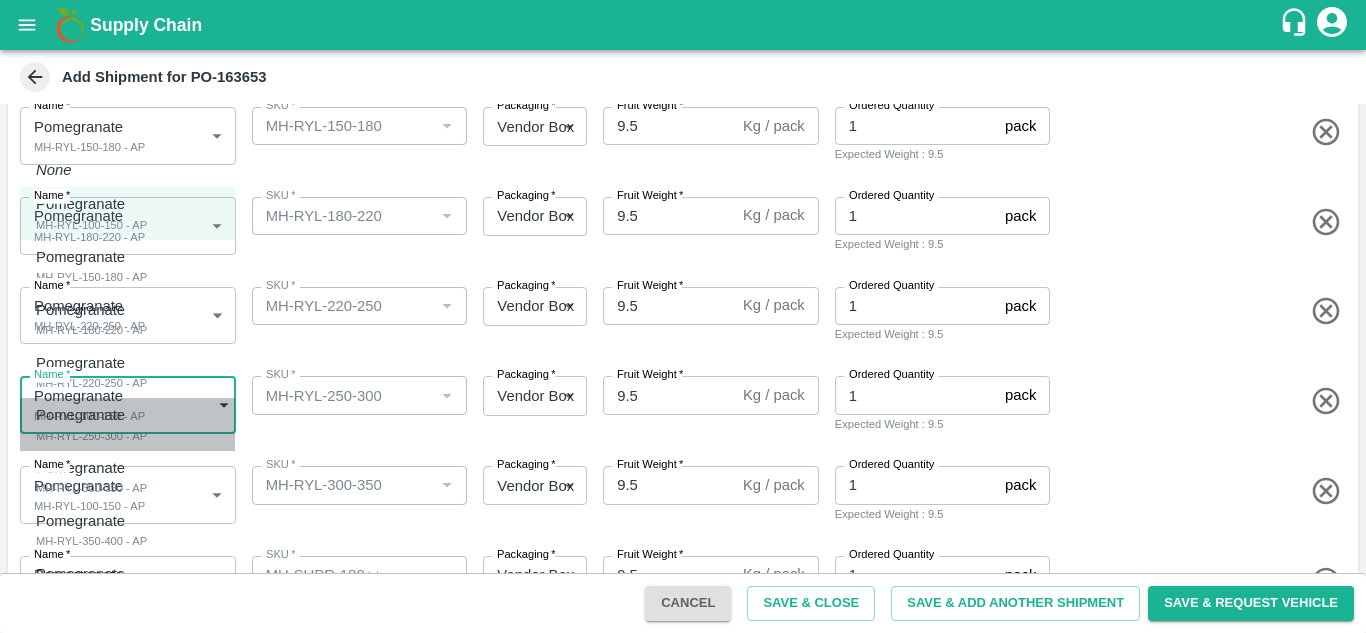 click on "MH-RYL-250-300 - AP" at bounding box center (91, 436) 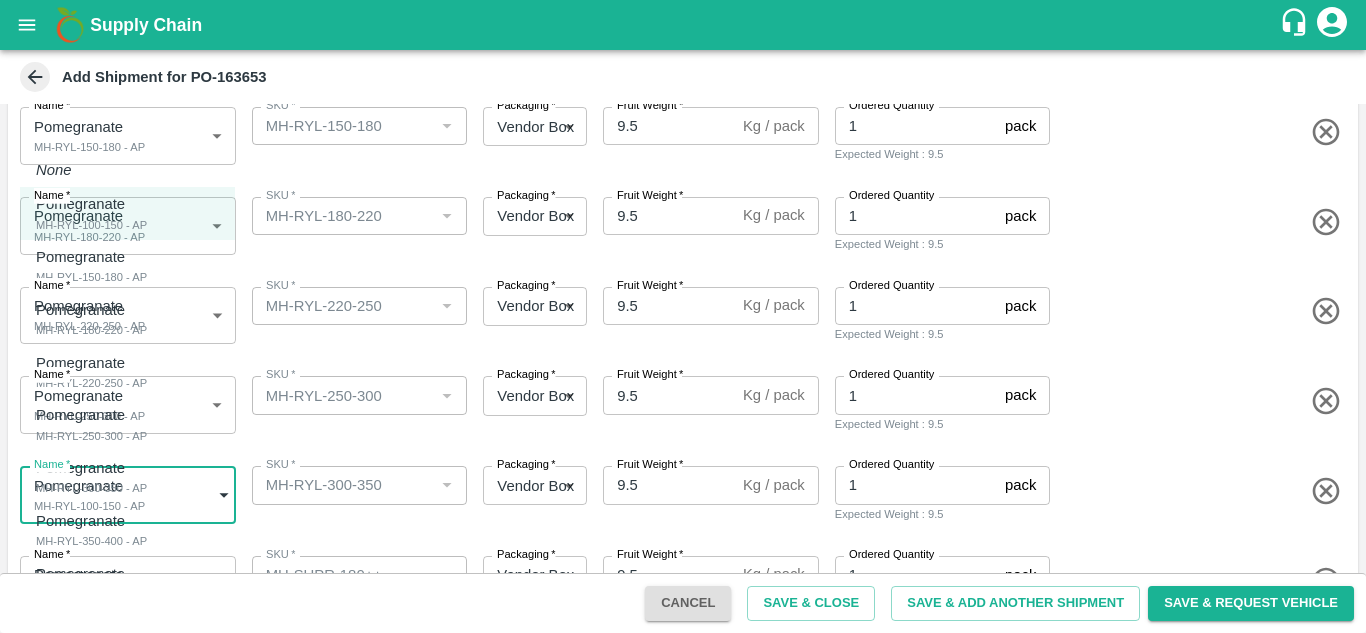 click on "Supply Chain Add Shipment for PO-163653 Type DC DC MO's Customer Customer (Material Orders)   * Customer (Material Orders)   * Instructions x Instructions NFI Source Warehouse   * NFI Source Warehouse   * VIEW Shipment Items Name   * Pomegranate MH-RYL-100-150 - AP  1823540 Name SKU   * SKU   * Packaging   * Vendor Box 276 Packaging Fruit Weight   * 9.5 Kg /   pack Fruit Weight Ordered Quantity 1 pack Ordered Quantity Expected Weight :   9.5 Name   * Pomegranate MH-RYL-150-180 - AP  1823541 Name SKU   * SKU   * Packaging   * Vendor Box 276 Packaging Fruit Weight   * 9.5 Kg /   pack Fruit Weight Ordered Quantity 1 pack Ordered Quantity Expected Weight :   9.5 Name   * Pomegranate MH-RYL-180-220 - AP  1823542 Name SKU   * SKU   * Packaging   * Vendor Box 276 Packaging Fruit Weight   * 9.5 Kg /   pack Fruit Weight Ordered Quantity 1 pack Ordered Quantity Expected Weight :   9.5 Name   * Pomegranate MH-RYL-220-250 - AP  1823543 Name SKU   * SKU   * Packaging   * 276 *" at bounding box center [683, 316] 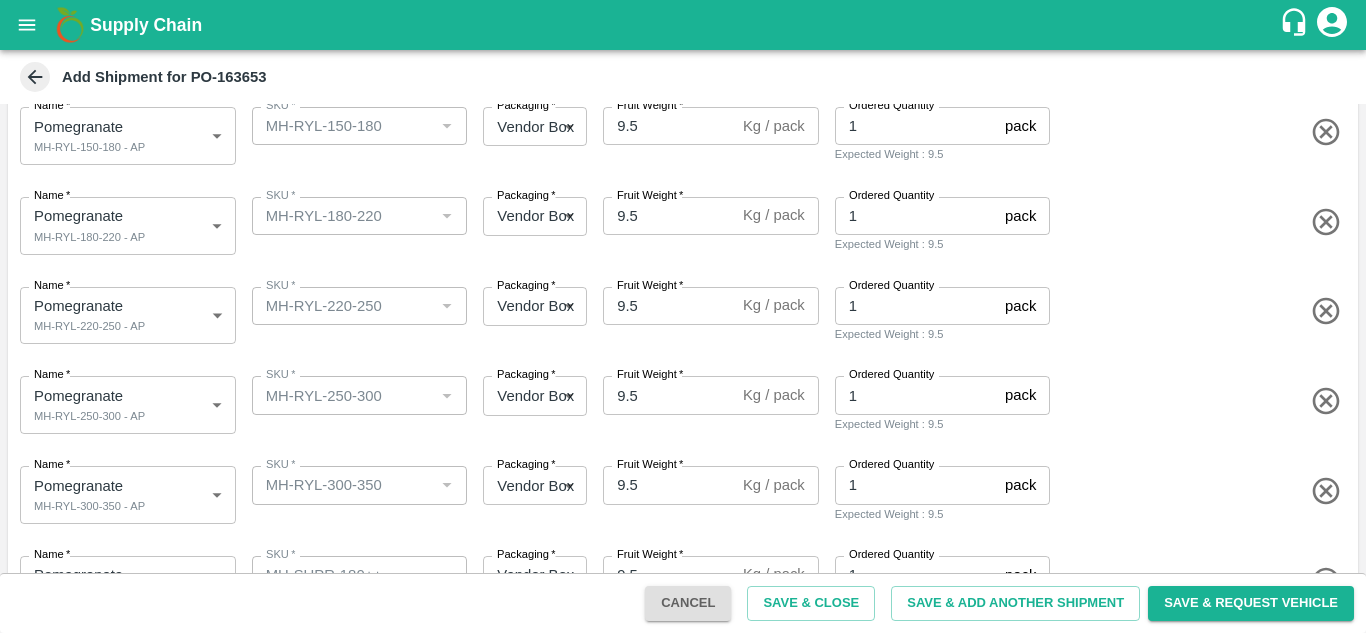 click on "Name   * Pomegranate MH-RYL-250-300 - AP  1823544 Name SKU   * SKU   * Packaging   * Vendor Box 276 Packaging Fruit Weight   * 9.5 Kg /   pack Fruit Weight Ordered Quantity 1 pack Ordered Quantity Expected Weight :   9.5" at bounding box center [679, 401] 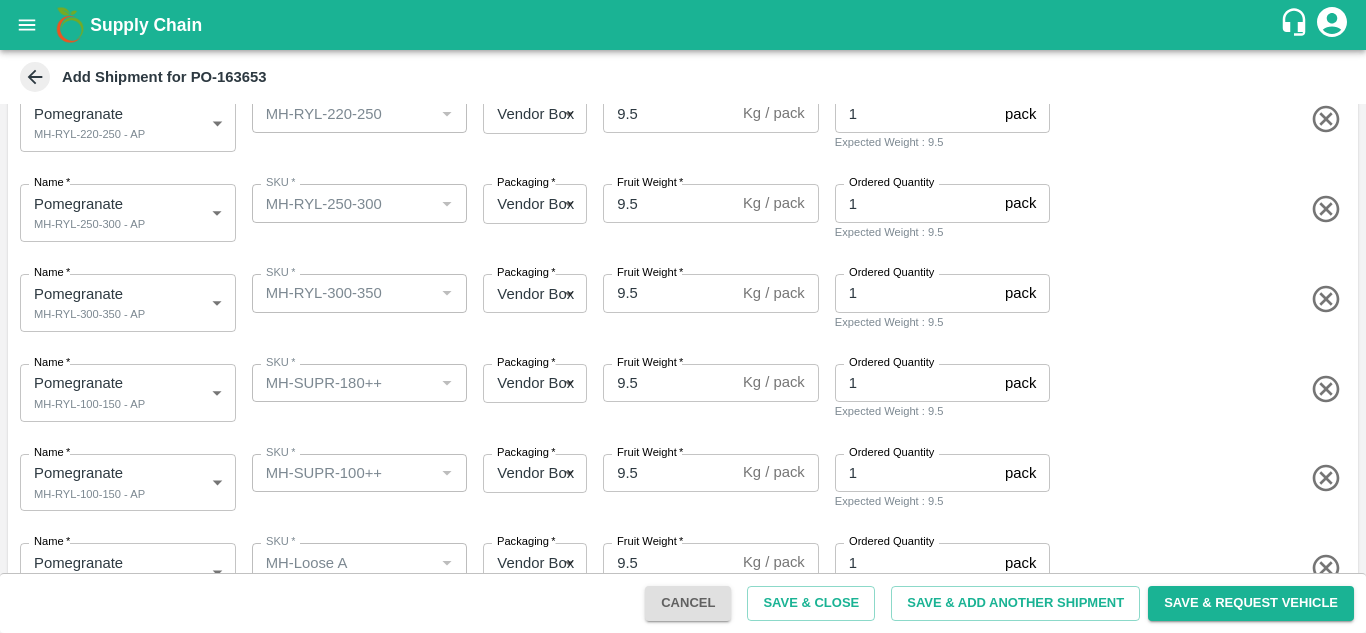 scroll, scrollTop: 515, scrollLeft: 0, axis: vertical 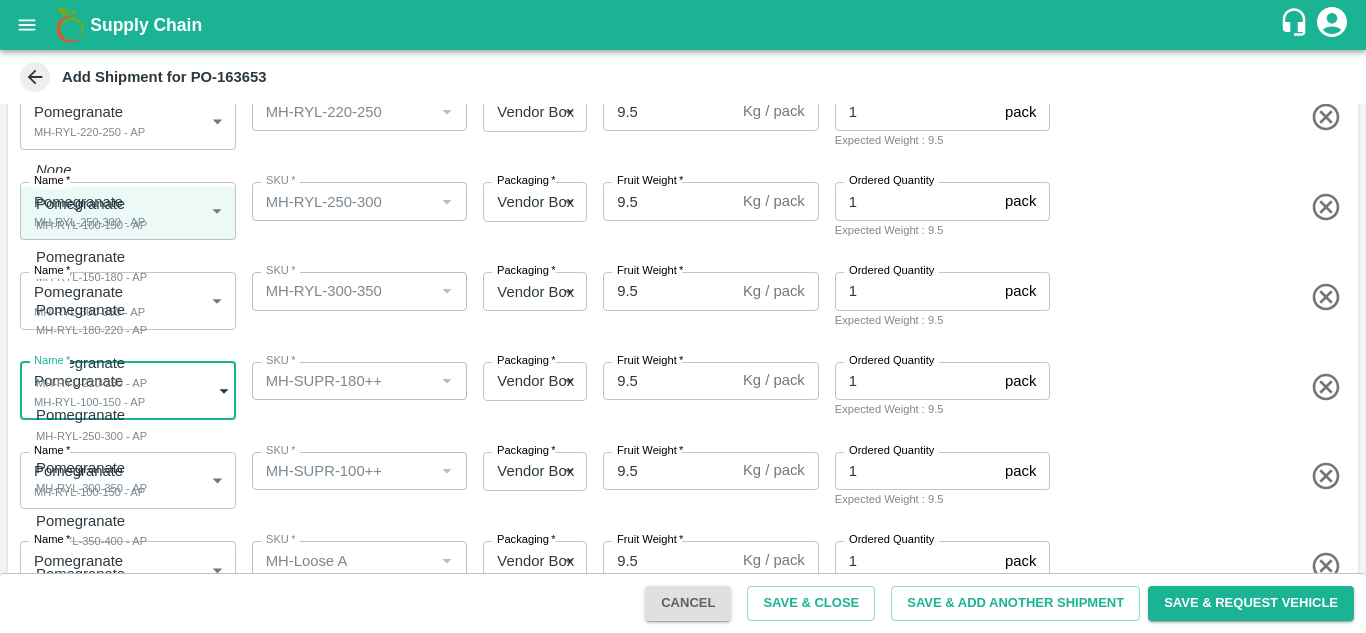 click on "Supply Chain Add Shipment for PO-163653 Type DC DC MO's Customer Customer (Material Orders)   * Customer (Material Orders)   * Instructions x Instructions NFI Source Warehouse   * NFI Source Warehouse   * VIEW Shipment Items Name   * Pomegranate MH-RYL-100-150 - AP  1823540 Name SKU   * SKU   * Packaging   * Vendor Box 276 Packaging Fruit Weight   * 9.5 Kg /   pack Fruit Weight Ordered Quantity 1 pack Ordered Quantity Expected Weight :   9.5 Name   * Pomegranate MH-RYL-150-180 - AP  1823541 Name SKU   * SKU   * Packaging   * Vendor Box 276 Packaging Fruit Weight   * 9.5 Kg /   pack Fruit Weight Ordered Quantity 1 pack Ordered Quantity Expected Weight :   9.5 Name   * Pomegranate MH-RYL-180-220 - AP  1823542 Name SKU   * SKU   * Packaging   * Vendor Box 276 Packaging Fruit Weight   * 9.5 Kg /   pack Fruit Weight Ordered Quantity 1 pack Ordered Quantity Expected Weight :   9.5 Name   * Pomegranate MH-RYL-220-250 - AP  1823543 Name SKU   * SKU   * Packaging   * 276 *" at bounding box center [683, 316] 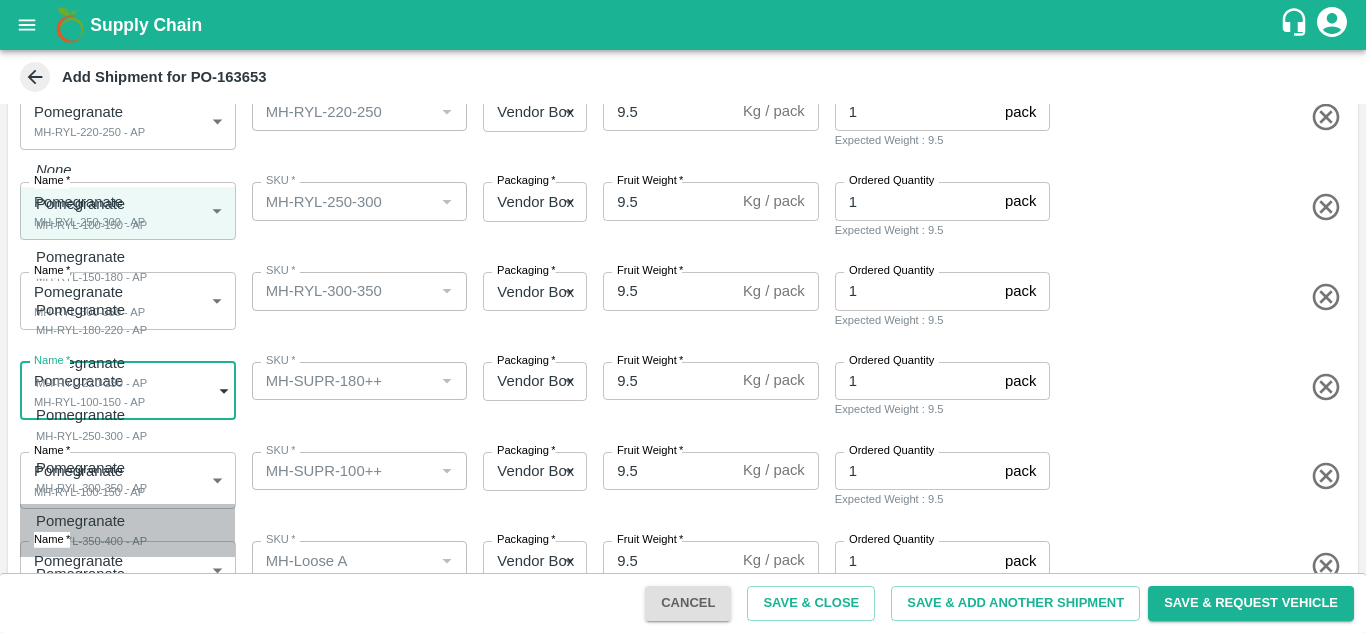 click on "Pomegranate" at bounding box center [91, 521] 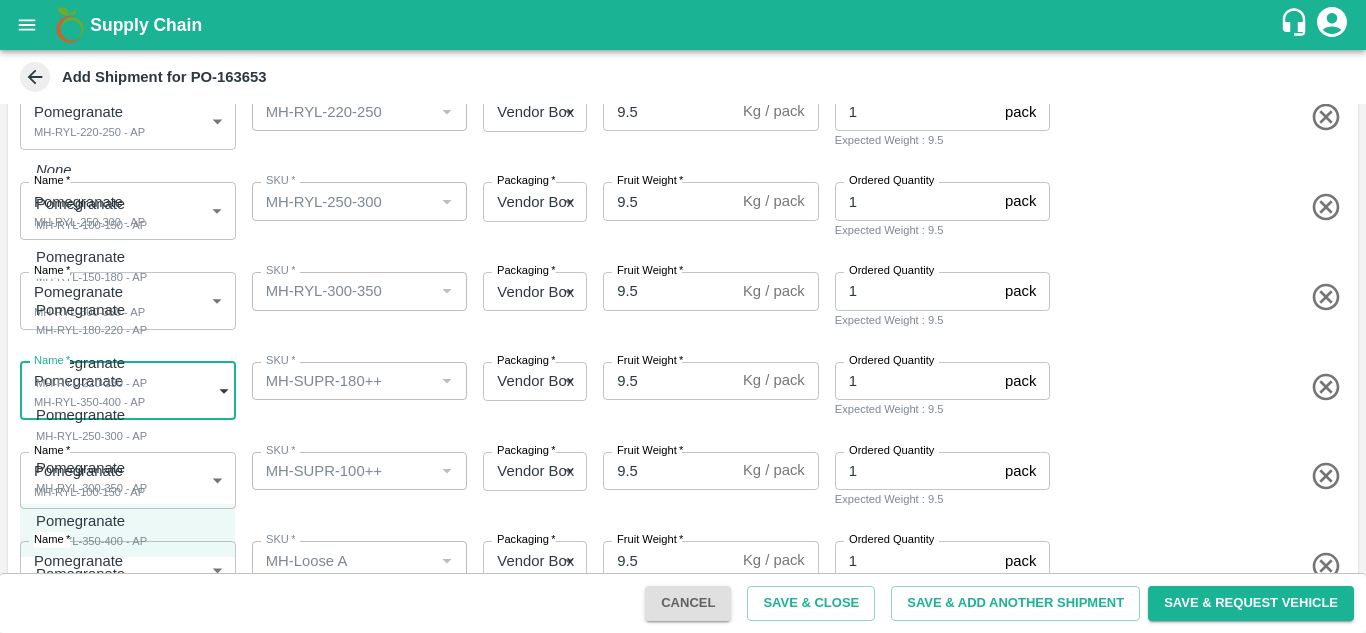 click on "Supply Chain Add Shipment for PO-163653 Type DC DC MO's Customer Customer (Material Orders)   * Customer (Material Orders)   * Instructions x Instructions NFI Source Warehouse   * NFI Source Warehouse   * VIEW Shipment Items Name   * Pomegranate MH-RYL-100-150 - AP  1823540 Name SKU   * SKU   * Packaging   * Vendor Box 276 Packaging Fruit Weight   * 9.5 Kg /   pack Fruit Weight Ordered Quantity 1 pack Ordered Quantity Expected Weight :   9.5 Name   * Pomegranate MH-RYL-150-180 - AP  1823541 Name SKU   * SKU   * Packaging   * Vendor Box 276 Packaging Fruit Weight   * 9.5 Kg /   pack Fruit Weight Ordered Quantity 1 pack Ordered Quantity Expected Weight :   9.5 Name   * Pomegranate MH-RYL-180-220 - AP  1823542 Name SKU   * SKU   * Packaging   * Vendor Box 276 Packaging Fruit Weight   * 9.5 Kg /   pack Fruit Weight Ordered Quantity 1 pack Ordered Quantity Expected Weight :   9.5 Name   * Pomegranate MH-RYL-220-250 - AP  1823543 Name SKU   * SKU   * Packaging   * 276 *" at bounding box center (683, 316) 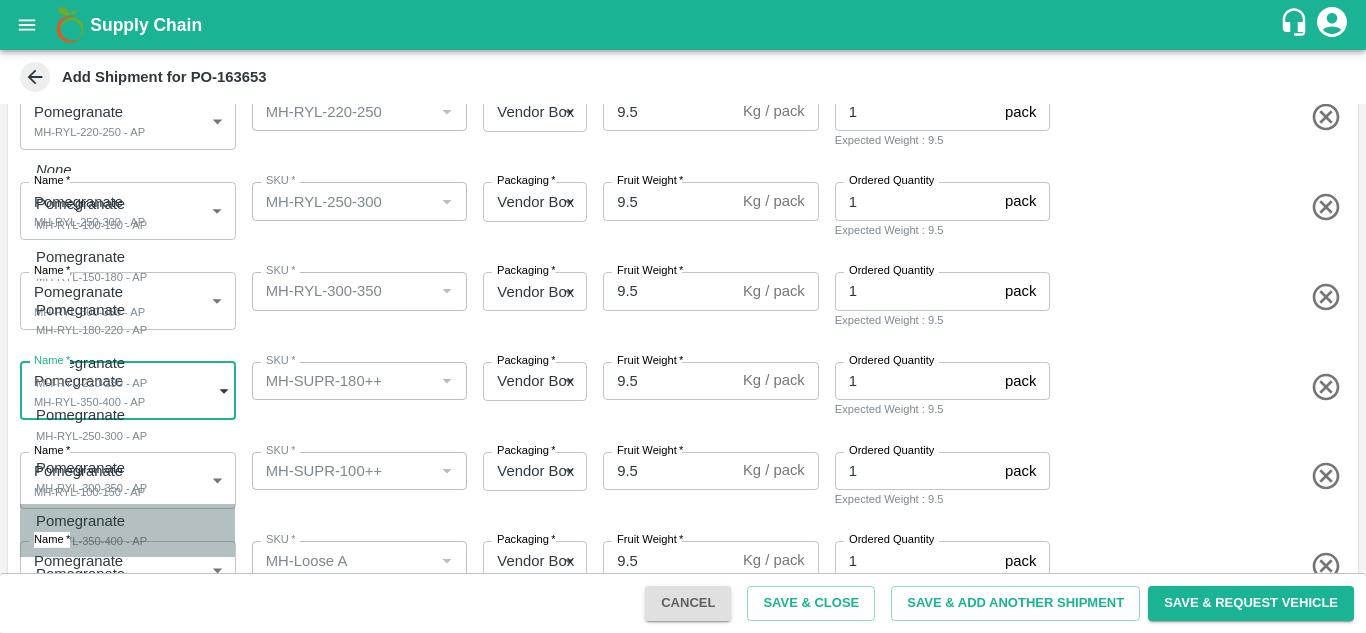 click on "Pomegranate" at bounding box center (91, 521) 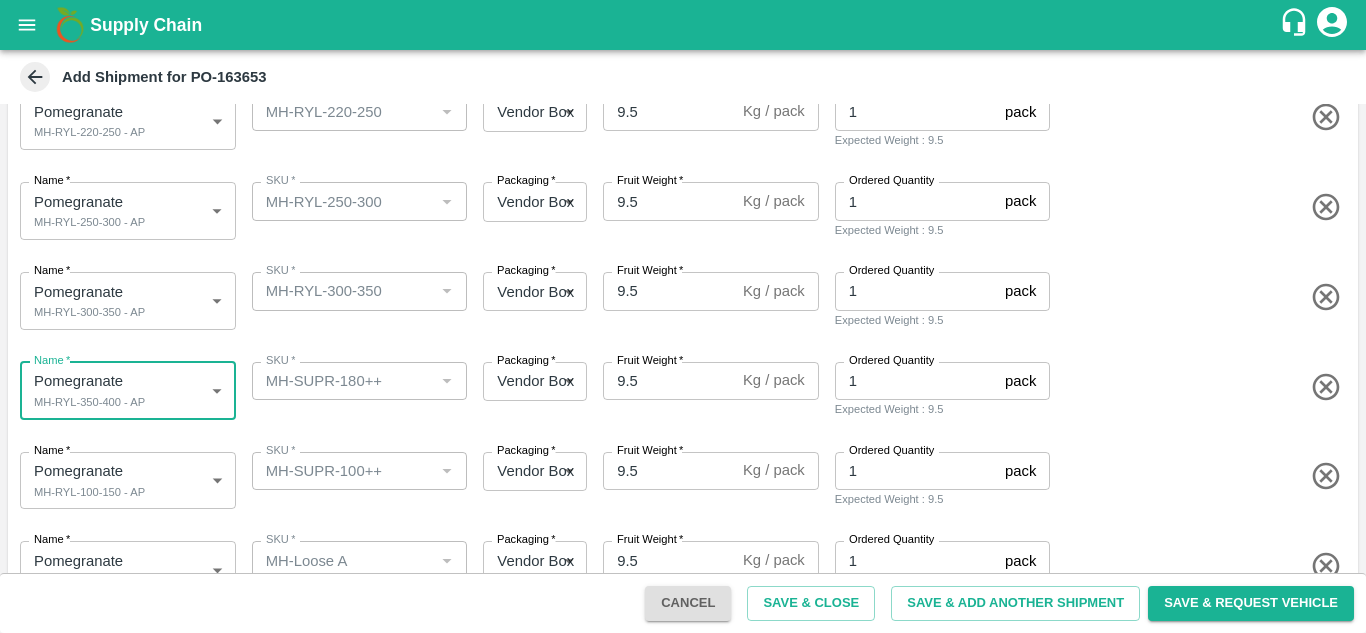 click on "Supply Chain Add Shipment for PO-163653 Type DC DC MO's Customer Customer (Material Orders)   * Customer (Material Orders)   * Instructions x Instructions NFI Source Warehouse   * NFI Source Warehouse   * VIEW Shipment Items Name   * Pomegranate MH-RYL-100-150 - AP  1823540 Name SKU   * SKU   * Packaging   * Vendor Box 276 Packaging Fruit Weight   * 9.5 Kg /   pack Fruit Weight Ordered Quantity 1 pack Ordered Quantity Expected Weight :   9.5 Name   * Pomegranate MH-RYL-150-180 - AP  1823541 Name SKU   * SKU   * Packaging   * Vendor Box 276 Packaging Fruit Weight   * 9.5 Kg /   pack Fruit Weight Ordered Quantity 1 pack Ordered Quantity Expected Weight :   9.5 Name   * Pomegranate MH-RYL-180-220 - AP  1823542 Name SKU   * SKU   * Packaging   * Vendor Box 276 Packaging Fruit Weight   * 9.5 Kg /   pack Fruit Weight Ordered Quantity 1 pack Ordered Quantity Expected Weight :   9.5 Name   * Pomegranate MH-RYL-220-250 - AP  1823543 Name SKU   * SKU   * Packaging   * 276 *" at bounding box center [683, 316] 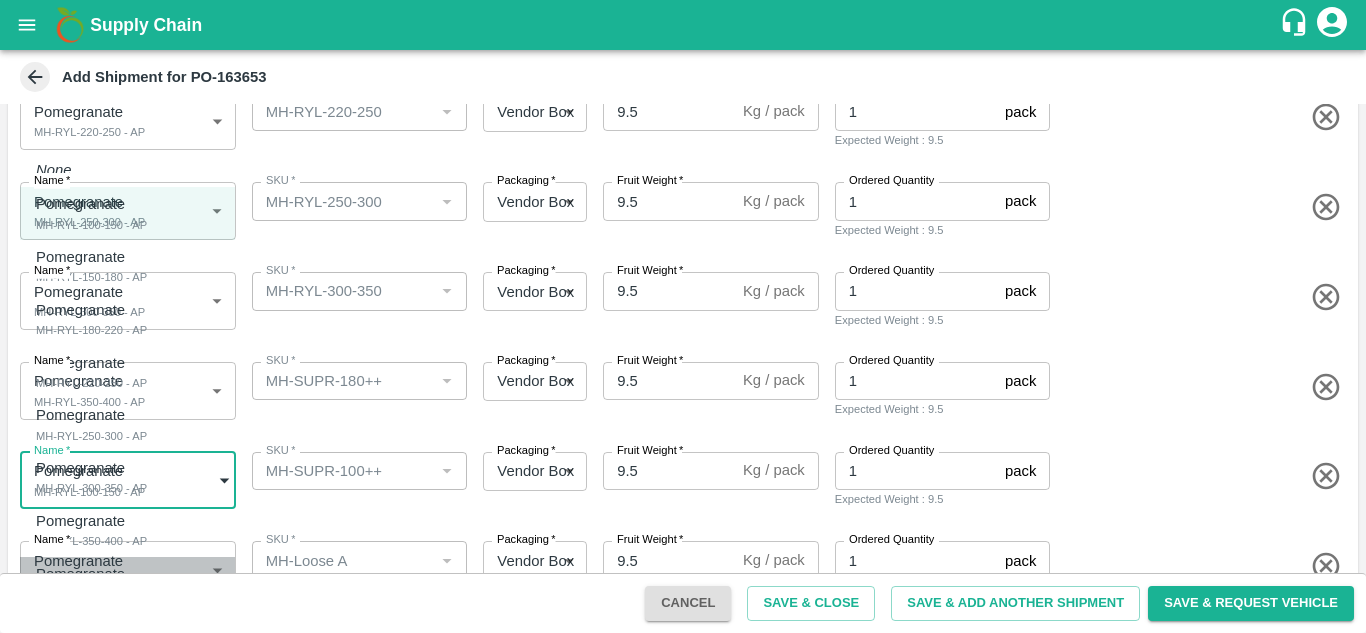 click on "Pomegranate" at bounding box center [86, 574] 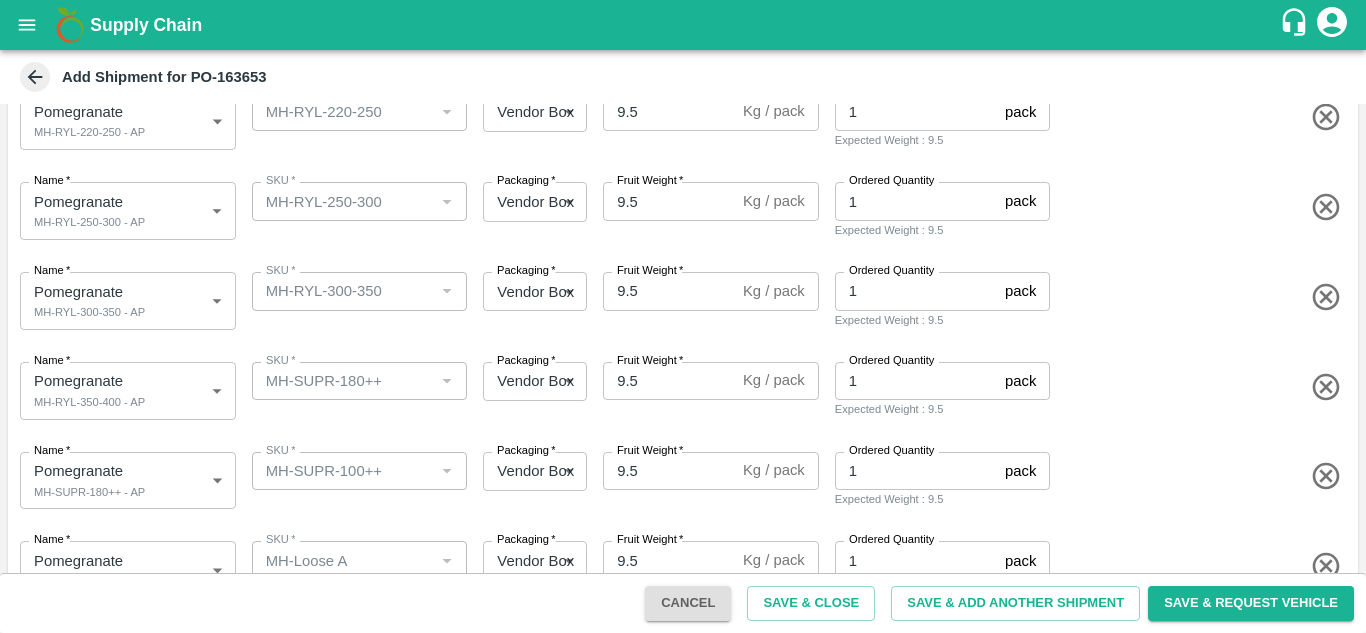 click on "SKU   * SKU   *" at bounding box center [356, 477] 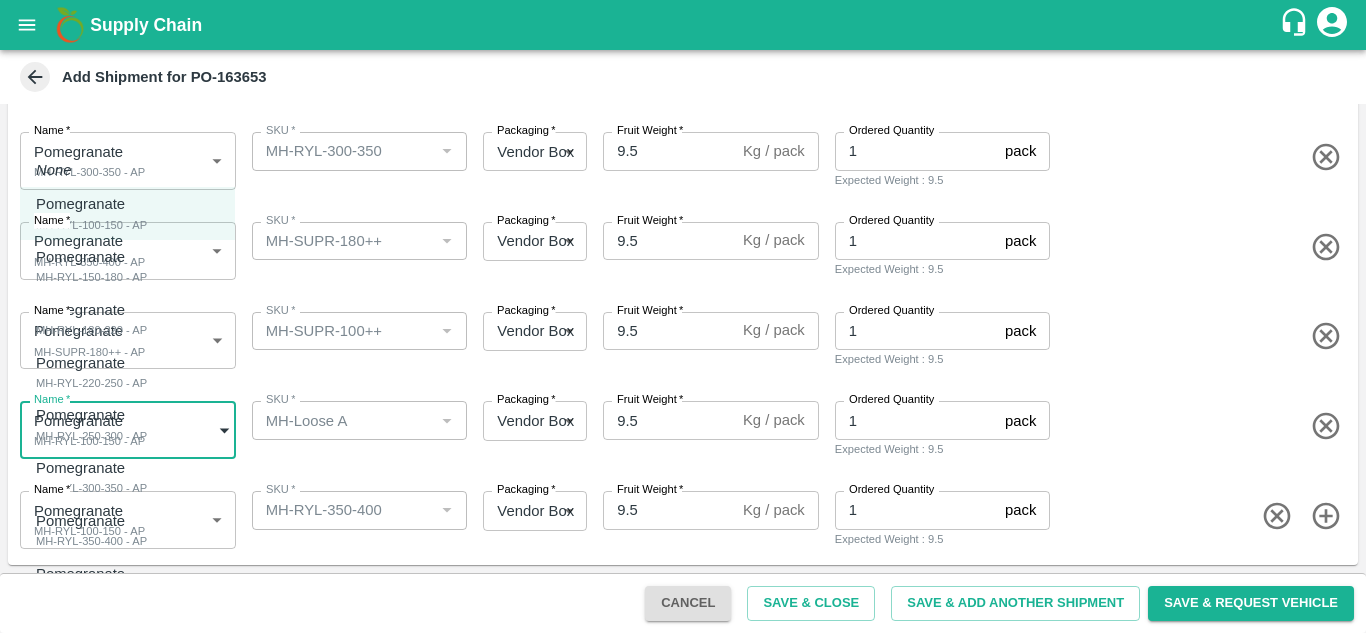 click on "Supply Chain Add Shipment for PO-163653 Type DC DC MO's Customer Customer (Material Orders)   * Customer (Material Orders)   * Instructions x Instructions NFI Source Warehouse   * NFI Source Warehouse   * VIEW Shipment Items Name   * Pomegranate MH-RYL-100-150 - AP  1823540 Name SKU   * SKU   * Packaging   * Vendor Box 276 Packaging Fruit Weight   * 9.5 Kg /   pack Fruit Weight Ordered Quantity 1 pack Ordered Quantity Expected Weight :   9.5 Name   * Pomegranate MH-RYL-150-180 - AP  1823541 Name SKU   * SKU   * Packaging   * Vendor Box 276 Packaging Fruit Weight   * 9.5 Kg /   pack Fruit Weight Ordered Quantity 1 pack Ordered Quantity Expected Weight :   9.5 Name   * Pomegranate MH-RYL-180-220 - AP  1823542 Name SKU   * SKU   * Packaging   * Vendor Box 276 Packaging Fruit Weight   * 9.5 Kg /   pack Fruit Weight Ordered Quantity 1 pack Ordered Quantity Expected Weight :   9.5 Name   * Pomegranate MH-RYL-220-250 - AP  1823543 Name SKU   * SKU   * Packaging   * 276 *" at bounding box center (683, 316) 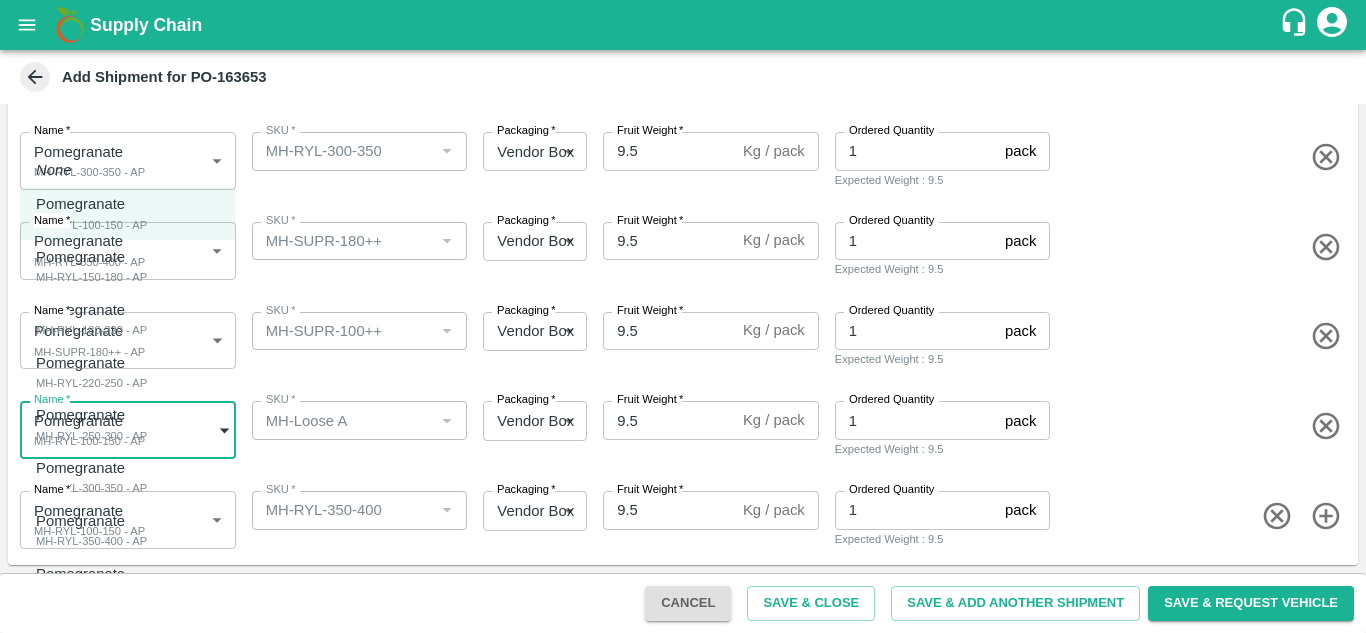 click at bounding box center (683, 316) 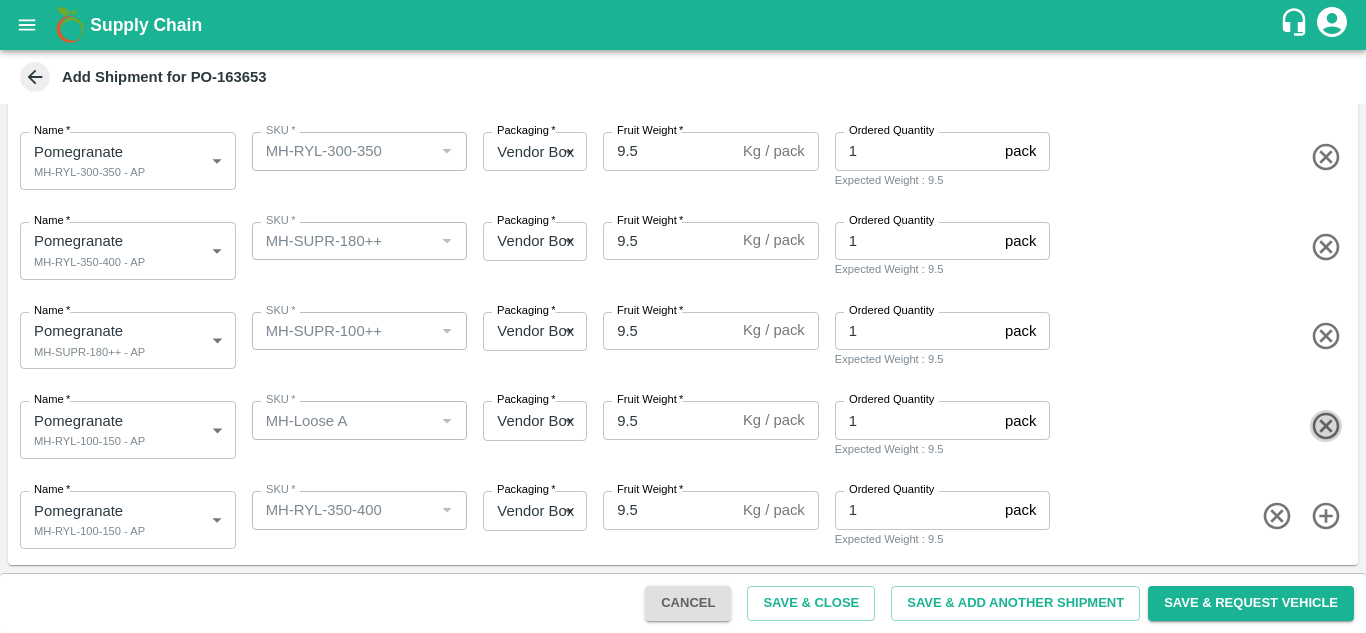 click 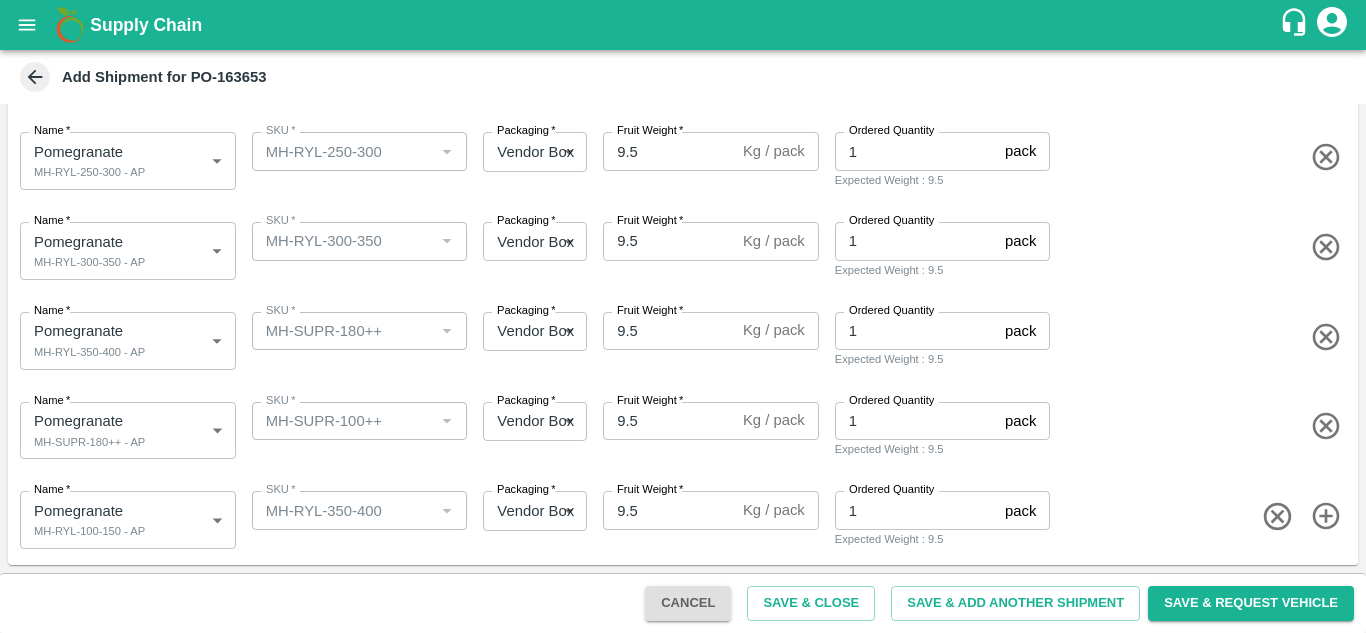 scroll, scrollTop: 565, scrollLeft: 0, axis: vertical 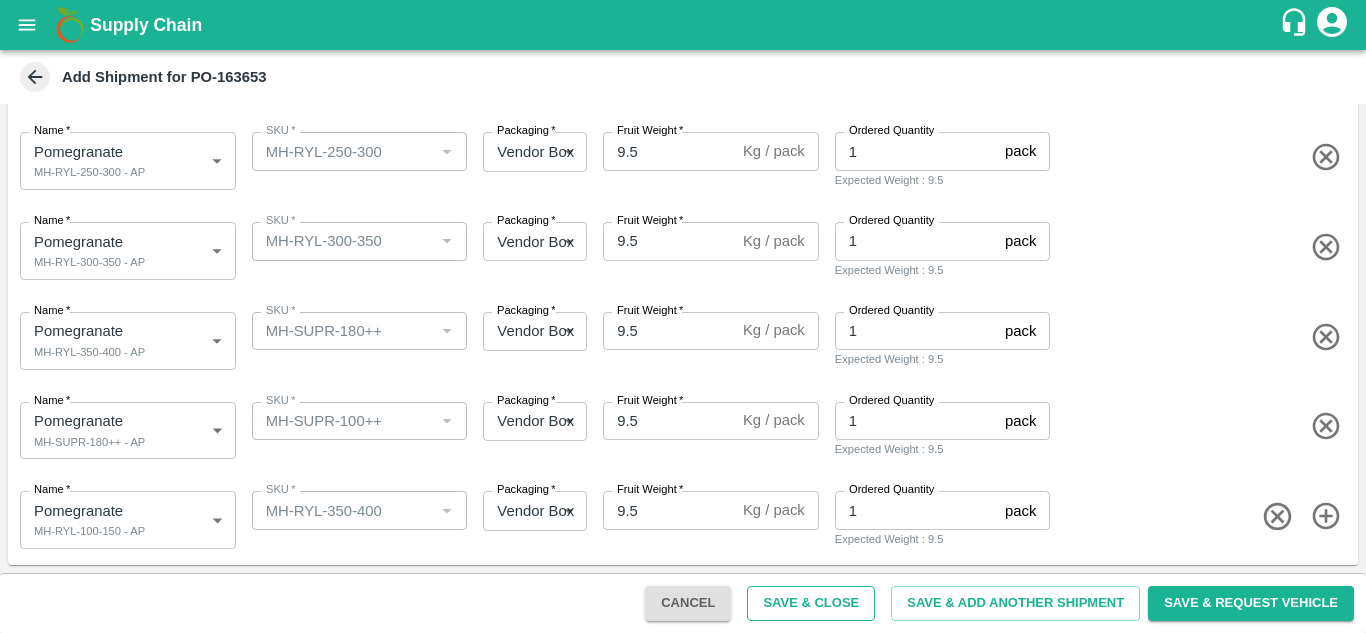 click on "Save & Close" at bounding box center [811, 603] 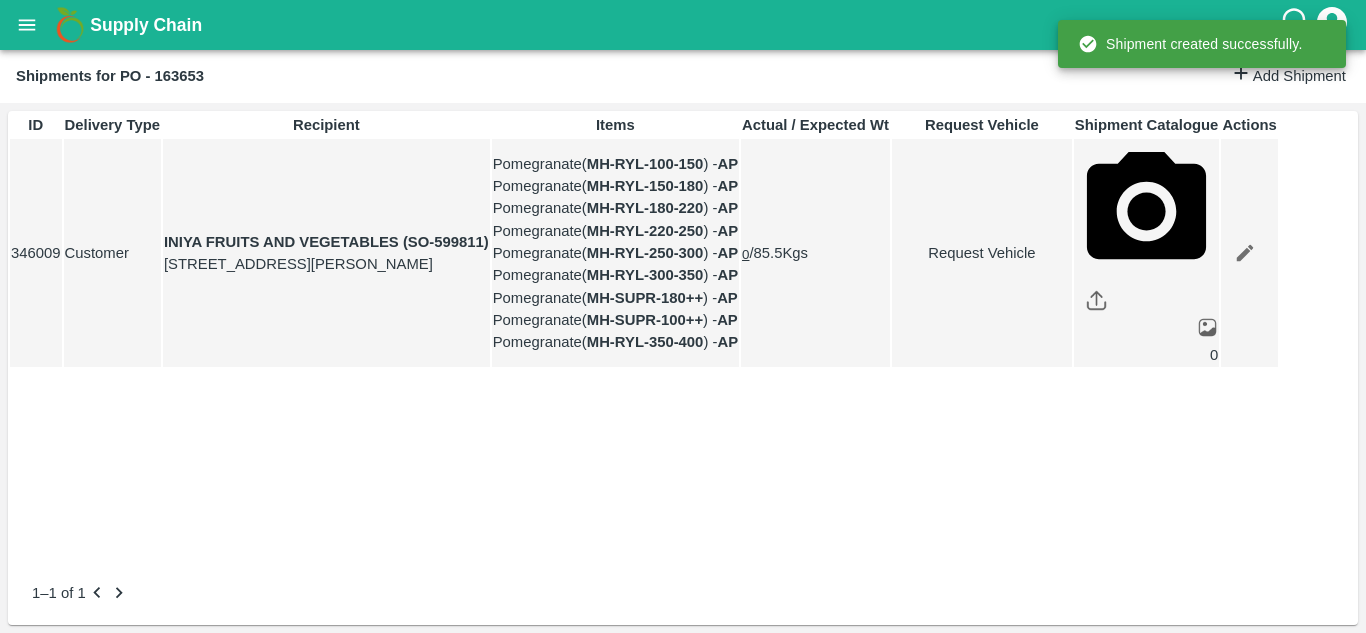click on "Request Vehicle" at bounding box center [982, 253] 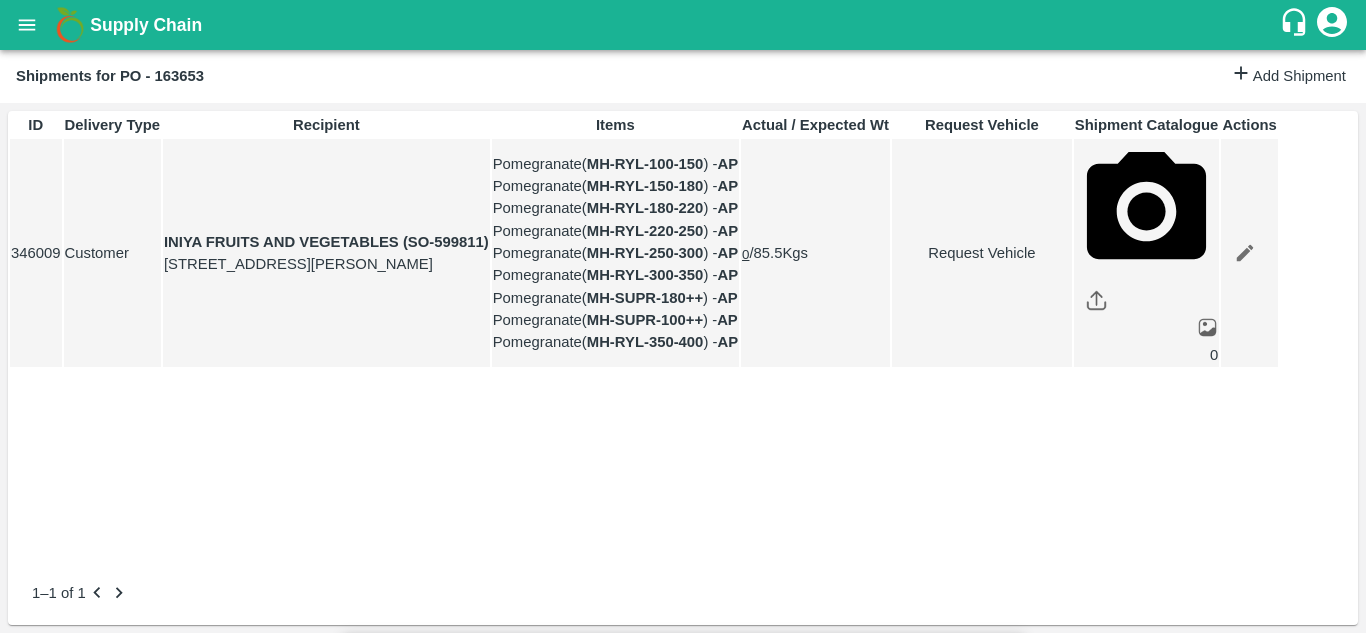 type on "[DATE] 10:52 AM" 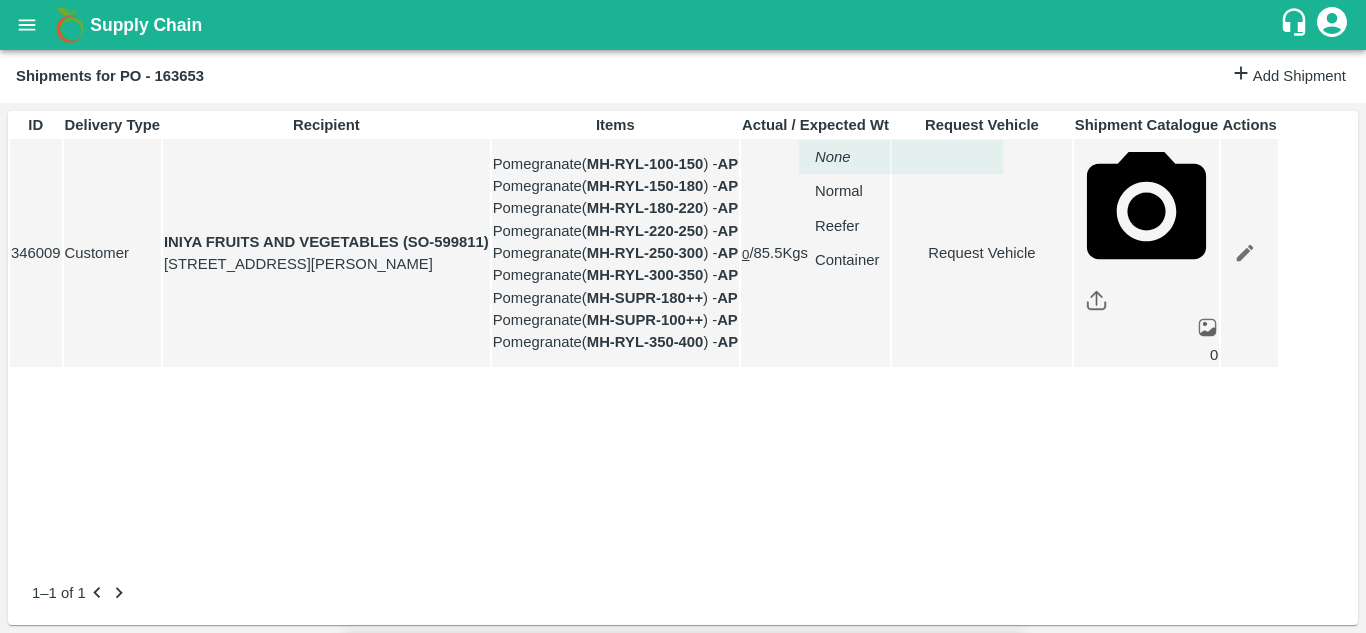 click on "Supply Chain Shipments for PO - 163653 Add Shipment ID Delivery Type Recipient Items Actual / Expected Wt Request Vehicle Shipment Catalogue Actions 346009 Customer INIYA FRUITS AND VEGETABLES (SO-599811) TC/73,  ANNA FRUITS MARKET KOYAMBEDU, Chennai, Chennai, TAMILNADU, 600092 Pomegranate  ( MH-RYL-100-150 )   -  AP Pomegranate  ( MH-RYL-150-180 )   -  AP Pomegranate  ( MH-RYL-180-220 )   -  AP Pomegranate  ( MH-RYL-220-250 )   -  AP Pomegranate  ( MH-RYL-250-300 )   -  AP Pomegranate  ( MH-RYL-300-350 )   -  AP Pomegranate  ( MH-SUPR-180++ )   -  AP Pomegranate  ( MH-SUPR-100++ )   -  AP Pomegranate  ( MH-RYL-350-400 )   -  AP 0 / 85.5  Kgs Request Vehicle   0 1–1 of 1 Jeewana CC Avinash kumar Logout Request Vehicle Expected Loading Time   * 15/07/2025 12:00 AM Expected Loading Time Expected Delivery Time   * 19/07/2025 10:52 AM Expected Delivery Time Vehicle type   * ​ Vehicle type Pick Up: PO/V/UMBARE/163653 Bedshinge, Pune, Pune, Maharashtra Delivery: INIYA FRUITS AND VEGETABLES (SO-599811) Kgs" at bounding box center [683, 316] 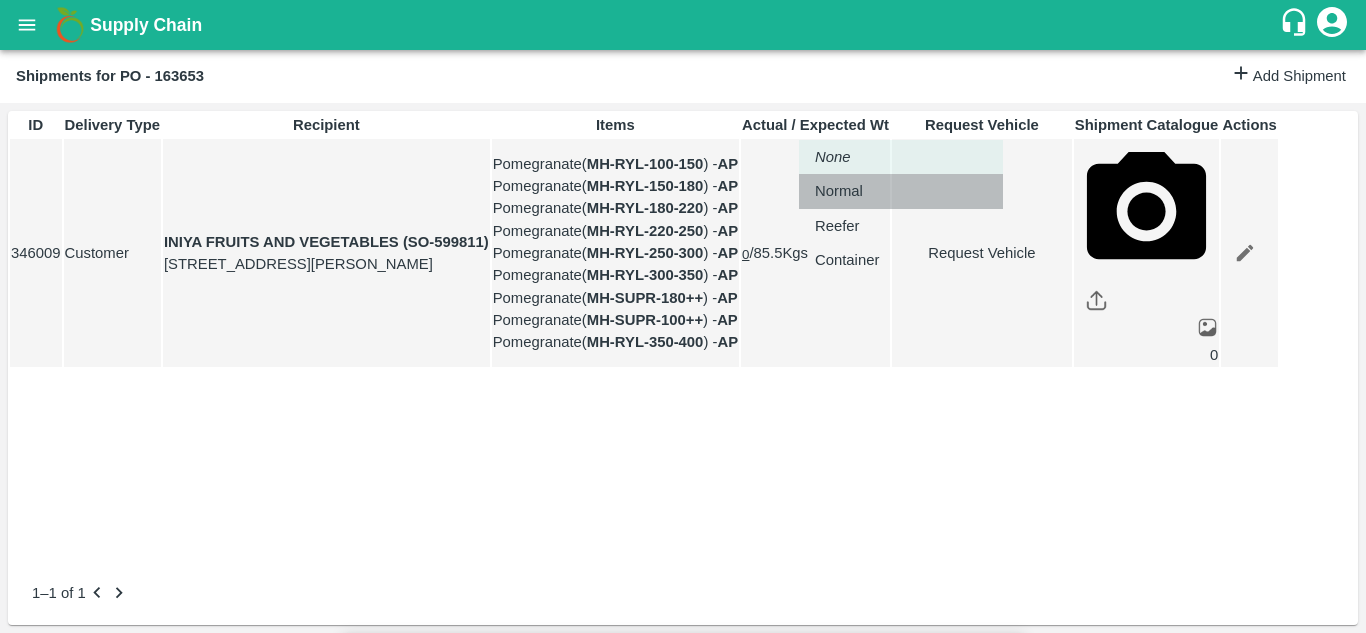 click on "Normal" at bounding box center (839, 191) 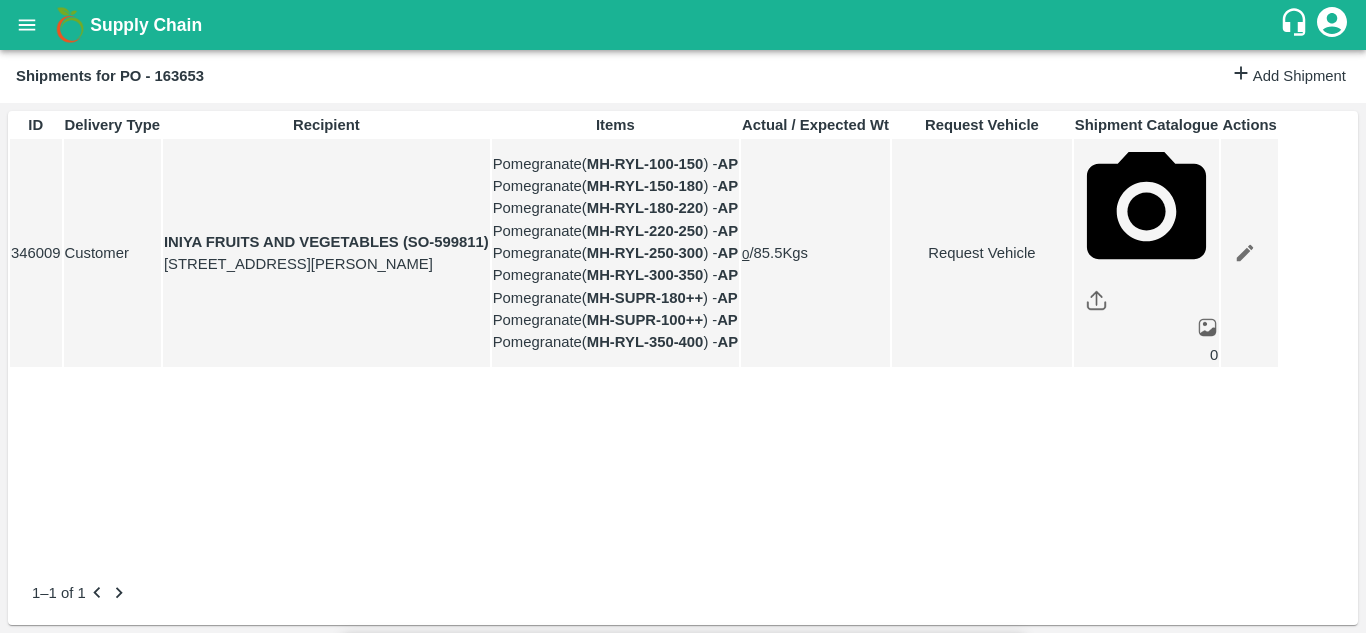 click on "Submit" at bounding box center [985, 1811] 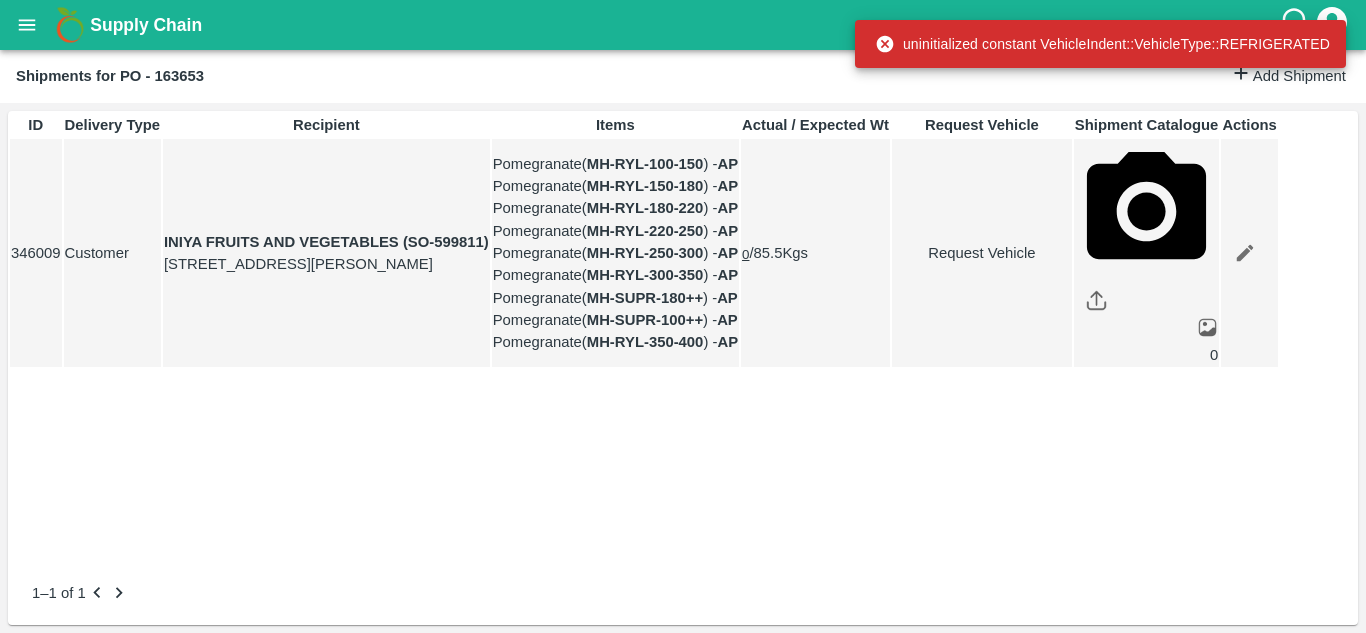 click on "Request Vehicle" at bounding box center (982, 253) 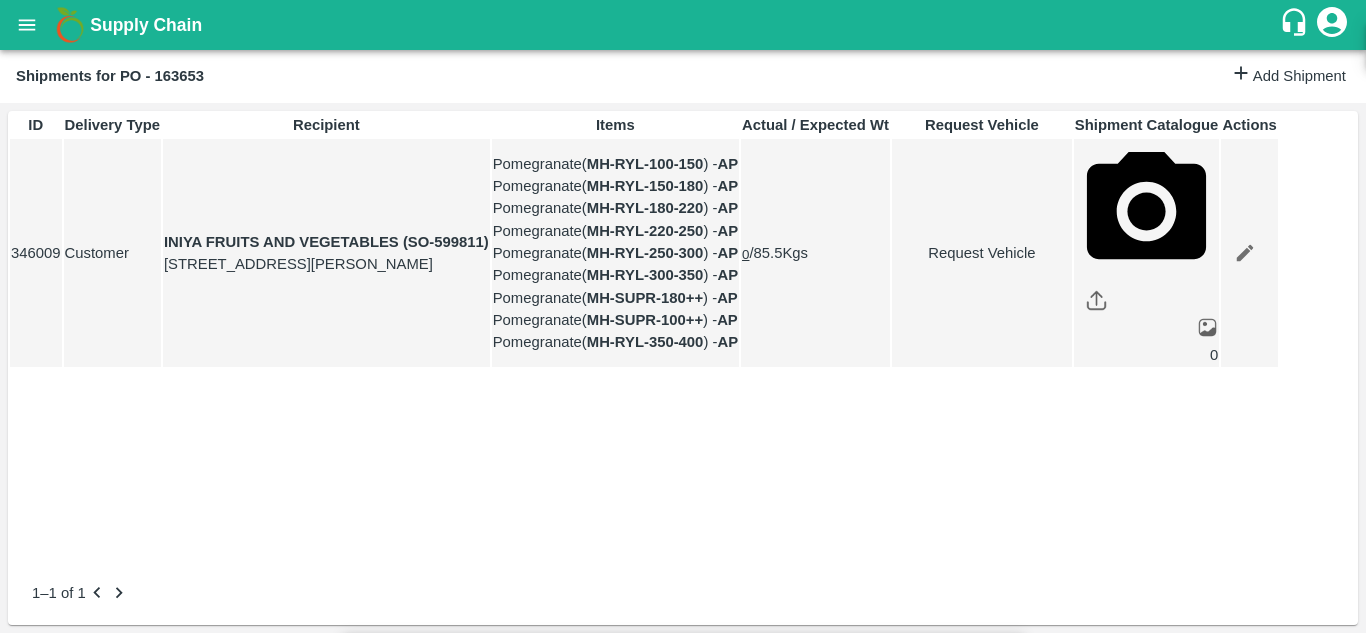type on "1" 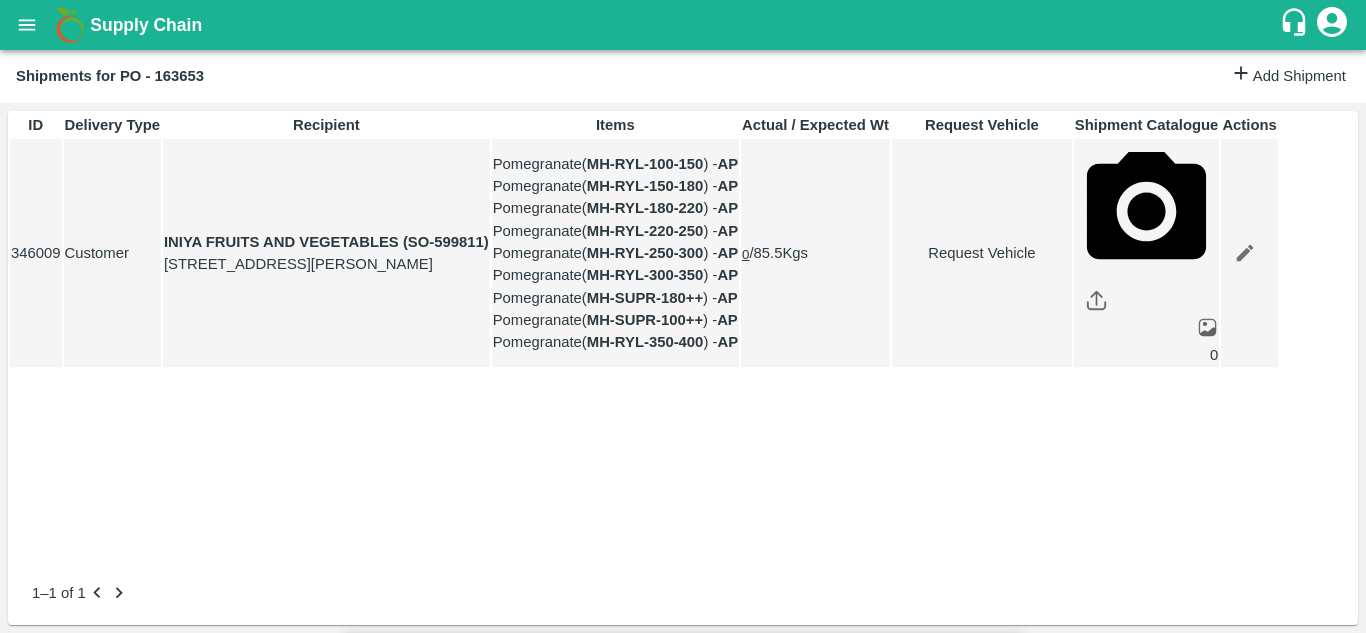 click on "Submit" at bounding box center (985, 1811) 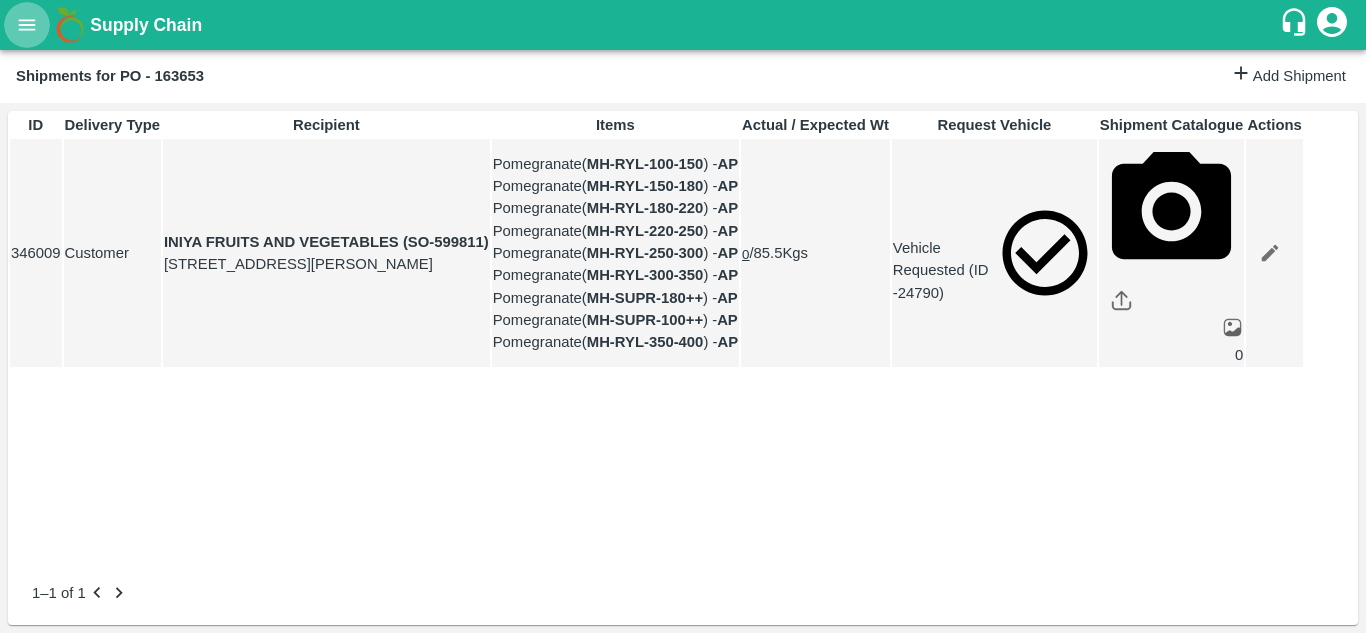 click 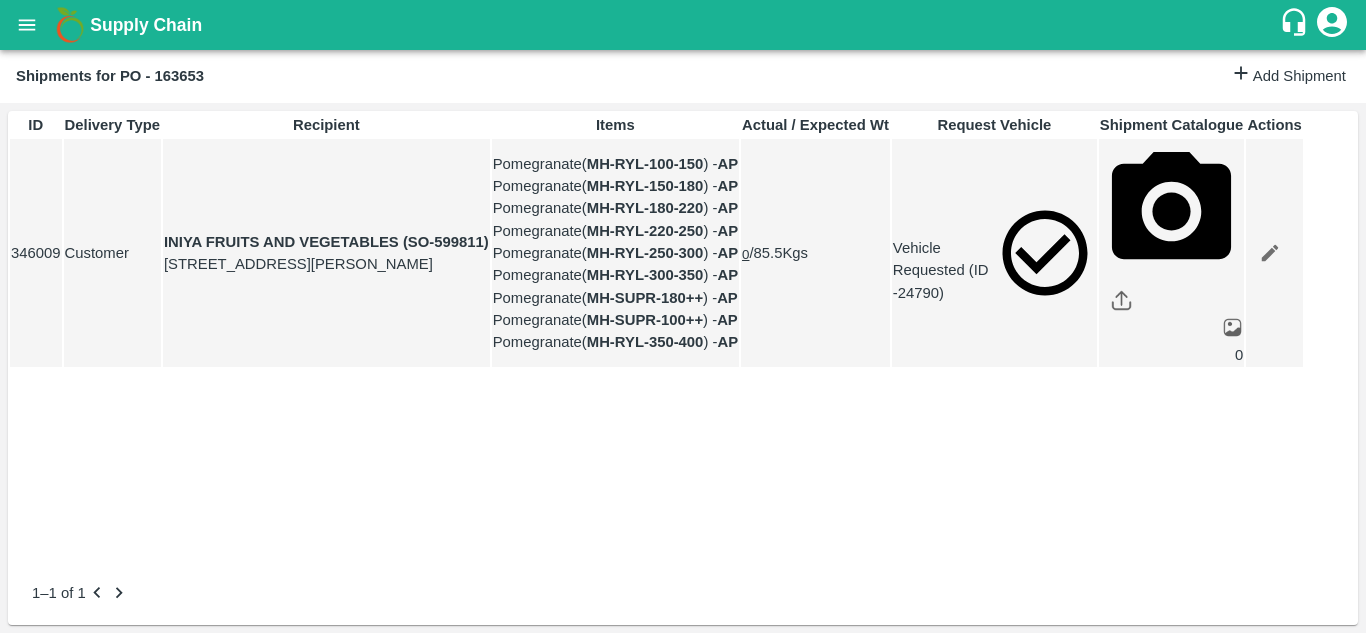 click on "Purchase Orders" at bounding box center [148, 738] 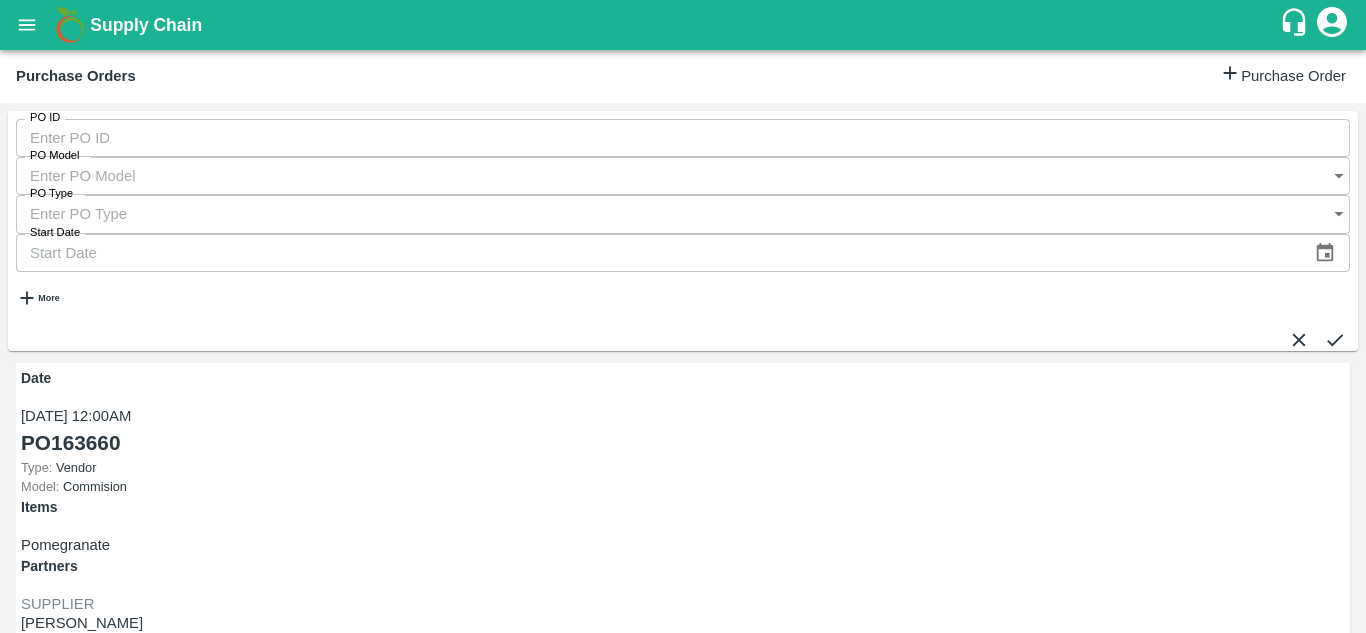 scroll, scrollTop: 542, scrollLeft: 0, axis: vertical 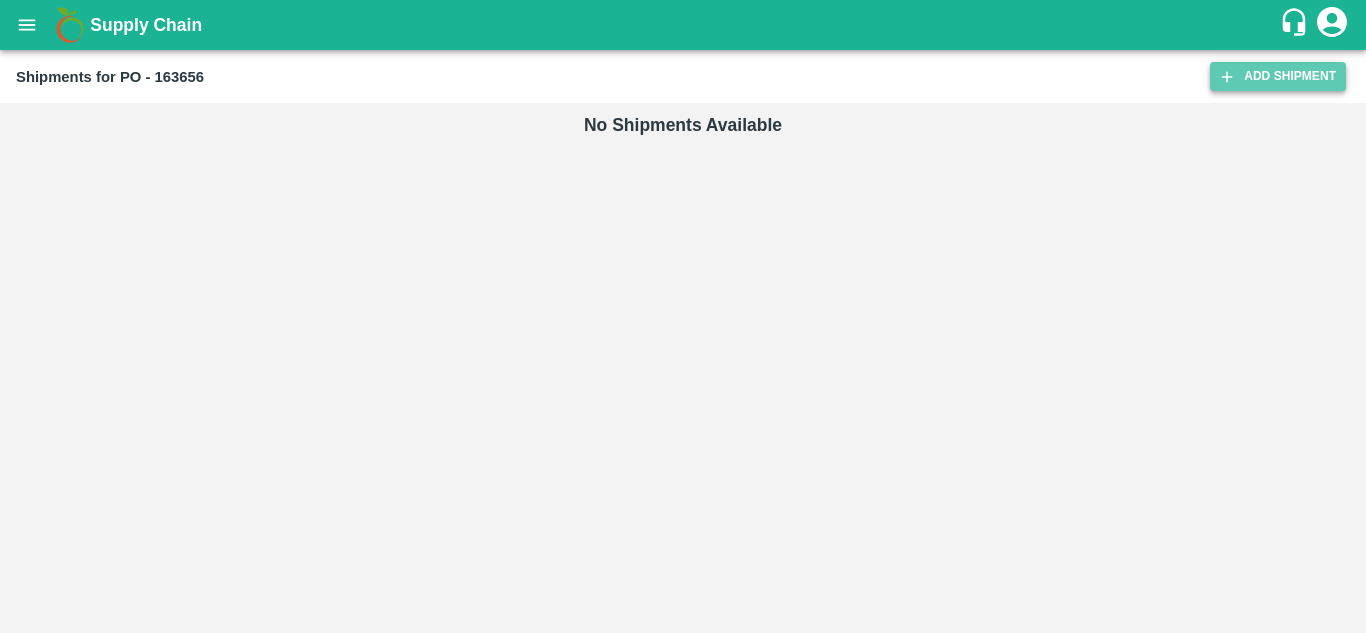 click on "Add Shipment" at bounding box center (1278, 76) 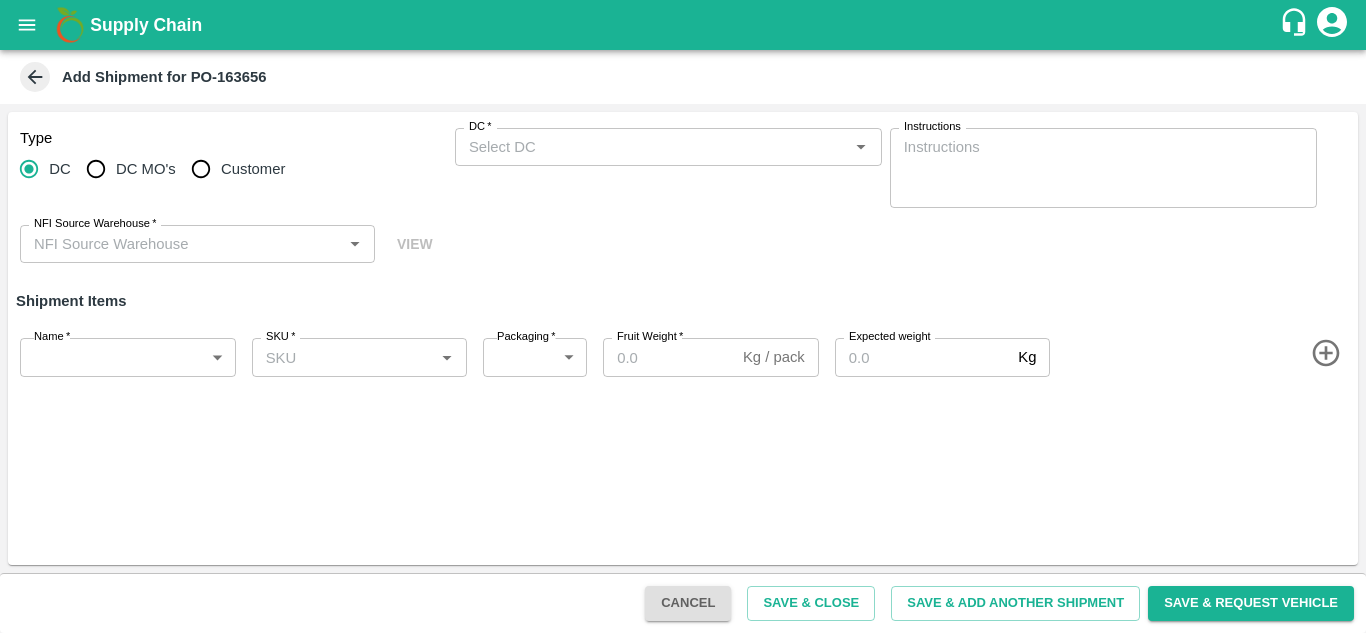 scroll, scrollTop: 0, scrollLeft: 0, axis: both 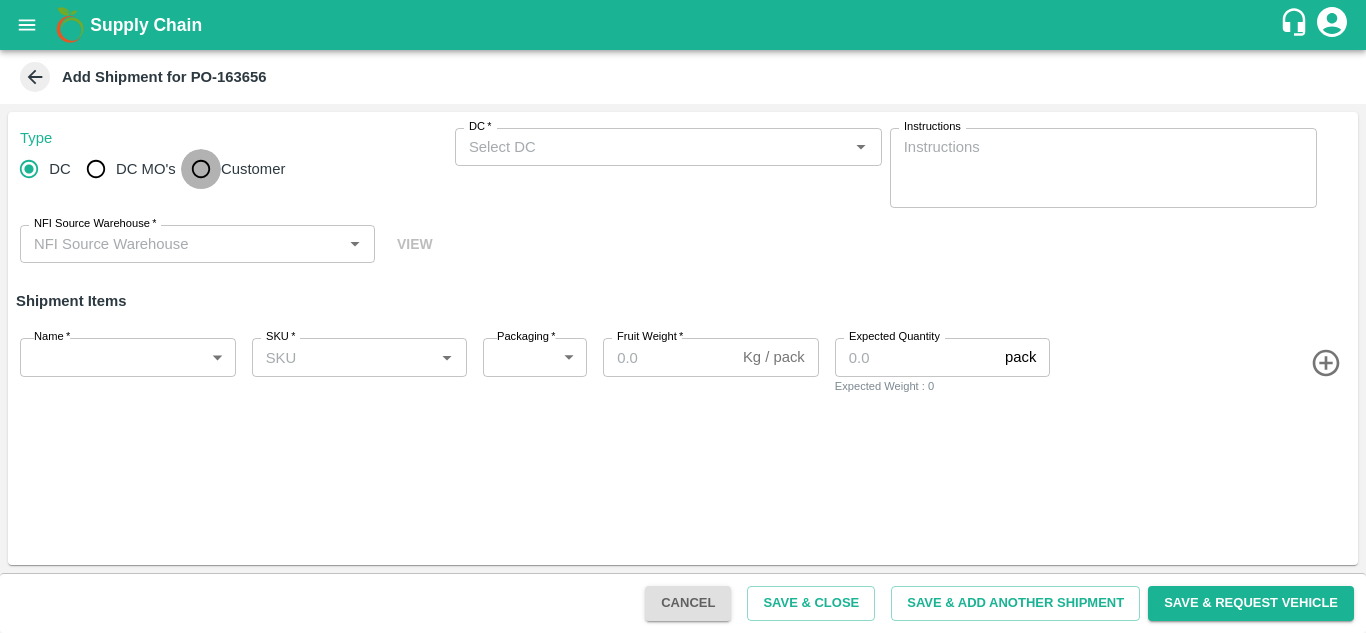 click on "Customer" at bounding box center (201, 169) 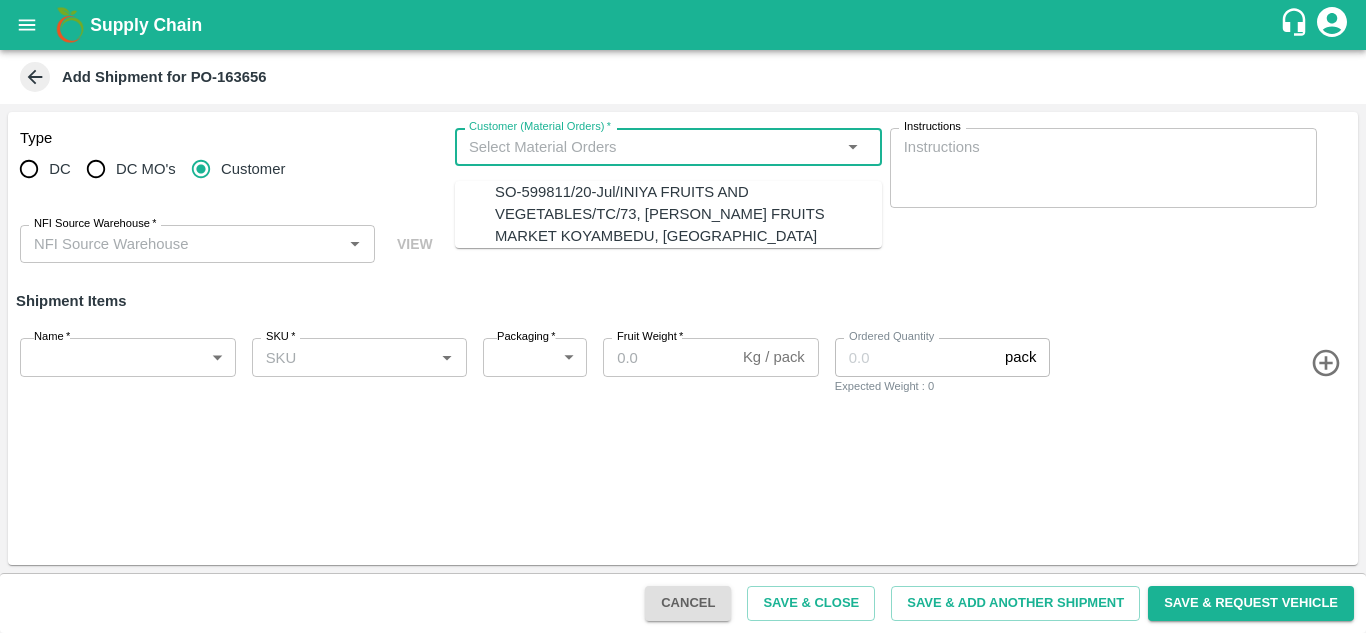 click on "Customer (Material Orders)   *" at bounding box center (652, 147) 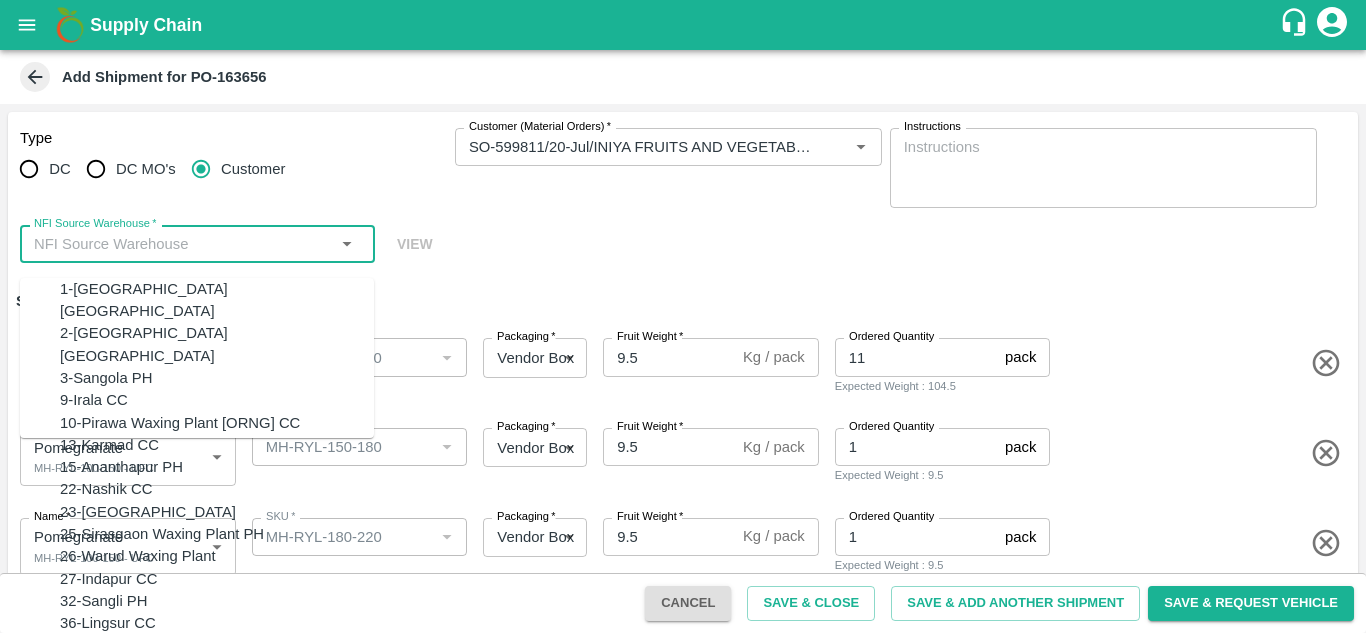 click on "NFI Source Warehouse   *" at bounding box center (181, 244) 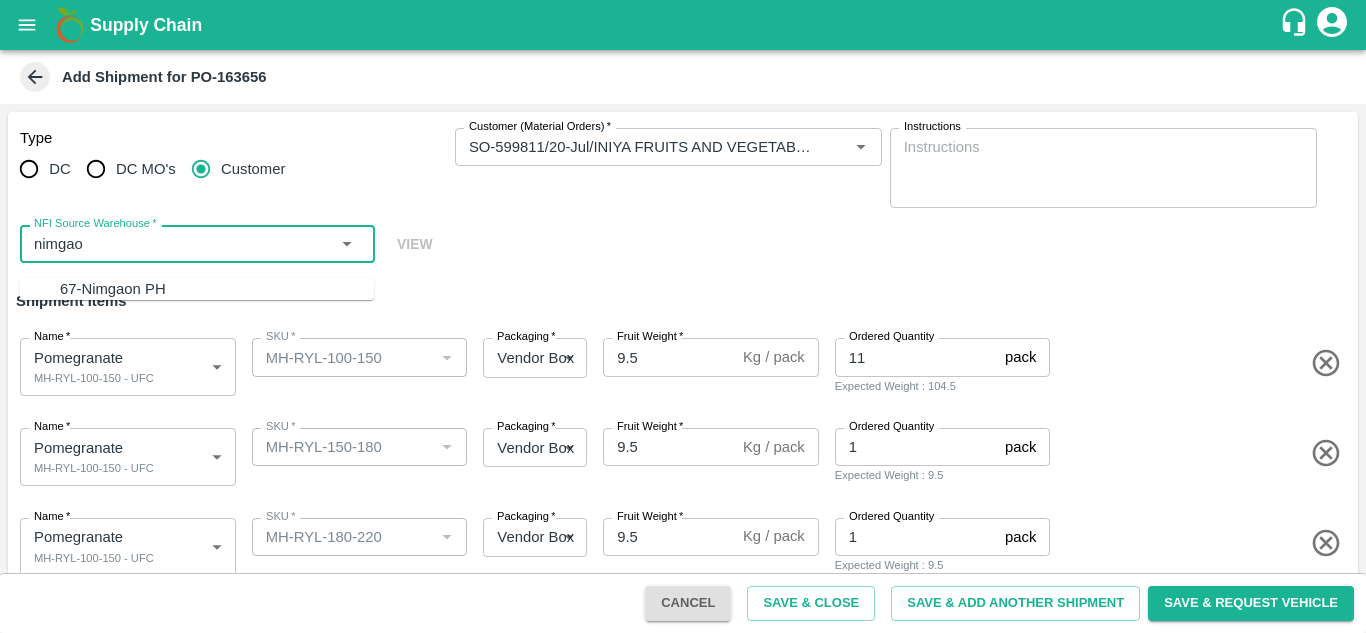 click on "67-Nimgaon PH" at bounding box center [217, 289] 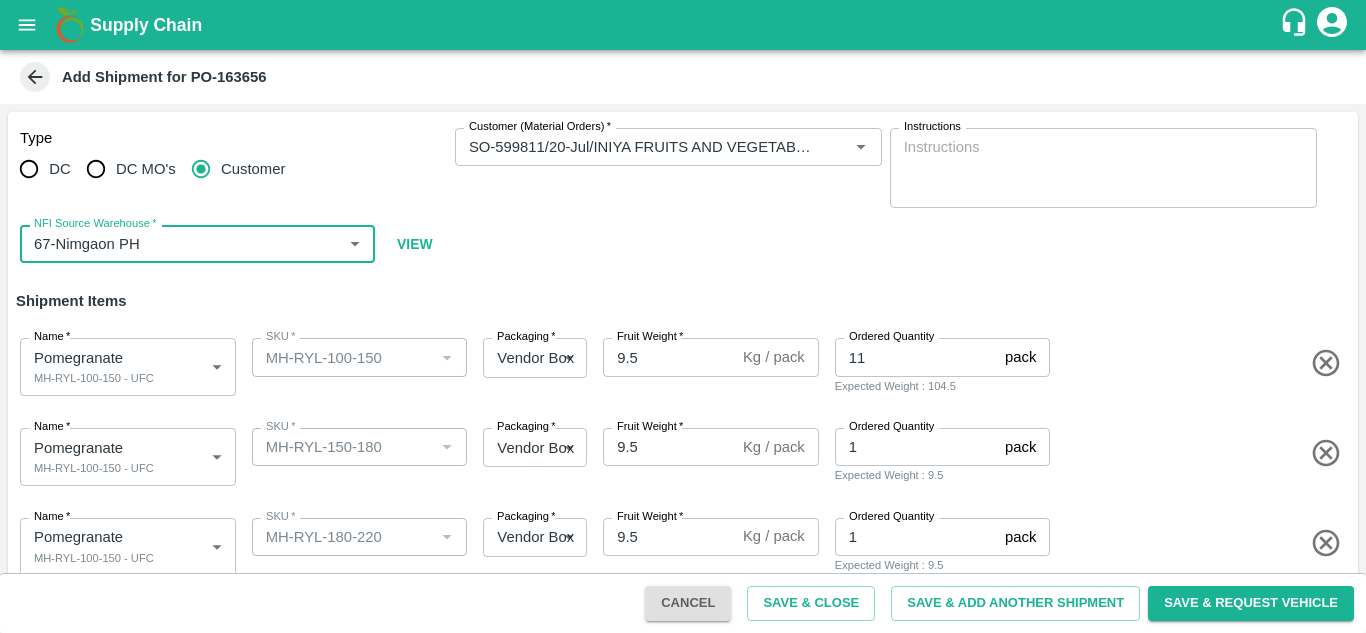 type on "67-Nimgaon PH" 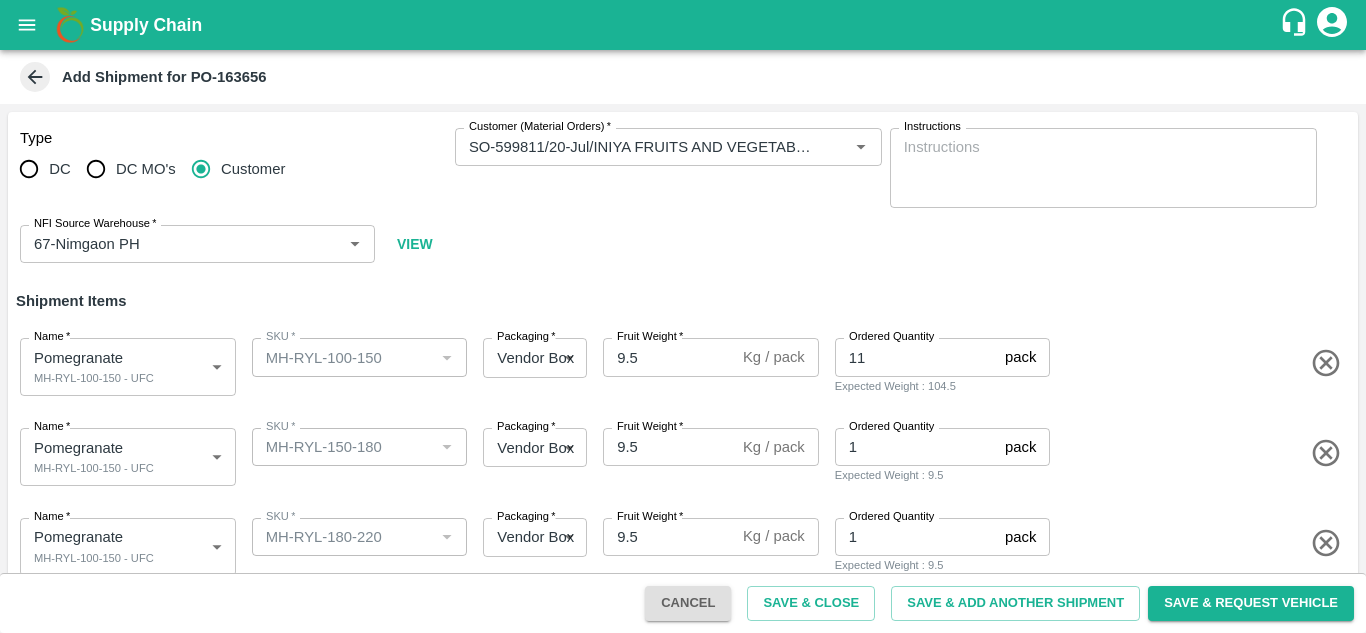 click on "Type DC DC MO's Customer Customer (Material Orders)   * Customer (Material Orders)   * Instructions x Instructions NFI Source Warehouse   * NFI Source Warehouse   * VIEW" at bounding box center [683, 196] 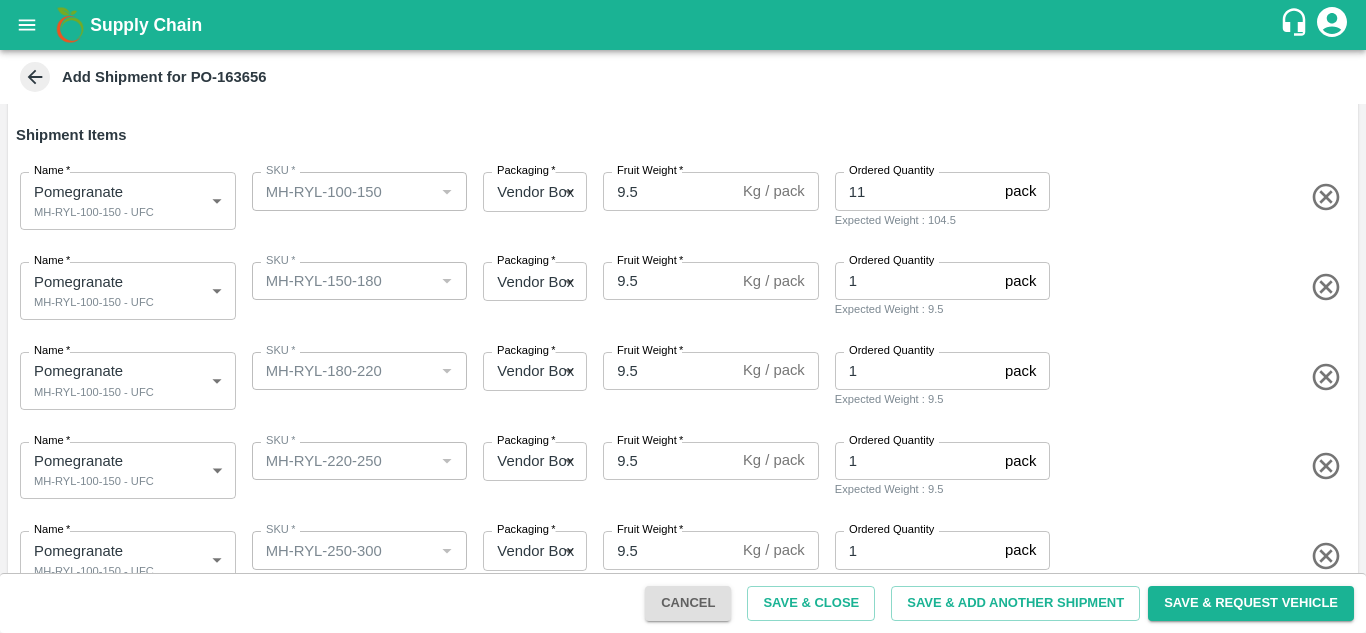 scroll, scrollTop: 168, scrollLeft: 0, axis: vertical 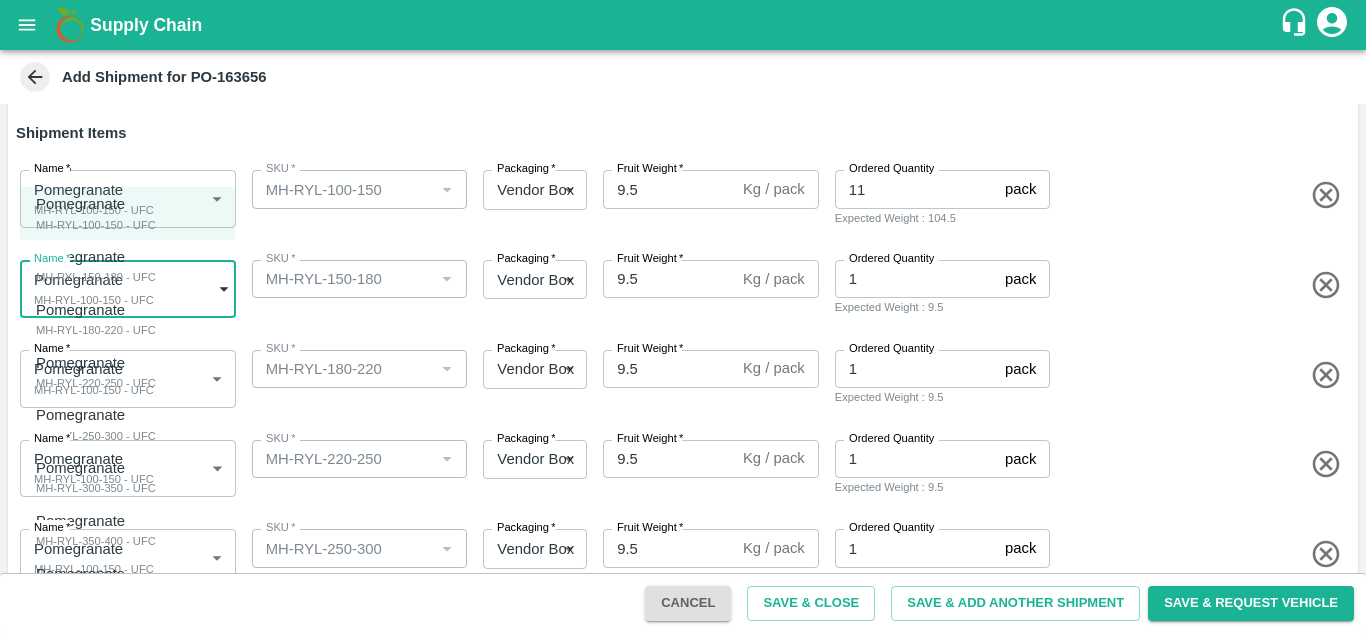 click on "Supply Chain Add Shipment for PO-163656 Type DC DC MO's Customer Customer (Material Orders)   * Customer (Material Orders)   * Instructions x Instructions NFI Source Warehouse   * NFI Source Warehouse   * VIEW Shipment Items Name   * Pomegranate MH-RYL-100-150 - UFC  1823563 Name SKU   * SKU   * Packaging   * Vendor Box 276 Packaging Fruit Weight   * 9.5 Kg /   pack Fruit Weight Ordered Quantity 11 pack Ordered Quantity Expected Weight :   104.5 Name   * Pomegranate MH-RYL-100-150 - UFC  1823563 Name SKU   * SKU   * Packaging   * Vendor Box 276 Packaging Fruit Weight   * 9.5 Kg /   pack Fruit Weight Ordered Quantity 1 pack Ordered Quantity Expected Weight :   9.5 Name   * Pomegranate MH-RYL-100-150 - UFC  1823563 Name SKU   * SKU   * Packaging   * Vendor Box 276 Packaging Fruit Weight   * 9.5 Kg /   pack Fruit Weight Ordered Quantity 1 pack Ordered Quantity Expected Weight :   9.5 Name   * Pomegranate MH-RYL-100-150 - UFC  1823563 Name SKU   * SKU   * Packaging" at bounding box center [683, 316] 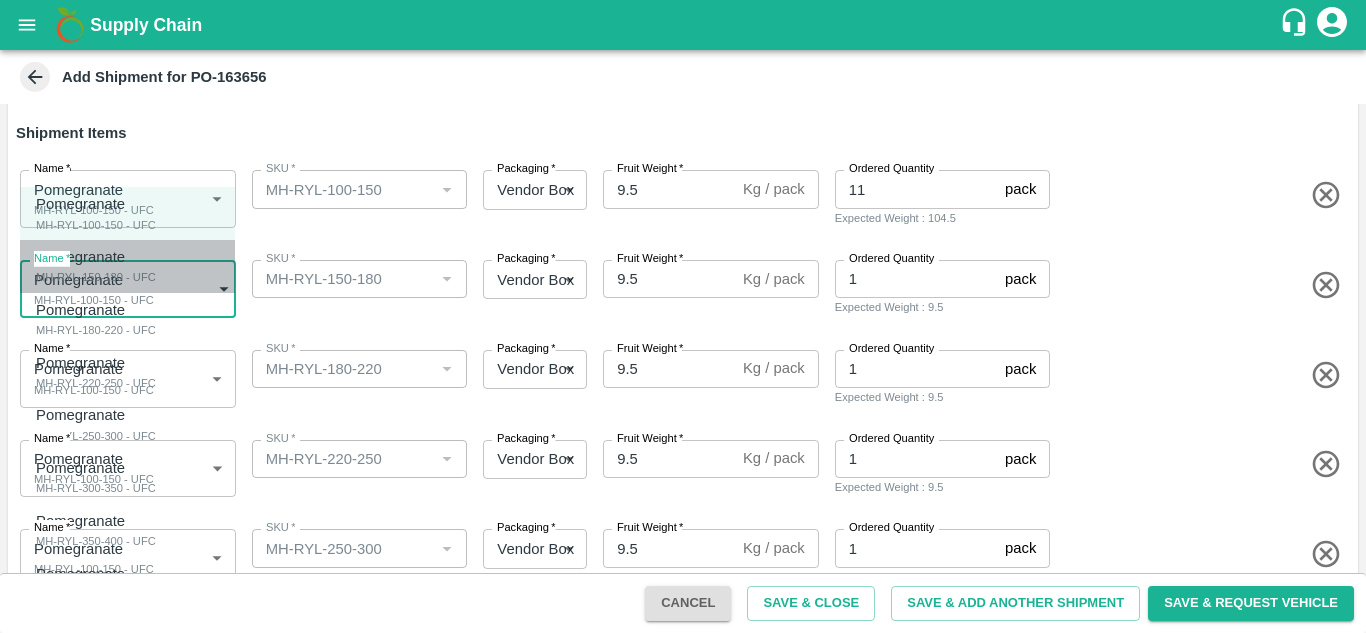 click on "Pomegranate MH-RYL-150-180 - UFC" at bounding box center [127, 266] 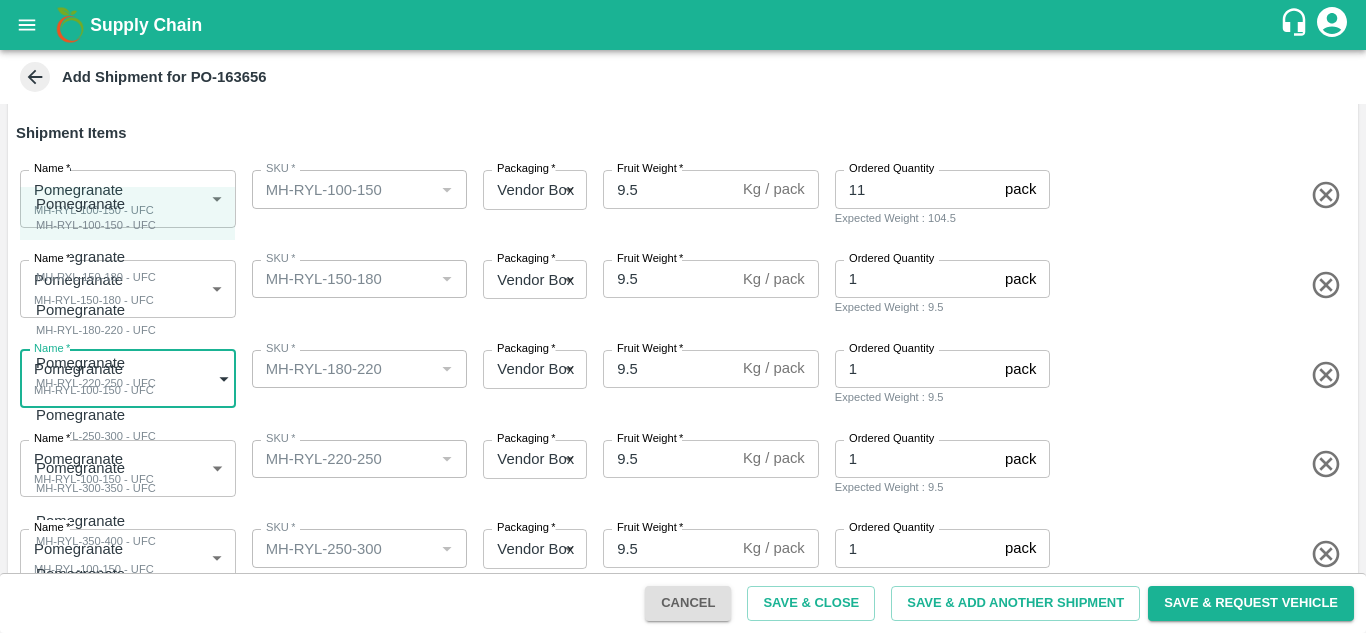 click on "Supply Chain Add Shipment for PO-163656 Type DC DC MO's Customer Customer (Material Orders)   * Customer (Material Orders)   * Instructions x Instructions NFI Source Warehouse   * NFI Source Warehouse   * VIEW Shipment Items Name   * Pomegranate MH-RYL-100-150 - UFC  1823563 Name SKU   * SKU   * Packaging   * Vendor Box 276 Packaging Fruit Weight   * 9.5 Kg /   pack Fruit Weight Ordered Quantity 11 pack Ordered Quantity Expected Weight :   104.5 Name   * Pomegranate MH-RYL-150-180 - UFC  1823564 Name SKU   * SKU   * Packaging   * Vendor Box 276 Packaging Fruit Weight   * 9.5 Kg /   pack Fruit Weight Ordered Quantity 1 pack Ordered Quantity Expected Weight :   9.5 Name   * Pomegranate MH-RYL-100-150 - UFC  1823563 Name SKU   * SKU   * Packaging   * Vendor Box 276 Packaging Fruit Weight   * 9.5 Kg /   pack Fruit Weight Ordered Quantity 1 pack Ordered Quantity Expected Weight :   9.5 Name   * Pomegranate MH-RYL-100-150 - UFC  1823563 Name SKU   * SKU   * Packaging" at bounding box center [683, 316] 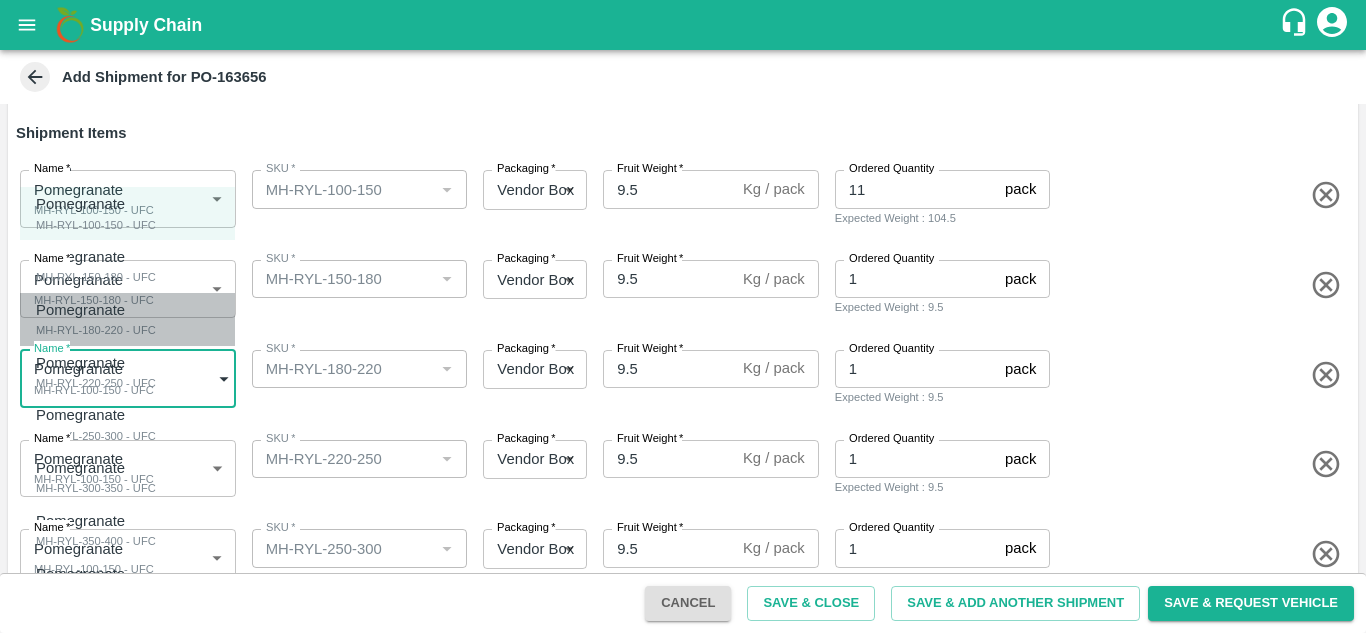 click on "MH-RYL-180-220 - UFC" at bounding box center [96, 330] 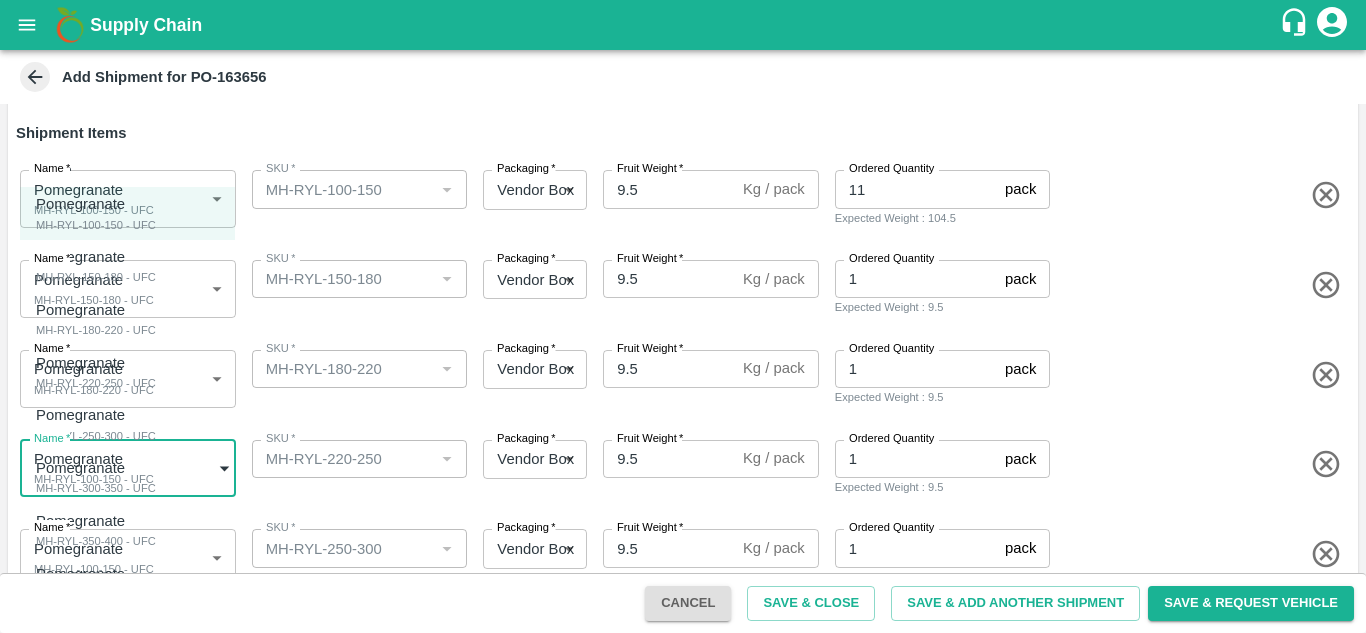 click on "Supply Chain Add Shipment for PO-163656 Type DC DC MO's Customer Customer (Material Orders)   * Customer (Material Orders)   * Instructions x Instructions NFI Source Warehouse   * NFI Source Warehouse   * VIEW Shipment Items Name   * Pomegranate MH-RYL-100-150 - UFC  1823563 Name SKU   * SKU   * Packaging   * Vendor Box 276 Packaging Fruit Weight   * 9.5 Kg /   pack Fruit Weight Ordered Quantity 11 pack Ordered Quantity Expected Weight :   104.5 Name   * Pomegranate MH-RYL-150-180 - UFC  1823564 Name SKU   * SKU   * Packaging   * Vendor Box 276 Packaging Fruit Weight   * 9.5 Kg /   pack Fruit Weight Ordered Quantity 1 pack Ordered Quantity Expected Weight :   9.5 Name   * Pomegranate MH-RYL-180-220 - UFC  1823565 Name SKU   * SKU   * Packaging   * Vendor Box 276 Packaging Fruit Weight   * 9.5 Kg /   pack Fruit Weight Ordered Quantity 1 pack Ordered Quantity Expected Weight :   9.5 Name   * Pomegranate MH-RYL-100-150 - UFC  1823563 Name SKU   * SKU   * Packaging" at bounding box center (683, 316) 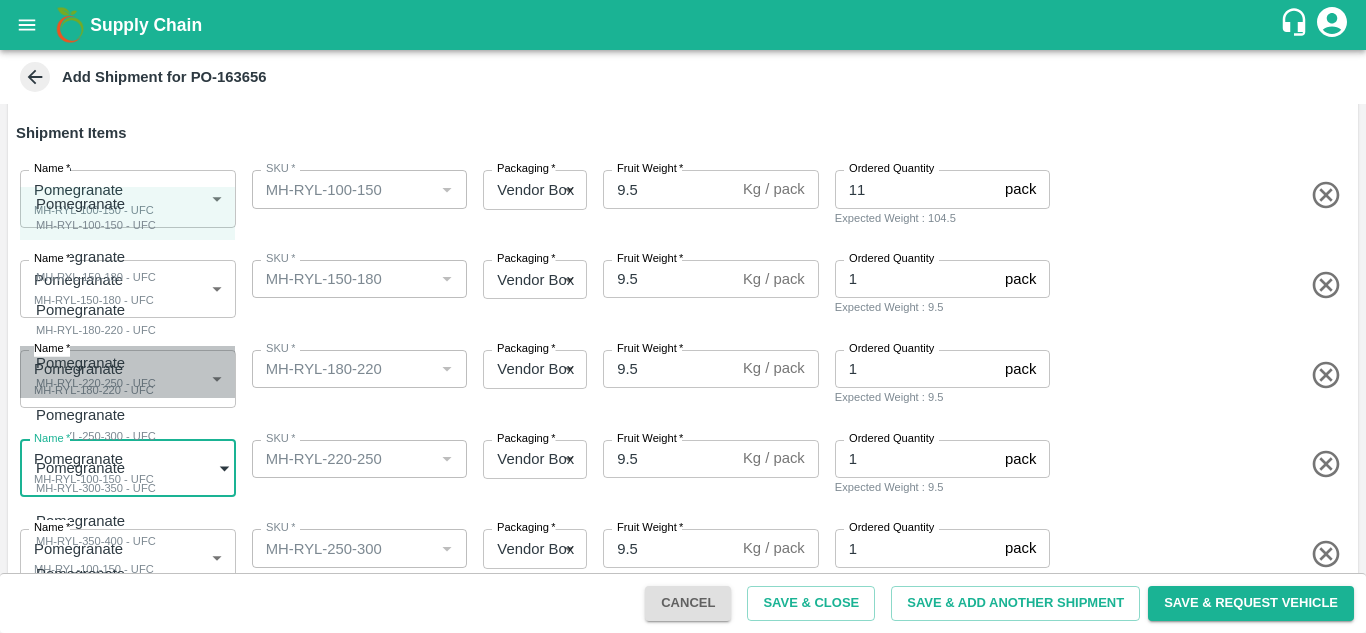 click on "Pomegranate" at bounding box center (91, 363) 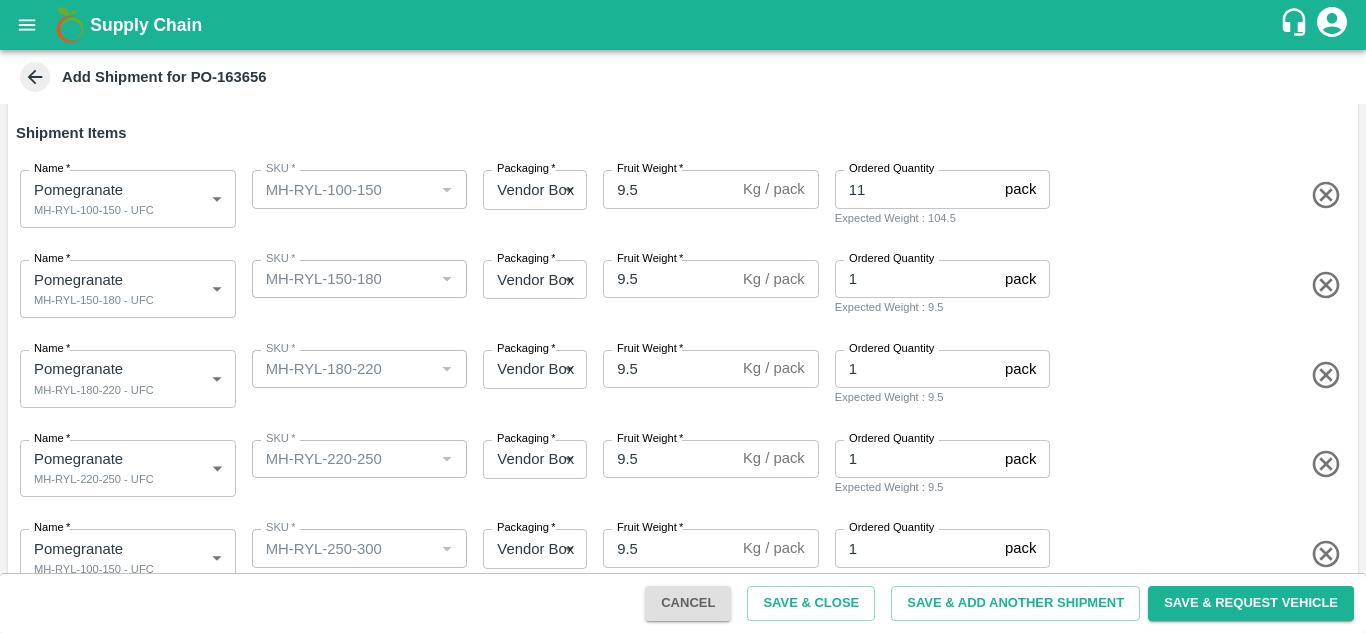 click on "Name   * Pomegranate MH-RYL-180-220 - UFC  1823565 Name SKU   * SKU   * Packaging   * Vendor Box 276 Packaging Fruit Weight   * 9.5 Kg /   pack Fruit Weight Ordered Quantity 1 pack Ordered Quantity Expected Weight :   9.5" at bounding box center (679, 375) 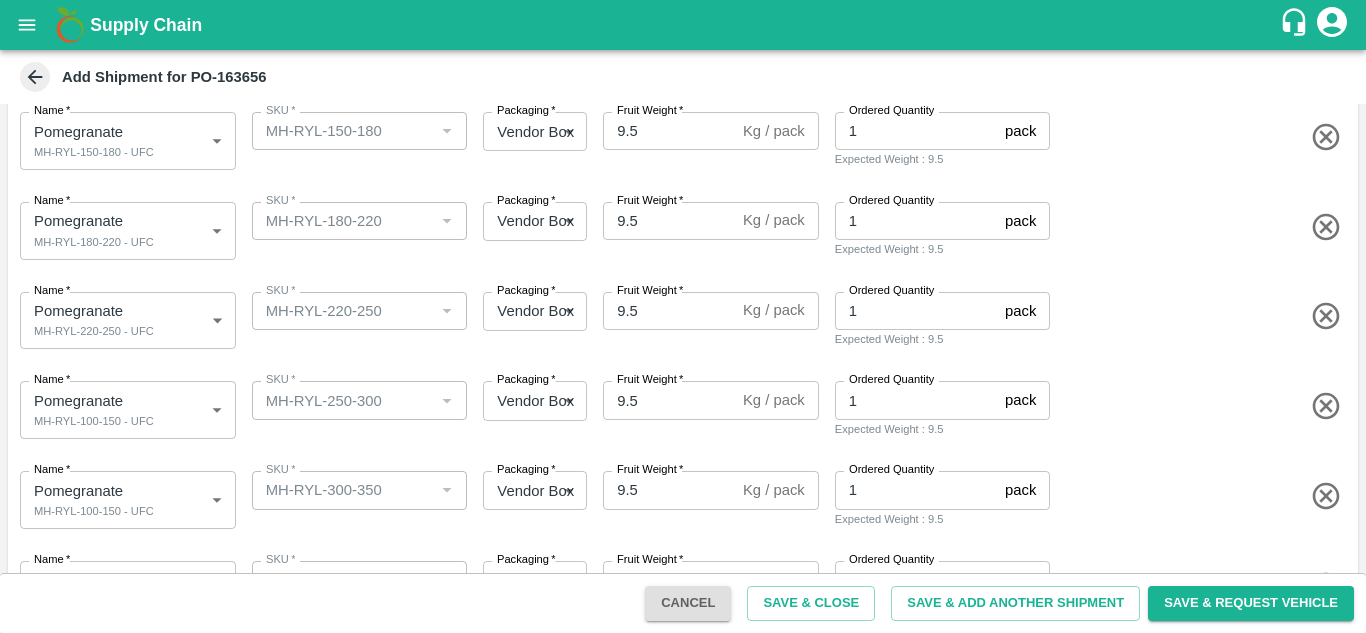 scroll, scrollTop: 322, scrollLeft: 0, axis: vertical 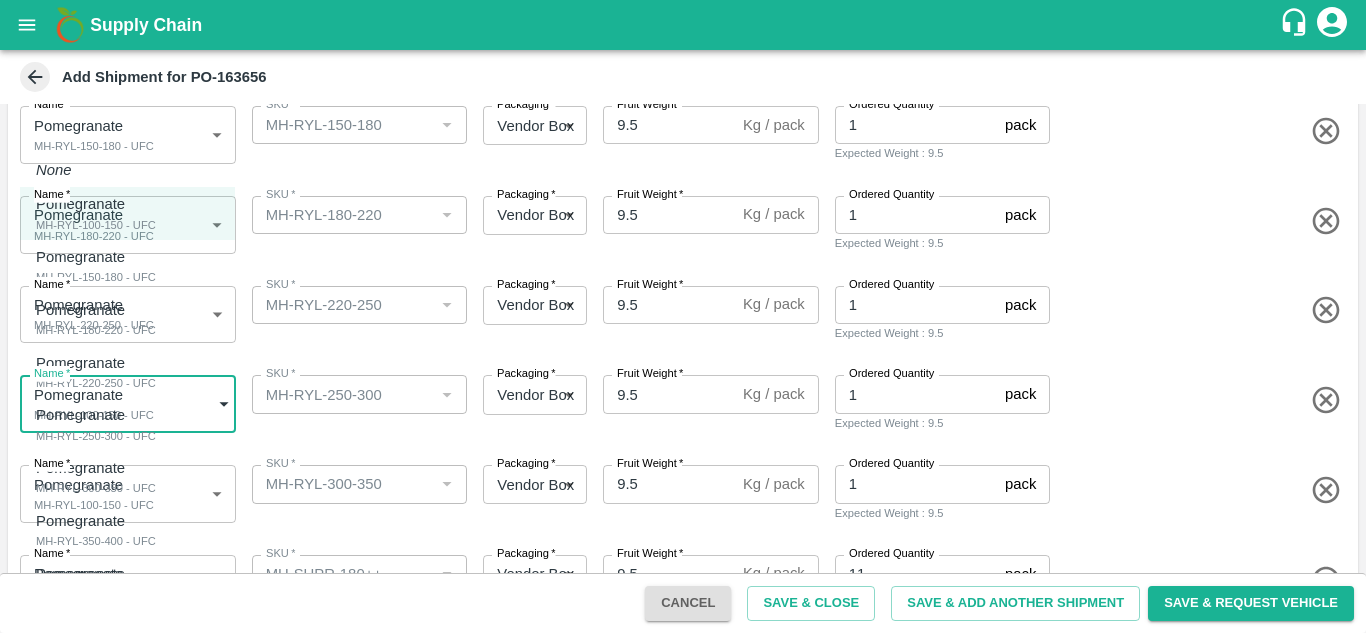 click on "Supply Chain Add Shipment for PO-163656 Type DC DC MO's Customer Customer (Material Orders)   * Customer (Material Orders)   * Instructions x Instructions NFI Source Warehouse   * NFI Source Warehouse   * VIEW Shipment Items Name   * Pomegranate MH-RYL-100-150 - UFC  1823563 Name SKU   * SKU   * Packaging   * Vendor Box 276 Packaging Fruit Weight   * 9.5 Kg /   pack Fruit Weight Ordered Quantity 11 pack Ordered Quantity Expected Weight :   104.5 Name   * Pomegranate MH-RYL-150-180 - UFC  1823564 Name SKU   * SKU   * Packaging   * Vendor Box 276 Packaging Fruit Weight   * 9.5 Kg /   pack Fruit Weight Ordered Quantity 1 pack Ordered Quantity Expected Weight :   9.5 Name   * Pomegranate MH-RYL-180-220 - UFC  1823565 Name SKU   * SKU   * Packaging   * Vendor Box 276 Packaging Fruit Weight   * 9.5 Kg /   pack Fruit Weight Ordered Quantity 1 pack Ordered Quantity Expected Weight :   9.5 Name   * Pomegranate MH-RYL-220-250 - UFC  1823566 Name SKU   * SKU   * Packaging" at bounding box center (683, 316) 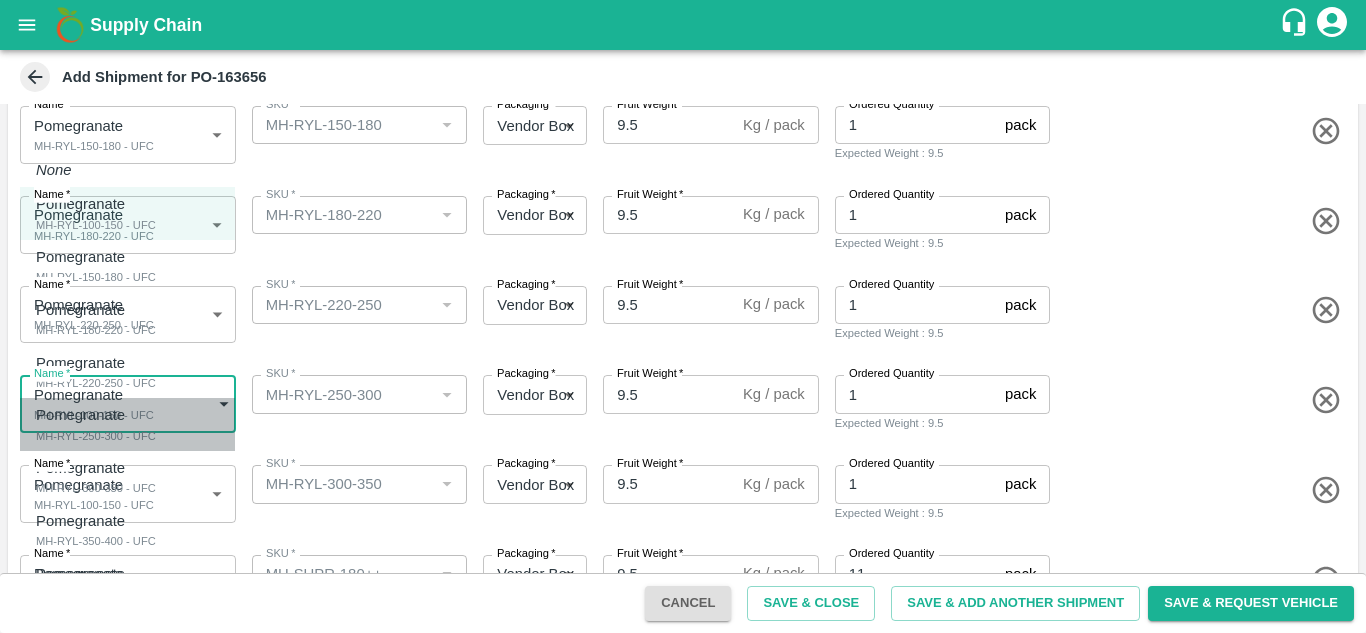 click on "Pomegranate MH-RYL-250-300 - UFC" at bounding box center (96, 424) 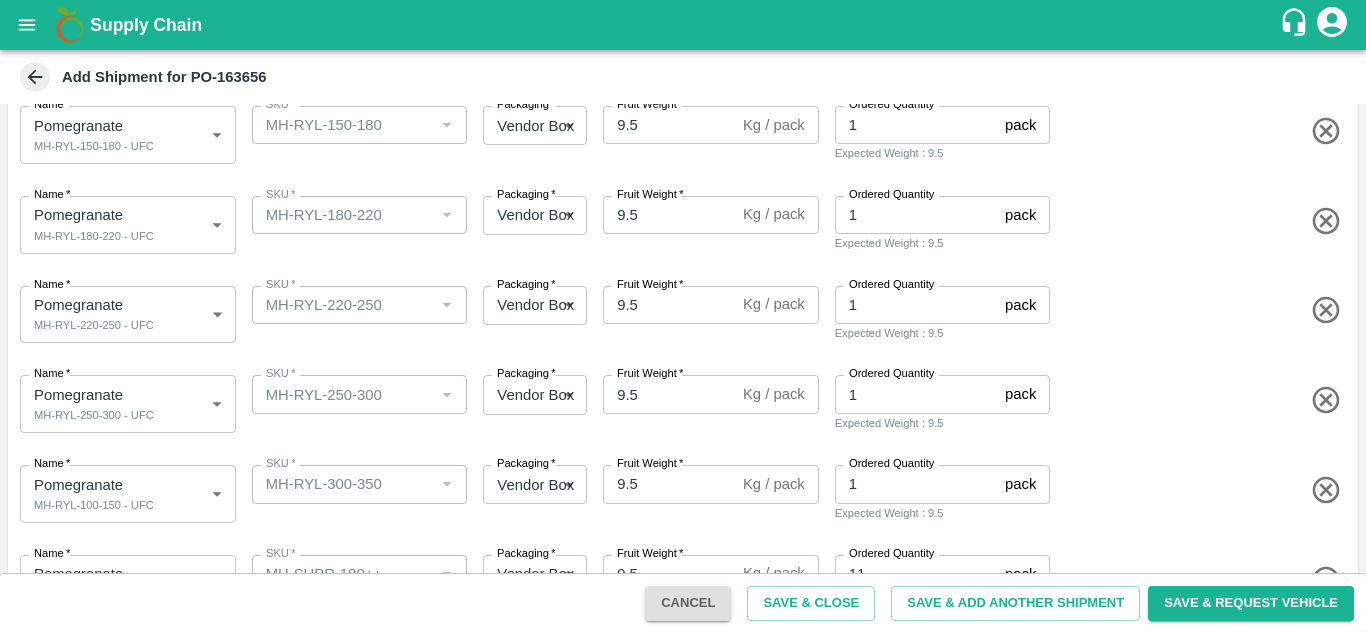 click on "Name   * Pomegranate MH-RYL-250-300 - UFC  1823567 Name SKU   * SKU   * Packaging   * Vendor Box 276 Packaging Fruit Weight   * 9.5 Kg /   pack Fruit Weight Ordered Quantity 1 pack Ordered Quantity Expected Weight :   9.5" at bounding box center [679, 400] 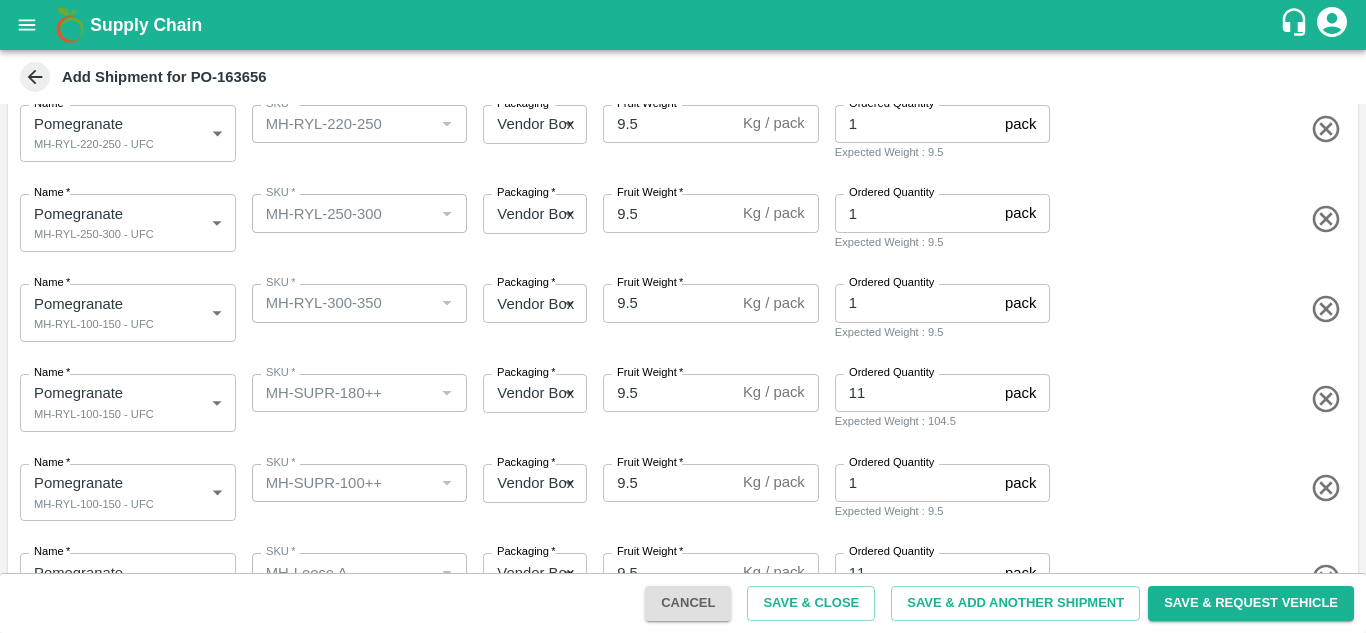 scroll, scrollTop: 504, scrollLeft: 0, axis: vertical 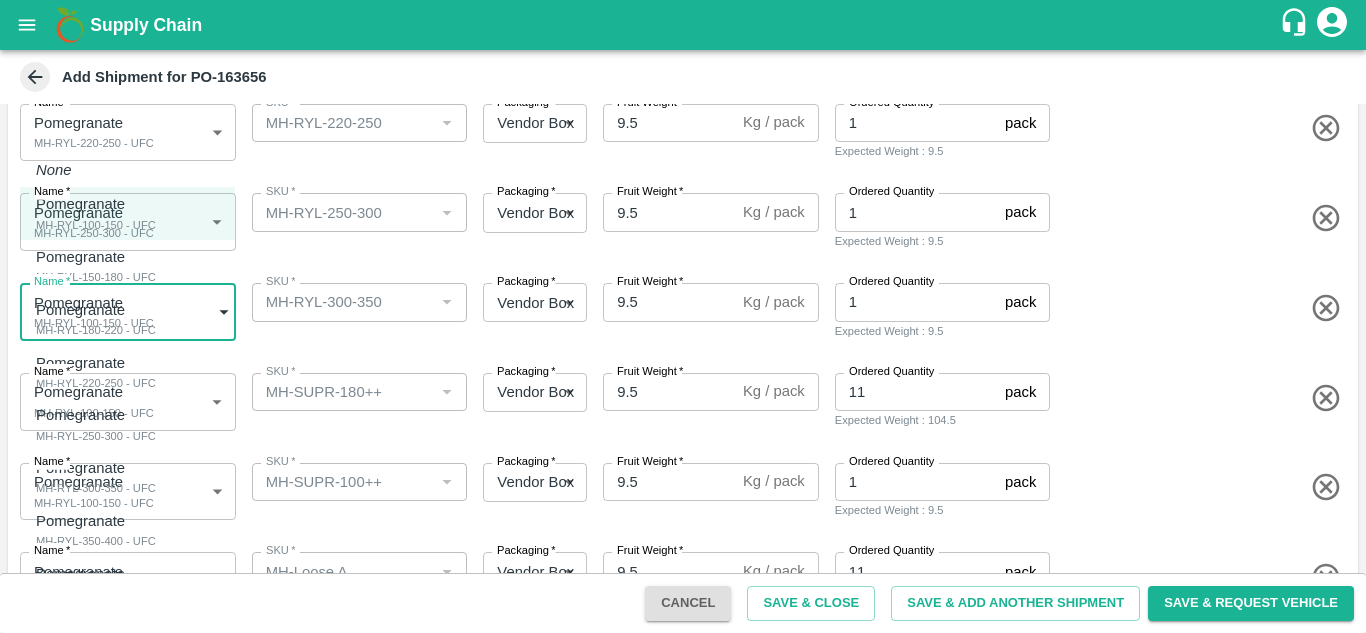 click on "Supply Chain Add Shipment for PO-163656 Type DC DC MO's Customer Customer (Material Orders)   * Customer (Material Orders)   * Instructions x Instructions NFI Source Warehouse   * NFI Source Warehouse   * VIEW Shipment Items Name   * Pomegranate MH-RYL-100-150 - UFC  1823563 Name SKU   * SKU   * Packaging   * Vendor Box 276 Packaging Fruit Weight   * 9.5 Kg /   pack Fruit Weight Ordered Quantity 11 pack Ordered Quantity Expected Weight :   104.5 Name   * Pomegranate MH-RYL-150-180 - UFC  1823564 Name SKU   * SKU   * Packaging   * Vendor Box 276 Packaging Fruit Weight   * 9.5 Kg /   pack Fruit Weight Ordered Quantity 1 pack Ordered Quantity Expected Weight :   9.5 Name   * Pomegranate MH-RYL-180-220 - UFC  1823565 Name SKU   * SKU   * Packaging   * Vendor Box 276 Packaging Fruit Weight   * 9.5 Kg /   pack Fruit Weight Ordered Quantity 1 pack Ordered Quantity Expected Weight :   9.5 Name   * Pomegranate MH-RYL-220-250 - UFC  1823566 Name SKU   * SKU   * Packaging" at bounding box center (683, 316) 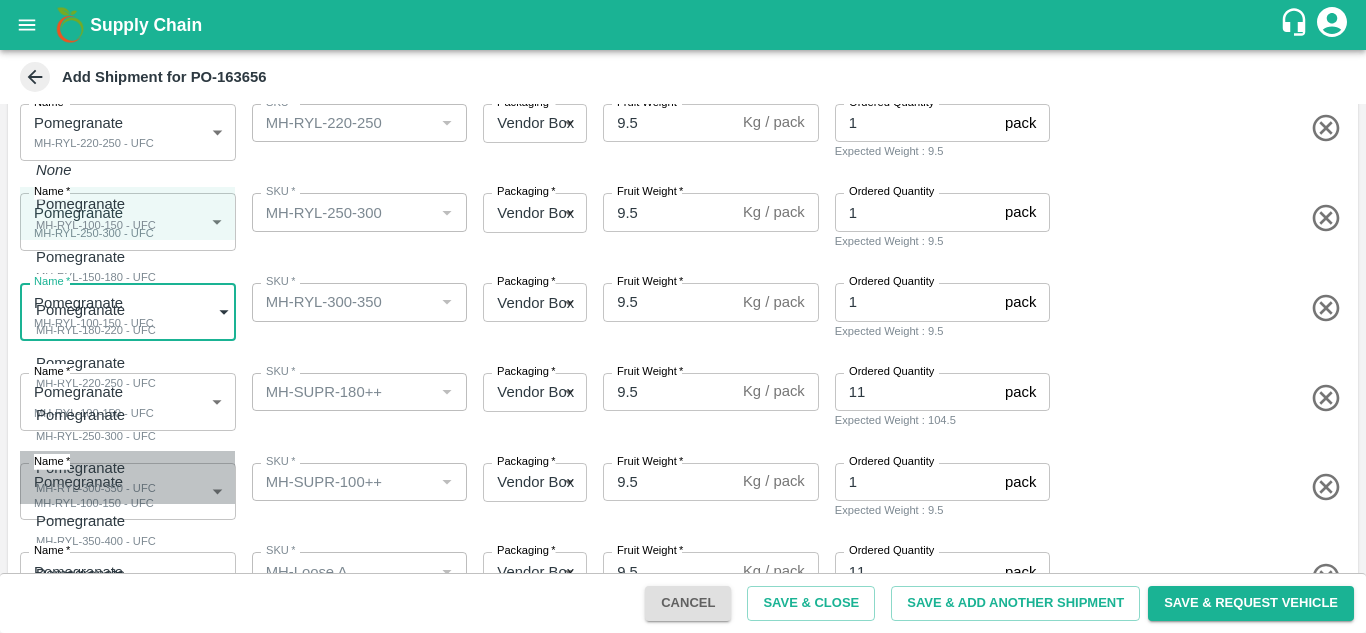 click on "MH-RYL-300-350 - UFC" at bounding box center [96, 488] 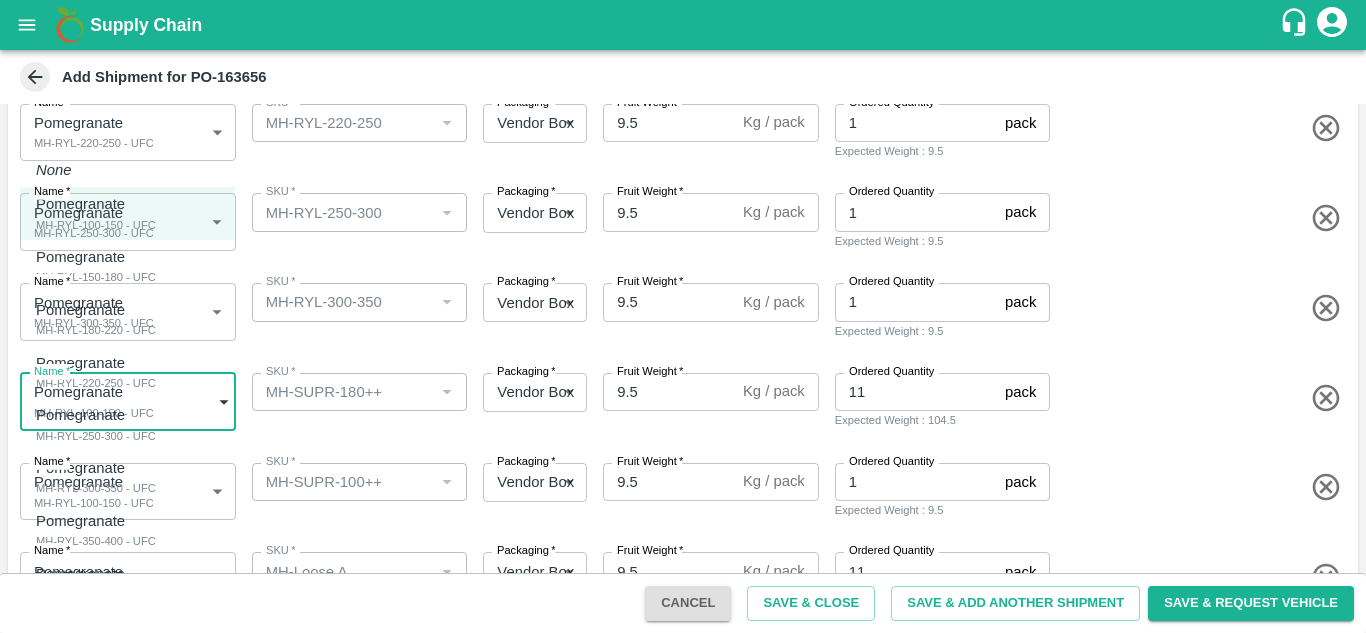 click on "Supply Chain Add Shipment for PO-163656 Type DC DC MO's Customer Customer (Material Orders)   * Customer (Material Orders)   * Instructions x Instructions NFI Source Warehouse   * NFI Source Warehouse   * VIEW Shipment Items Name   * Pomegranate MH-RYL-100-150 - UFC  1823563 Name SKU   * SKU   * Packaging   * Vendor Box 276 Packaging Fruit Weight   * 9.5 Kg /   pack Fruit Weight Ordered Quantity 11 pack Ordered Quantity Expected Weight :   104.5 Name   * Pomegranate MH-RYL-150-180 - UFC  1823564 Name SKU   * SKU   * Packaging   * Vendor Box 276 Packaging Fruit Weight   * 9.5 Kg /   pack Fruit Weight Ordered Quantity 1 pack Ordered Quantity Expected Weight :   9.5 Name   * Pomegranate MH-RYL-180-220 - UFC  1823565 Name SKU   * SKU   * Packaging   * Vendor Box 276 Packaging Fruit Weight   * 9.5 Kg /   pack Fruit Weight Ordered Quantity 1 pack Ordered Quantity Expected Weight :   9.5 Name   * Pomegranate MH-RYL-220-250 - UFC  1823566 Name SKU   * SKU   * Packaging" at bounding box center [683, 316] 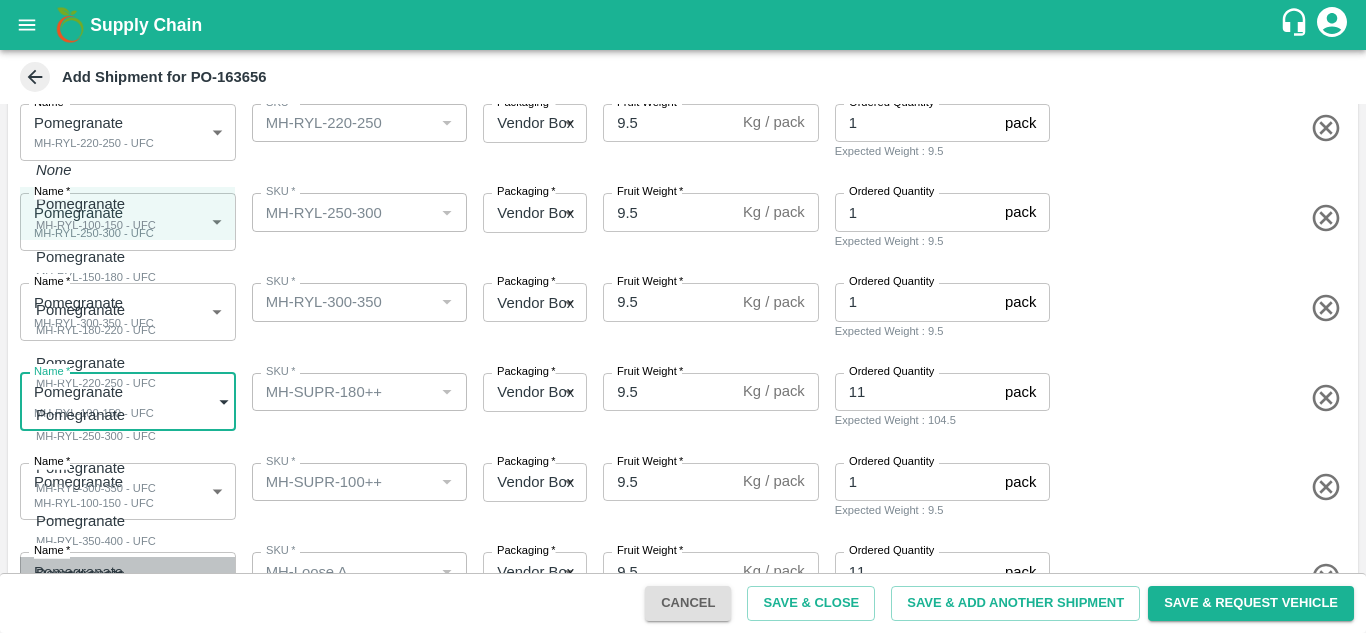 click on "MH-SUPR-180++ - UFC" at bounding box center [96, 594] 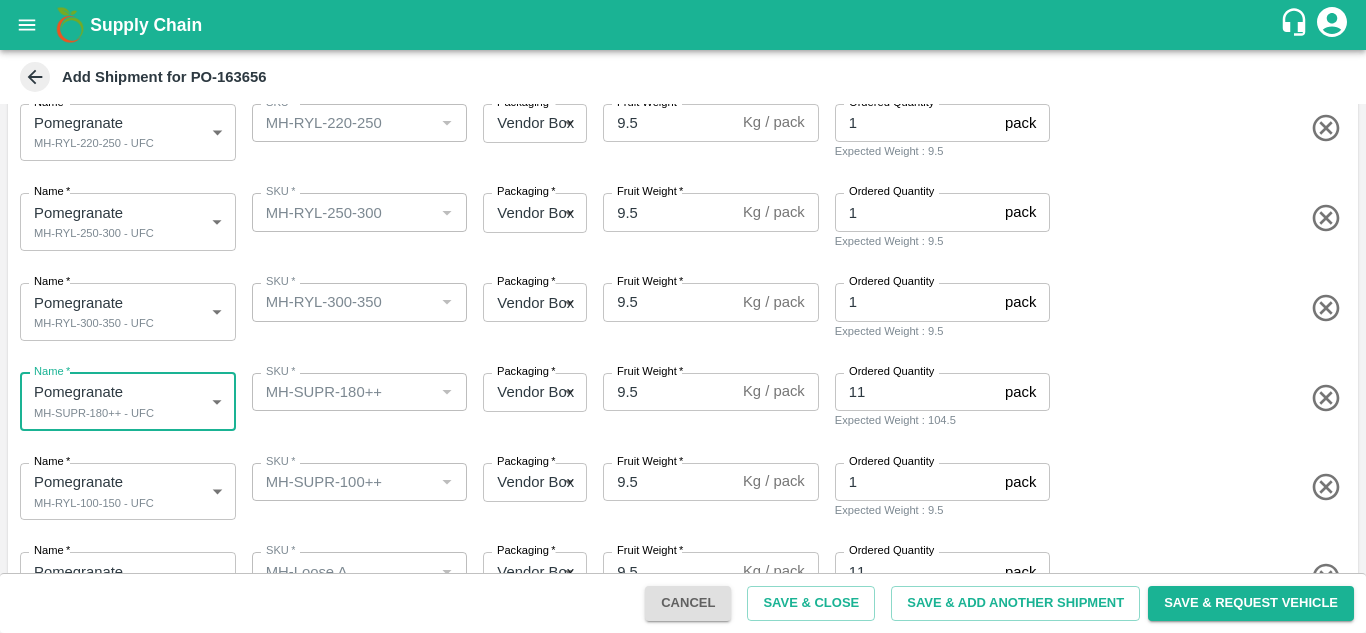 click on "Supply Chain Add Shipment for PO-163656 Type DC DC MO's Customer Customer (Material Orders)   * Customer (Material Orders)   * Instructions x Instructions NFI Source Warehouse   * NFI Source Warehouse   * VIEW Shipment Items Name   * Pomegranate MH-RYL-100-150 - UFC  1823563 Name SKU   * SKU   * Packaging   * Vendor Box 276 Packaging Fruit Weight   * 9.5 Kg /   pack Fruit Weight Ordered Quantity 11 pack Ordered Quantity Expected Weight :   104.5 Name   * Pomegranate MH-RYL-150-180 - UFC  1823564 Name SKU   * SKU   * Packaging   * Vendor Box 276 Packaging Fruit Weight   * 9.5 Kg /   pack Fruit Weight Ordered Quantity 1 pack Ordered Quantity Expected Weight :   9.5 Name   * Pomegranate MH-RYL-180-220 - UFC  1823565 Name SKU   * SKU   * Packaging   * Vendor Box 276 Packaging Fruit Weight   * 9.5 Kg /   pack Fruit Weight Ordered Quantity 1 pack Ordered Quantity Expected Weight :   9.5 Name   * Pomegranate MH-RYL-220-250 - UFC  1823566 Name SKU   * SKU   * Packaging" at bounding box center [683, 316] 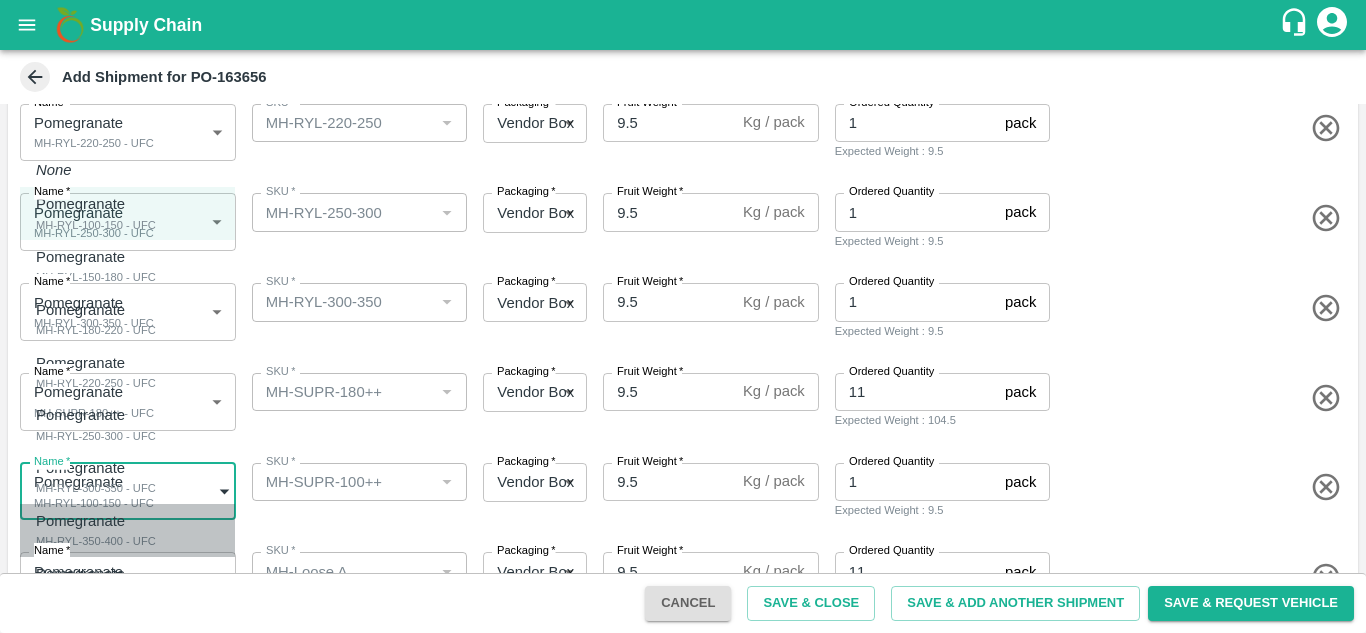 click on "MH-RYL-350-400 - UFC" at bounding box center [96, 541] 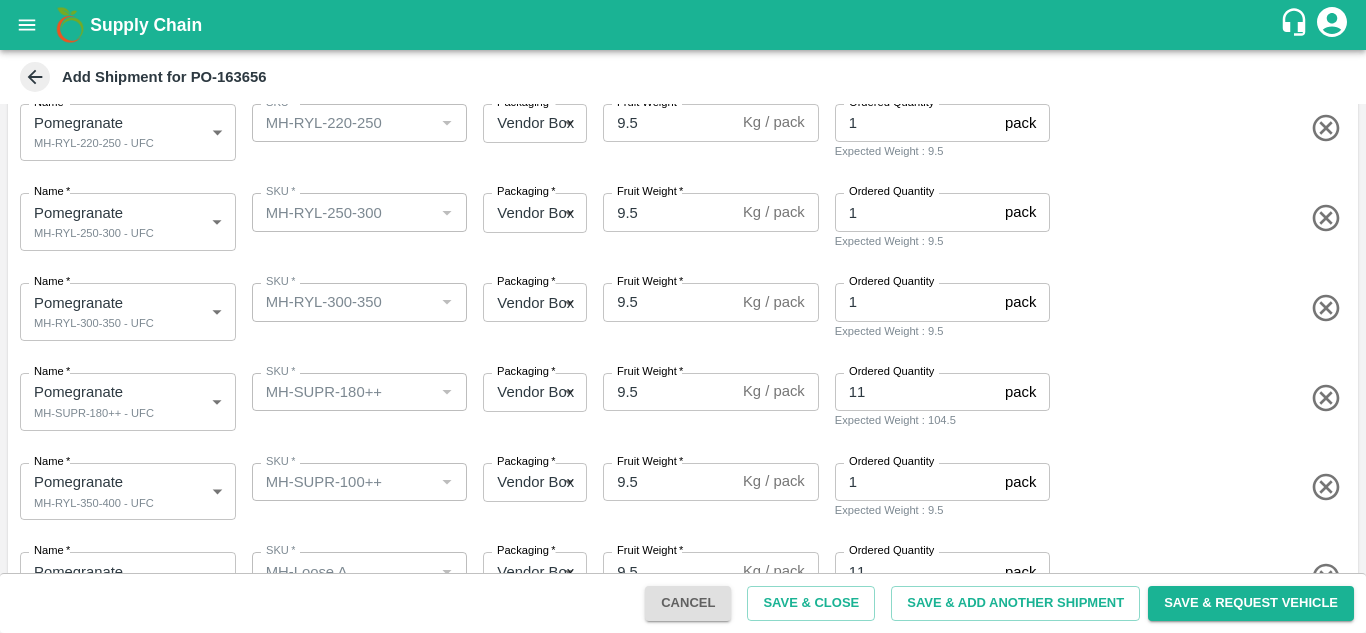 click on "SKU   * SKU   *" at bounding box center [356, 398] 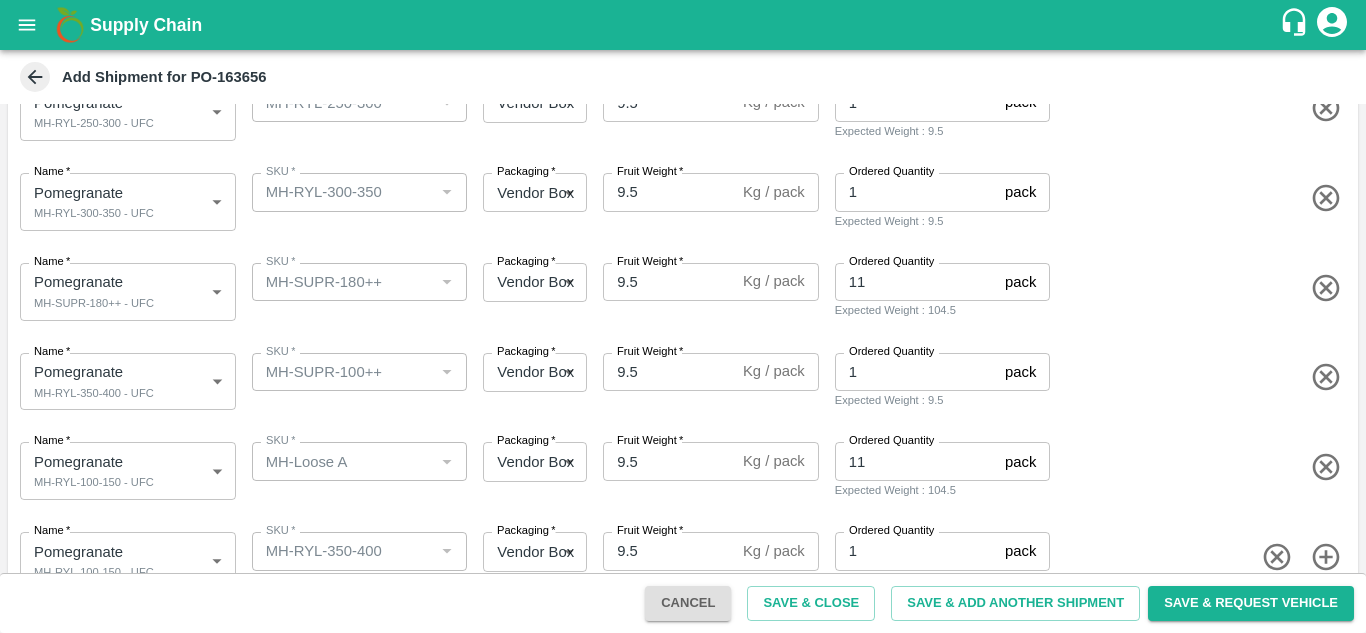 scroll, scrollTop: 636, scrollLeft: 0, axis: vertical 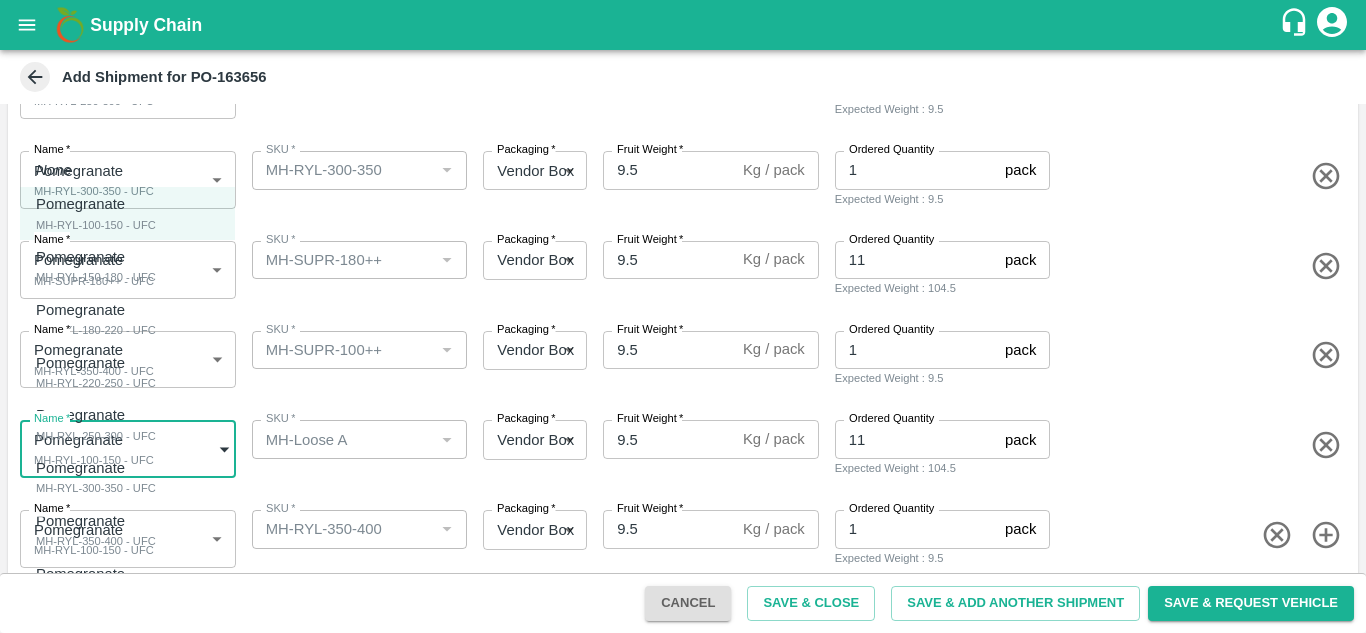 click on "Supply Chain Add Shipment for PO-163656 Type DC DC MO's Customer Customer (Material Orders)   * Customer (Material Orders)   * Instructions x Instructions NFI Source Warehouse   * NFI Source Warehouse   * VIEW Shipment Items Name   * Pomegranate MH-RYL-100-150 - UFC  1823563 Name SKU   * SKU   * Packaging   * Vendor Box 276 Packaging Fruit Weight   * 9.5 Kg /   pack Fruit Weight Ordered Quantity 11 pack Ordered Quantity Expected Weight :   104.5 Name   * Pomegranate MH-RYL-150-180 - UFC  1823564 Name SKU   * SKU   * Packaging   * Vendor Box 276 Packaging Fruit Weight   * 9.5 Kg /   pack Fruit Weight Ordered Quantity 1 pack Ordered Quantity Expected Weight :   9.5 Name   * Pomegranate MH-RYL-180-220 - UFC  1823565 Name SKU   * SKU   * Packaging   * Vendor Box 276 Packaging Fruit Weight   * 9.5 Kg /   pack Fruit Weight Ordered Quantity 1 pack Ordered Quantity Expected Weight :   9.5 Name   * Pomegranate MH-RYL-220-250 - UFC  1823566 Name SKU   * SKU   * Packaging" at bounding box center [683, 316] 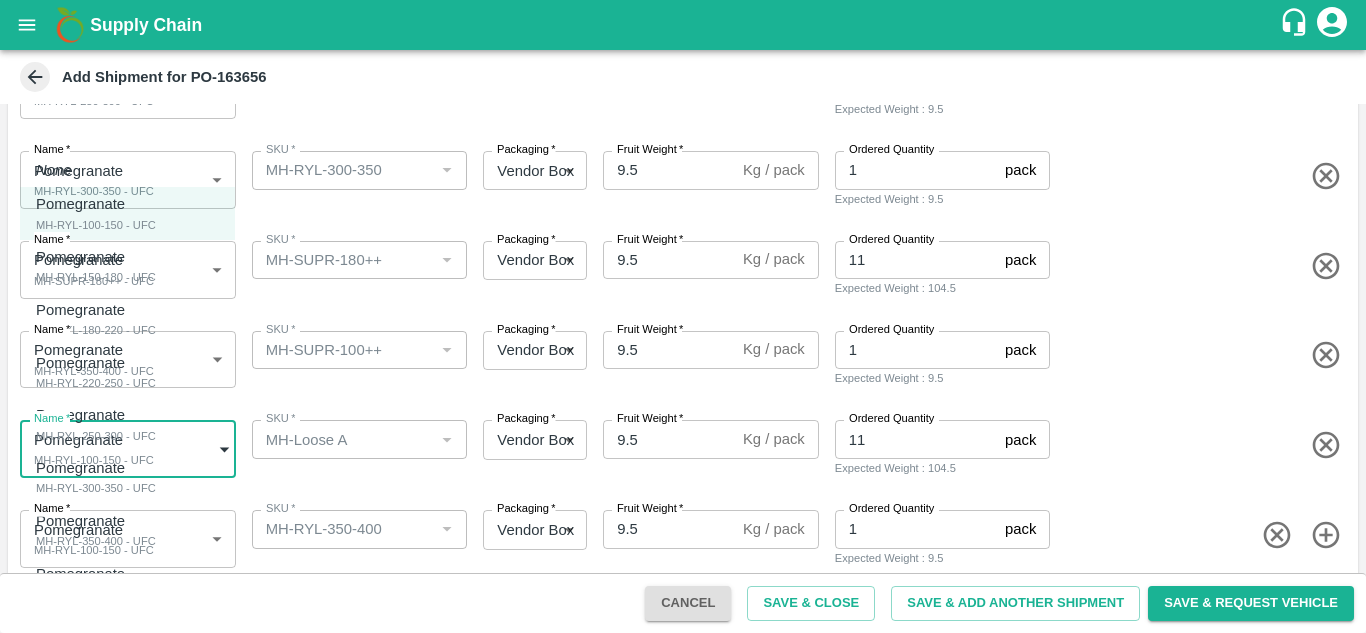 click at bounding box center (683, 316) 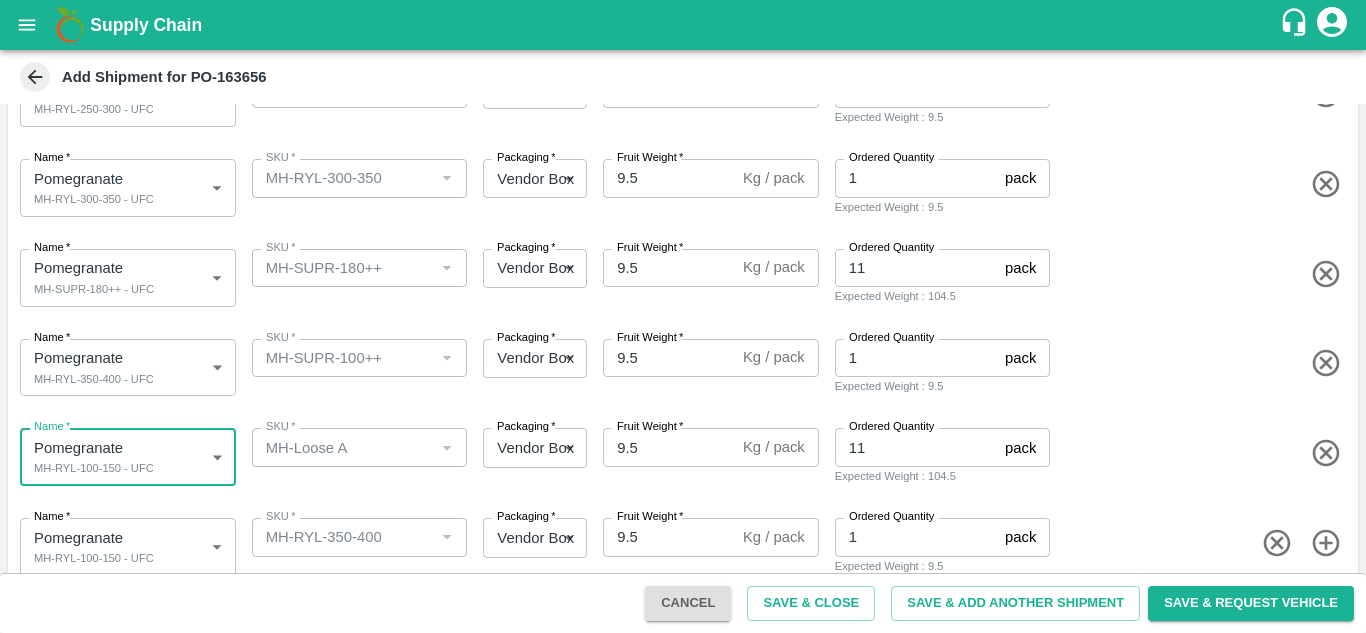 scroll, scrollTop: 655, scrollLeft: 0, axis: vertical 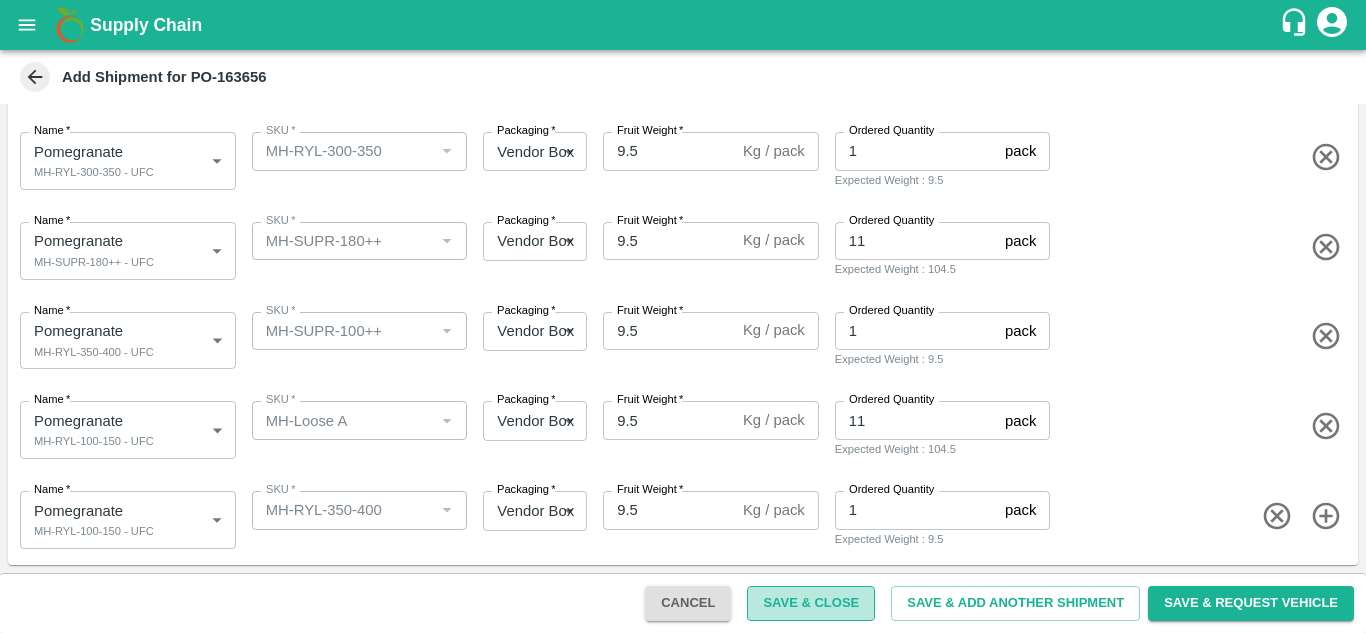 click on "Save & Close" at bounding box center (811, 603) 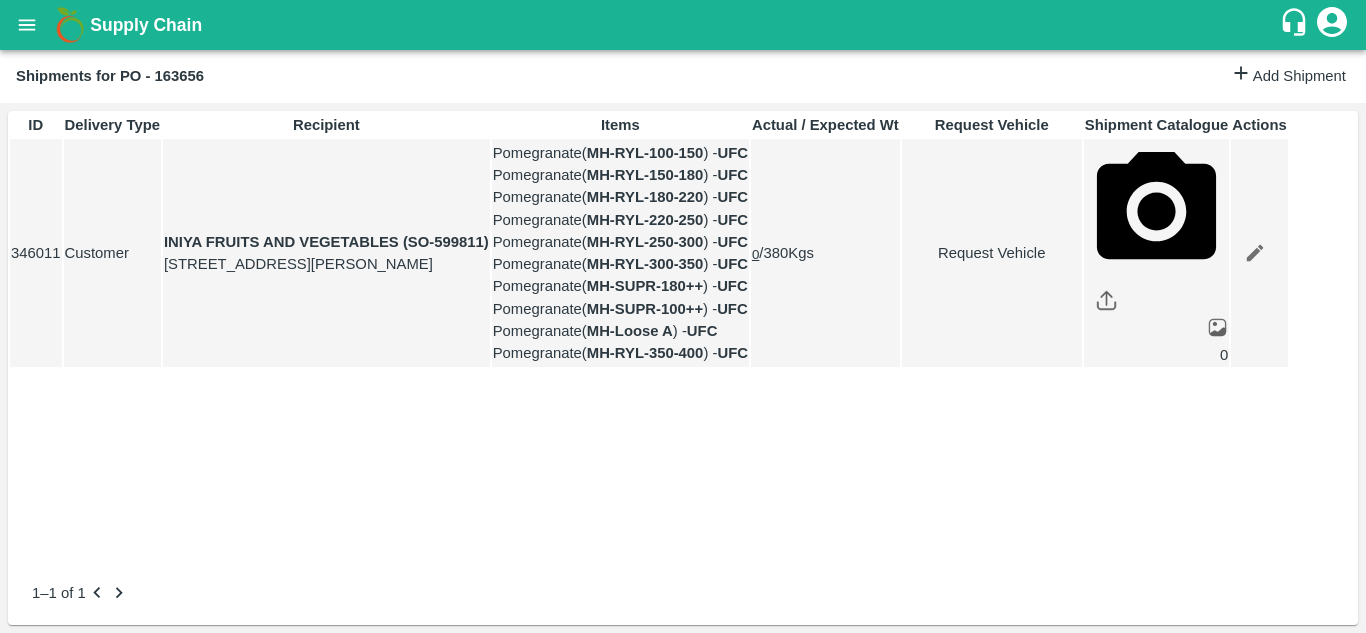 click on "Request Vehicle" at bounding box center [992, 253] 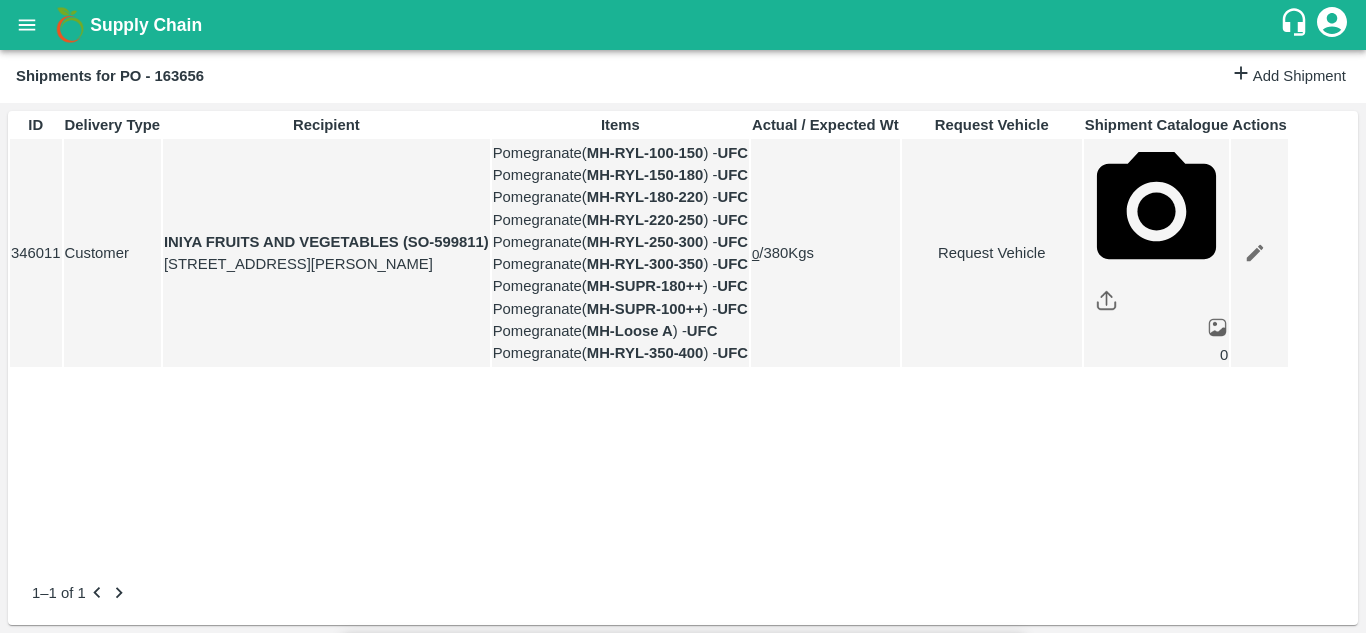 type on "DD/MM/YYYY hh:mm aa" 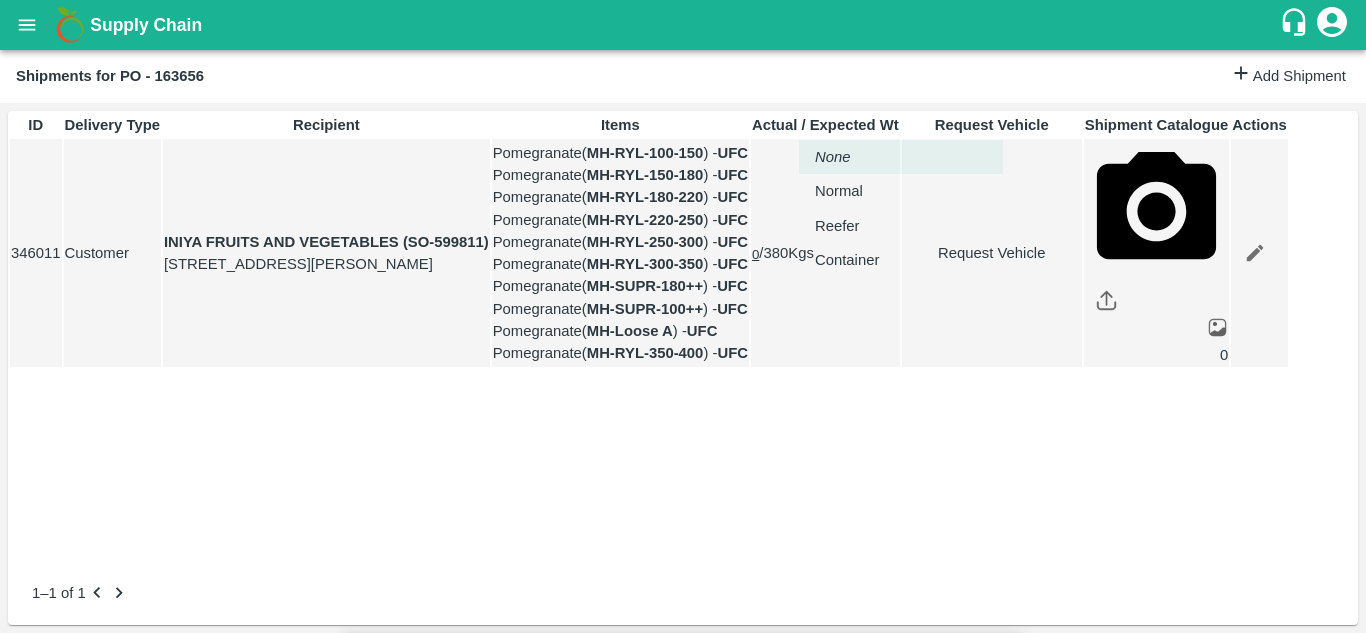 click on "Supply Chain Shipments for PO - 163656 Add Shipment ID Delivery Type Recipient Items Actual / Expected Wt Request Vehicle Shipment Catalogue Actions 346011 Customer INIYA FRUITS AND VEGETABLES (SO-599811) TC/73,  [PERSON_NAME] FRUITS MARKET KOYAMBEDU, [GEOGRAPHIC_DATA] Pomegranate  ( MH-RYL-100-150 )   -  UFC Pomegranate  ( MH-RYL-150-180 )   -  UFC Pomegranate  ( MH-RYL-180-220 )   -  UFC Pomegranate  ( MH-RYL-220-250 )   -  UFC Pomegranate  ( MH-RYL-250-300 )   -  UFC Pomegranate  ( MH-RYL-300-350 )   -  UFC Pomegranate  ( MH-SUPR-180++ )   -  UFC Pomegranate  ( MH-SUPR-100++ )   -  UFC Pomegranate  ( MH-Loose A )   -  UFC Pomegranate  ( MH-RYL-350-400 )   -  UFC 0 / 380  Kgs Request Vehicle   0 1–1 of 1 Jeewana CC [PERSON_NAME] Logout Request Vehicle Expected Loading Time   * [DATE] 12:00 AM Expected Loading Time Expected Delivery Time   * [DATE] 10:52 AM Expected Delivery Time Vehicle type   * ​ Vehicle type Pick Up: PO/V/UMBARE/163656 Bedshinge, [GEOGRAPHIC_DATA], [GEOGRAPHIC_DATA], [GEOGRAPHIC_DATA] Quantity" at bounding box center [683, 316] 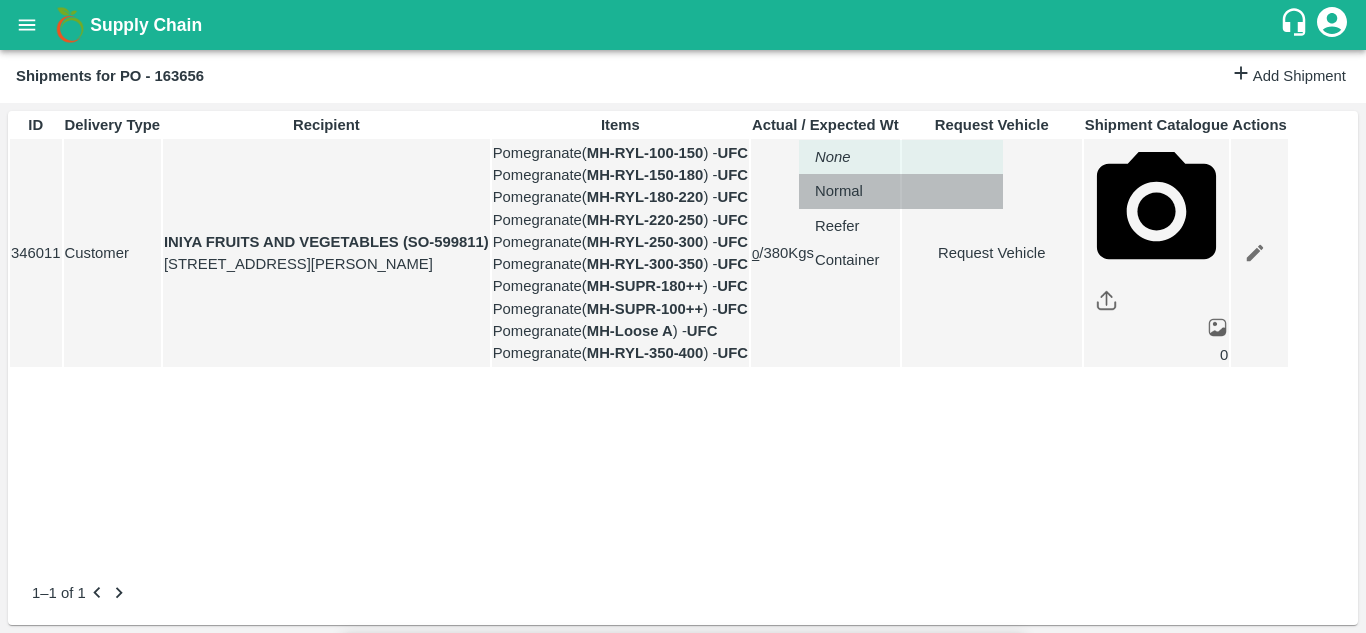 click on "Normal" at bounding box center [839, 191] 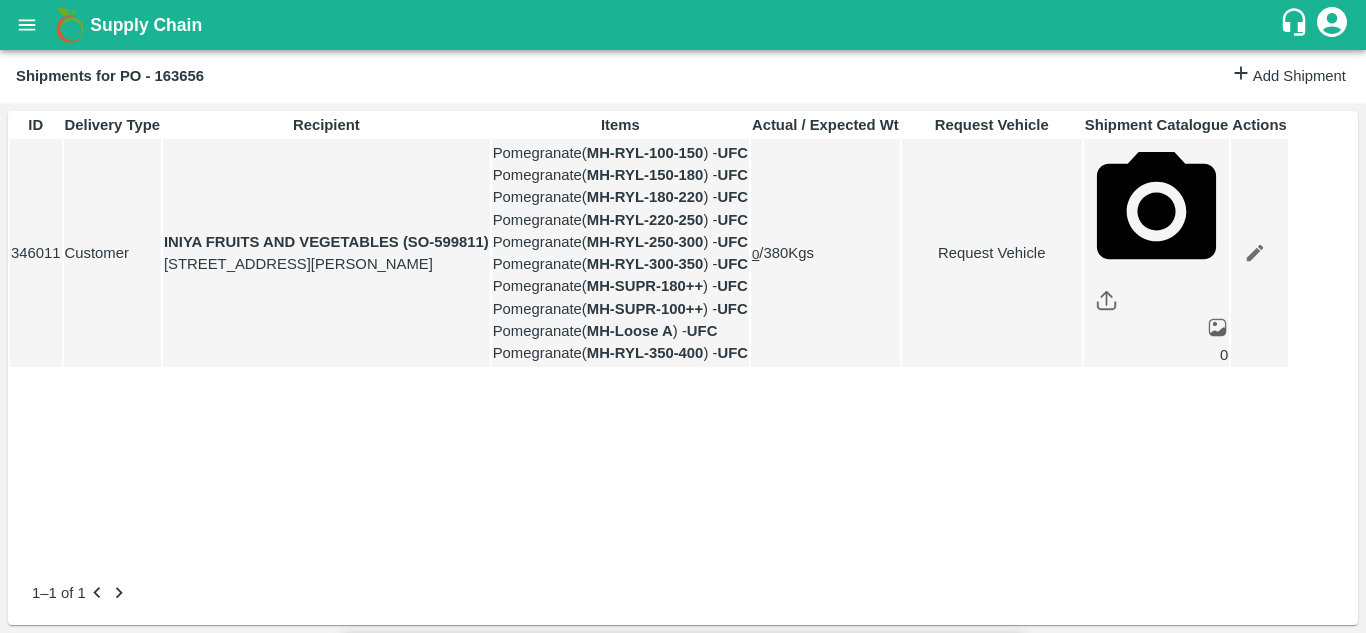 click on "Submit" at bounding box center (985, 1860) 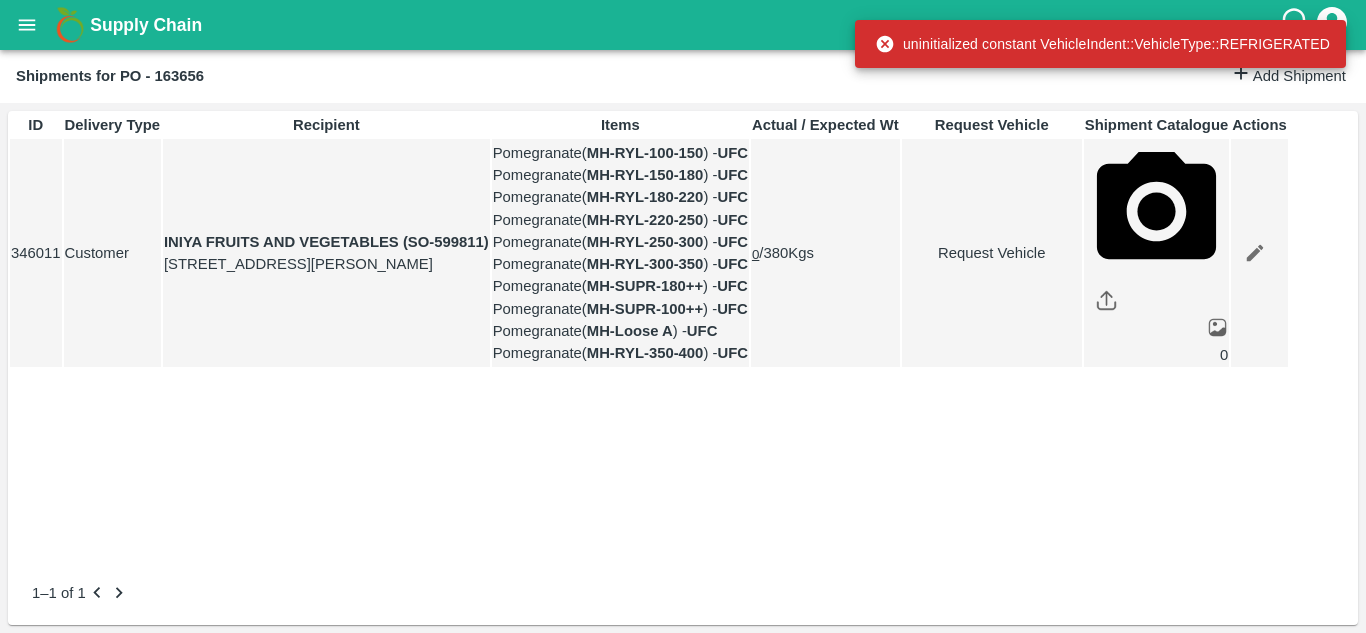 click on "Request Vehicle" at bounding box center [992, 253] 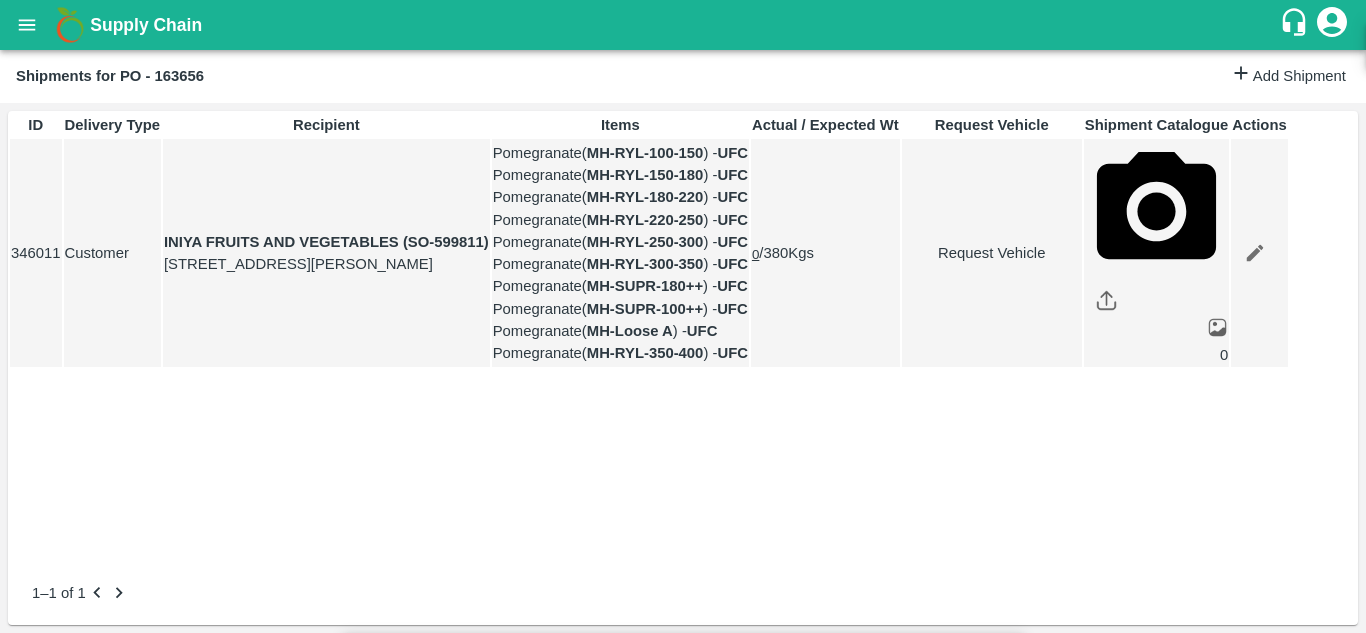 type on "1" 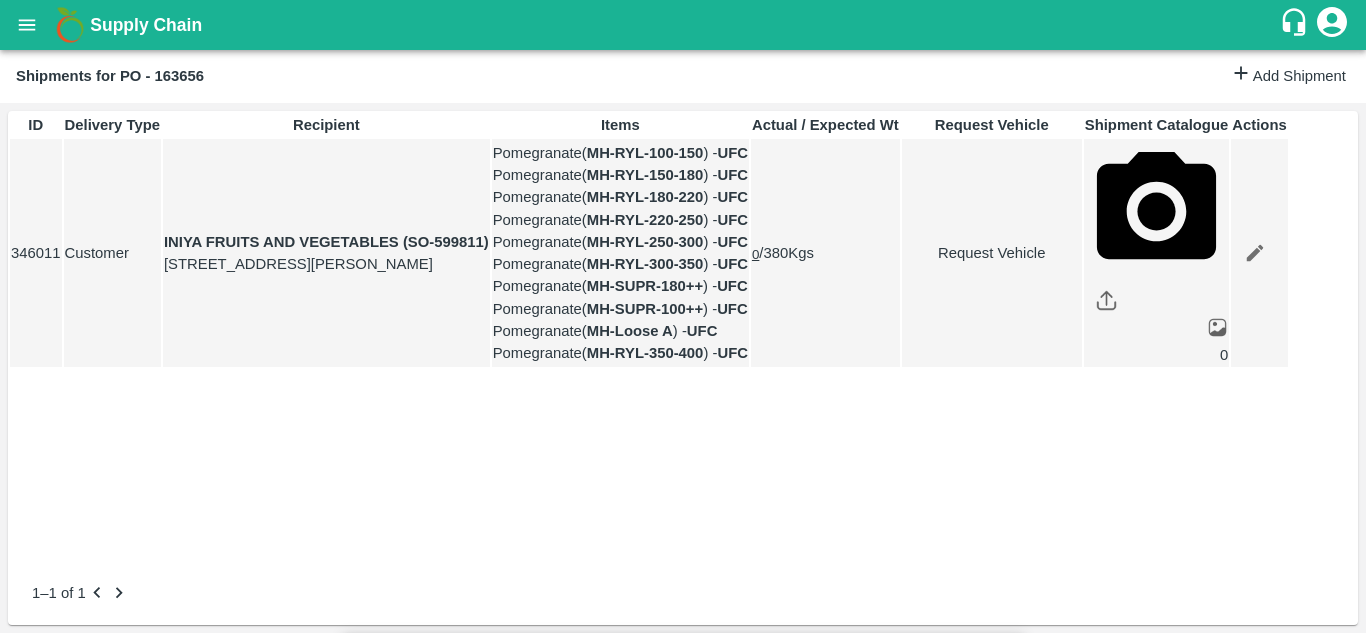click on "Submit" at bounding box center [985, 1860] 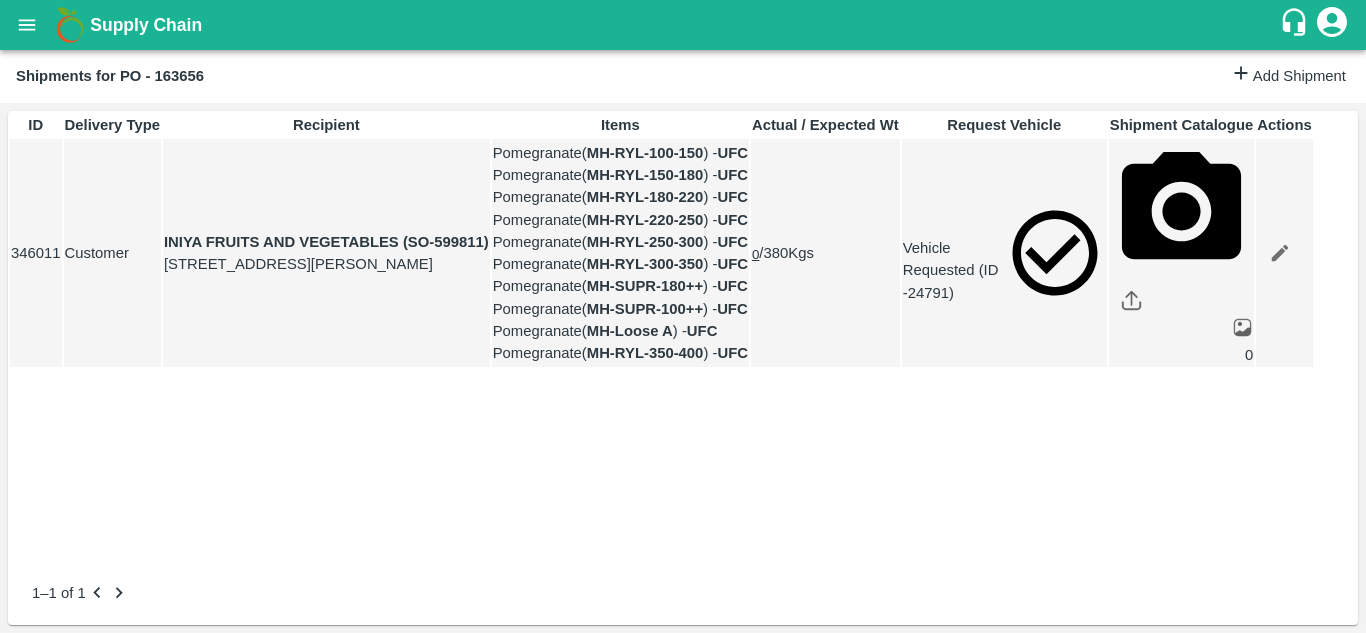click 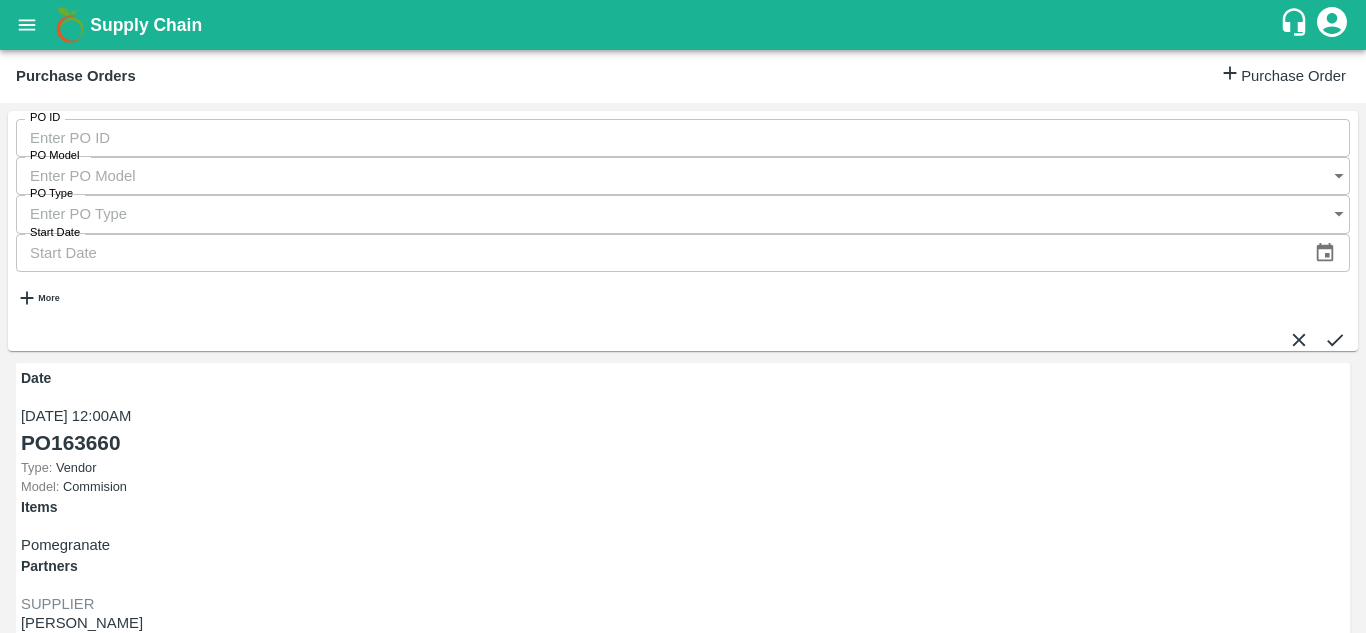 scroll, scrollTop: 279, scrollLeft: 0, axis: vertical 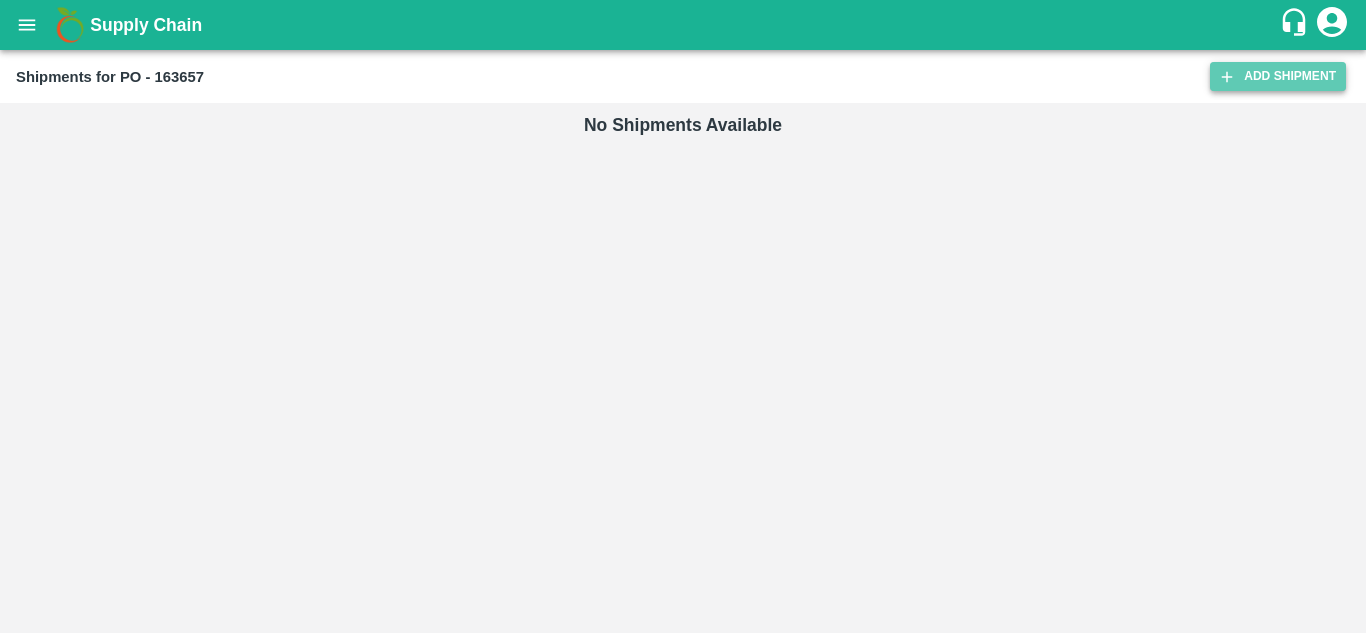 click on "Add Shipment" at bounding box center (1278, 76) 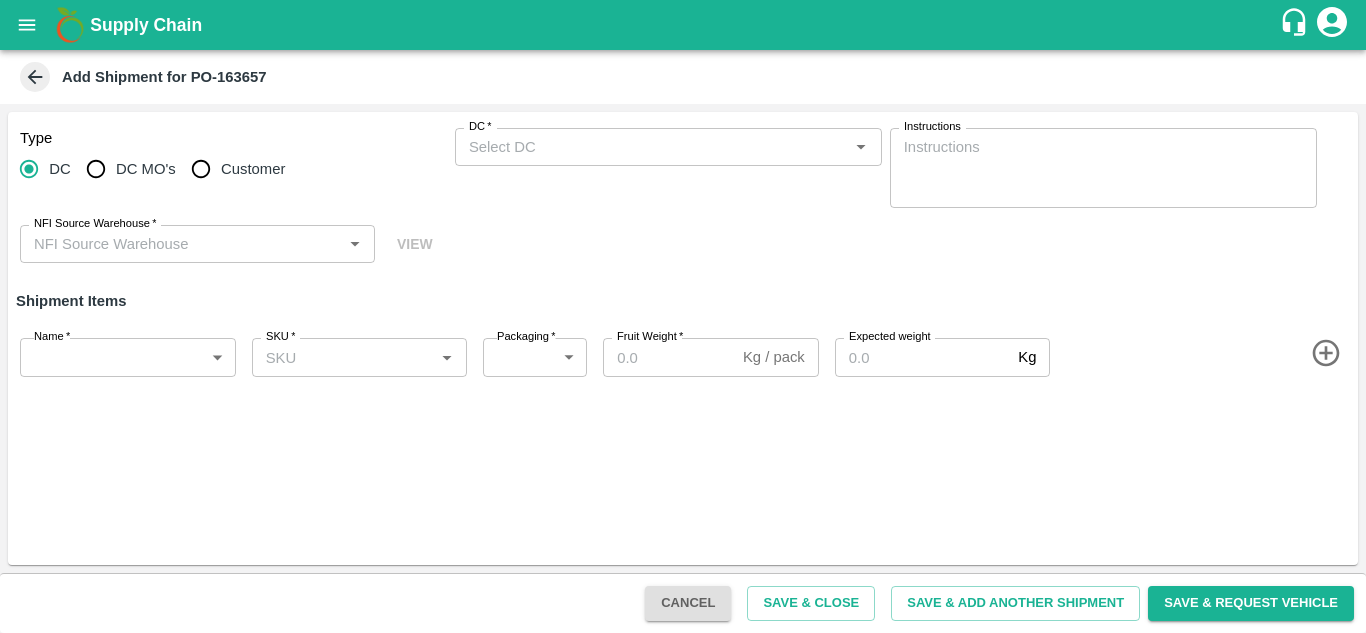 scroll, scrollTop: 0, scrollLeft: 0, axis: both 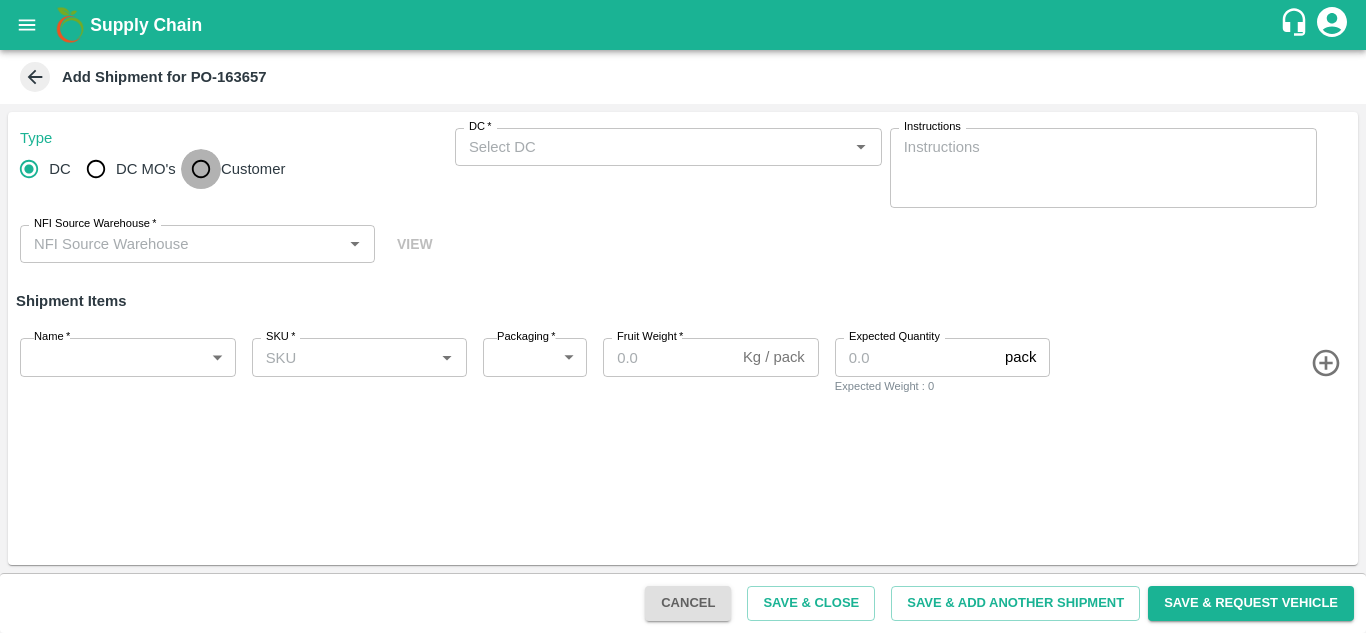 click on "Customer" at bounding box center [201, 169] 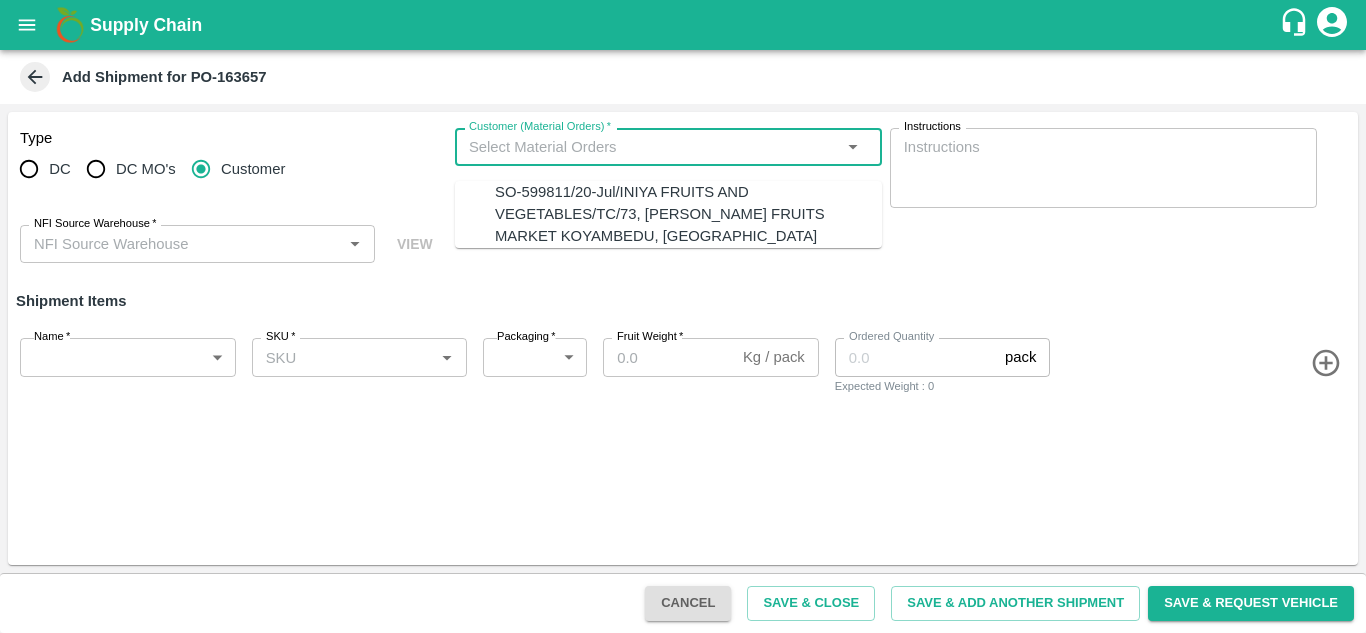 click on "Customer (Material Orders)   *" at bounding box center [652, 147] 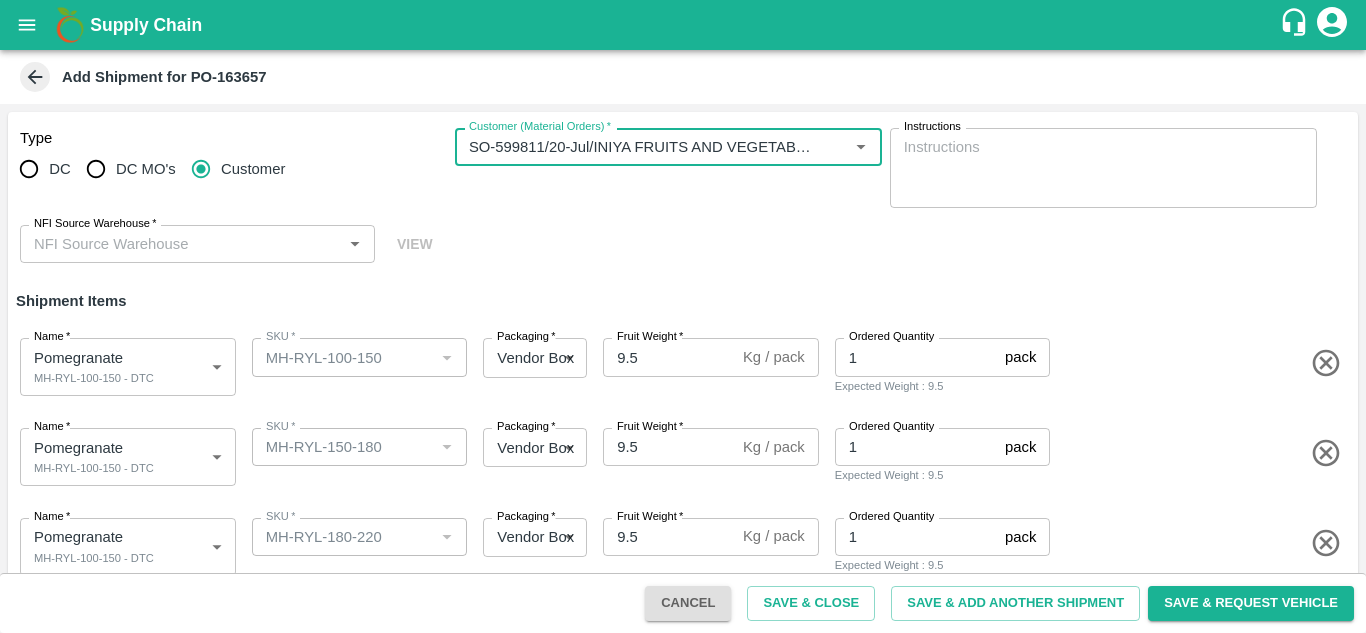 click on "NFI Source Warehouse   *" at bounding box center (197, 244) 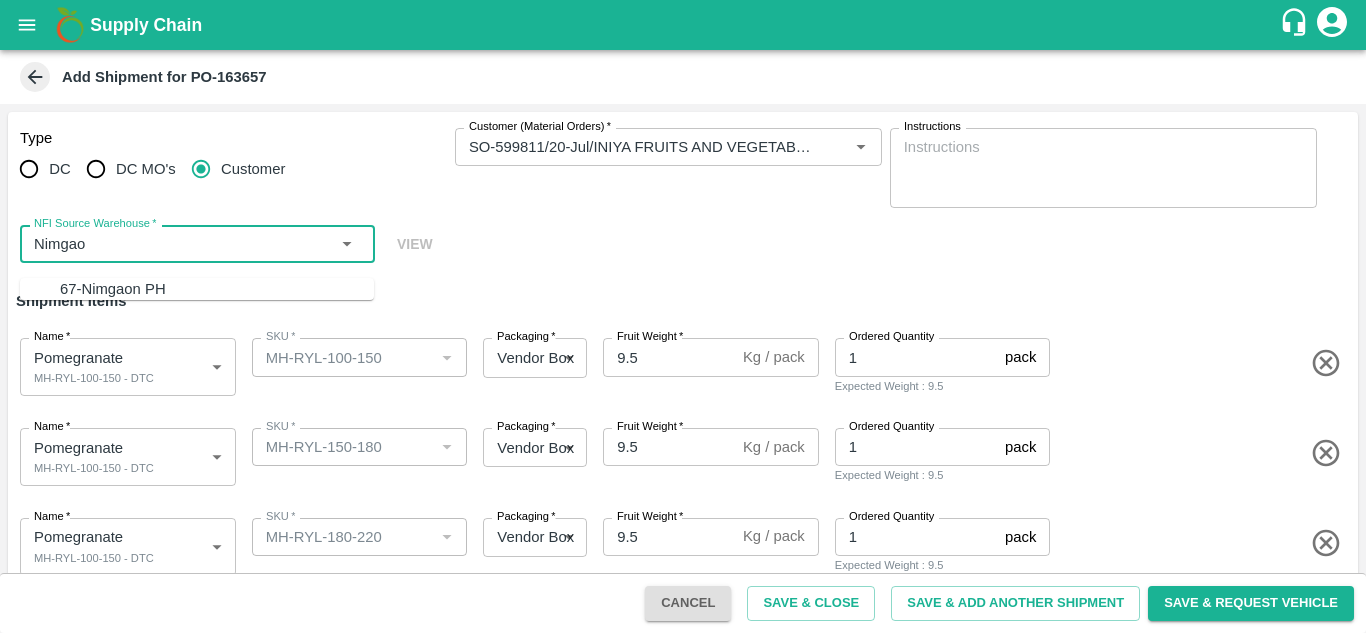click on "67-Nimgaon PH" at bounding box center [217, 289] 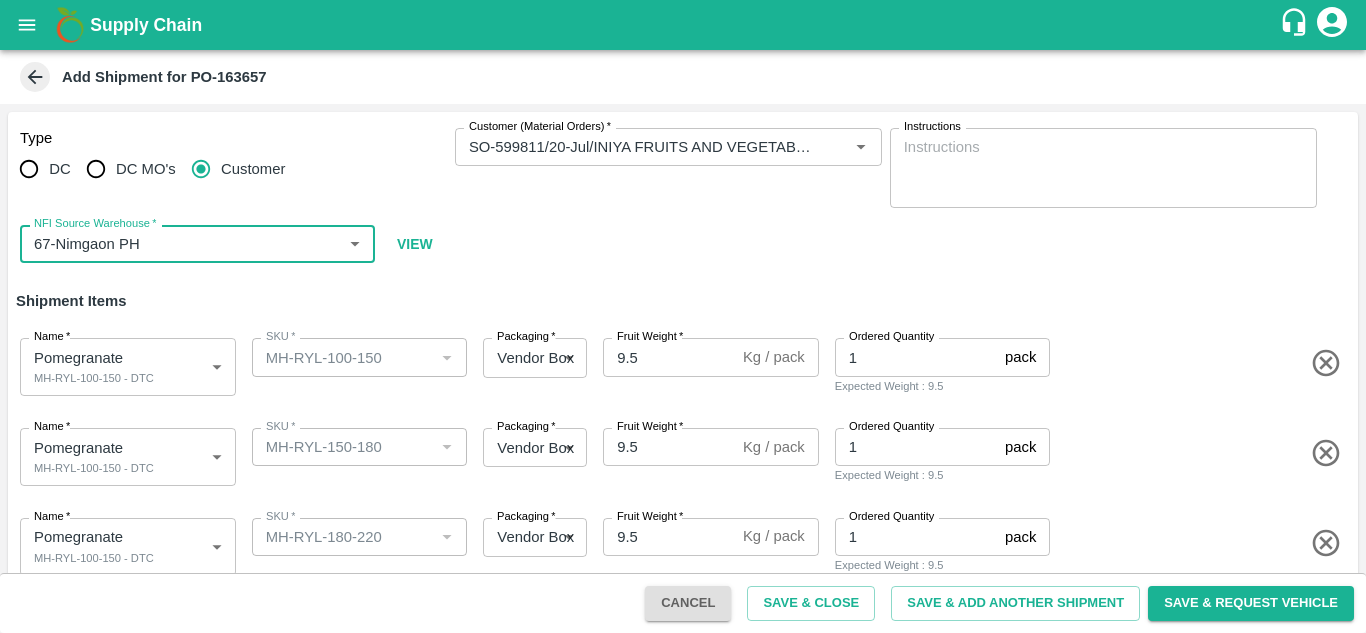 type on "67-Nimgaon PH" 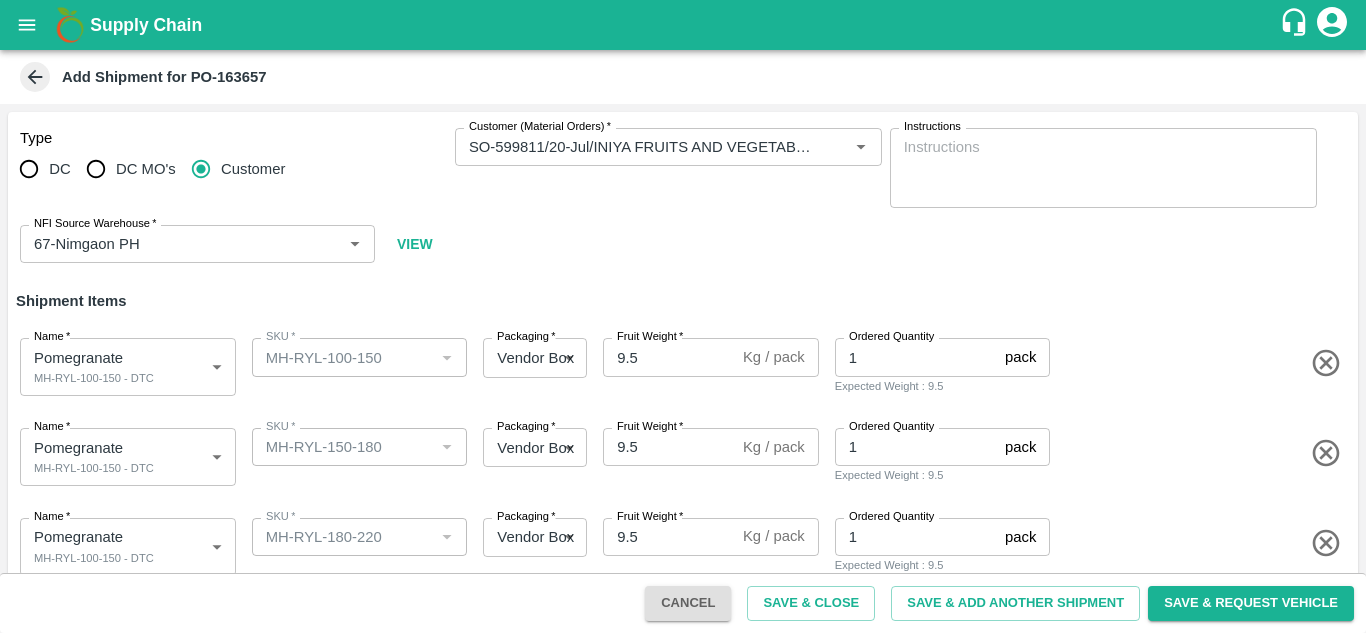 click on "Type DC DC MO's Customer Customer (Material Orders)   * Customer (Material Orders)   * Instructions x Instructions NFI Source Warehouse   * NFI Source Warehouse   * VIEW" at bounding box center [683, 196] 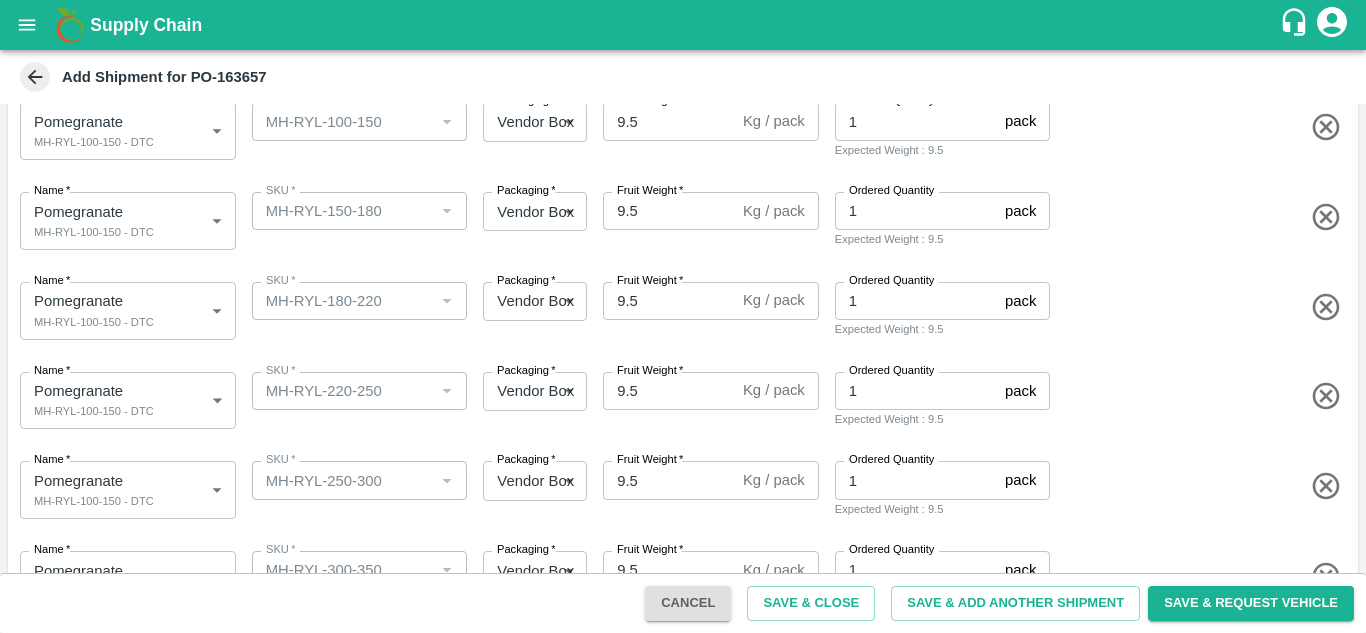 scroll, scrollTop: 242, scrollLeft: 0, axis: vertical 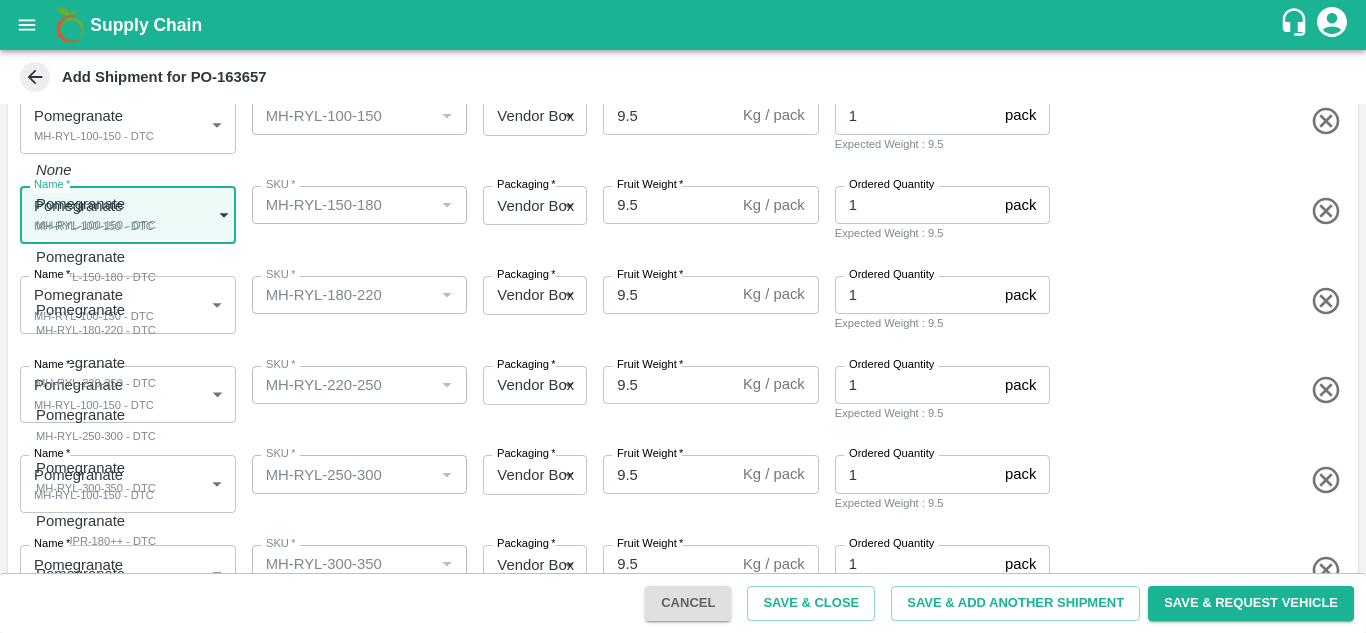 click on "Supply Chain Add Shipment for PO-163657 Type DC DC MO's Customer Customer (Material Orders)   * Customer (Material Orders)   * Instructions x Instructions NFI Source Warehouse   * NFI Source Warehouse   * VIEW Shipment Items Name   * Pomegranate MH-RYL-100-150 - DTC  1823571 Name SKU   * SKU   * Packaging   * Vendor Box 276 Packaging Fruit Weight   * 9.5 Kg /   pack Fruit Weight Ordered Quantity 1 pack Ordered Quantity Expected Weight :   9.5 Name   * Pomegranate MH-RYL-100-150 - DTC  1823571 Name SKU   * SKU   * Packaging   * Vendor Box 276 Packaging Fruit Weight   * 9.5 Kg /   pack Fruit Weight Ordered Quantity 1 pack Ordered Quantity Expected Weight :   9.5 Name   * Pomegranate MH-RYL-100-150 - DTC  1823571 Name SKU   * SKU   * Packaging   * Vendor Box 276 Packaging Fruit Weight   * 9.5 Kg /   pack Fruit Weight Ordered Quantity 1 pack Ordered Quantity Expected Weight :   9.5 Name   * Pomegranate MH-RYL-100-150 - DTC  1823571 Name SKU   * SKU   * Packaging   * *" at bounding box center [683, 316] 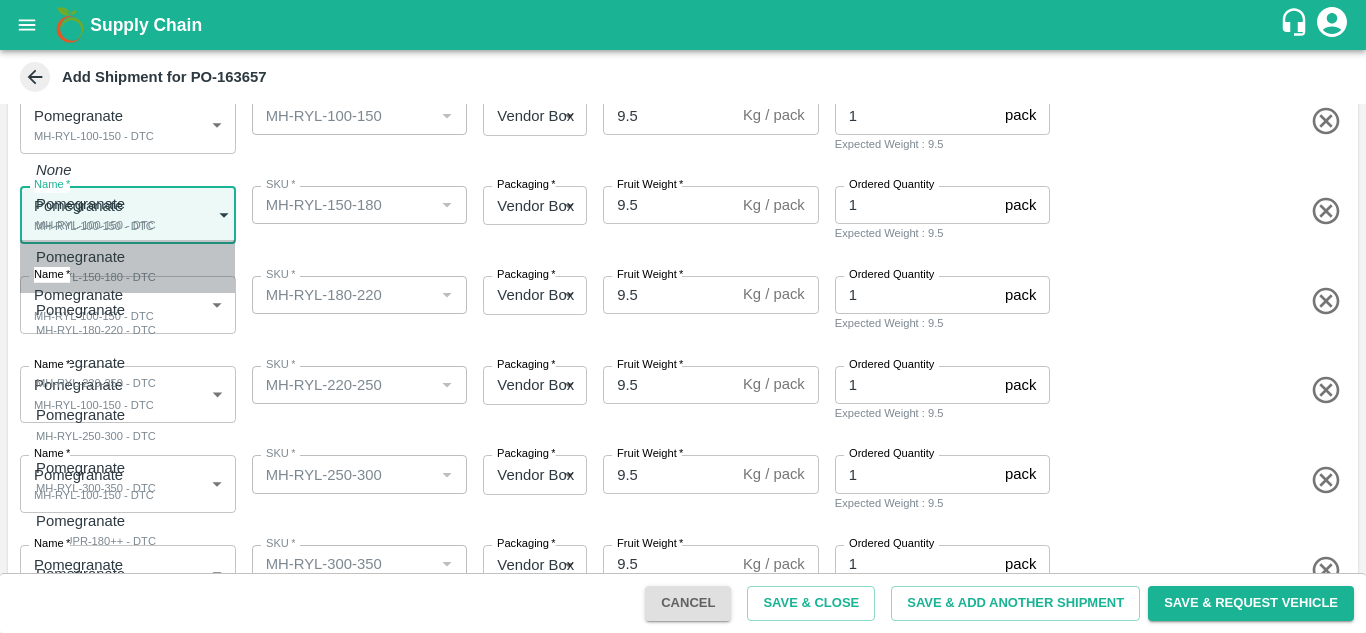 click on "Pomegranate" at bounding box center [91, 257] 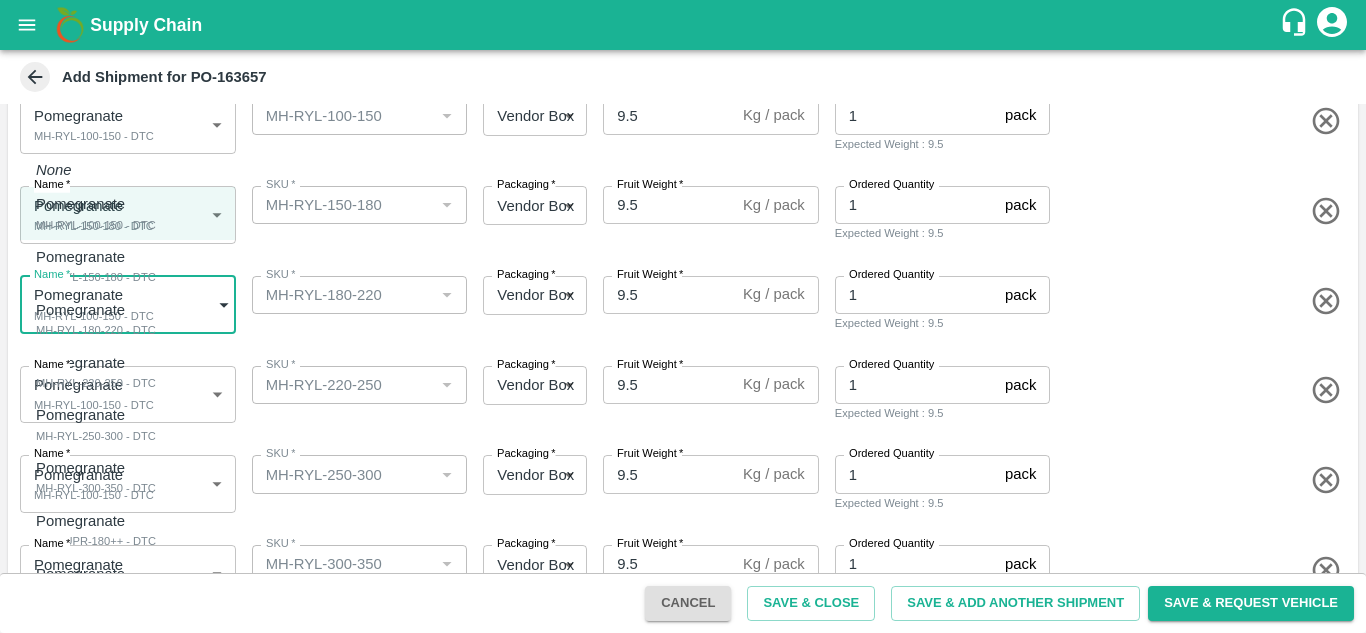 click on "Supply Chain Add Shipment for PO-163657 Type DC DC MO's Customer Customer (Material Orders)   * Customer (Material Orders)   * Instructions x Instructions NFI Source Warehouse   * NFI Source Warehouse   * VIEW Shipment Items Name   * Pomegranate MH-RYL-100-150 - DTC  1823571 Name SKU   * SKU   * Packaging   * Vendor Box 276 Packaging Fruit Weight   * 9.5 Kg /   pack Fruit Weight Ordered Quantity 1 pack Ordered Quantity Expected Weight :   9.5 Name   * Pomegranate MH-RYL-150-180 - DTC  1823572 Name SKU   * SKU   * Packaging   * Vendor Box 276 Packaging Fruit Weight   * 9.5 Kg /   pack Fruit Weight Ordered Quantity 1 pack Ordered Quantity Expected Weight :   9.5 Name   * Pomegranate MH-RYL-100-150 - DTC  1823571 Name SKU   * SKU   * Packaging   * Vendor Box 276 Packaging Fruit Weight   * 9.5 Kg /   pack Fruit Weight Ordered Quantity 1 pack Ordered Quantity Expected Weight :   9.5 Name   * Pomegranate MH-RYL-100-150 - DTC  1823571 Name SKU   * SKU   * Packaging   * *" at bounding box center [683, 316] 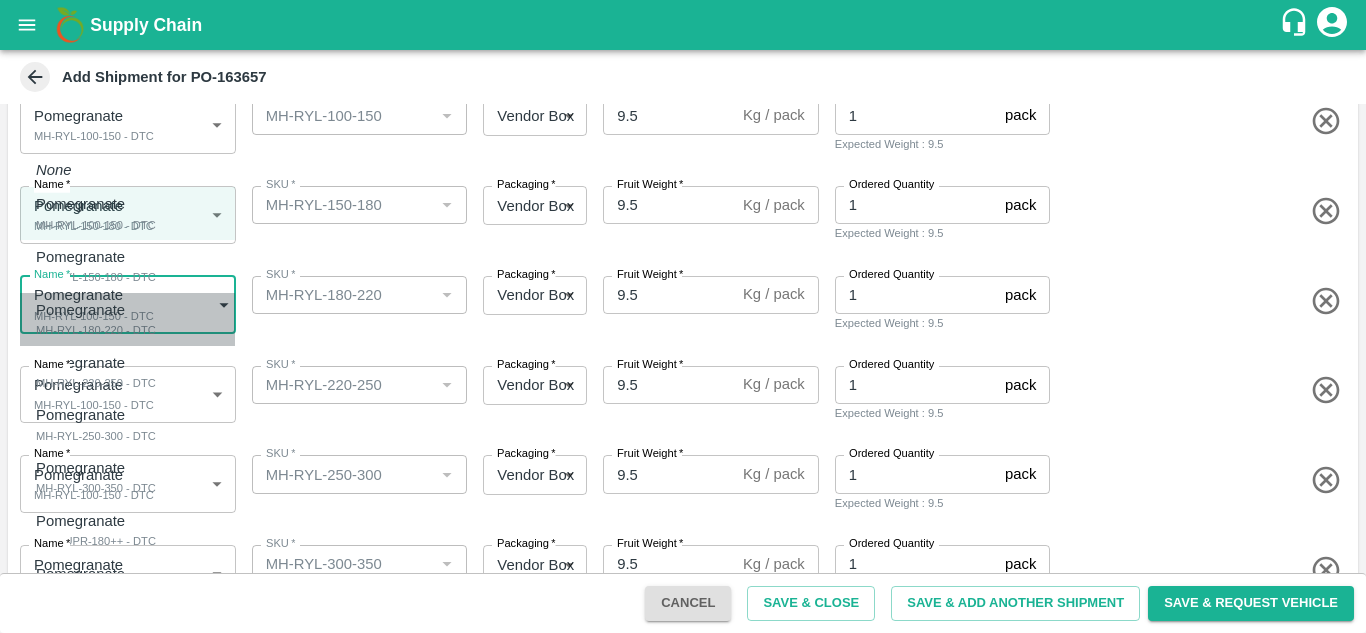 click on "Pomegranate" at bounding box center (91, 310) 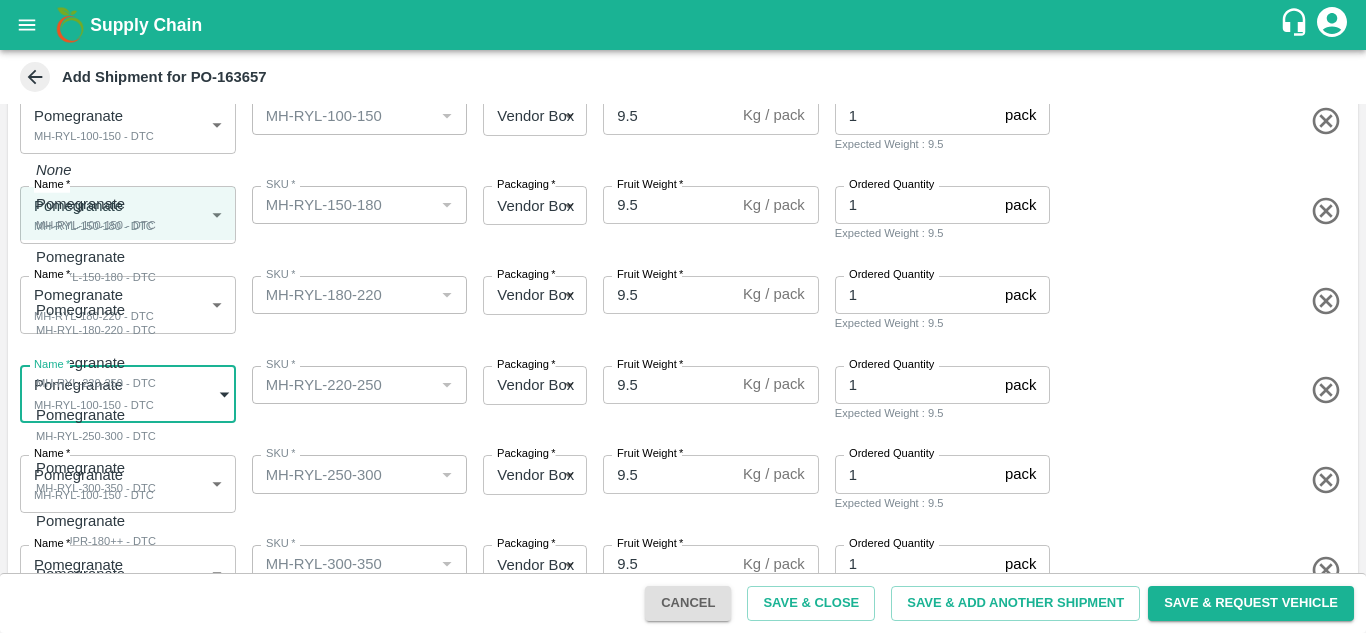 click on "Supply Chain Add Shipment for PO-163657 Type DC DC MO's Customer Customer (Material Orders)   * Customer (Material Orders)   * Instructions x Instructions NFI Source Warehouse   * NFI Source Warehouse   * VIEW Shipment Items Name   * Pomegranate MH-RYL-100-150 - DTC  1823571 Name SKU   * SKU   * Packaging   * Vendor Box 276 Packaging Fruit Weight   * 9.5 Kg /   pack Fruit Weight Ordered Quantity 1 pack Ordered Quantity Expected Weight :   9.5 Name   * Pomegranate MH-RYL-150-180 - DTC  1823572 Name SKU   * SKU   * Packaging   * Vendor Box 276 Packaging Fruit Weight   * 9.5 Kg /   pack Fruit Weight Ordered Quantity 1 pack Ordered Quantity Expected Weight :   9.5 Name   * Pomegranate MH-RYL-180-220 - DTC  1823573 Name SKU   * SKU   * Packaging   * Vendor Box 276 Packaging Fruit Weight   * 9.5 Kg /   pack Fruit Weight Ordered Quantity 1 pack Ordered Quantity Expected Weight :   9.5 Name   * Pomegranate MH-RYL-100-150 - DTC  1823571 Name SKU   * SKU   * Packaging   * *" at bounding box center [683, 316] 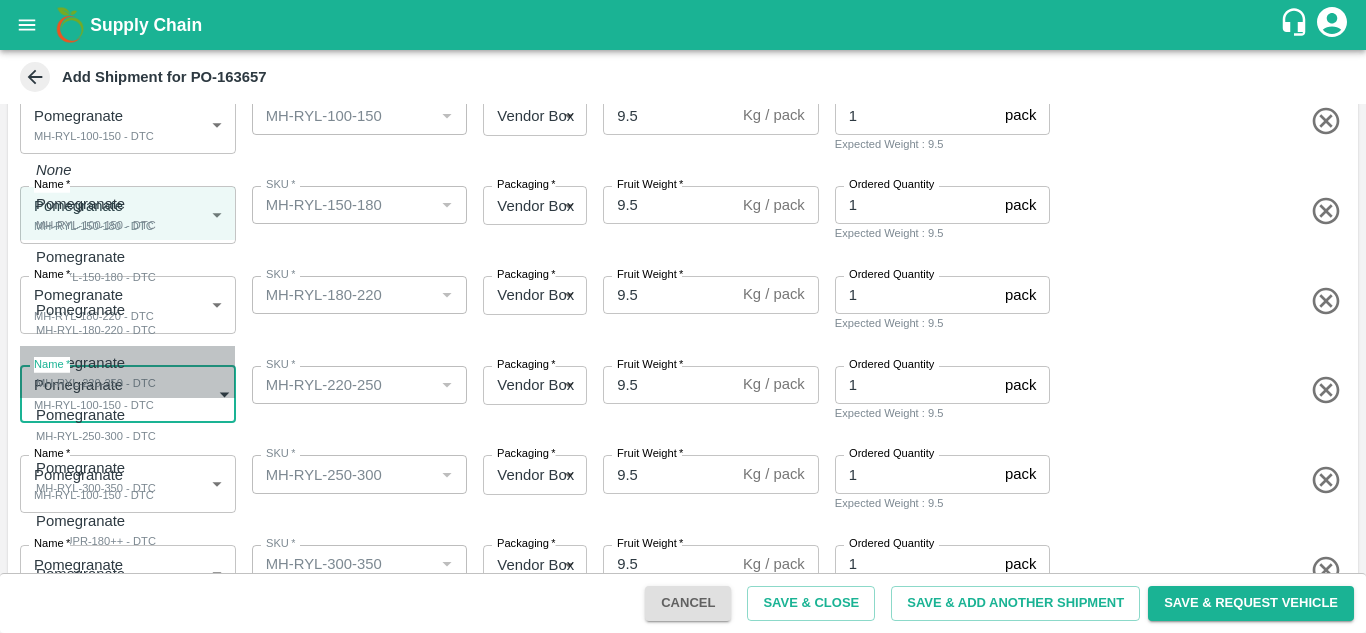 click on "MH-RYL-220-250 - DTC" at bounding box center [96, 383] 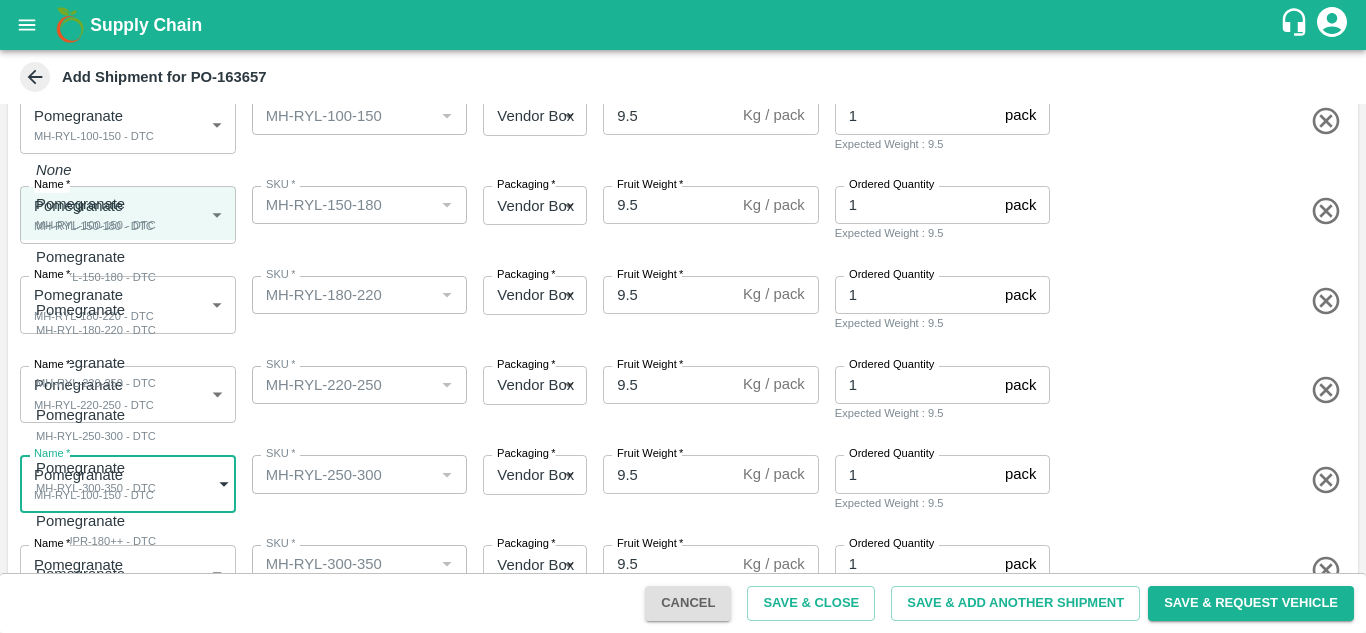 click on "Supply Chain Add Shipment for PO-163657 Type DC DC MO's Customer Customer (Material Orders)   * Customer (Material Orders)   * Instructions x Instructions NFI Source Warehouse   * NFI Source Warehouse   * VIEW Shipment Items Name   * Pomegranate MH-RYL-100-150 - DTC  1823571 Name SKU   * SKU   * Packaging   * Vendor Box 276 Packaging Fruit Weight   * 9.5 Kg /   pack Fruit Weight Ordered Quantity 1 pack Ordered Quantity Expected Weight :   9.5 Name   * Pomegranate MH-RYL-150-180 - DTC  1823572 Name SKU   * SKU   * Packaging   * Vendor Box 276 Packaging Fruit Weight   * 9.5 Kg /   pack Fruit Weight Ordered Quantity 1 pack Ordered Quantity Expected Weight :   9.5 Name   * Pomegranate MH-RYL-180-220 - DTC  1823573 Name SKU   * SKU   * Packaging   * Vendor Box 276 Packaging Fruit Weight   * 9.5 Kg /   pack Fruit Weight Ordered Quantity 1 pack Ordered Quantity Expected Weight :   9.5 Name   * Pomegranate MH-RYL-220-250 - DTC  1823574 Name SKU   * SKU   * Packaging   * *" at bounding box center (683, 316) 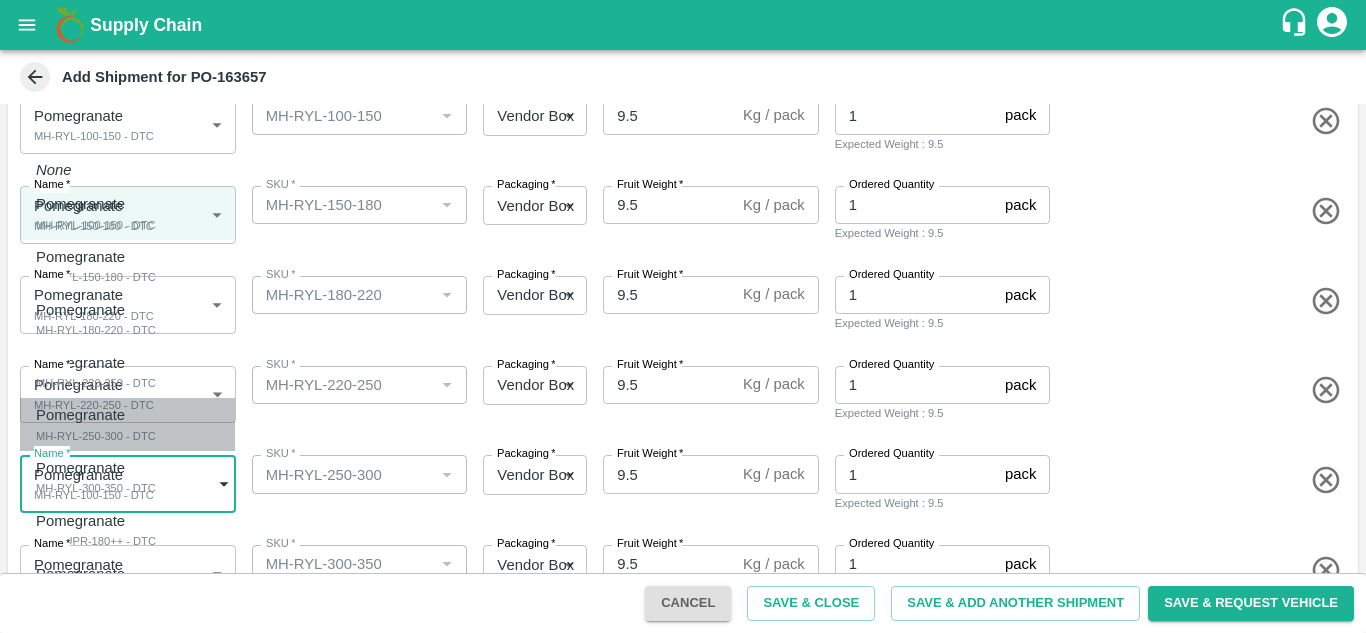 click on "MH-RYL-250-300 - DTC" at bounding box center [96, 436] 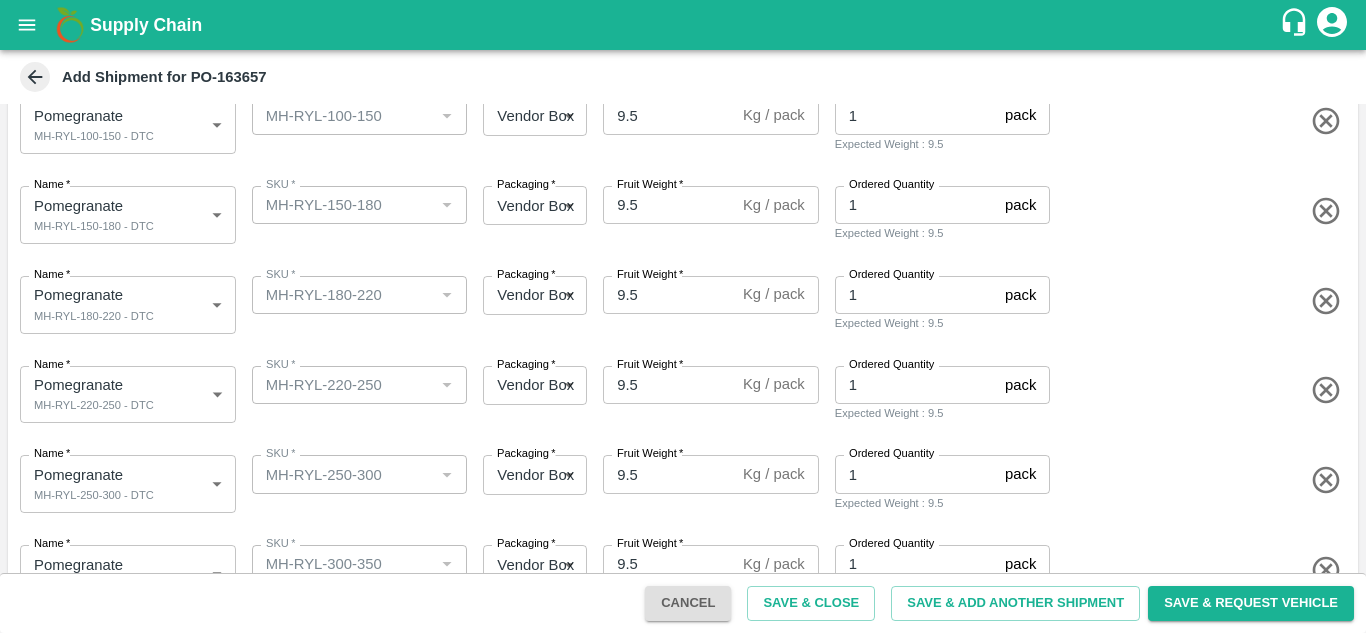 click on "Name   * Pomegranate MH-RYL-220-250 - DTC  1823574 Name SKU   * SKU   * Packaging   * Vendor Box 276 Packaging Fruit Weight   * 9.5 Kg /   pack Fruit Weight Ordered Quantity 1 pack Ordered Quantity Expected Weight :   9.5" at bounding box center (679, 391) 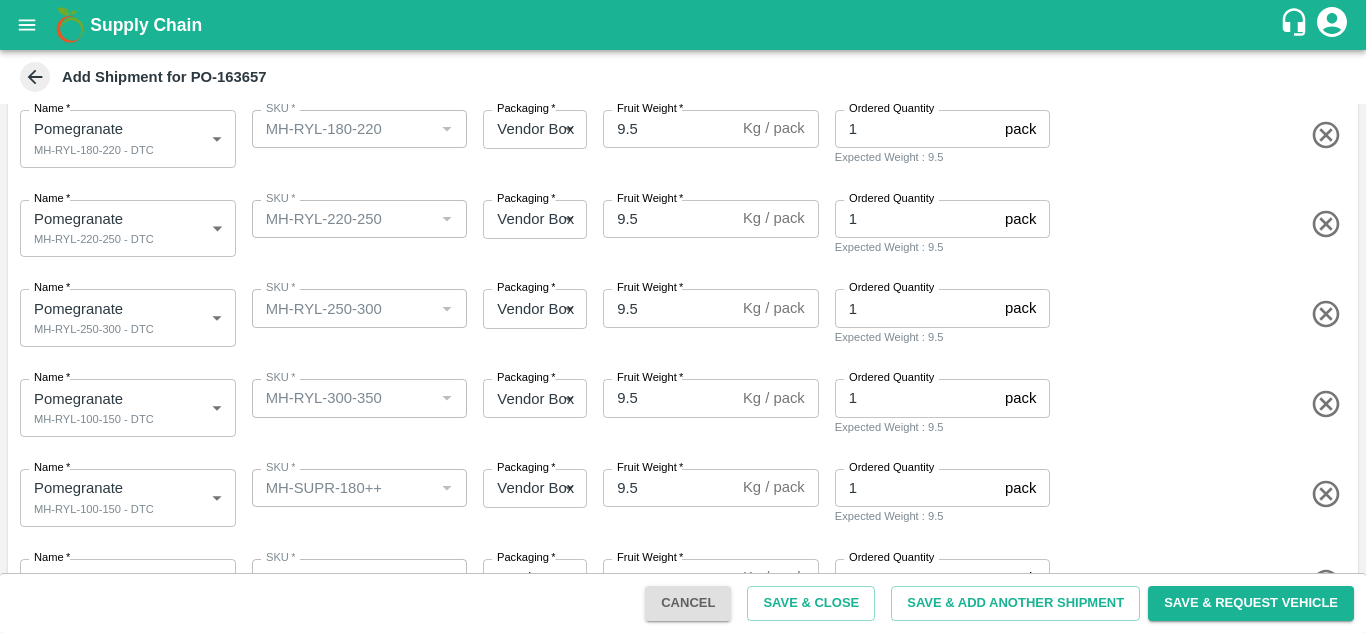 scroll, scrollTop: 409, scrollLeft: 0, axis: vertical 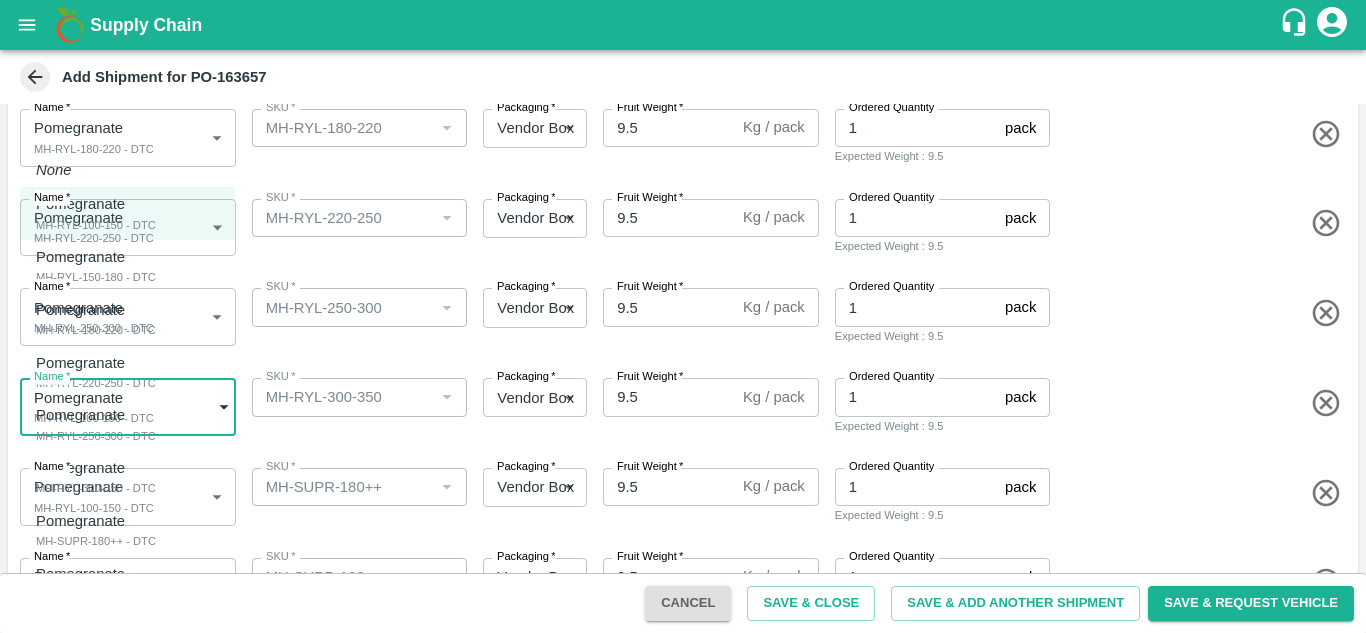 click on "Supply Chain Add Shipment for PO-163657 Type DC DC MO's Customer Customer (Material Orders)   * Customer (Material Orders)   * Instructions x Instructions NFI Source Warehouse   * NFI Source Warehouse   * VIEW Shipment Items Name   * Pomegranate MH-RYL-100-150 - DTC  1823571 Name SKU   * SKU   * Packaging   * Vendor Box 276 Packaging Fruit Weight   * 9.5 Kg /   pack Fruit Weight Ordered Quantity 1 pack Ordered Quantity Expected Weight :   9.5 Name   * Pomegranate MH-RYL-150-180 - DTC  1823572 Name SKU   * SKU   * Packaging   * Vendor Box 276 Packaging Fruit Weight   * 9.5 Kg /   pack Fruit Weight Ordered Quantity 1 pack Ordered Quantity Expected Weight :   9.5 Name   * Pomegranate MH-RYL-180-220 - DTC  1823573 Name SKU   * SKU   * Packaging   * Vendor Box 276 Packaging Fruit Weight   * 9.5 Kg /   pack Fruit Weight Ordered Quantity 1 pack Ordered Quantity Expected Weight :   9.5 Name   * Pomegranate MH-RYL-220-250 - DTC  1823574 Name SKU   * SKU   * Packaging   * *" at bounding box center (683, 316) 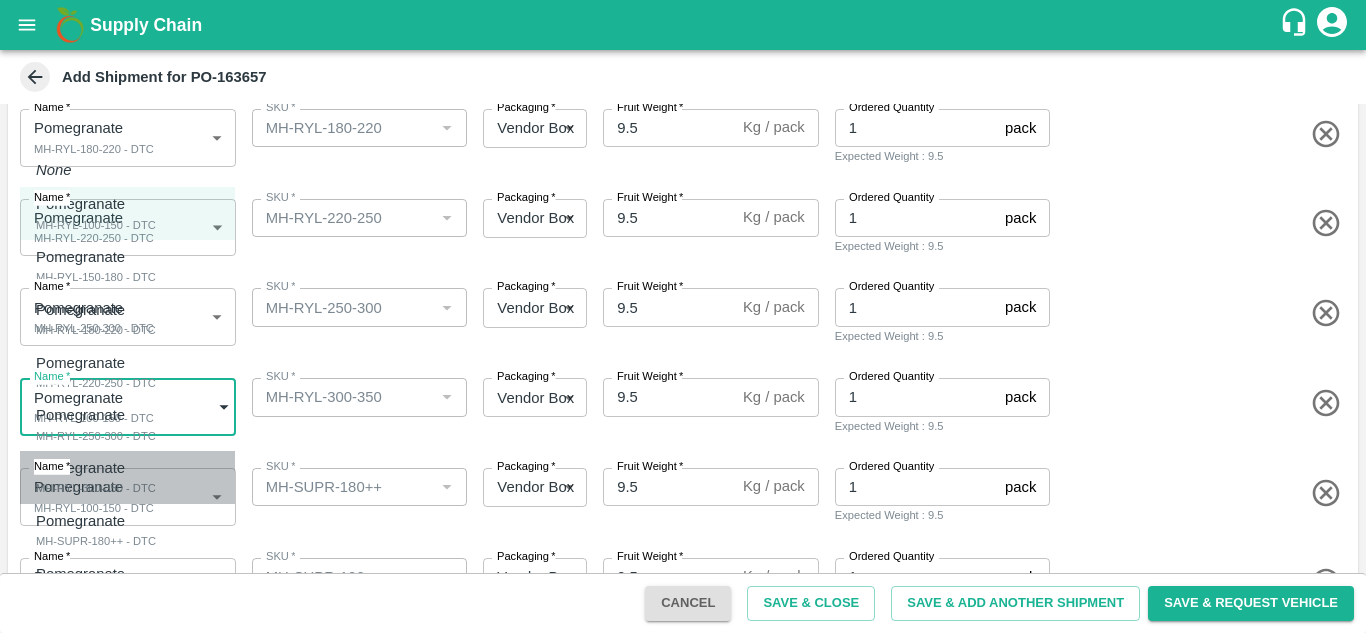 click on "Pomegranate" at bounding box center [91, 468] 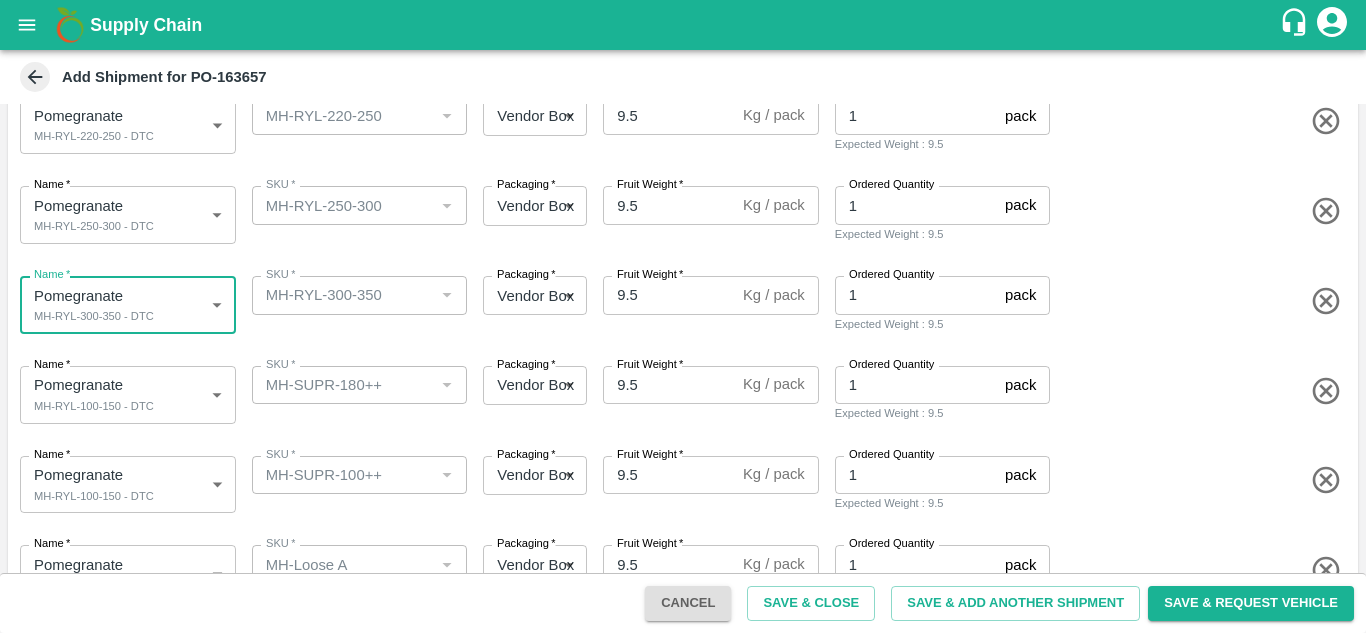 scroll, scrollTop: 513, scrollLeft: 0, axis: vertical 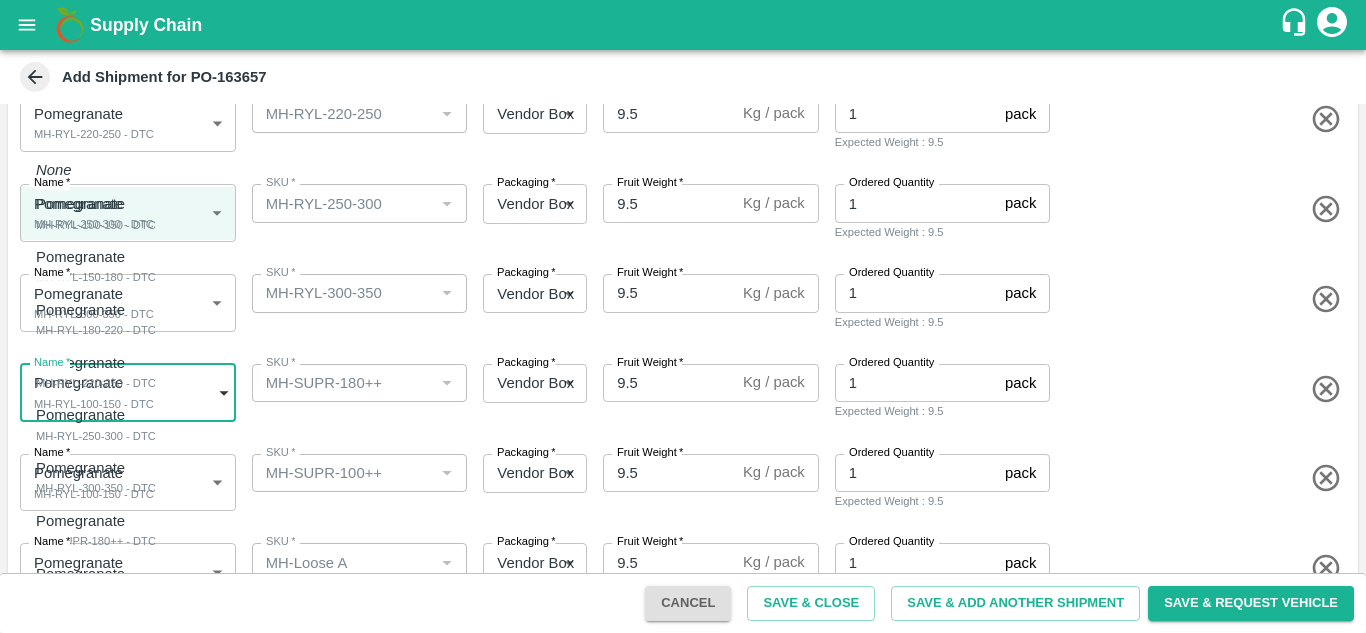 click on "Supply Chain Add Shipment for PO-163657 Type DC DC MO's Customer Customer (Material Orders)   * Customer (Material Orders)   * Instructions x Instructions NFI Source Warehouse   * NFI Source Warehouse   * VIEW Shipment Items Name   * Pomegranate MH-RYL-100-150 - DTC  1823571 Name SKU   * SKU   * Packaging   * Vendor Box 276 Packaging Fruit Weight   * 9.5 Kg /   pack Fruit Weight Ordered Quantity 1 pack Ordered Quantity Expected Weight :   9.5 Name   * Pomegranate MH-RYL-150-180 - DTC  1823572 Name SKU   * SKU   * Packaging   * Vendor Box 276 Packaging Fruit Weight   * 9.5 Kg /   pack Fruit Weight Ordered Quantity 1 pack Ordered Quantity Expected Weight :   9.5 Name   * Pomegranate MH-RYL-180-220 - DTC  1823573 Name SKU   * SKU   * Packaging   * Vendor Box 276 Packaging Fruit Weight   * 9.5 Kg /   pack Fruit Weight Ordered Quantity 1 pack Ordered Quantity Expected Weight :   9.5 Name   * Pomegranate MH-RYL-220-250 - DTC  1823574 Name SKU   * SKU   * Packaging   * *" at bounding box center (683, 316) 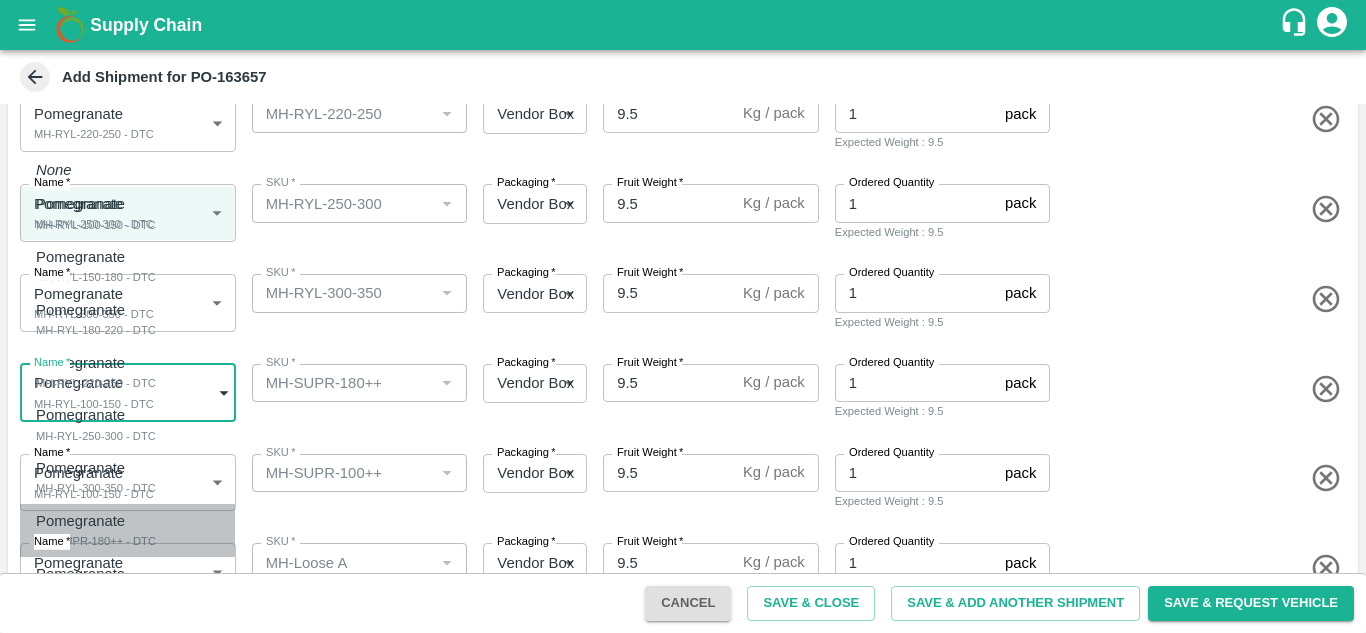 click on "Pomegranate" at bounding box center [91, 521] 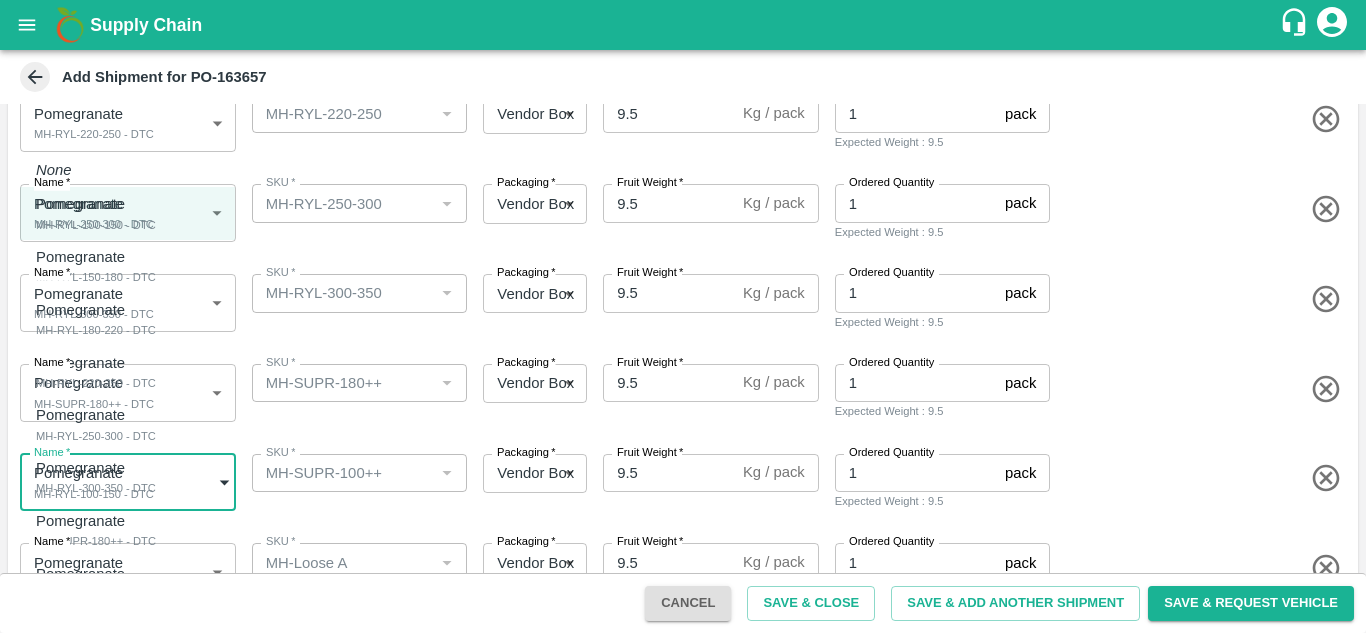 click on "Supply Chain Add Shipment for PO-163657 Type DC DC MO's Customer Customer (Material Orders)   * Customer (Material Orders)   * Instructions x Instructions NFI Source Warehouse   * NFI Source Warehouse   * VIEW Shipment Items Name   * Pomegranate MH-RYL-100-150 - DTC  1823571 Name SKU   * SKU   * Packaging   * Vendor Box 276 Packaging Fruit Weight   * 9.5 Kg /   pack Fruit Weight Ordered Quantity 1 pack Ordered Quantity Expected Weight :   9.5 Name   * Pomegranate MH-RYL-150-180 - DTC  1823572 Name SKU   * SKU   * Packaging   * Vendor Box 276 Packaging Fruit Weight   * 9.5 Kg /   pack Fruit Weight Ordered Quantity 1 pack Ordered Quantity Expected Weight :   9.5 Name   * Pomegranate MH-RYL-180-220 - DTC  1823573 Name SKU   * SKU   * Packaging   * Vendor Box 276 Packaging Fruit Weight   * 9.5 Kg /   pack Fruit Weight Ordered Quantity 1 pack Ordered Quantity Expected Weight :   9.5 Name   * Pomegranate MH-RYL-220-250 - DTC  1823574 Name SKU   * SKU   * Packaging   * *" at bounding box center [683, 316] 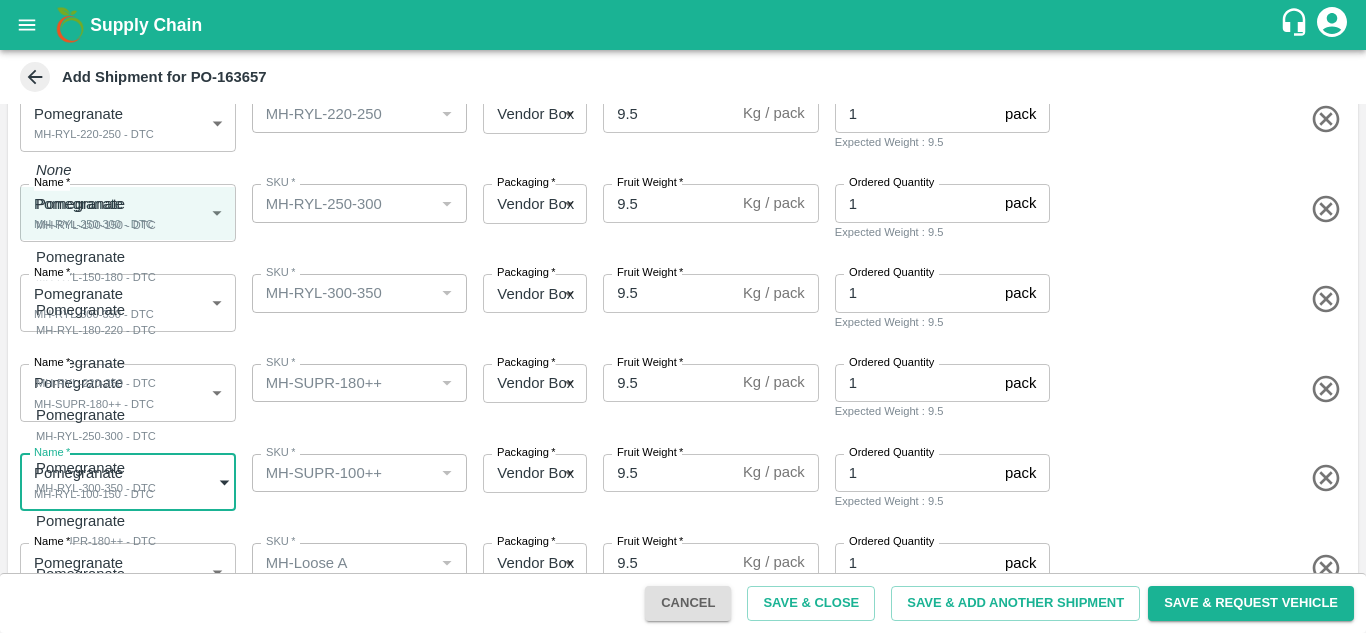 click at bounding box center (683, 316) 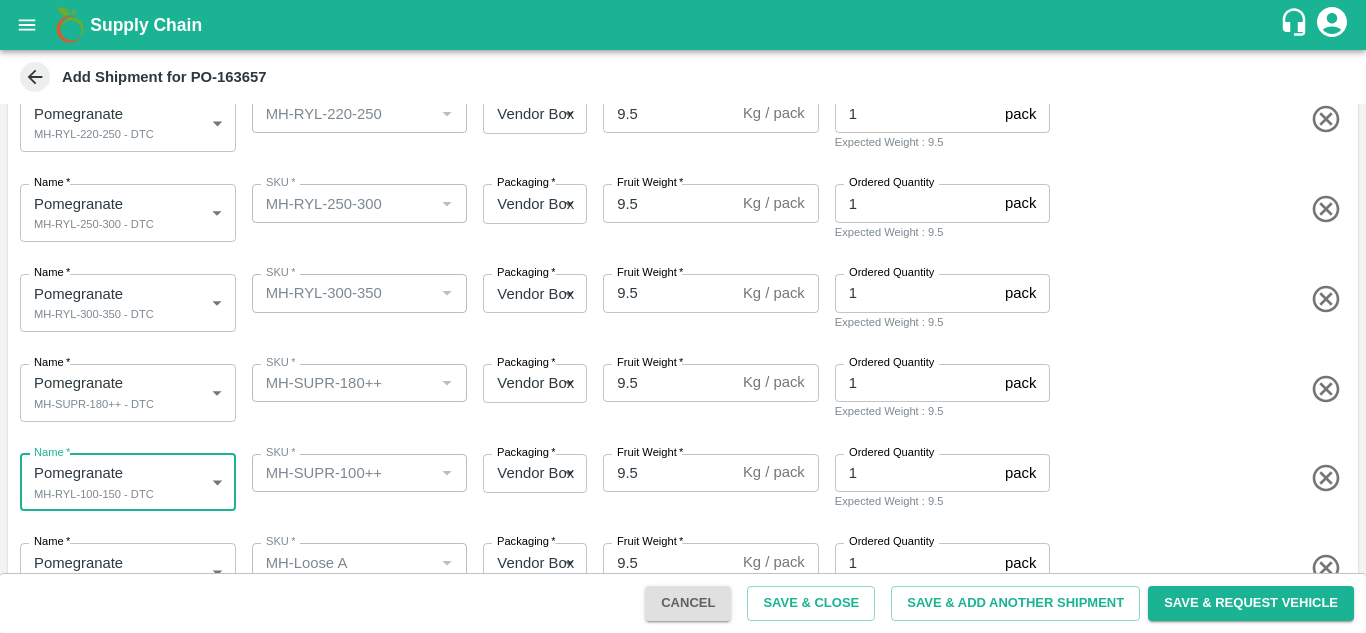 scroll, scrollTop: 655, scrollLeft: 0, axis: vertical 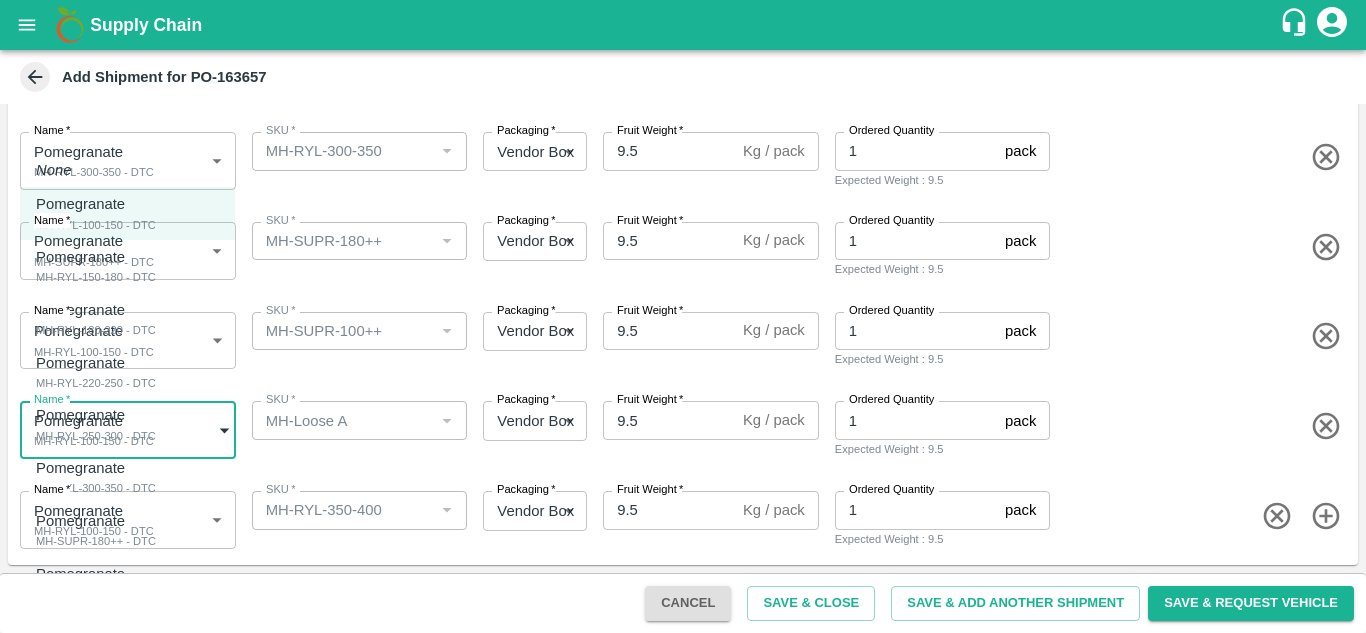 click on "Supply Chain Add Shipment for PO-163657 Type DC DC MO's Customer Customer (Material Orders)   * Customer (Material Orders)   * Instructions x Instructions NFI Source Warehouse   * NFI Source Warehouse   * VIEW Shipment Items Name   * Pomegranate MH-RYL-100-150 - DTC  1823571 Name SKU   * SKU   * Packaging   * Vendor Box 276 Packaging Fruit Weight   * 9.5 Kg /   pack Fruit Weight Ordered Quantity 1 pack Ordered Quantity Expected Weight :   9.5 Name   * Pomegranate MH-RYL-150-180 - DTC  1823572 Name SKU   * SKU   * Packaging   * Vendor Box 276 Packaging Fruit Weight   * 9.5 Kg /   pack Fruit Weight Ordered Quantity 1 pack Ordered Quantity Expected Weight :   9.5 Name   * Pomegranate MH-RYL-180-220 - DTC  1823573 Name SKU   * SKU   * Packaging   * Vendor Box 276 Packaging Fruit Weight   * 9.5 Kg /   pack Fruit Weight Ordered Quantity 1 pack Ordered Quantity Expected Weight :   9.5 Name   * Pomegranate MH-RYL-220-250 - DTC  1823574 Name SKU   * SKU   * Packaging   * *" at bounding box center [683, 316] 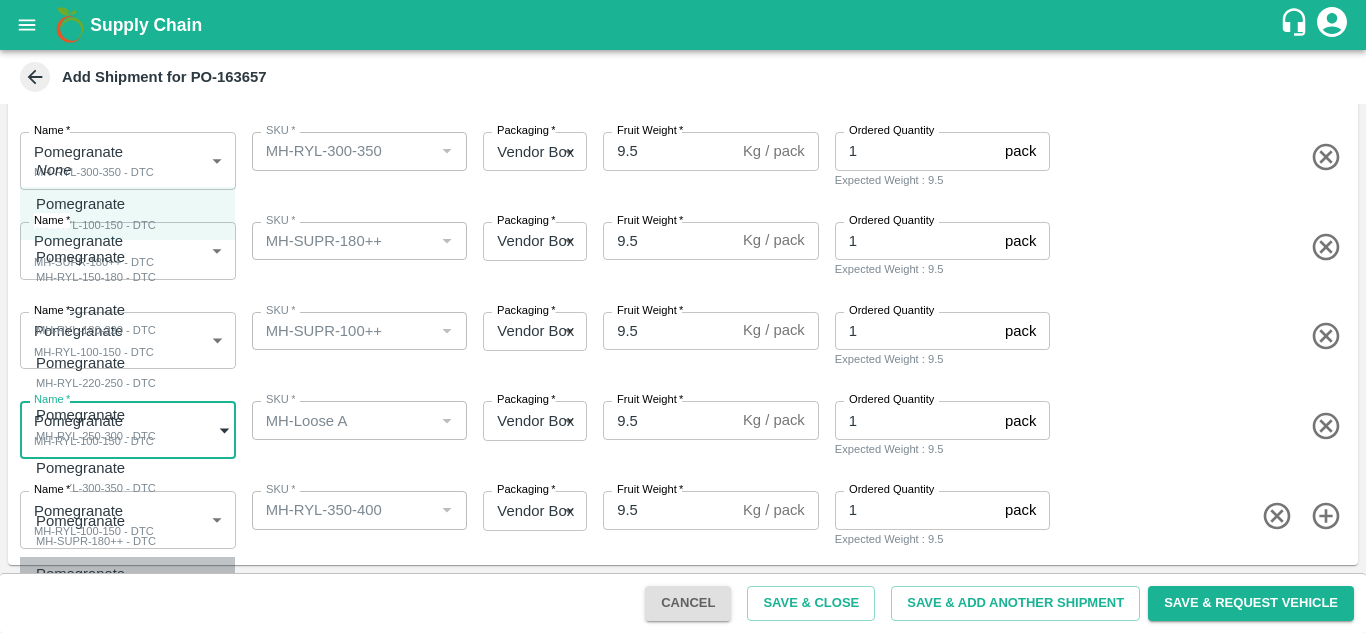 click on "Pomegranate" at bounding box center [80, 574] 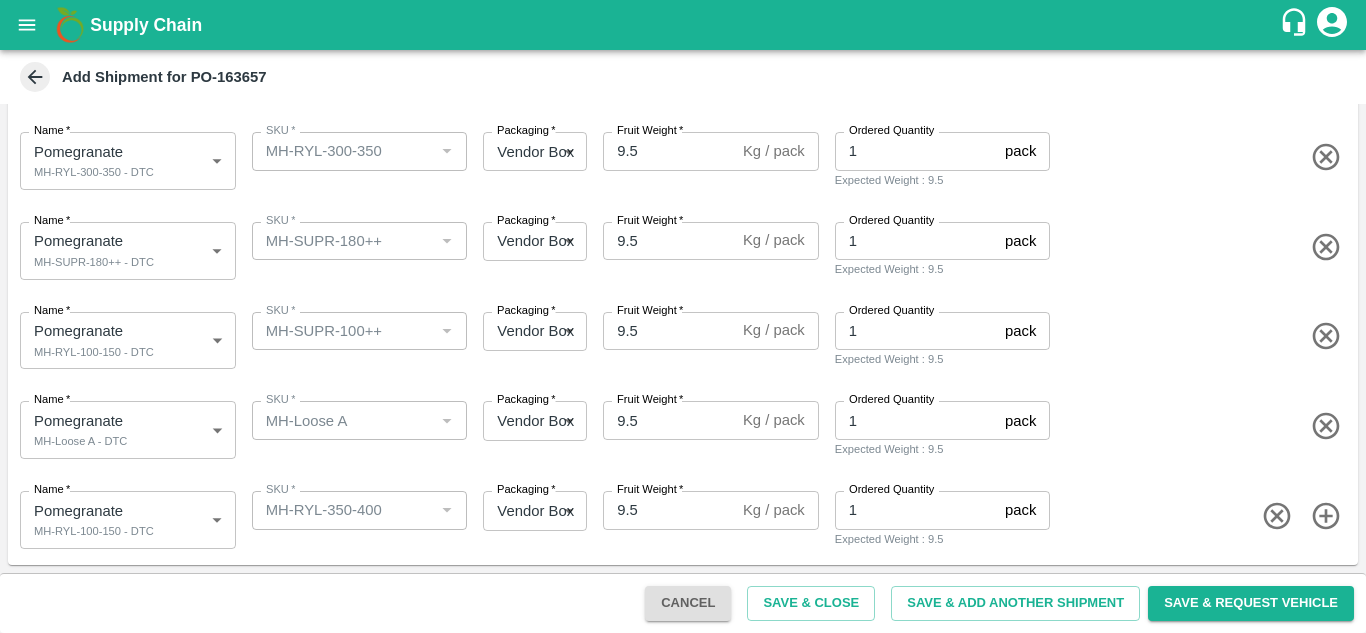 click on "Name   * Pomegranate MH-RYL-100-150 - DTC  1823571 Name SKU   * SKU   * Packaging   * Vendor Box 276 Packaging Fruit Weight   * 9.5 Kg /   pack Fruit Weight Ordered Quantity 1 pack Ordered Quantity Expected Weight :   9.5" at bounding box center (679, 516) 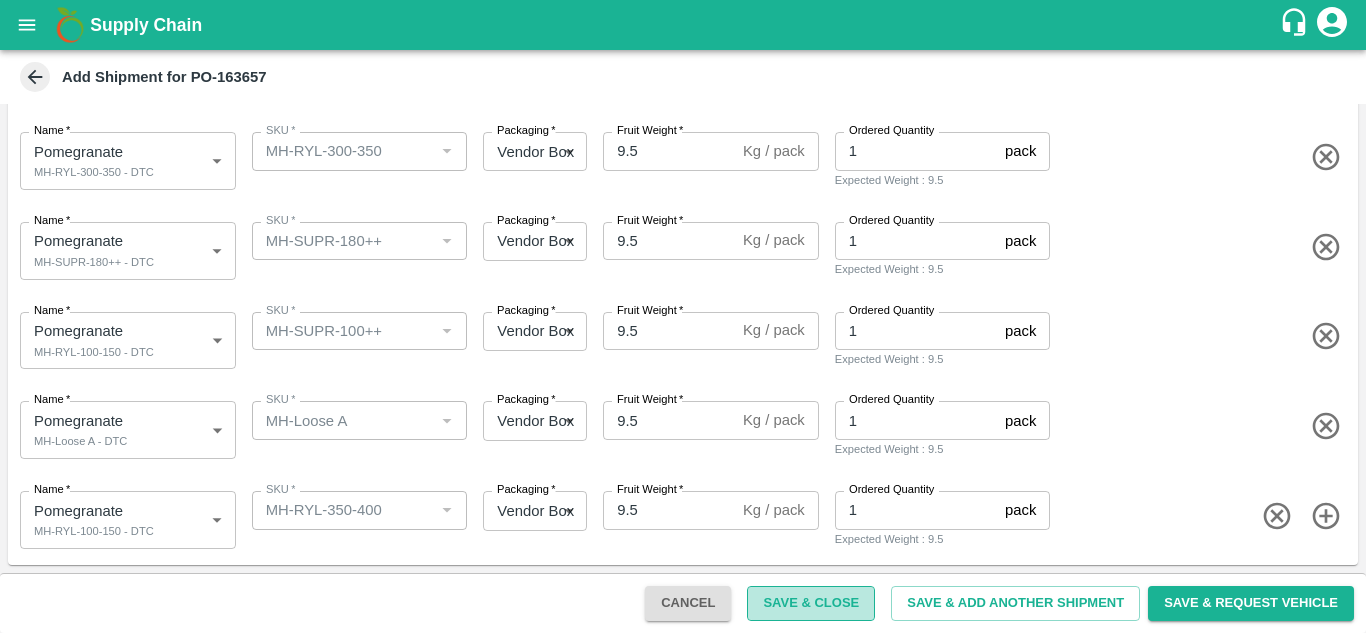 click on "Save & Close" at bounding box center [811, 603] 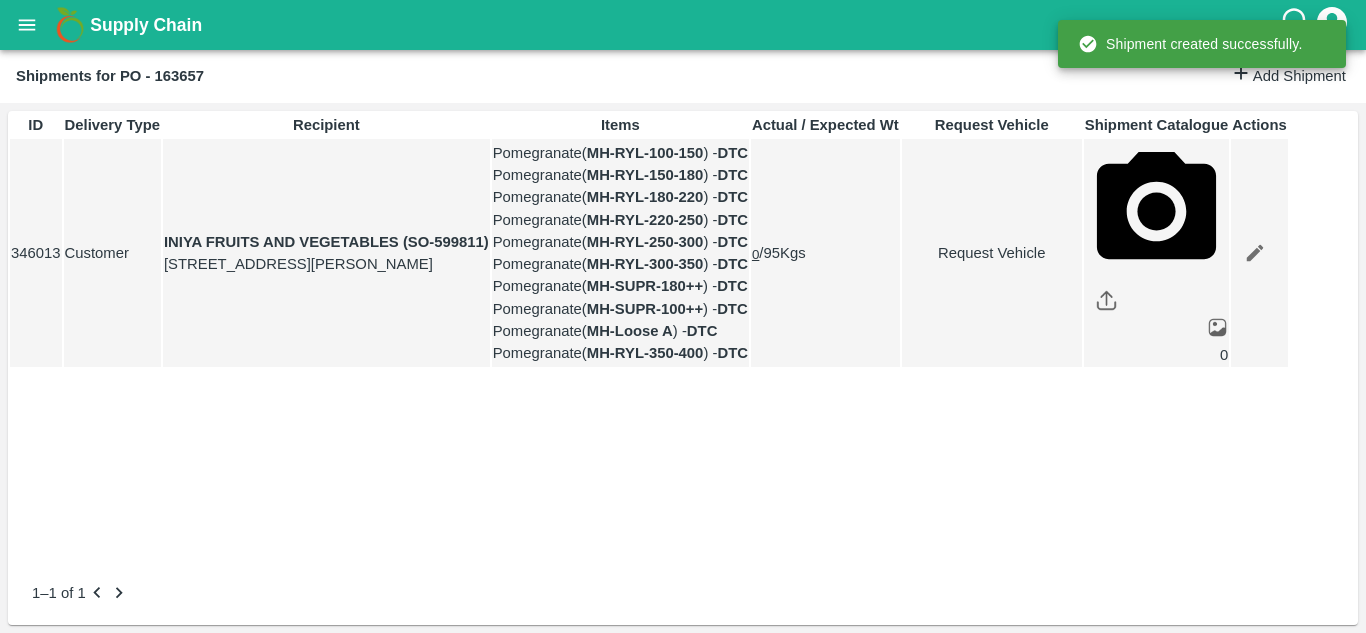 click on "Request Vehicle" at bounding box center [992, 253] 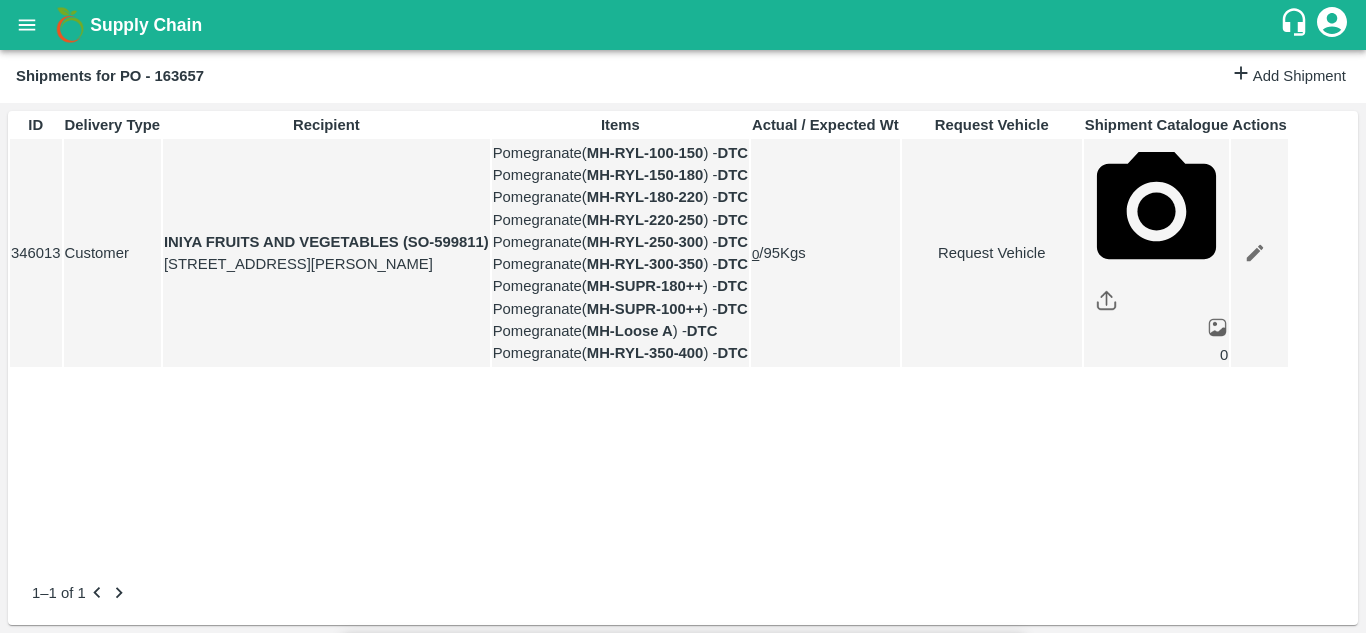 type on "DD/MM/YYYY hh:mm aa" 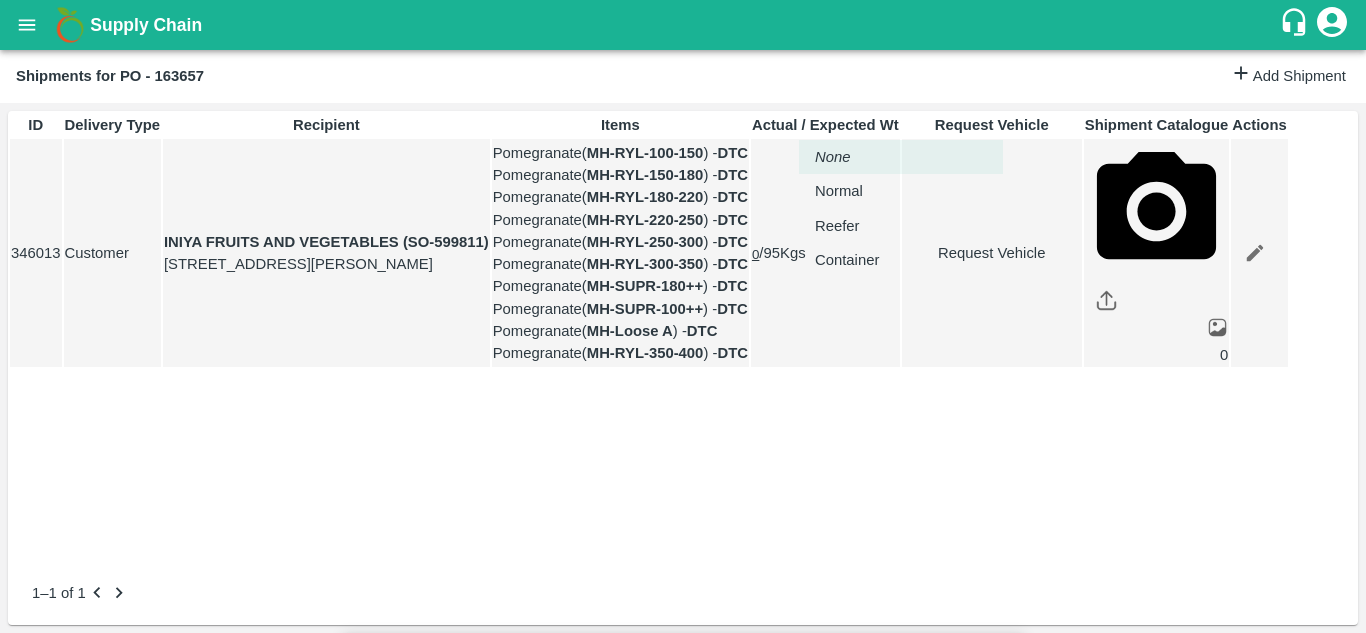 click on "Supply Chain Shipments for PO - 163657 Add Shipment ID Delivery Type Recipient Items Actual / Expected Wt Request Vehicle Shipment Catalogue Actions 346013 Customer INIYA FRUITS AND VEGETABLES (SO-599811) TC/73,  ANNA FRUITS MARKET KOYAMBEDU, Chennai, Chennai, TAMILNADU, 600092 Pomegranate  ( MH-RYL-100-150 )   -  DTC Pomegranate  ( MH-RYL-150-180 )   -  DTC Pomegranate  ( MH-RYL-180-220 )   -  DTC Pomegranate  ( MH-RYL-220-250 )   -  DTC Pomegranate  ( MH-RYL-250-300 )   -  DTC Pomegranate  ( MH-RYL-300-350 )   -  DTC Pomegranate  ( MH-SUPR-180++ )   -  DTC Pomegranate  ( MH-SUPR-100++ )   -  DTC Pomegranate  ( MH-Loose A )   -  DTC Pomegranate  ( MH-RYL-350-400 )   -  DTC 0 / 95  Kgs Request Vehicle   0 1–1 of 1 Jeewana CC Avinash kumar Logout Request Vehicle Expected Loading Time   * 15/07/2025 12:00 AM Expected Loading Time Expected Delivery Time   * 19/07/2025 10:50 AM Expected Delivery Time Vehicle type   * ​ Vehicle type Pick Up: PO/V/SHIVAJ/163657 Indapur, Pune, , Maharashtra Delivery: Kgs" at bounding box center [683, 316] 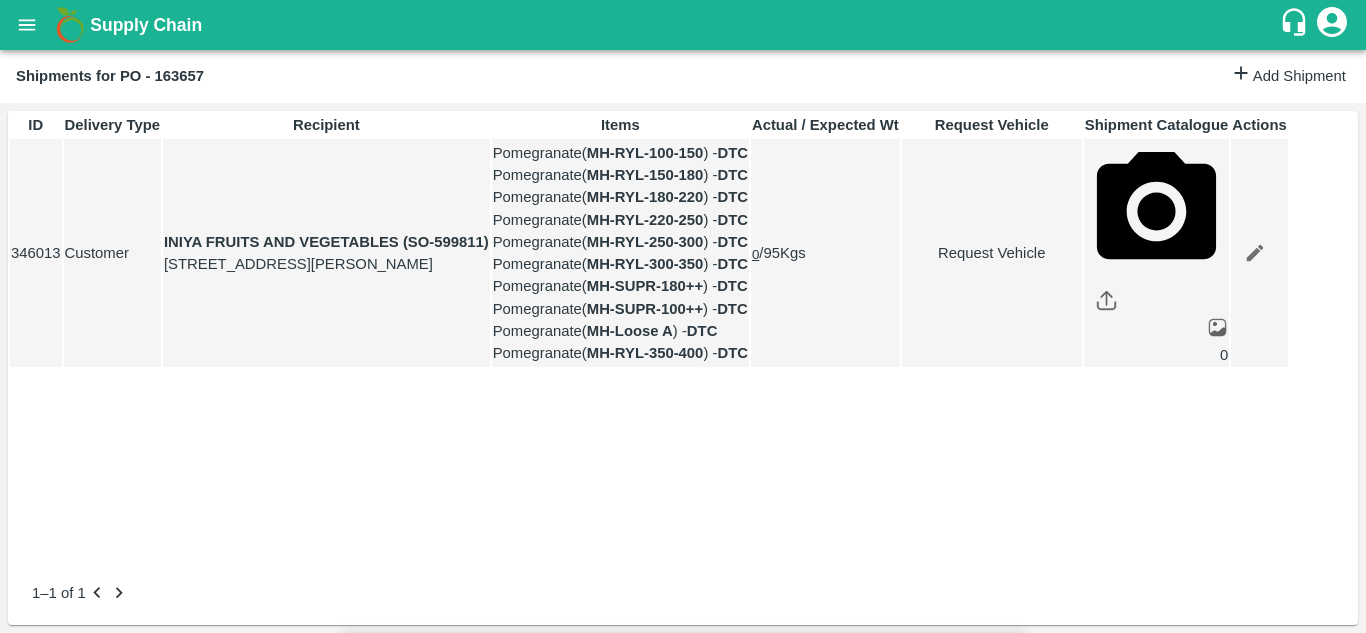 click on "Submit" at bounding box center [985, 1860] 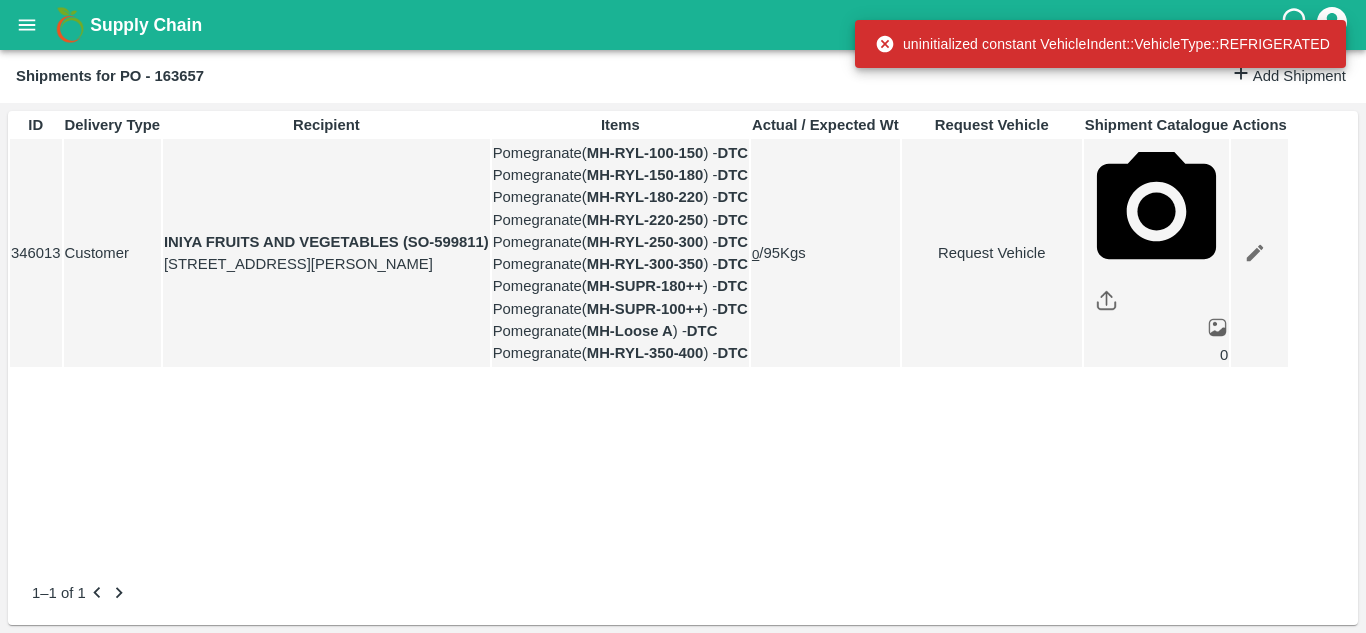 click on "Request Vehicle" at bounding box center [992, 253] 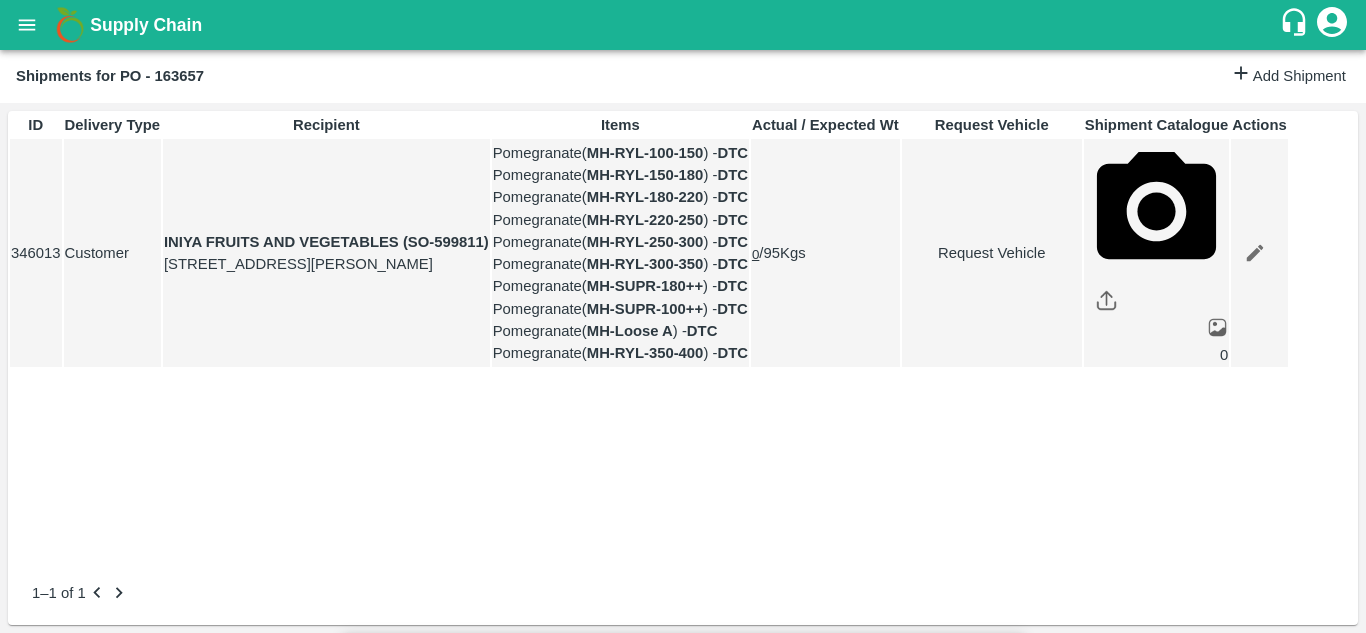 type on "1" 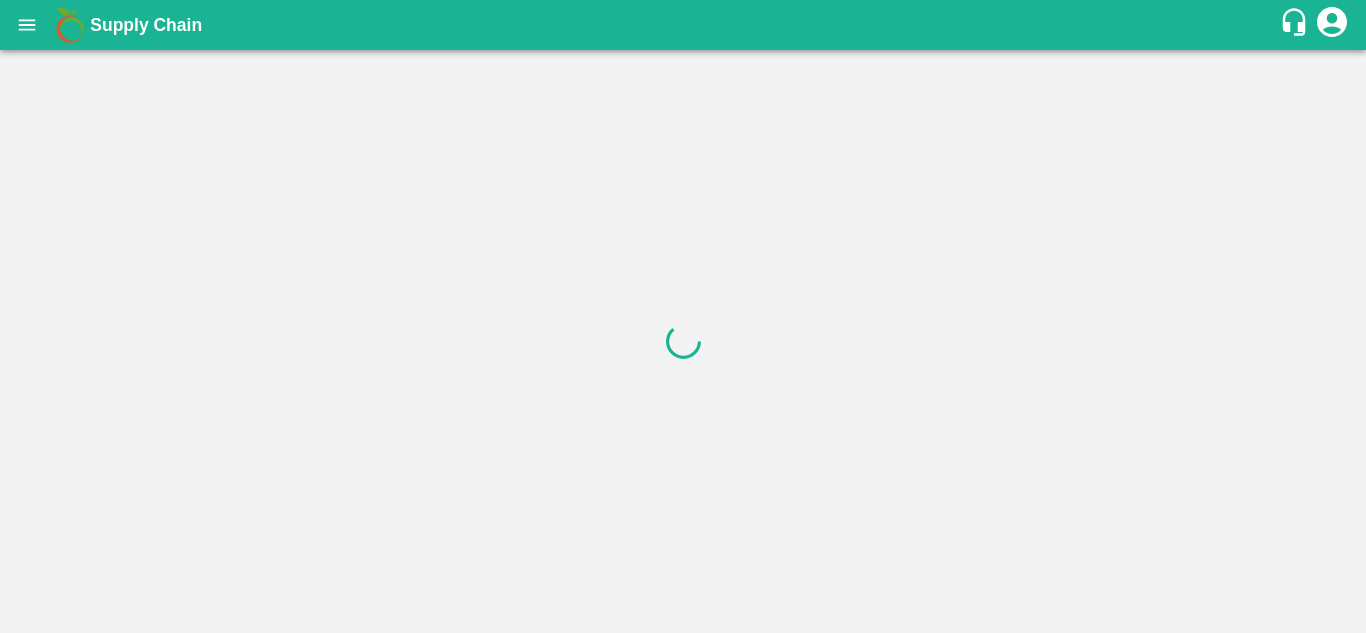 scroll, scrollTop: 0, scrollLeft: 0, axis: both 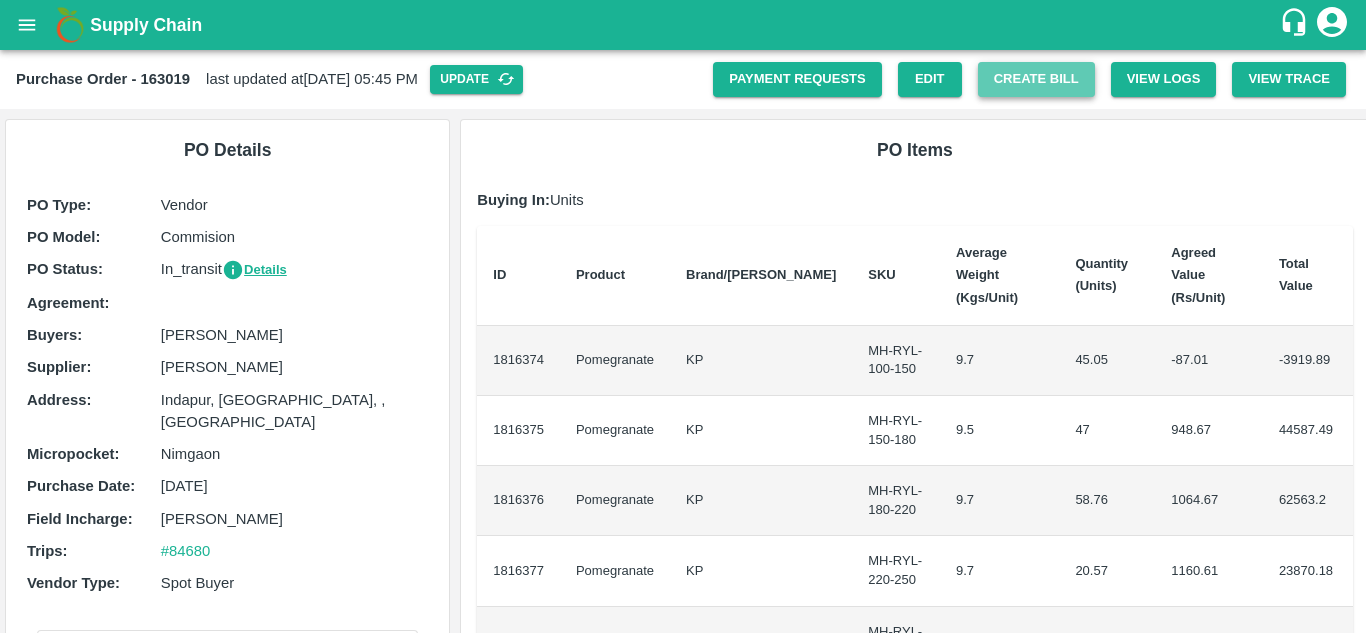 click on "Create Bill" at bounding box center (1036, 79) 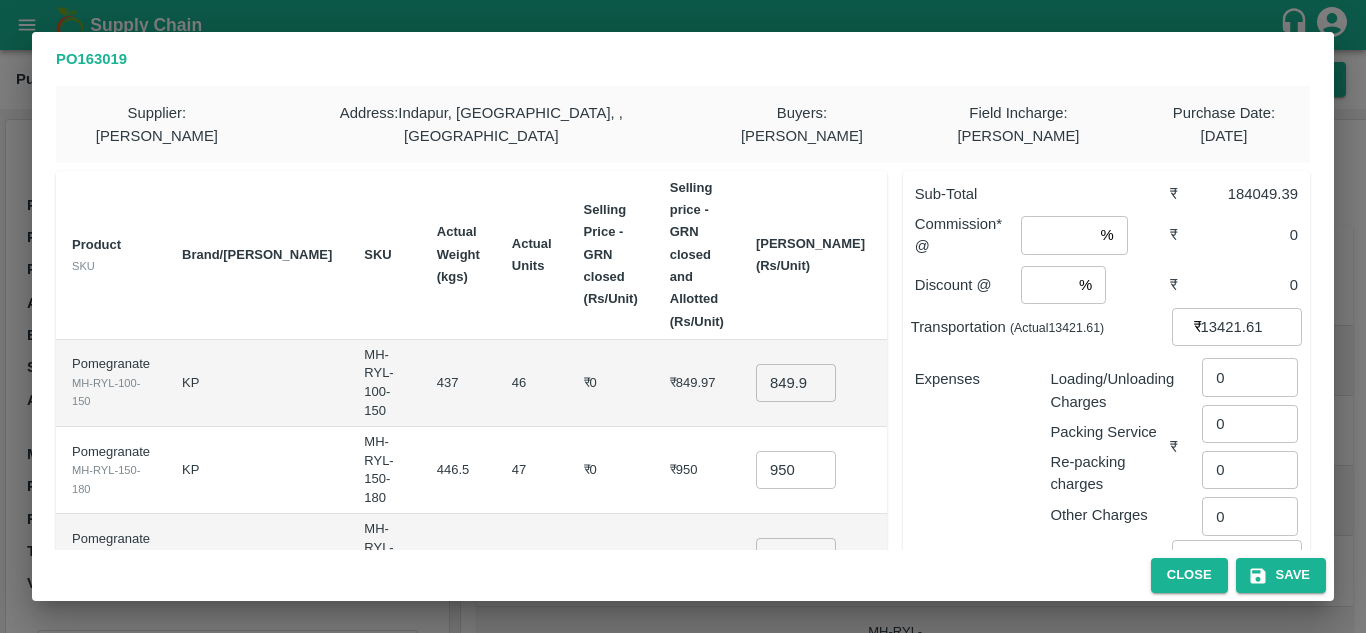 scroll, scrollTop: 1, scrollLeft: 0, axis: vertical 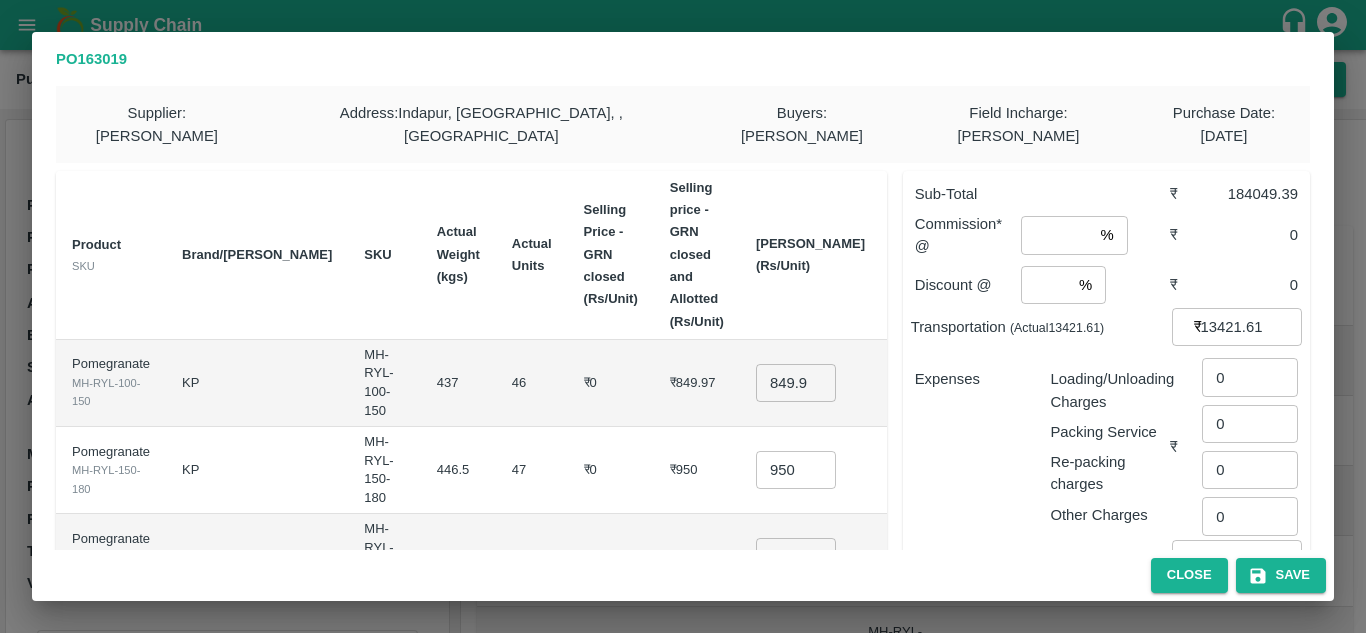 click at bounding box center (1056, 235) 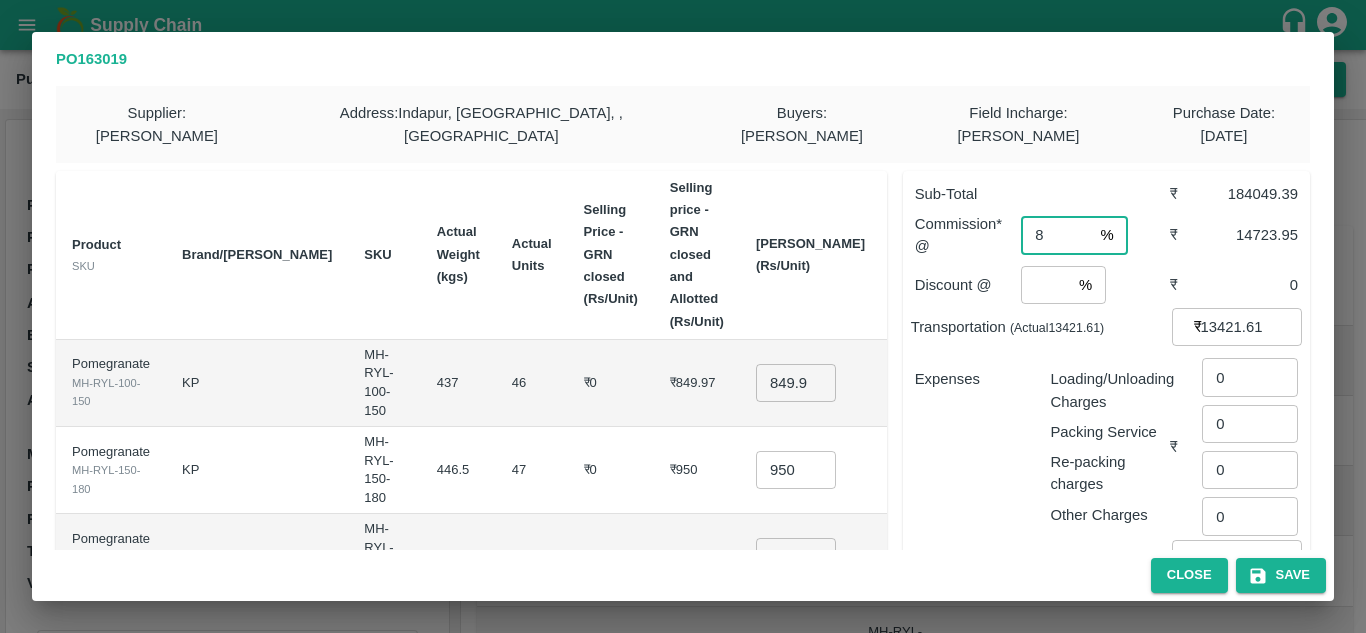 type on "8" 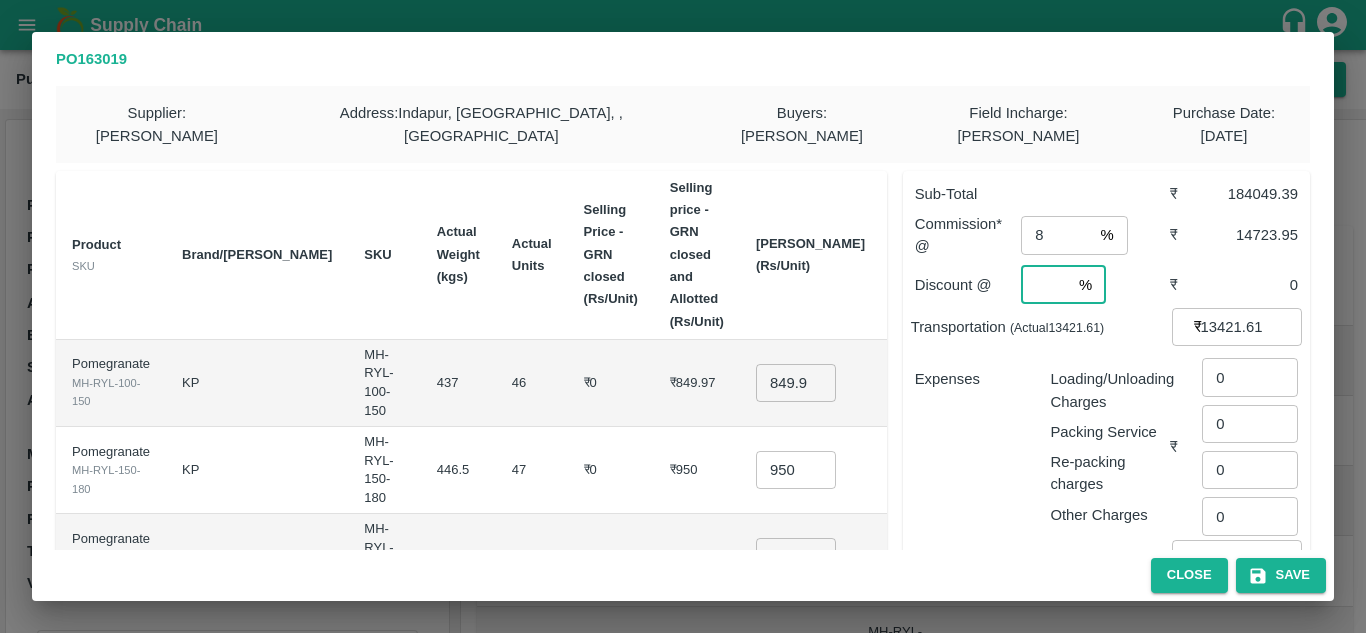 click at bounding box center [1046, 285] 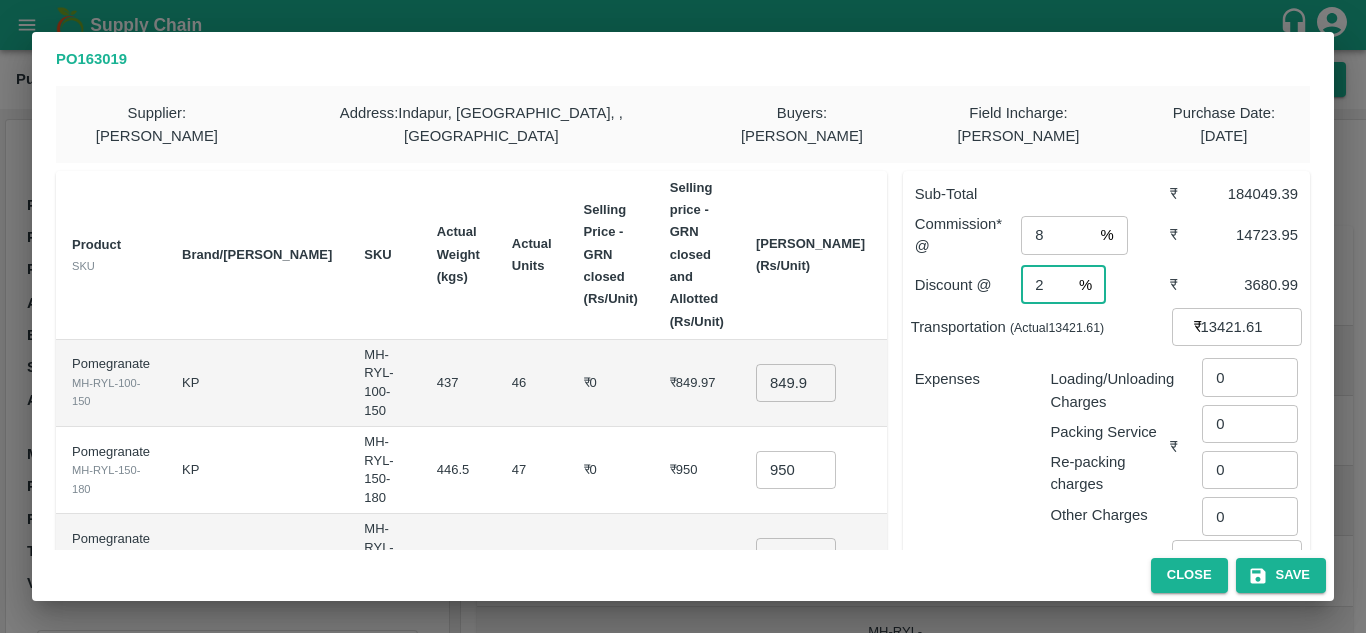type on "2" 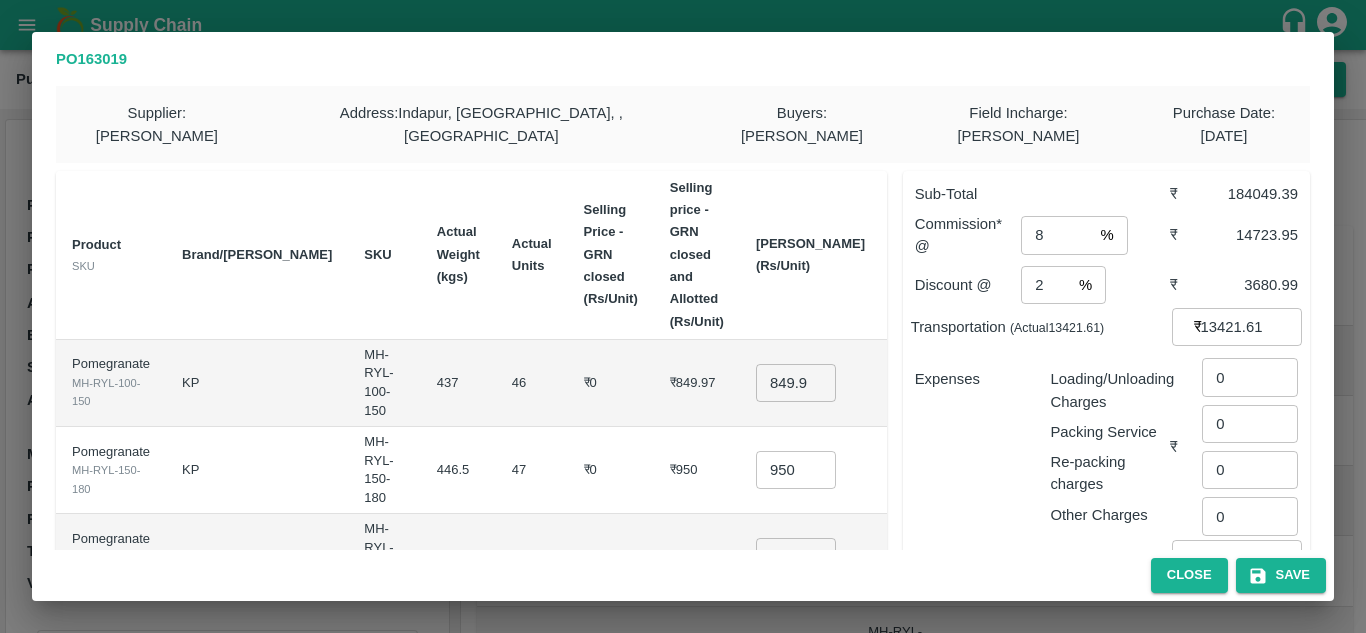 click on "Sub-Total ₹ 184049.39 Commission* @ 8 % ​ ₹ 14723.95 Discount @ 2 % ​ ₹ 3680.99 Transportation   (Actual  13421.61 ) ₹ 13421.61 ​ Expenses Loading/Unloading Charges Packing Service Re-packing charges Other Charges ₹ 0 ​ 0 ​ 0 ​ 0 ​ Packaging Service ₹ ​ Total Expenses ₹ 0 Net Payable ₹ 159584.82" at bounding box center (1106, 409) 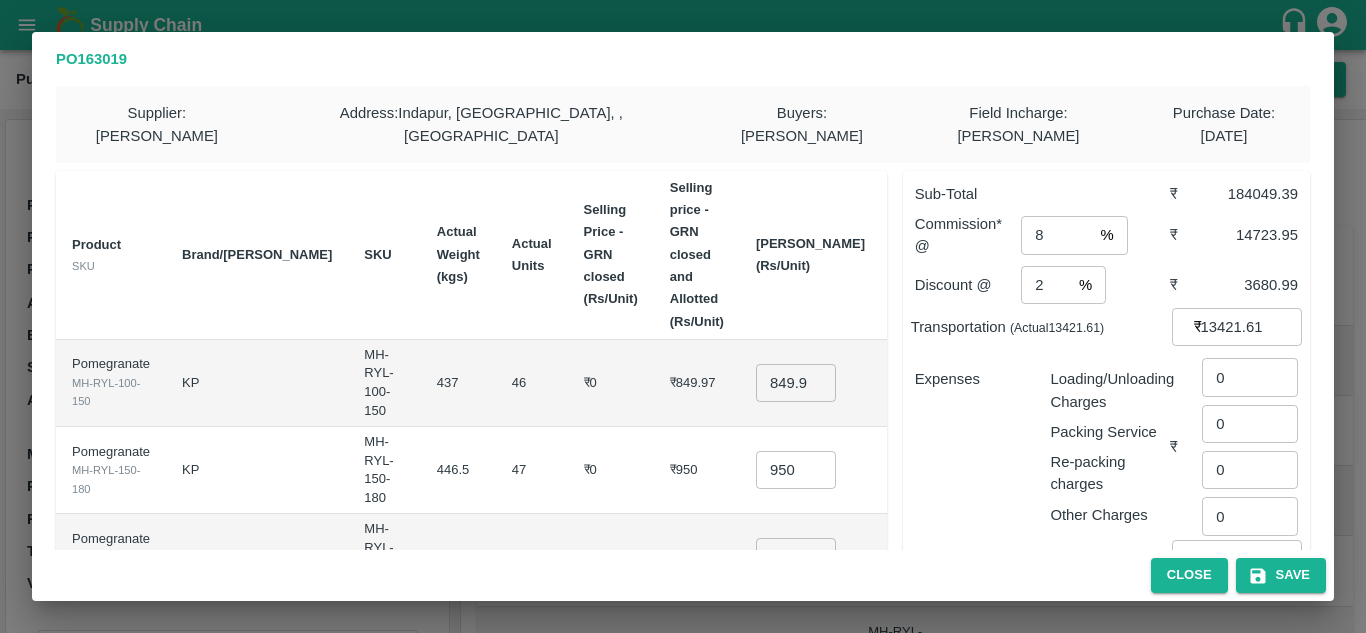 click on "849.965" at bounding box center (796, 383) 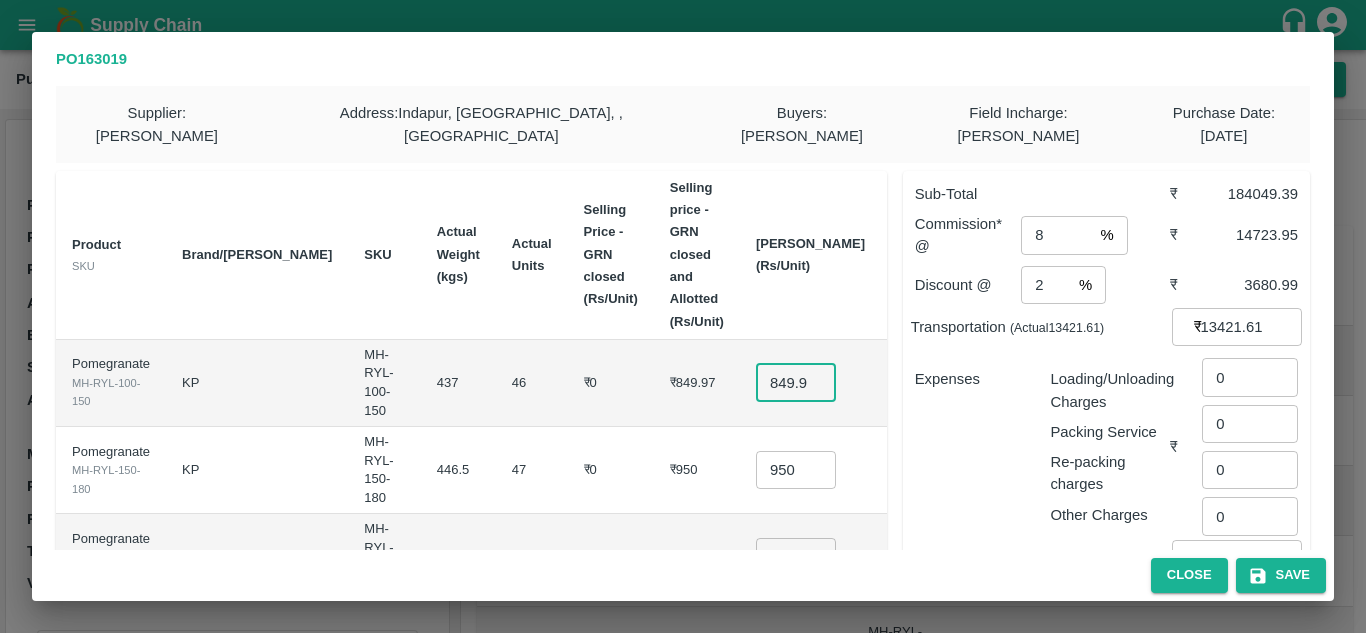 click on "849.965" at bounding box center (796, 383) 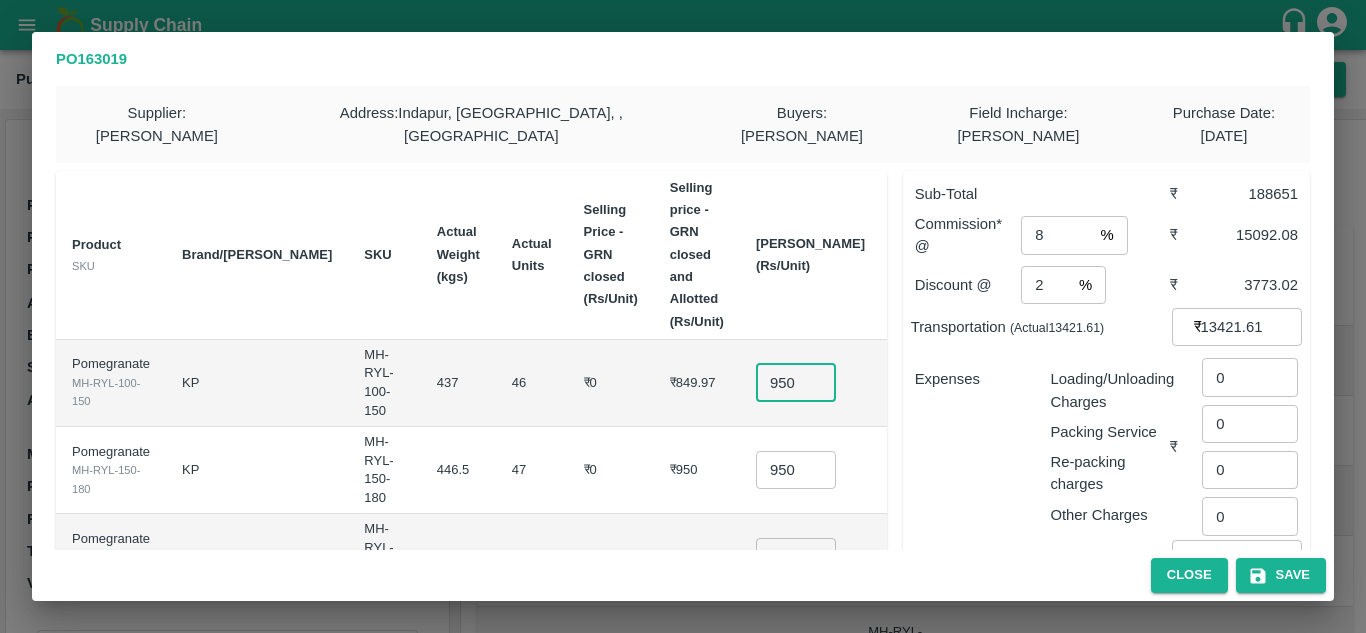 type on "950" 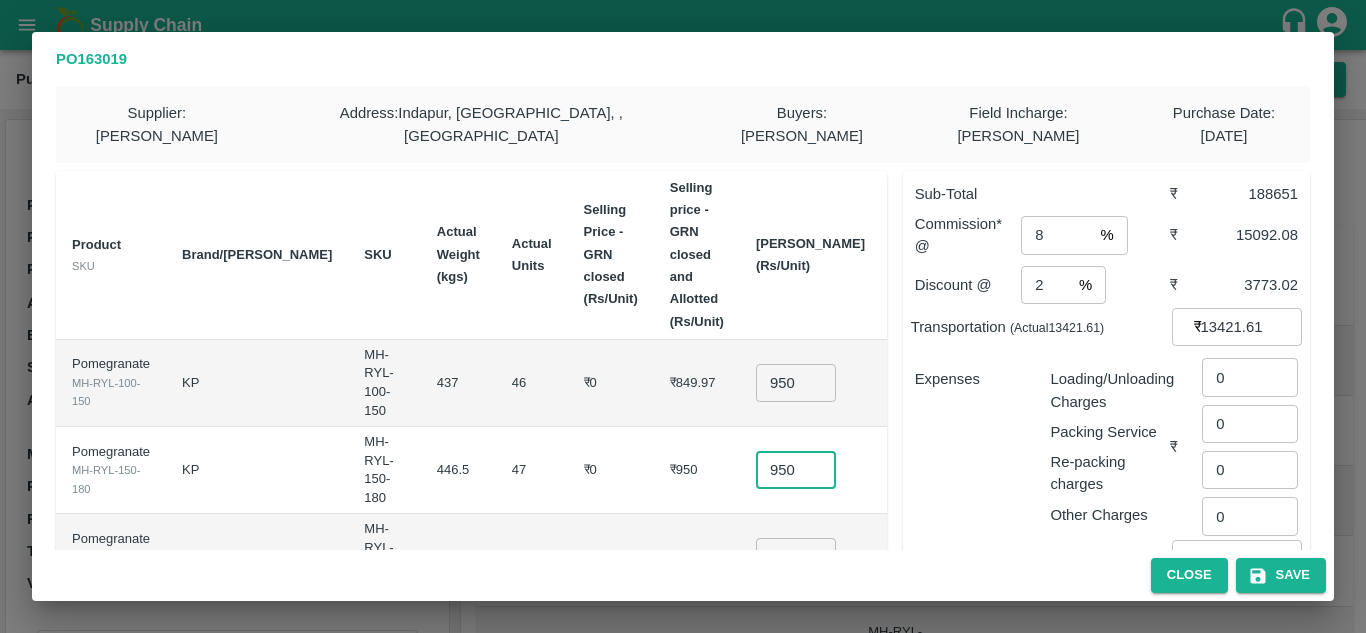 click on "950" at bounding box center [796, 470] 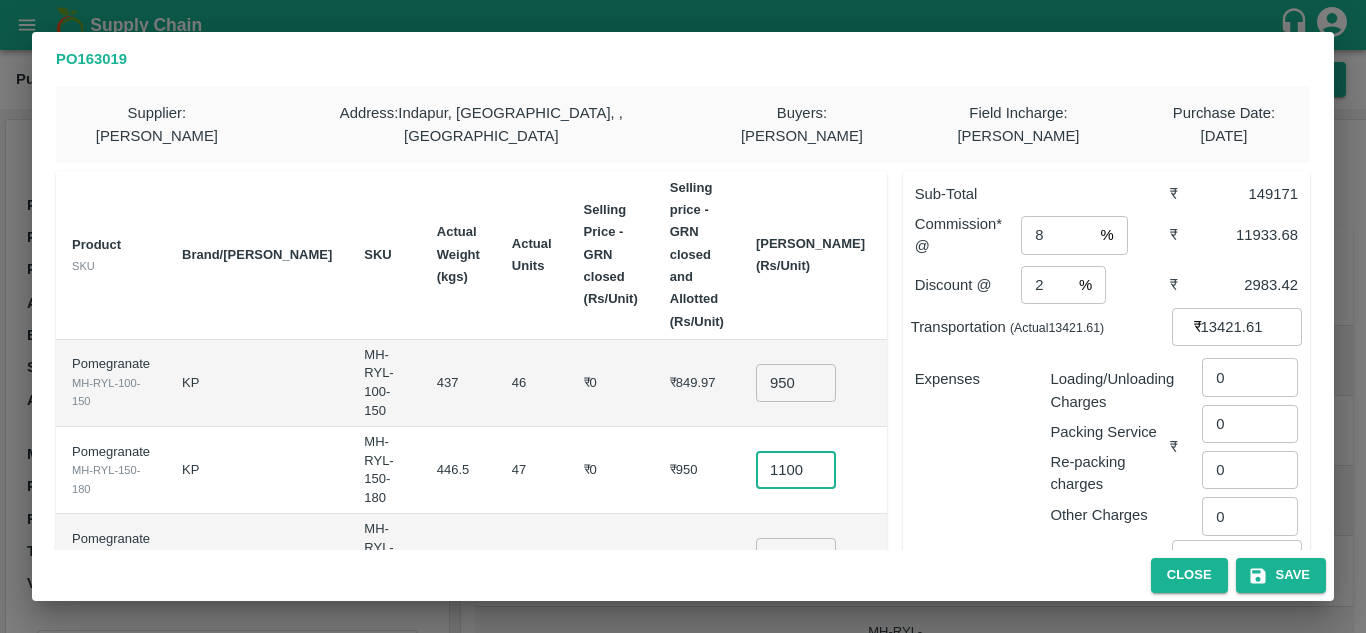 scroll, scrollTop: 0, scrollLeft: 2, axis: horizontal 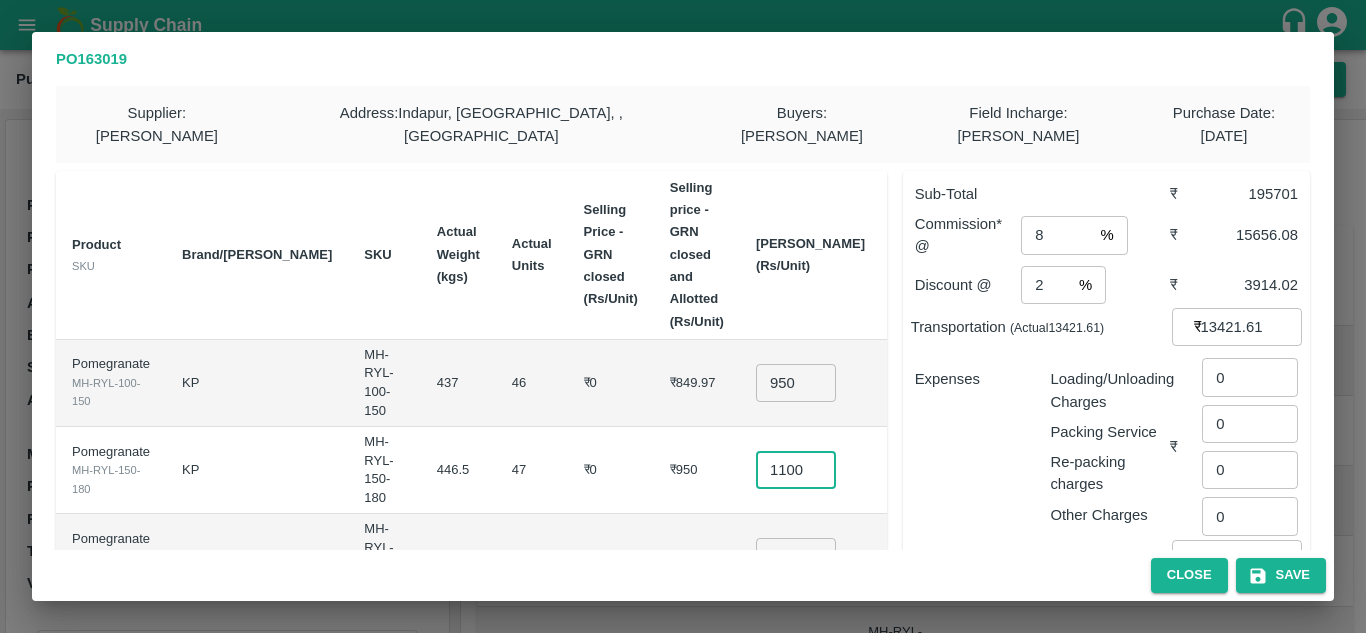type on "1100" 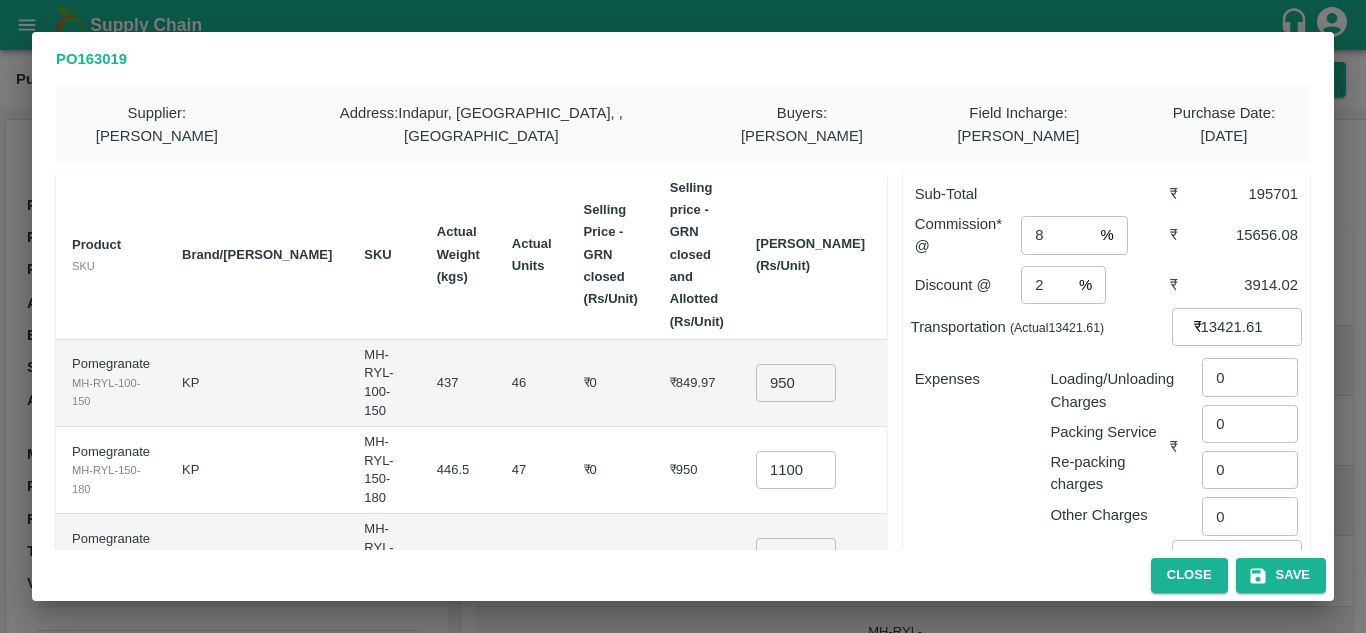 scroll, scrollTop: 0, scrollLeft: 0, axis: both 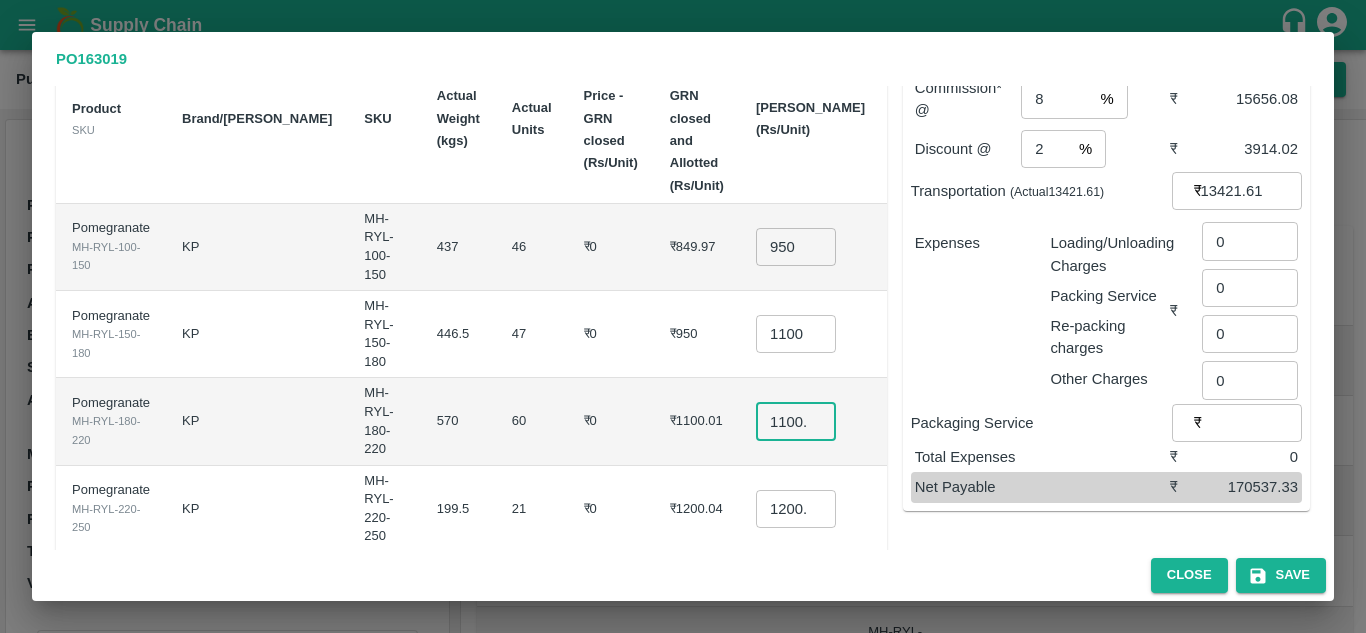 click on "1100.005" at bounding box center [796, 421] 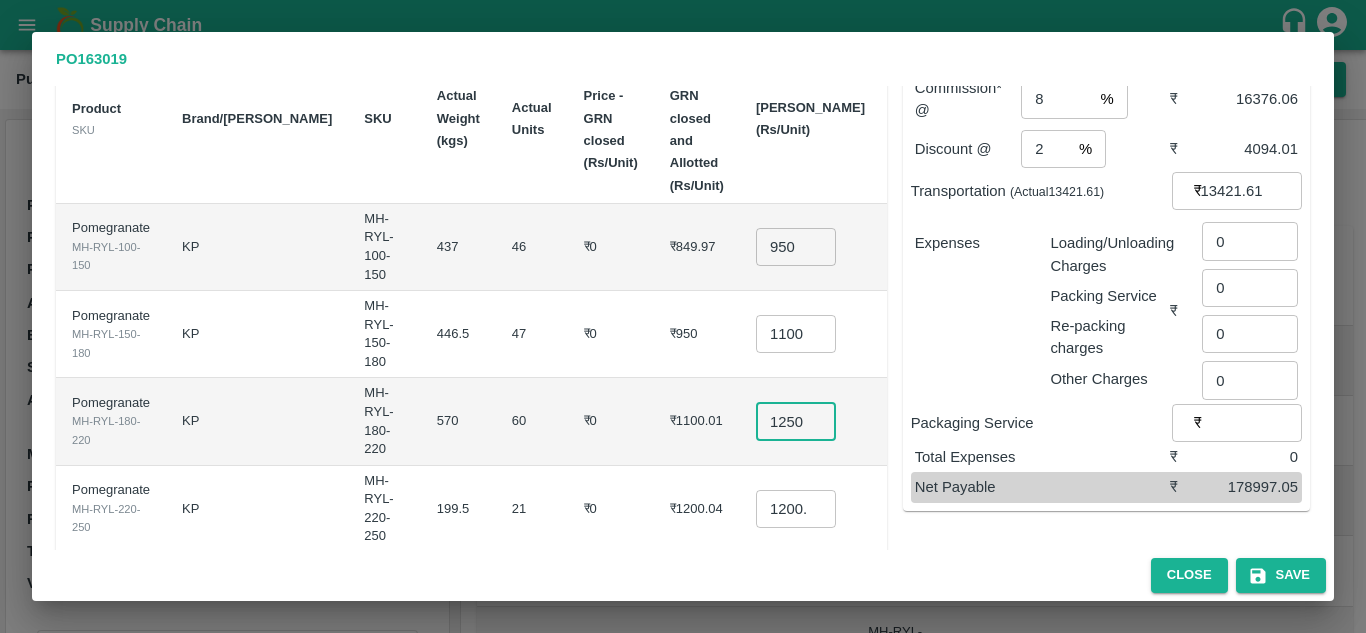 scroll, scrollTop: 0, scrollLeft: 4, axis: horizontal 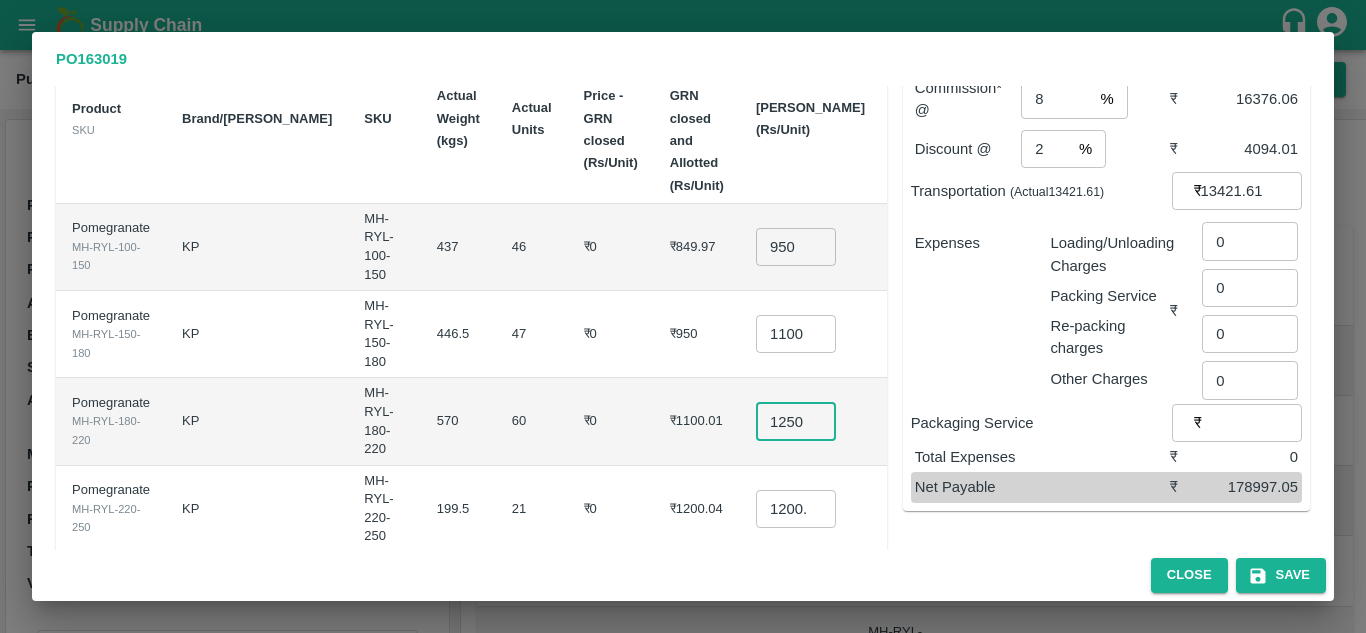 type on "1250" 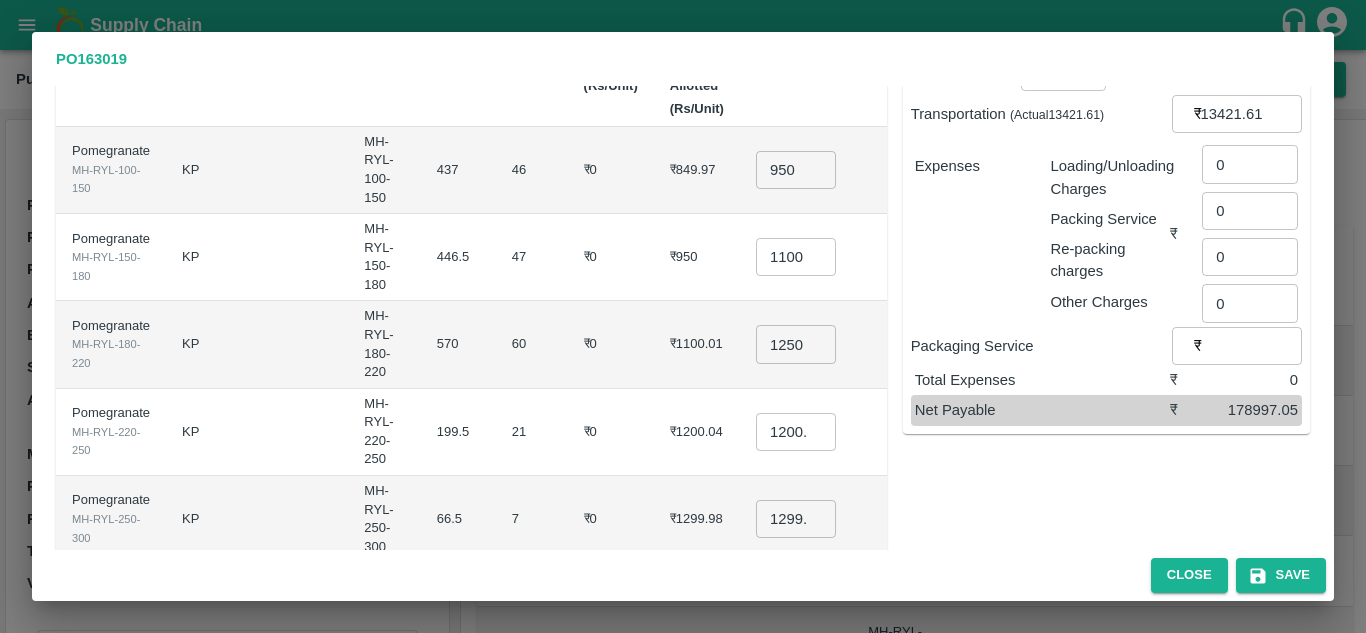 scroll, scrollTop: 214, scrollLeft: 0, axis: vertical 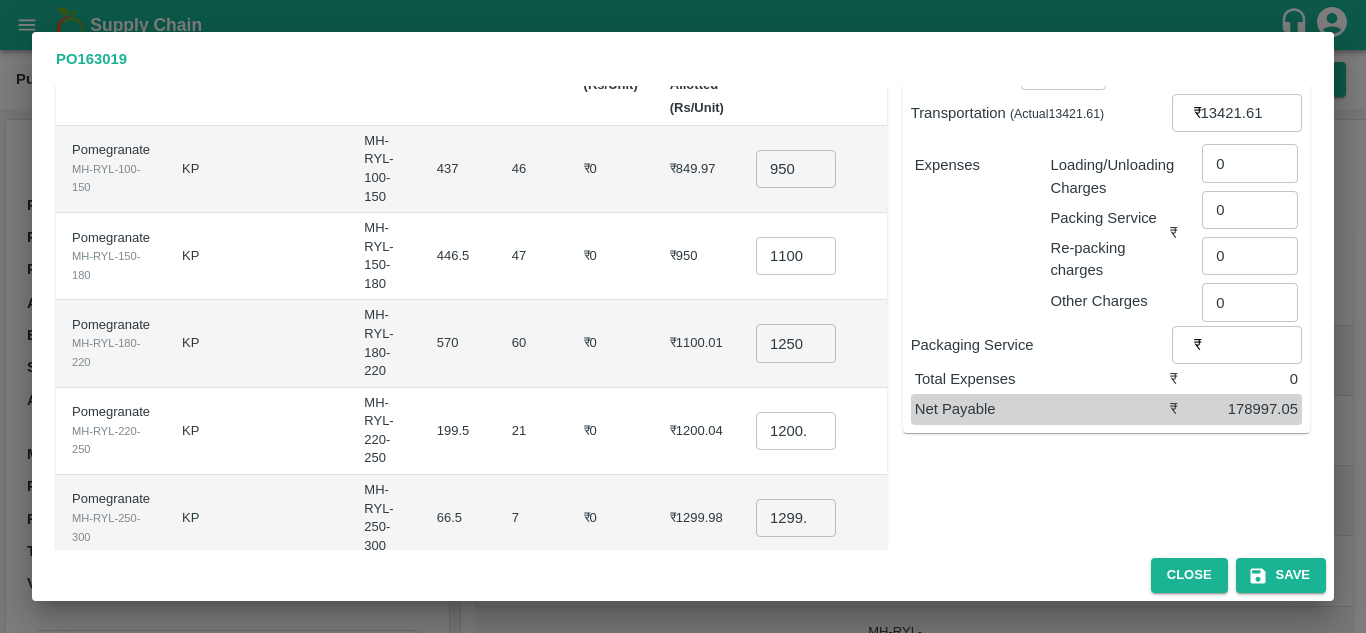 click on "1200.04" at bounding box center (796, 431) 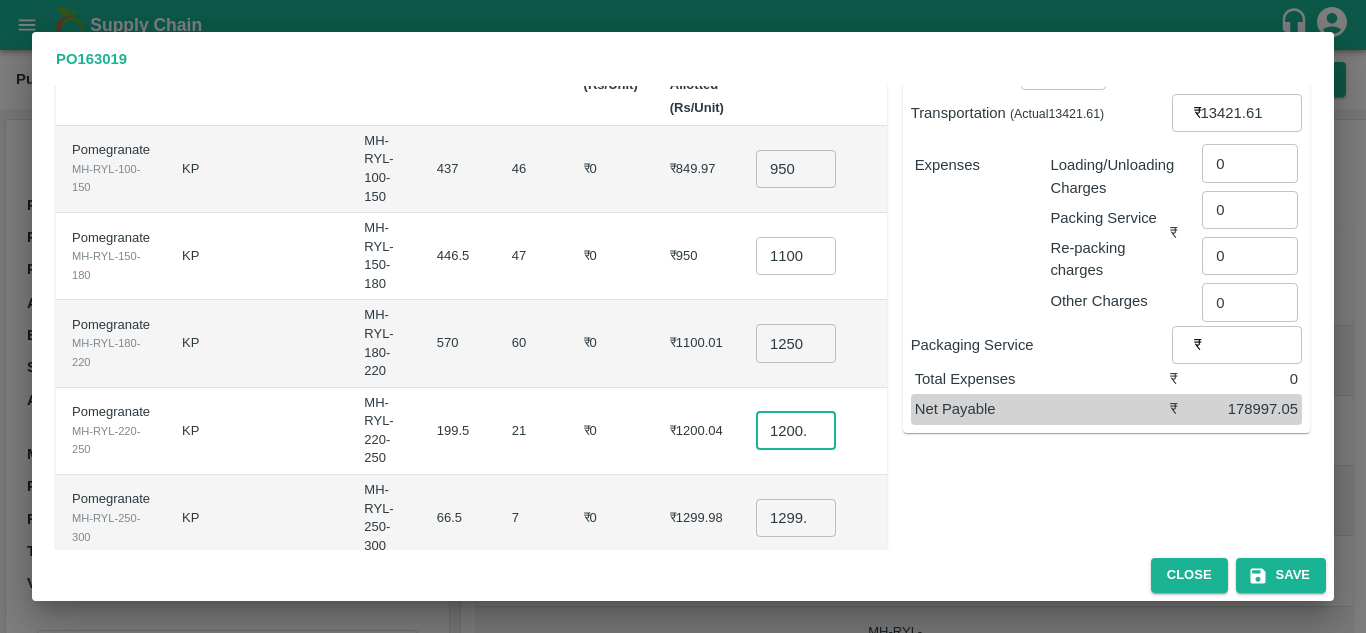 click on "1200.04" at bounding box center [796, 431] 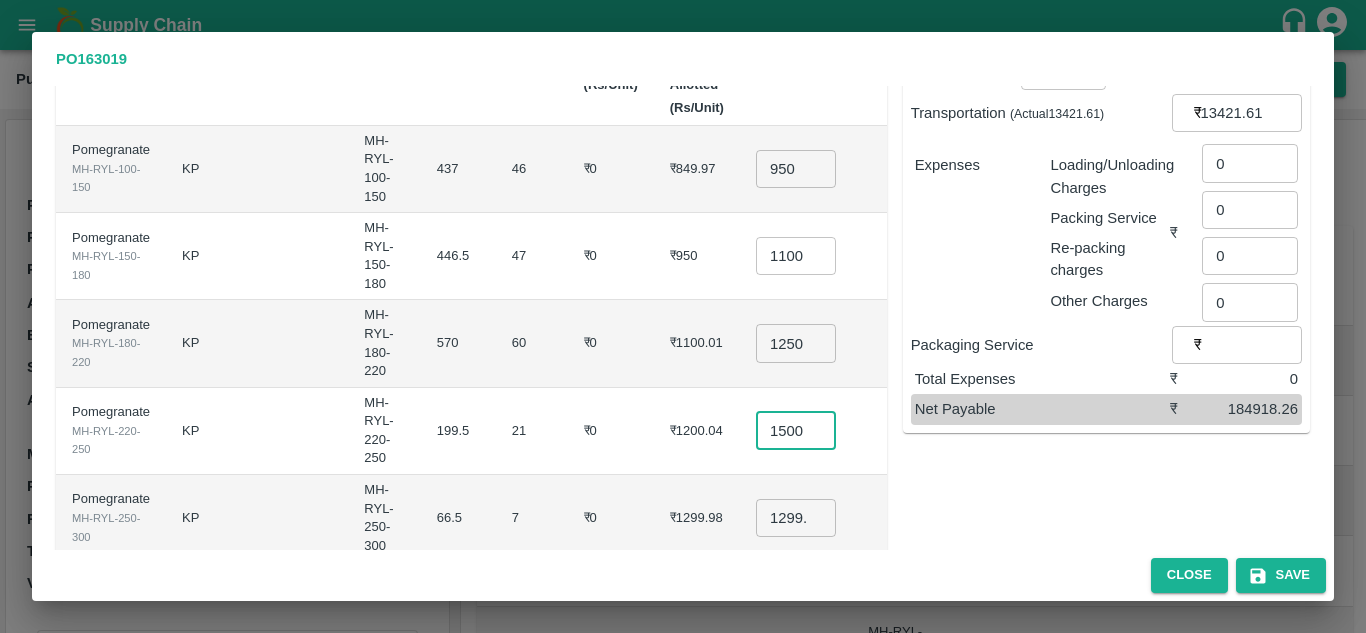 scroll, scrollTop: 0, scrollLeft: 4, axis: horizontal 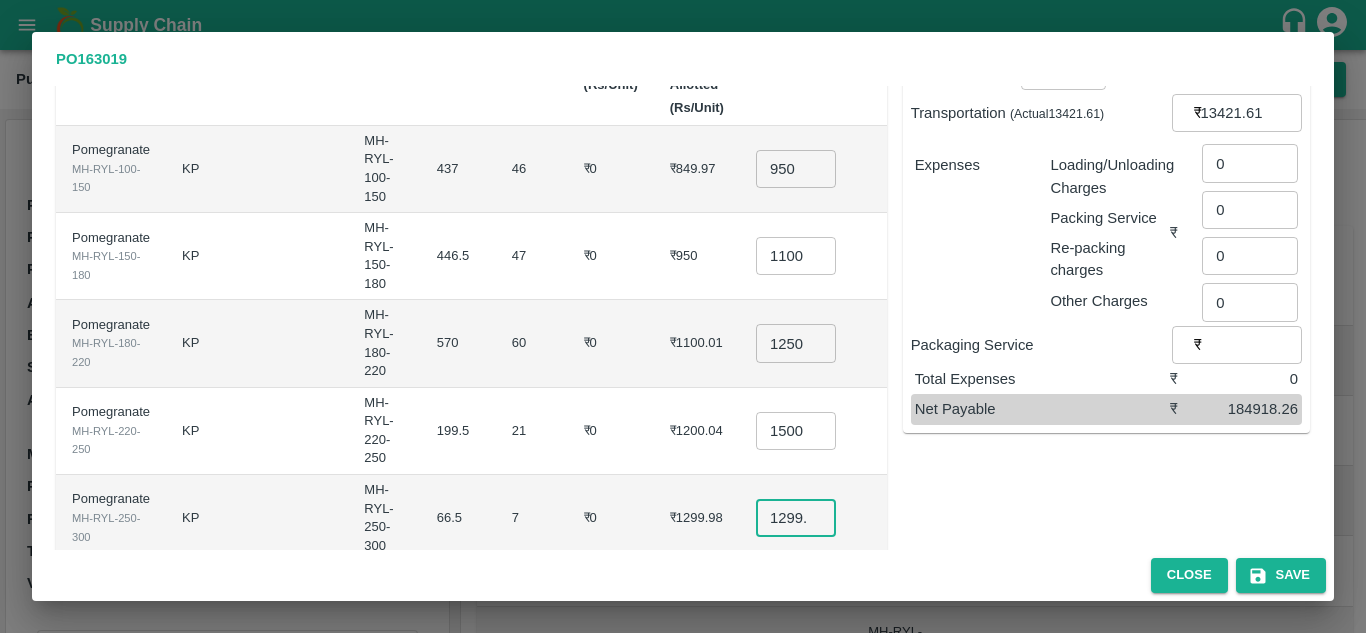 click on "1299.98" at bounding box center (796, 518) 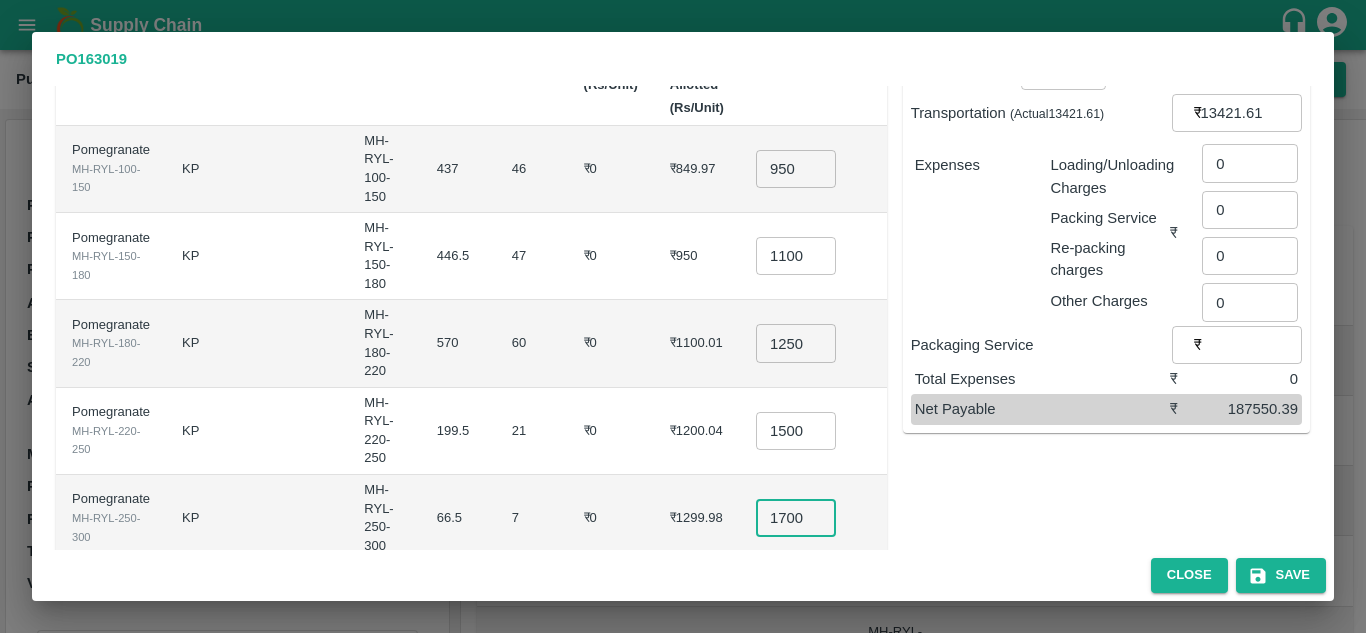 scroll, scrollTop: 0, scrollLeft: 3, axis: horizontal 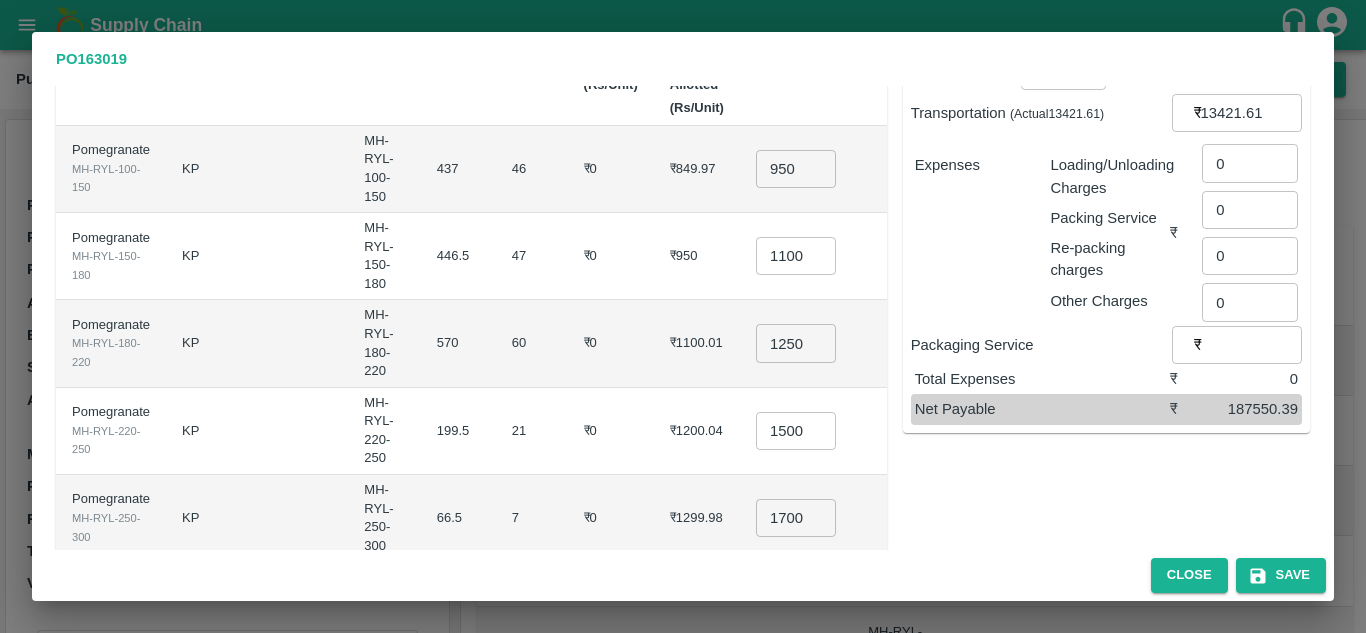 click on "₹1299.98" at bounding box center (697, 518) 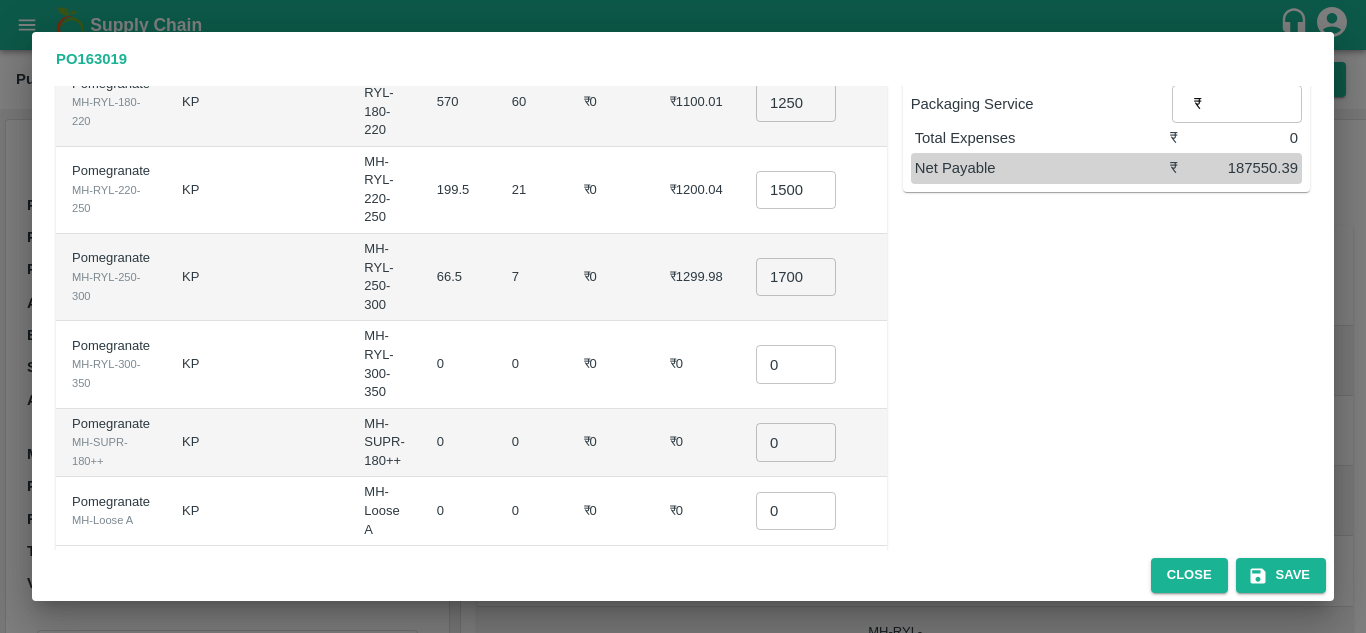 scroll, scrollTop: 456, scrollLeft: 0, axis: vertical 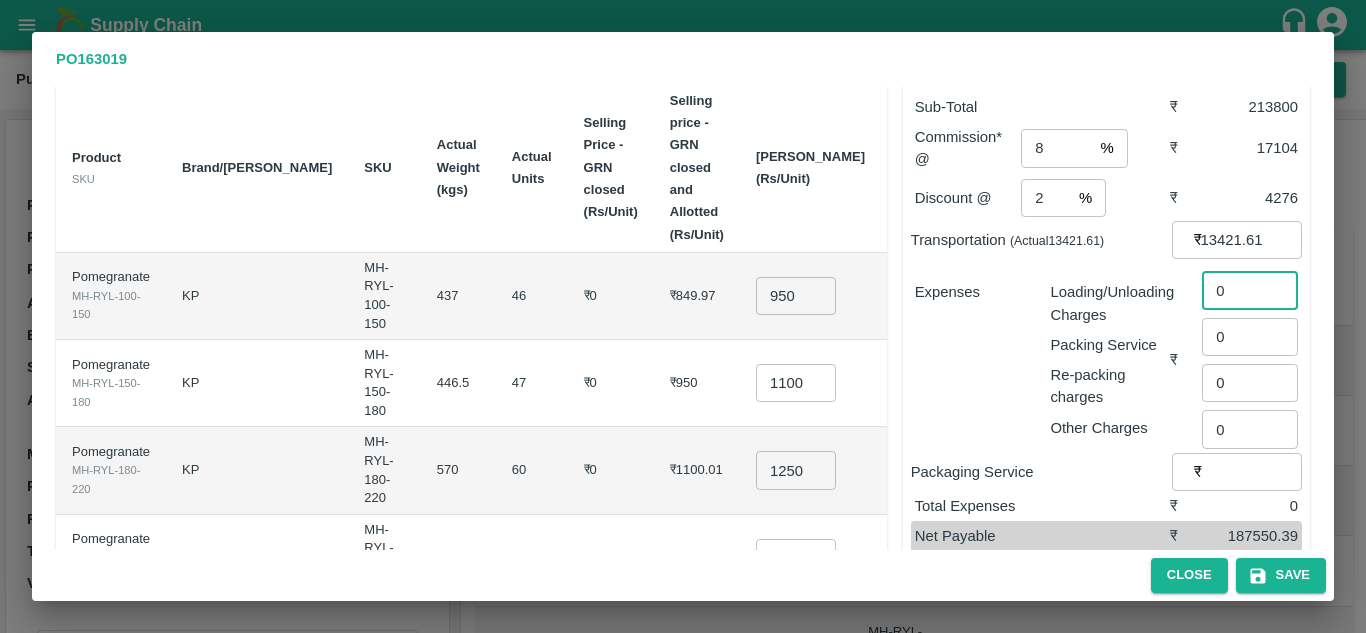 click on "0" at bounding box center [1250, 290] 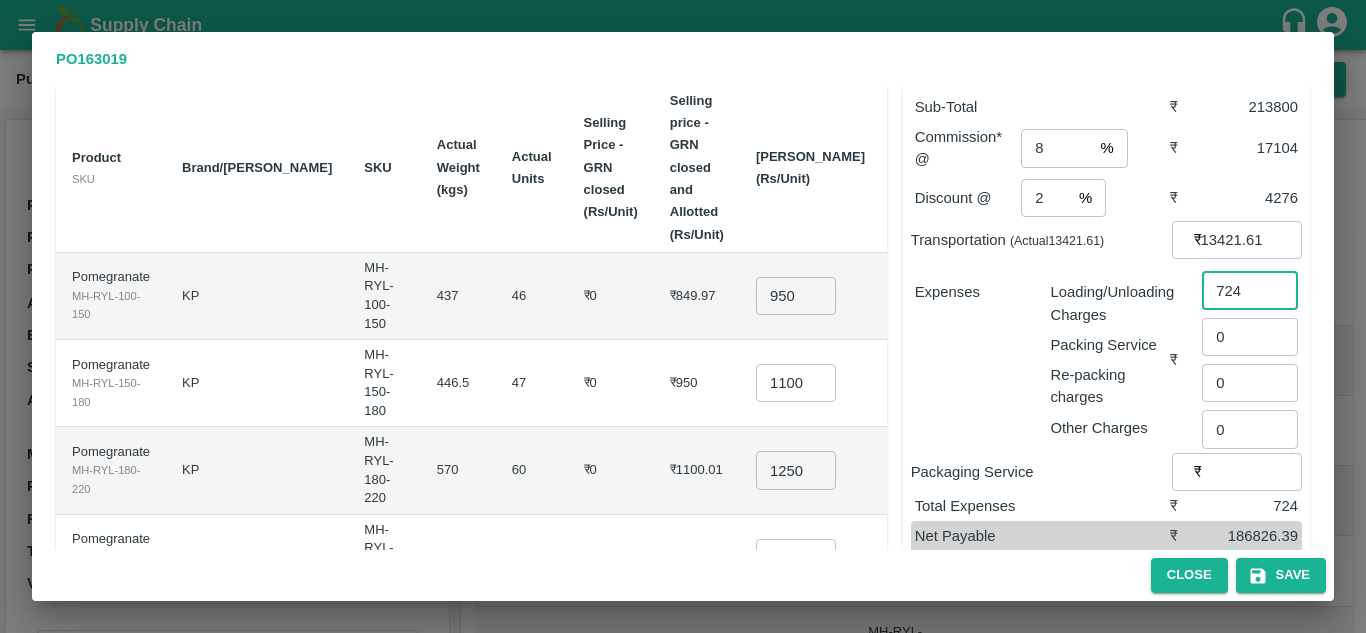 type on "724" 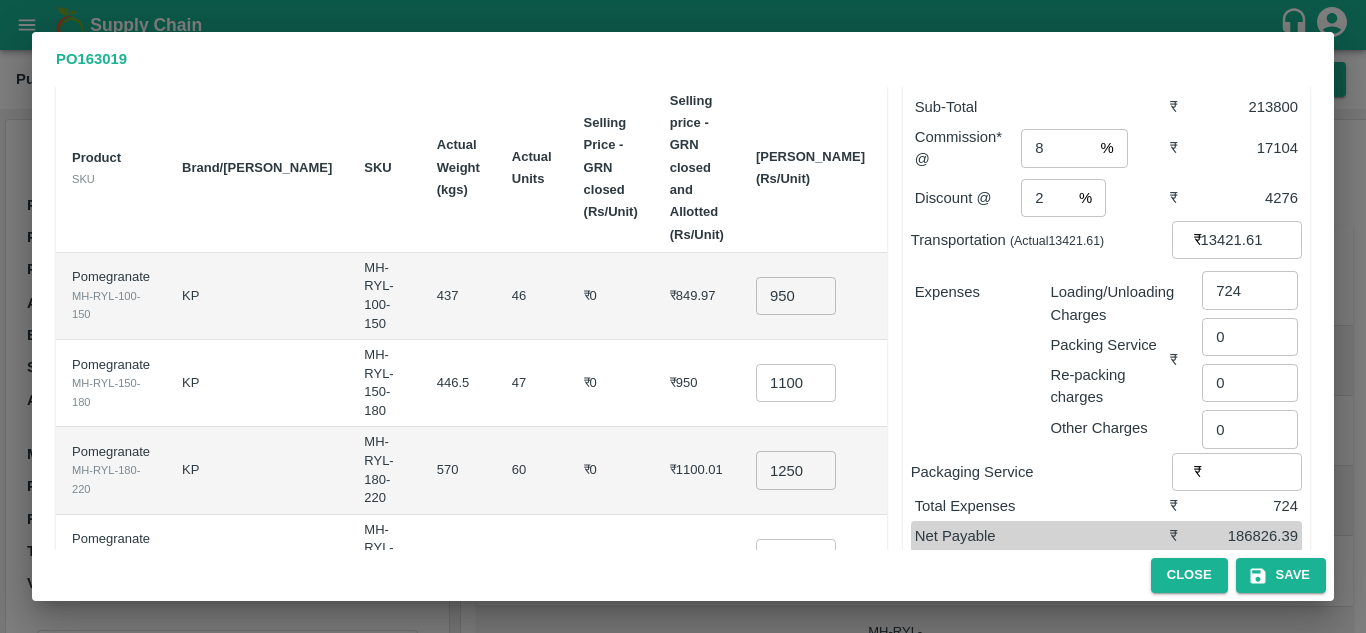 click on "Loading/Unloading Charges Packing Service Re-packing charges Other Charges" at bounding box center (1102, 352) 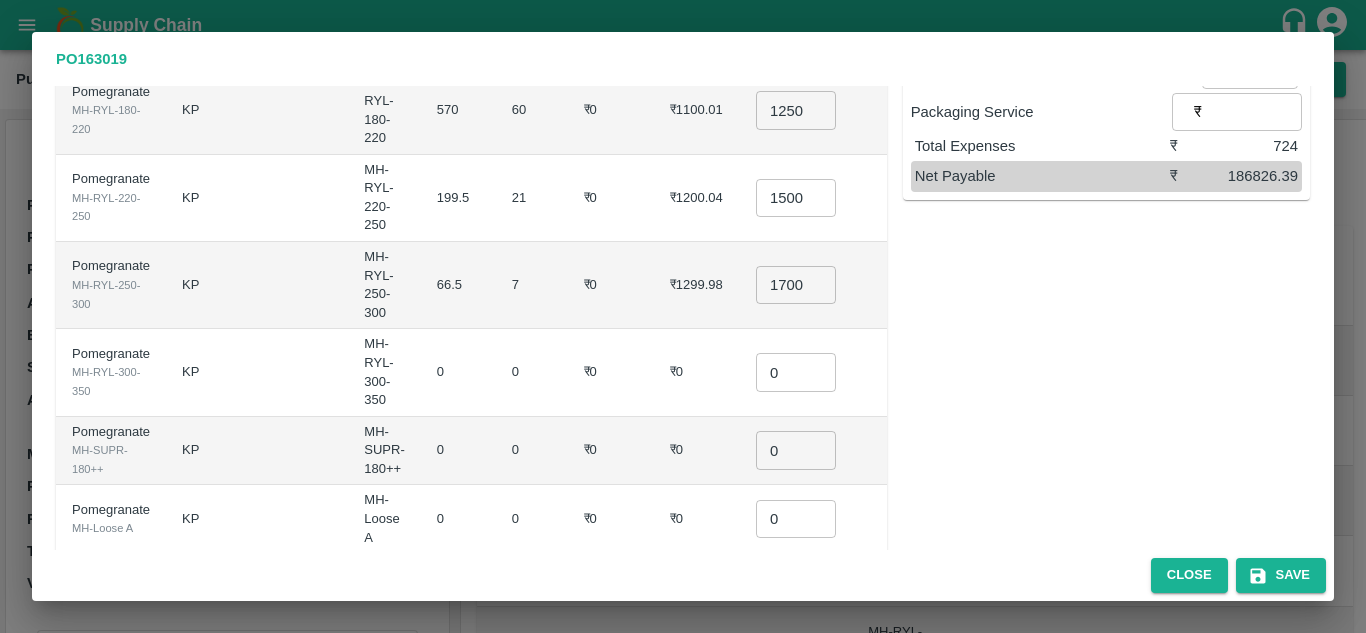 scroll, scrollTop: 448, scrollLeft: 0, axis: vertical 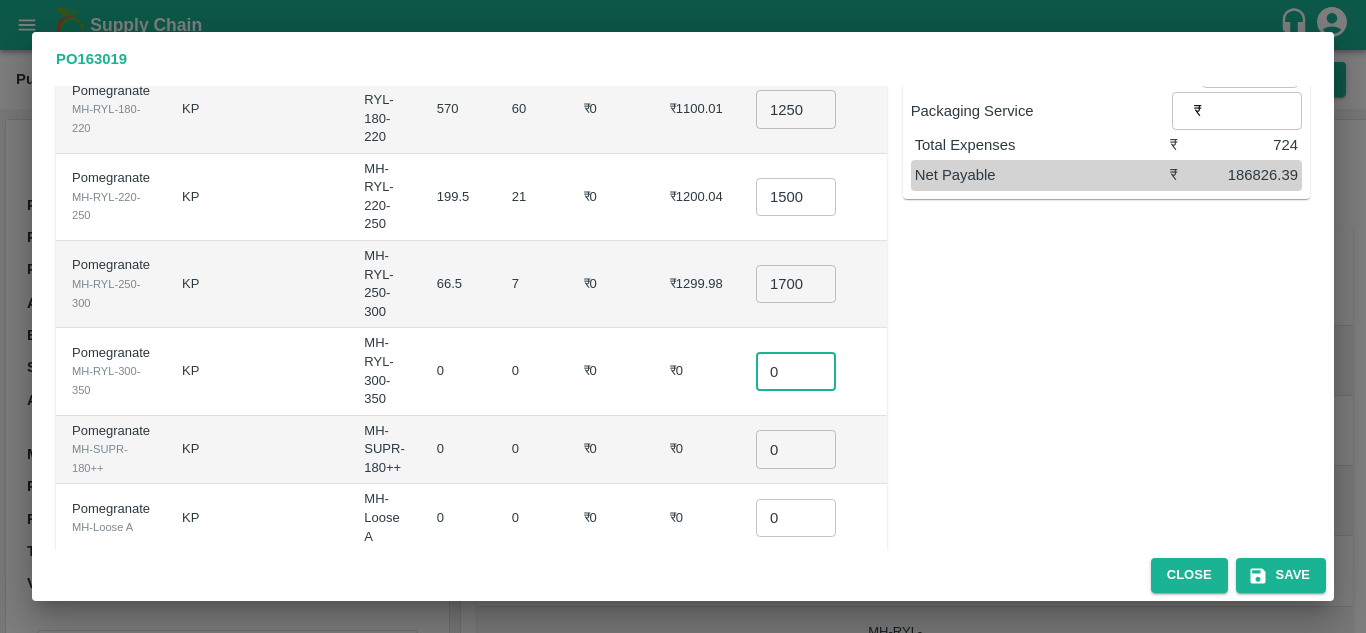click on "0" at bounding box center [796, 371] 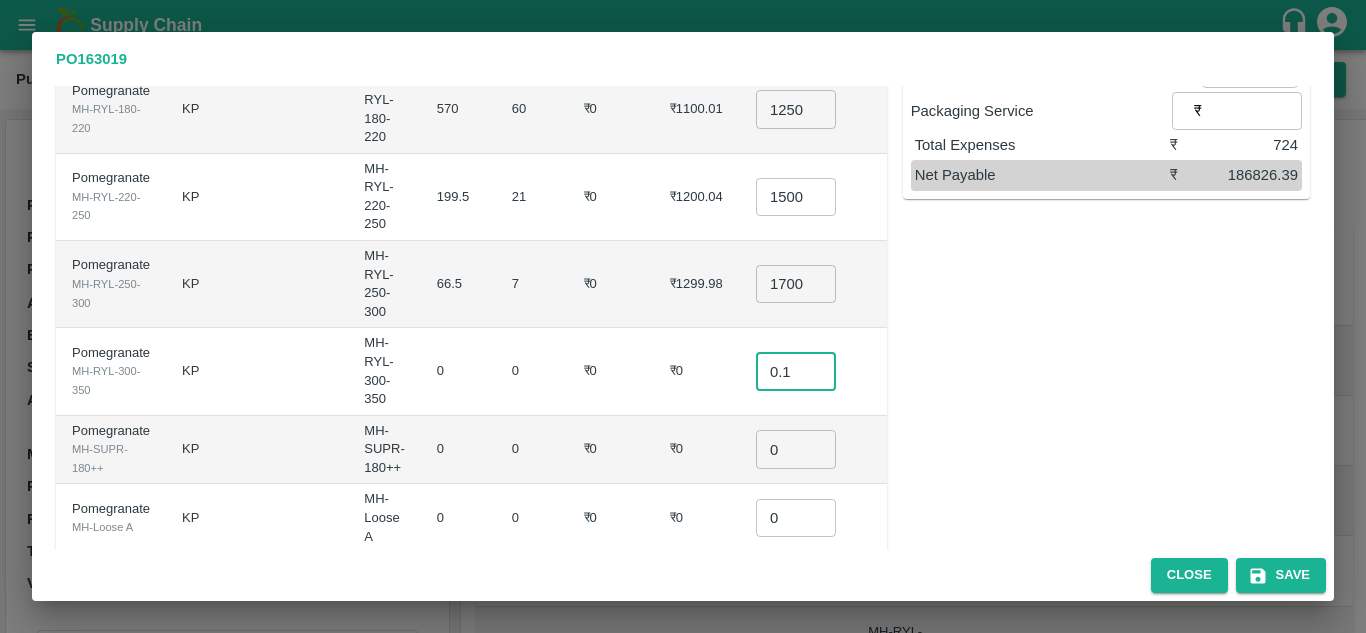 type on "0.1" 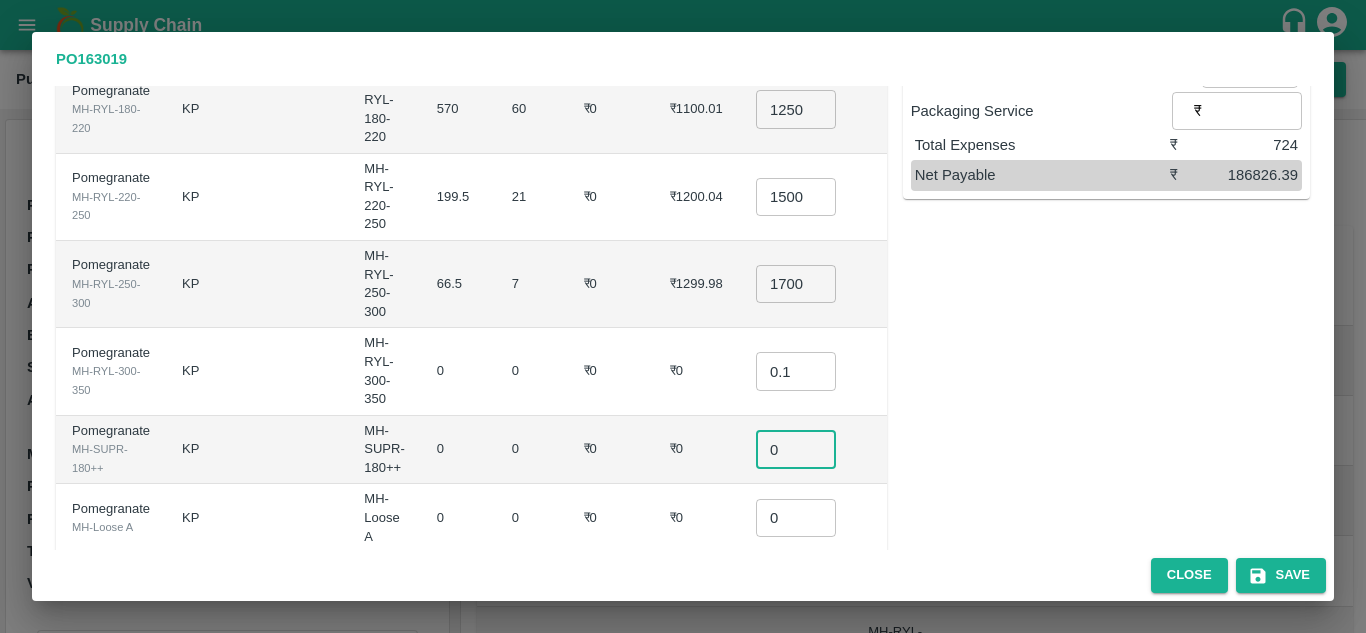 click on "0" at bounding box center [796, 449] 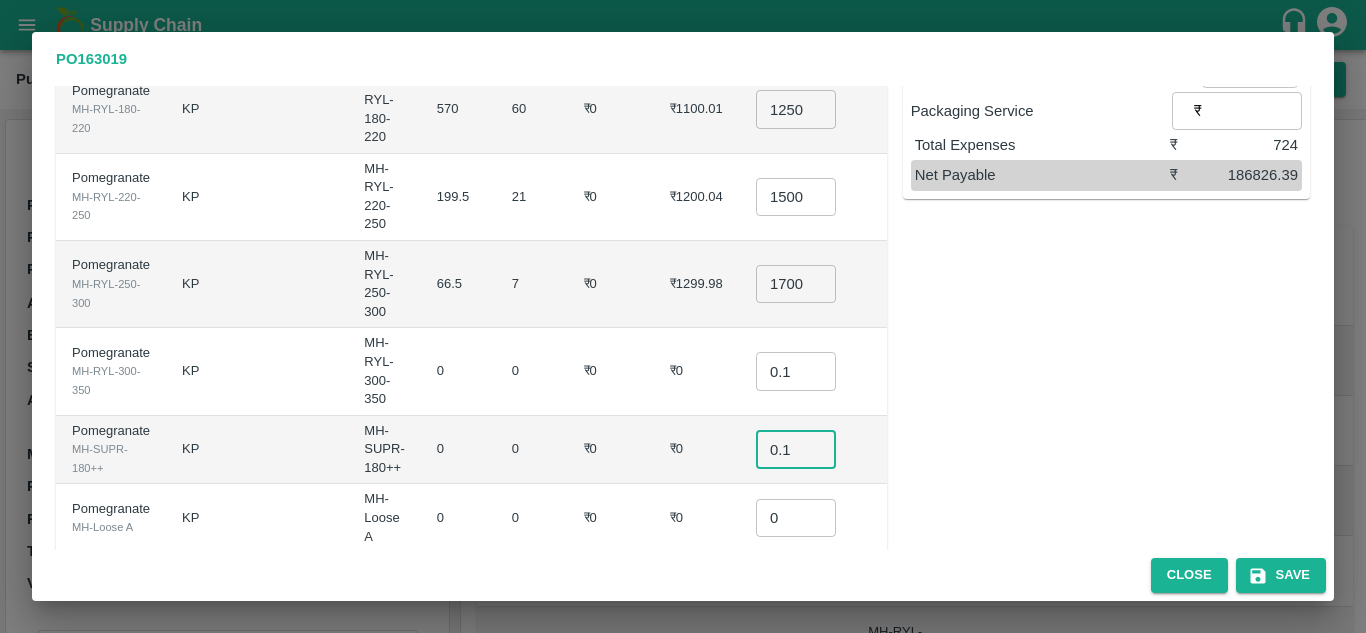 type on "0.1" 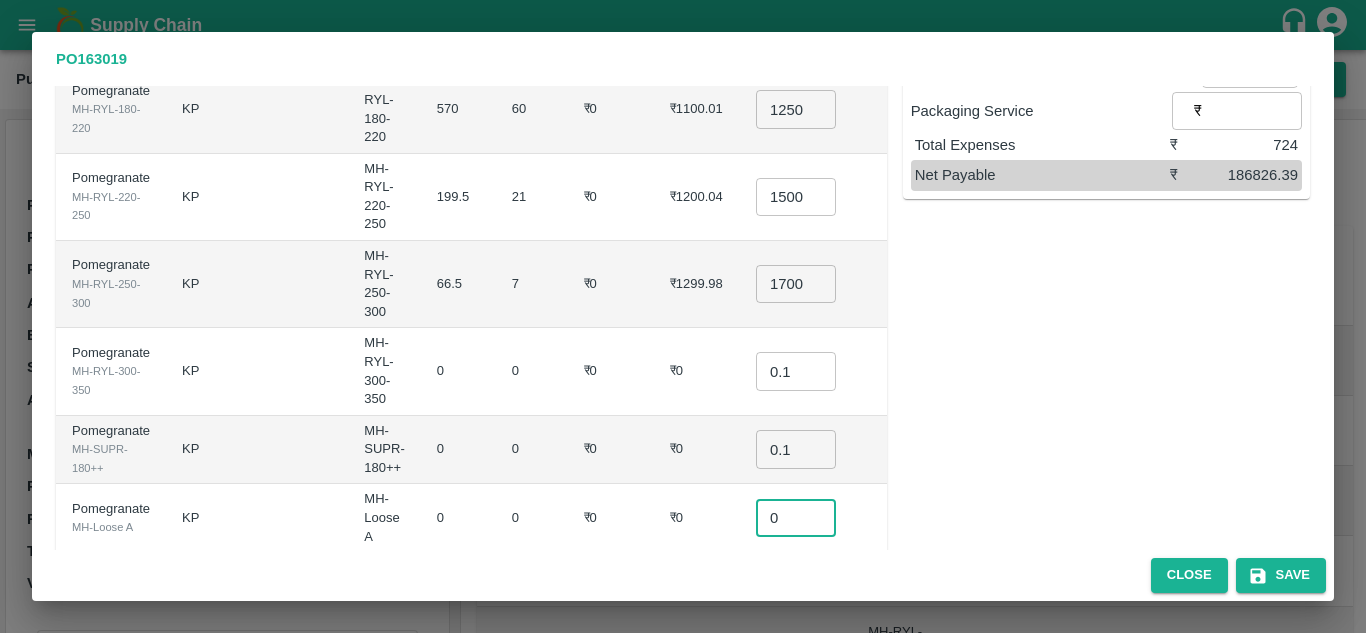 click on "0" at bounding box center (796, 518) 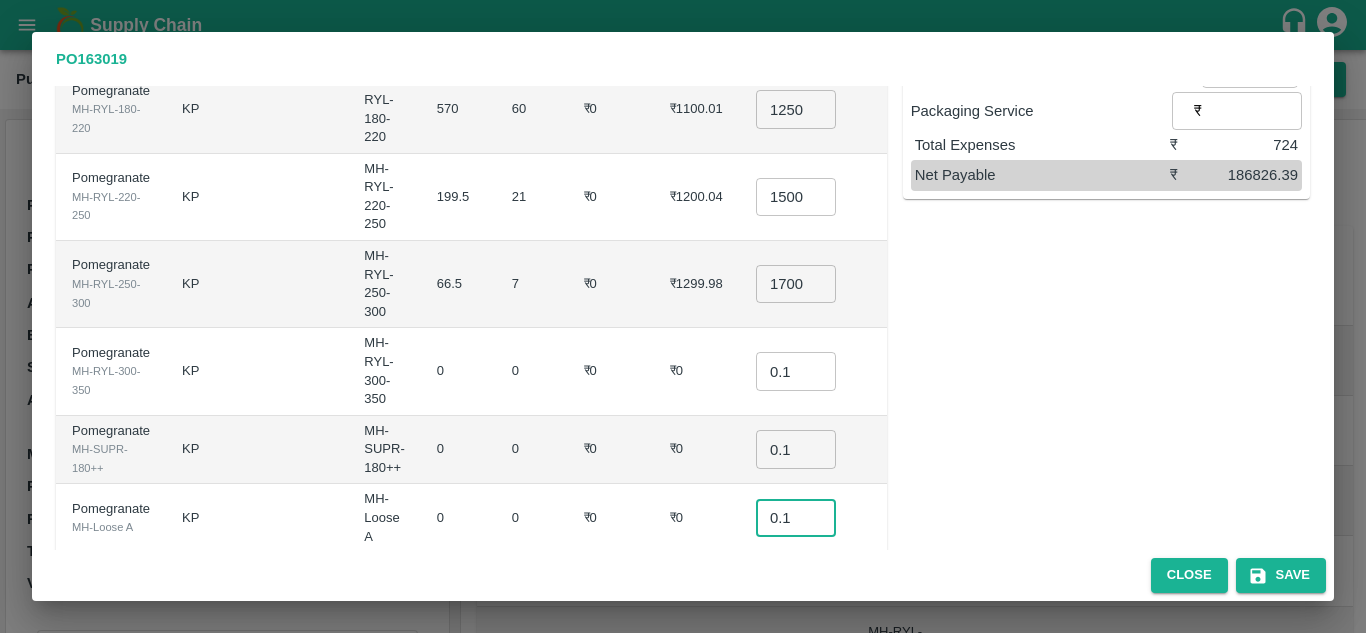 type on "0.1" 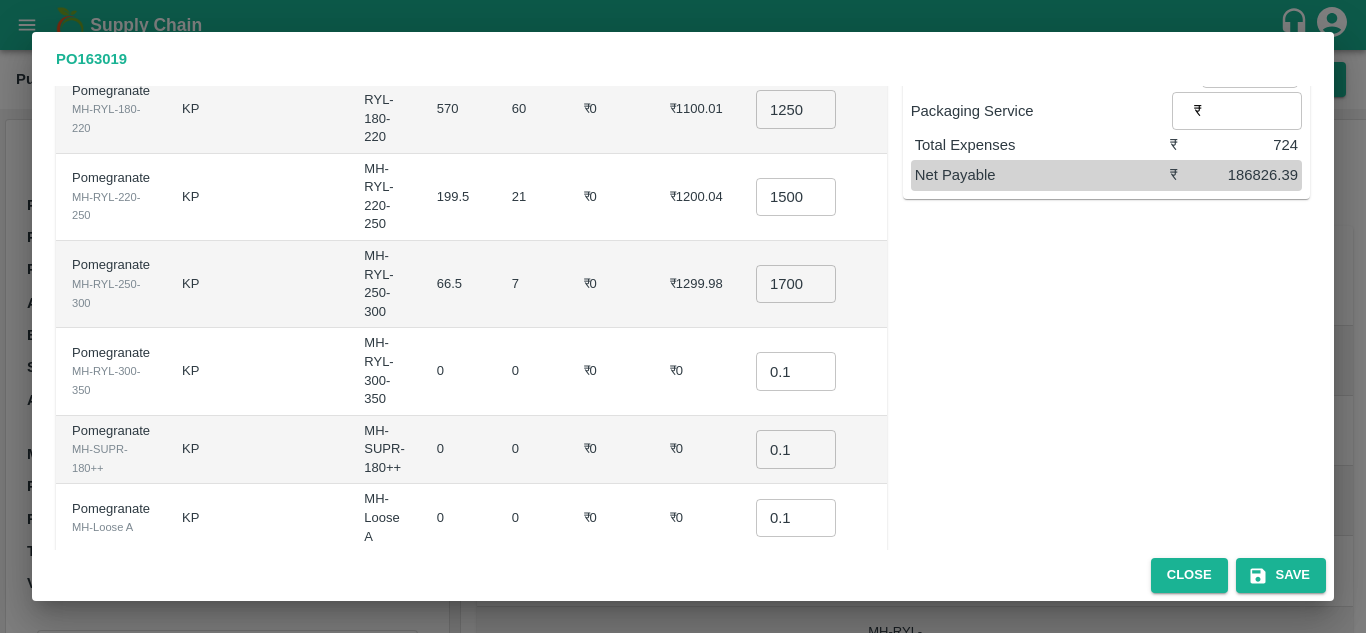 click on "₹0" at bounding box center [611, 518] 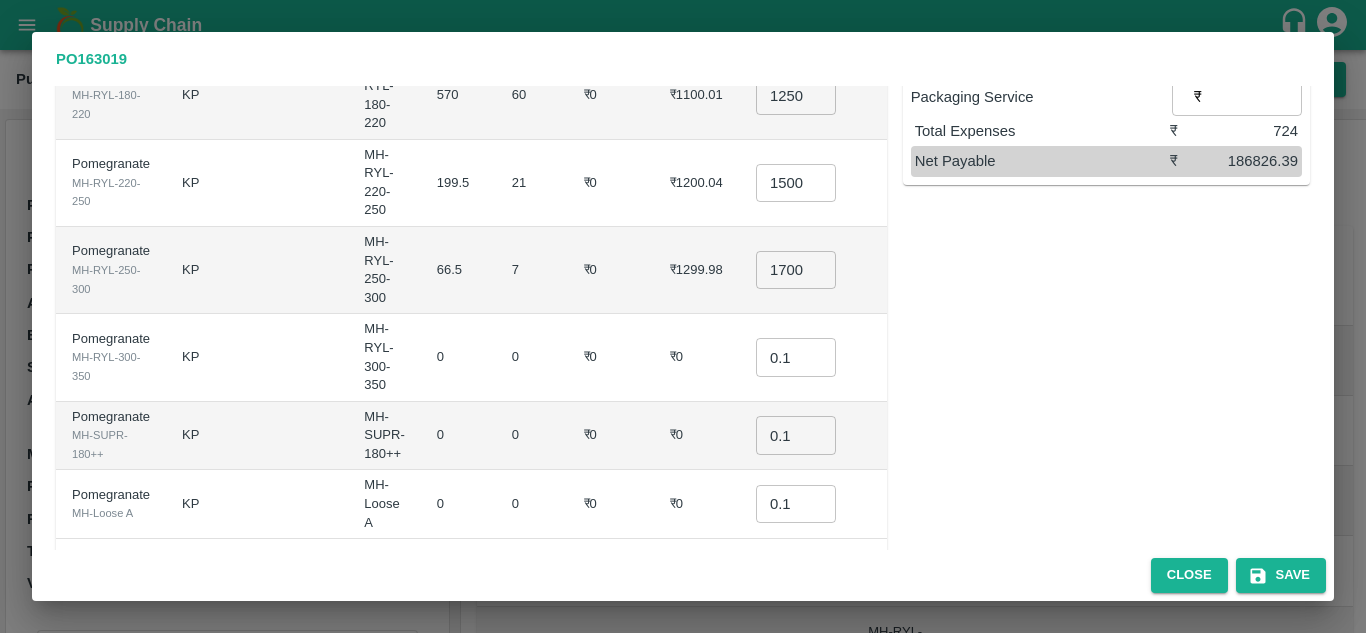 scroll, scrollTop: 0, scrollLeft: 0, axis: both 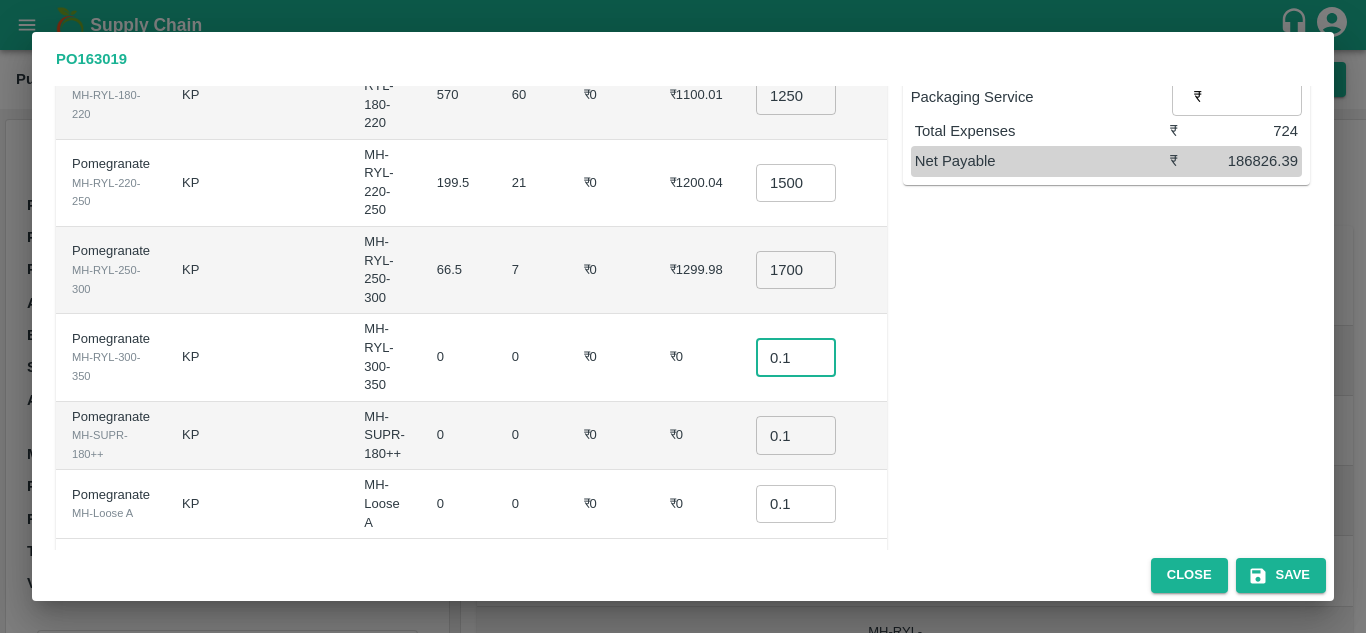 click on "0.1" at bounding box center [796, 357] 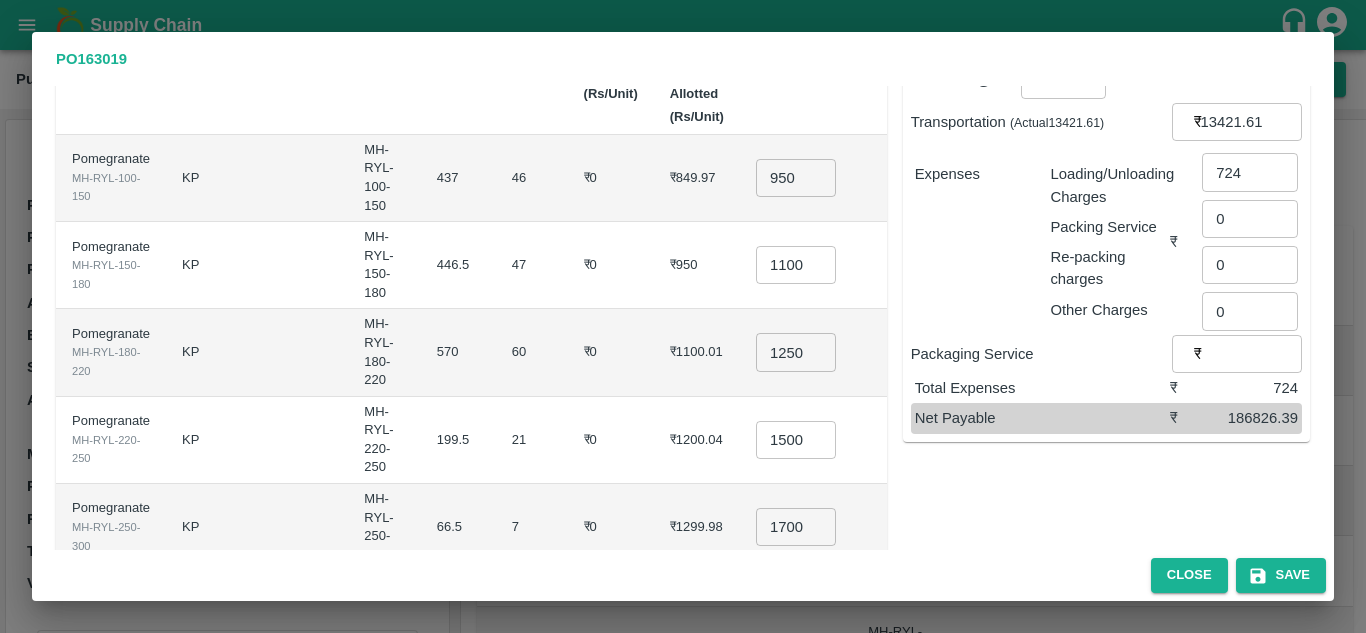 scroll, scrollTop: 0, scrollLeft: 0, axis: both 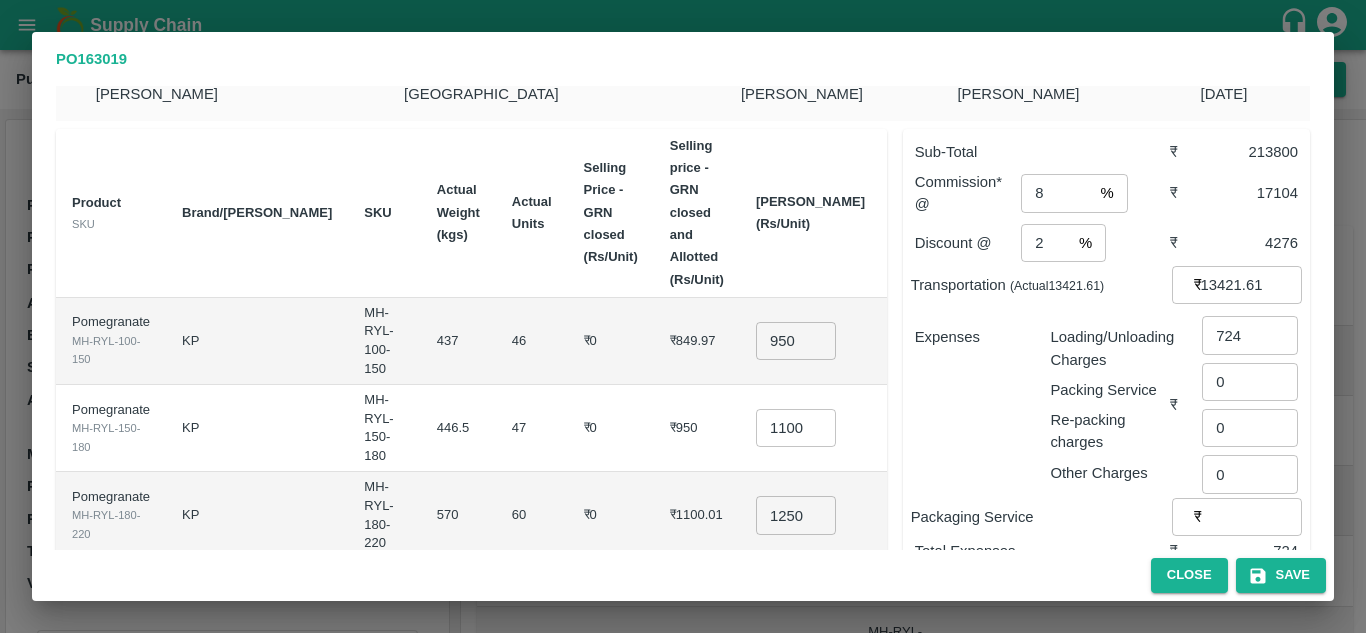 click on "8" at bounding box center (1056, 193) 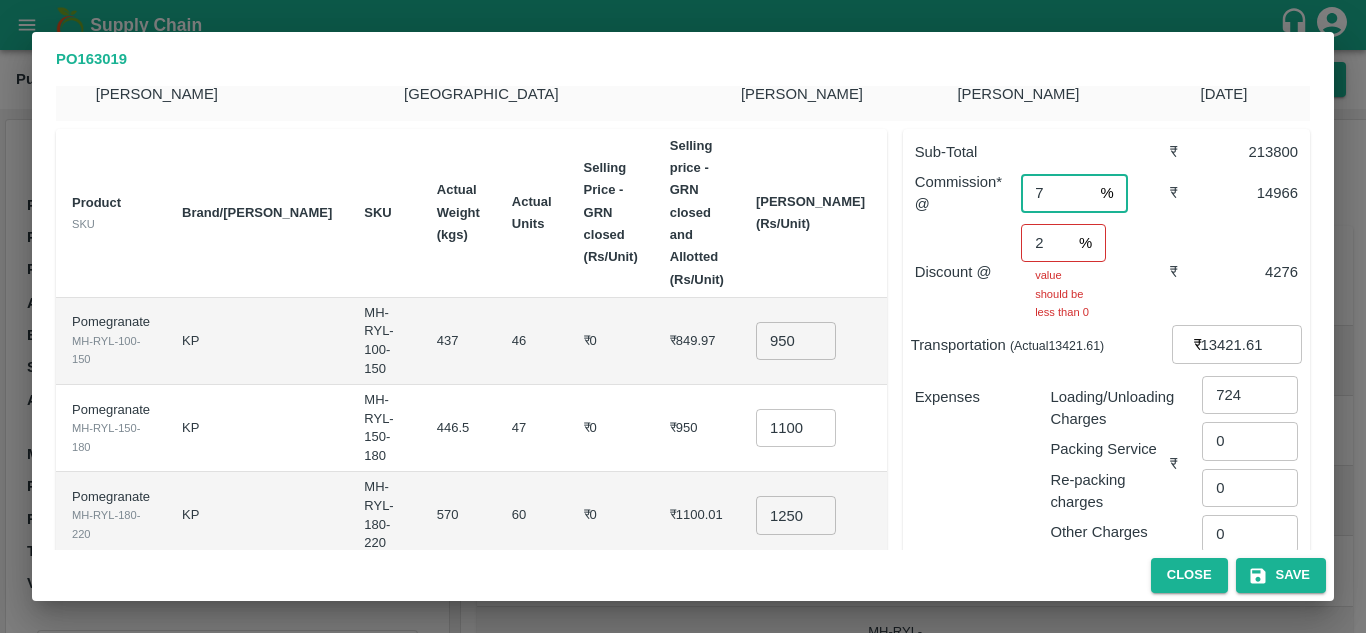 type on "7" 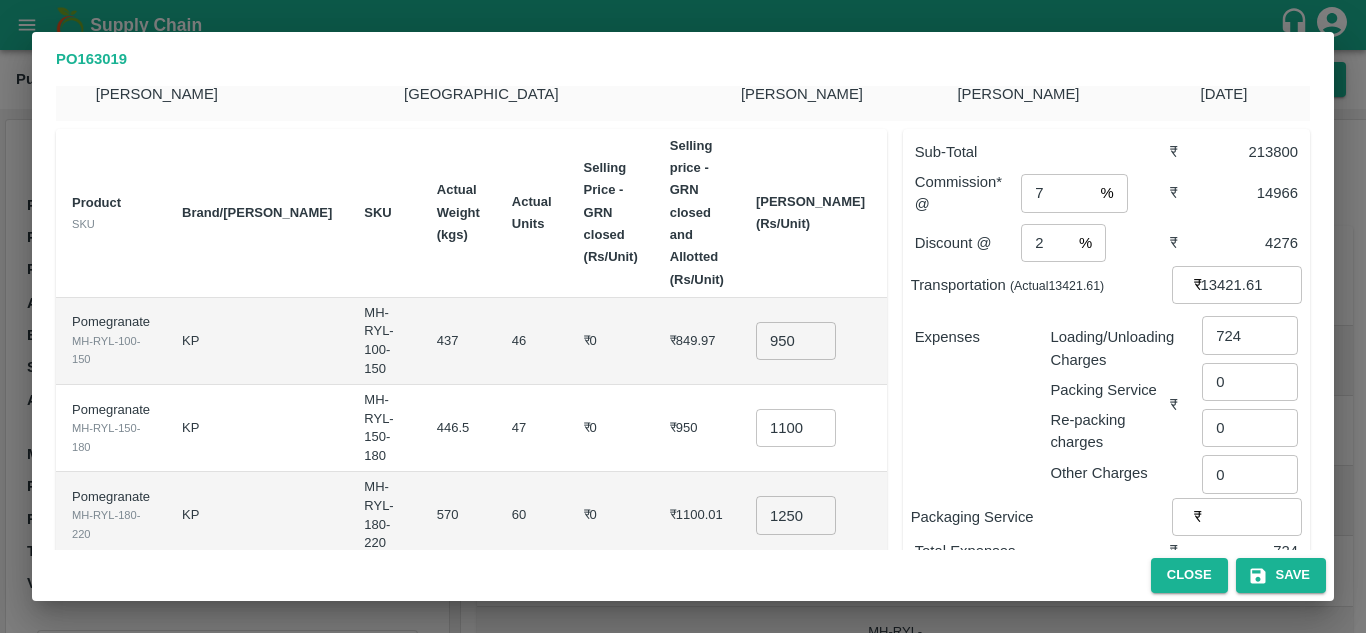 click on "Sub-Total ₹ 213800 Commission* @ 7 % ​ ₹ 14966 Discount @ 2 % ​ ₹ 4276 Transportation   (Actual  13421.61 ) ₹ 13421.61 ​ Expenses Loading/Unloading Charges Packing Service Re-packing charges Other Charges ₹ 724 ​ 0 ​ 0 ​ 0 ​ Packaging Service ₹ ​ Total Expenses ₹ 724 Net Payable ₹ 188964.39" at bounding box center (1106, 367) 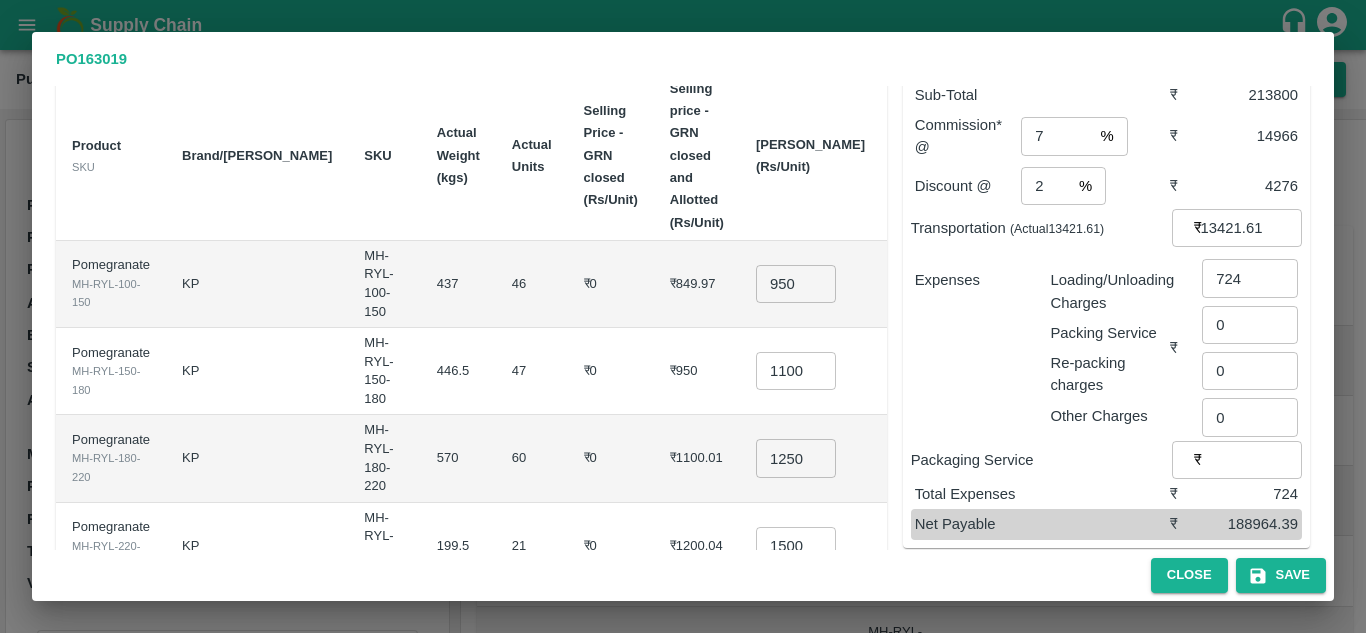 scroll, scrollTop: 0, scrollLeft: 0, axis: both 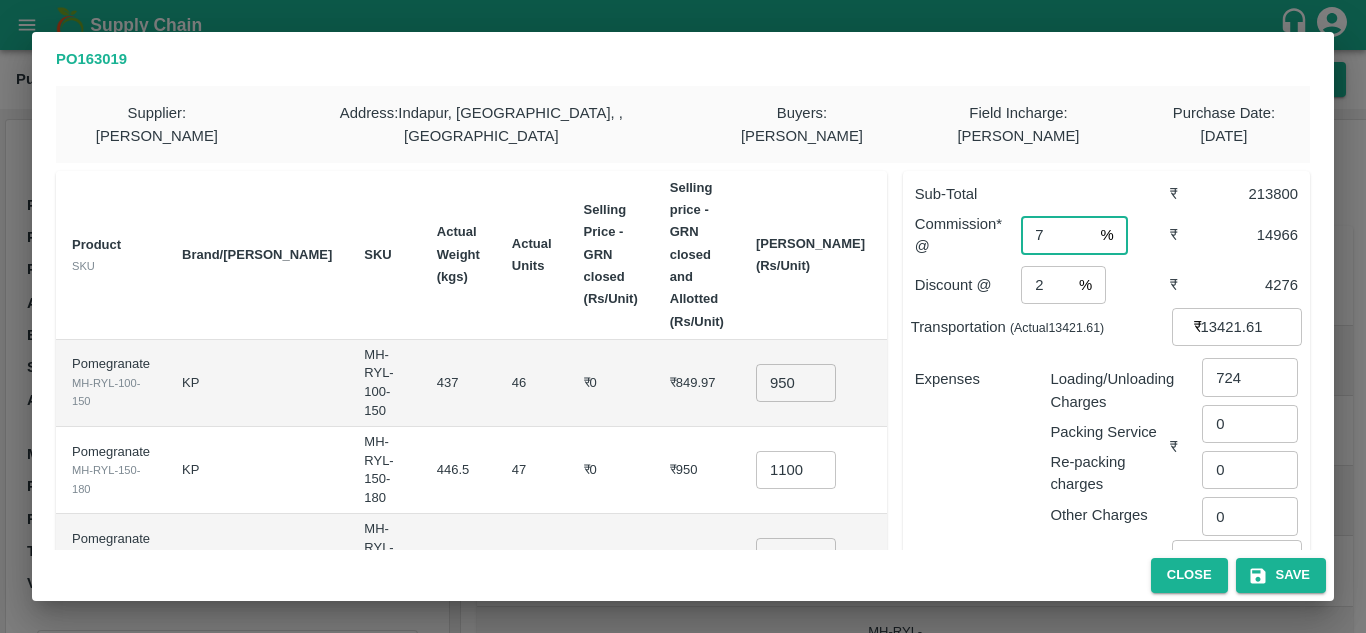 click on "7" at bounding box center (1056, 235) 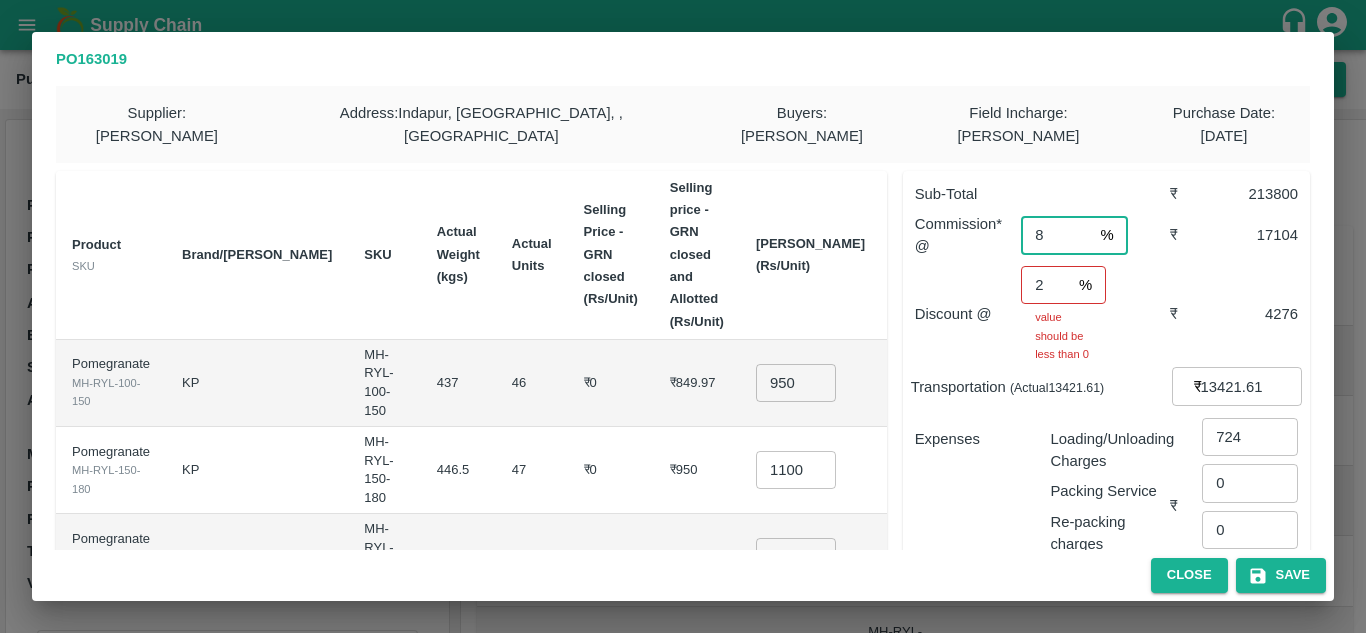 type on "8" 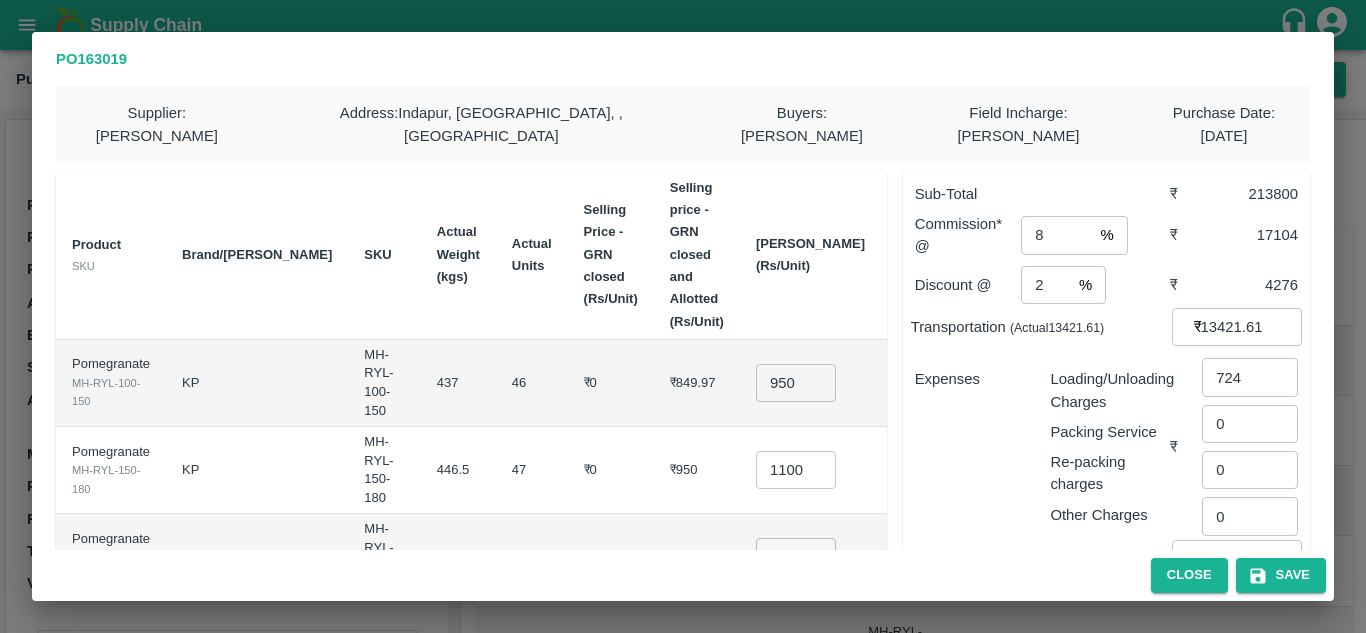 click on "Sub-Total ₹ 213800 Commission* @ 8 % ​ ₹ 17104 Discount @ 2 % ​ ₹ 4276 Transportation   (Actual  13421.61 ) ₹ 13421.61 ​ Expenses Loading/Unloading Charges Packing Service Re-packing charges Other Charges ₹ 724 ​ 0 ​ 0 ​ 0 ​ Packaging Service ₹ ​ Total Expenses ₹ 724 Net Payable ₹ 186826.39" at bounding box center (1106, 409) 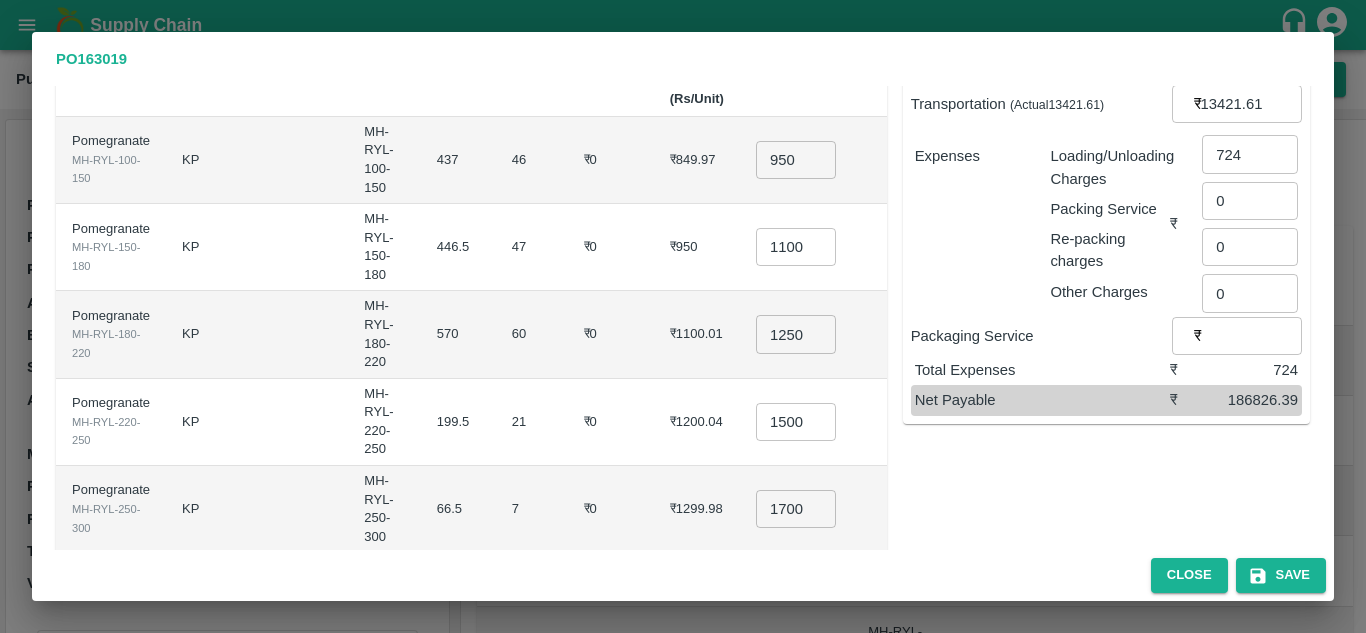 scroll, scrollTop: 224, scrollLeft: 0, axis: vertical 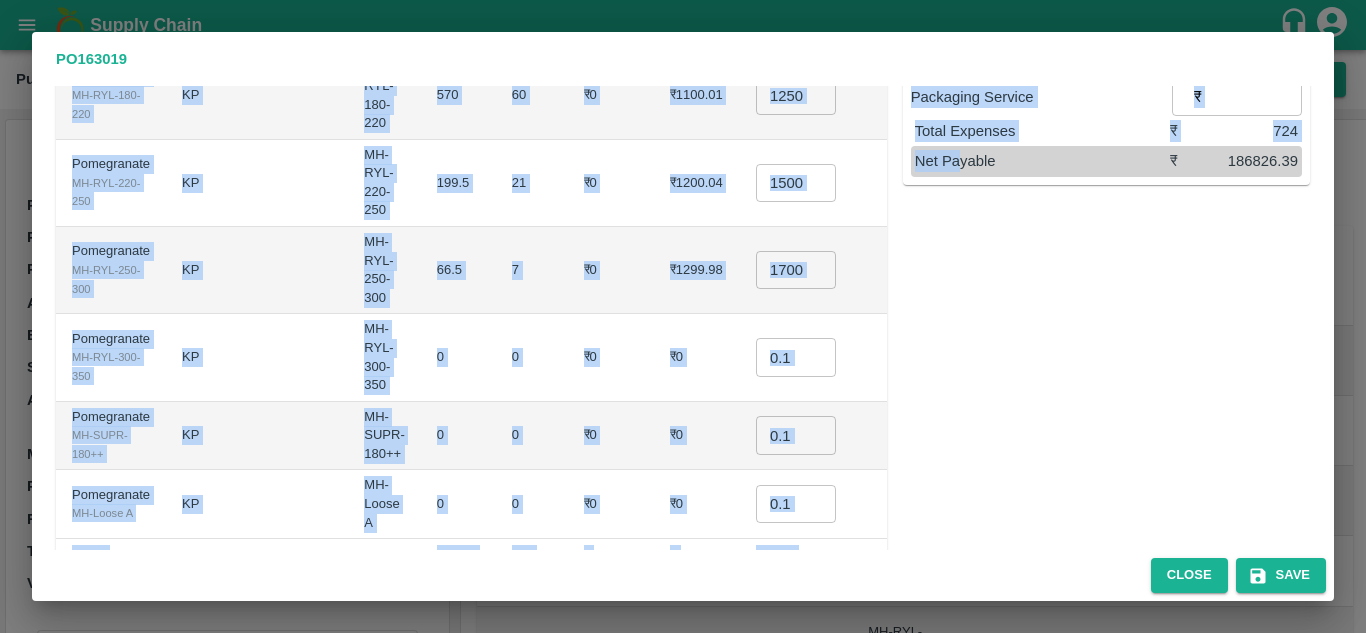 drag, startPoint x: 568, startPoint y: 331, endPoint x: 954, endPoint y: 353, distance: 386.62643 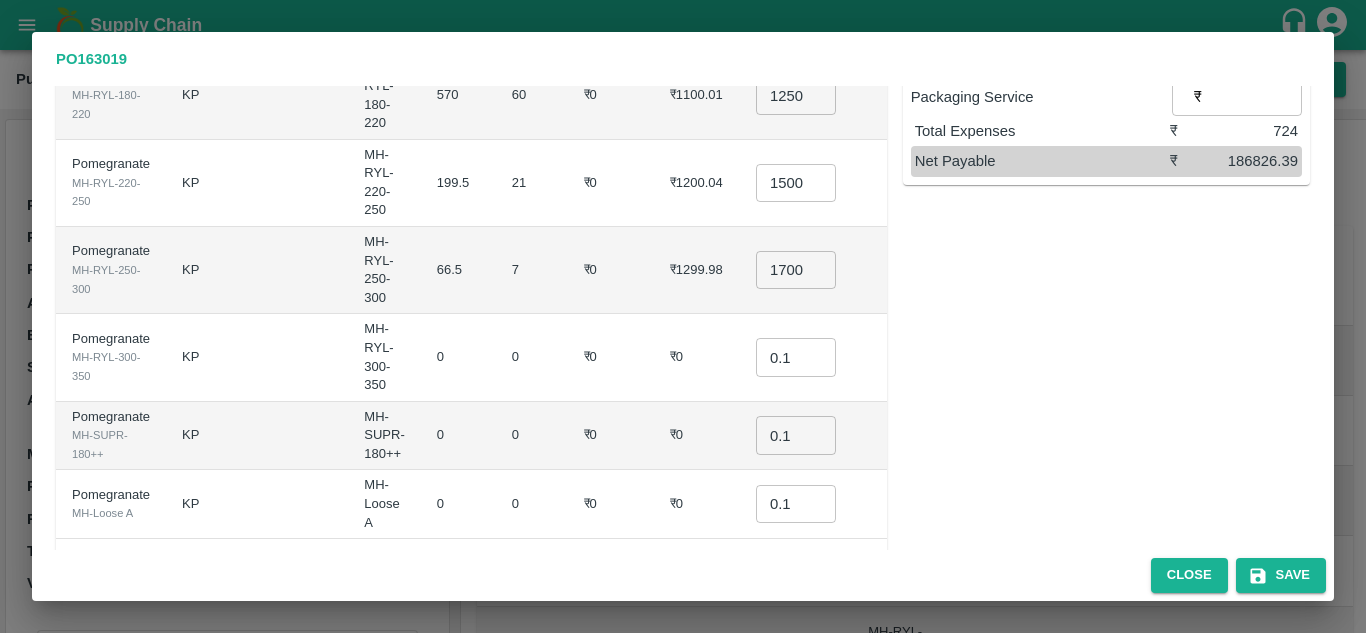 scroll, scrollTop: 0, scrollLeft: 0, axis: both 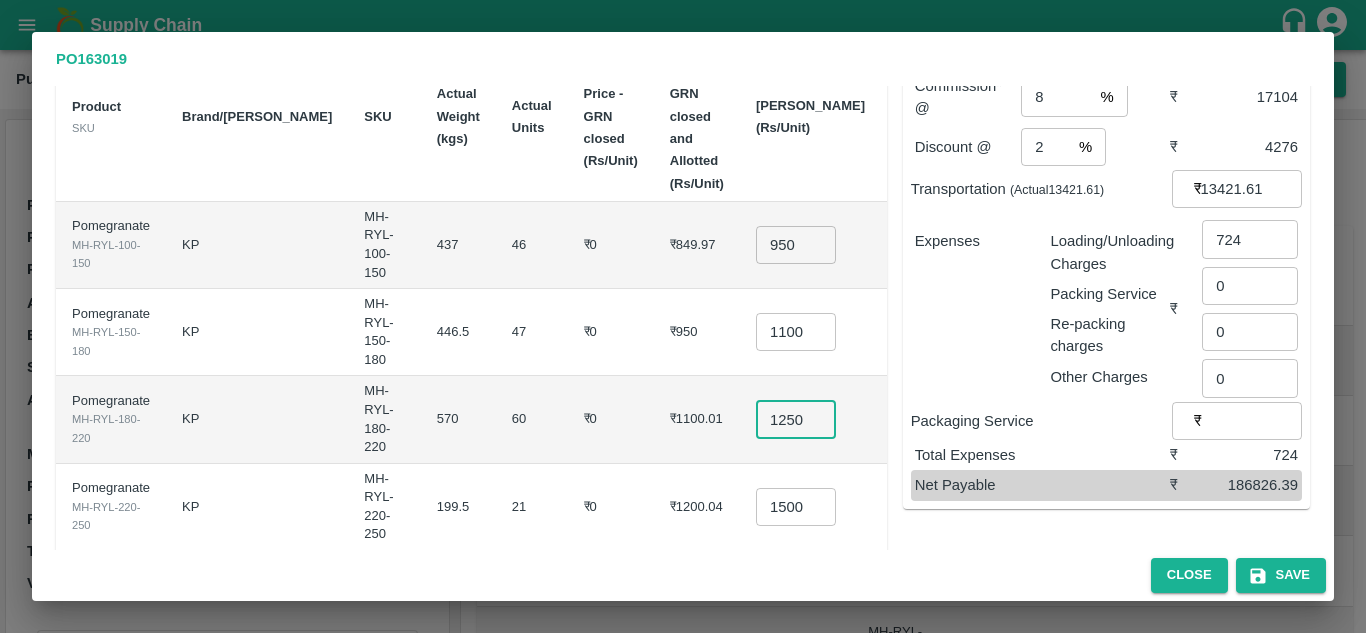 click on "1250" at bounding box center [796, 419] 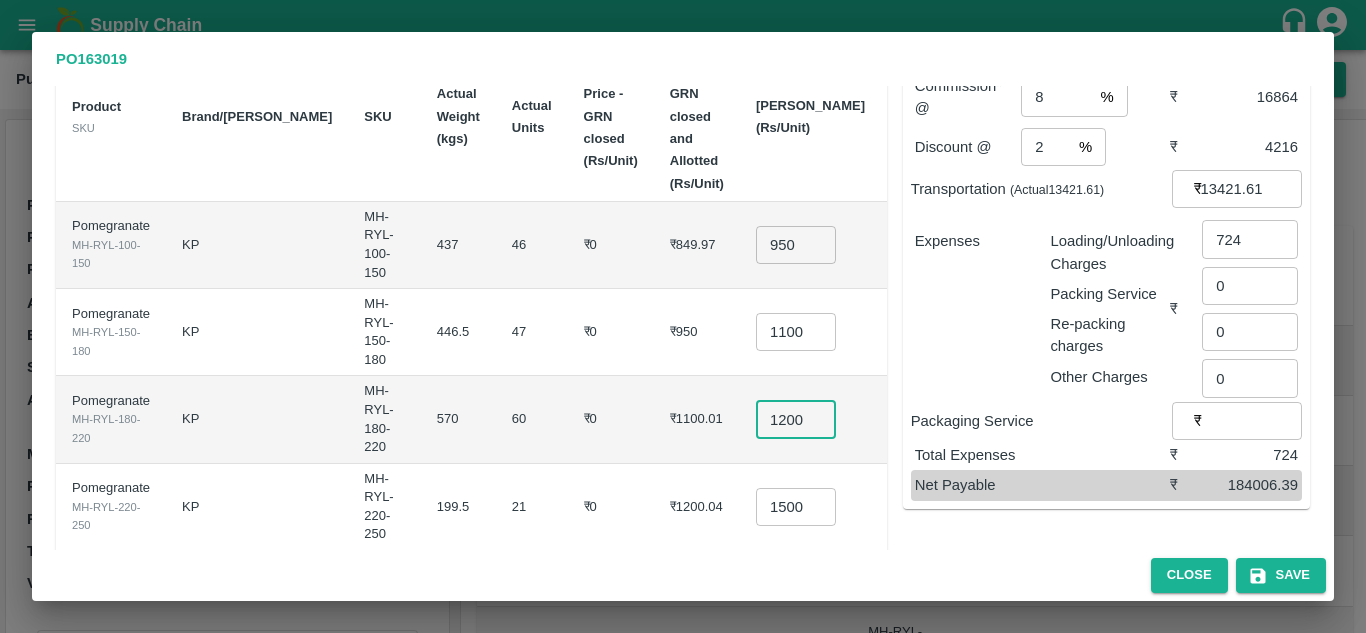type on "1200" 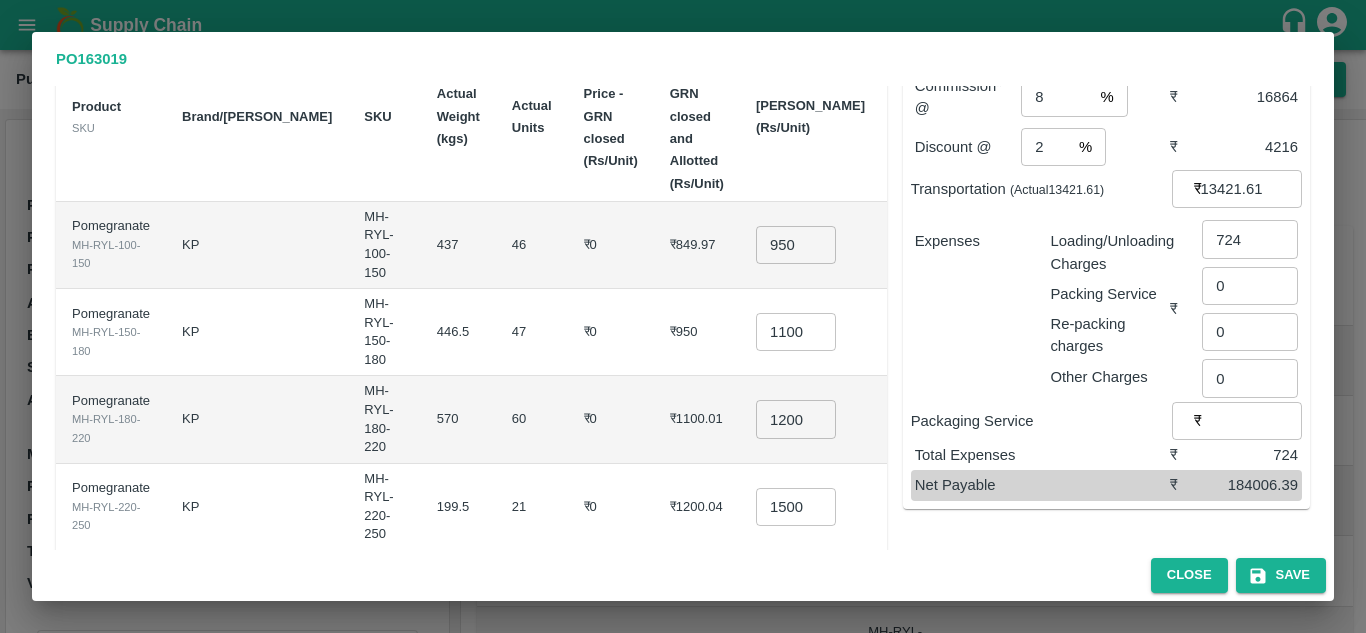 click on "₹0" at bounding box center (611, 419) 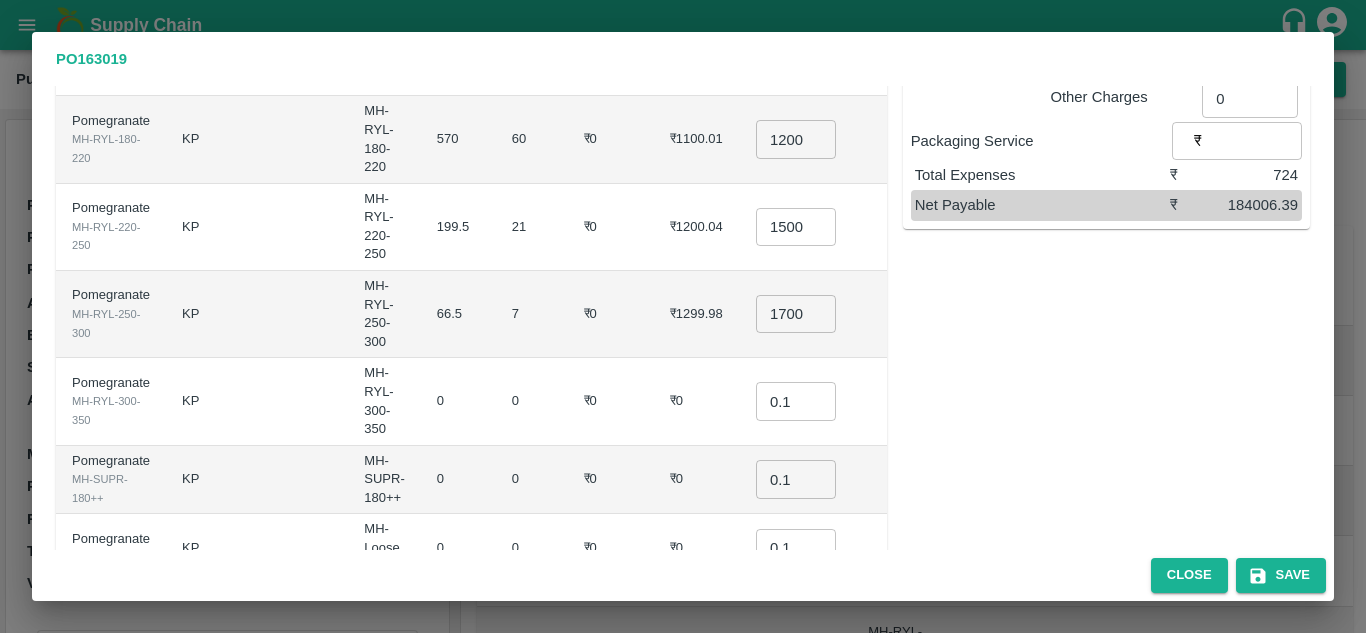 scroll, scrollTop: 298, scrollLeft: 0, axis: vertical 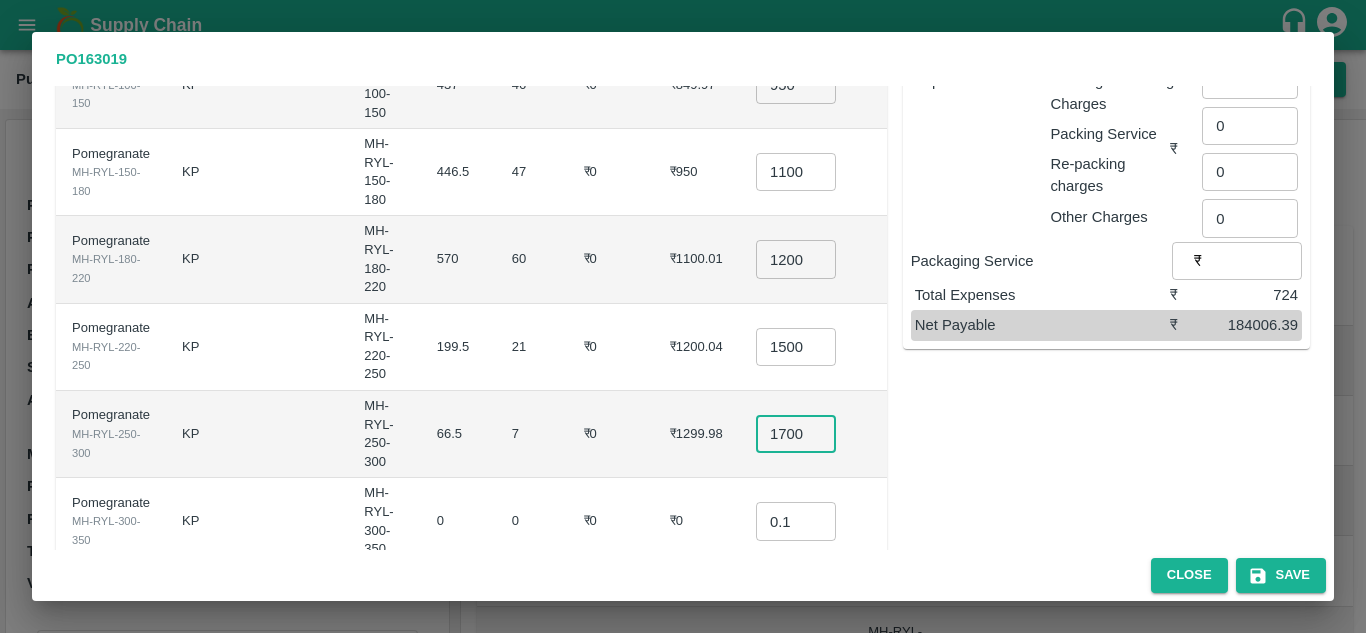click on "1700" at bounding box center (796, 434) 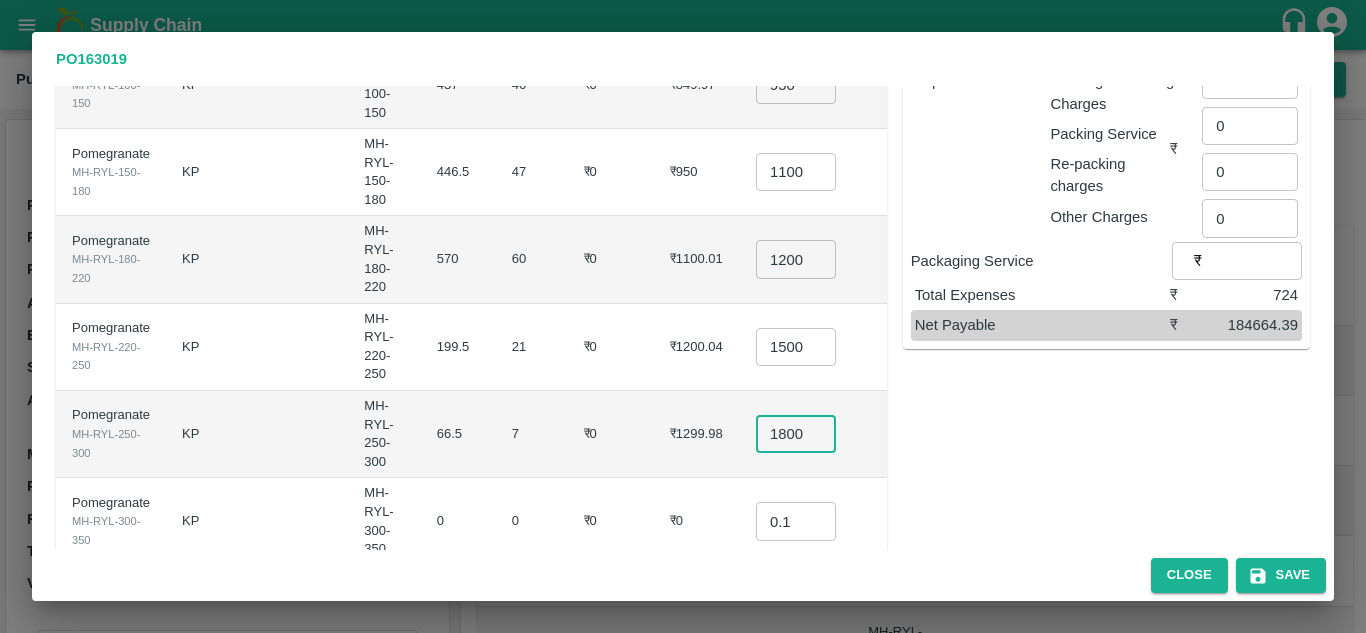 type on "1800" 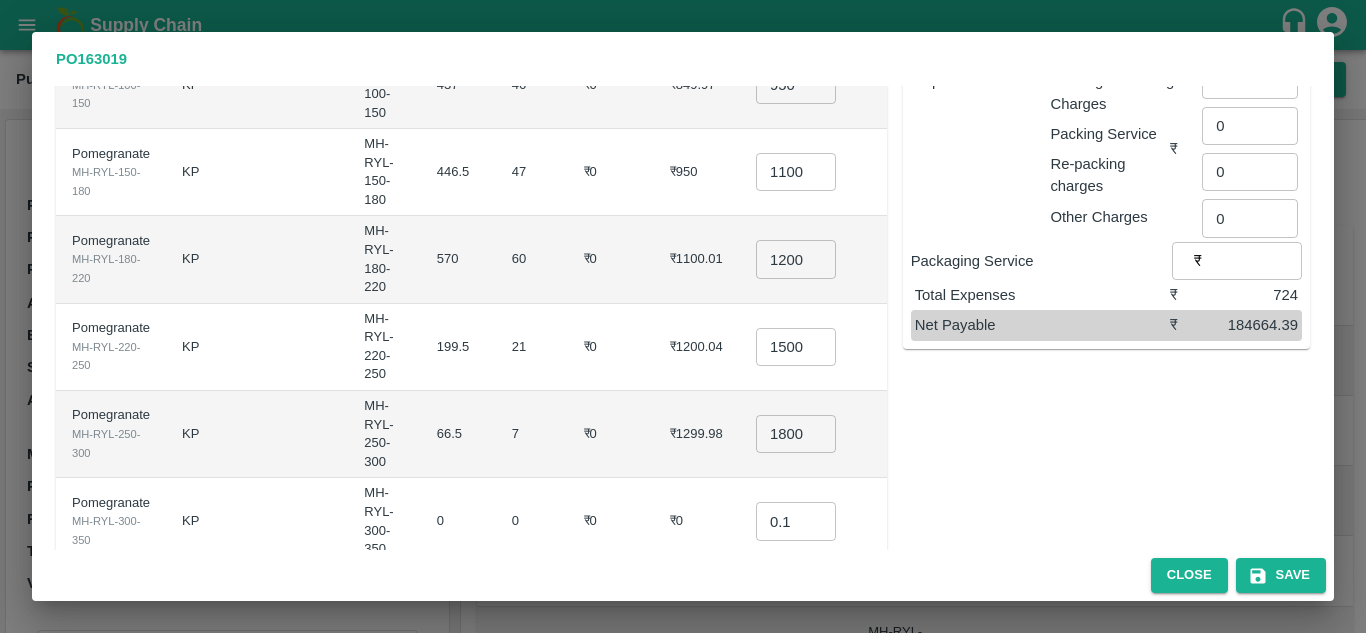 click on "₹0" at bounding box center [611, 434] 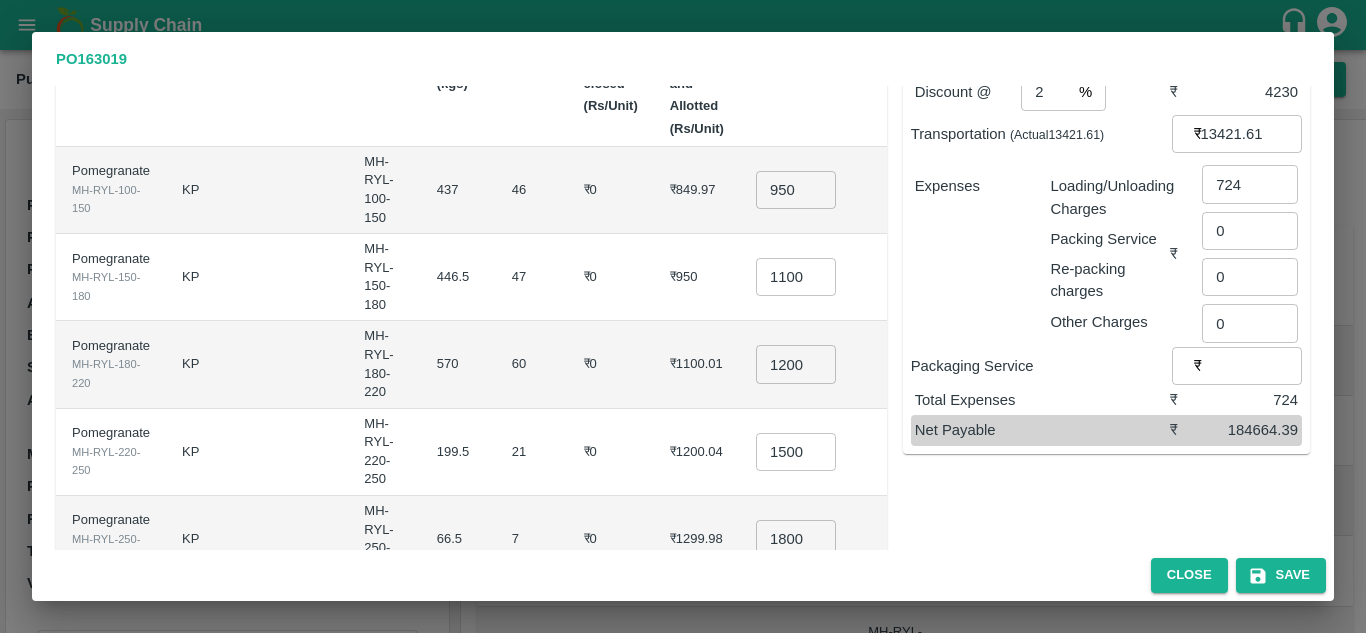 scroll, scrollTop: 169, scrollLeft: 0, axis: vertical 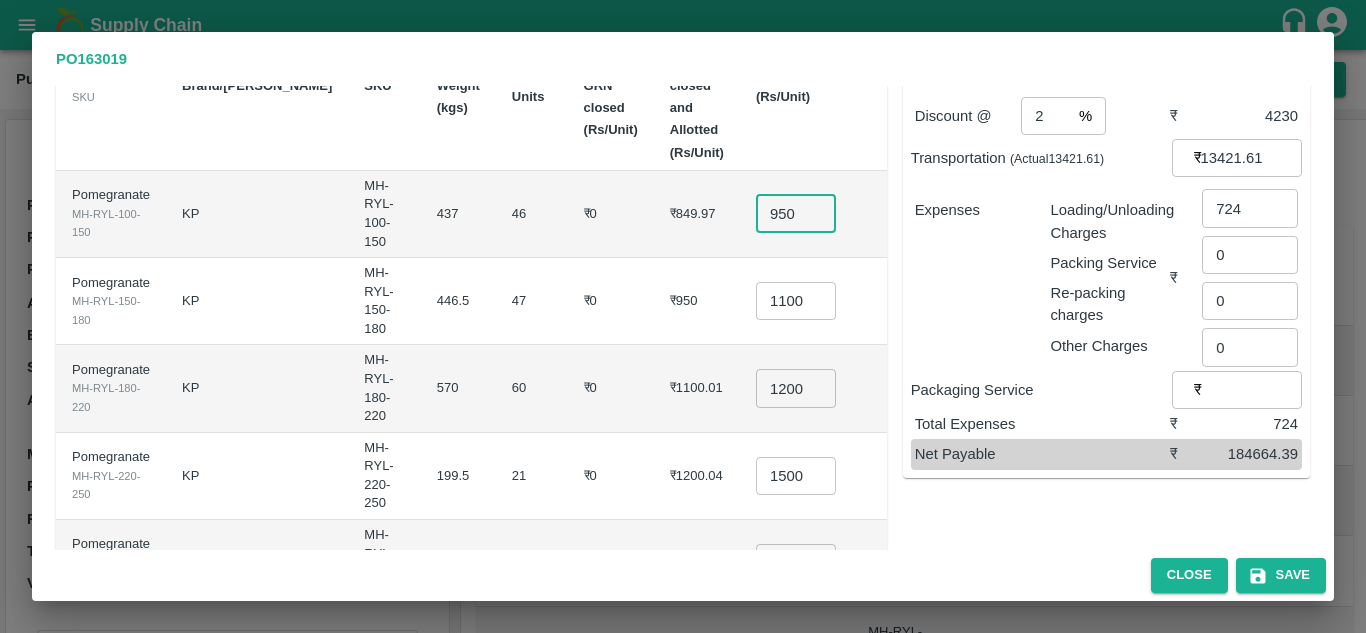 click on "950" at bounding box center [796, 214] 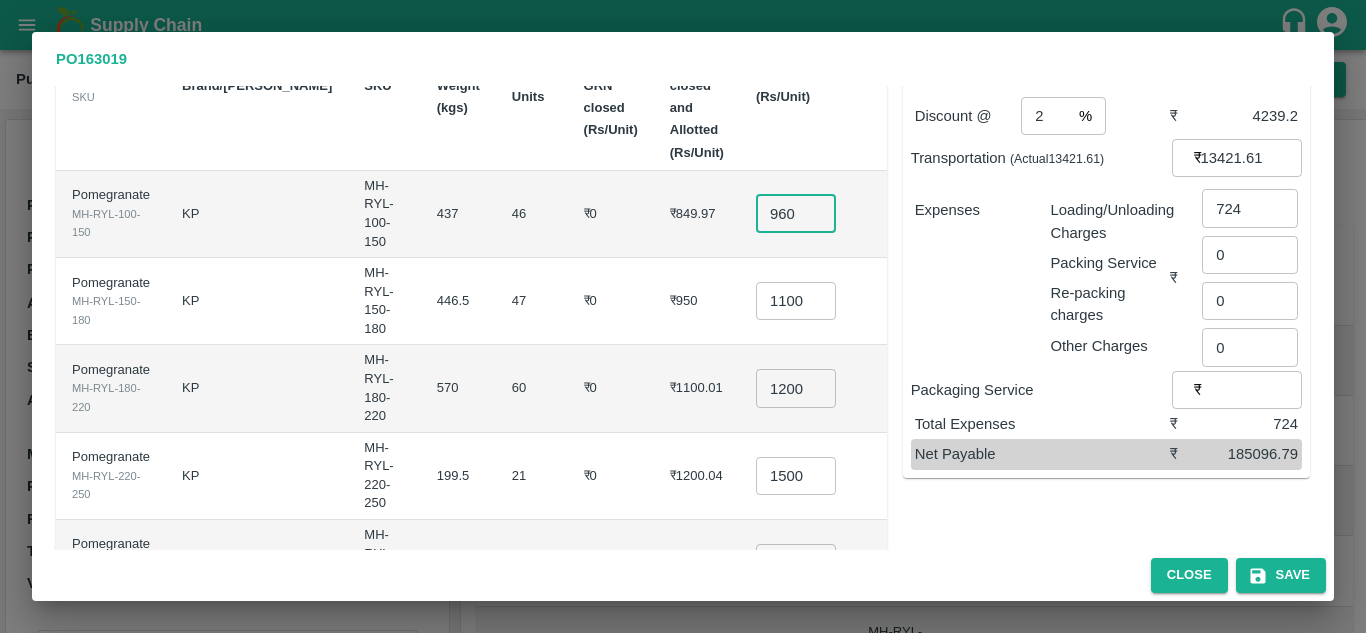 type on "960" 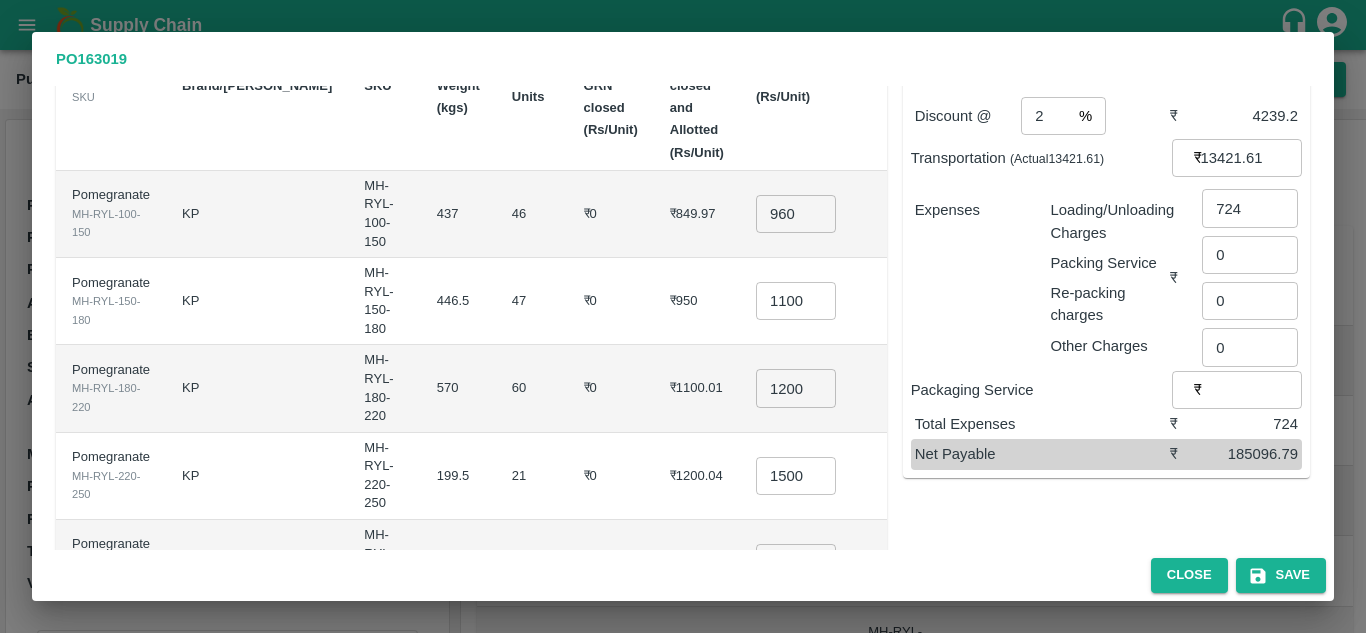 click on "₹0" at bounding box center [611, 214] 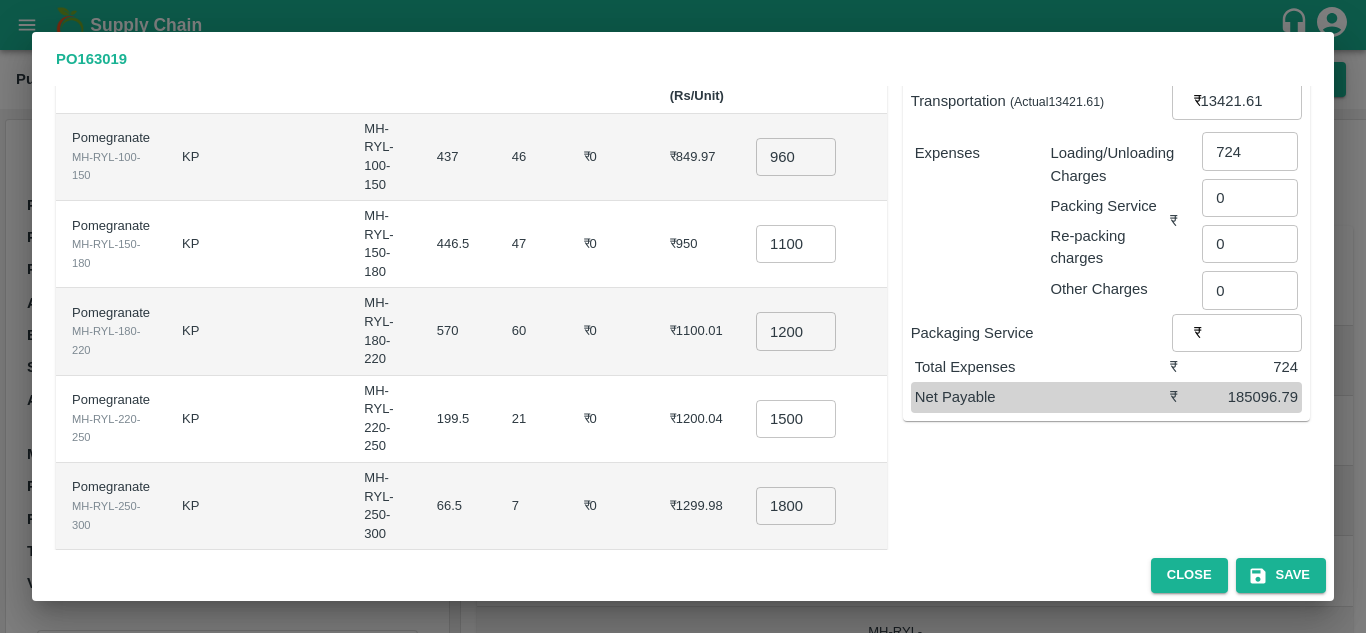 scroll, scrollTop: 227, scrollLeft: 0, axis: vertical 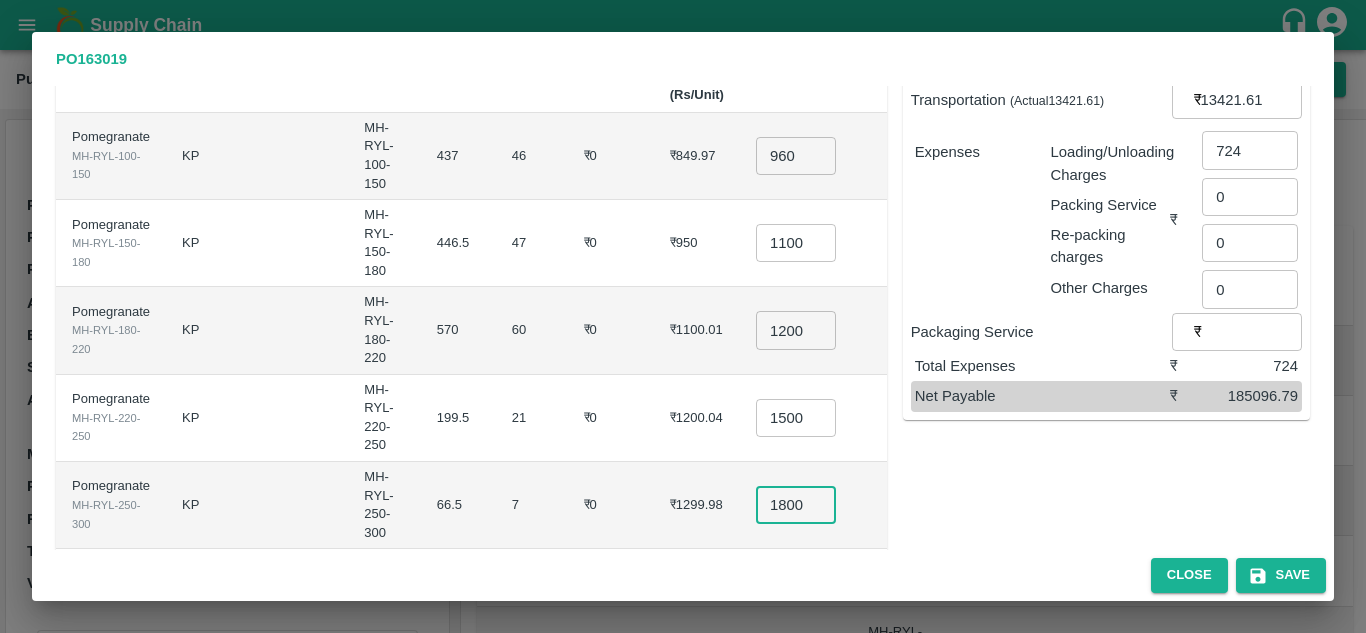 click on "1800" at bounding box center (796, 505) 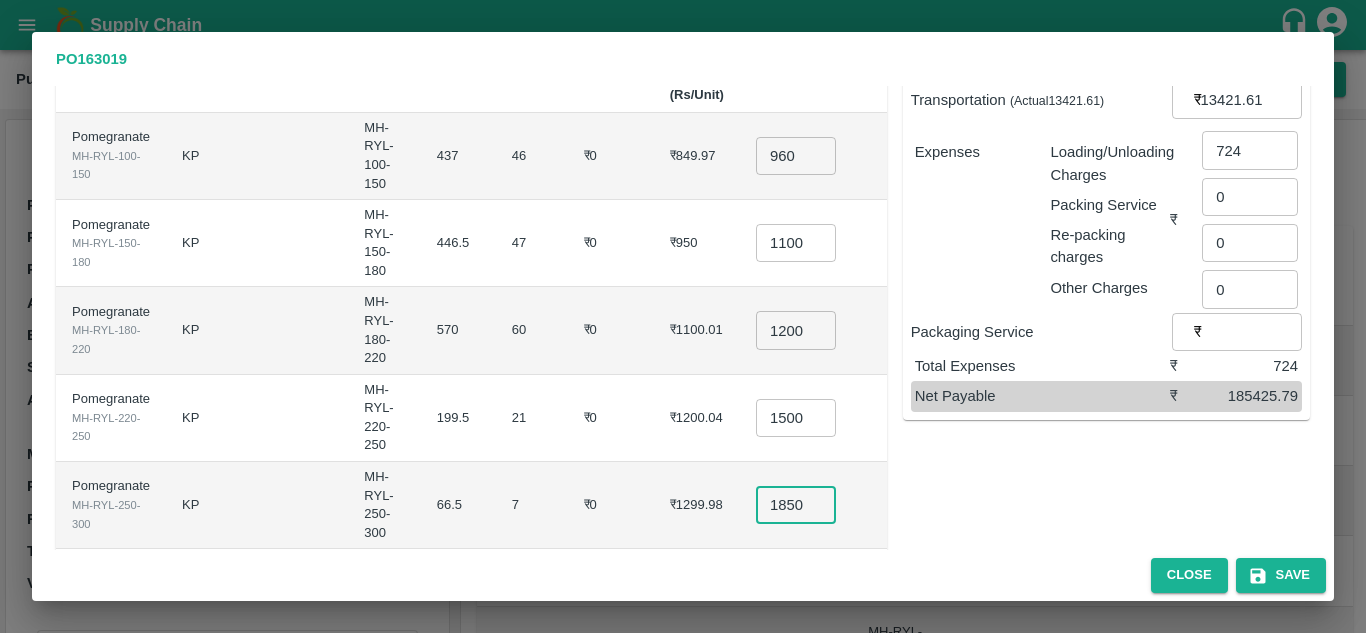 type on "1850" 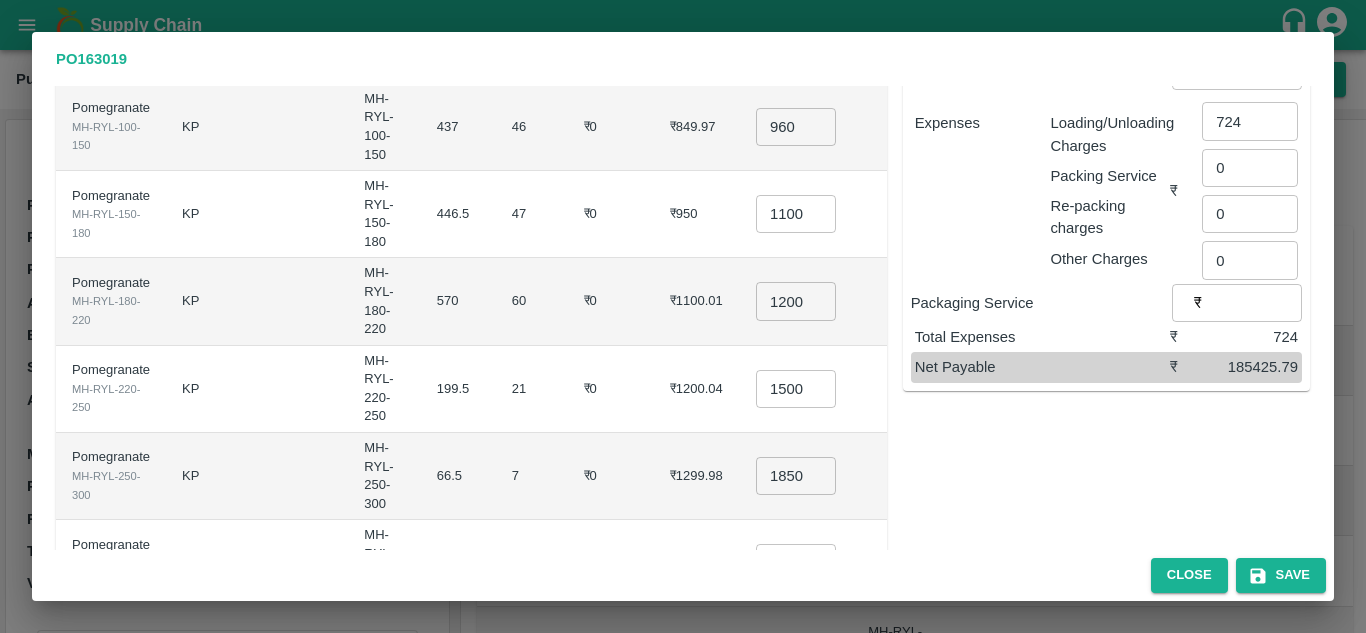 scroll, scrollTop: 257, scrollLeft: 0, axis: vertical 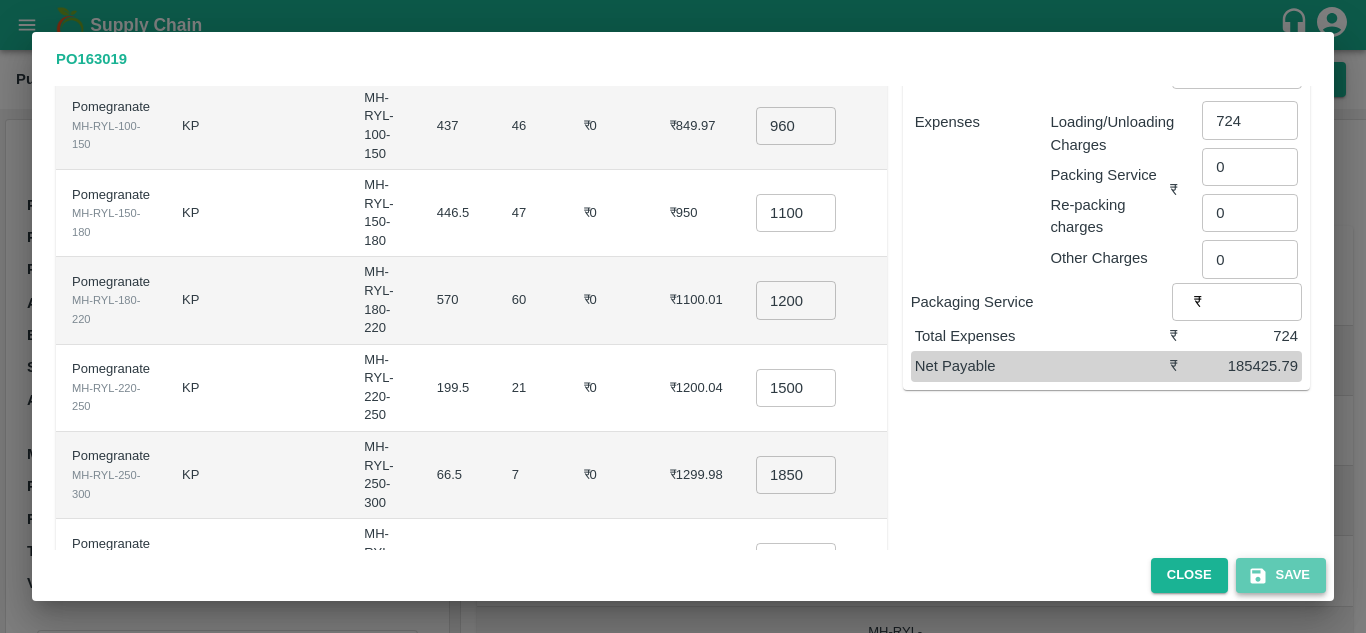 click on "Save" at bounding box center [1281, 575] 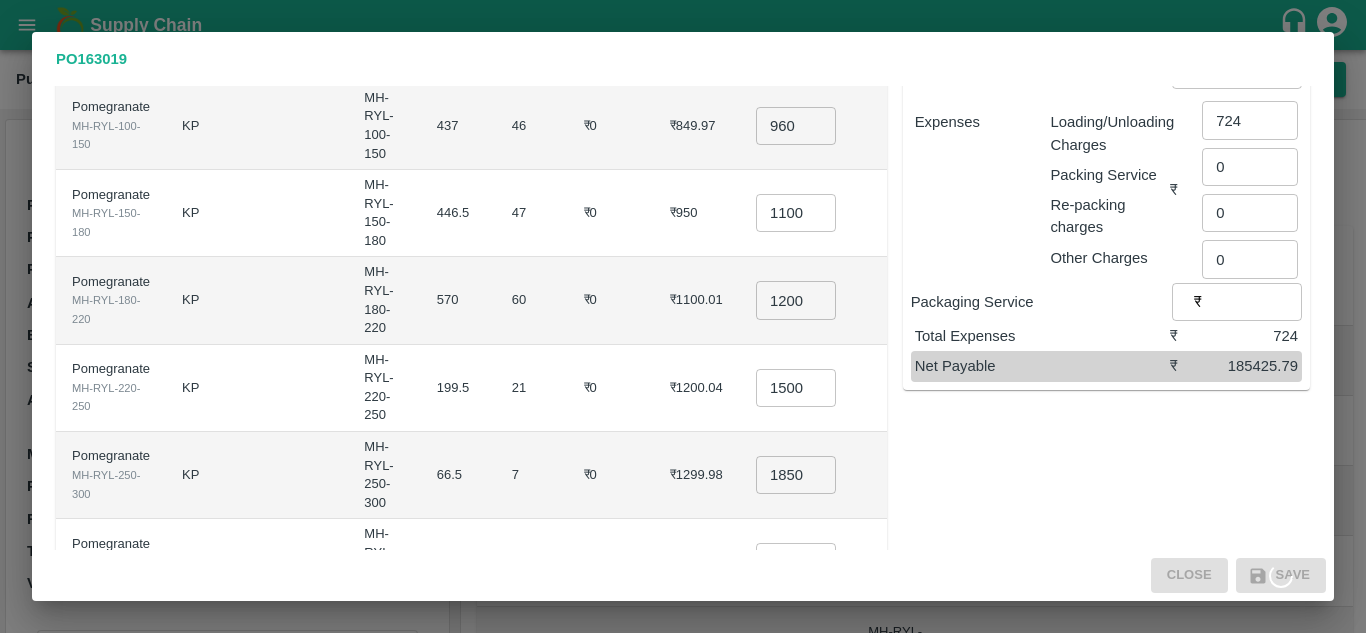 scroll, scrollTop: 0, scrollLeft: 0, axis: both 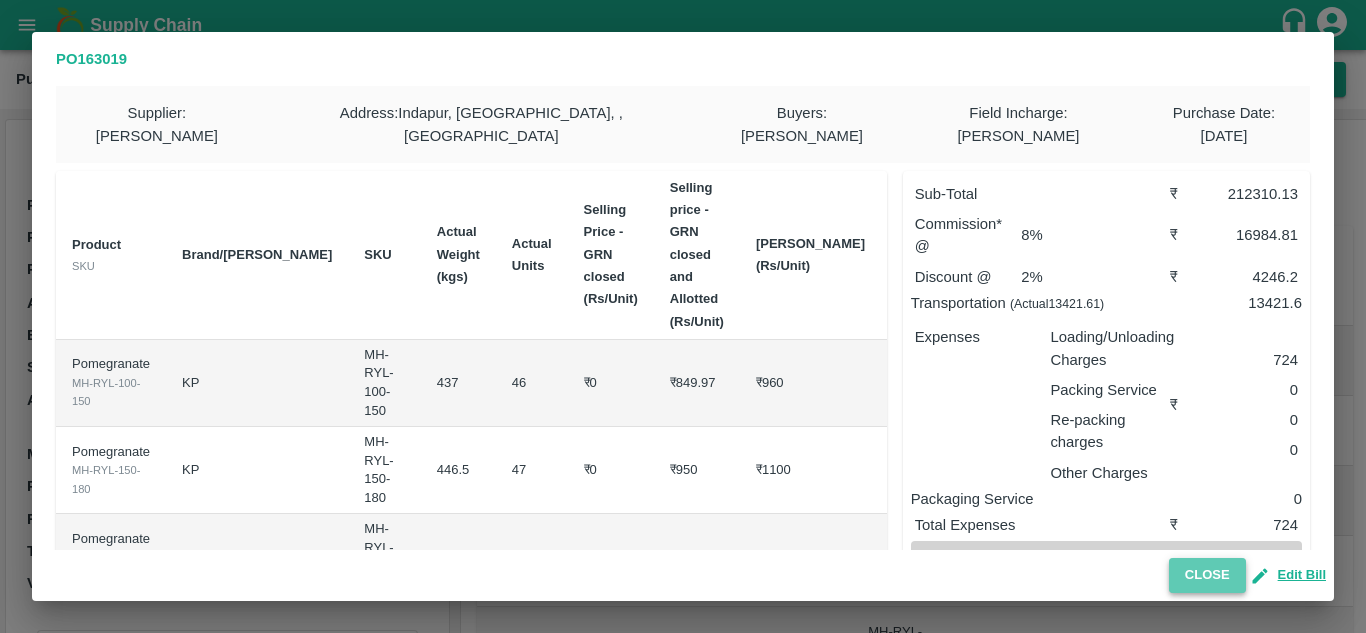 click on "Close" at bounding box center (1207, 575) 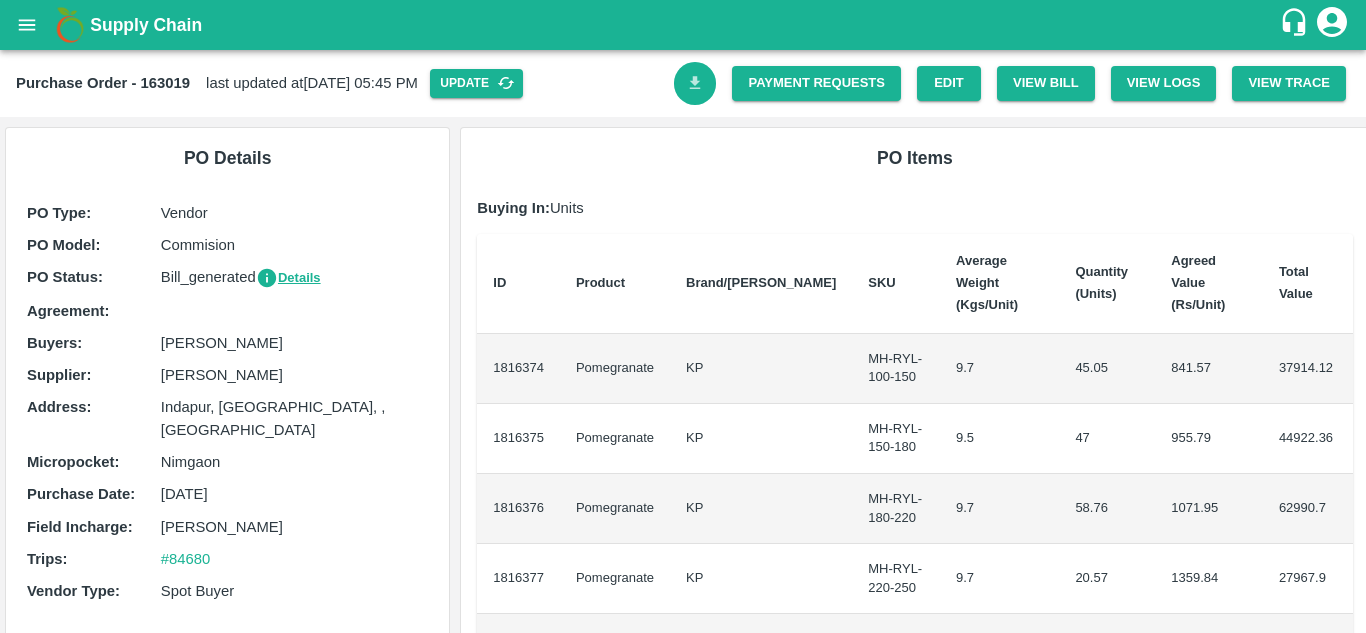 click at bounding box center [695, 83] 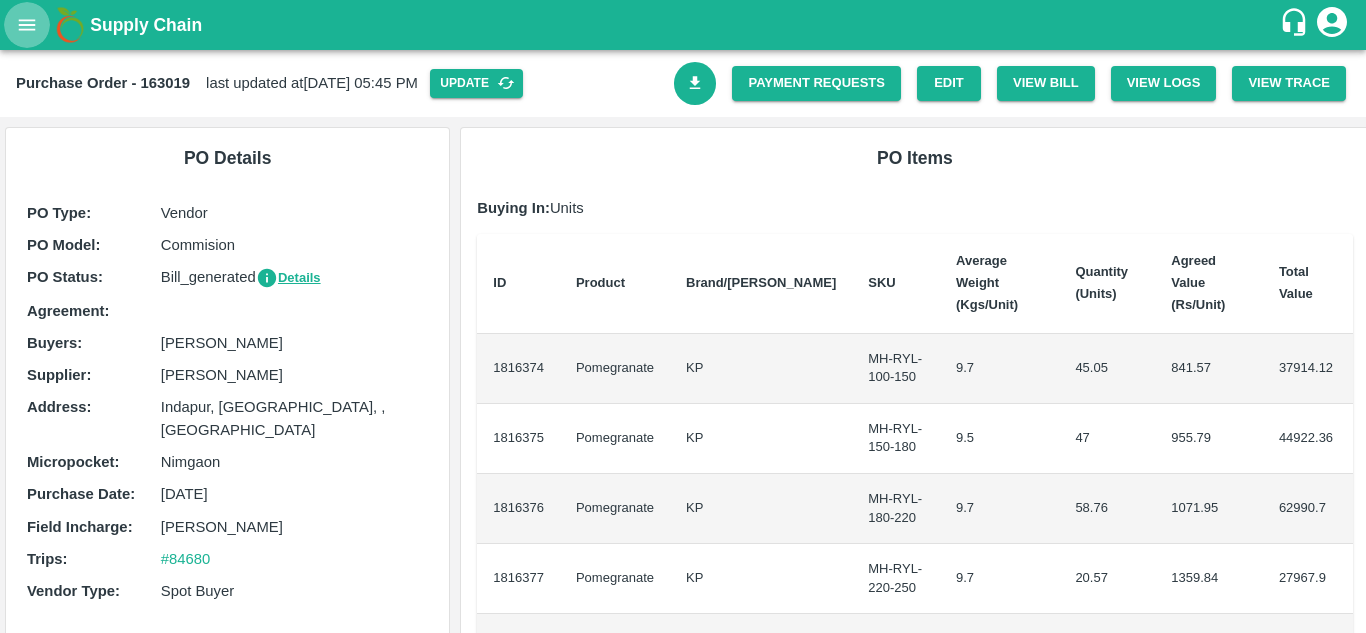 click 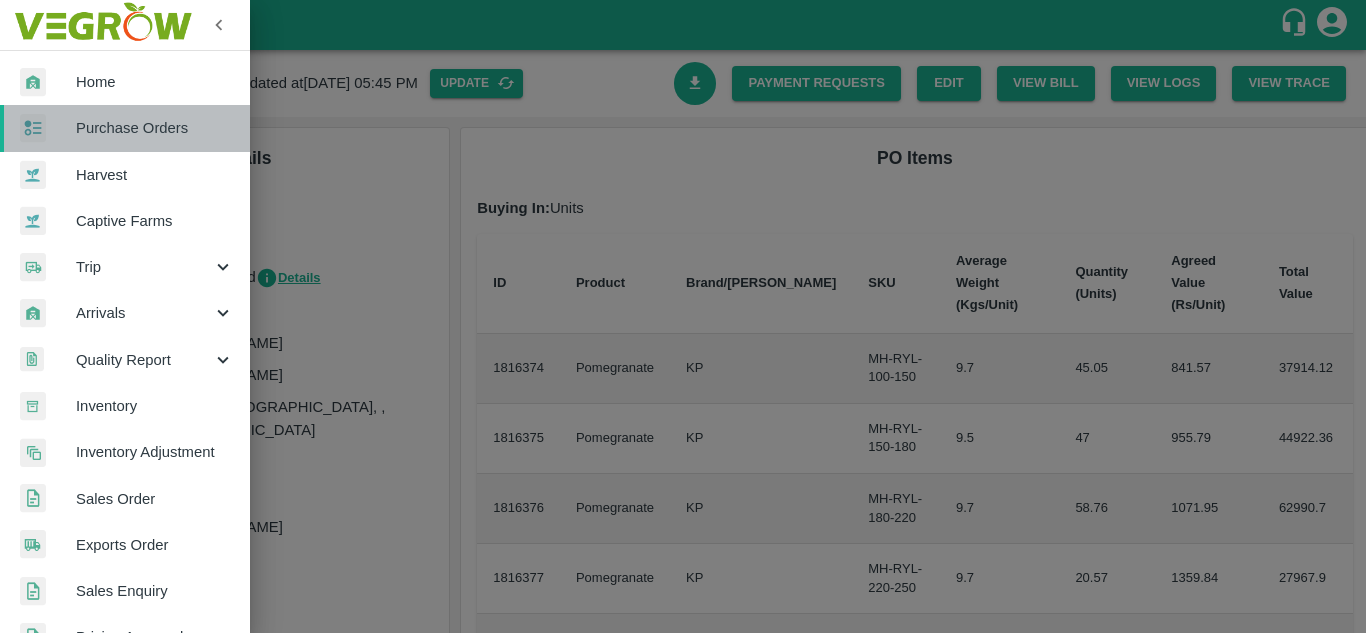 click on "Purchase Orders" at bounding box center [155, 128] 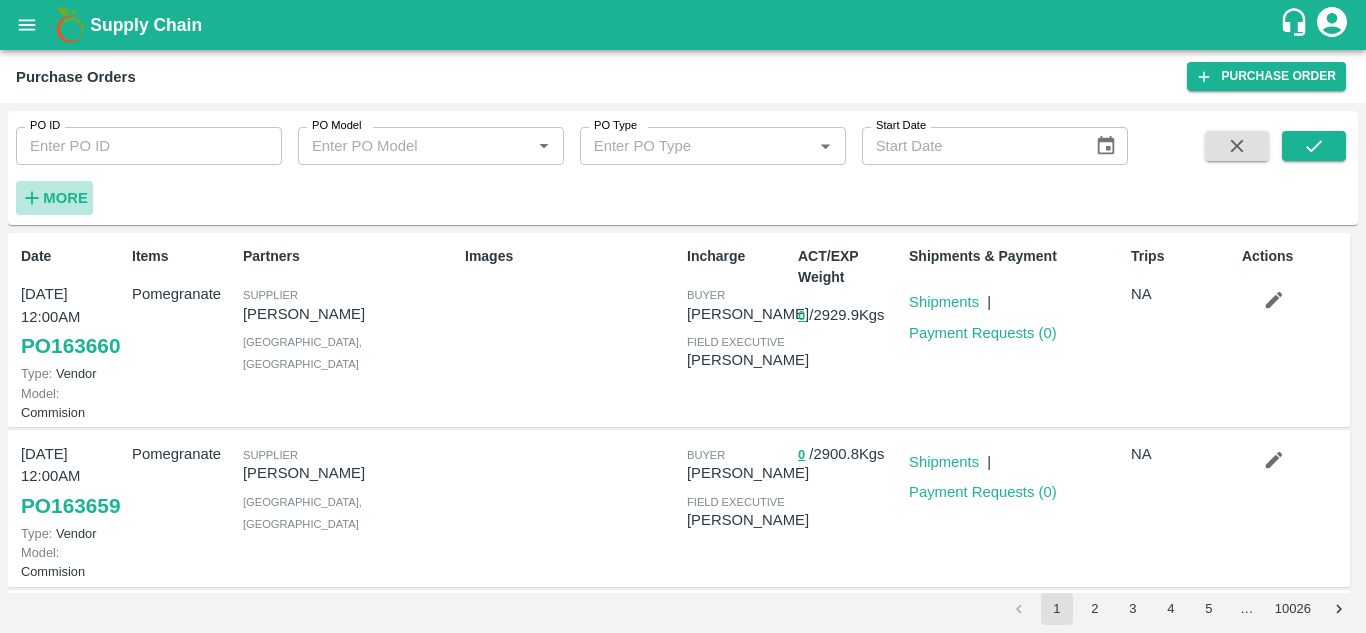 click on "More" at bounding box center [65, 198] 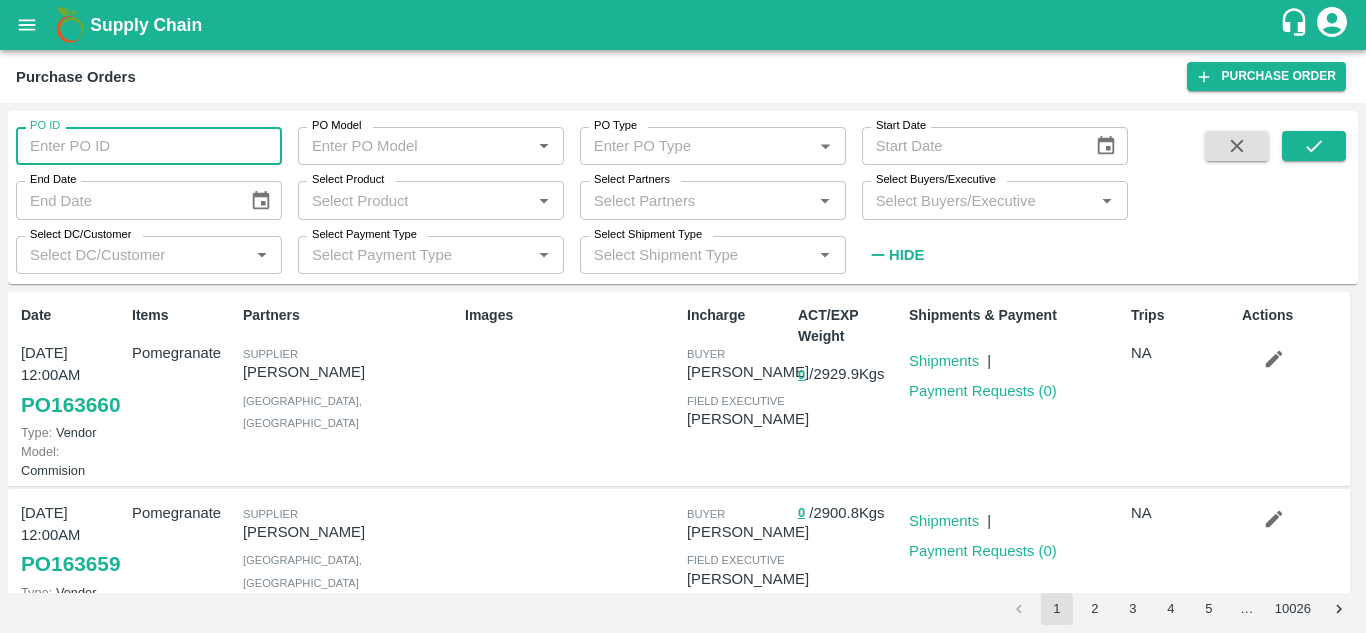 click on "PO ID" at bounding box center (149, 146) 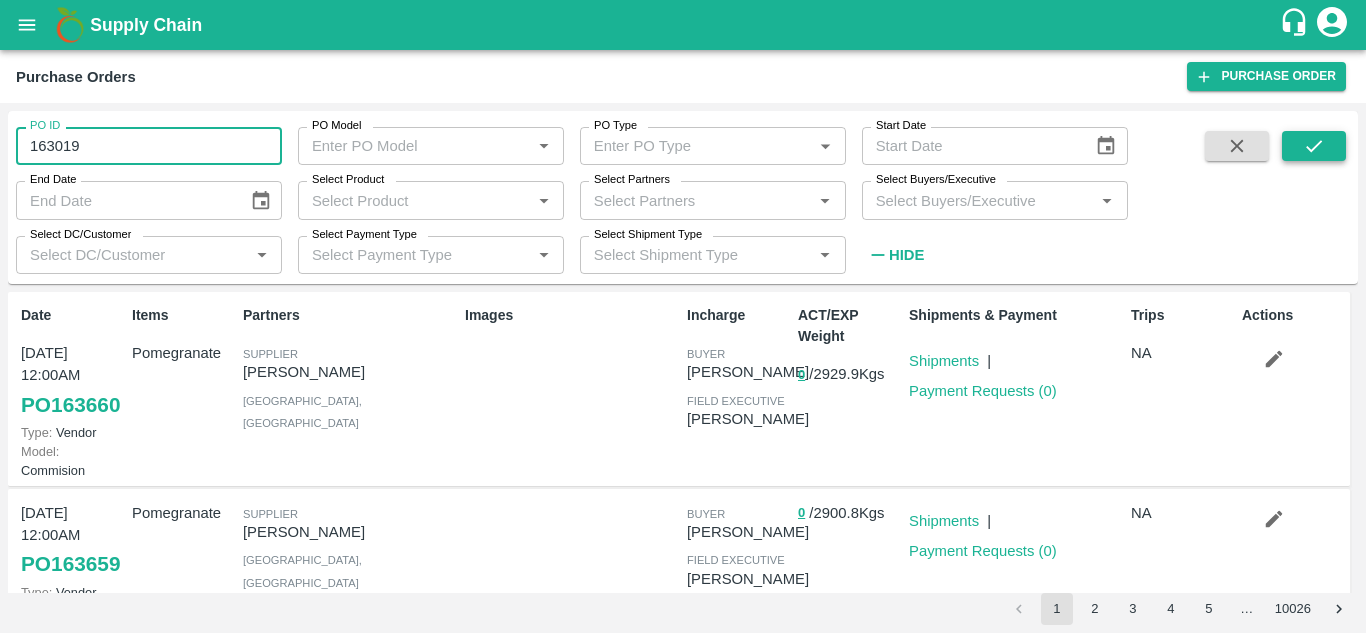 type on "163019" 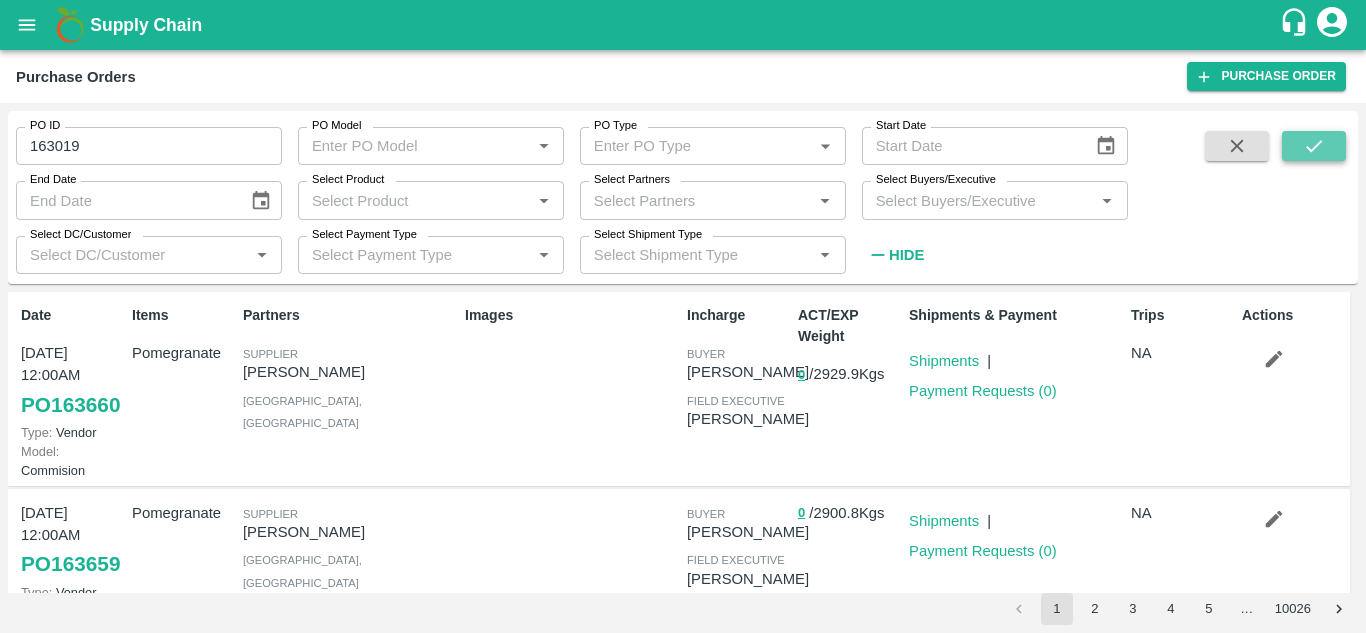 click 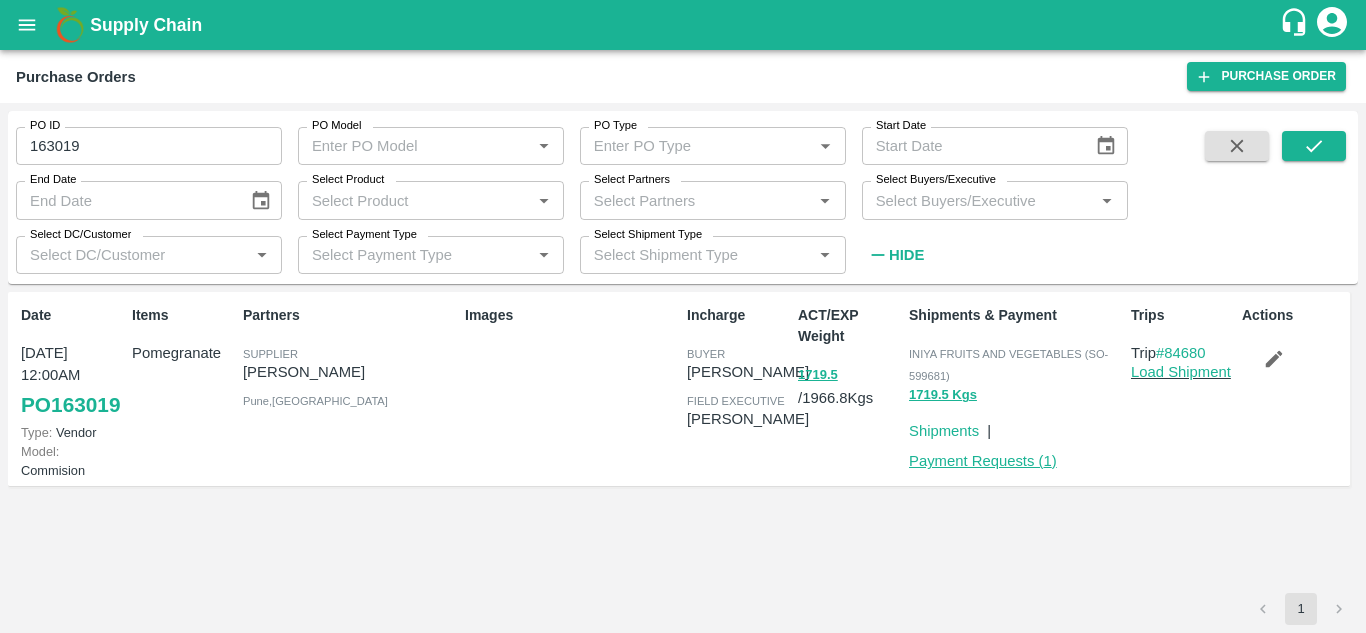 click on "Payment Requests ( 1 )" at bounding box center [983, 461] 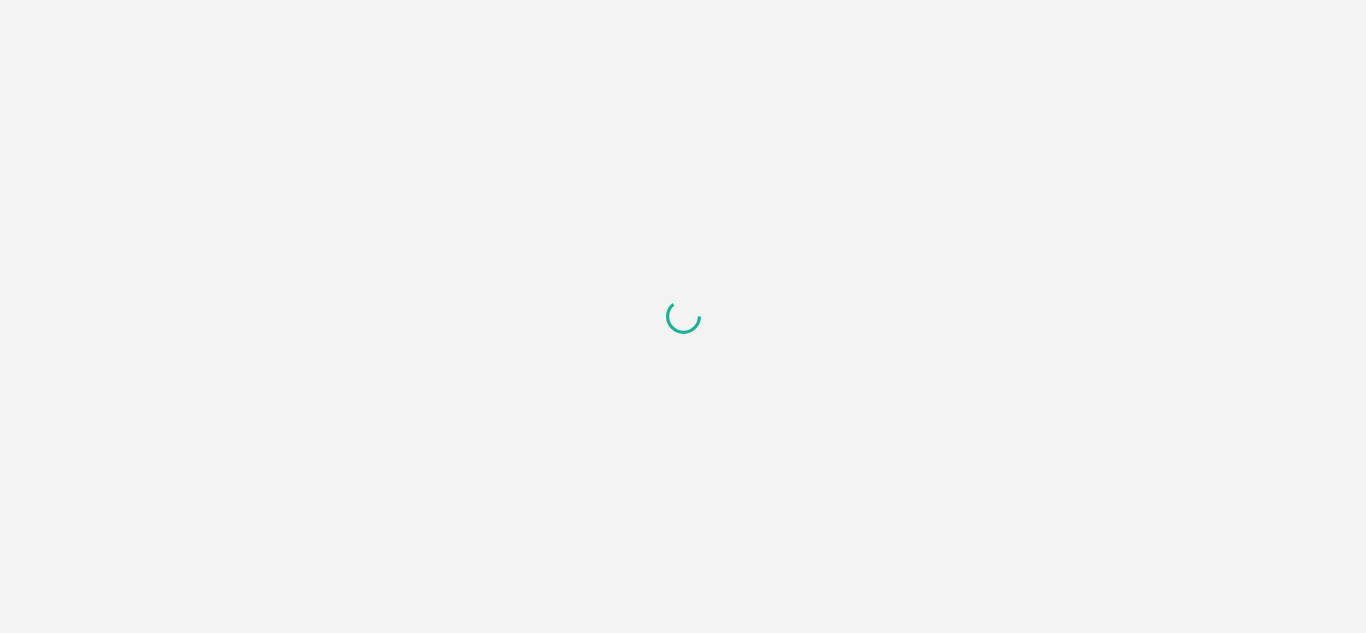 scroll, scrollTop: 0, scrollLeft: 0, axis: both 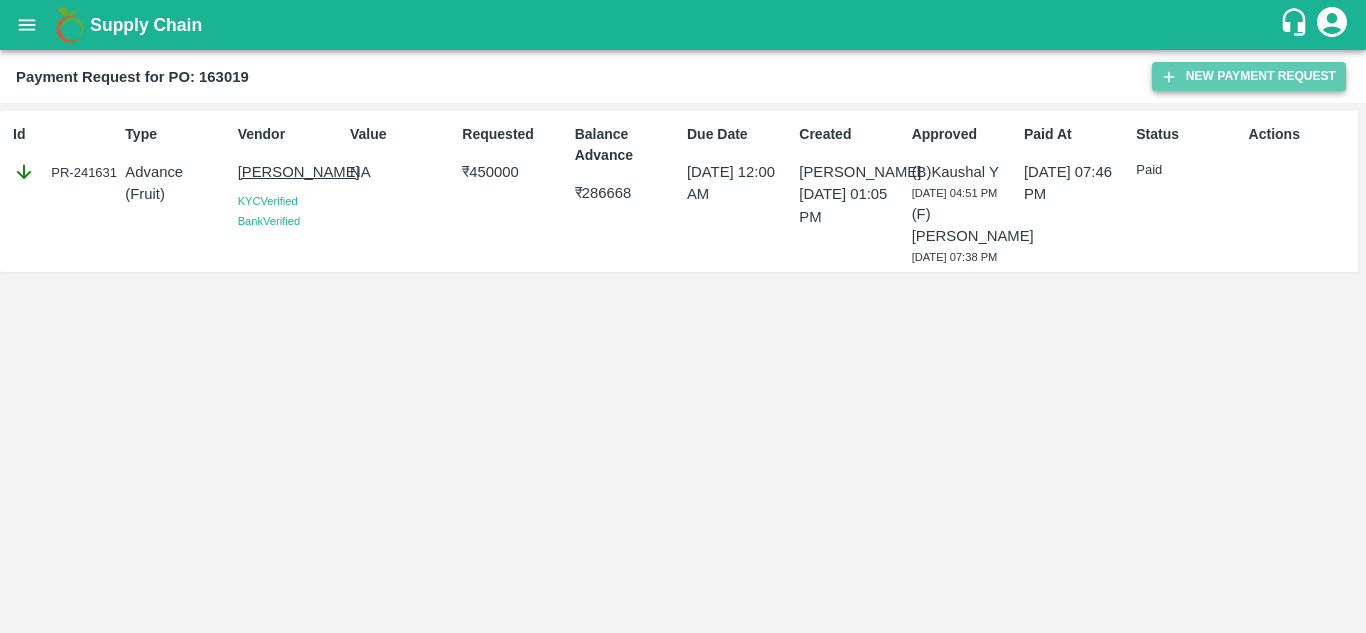 click 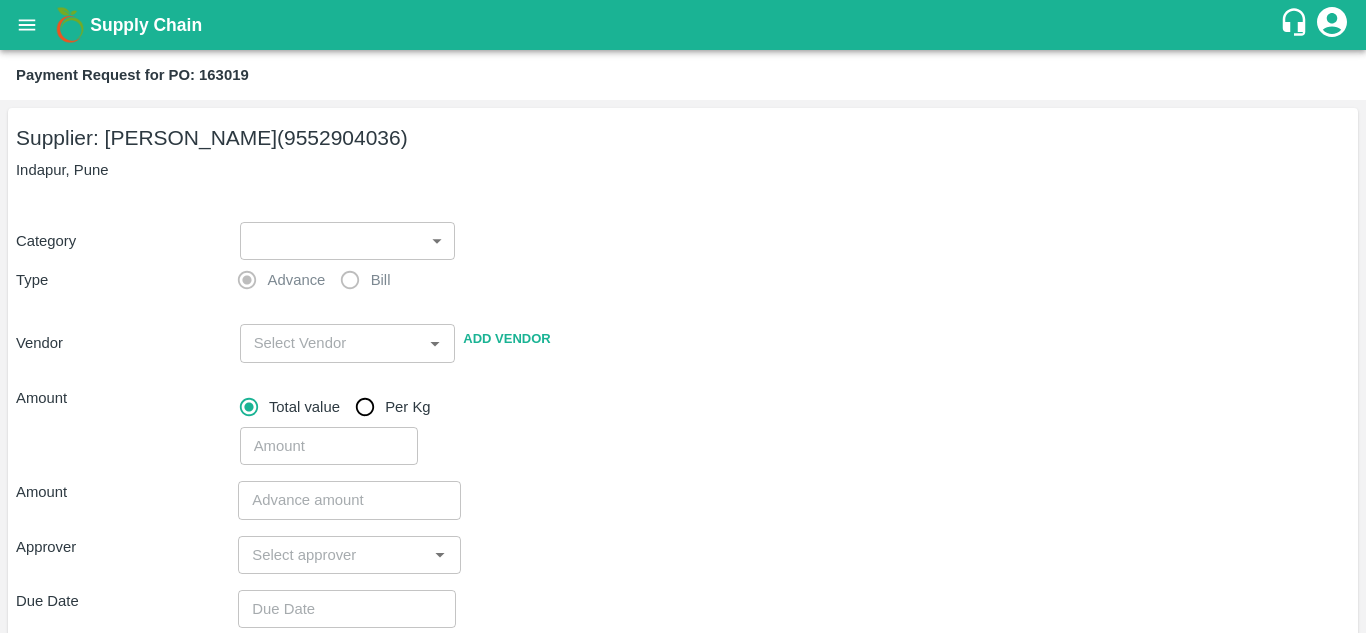 click on "Supply Chain Payment Request for PO: 163019 Supplier:    [PERSON_NAME]  (9552904036) Indapur, Pune Category ​ ​ Type Advance Bill Vendor ​ Add Vendor Amount Total value Per Kg ​ Amount ​ Approver ​ Due Date ​  Priority  Low  High Comment x ​ Attach bill Cancel Save Jeewana CC [PERSON_NAME] Logout" at bounding box center [683, 316] 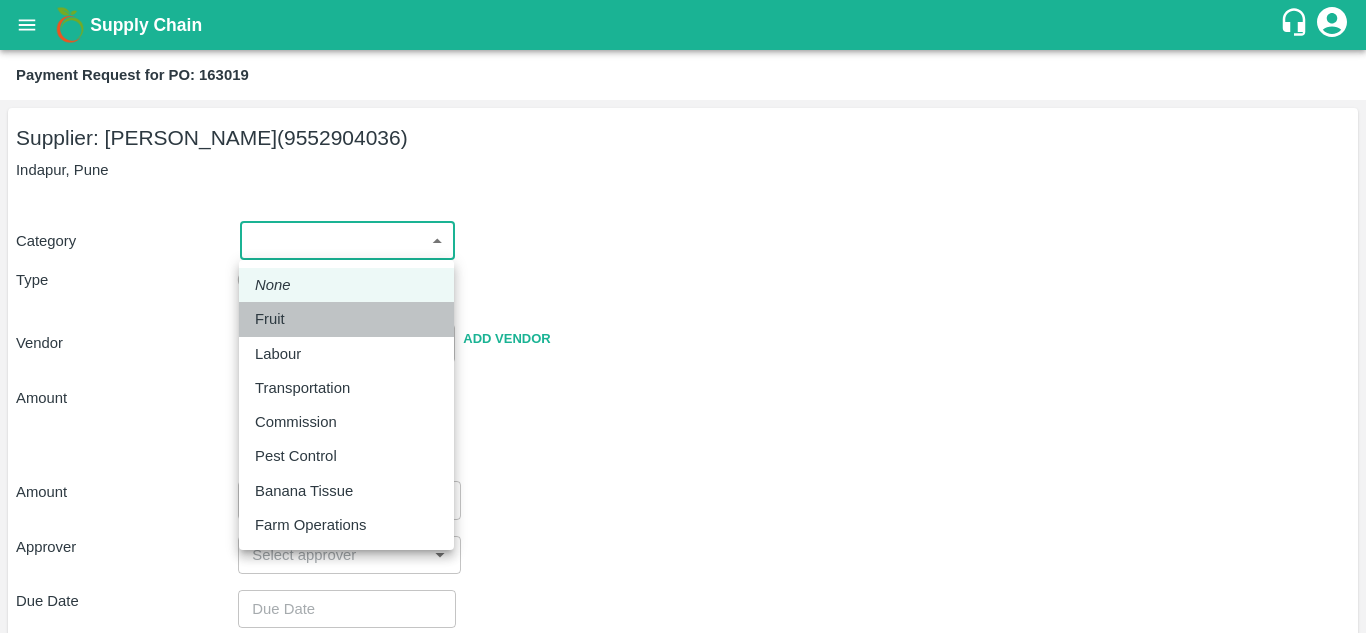 click on "Fruit" at bounding box center (270, 319) 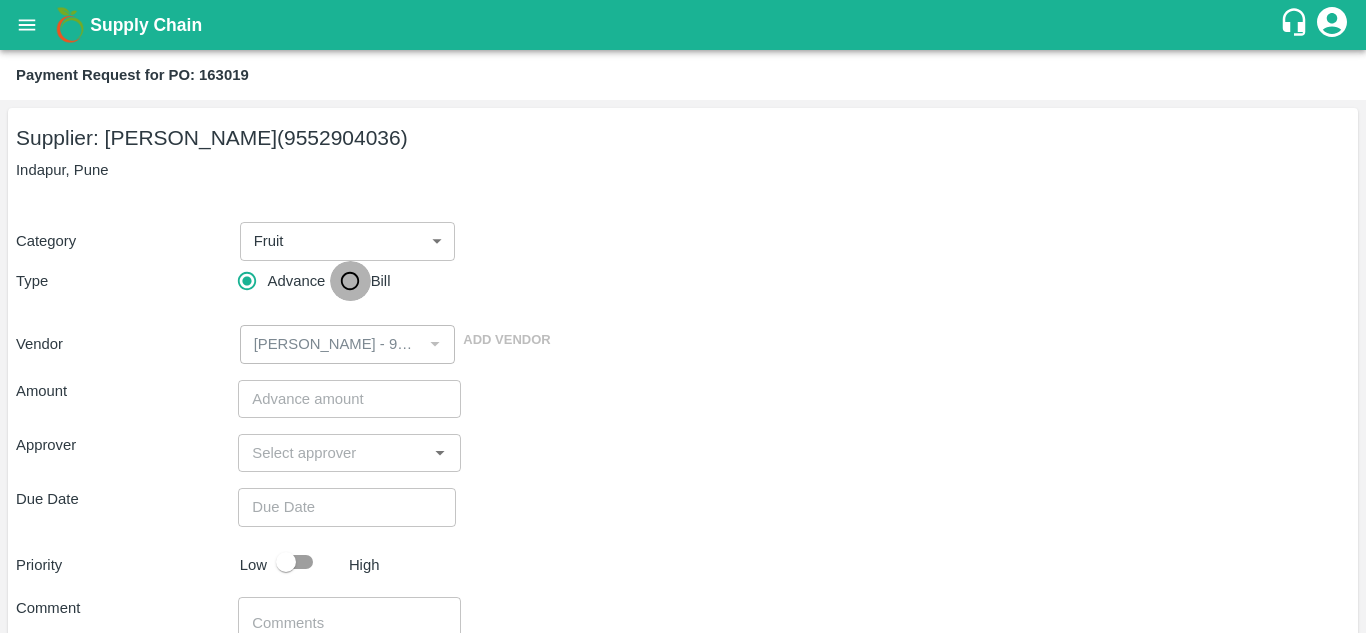 click on "Bill" at bounding box center (350, 281) 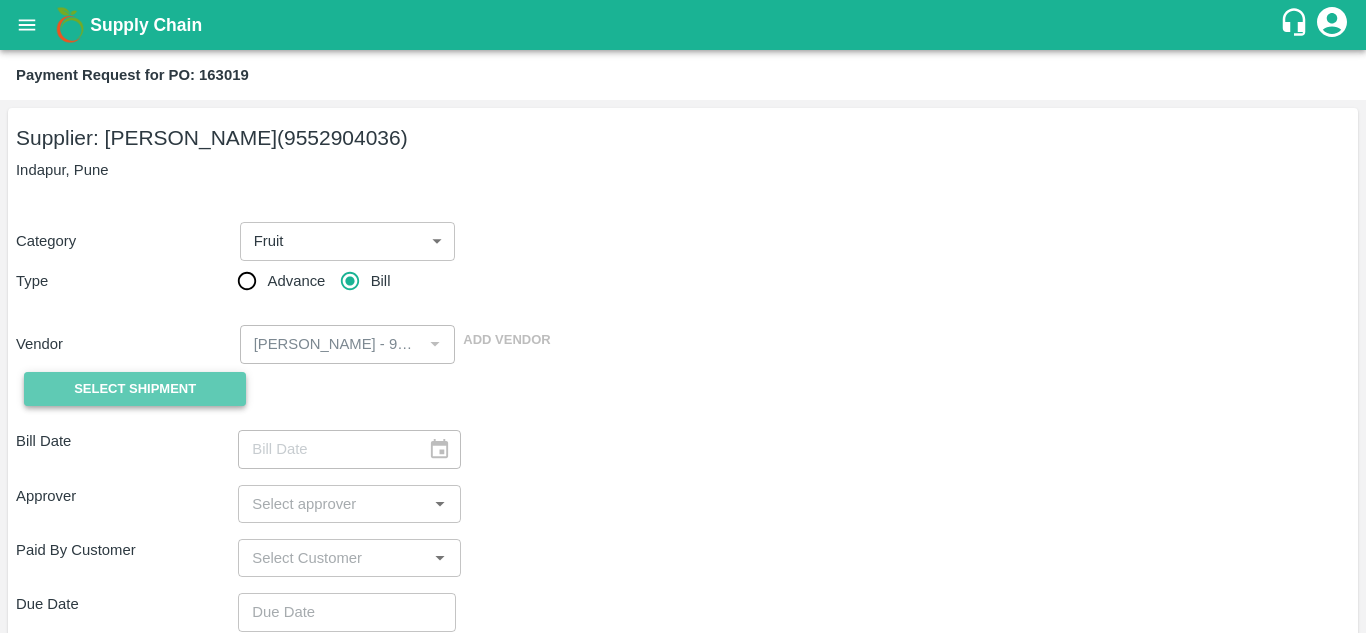 click on "Select Shipment" at bounding box center (135, 389) 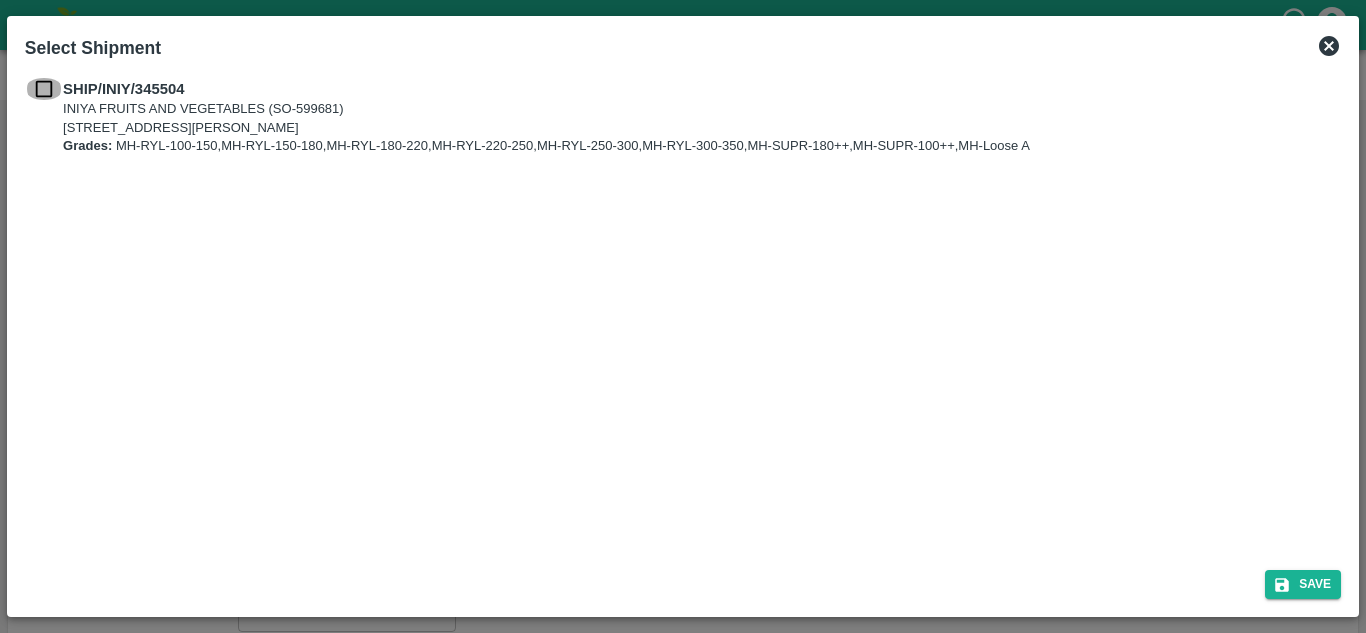 click at bounding box center [44, 89] 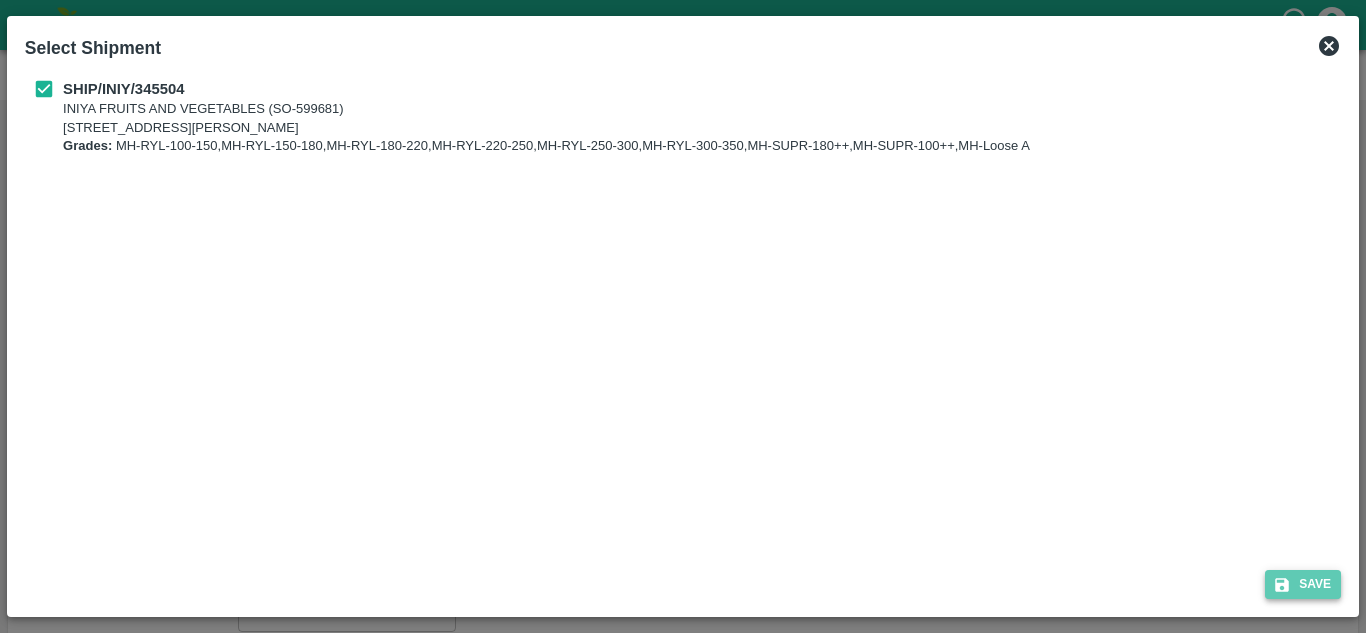 click on "Save" at bounding box center [1303, 584] 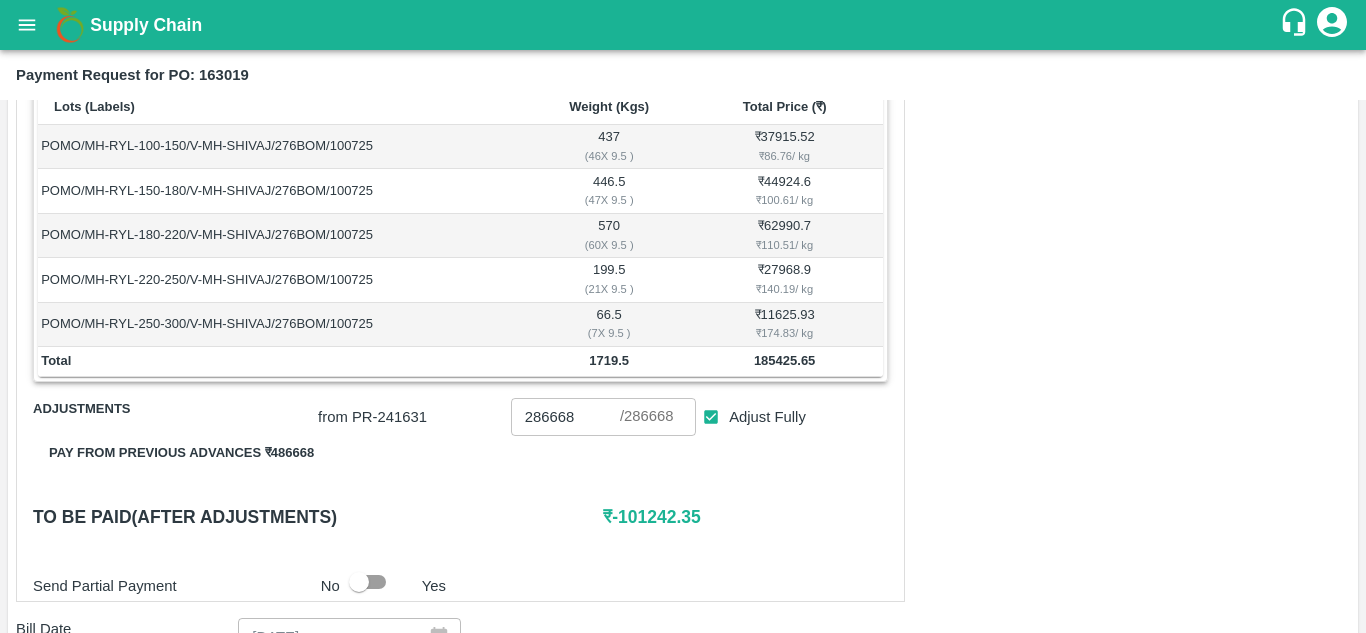 scroll, scrollTop: 352, scrollLeft: 0, axis: vertical 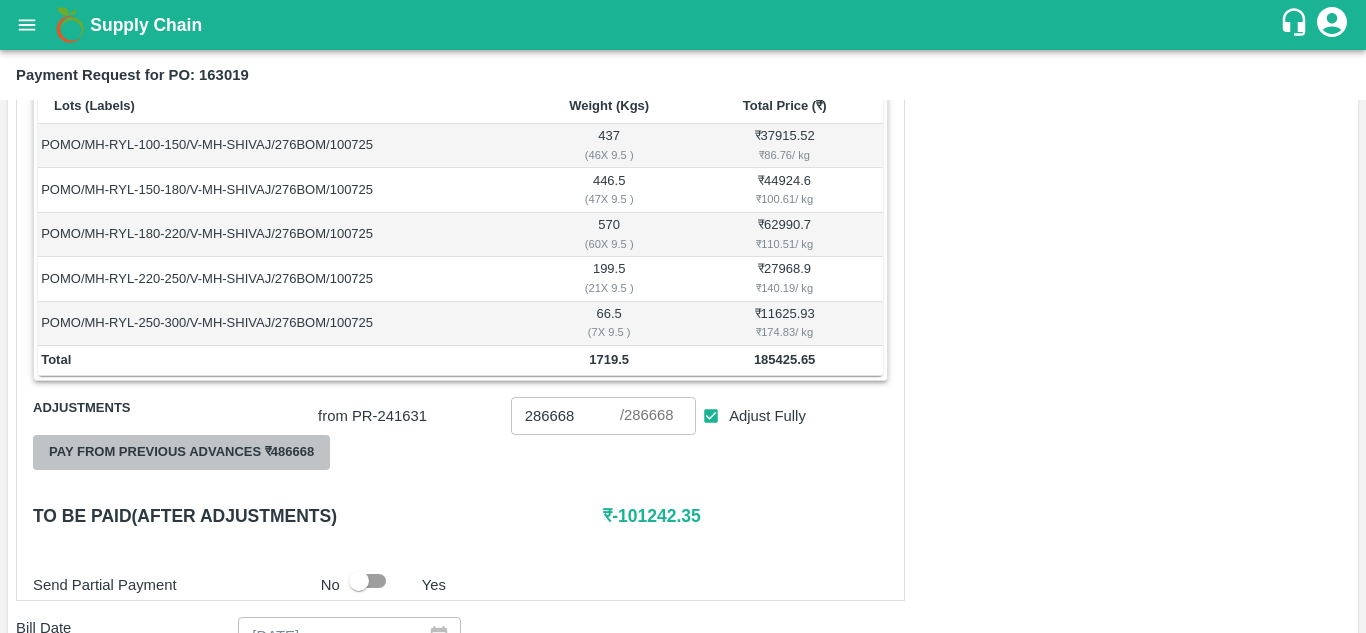 click on "Pay from previous advances ₹  486668" at bounding box center [181, 452] 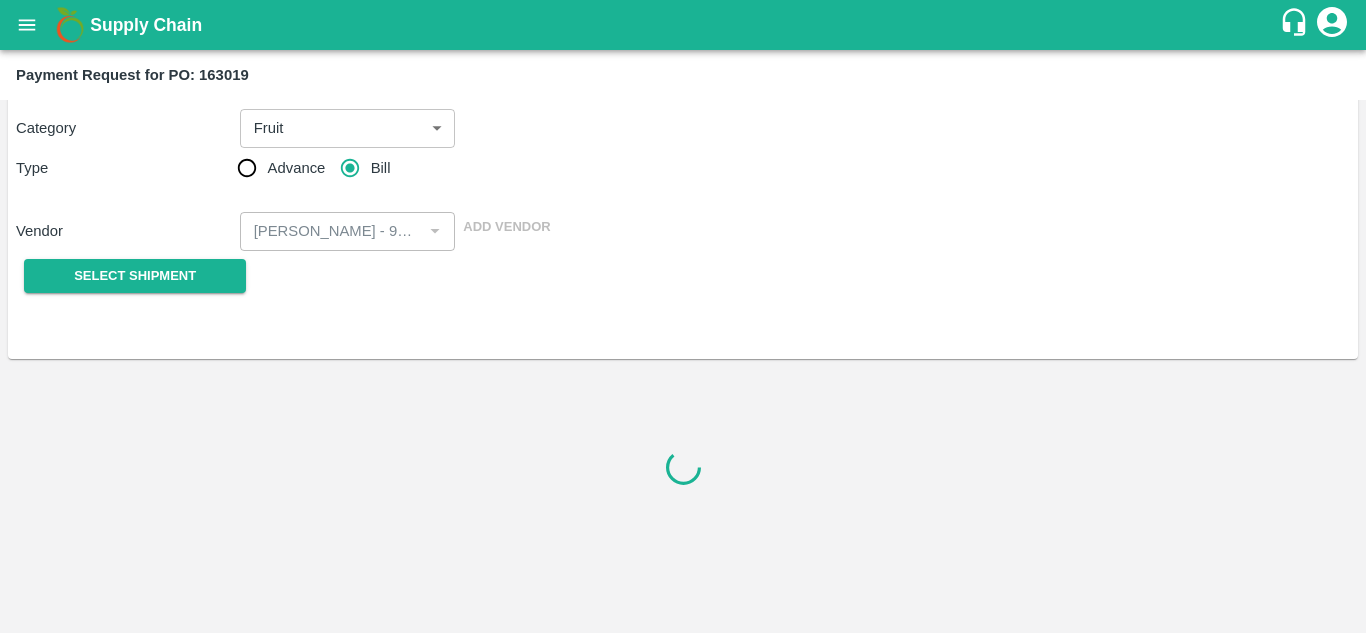 scroll, scrollTop: 352, scrollLeft: 0, axis: vertical 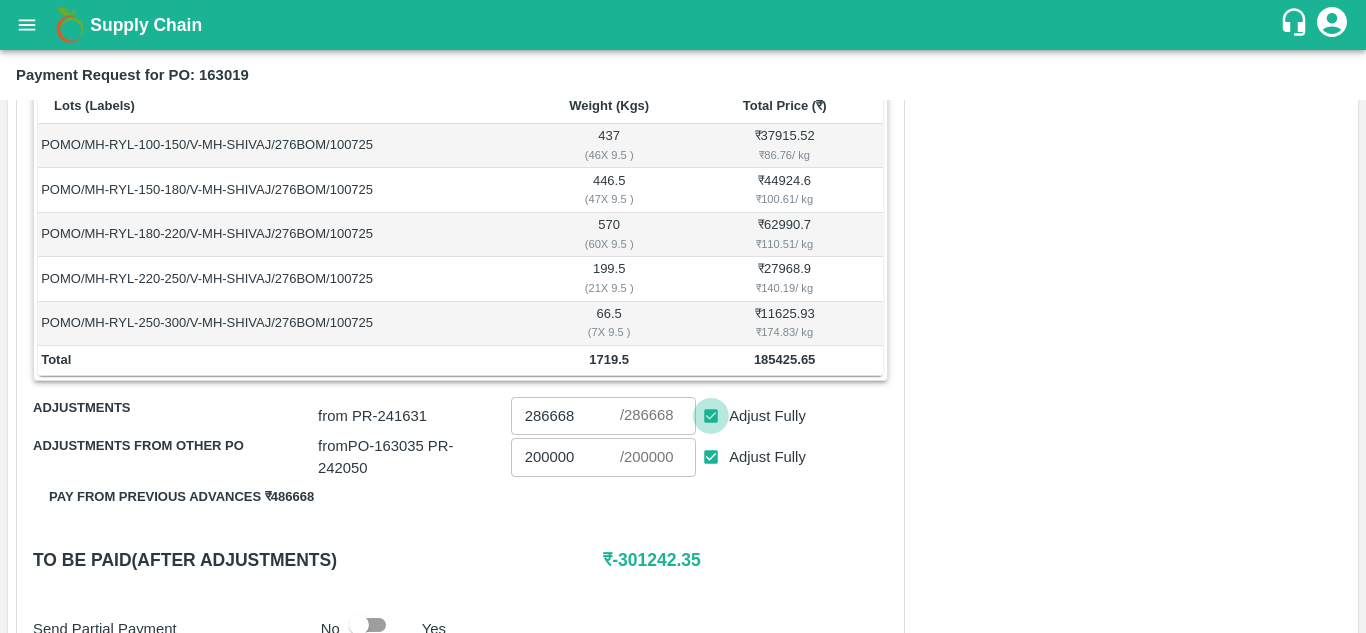 click on "Adjust Fully" at bounding box center [711, 416] 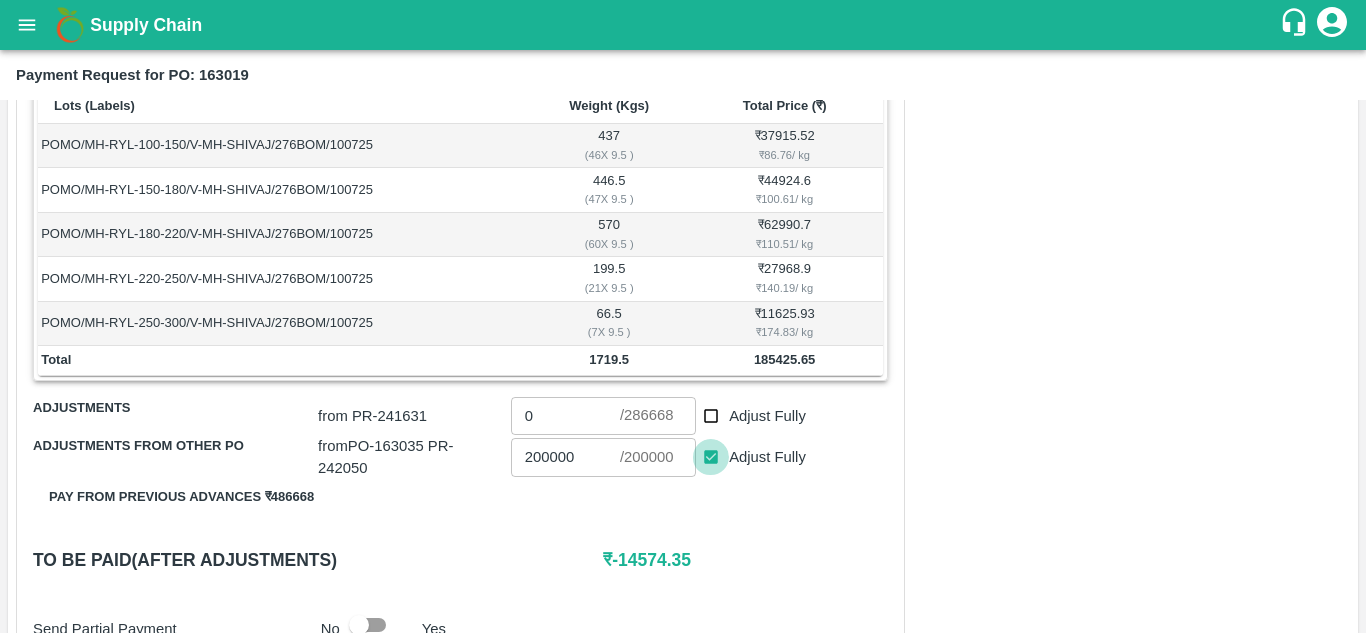 click on "Adjust Fully" at bounding box center [711, 457] 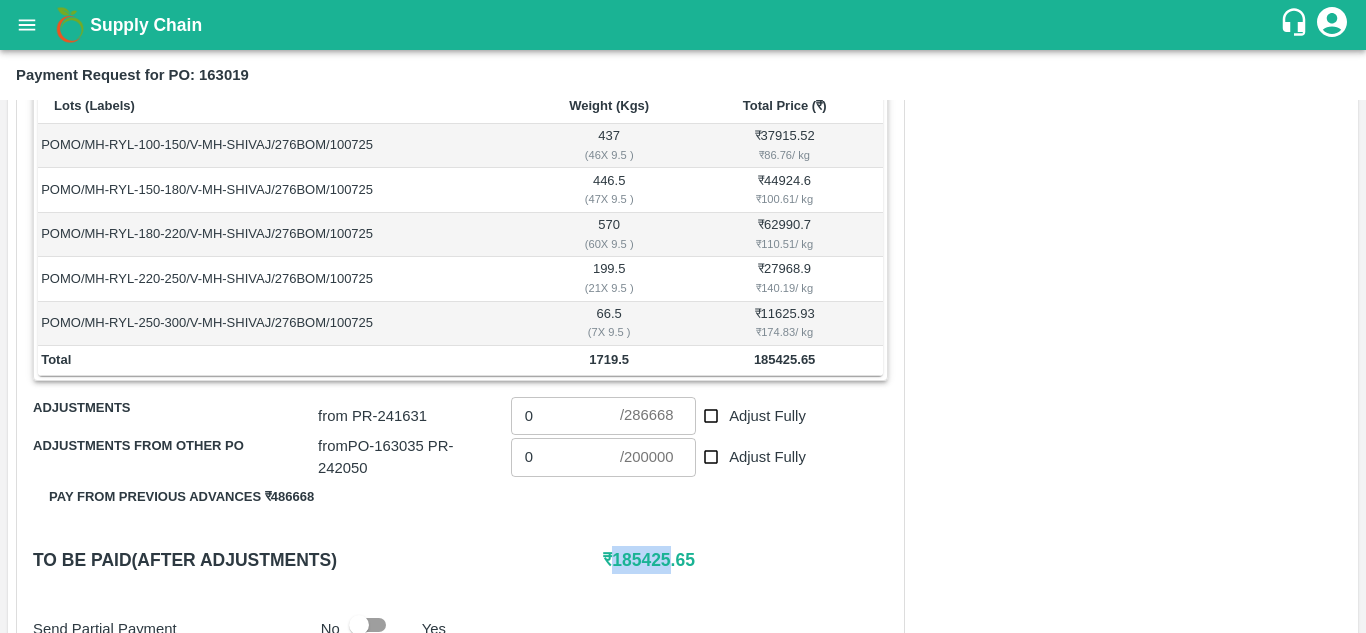 drag, startPoint x: 613, startPoint y: 562, endPoint x: 670, endPoint y: 561, distance: 57.00877 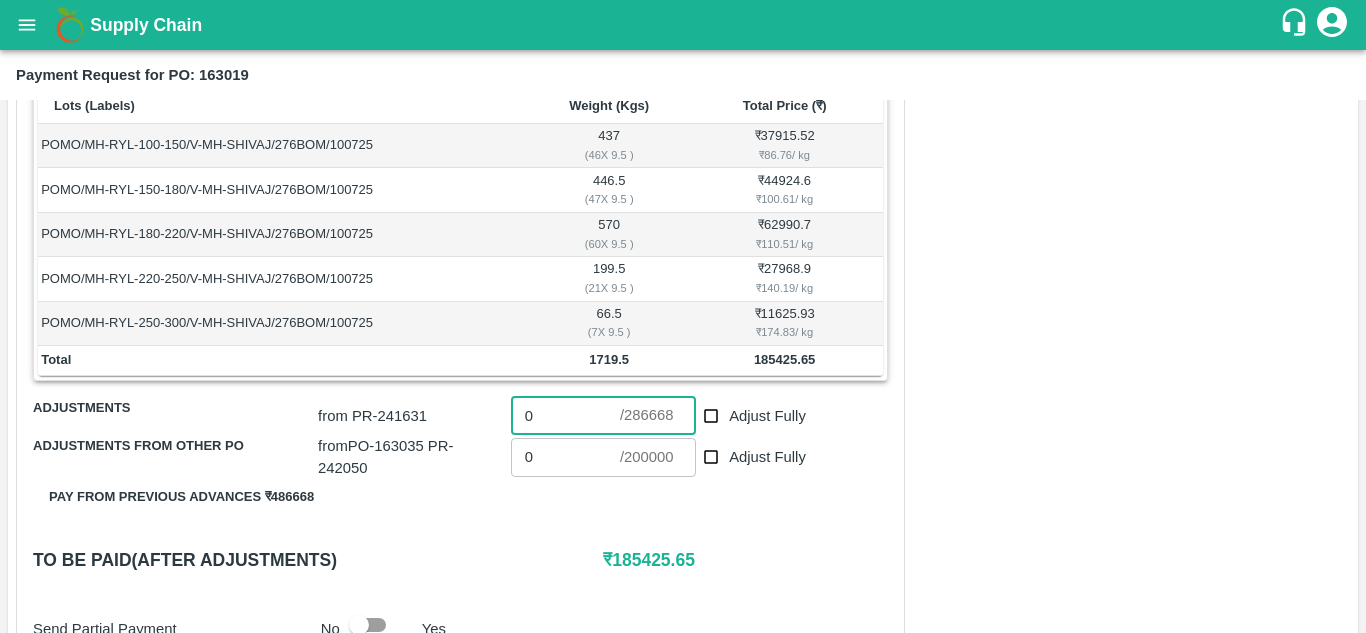 click on "0" at bounding box center [565, 416] 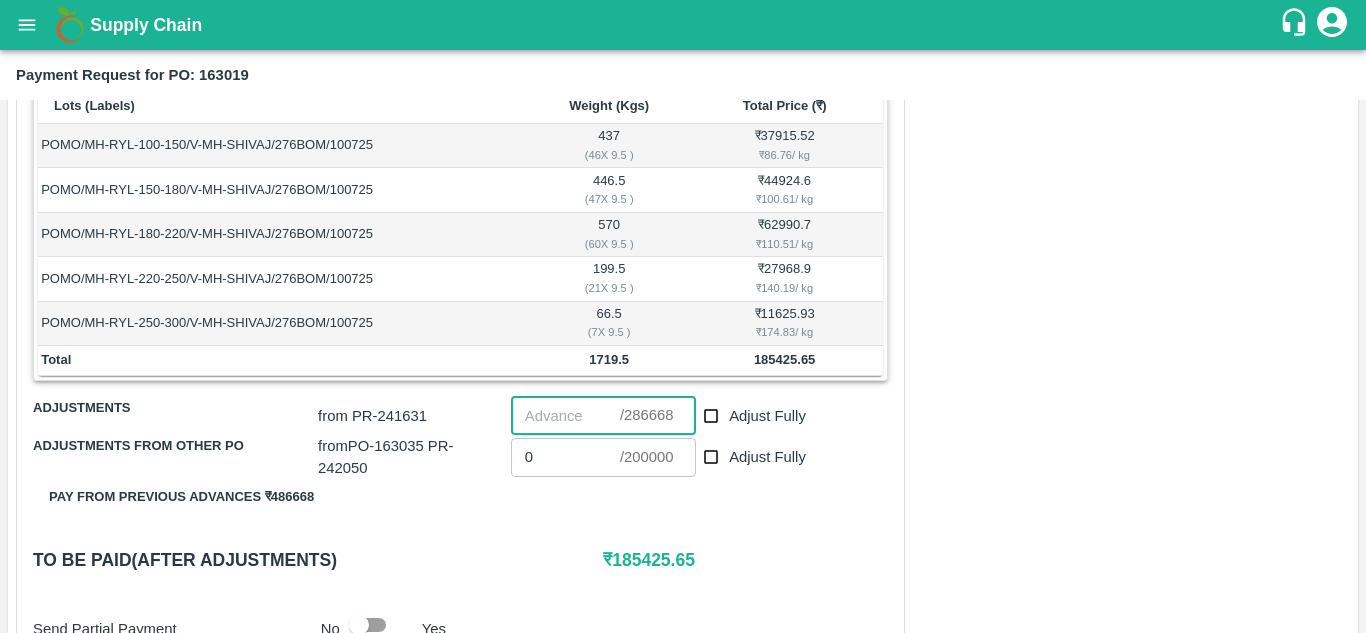 paste on "185425" 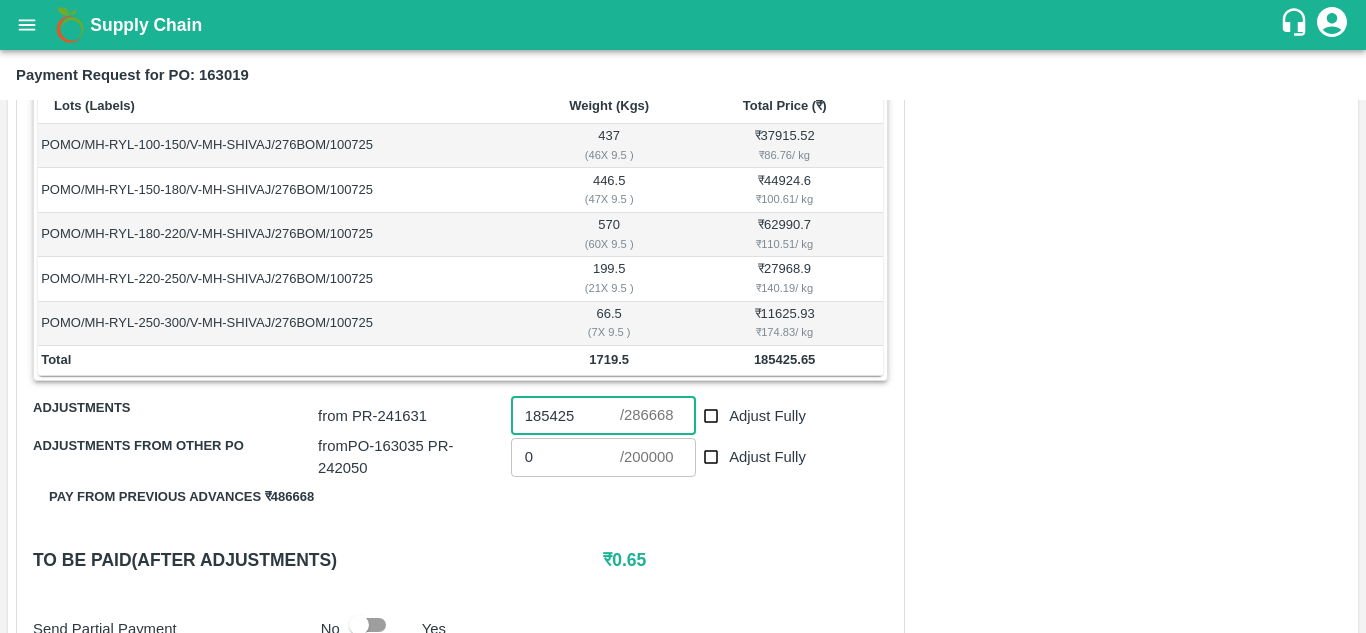 type on "185425" 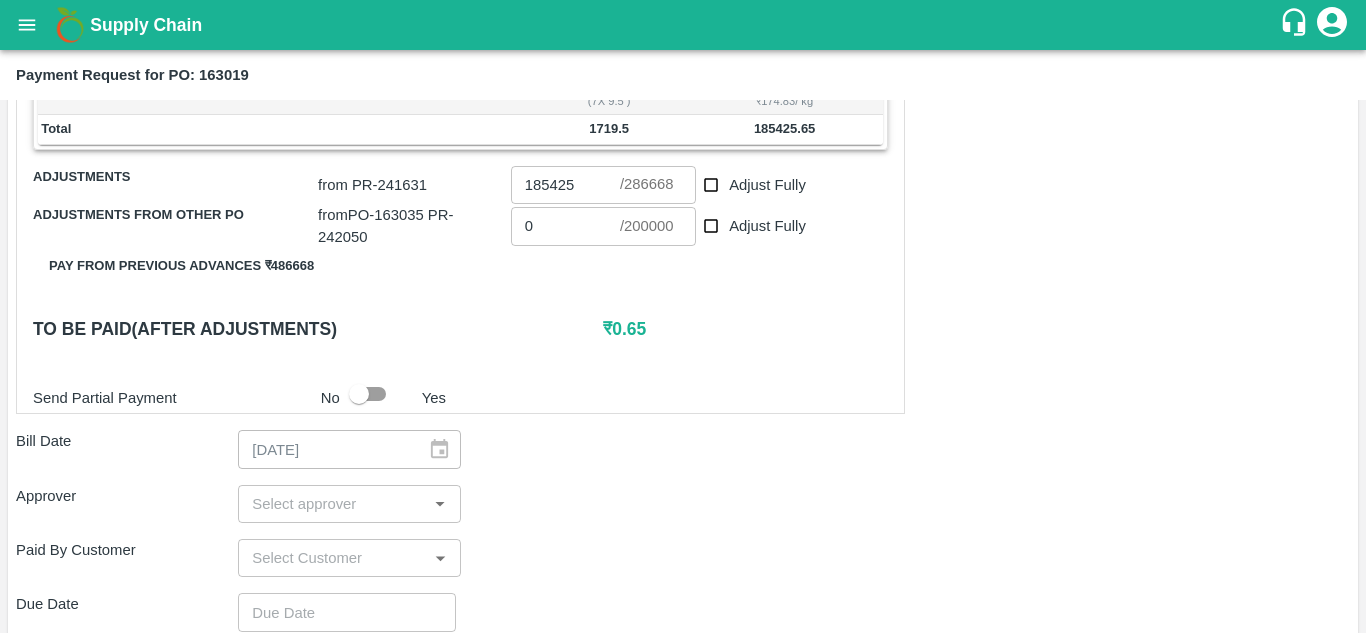 scroll, scrollTop: 584, scrollLeft: 0, axis: vertical 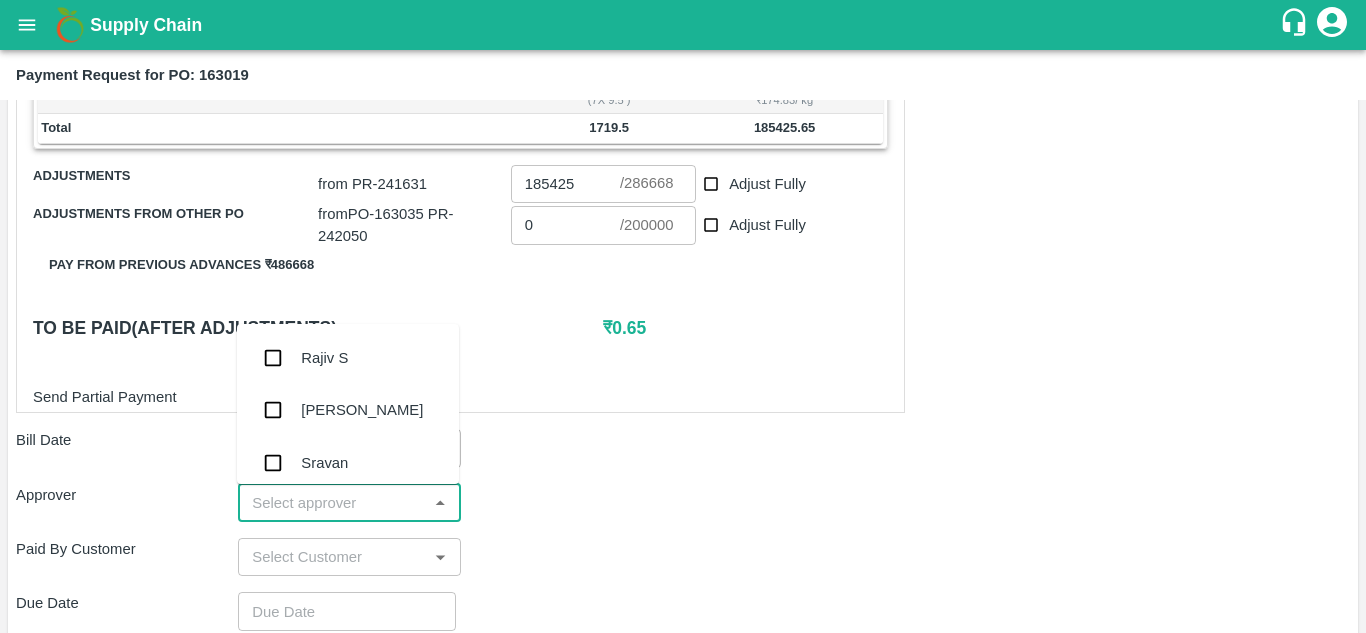 click at bounding box center [332, 503] 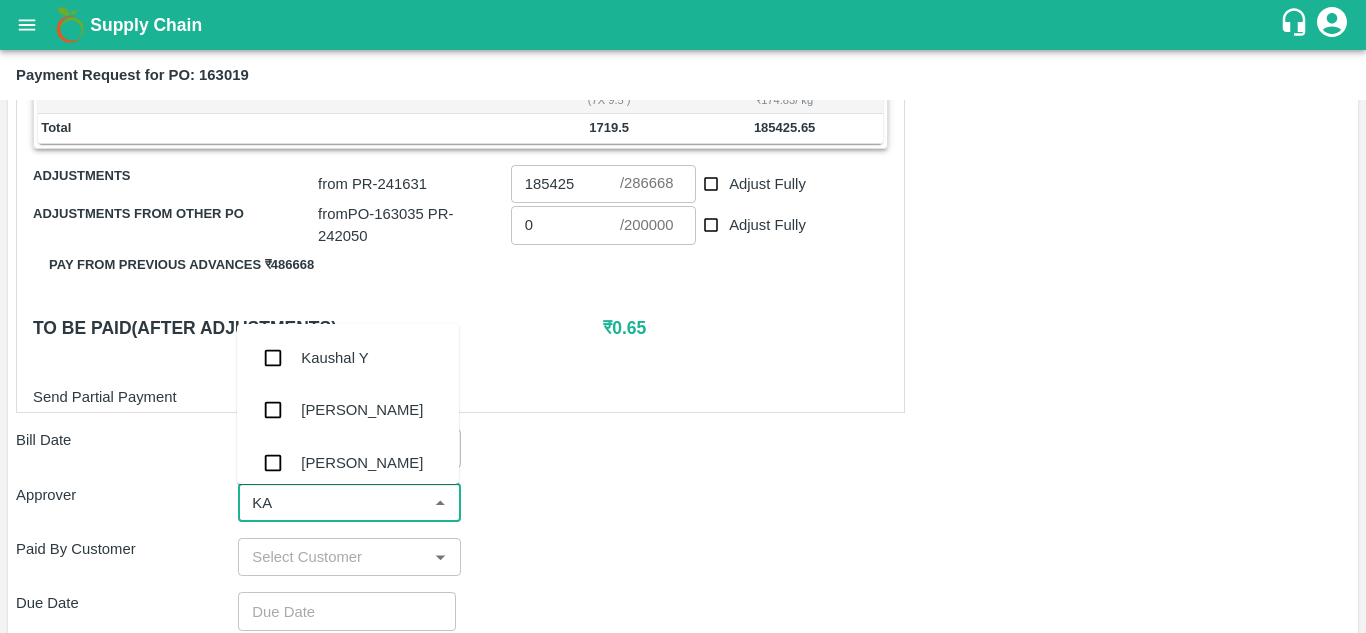 type on "KAU" 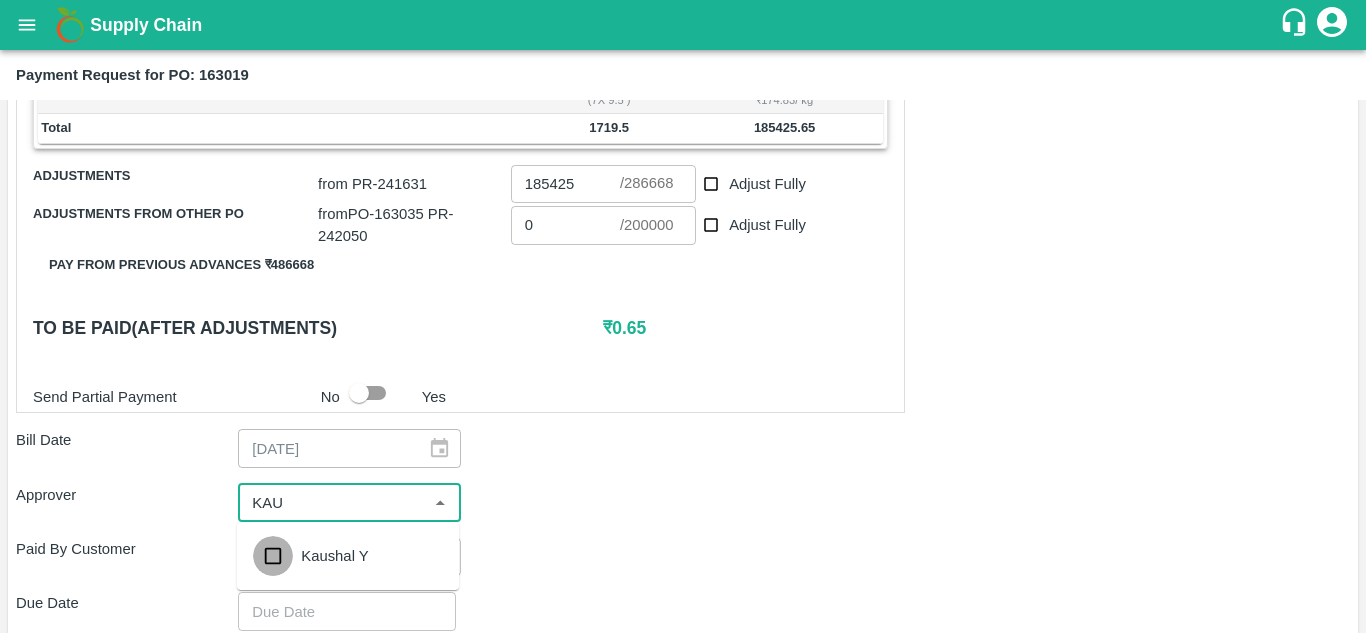 click at bounding box center [273, 556] 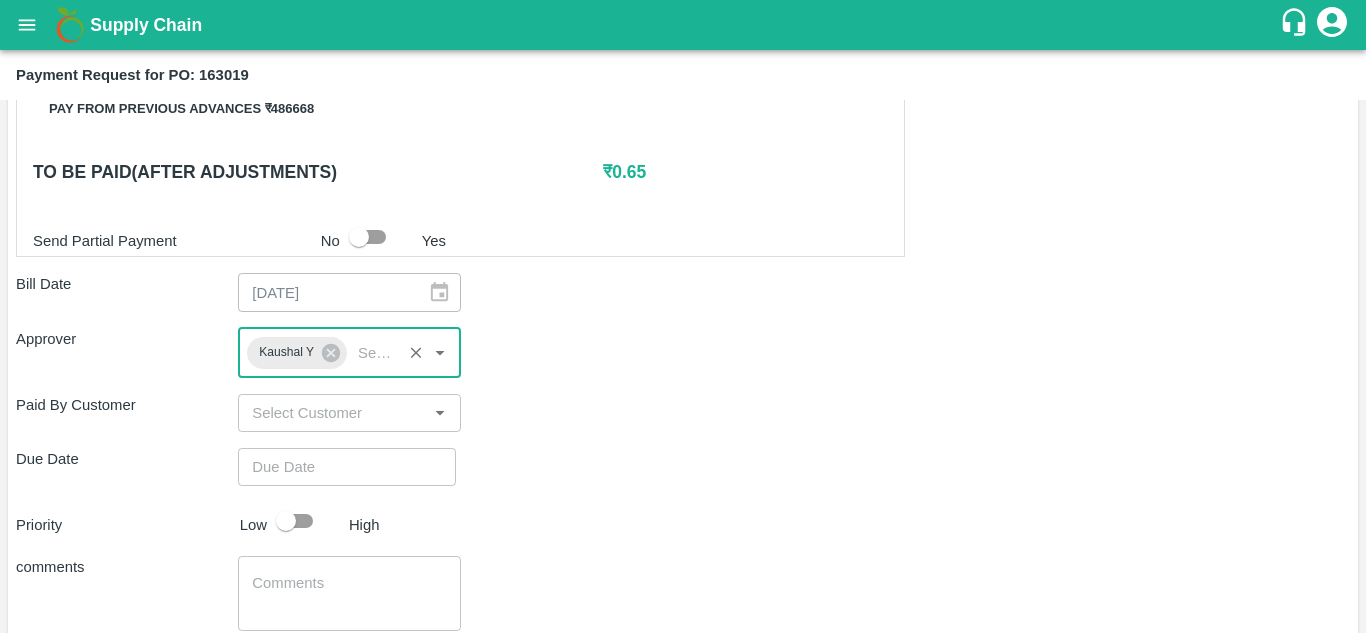scroll, scrollTop: 744, scrollLeft: 0, axis: vertical 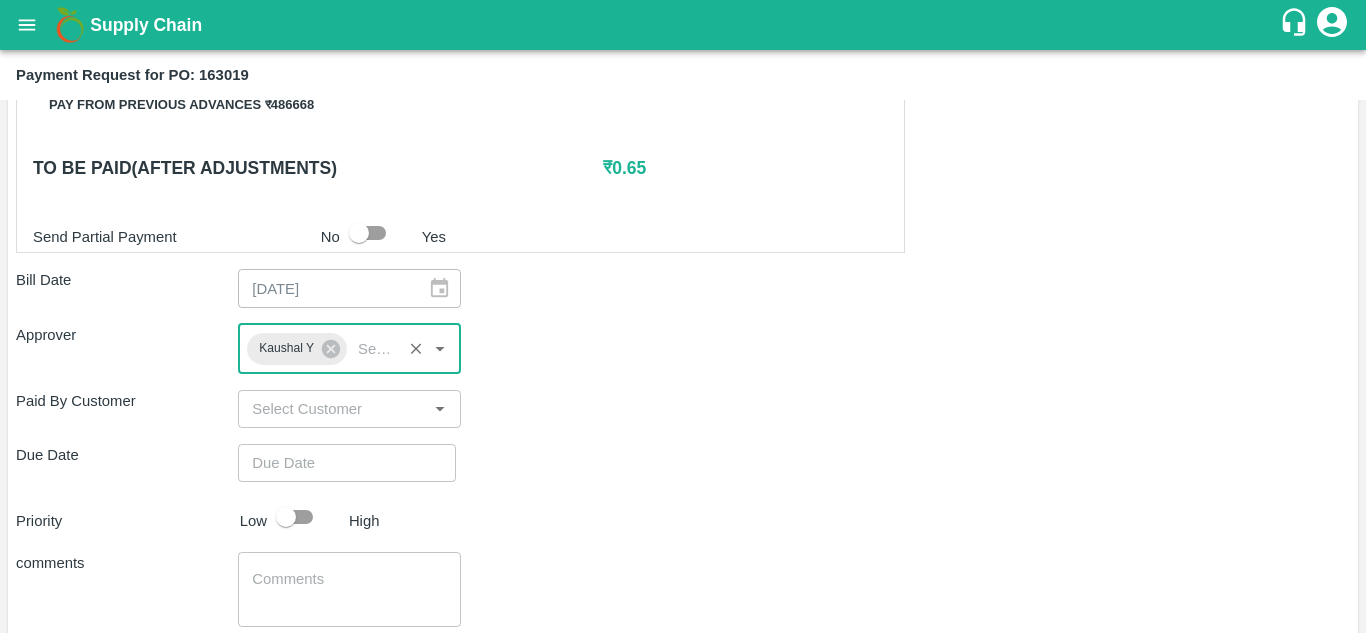 type on "DD/MM/YYYY hh:mm aa" 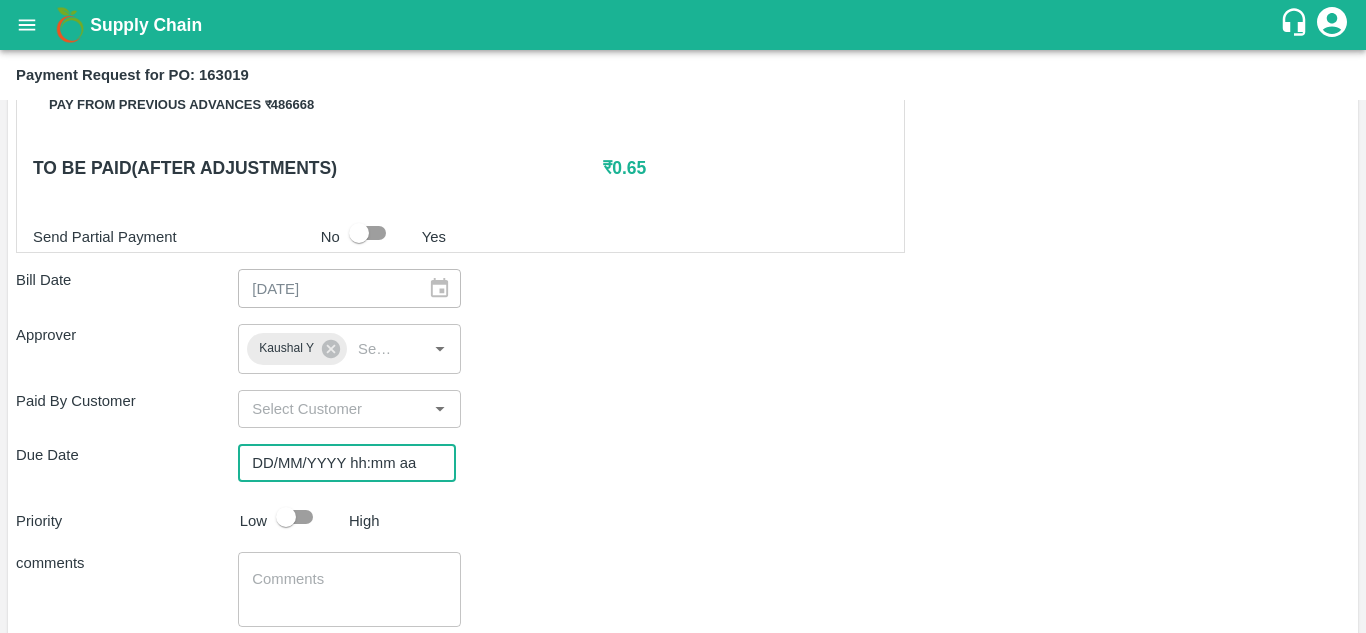 click on "DD/MM/YYYY hh:mm aa" at bounding box center [340, 463] 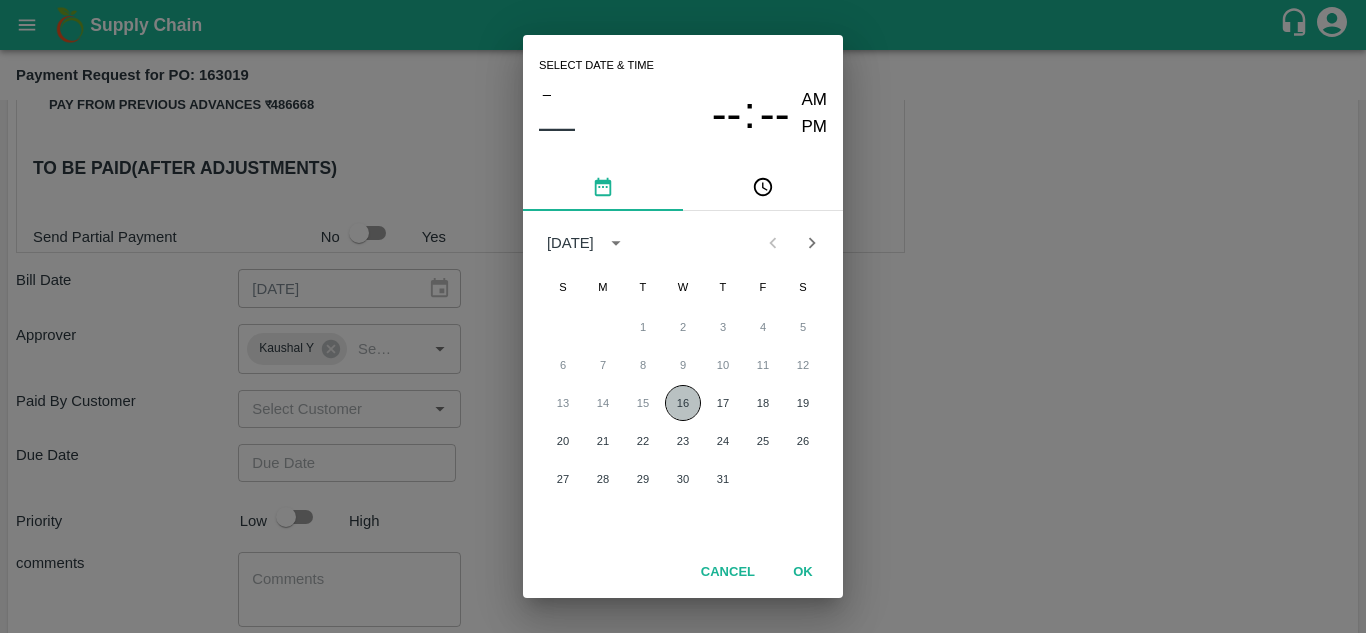 click on "16" at bounding box center (683, 403) 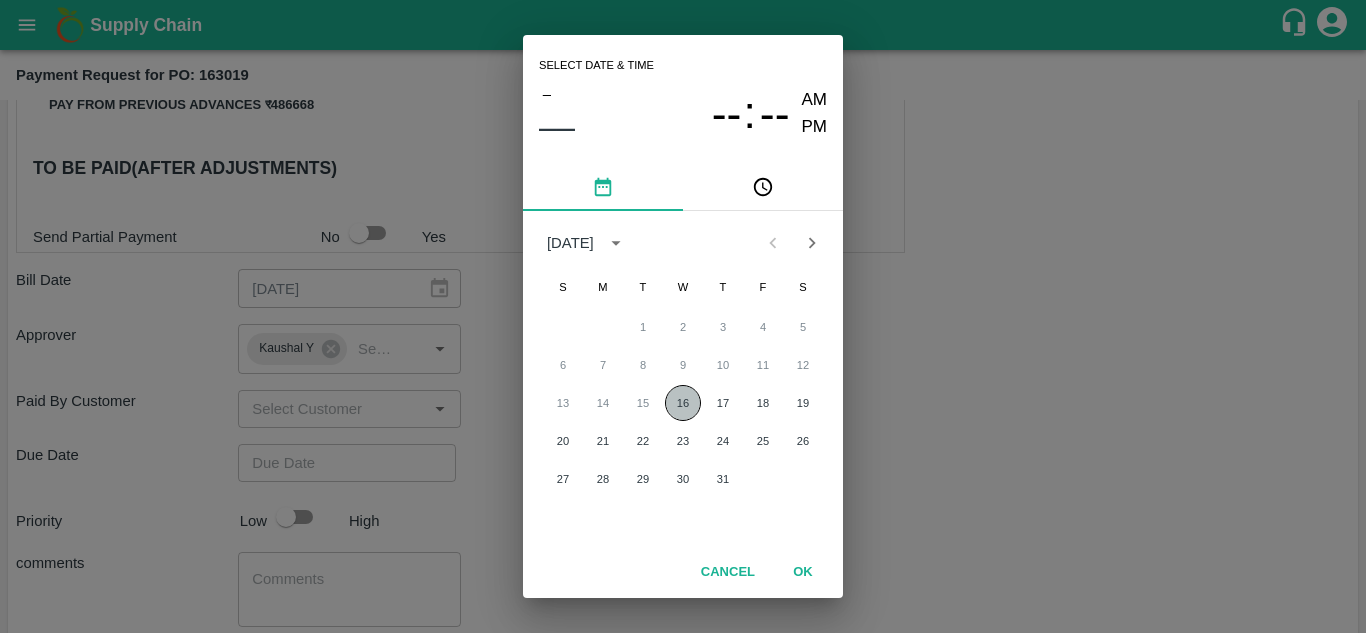 type on "[DATE] 12:00 AM" 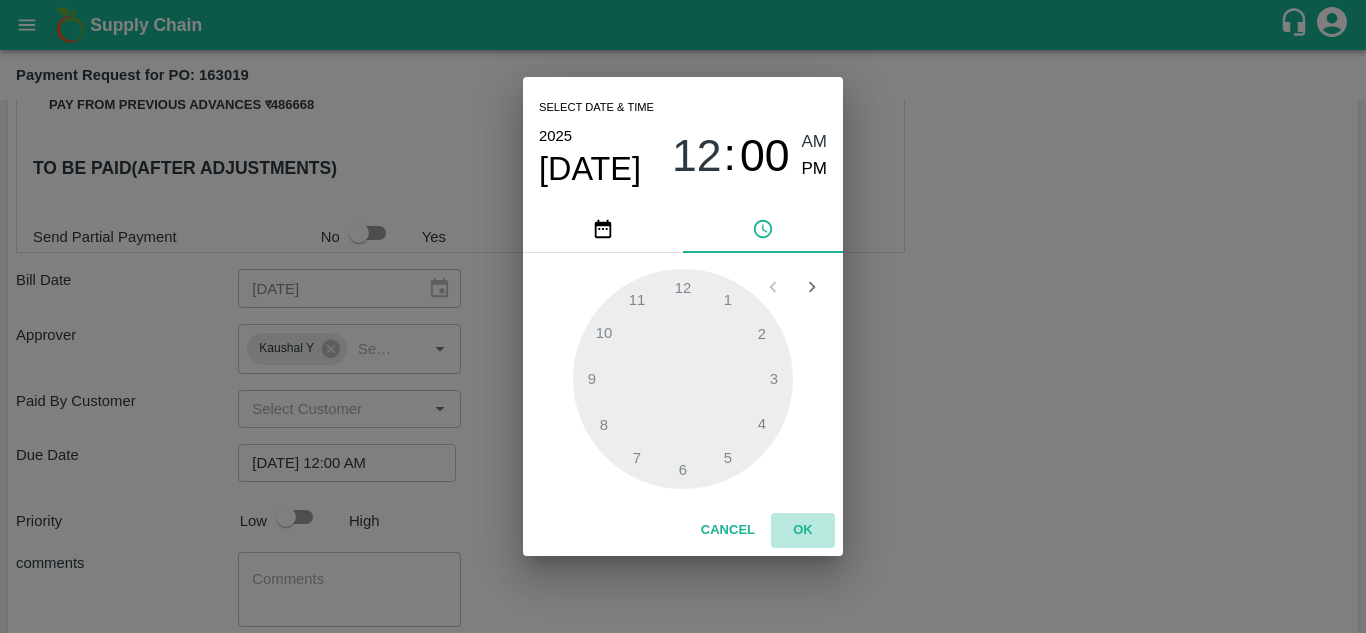 click on "OK" at bounding box center (803, 530) 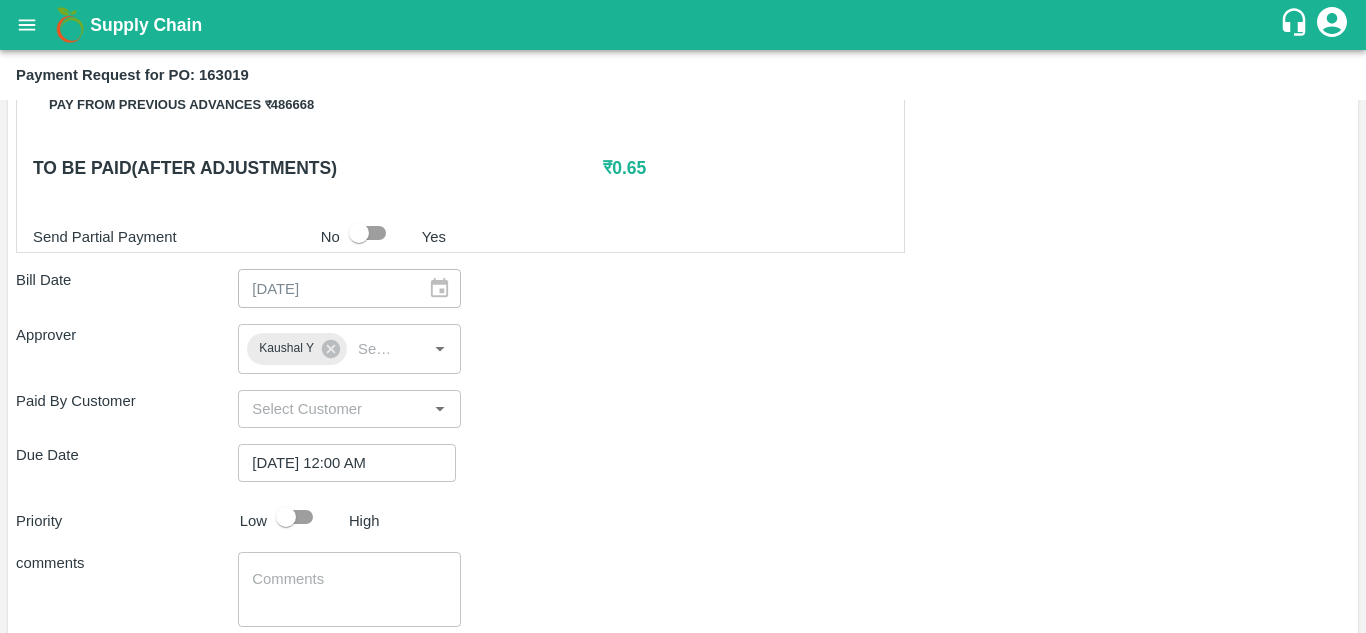 click on "Priority  Low  High" at bounding box center [679, 517] 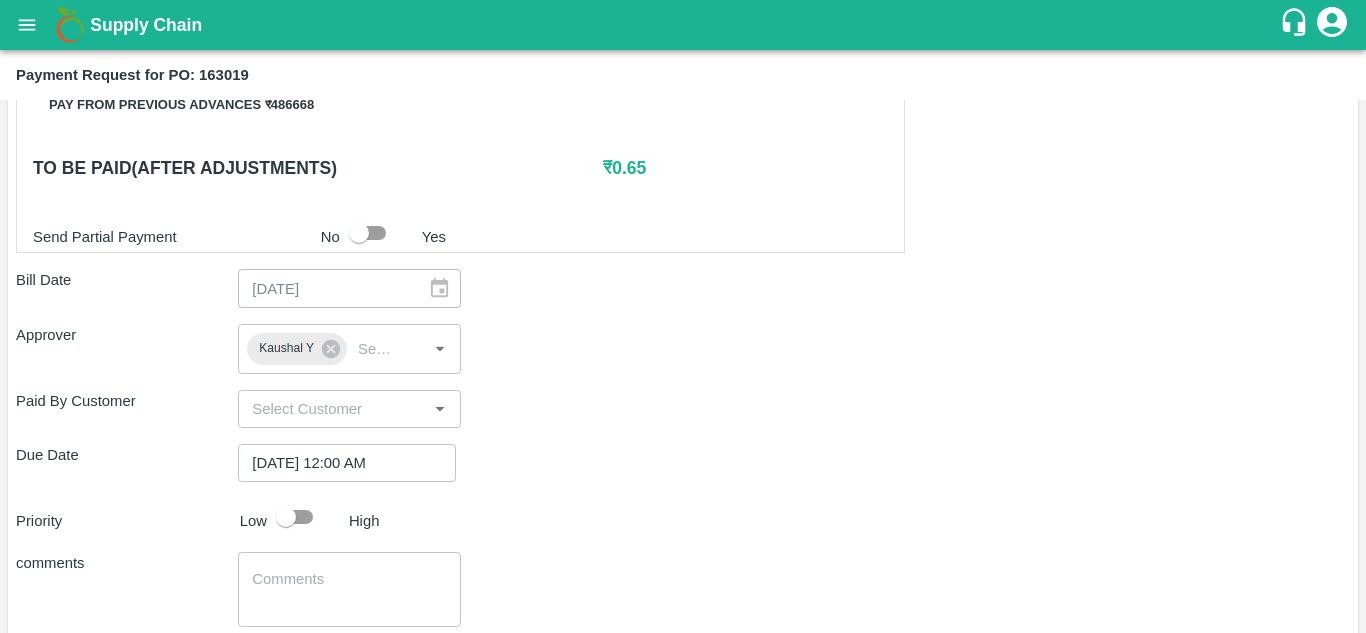 scroll, scrollTop: 864, scrollLeft: 0, axis: vertical 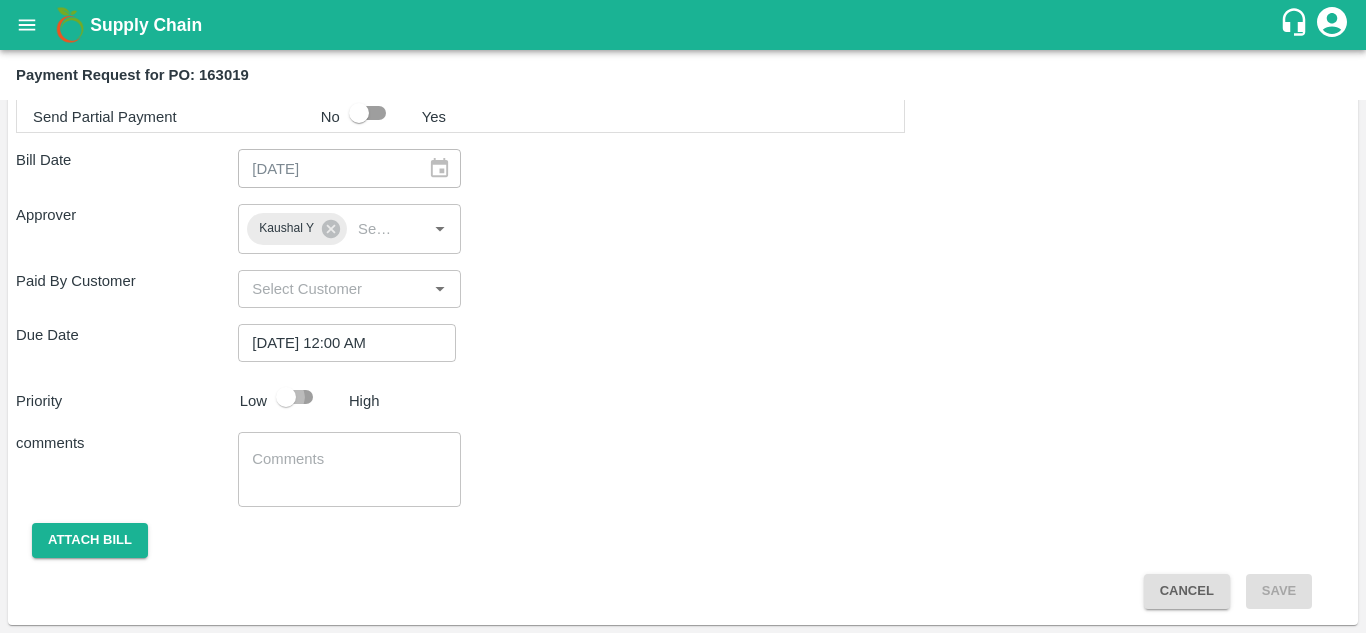 click at bounding box center [286, 397] 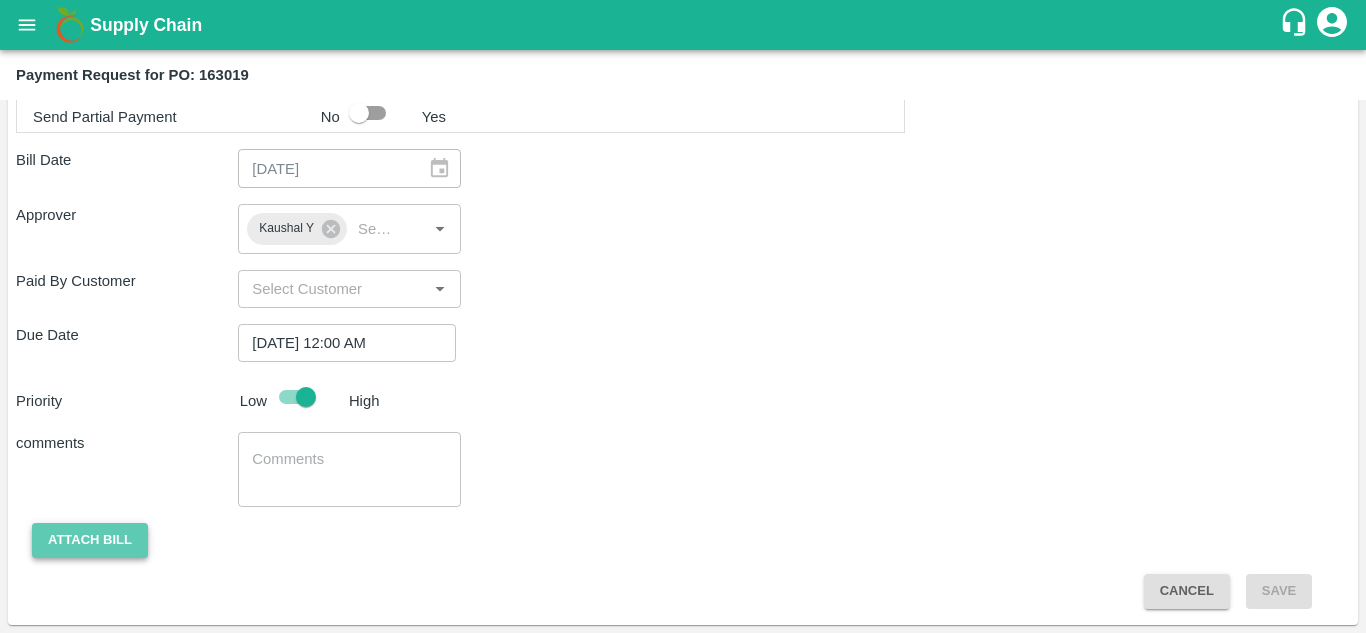click on "Attach bill" at bounding box center [90, 540] 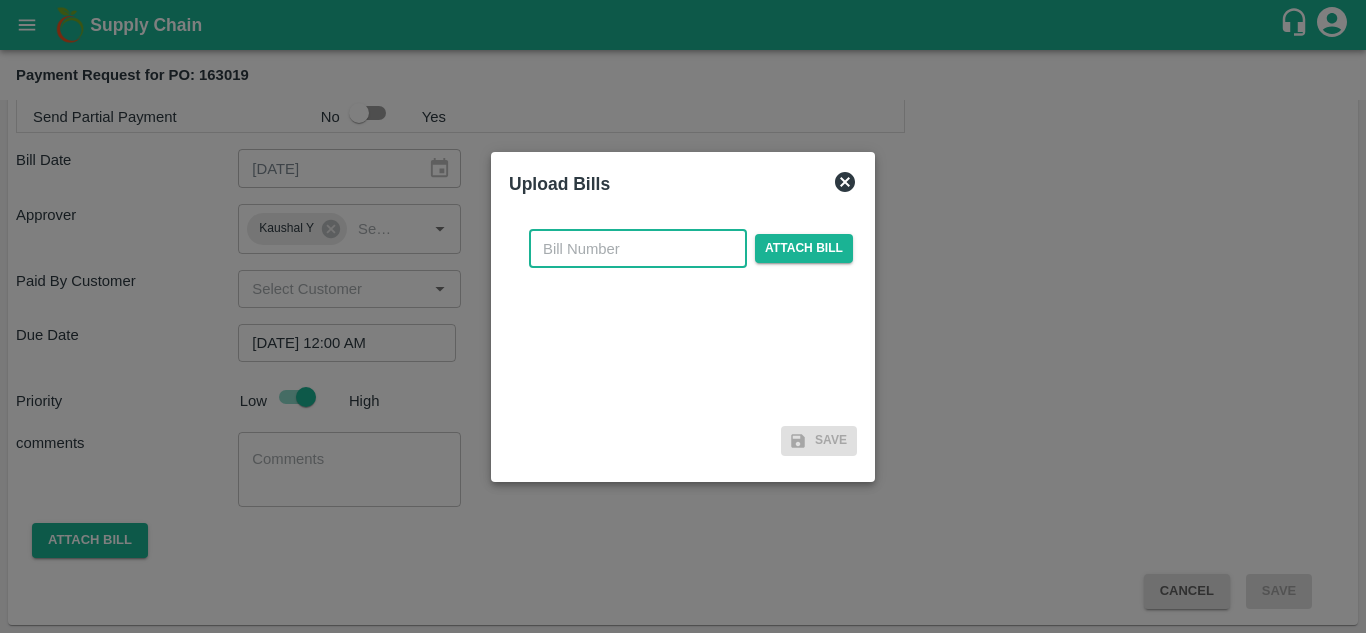 click at bounding box center (638, 249) 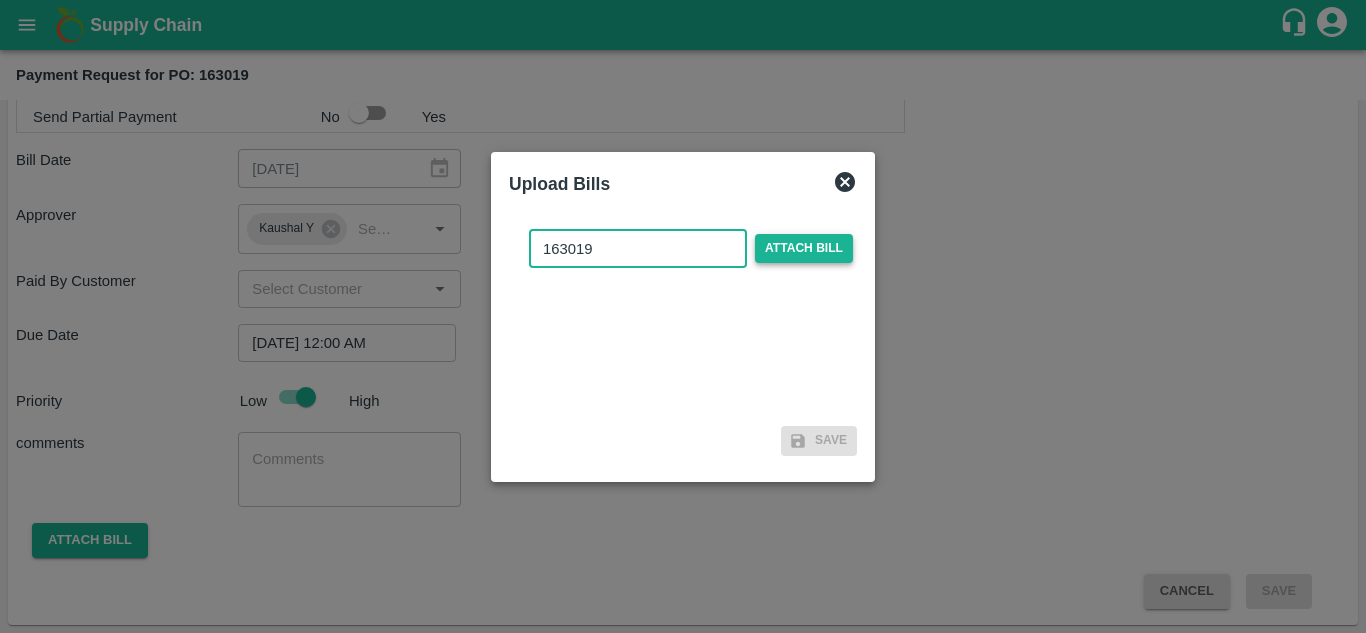 type on "163019" 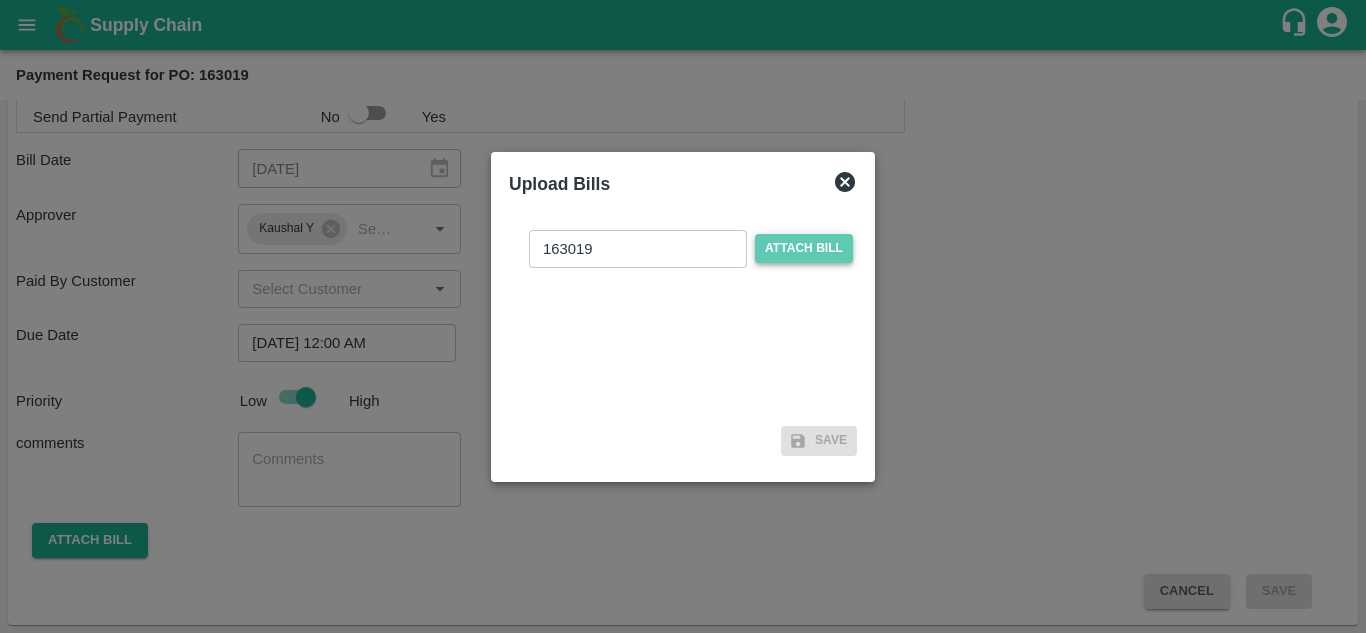 click on "Attach bill" at bounding box center [804, 248] 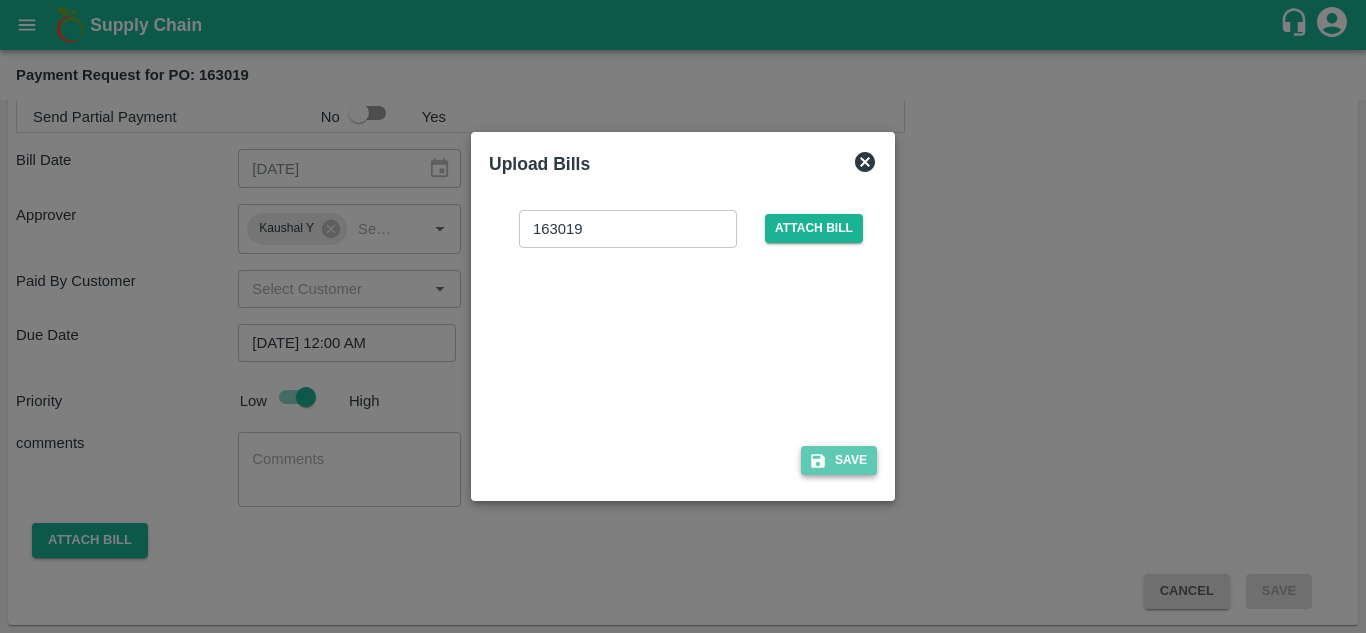 click on "Save" at bounding box center (839, 460) 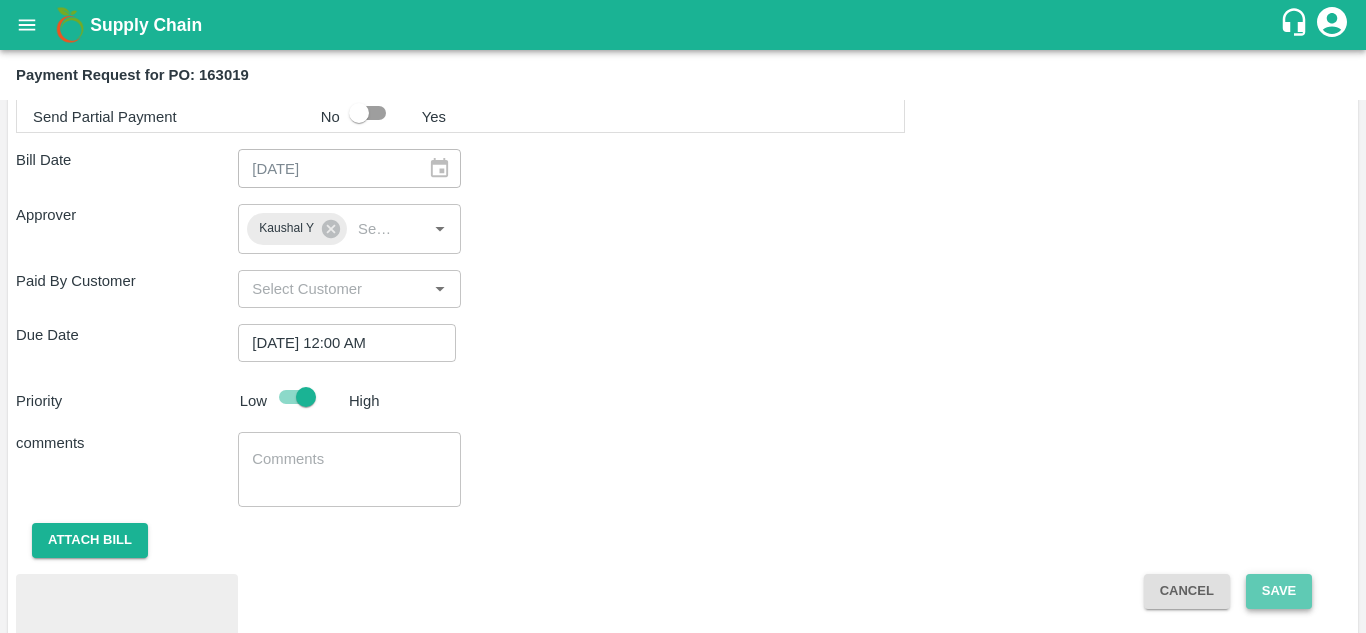 click on "Save" at bounding box center (1279, 591) 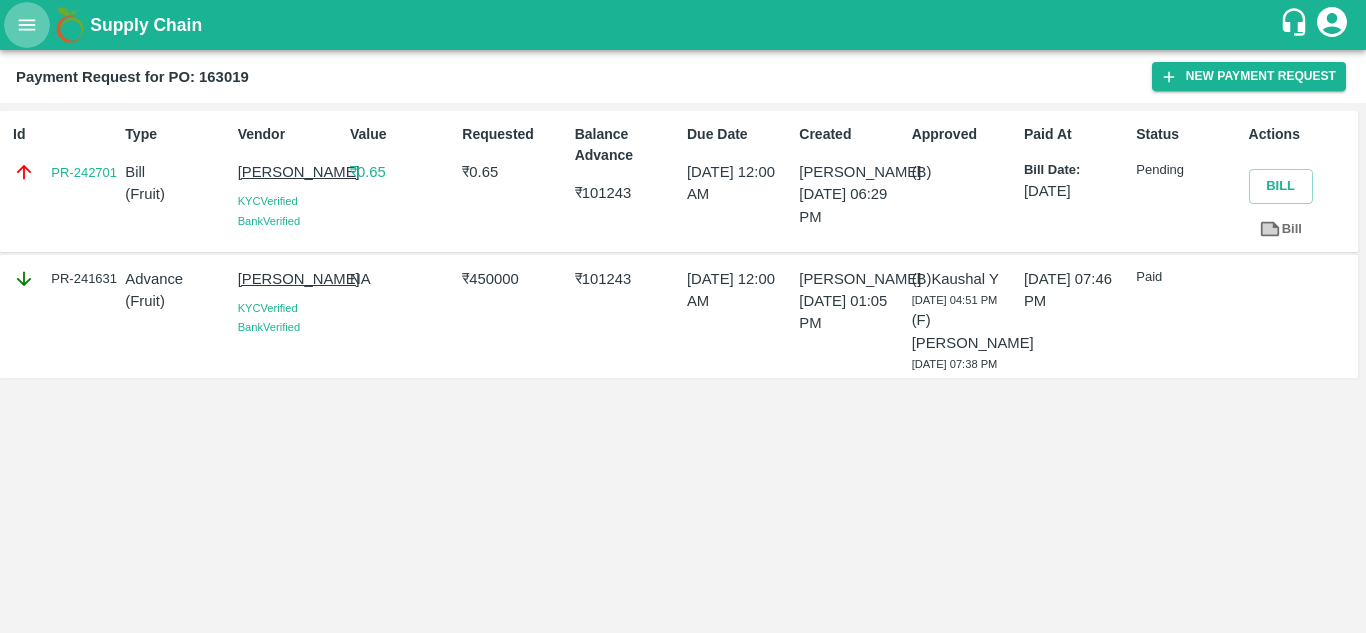 click 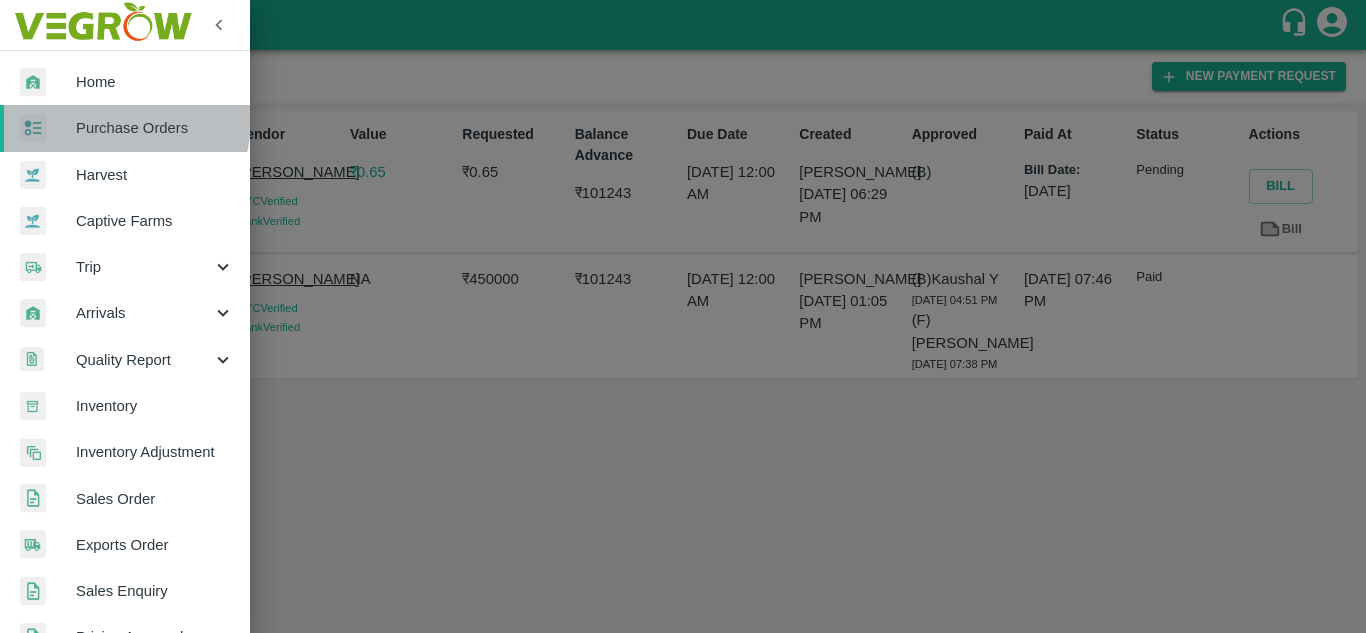 click on "Purchase Orders" at bounding box center [155, 128] 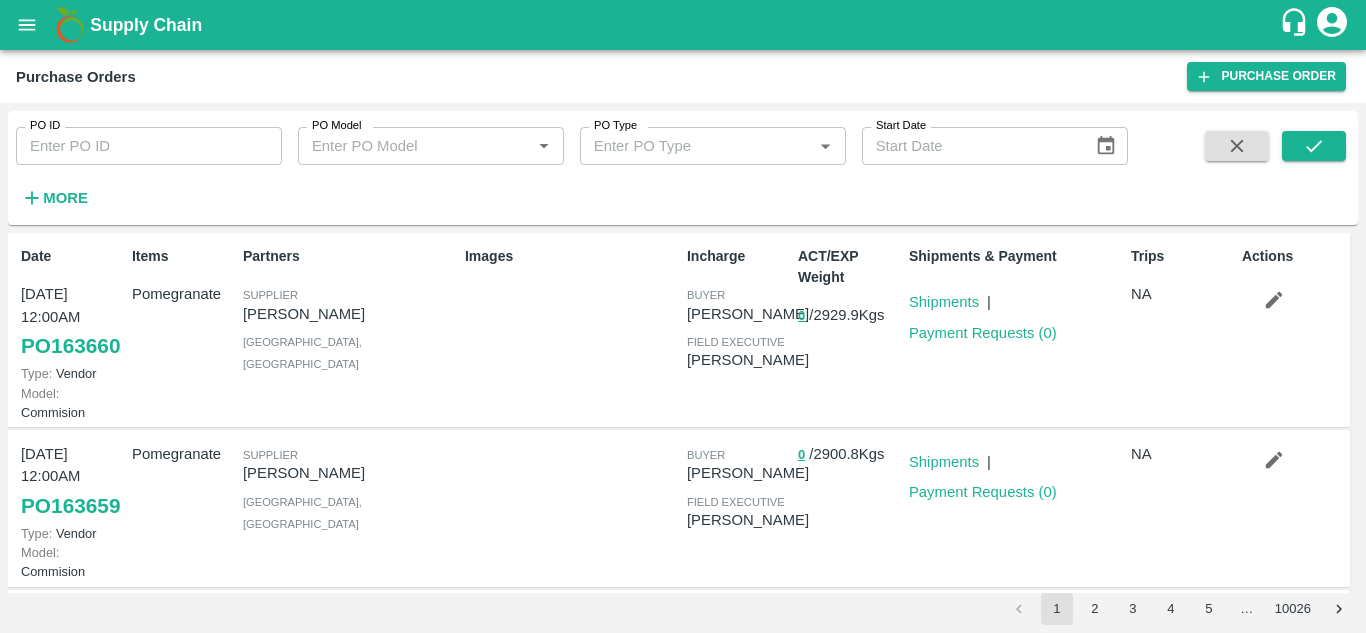 click on "More" at bounding box center [65, 198] 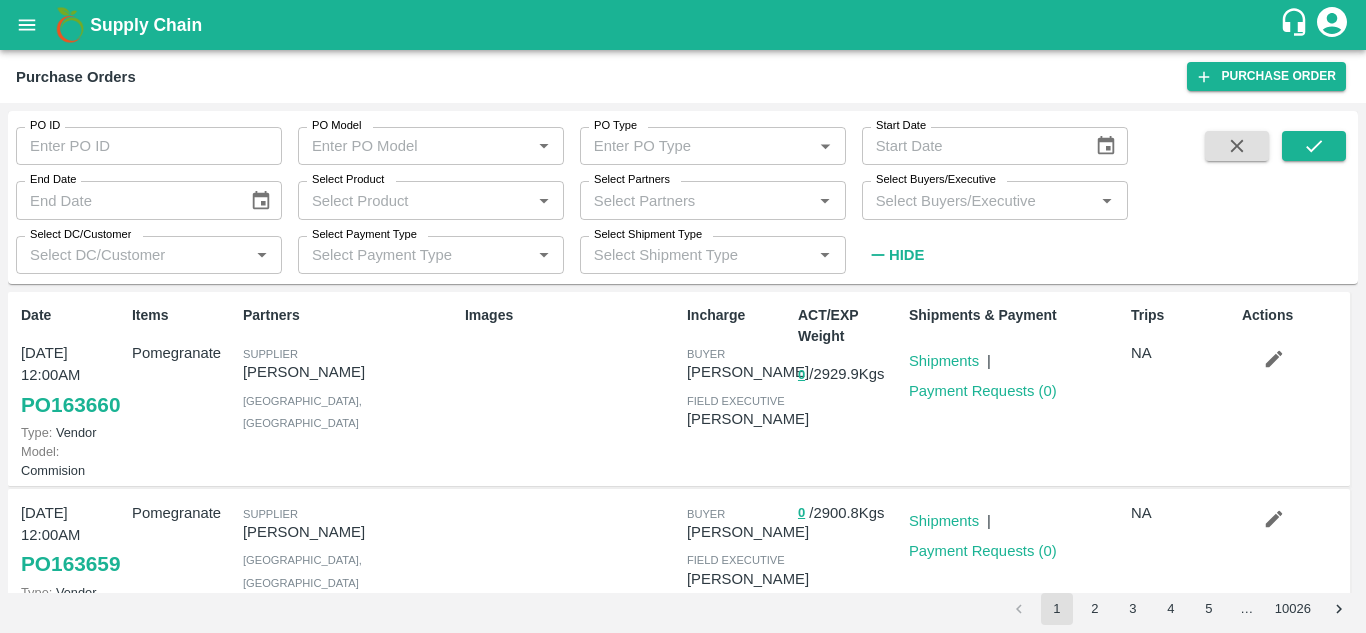 click on "End Date" at bounding box center [125, 200] 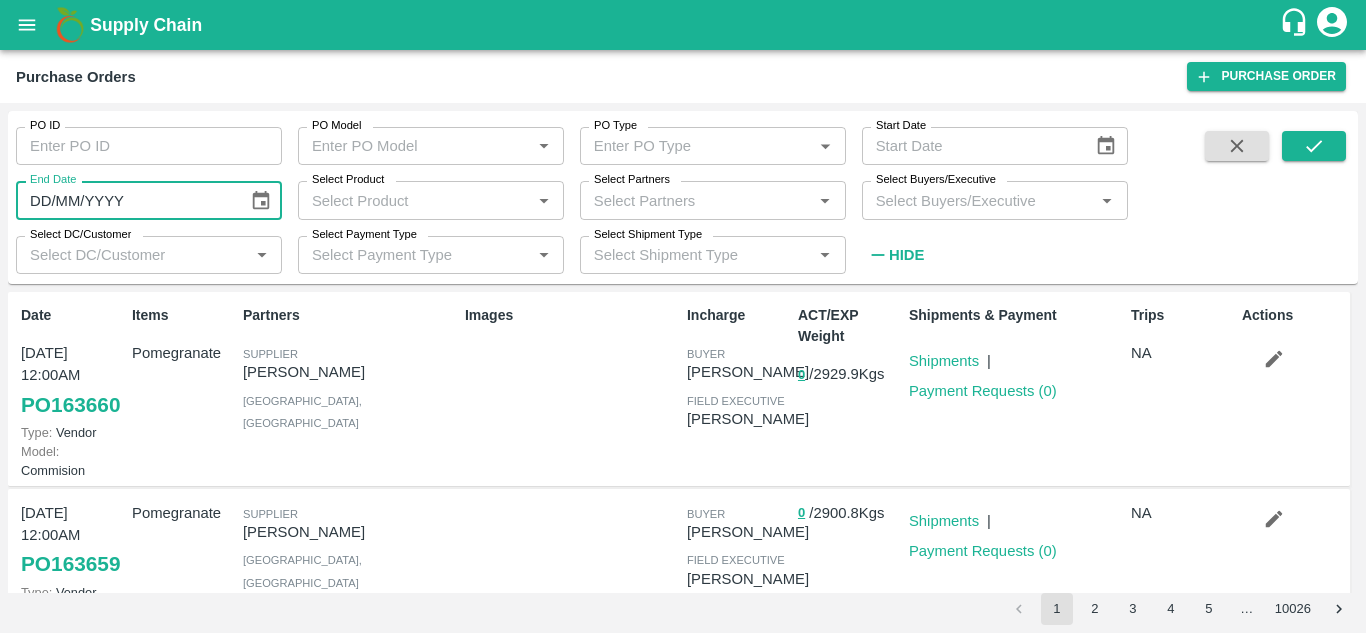 click on "Select Buyers/Executive" at bounding box center [978, 200] 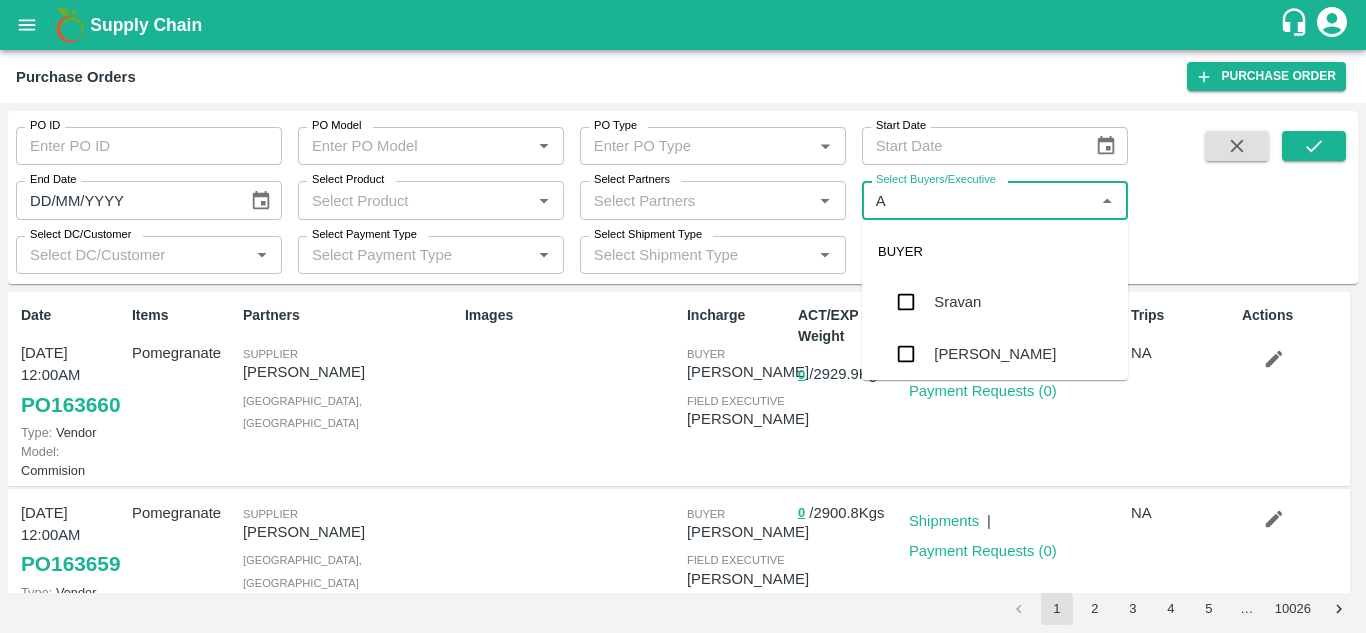 type 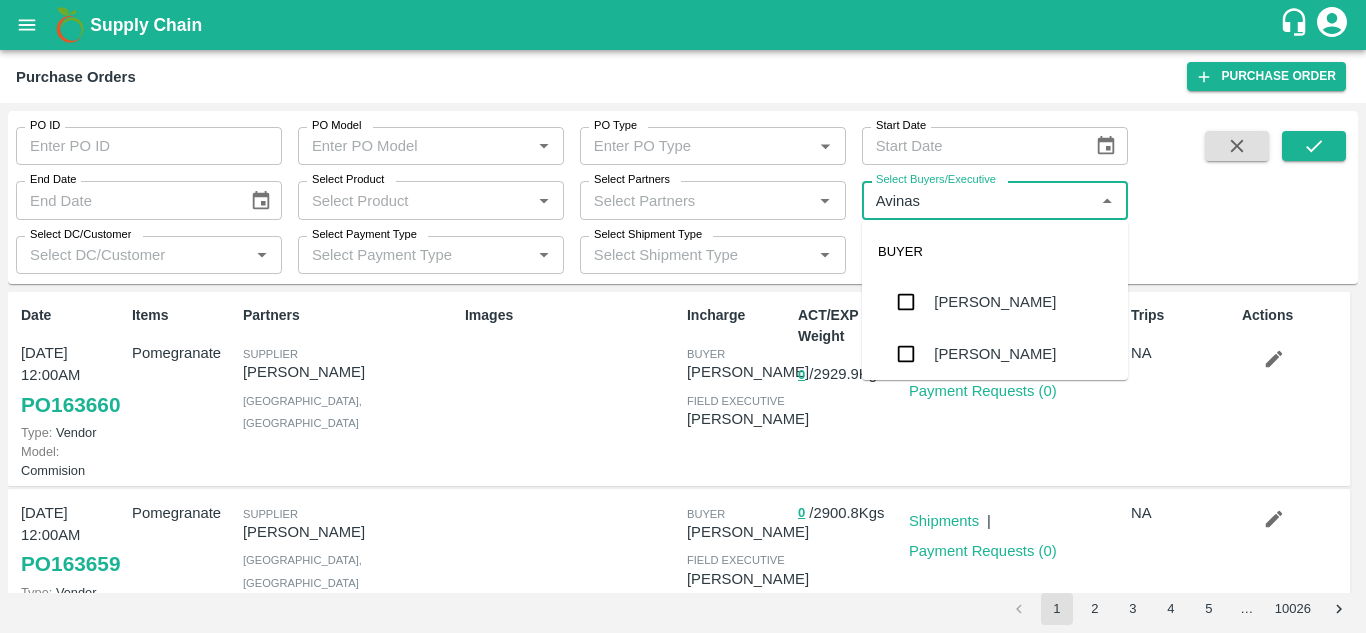 type on "Avinash" 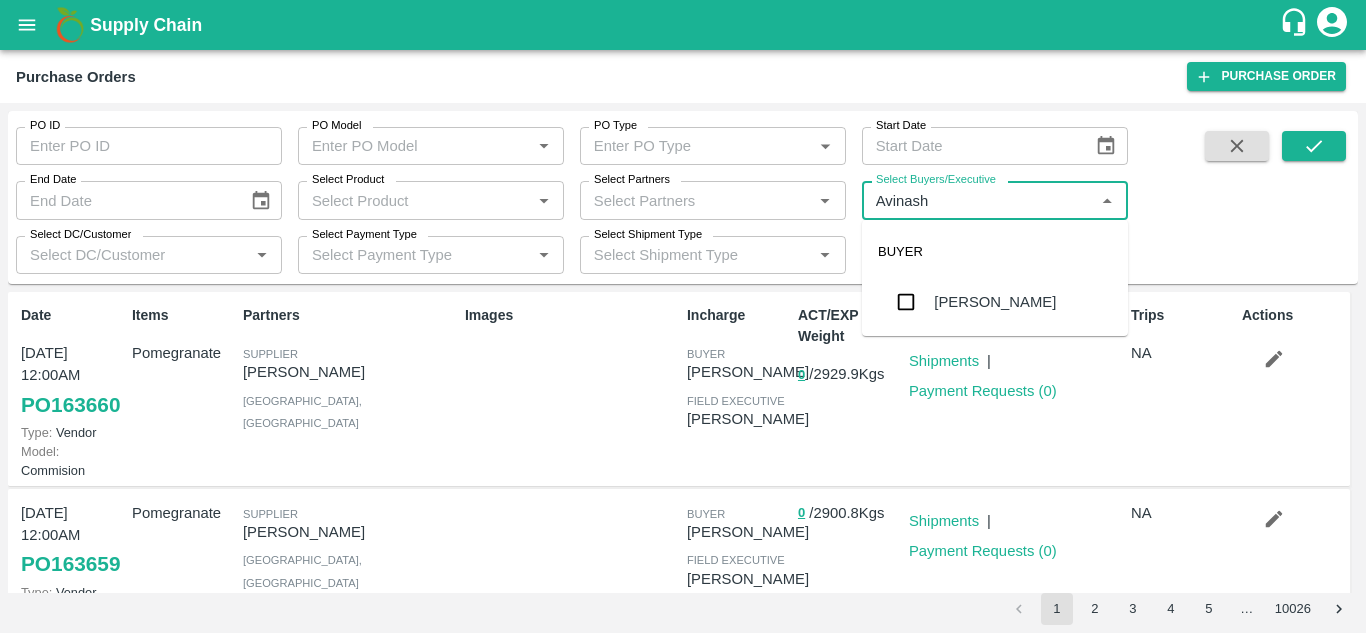 click at bounding box center (906, 302) 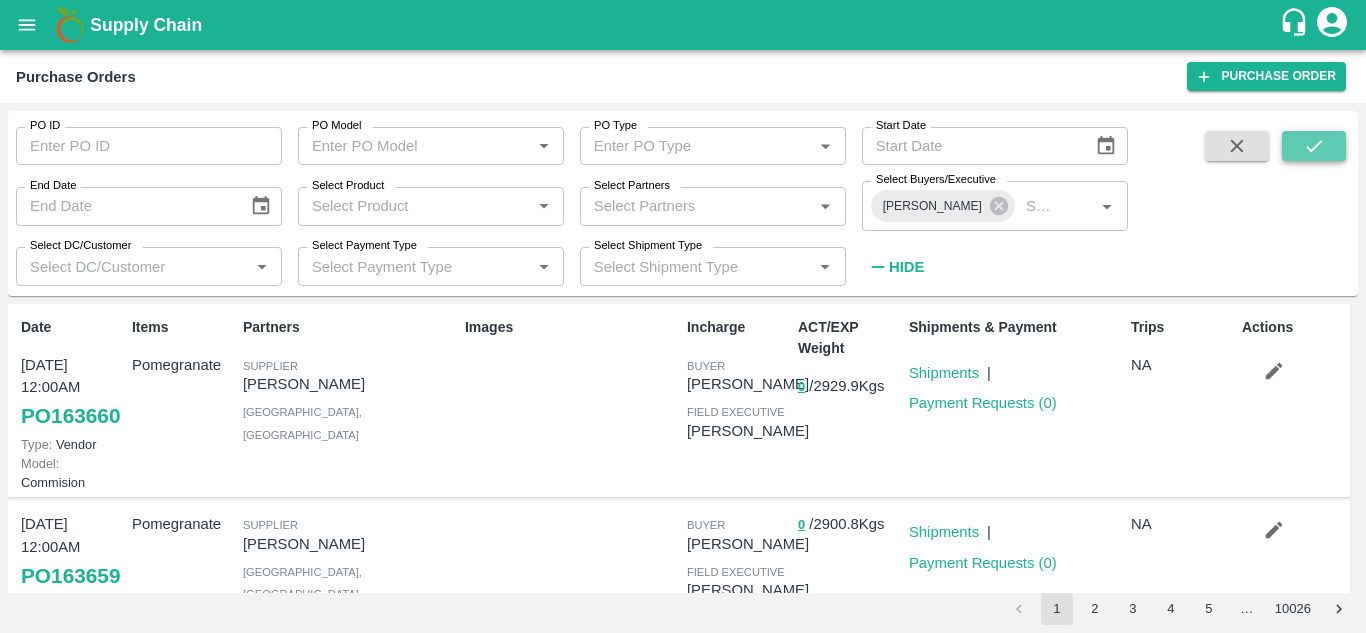 click 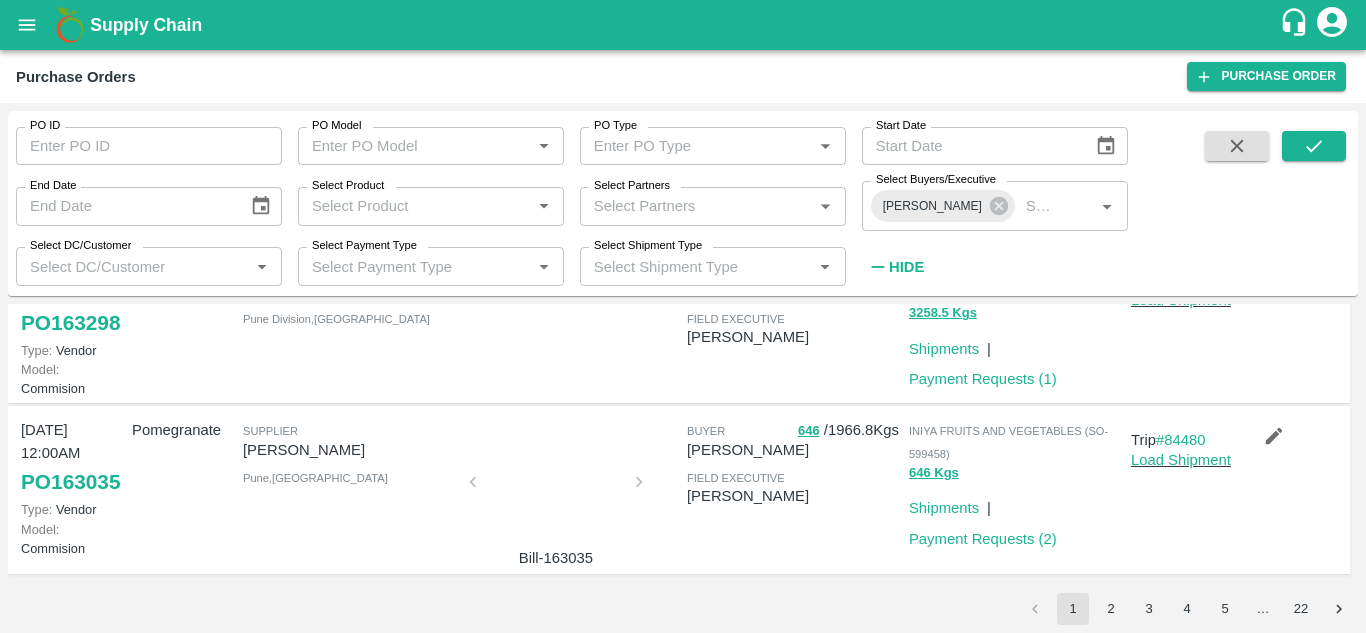 scroll, scrollTop: 1723, scrollLeft: 0, axis: vertical 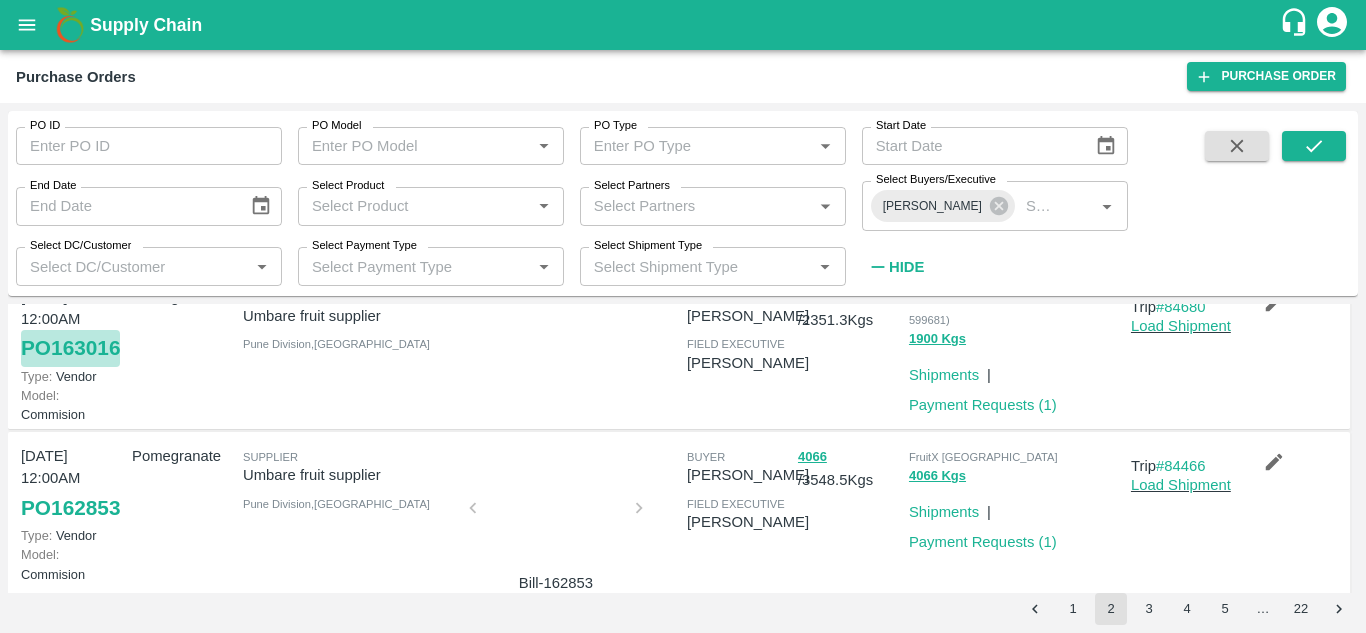 click on "PO  163016" at bounding box center (70, 348) 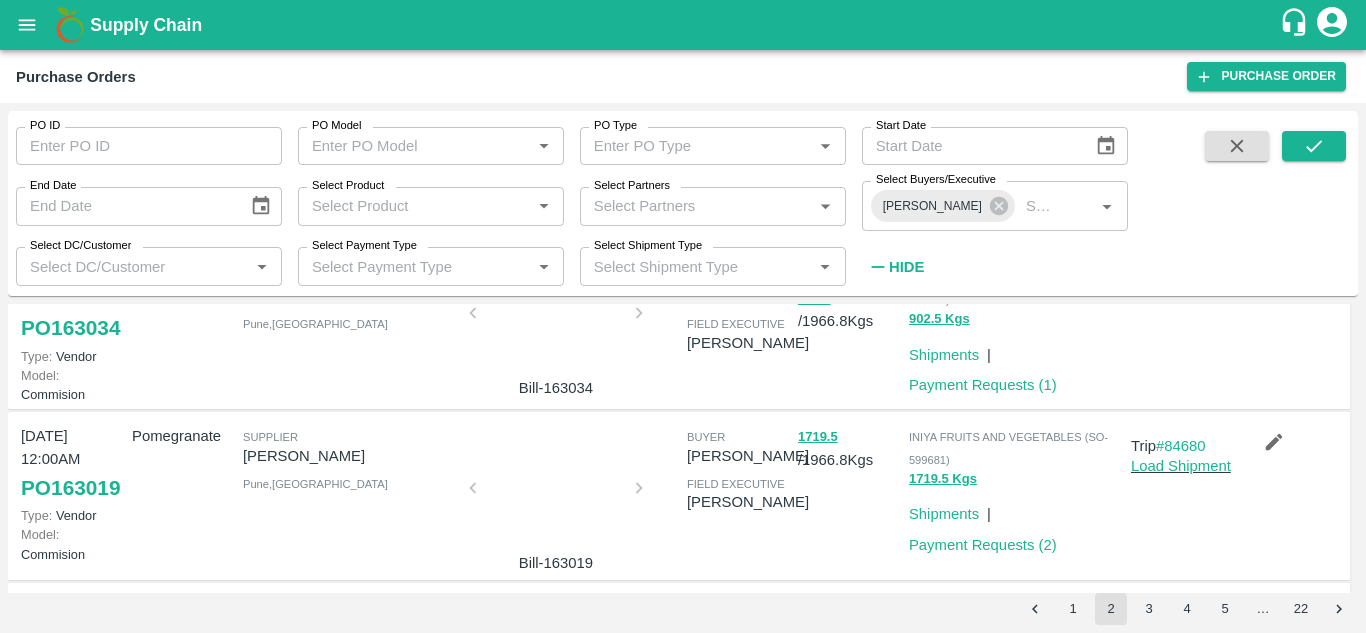 scroll, scrollTop: 0, scrollLeft: 0, axis: both 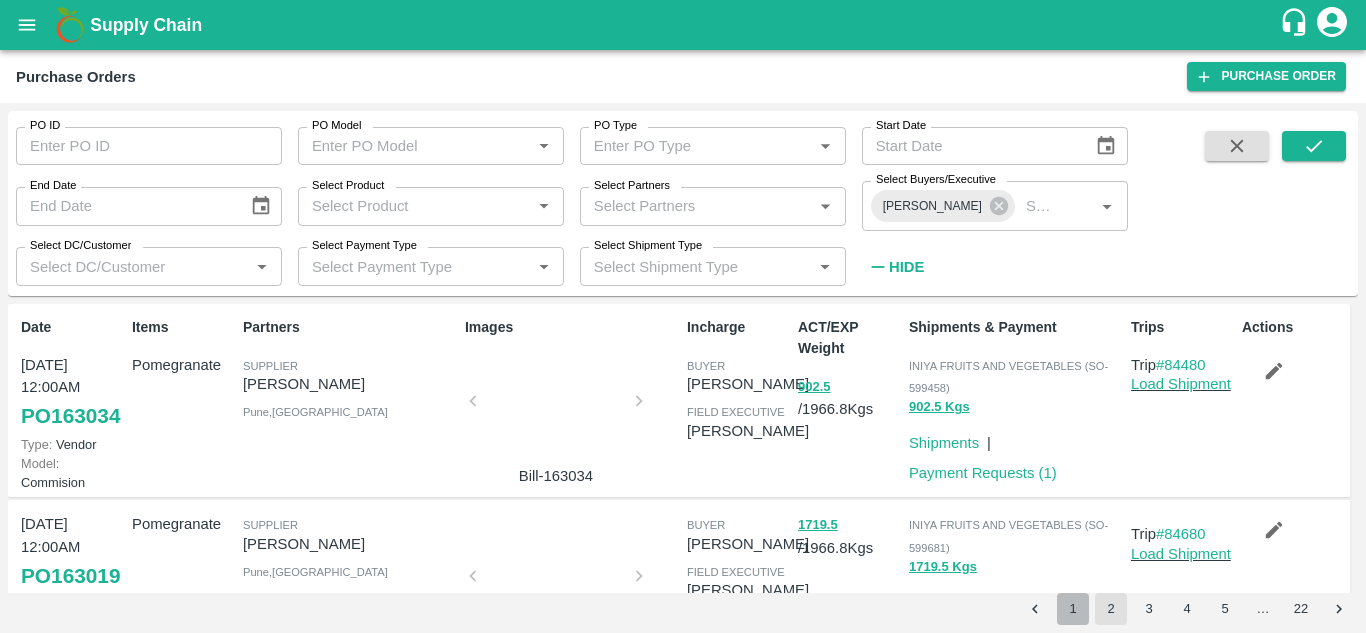click on "1" at bounding box center [1073, 609] 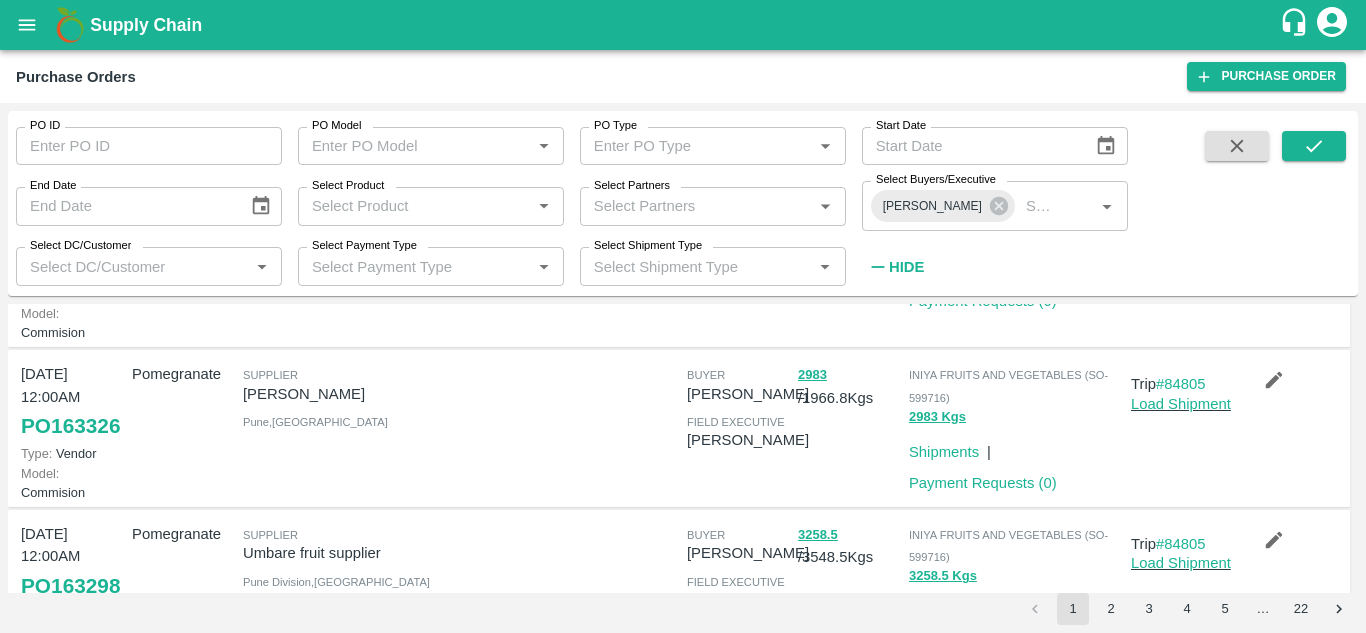 scroll, scrollTop: 1065, scrollLeft: 0, axis: vertical 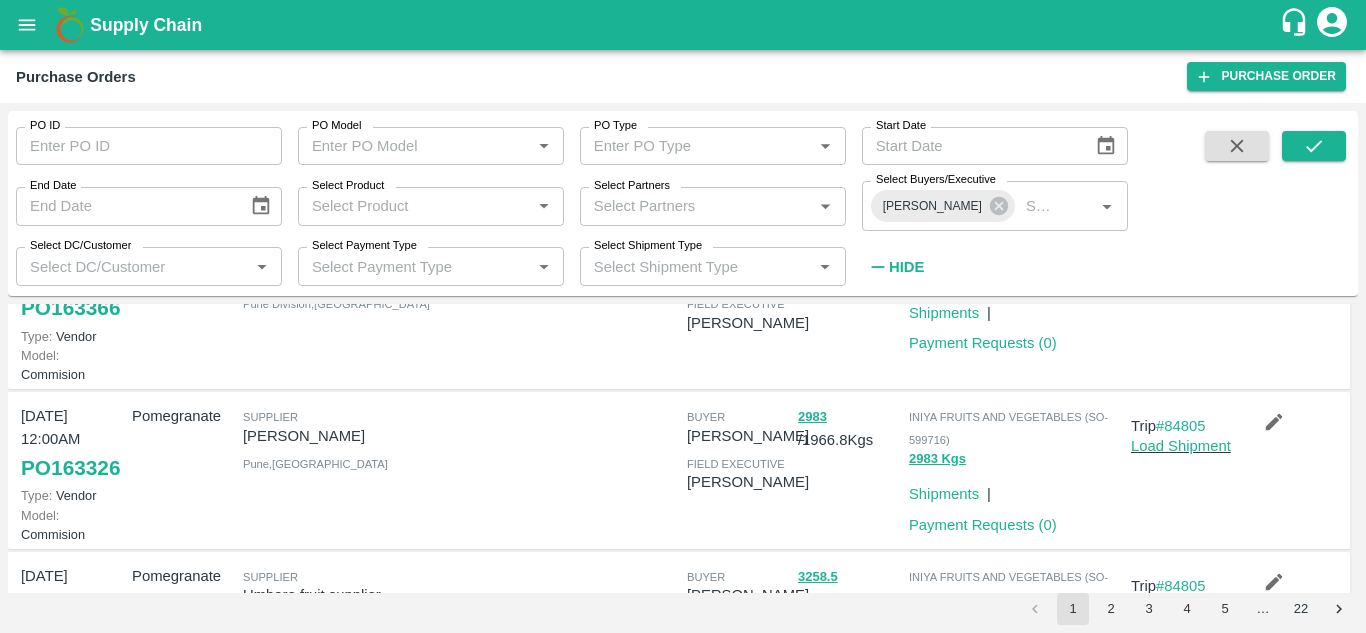 click on "PO  163366" at bounding box center (70, 308) 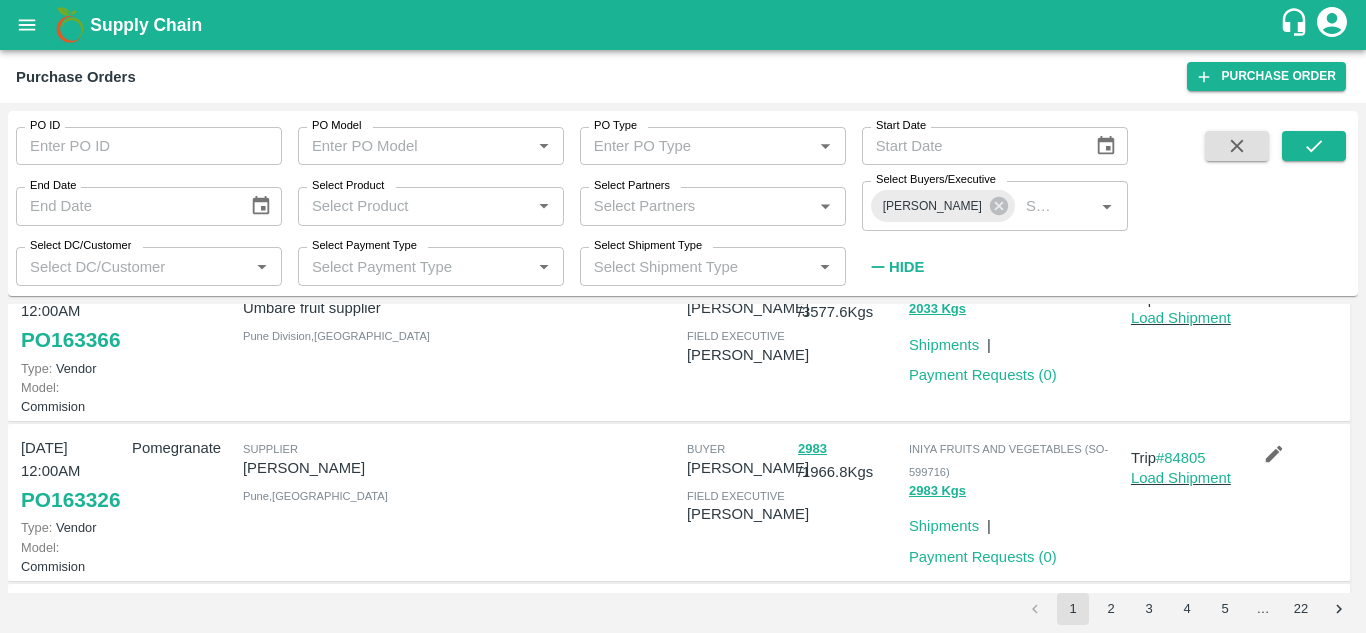 scroll, scrollTop: 1031, scrollLeft: 0, axis: vertical 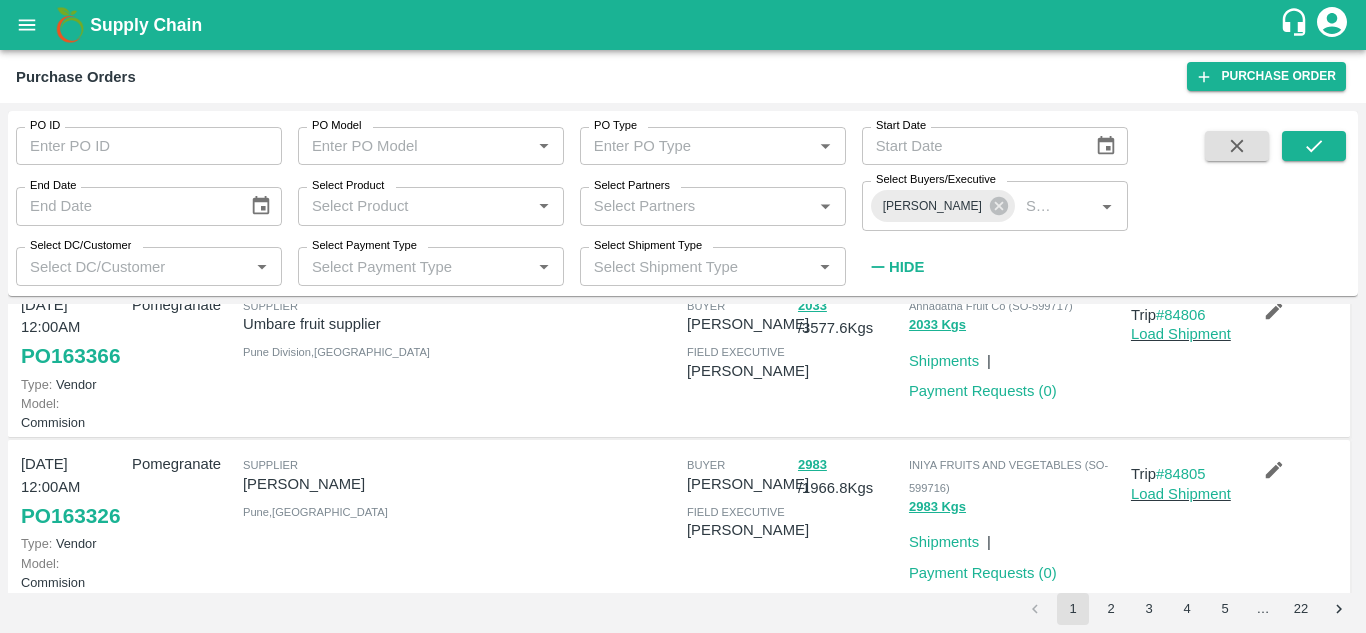 click on "PO  163367" at bounding box center (70, 197) 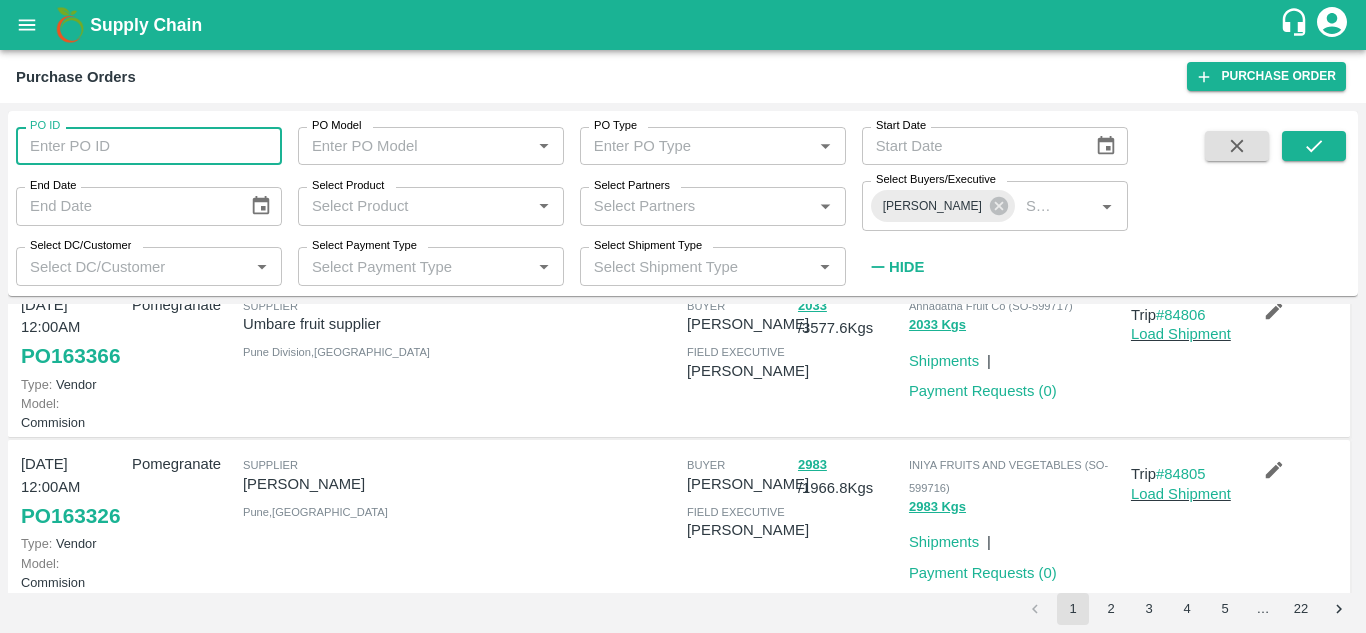 click on "PO ID" at bounding box center [149, 146] 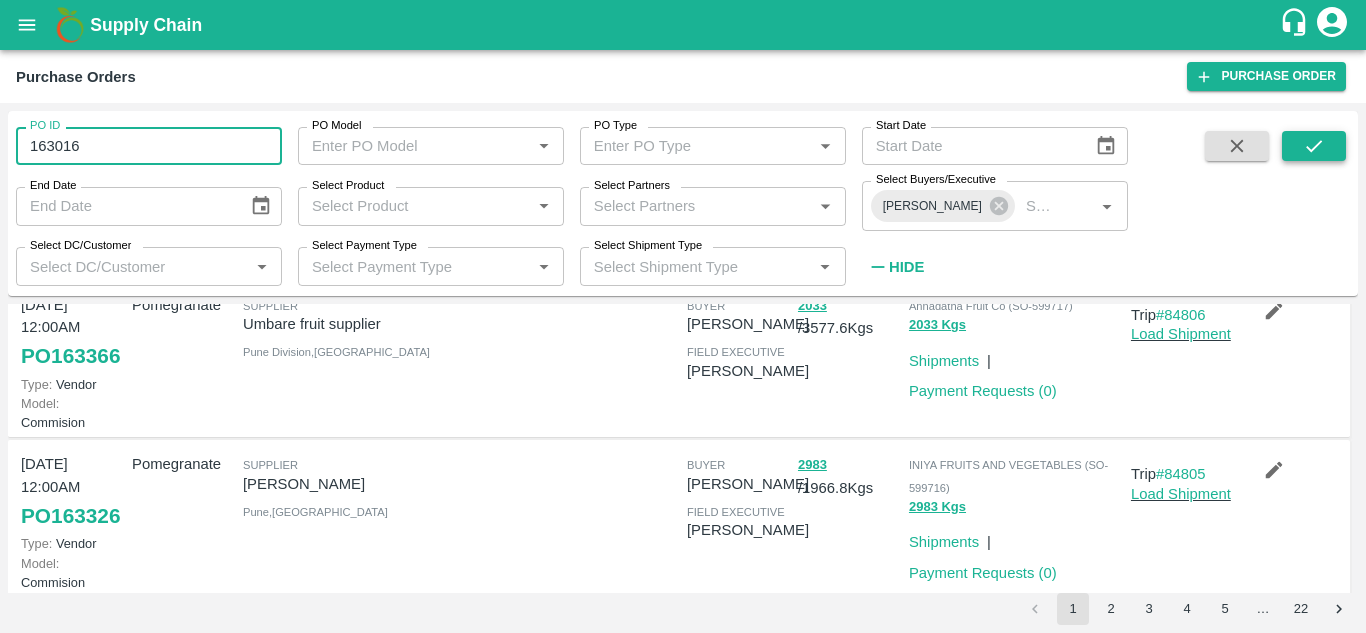 type on "163016" 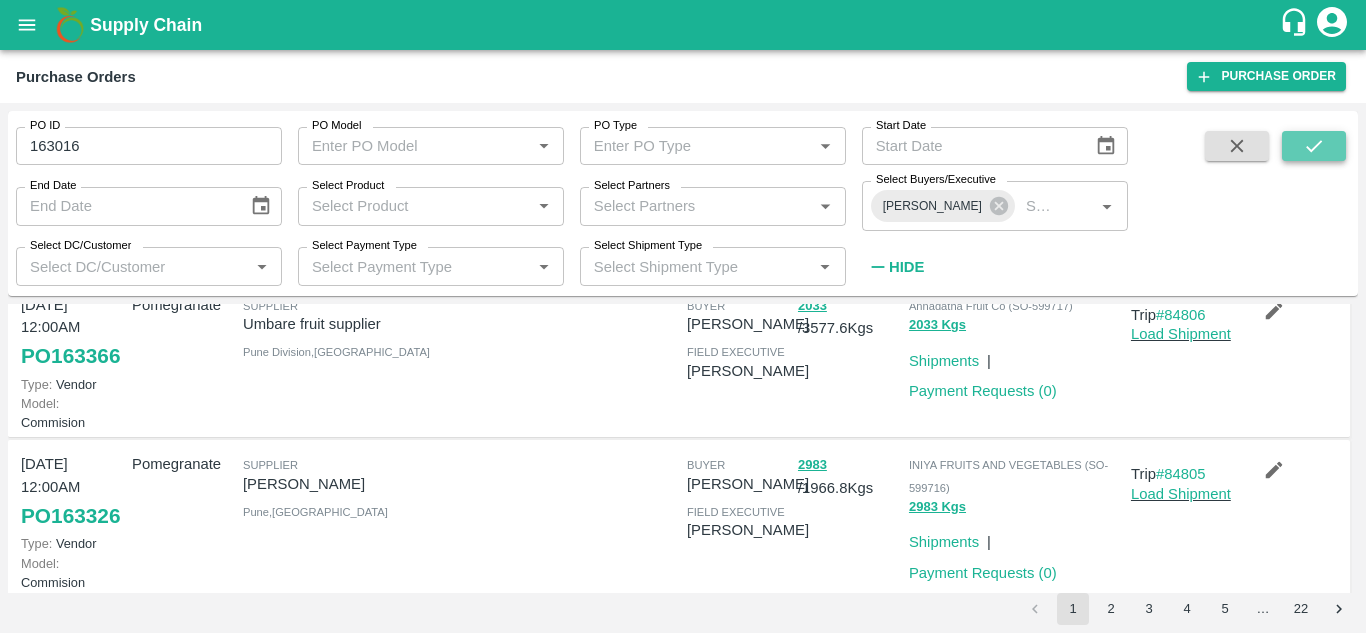 click 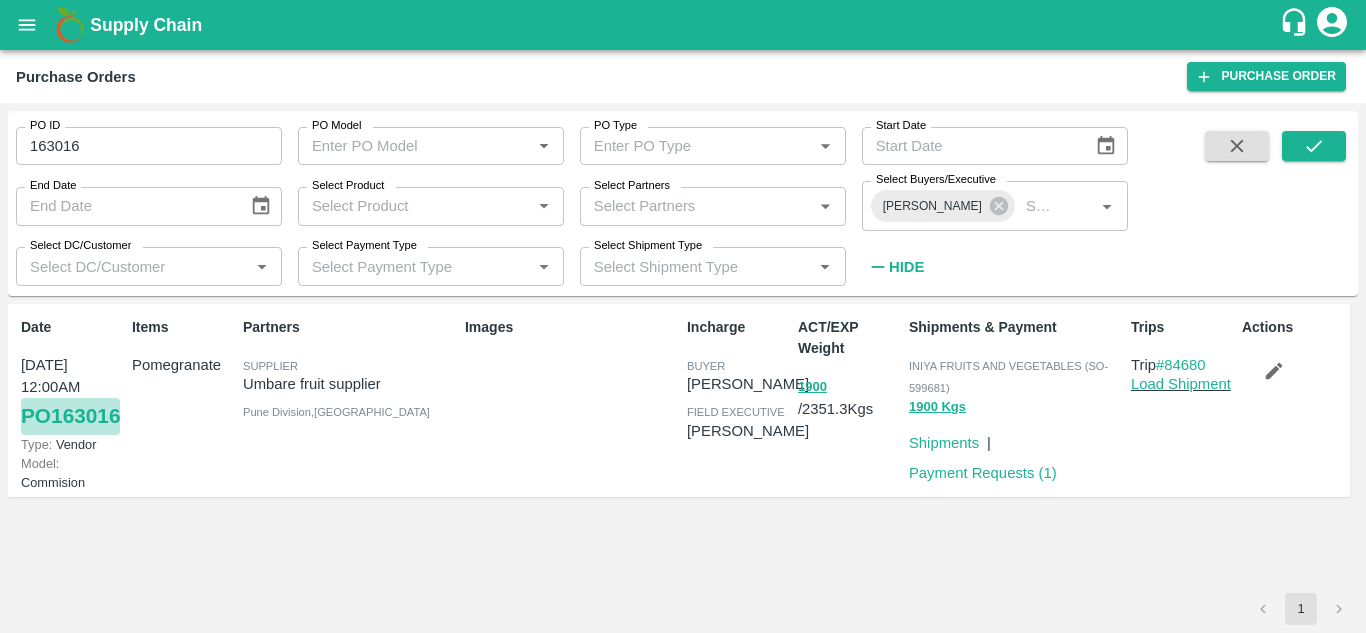 click on "PO  163016" at bounding box center [70, 416] 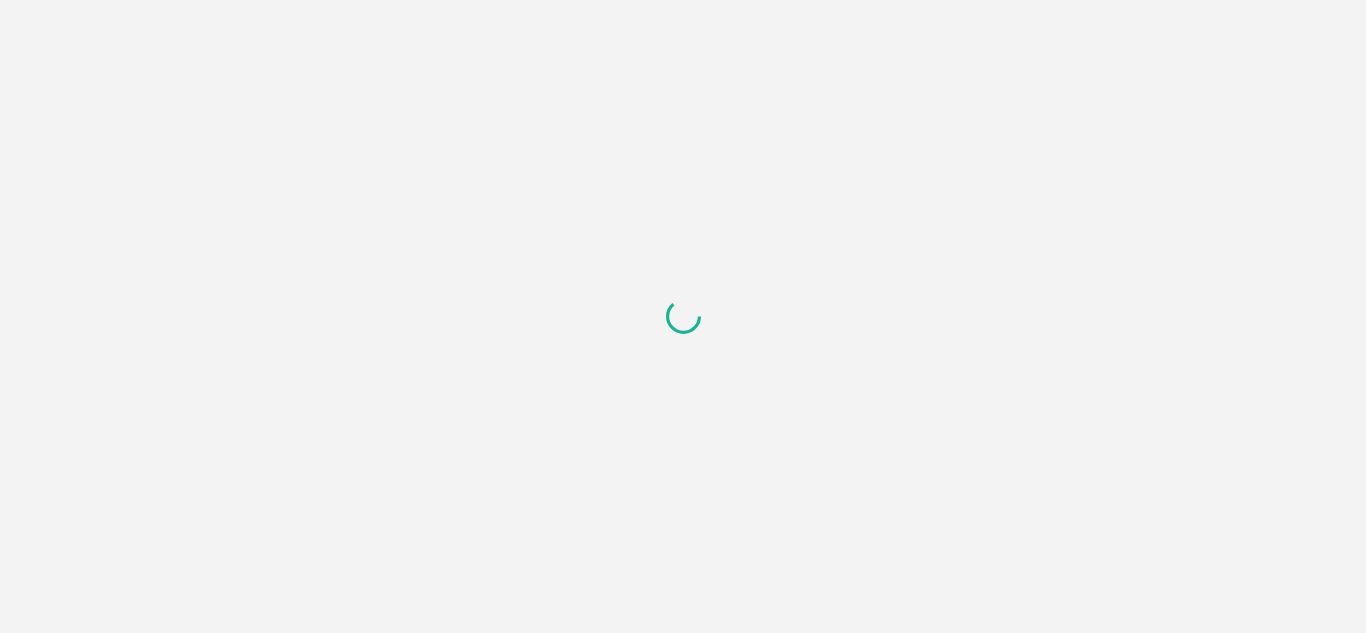 scroll, scrollTop: 0, scrollLeft: 0, axis: both 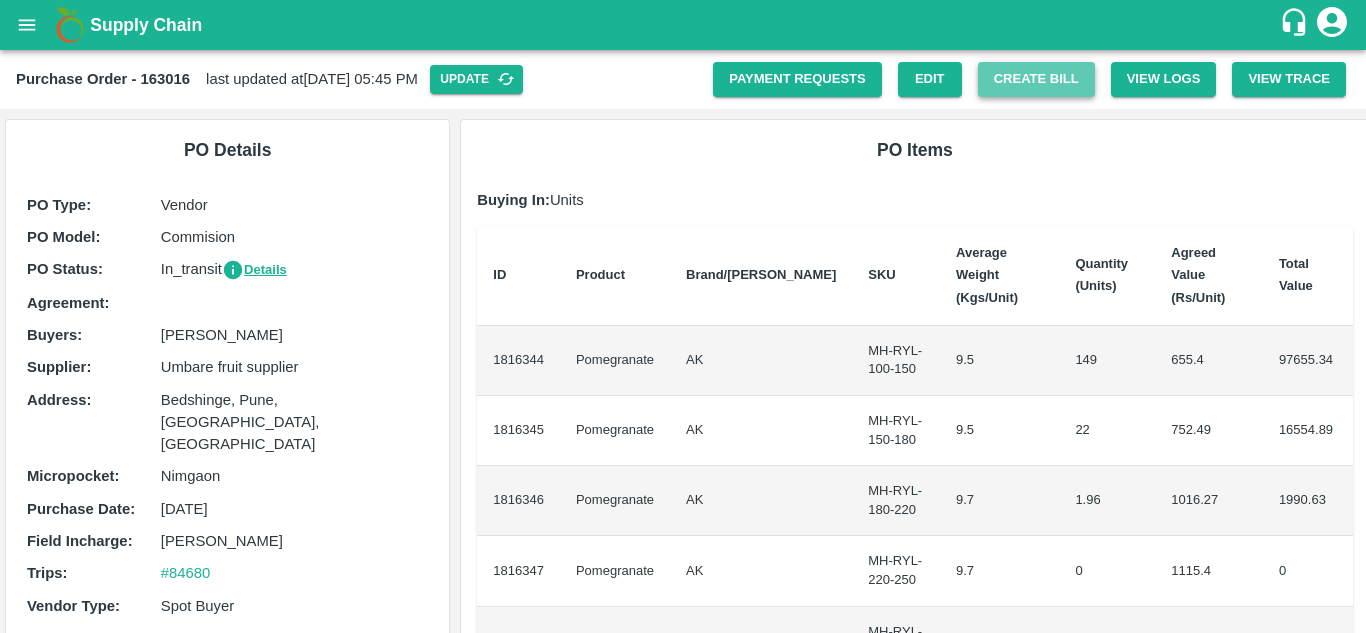 click on "Create Bill" at bounding box center (1036, 79) 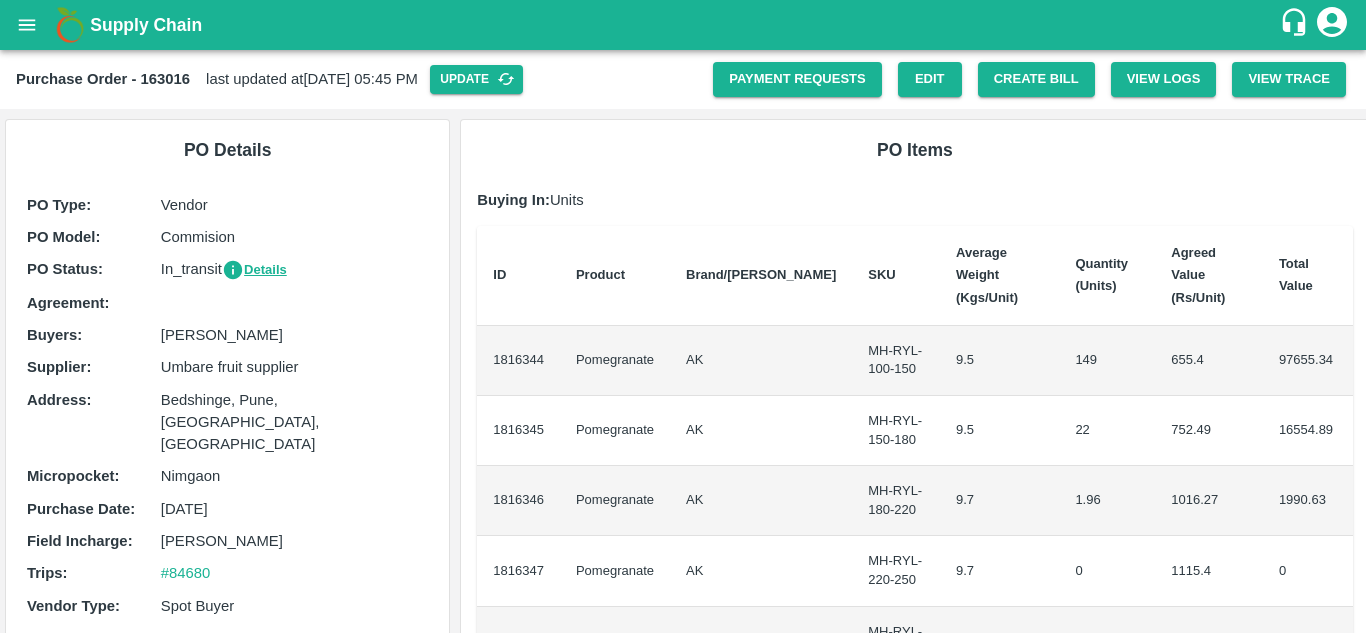 scroll, scrollTop: 0, scrollLeft: 0, axis: both 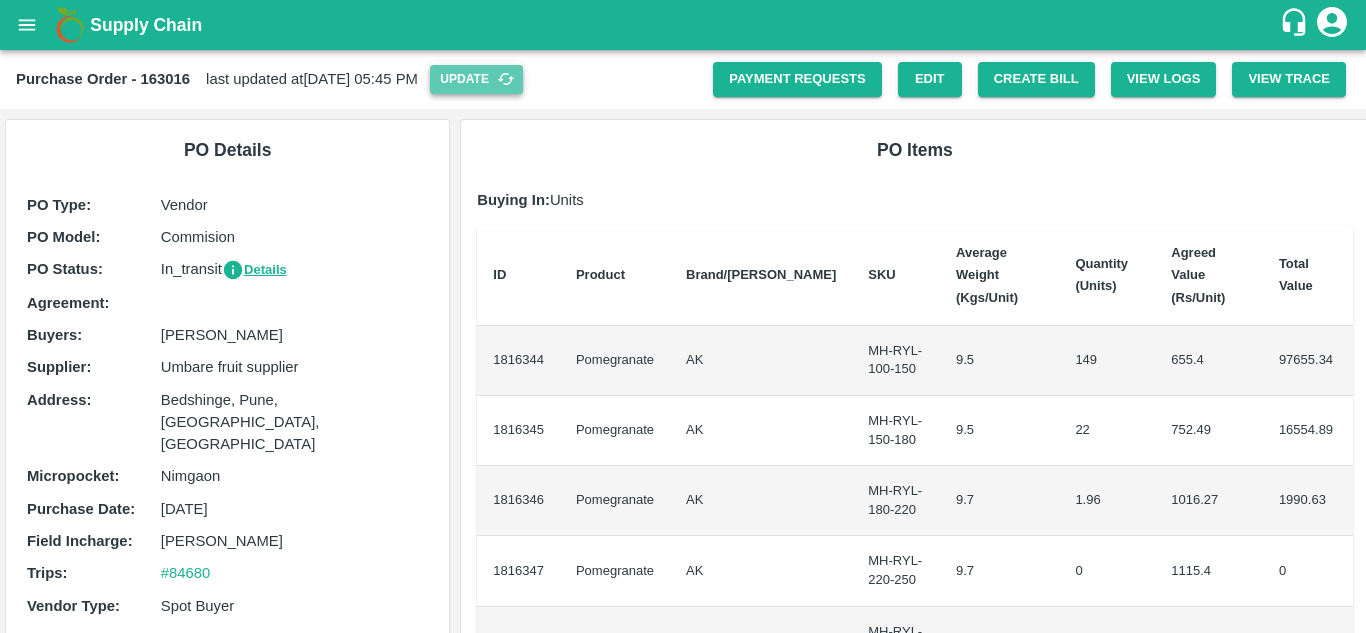 click on "Update" at bounding box center [476, 79] 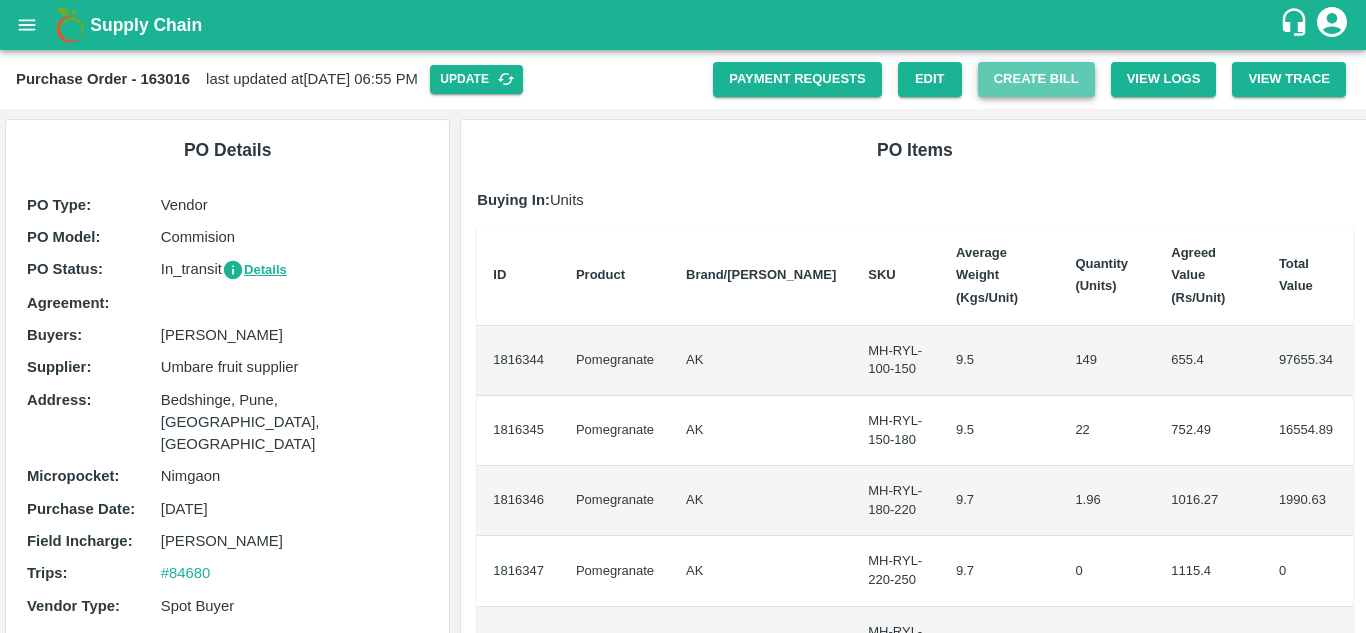 click on "Create Bill" at bounding box center (1036, 79) 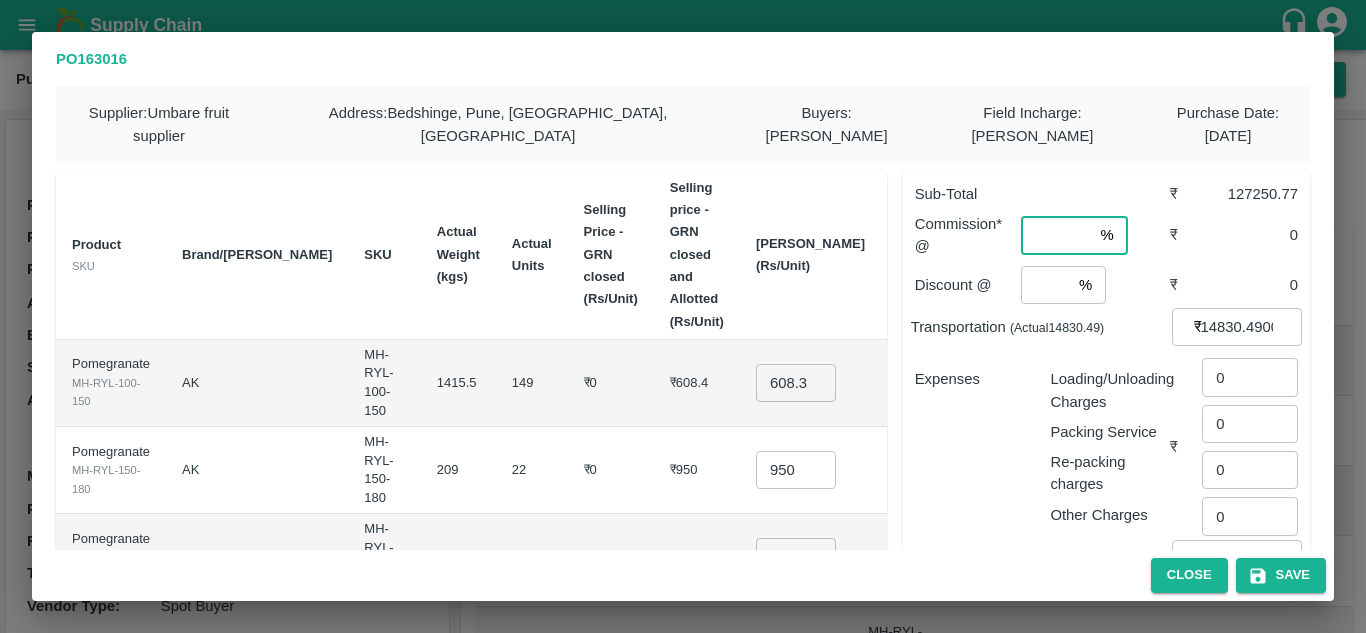 click at bounding box center (1056, 235) 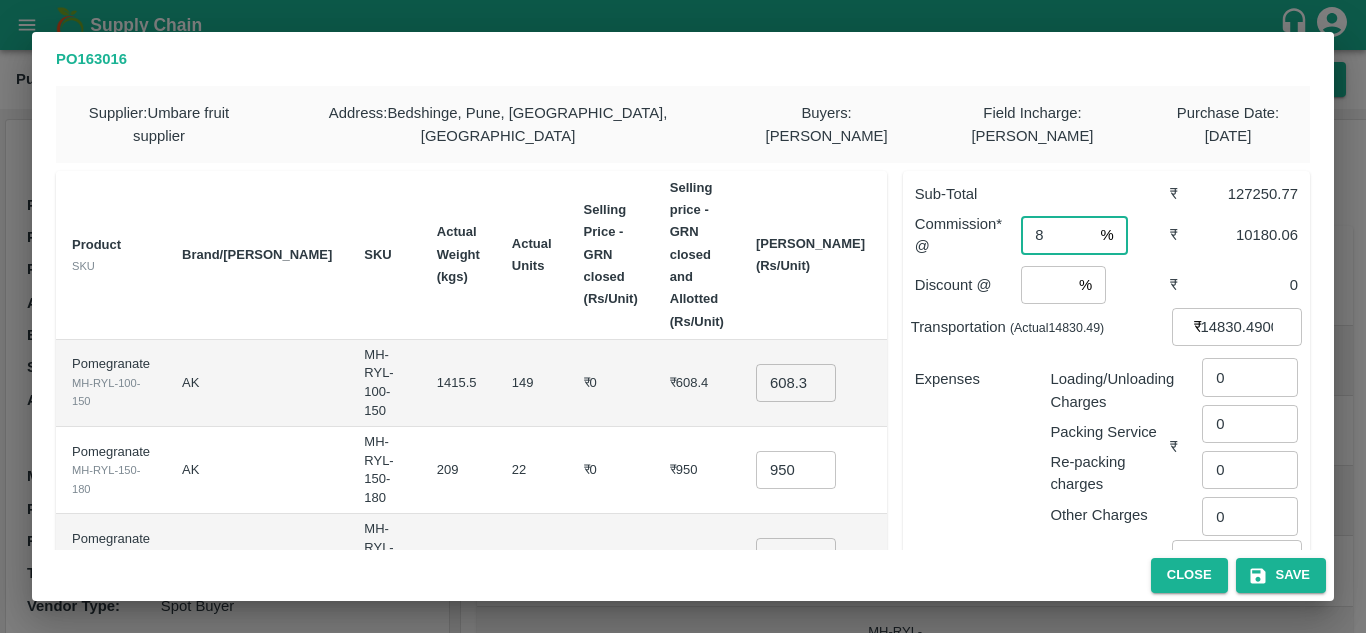 type on "8" 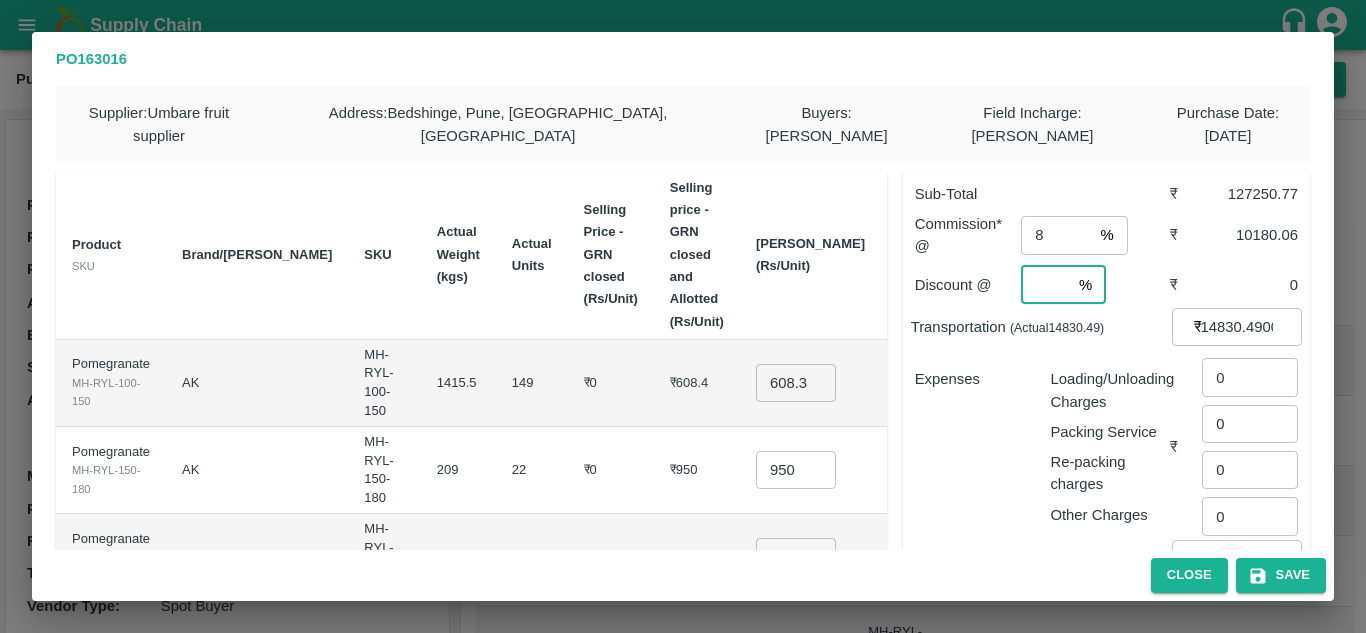 click at bounding box center (1046, 285) 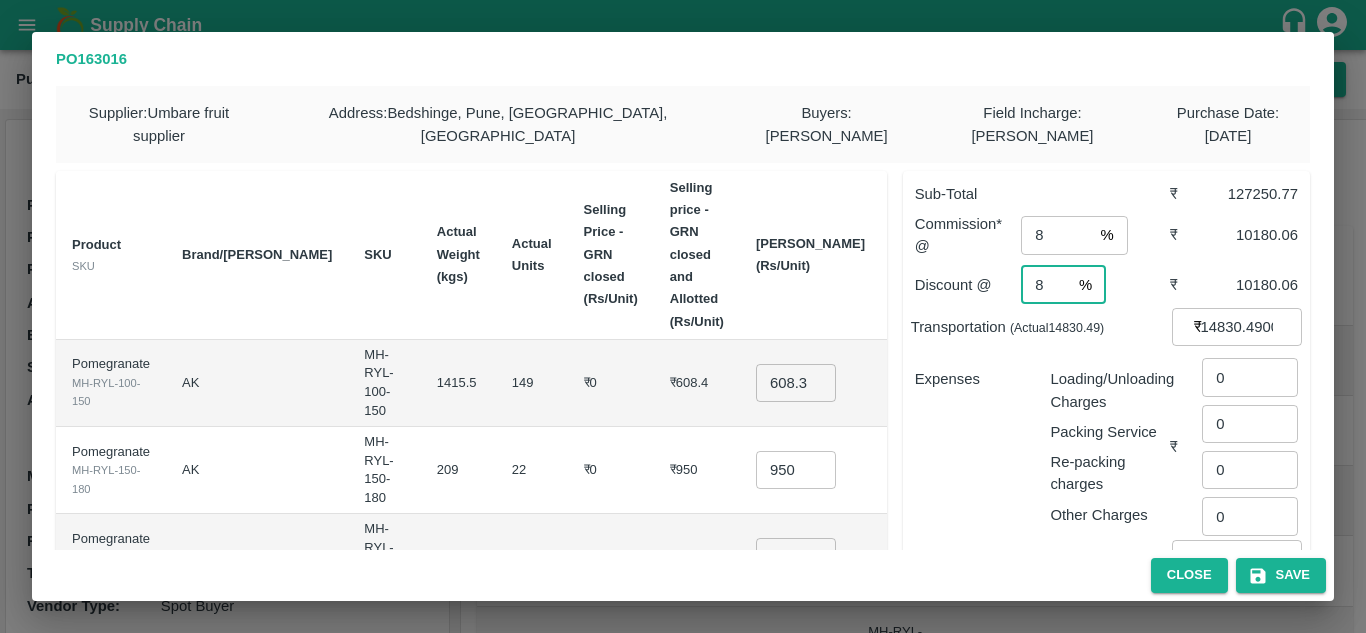 type on "7" 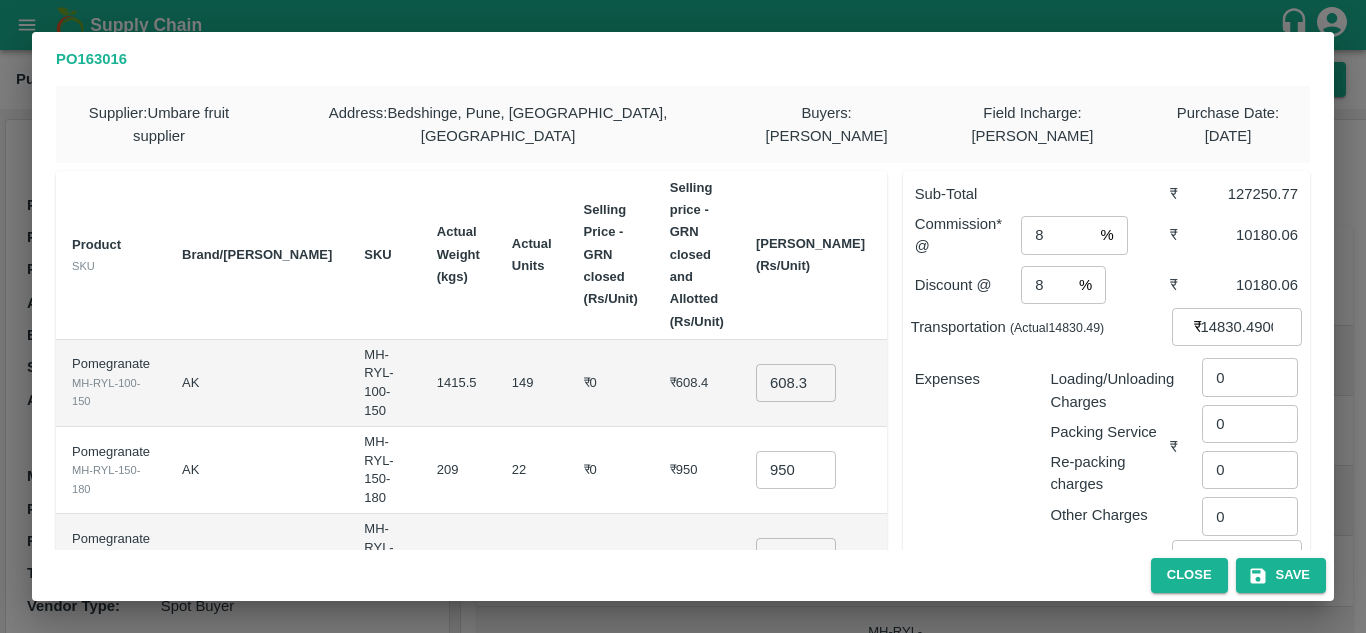 click on "149" at bounding box center [532, 383] 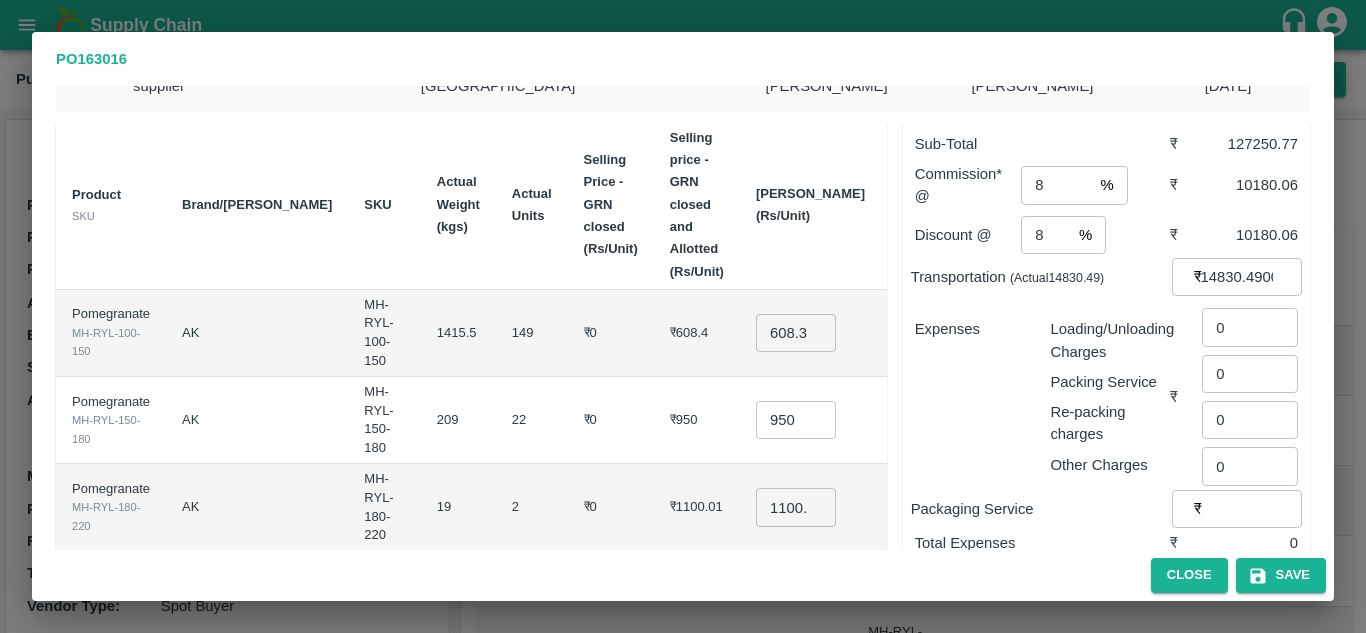 scroll, scrollTop: 68, scrollLeft: 0, axis: vertical 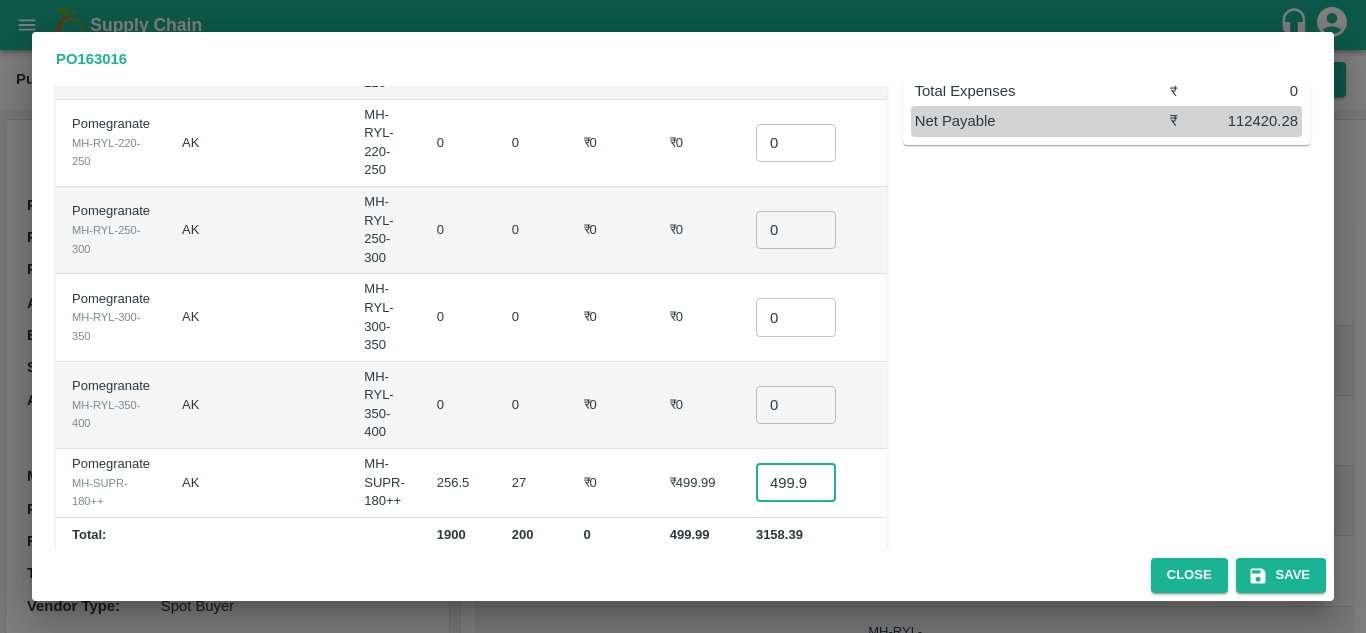 click on "499.985" at bounding box center [796, 483] 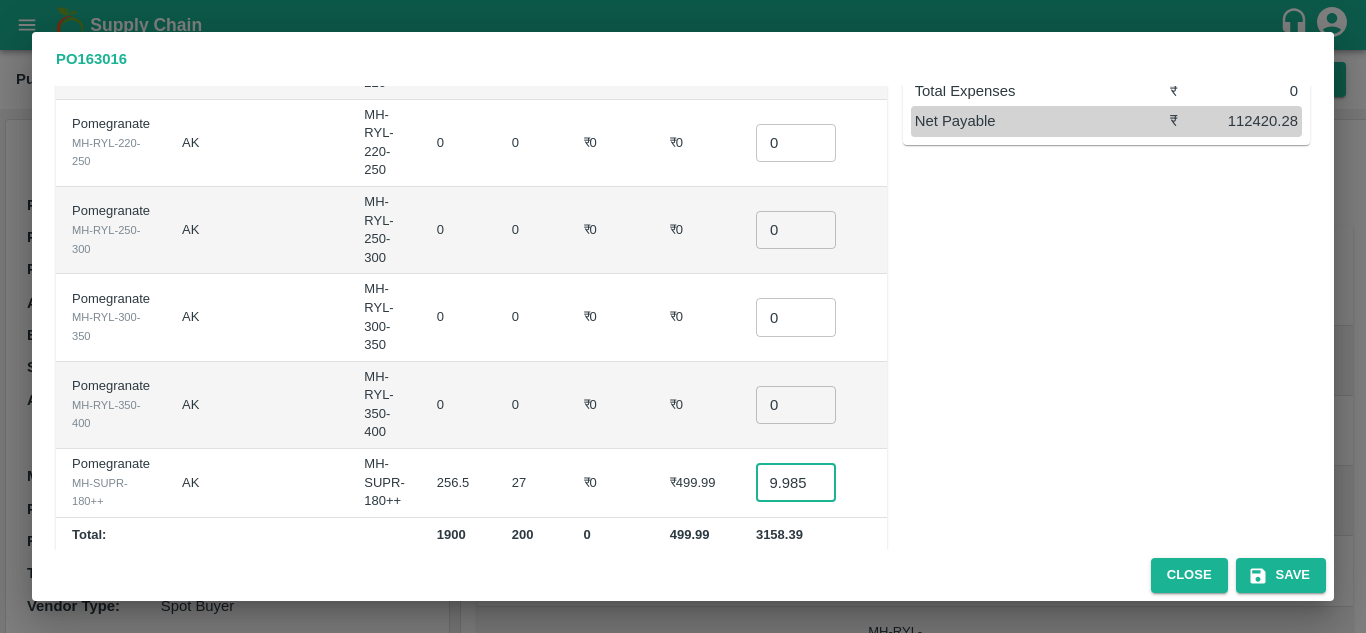 click on "499.985" at bounding box center (796, 483) 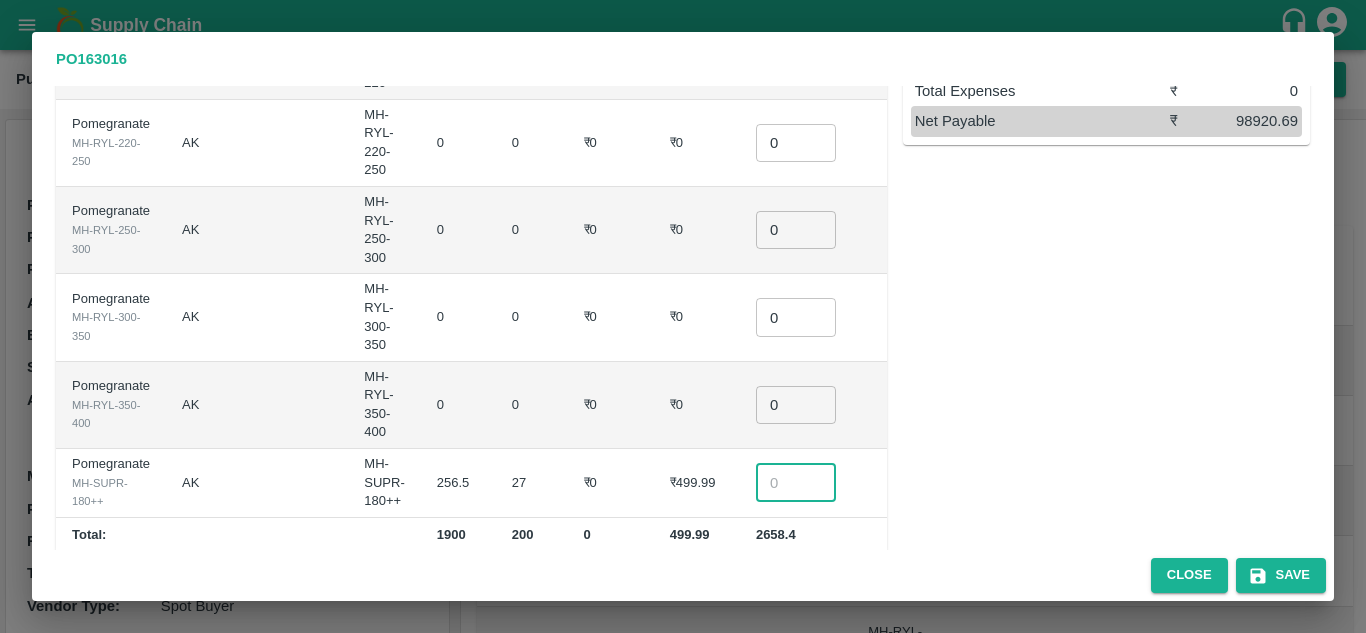 scroll, scrollTop: 0, scrollLeft: 0, axis: both 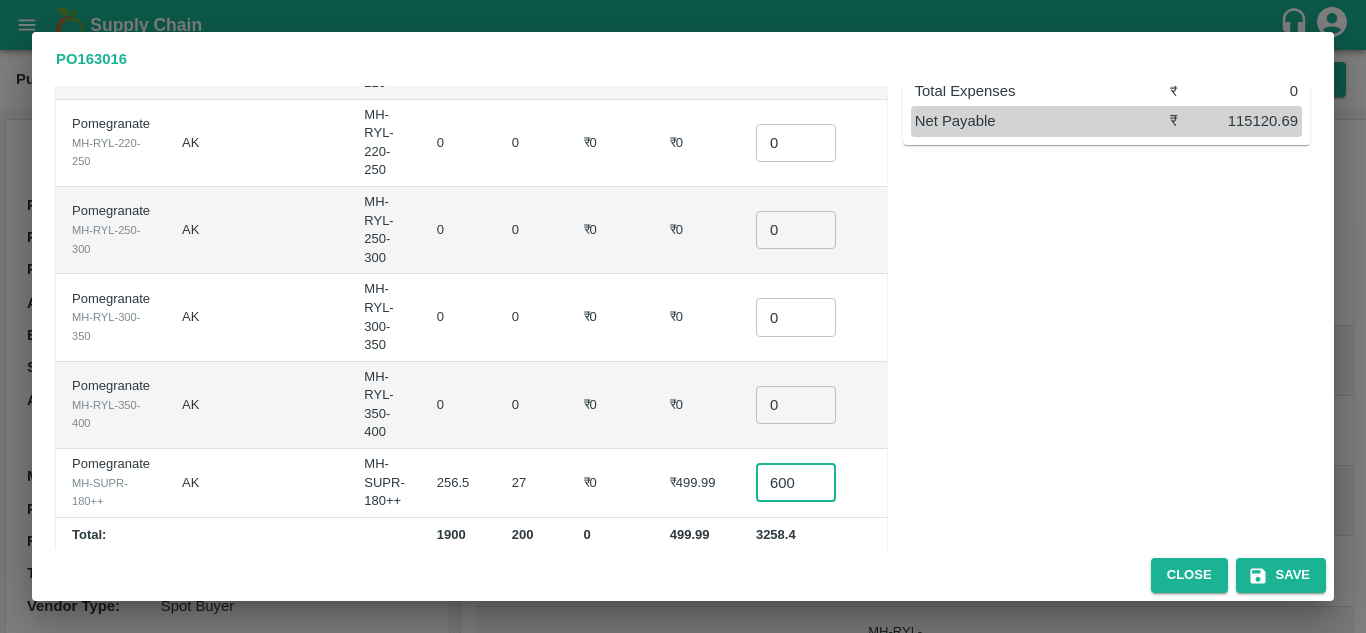 type on "600" 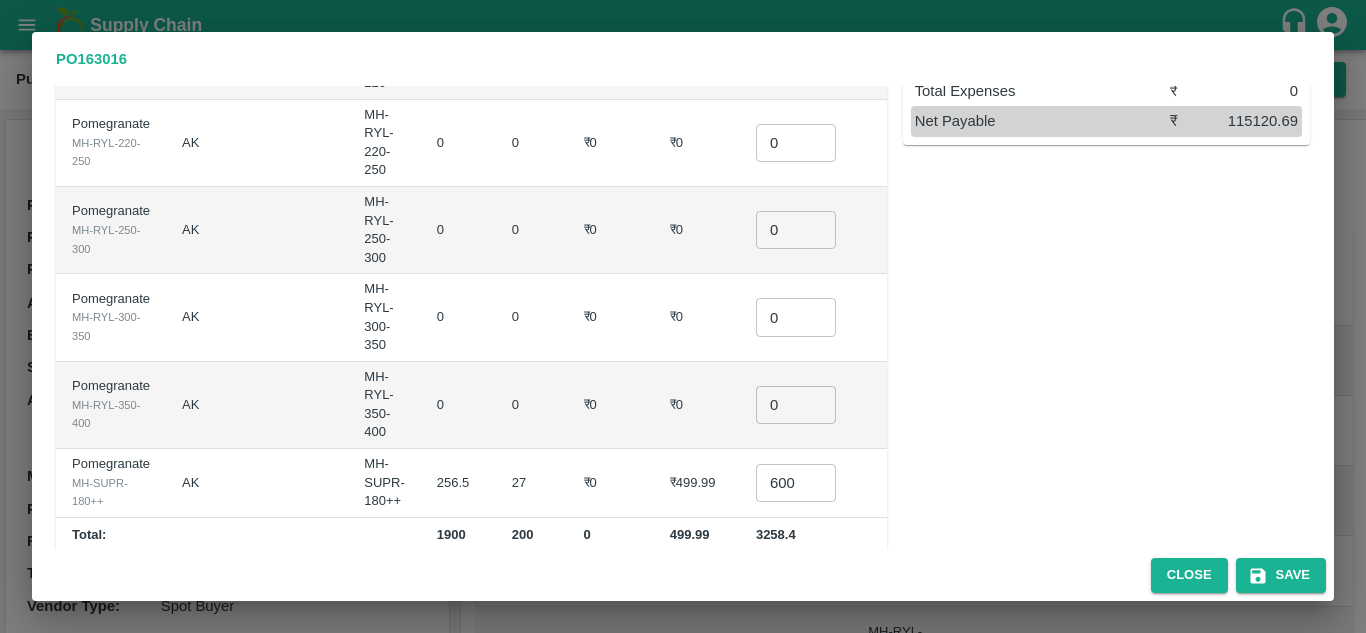 click on "₹0" at bounding box center (611, 405) 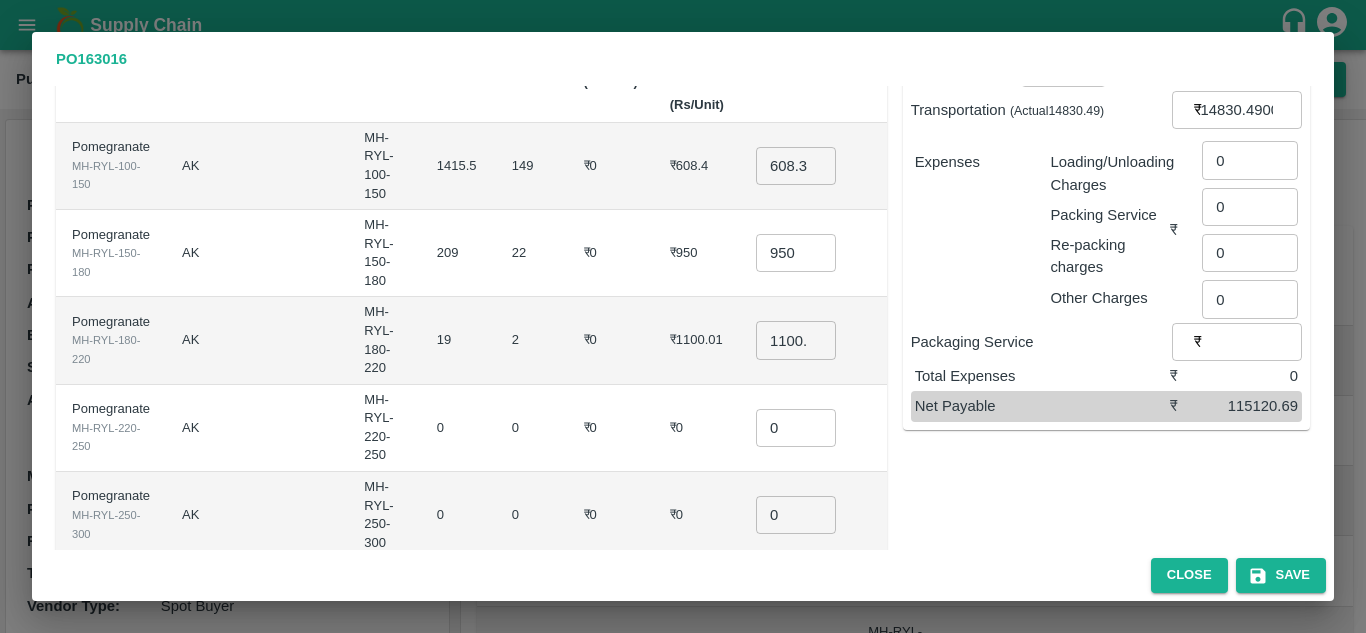 scroll, scrollTop: 0, scrollLeft: 0, axis: both 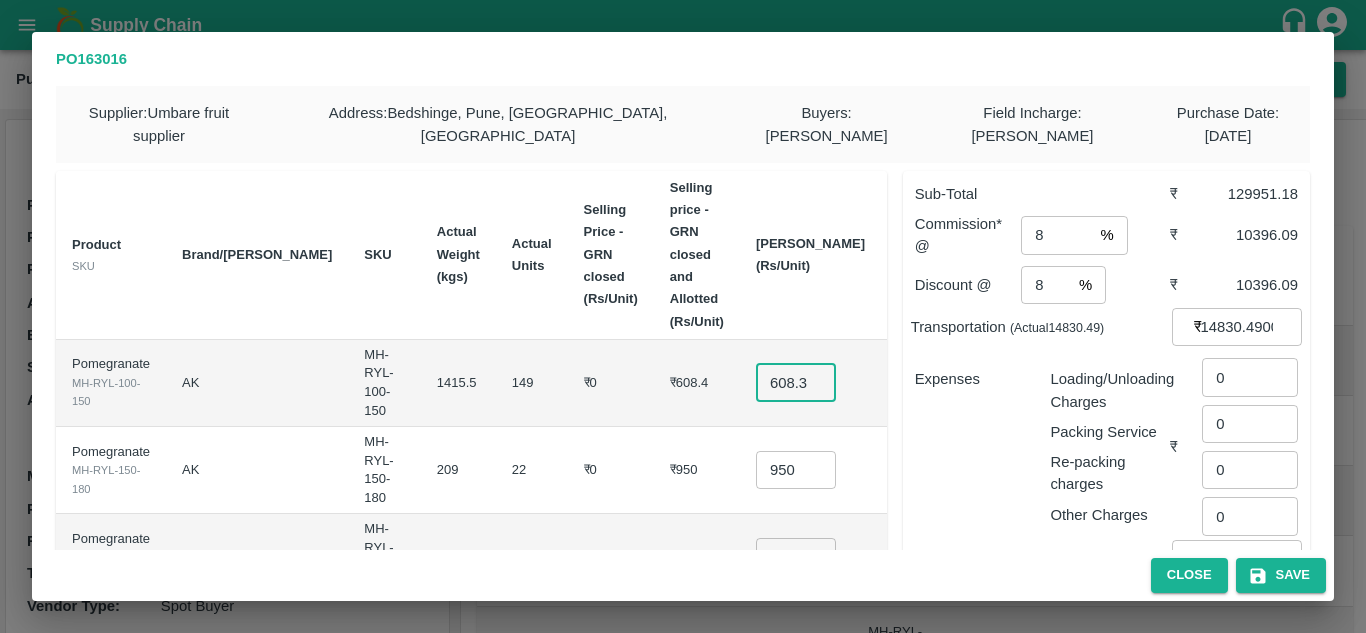 click on "608.3970999999999" at bounding box center [796, 383] 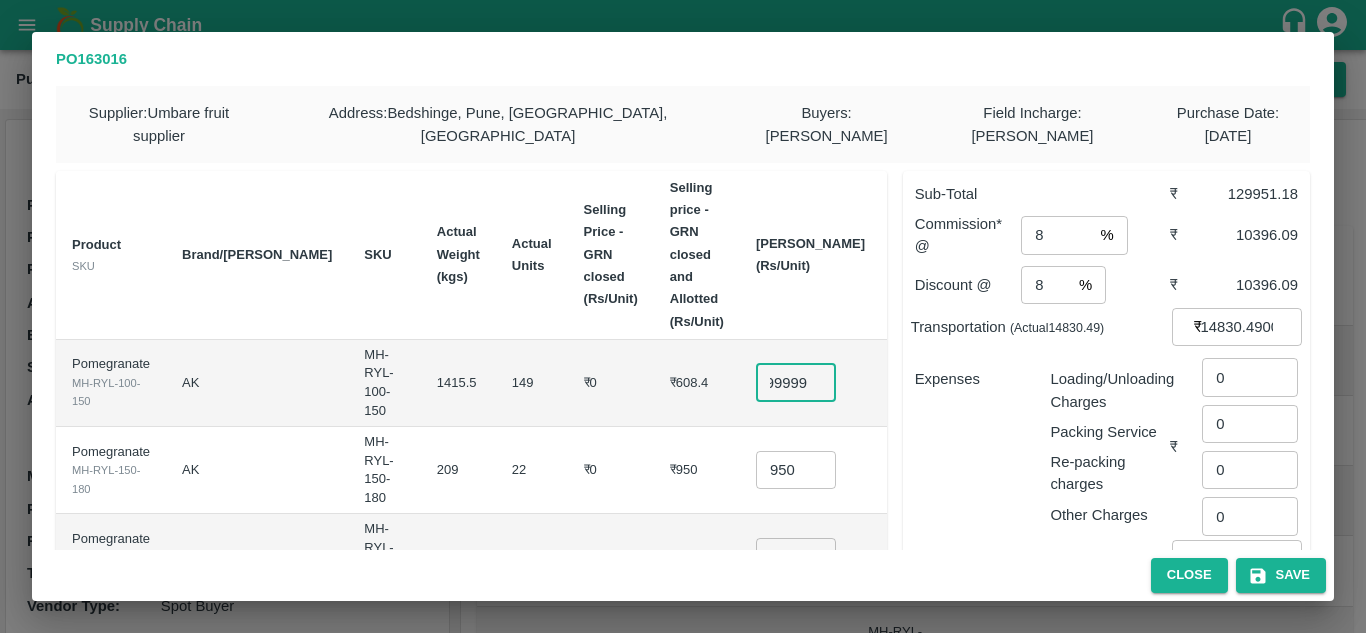 scroll, scrollTop: 0, scrollLeft: 107, axis: horizontal 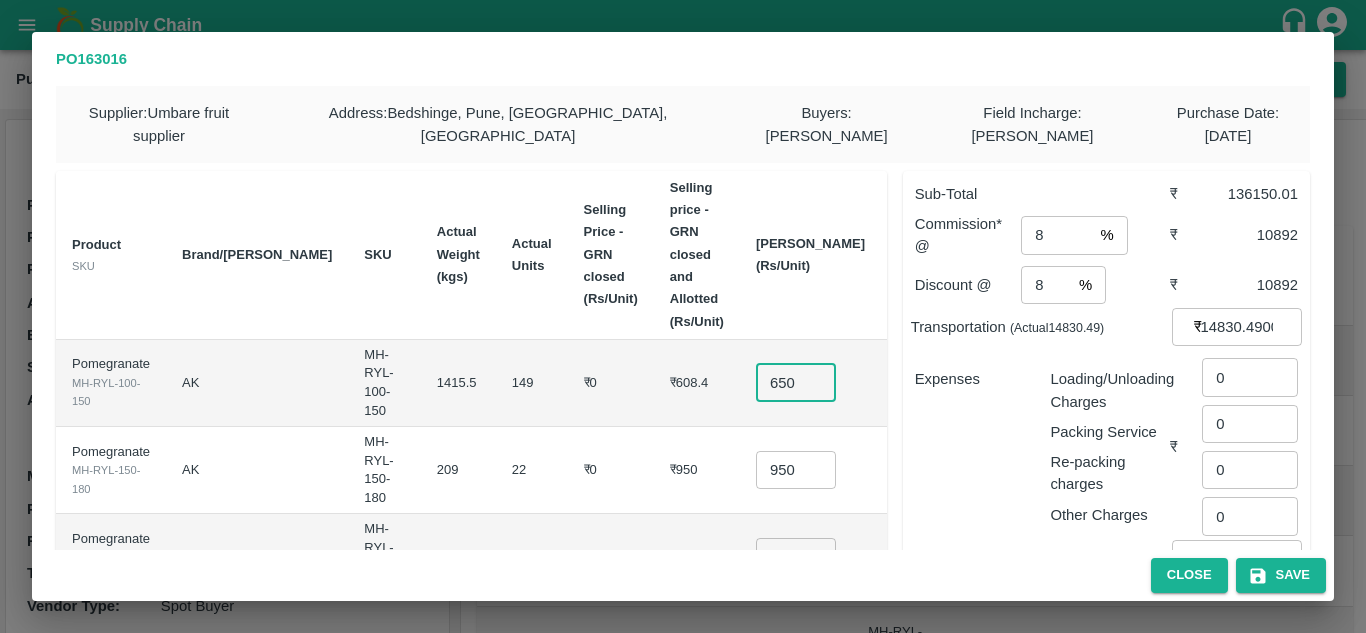 type on "650" 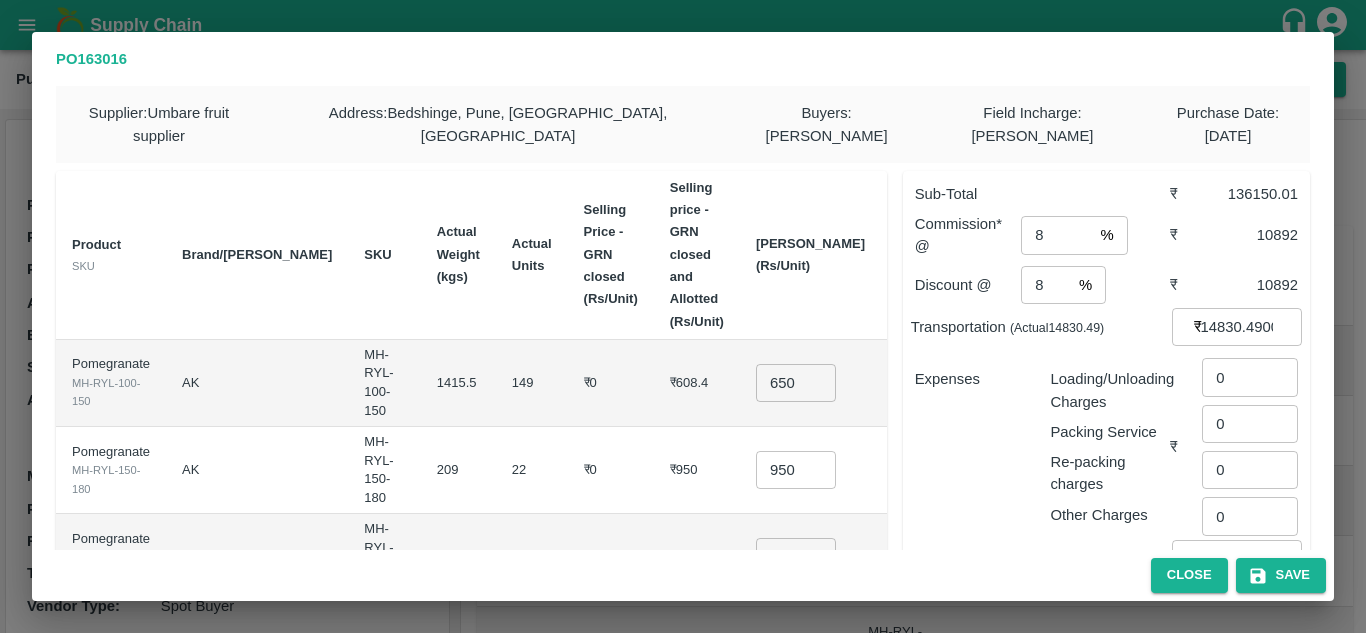 click on "₹0" at bounding box center [611, 383] 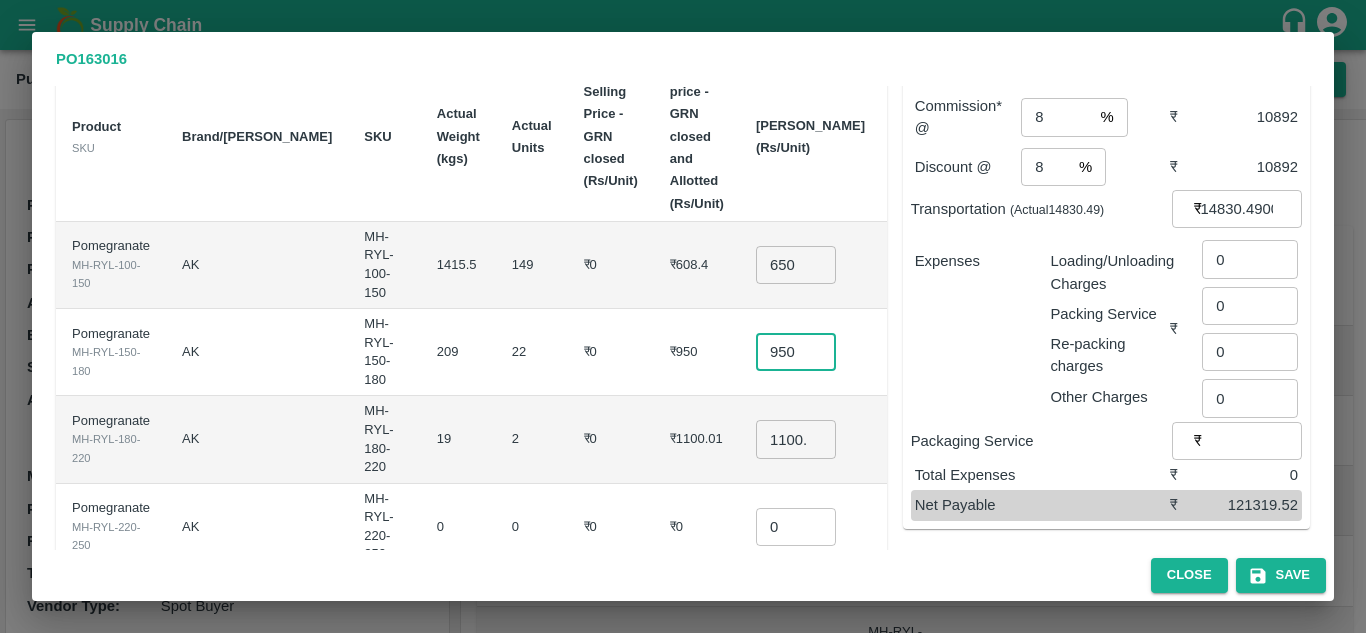 click on "950" at bounding box center [796, 352] 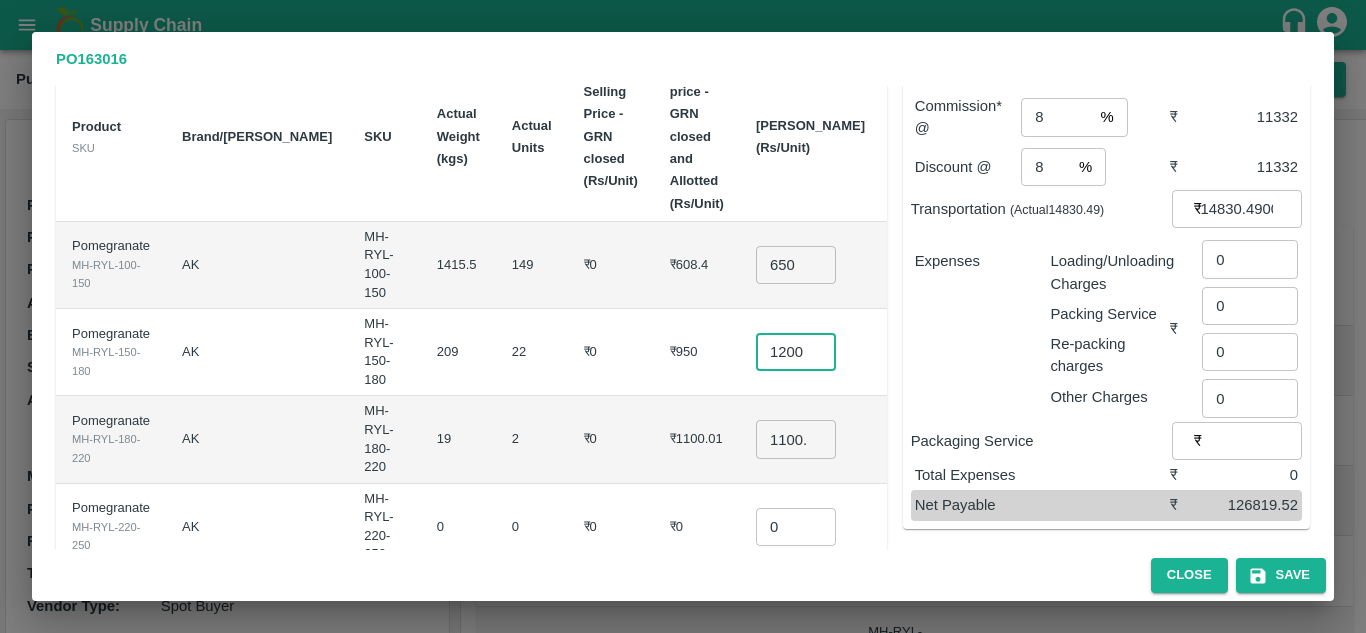 scroll, scrollTop: 0, scrollLeft: 4, axis: horizontal 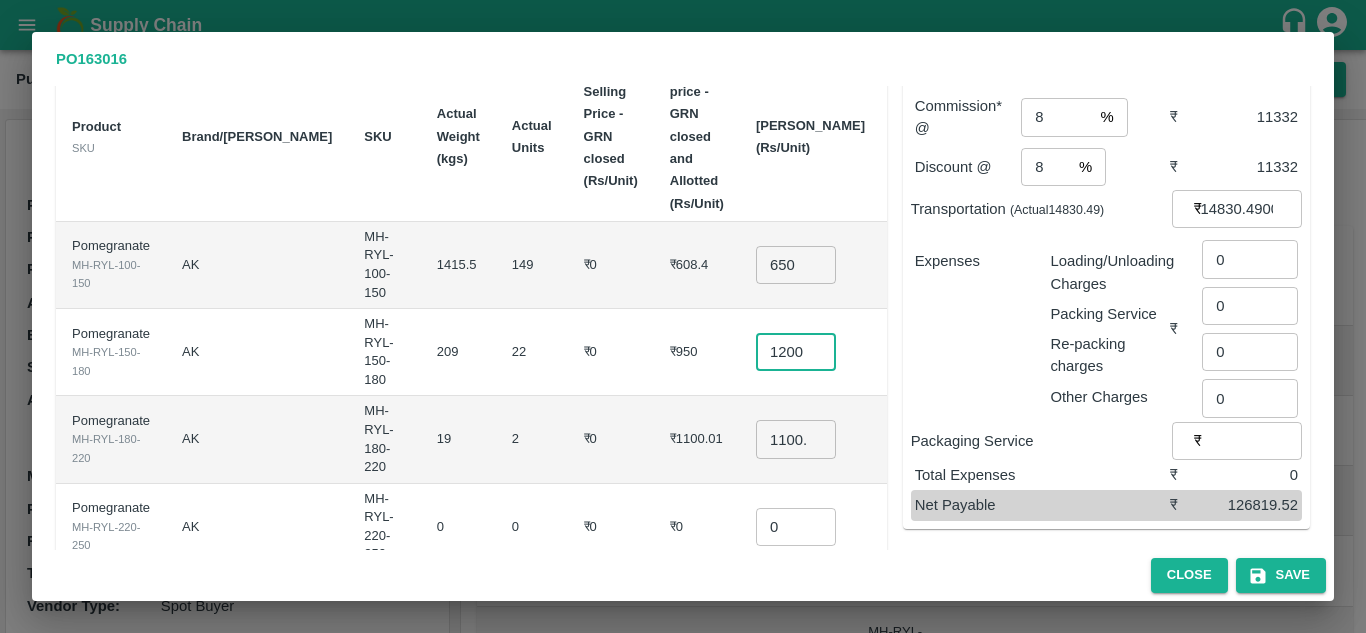 type on "1200" 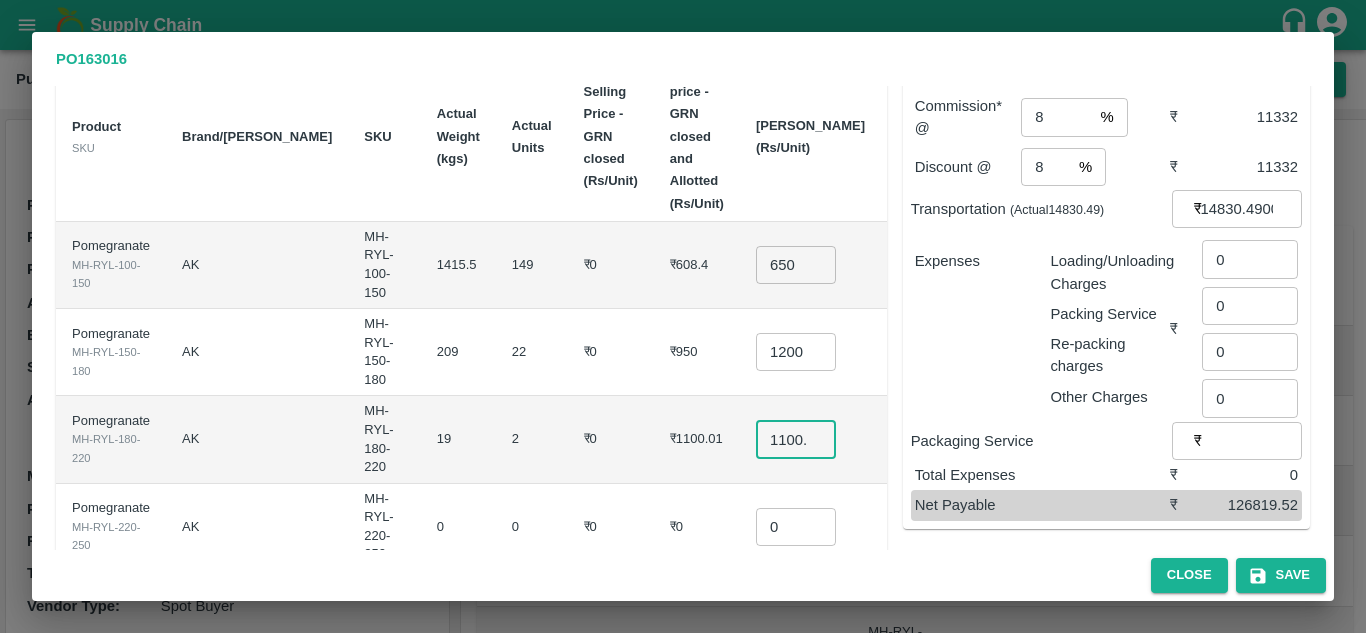 click on "1100.005" at bounding box center [796, 439] 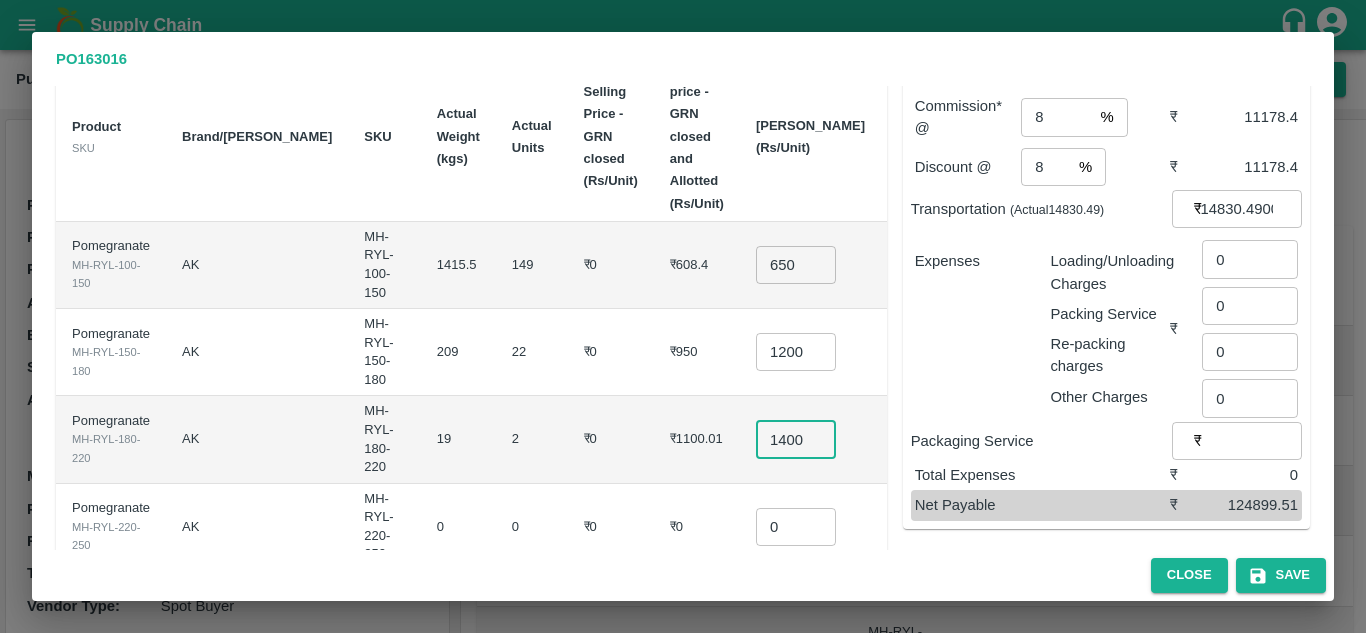 scroll, scrollTop: 0, scrollLeft: 3, axis: horizontal 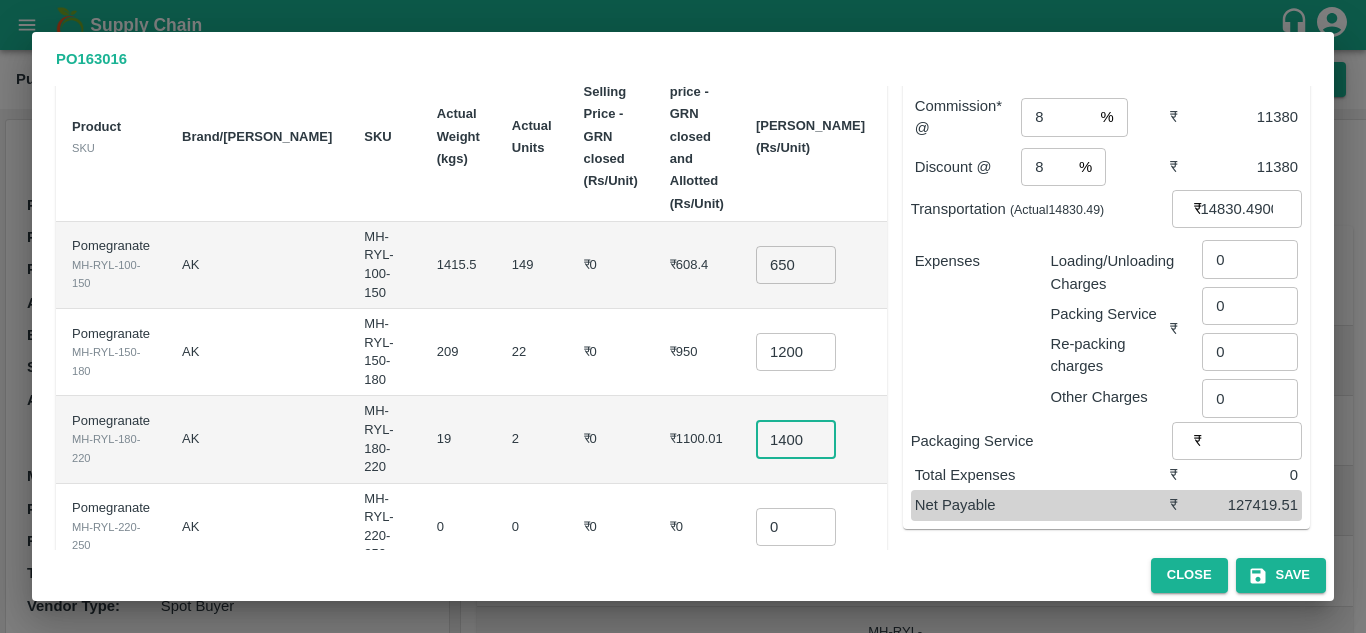 type on "1400" 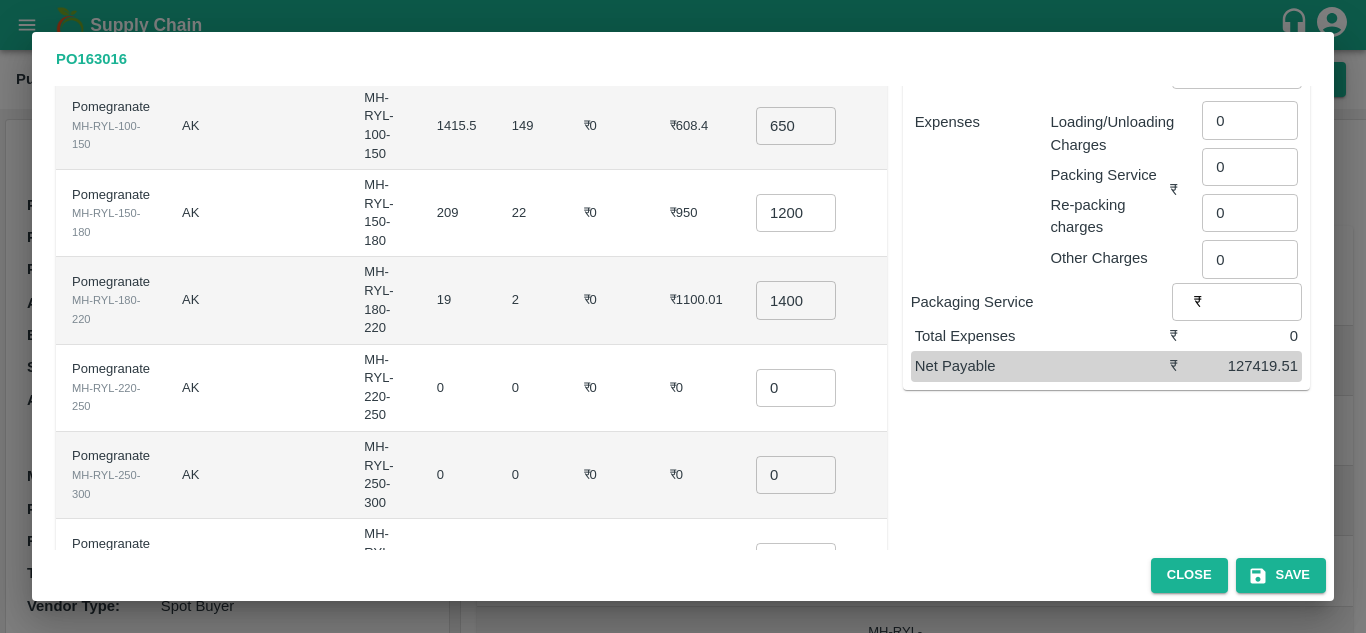scroll, scrollTop: 258, scrollLeft: 0, axis: vertical 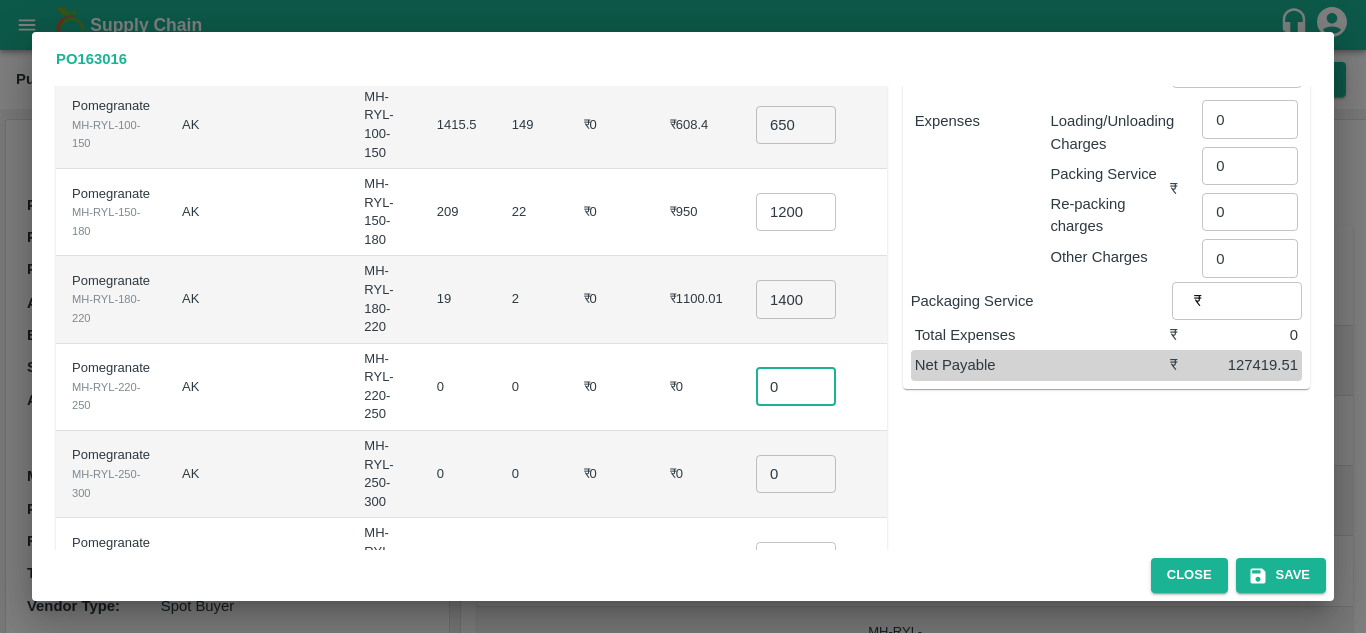 click on "0" at bounding box center (796, 387) 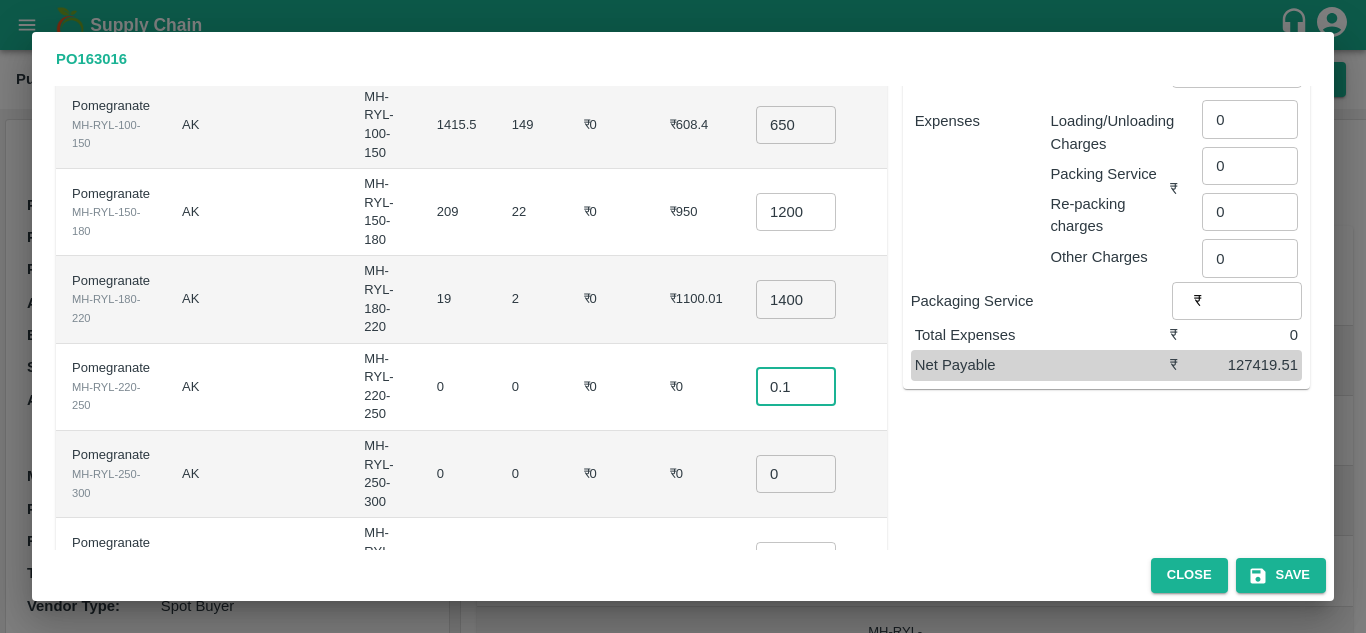 type on "0.1" 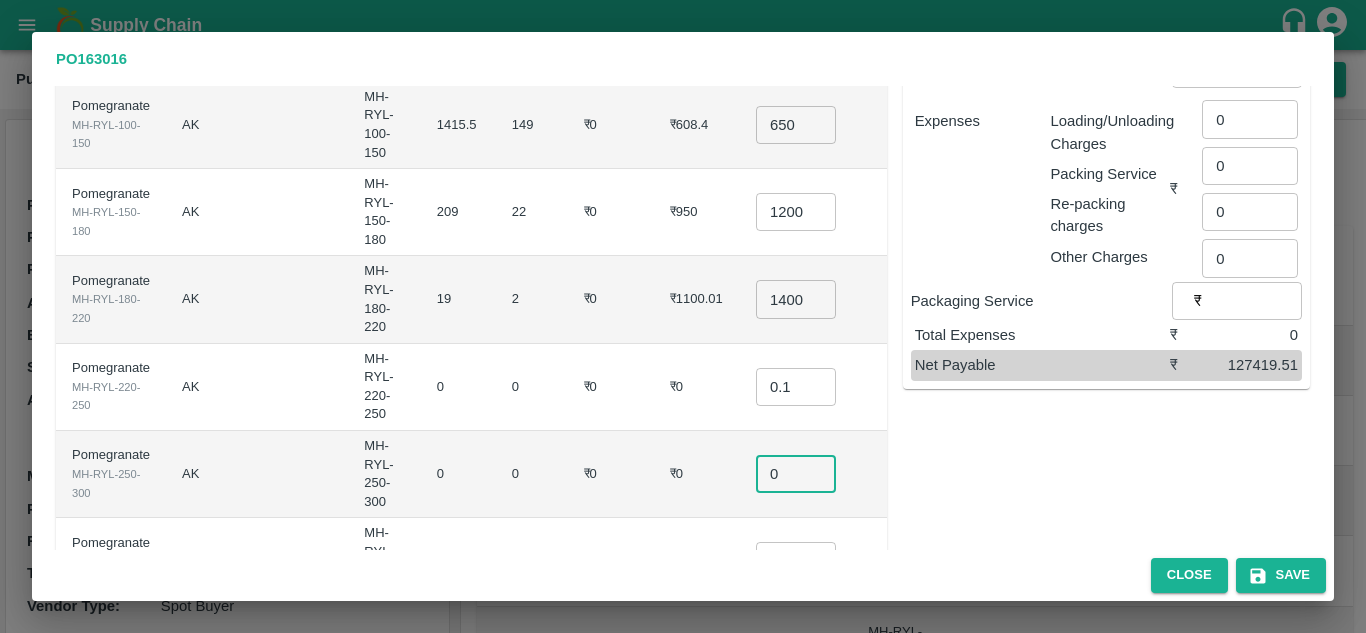 click on "0" at bounding box center (796, 474) 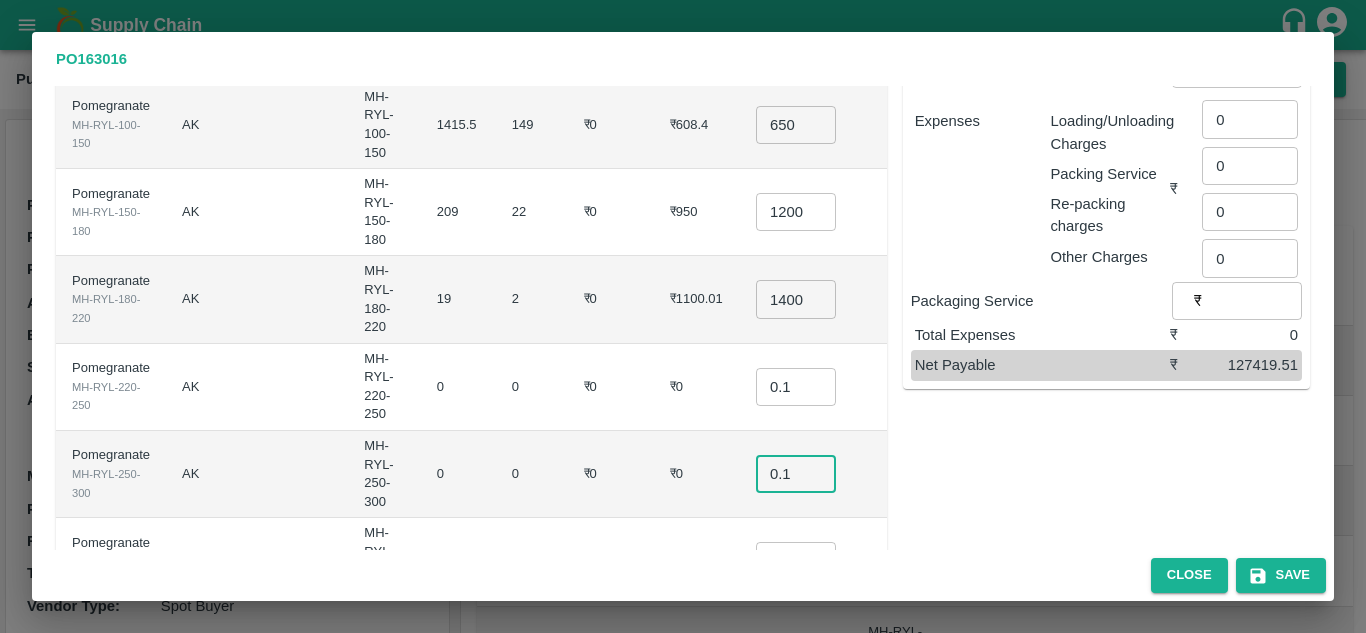 type on "0.1" 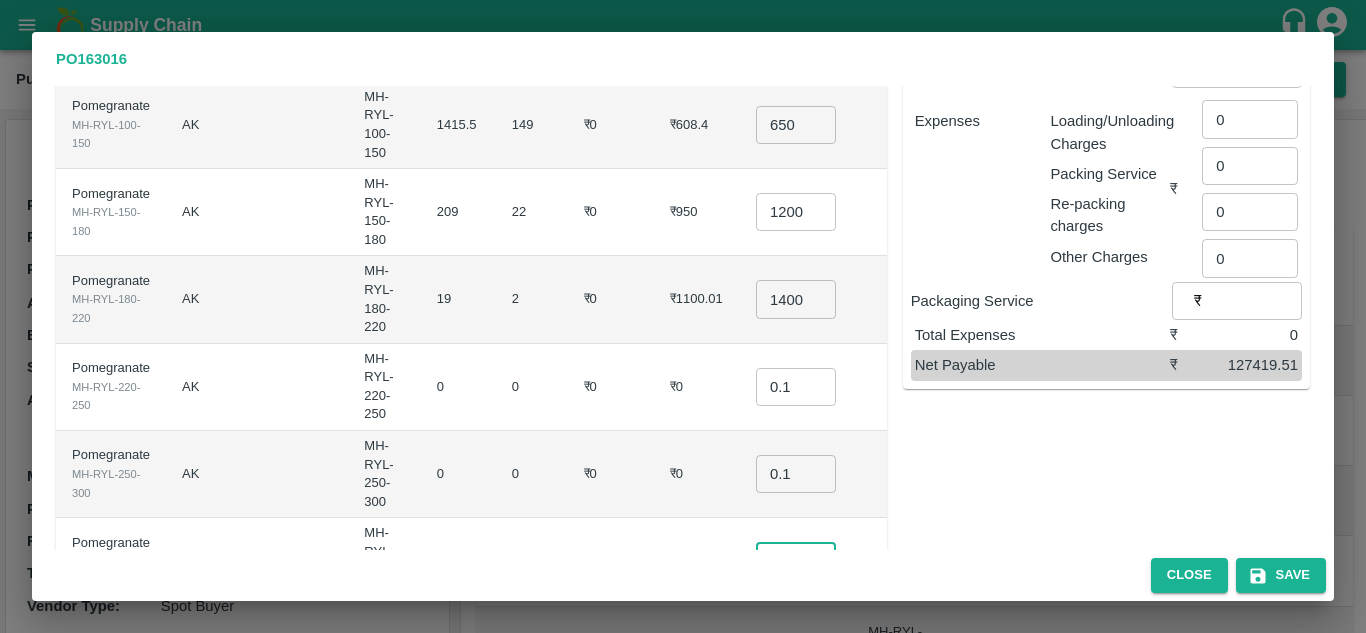 click on "0" at bounding box center [796, 561] 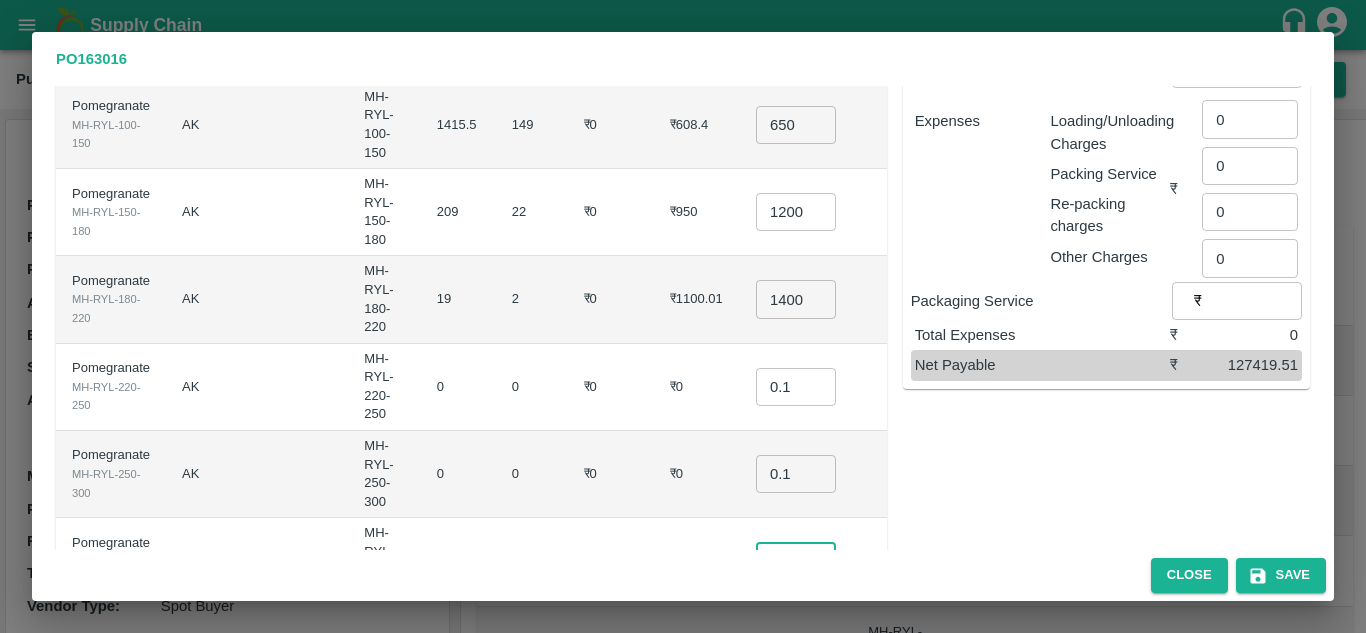 type on "0.1" 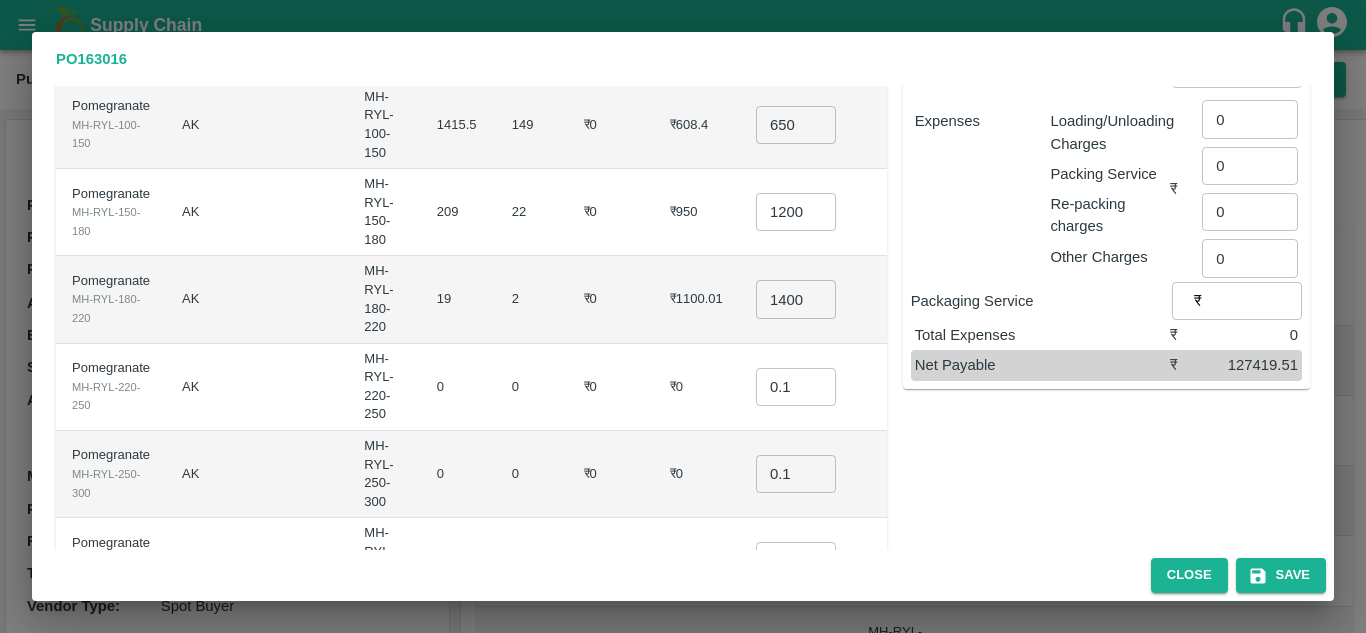 click on "₹0" at bounding box center [697, 474] 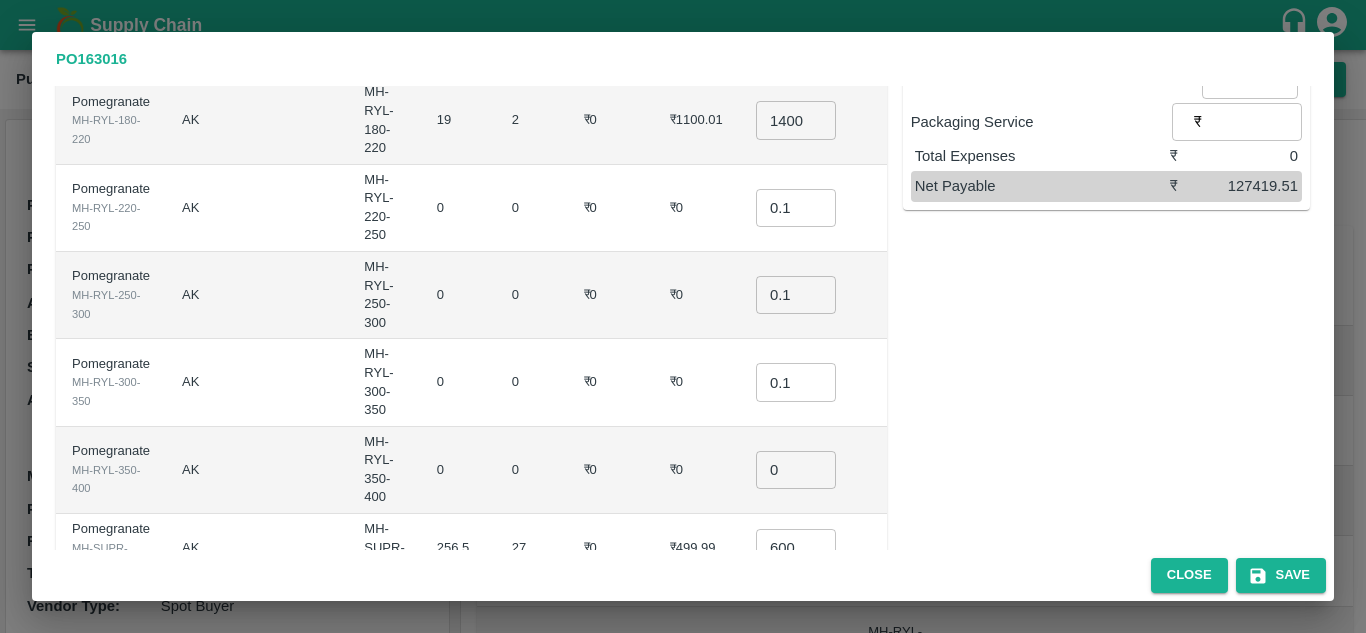 scroll, scrollTop: 438, scrollLeft: 0, axis: vertical 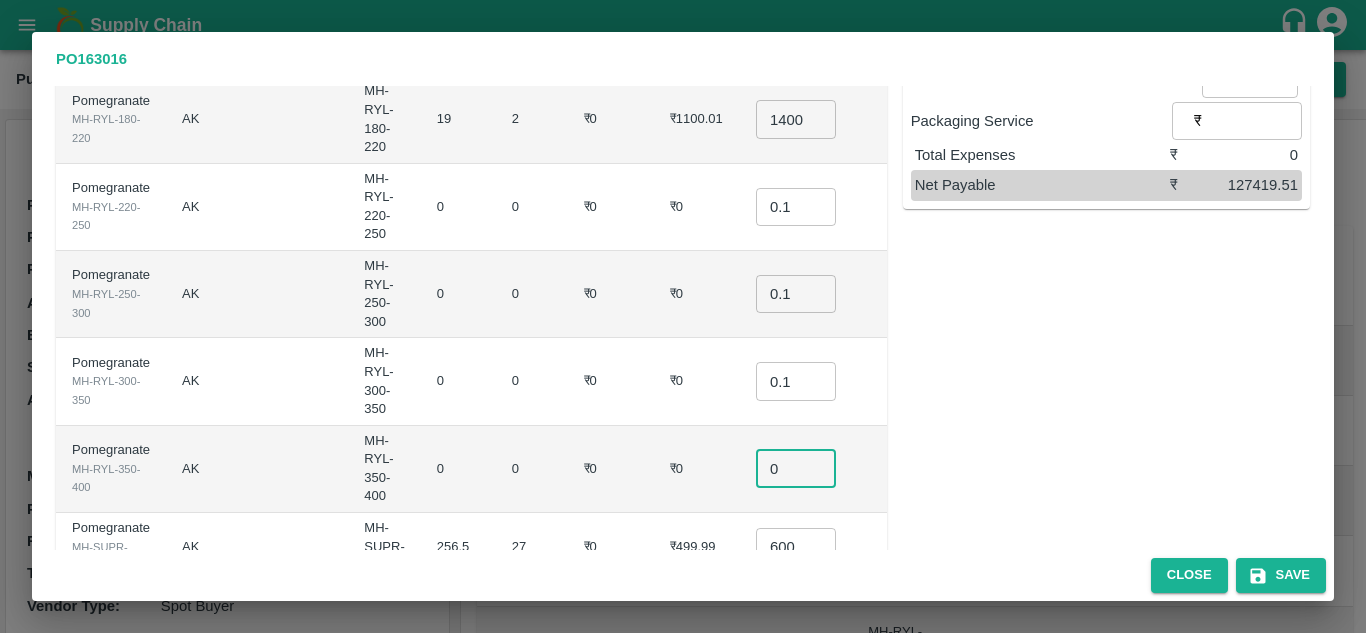click on "0" at bounding box center (796, 469) 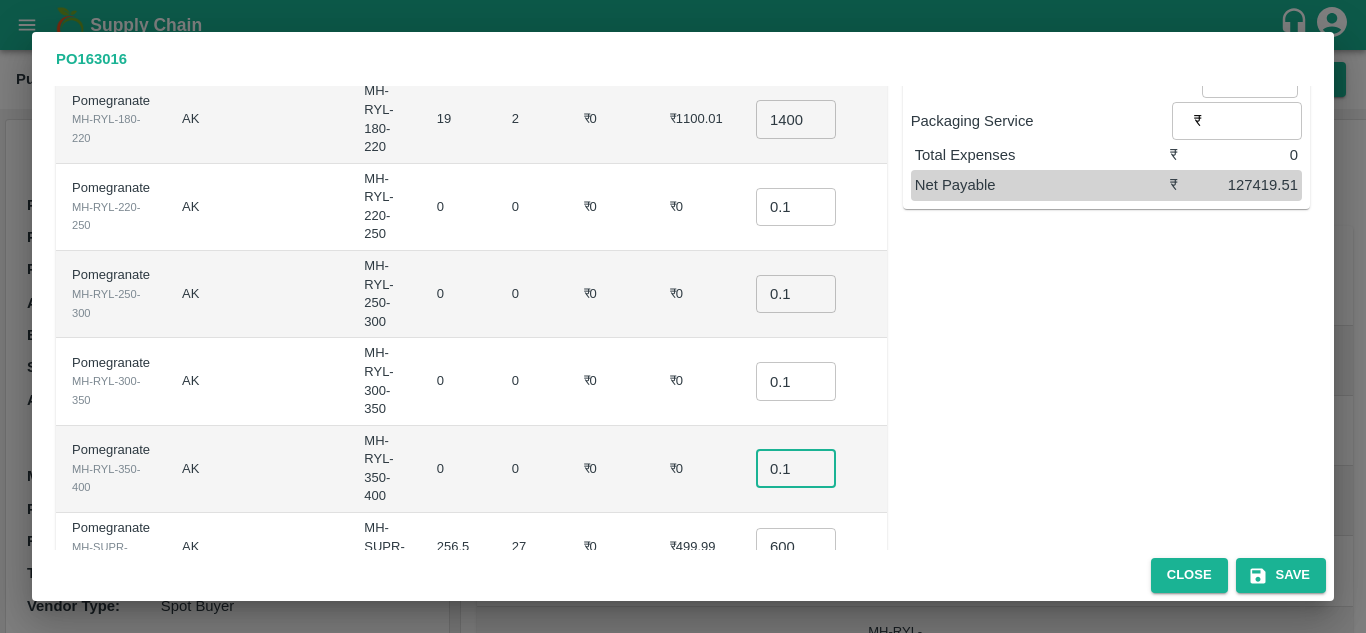 type on "0.1" 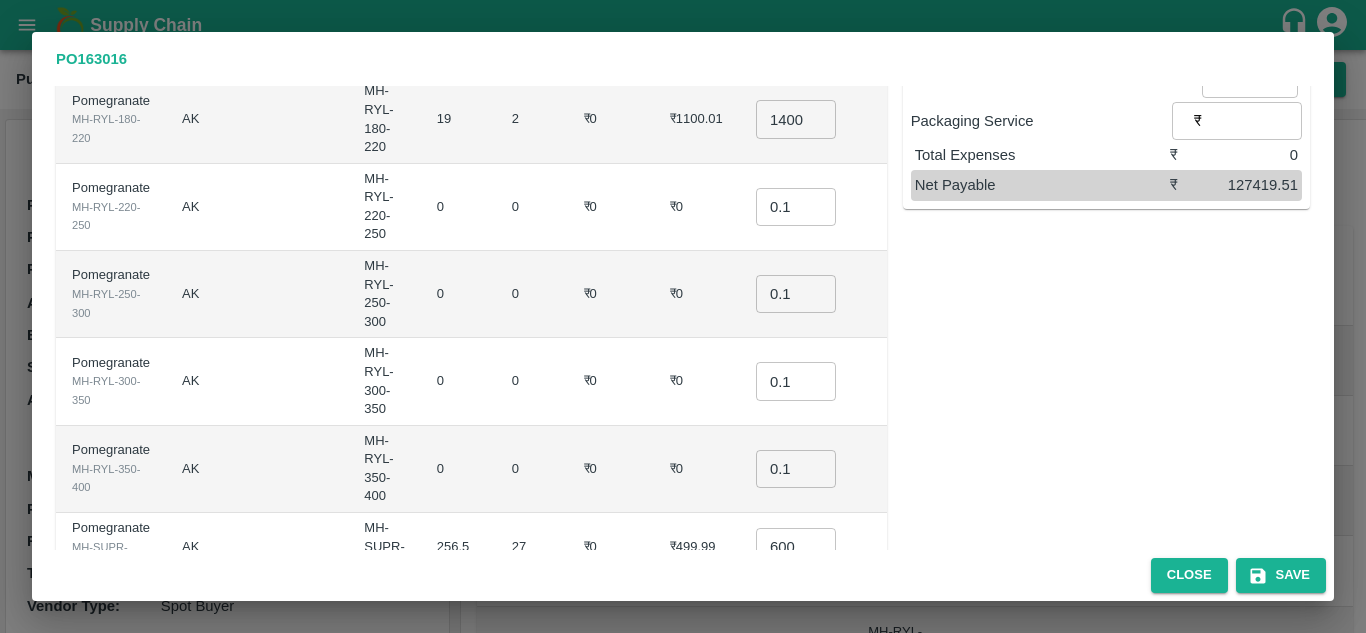 click on "₹0" at bounding box center (697, 381) 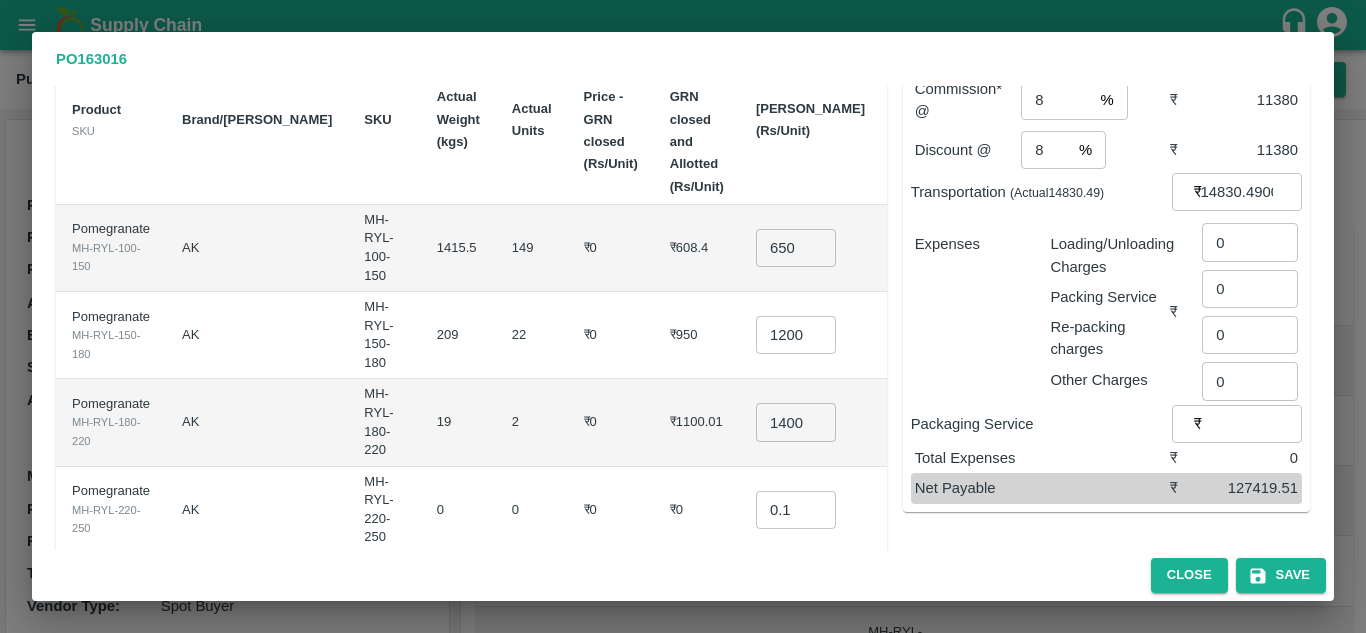 scroll, scrollTop: 126, scrollLeft: 0, axis: vertical 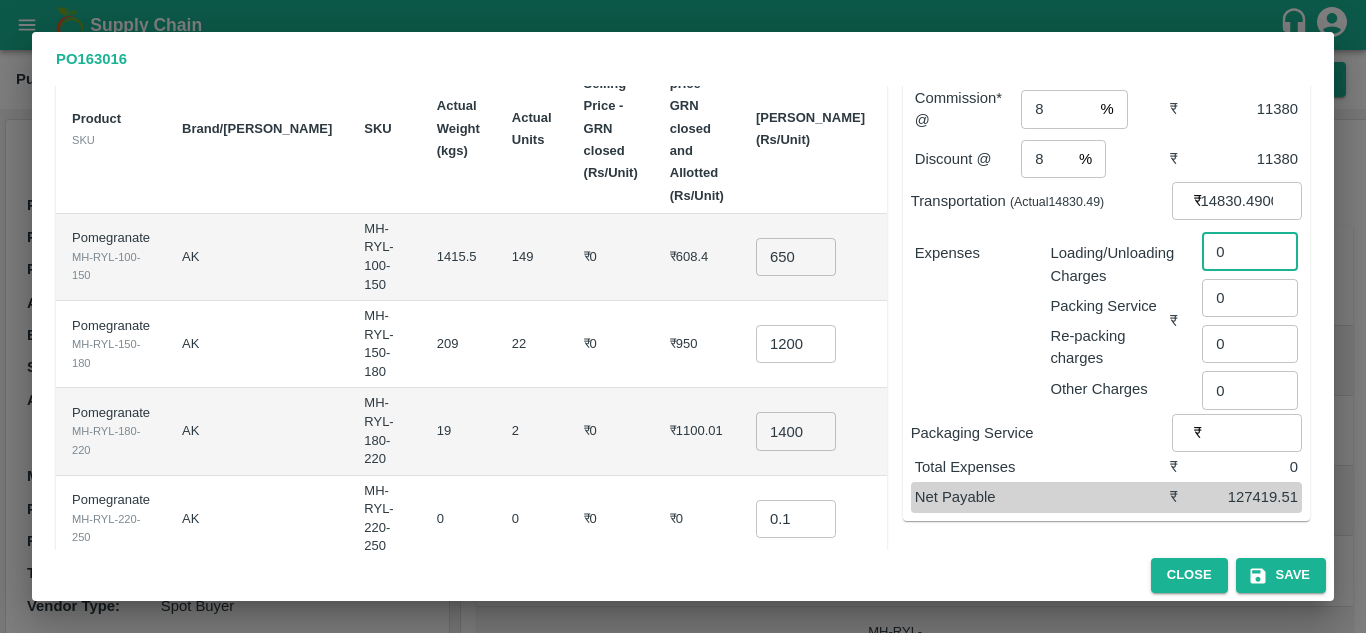 click on "0" at bounding box center (1250, 251) 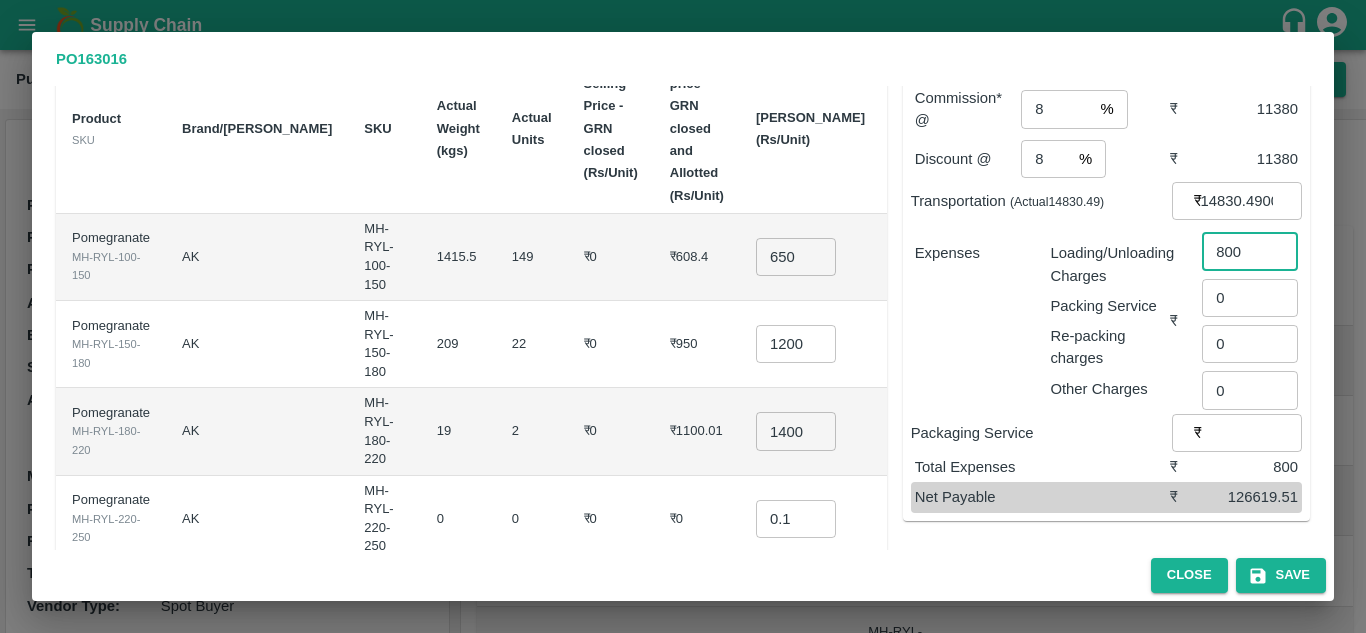 type on "800" 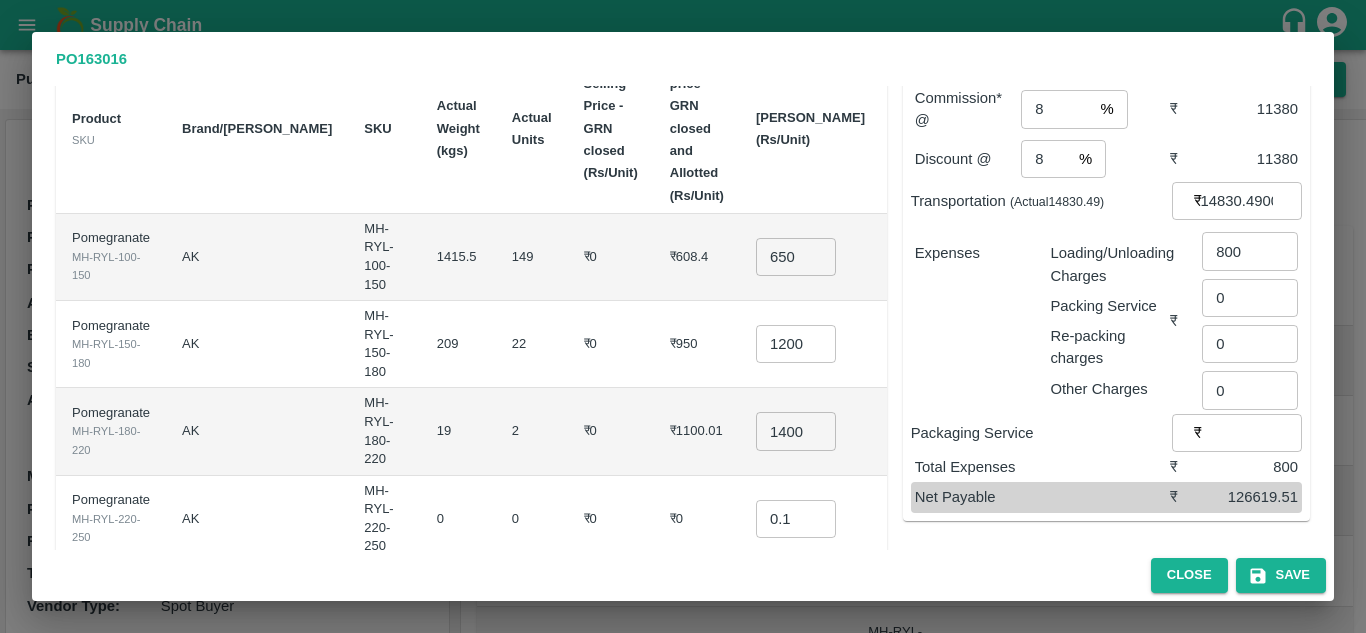 click on "Re-packing charges" at bounding box center [1106, 343] 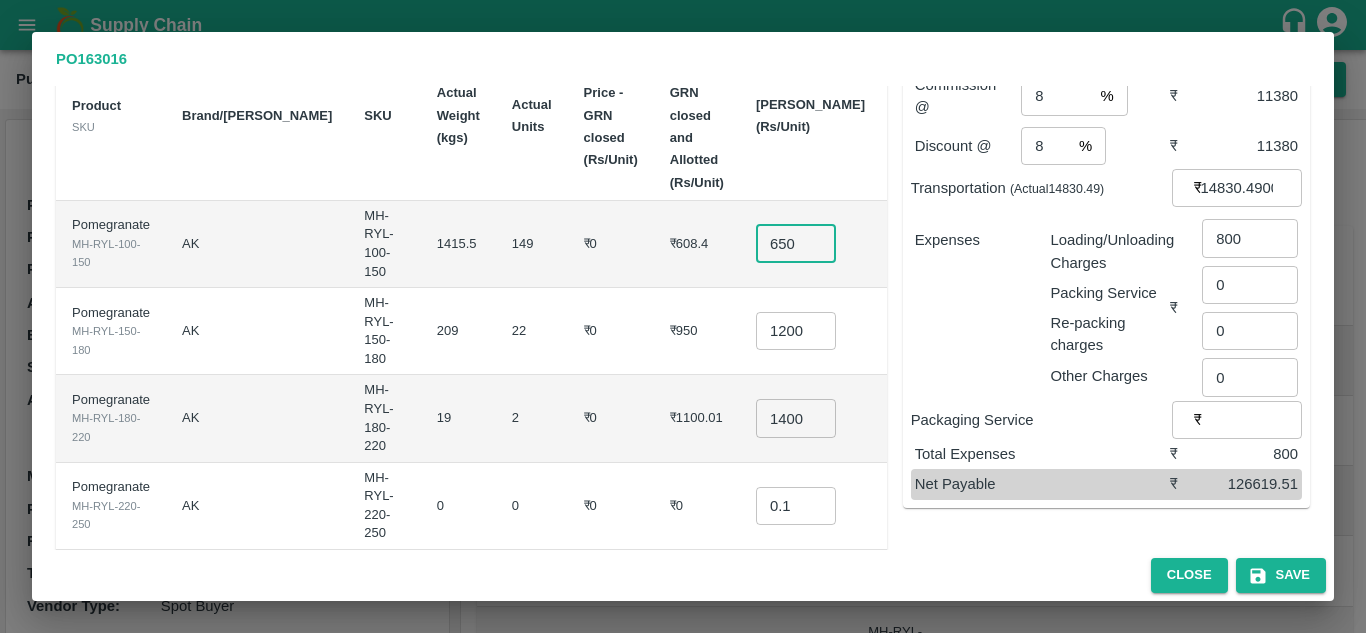 click on "650" at bounding box center [796, 244] 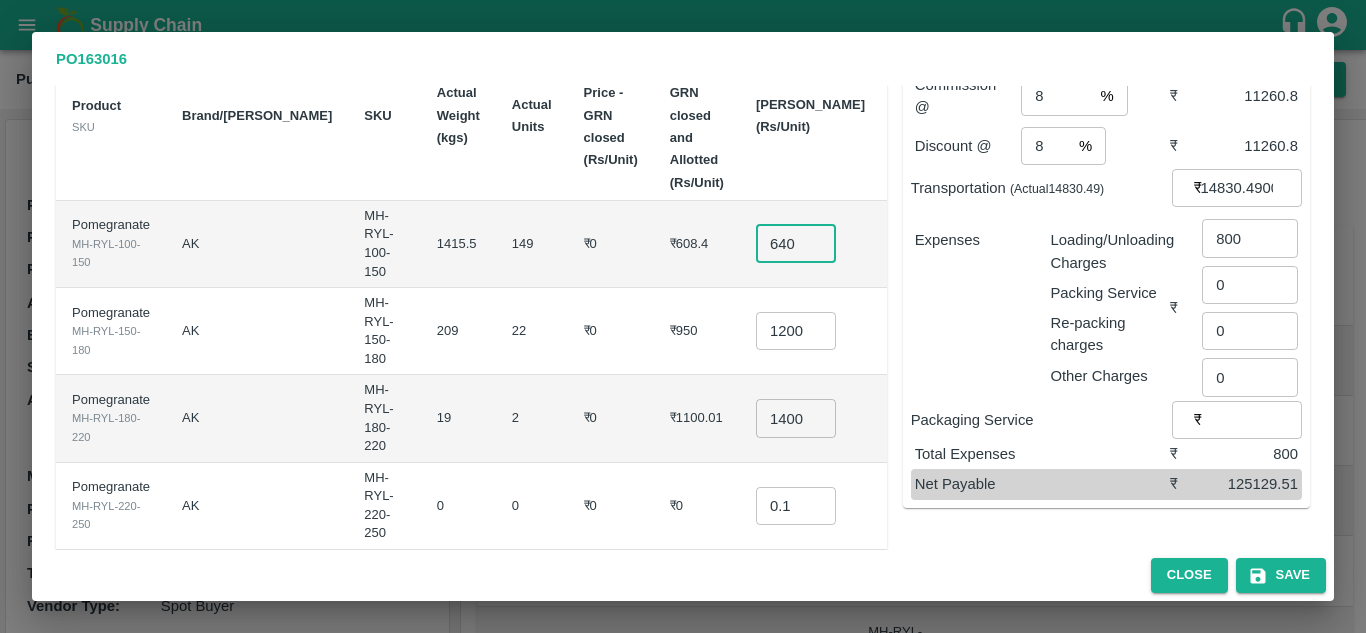 type on "640" 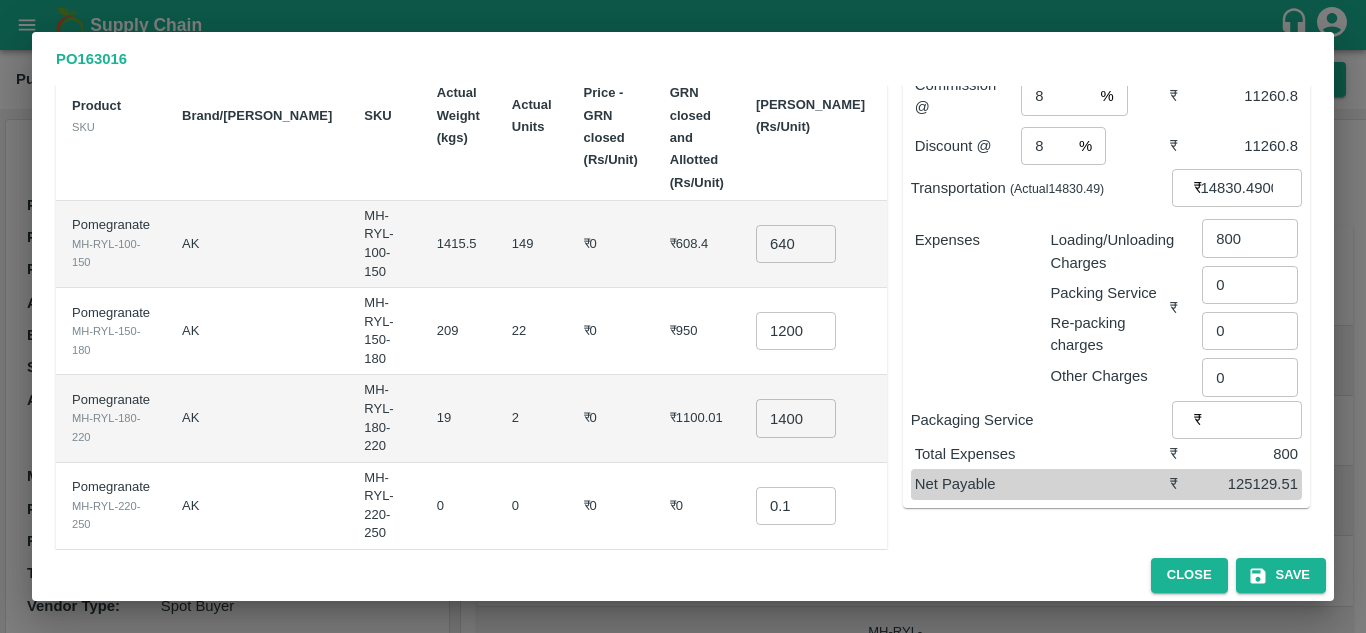 click on "₹1100.01" at bounding box center [697, 418] 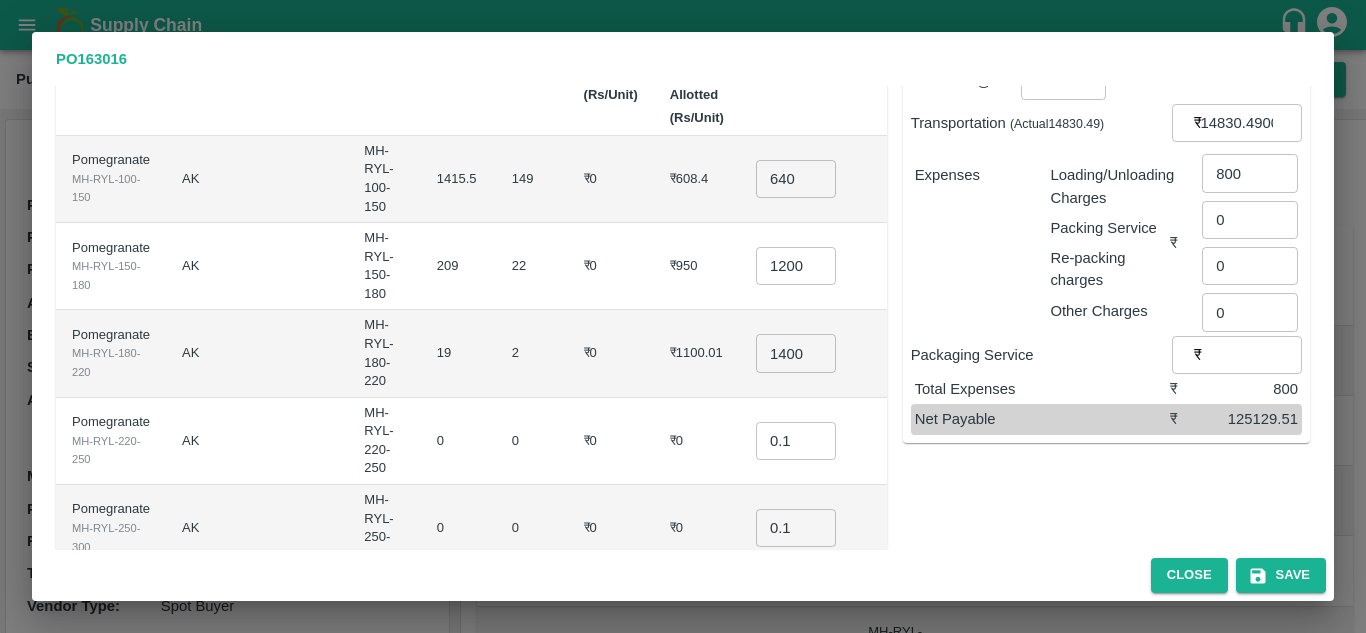 scroll, scrollTop: 205, scrollLeft: 0, axis: vertical 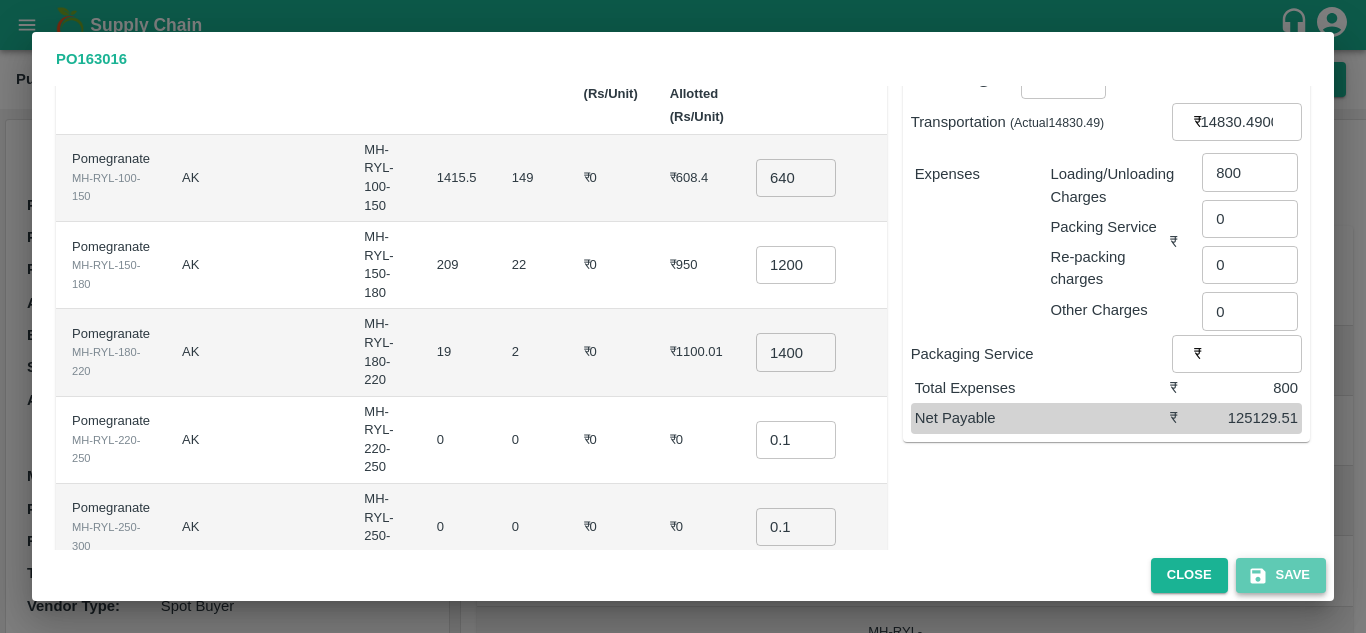 click 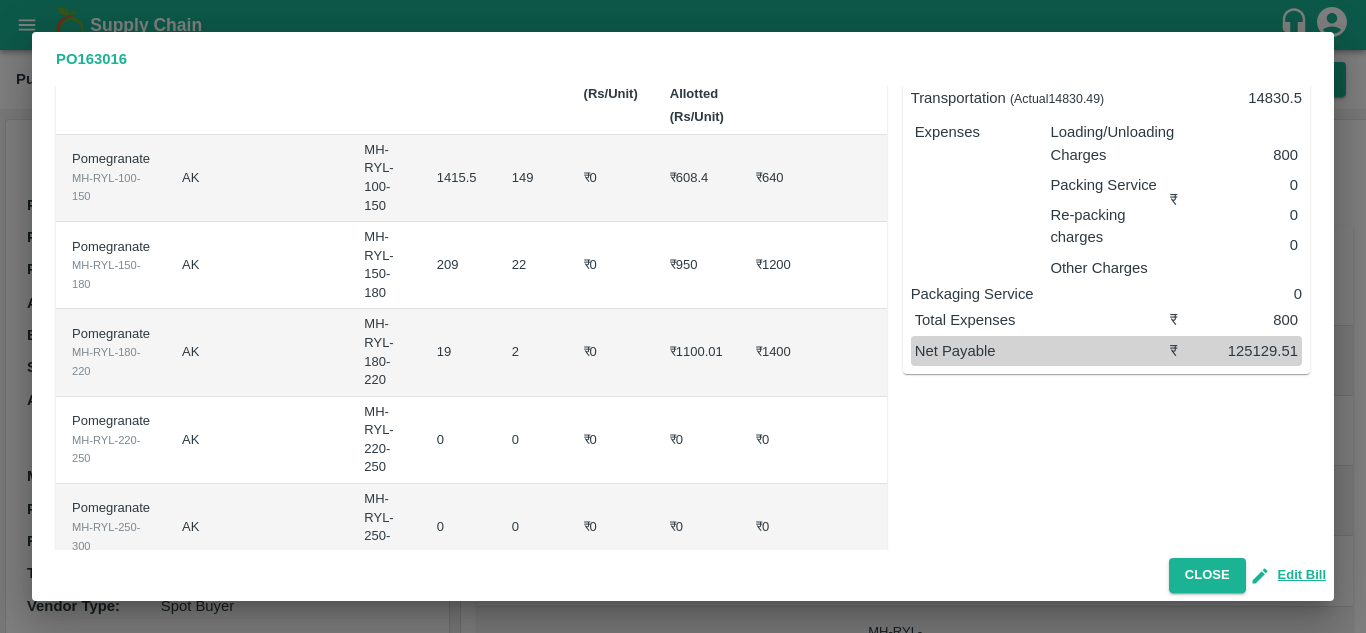 scroll, scrollTop: 0, scrollLeft: 0, axis: both 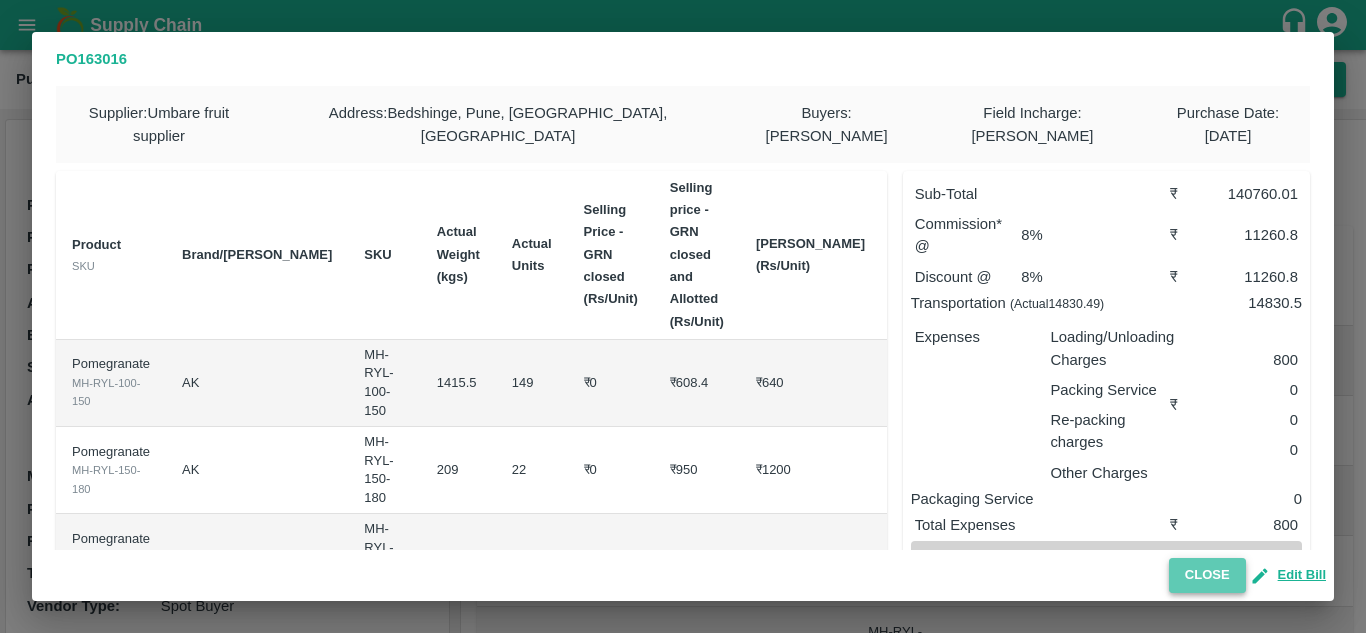 click on "Close" at bounding box center [1207, 575] 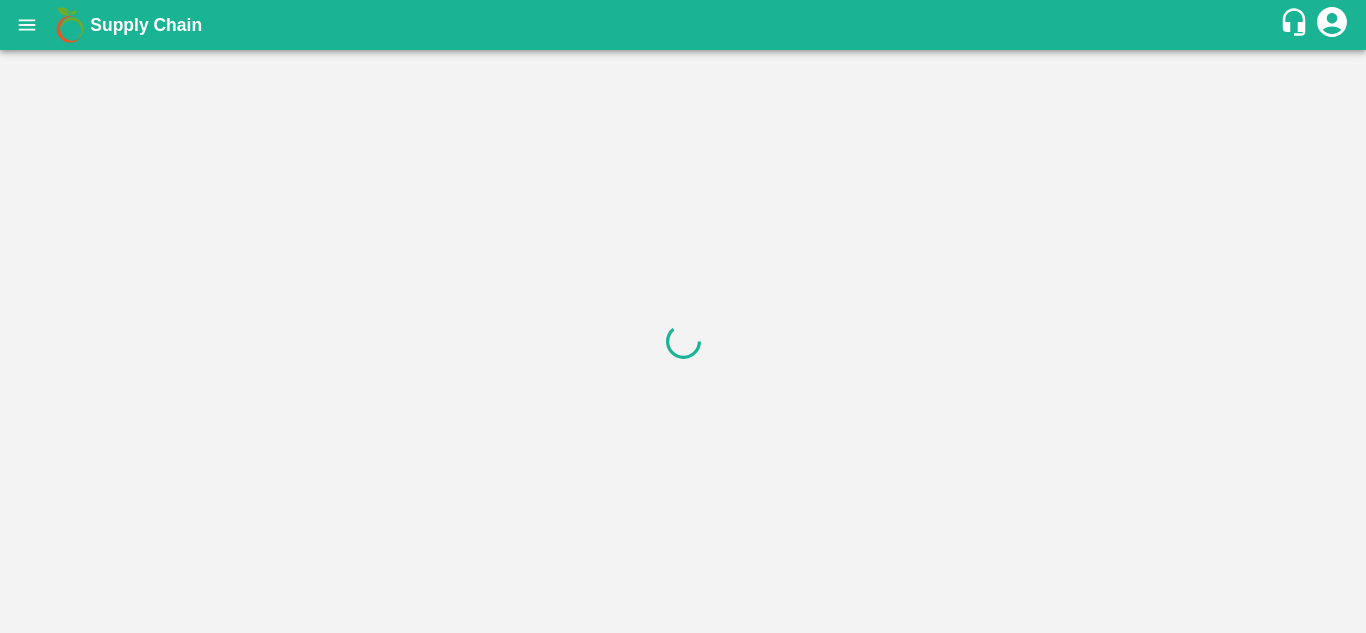 scroll, scrollTop: 0, scrollLeft: 0, axis: both 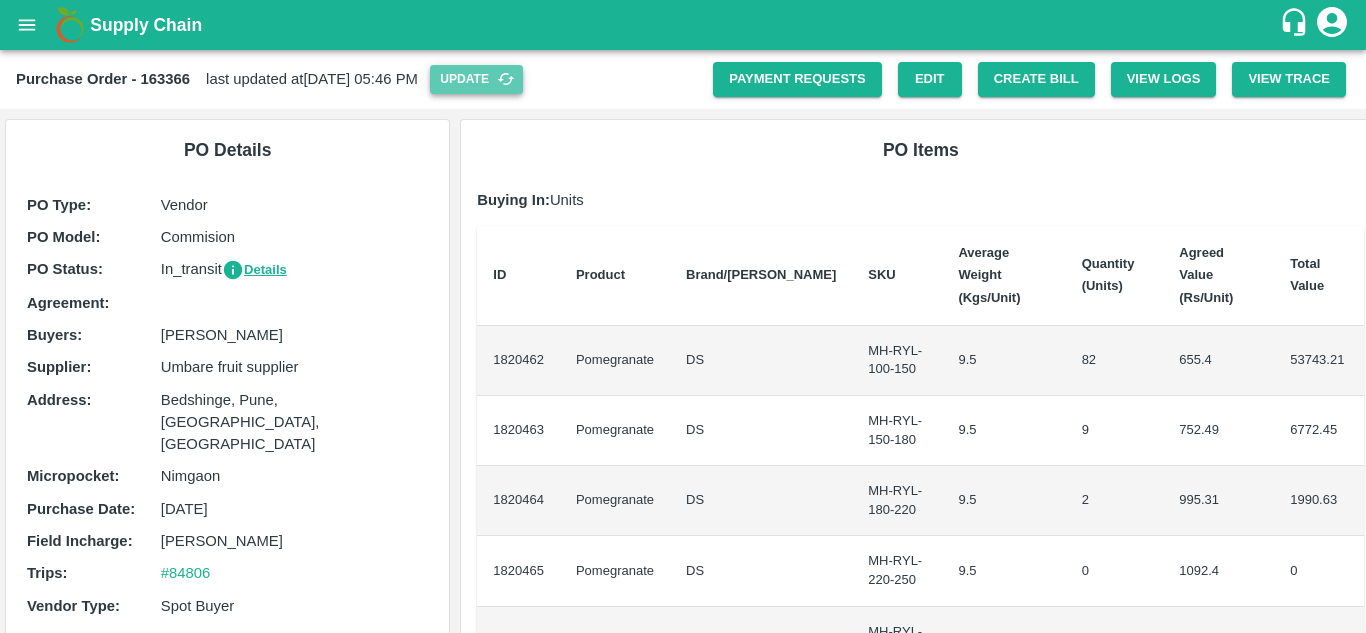 click on "Update" at bounding box center [476, 79] 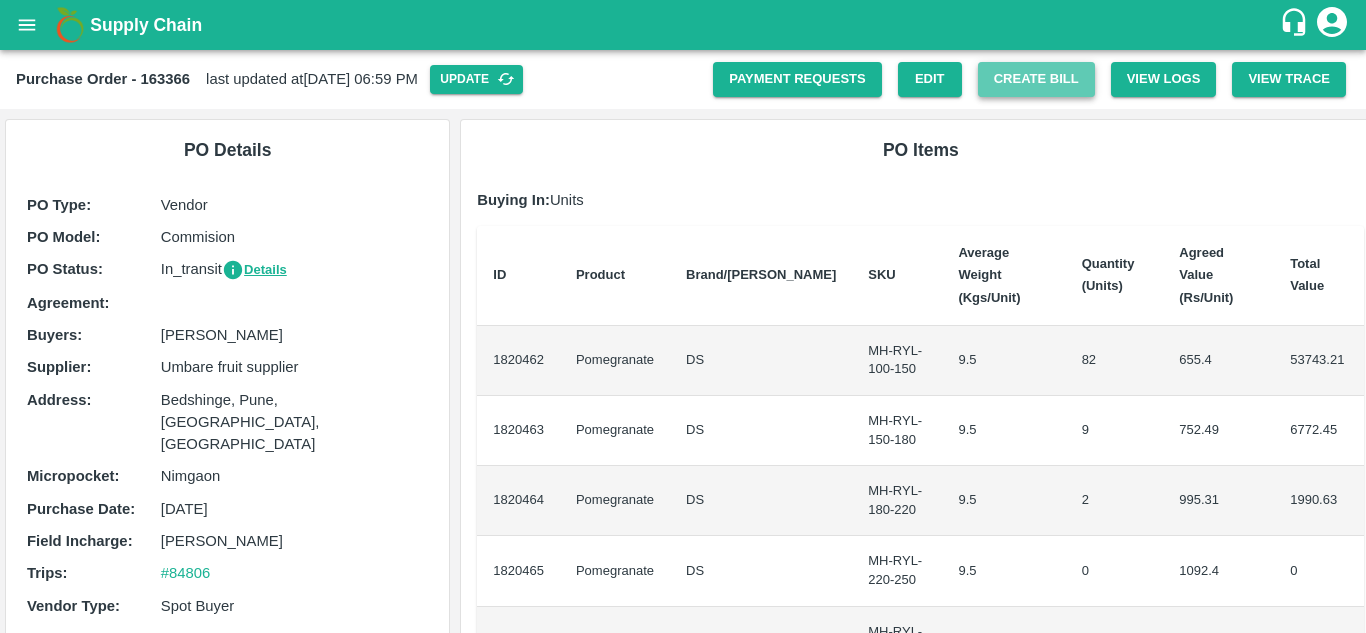 click on "Create Bill" at bounding box center (1036, 79) 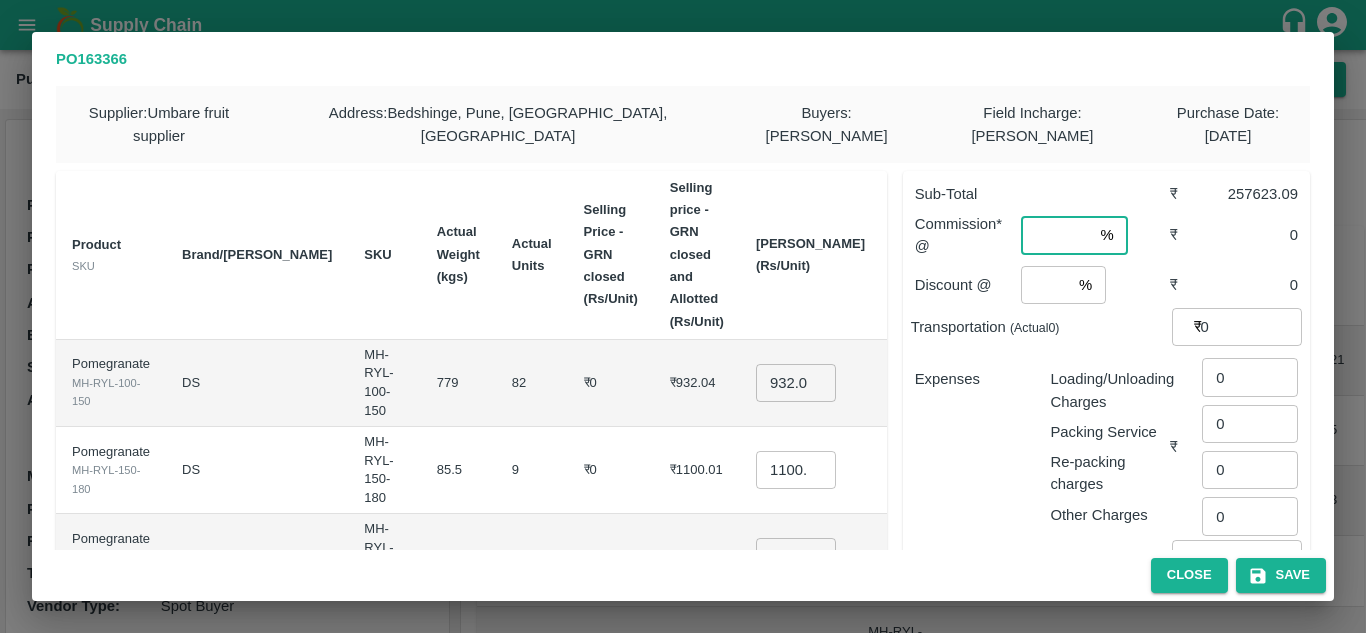click at bounding box center [1056, 235] 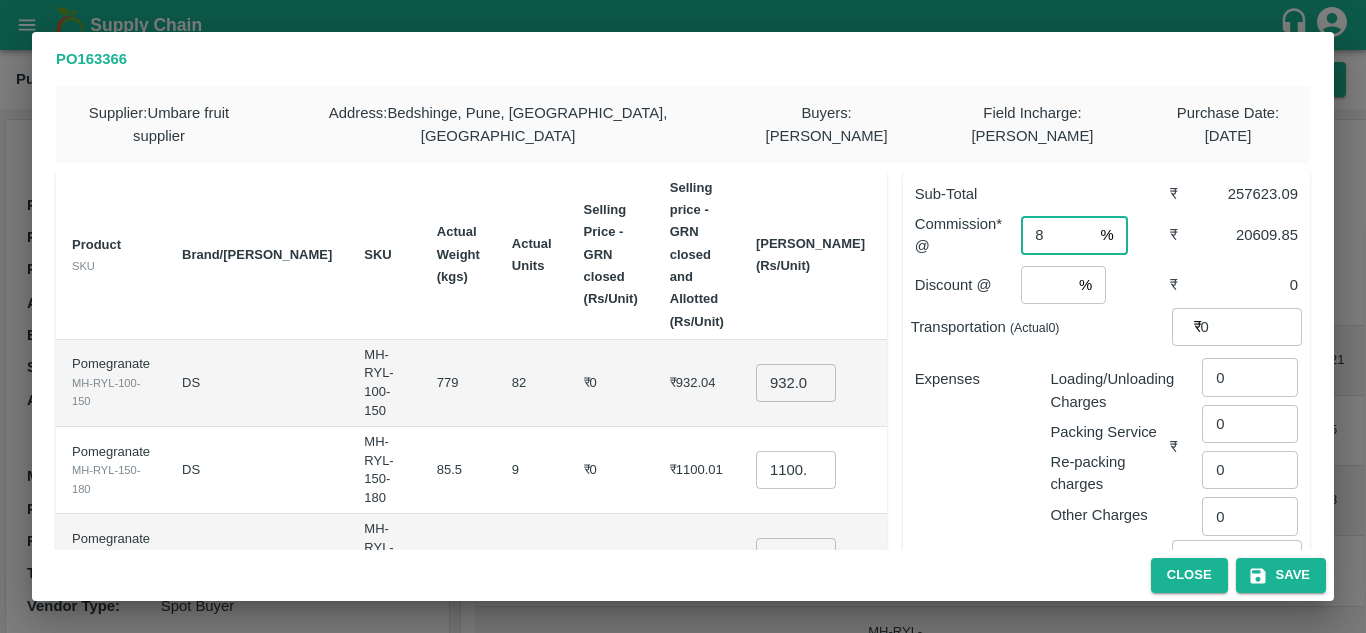 type on "8" 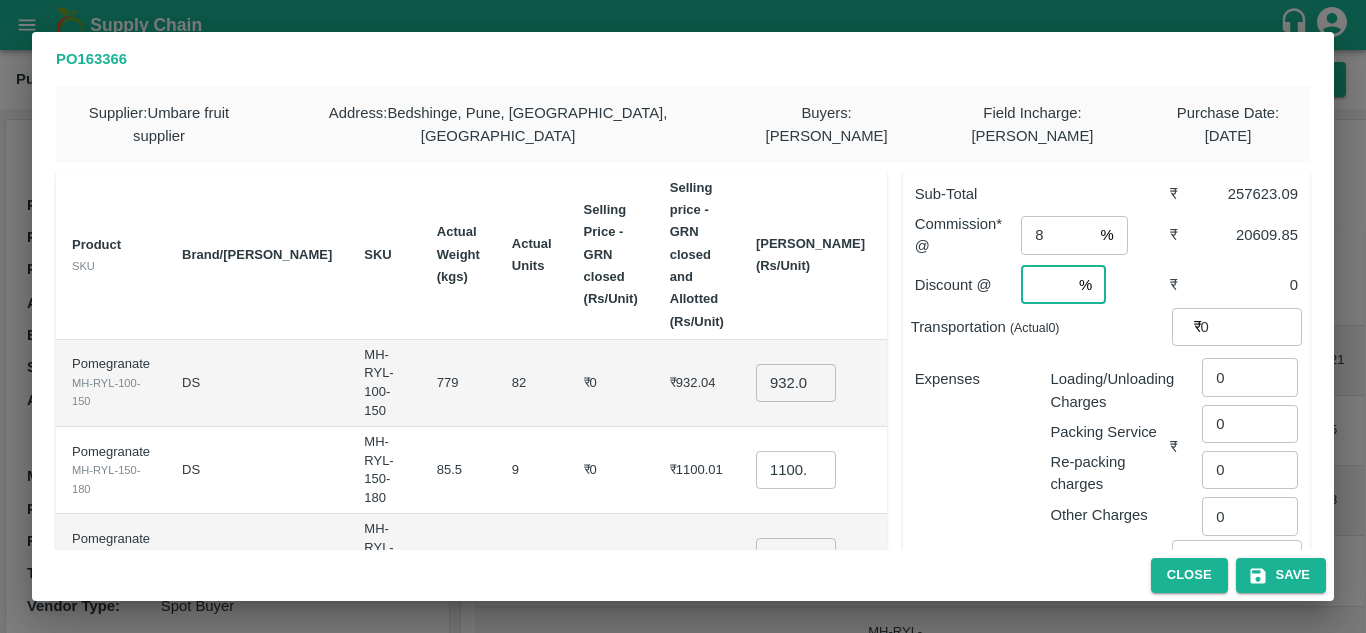 click at bounding box center [1046, 285] 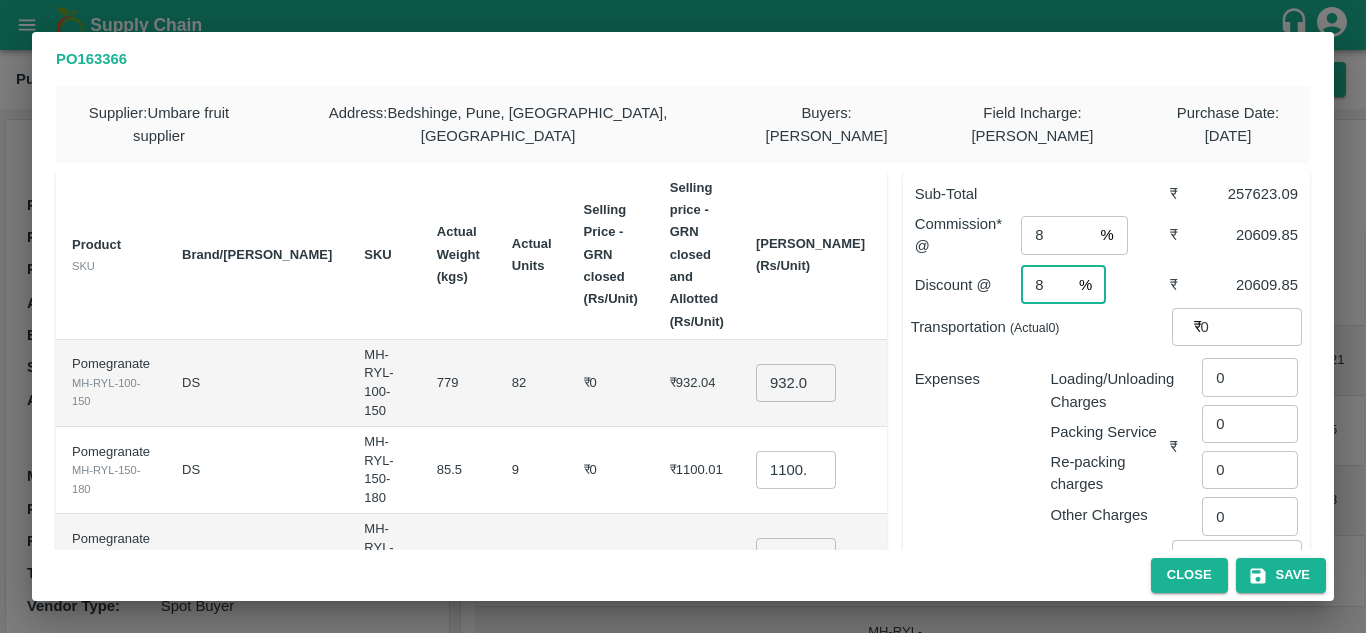 type on "8" 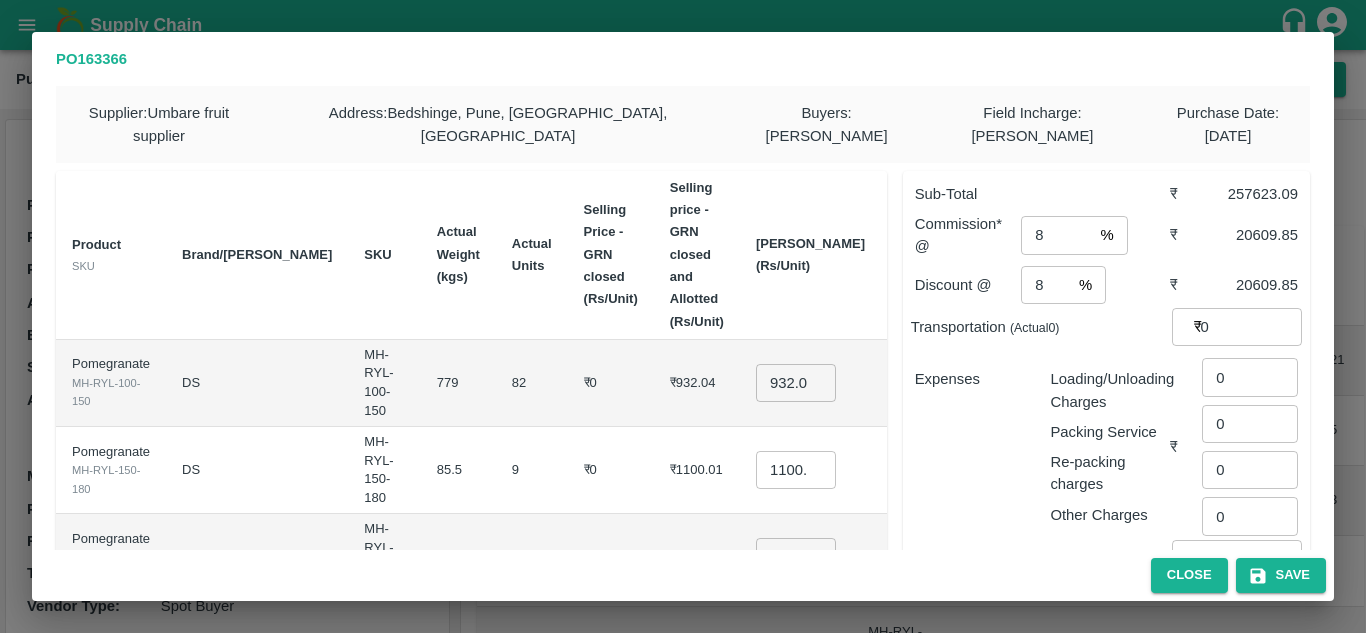 click on "Expenses" at bounding box center [967, 439] 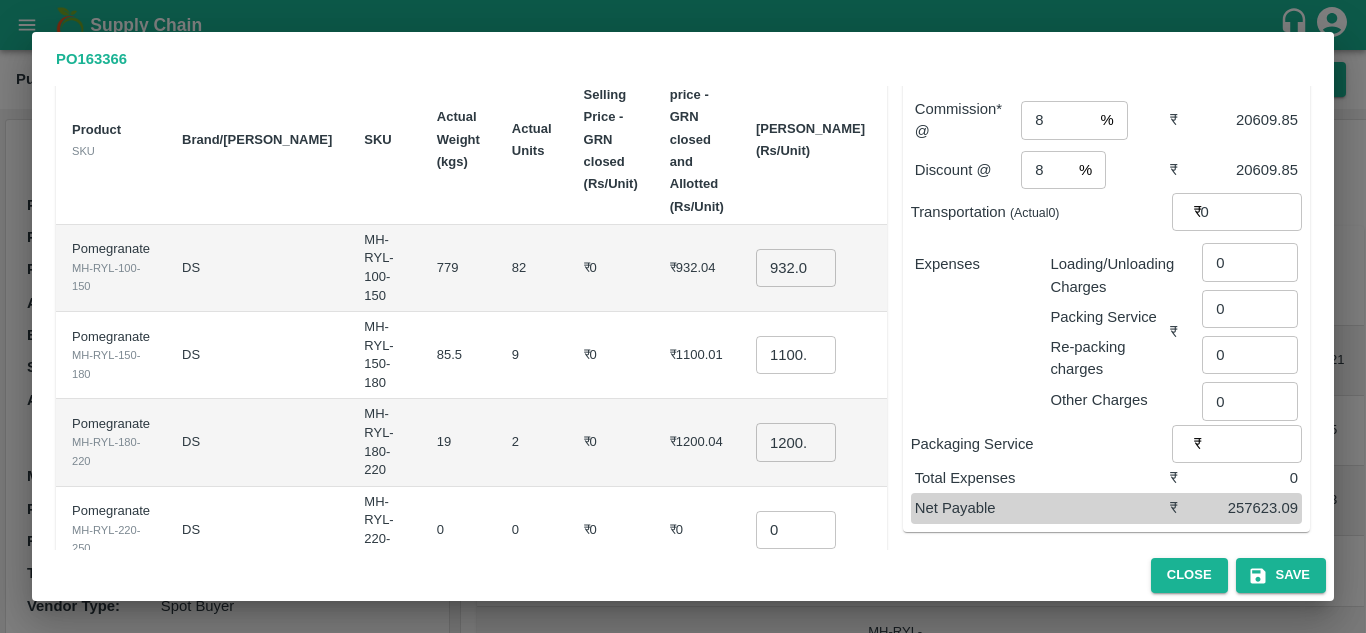 scroll, scrollTop: 119, scrollLeft: 0, axis: vertical 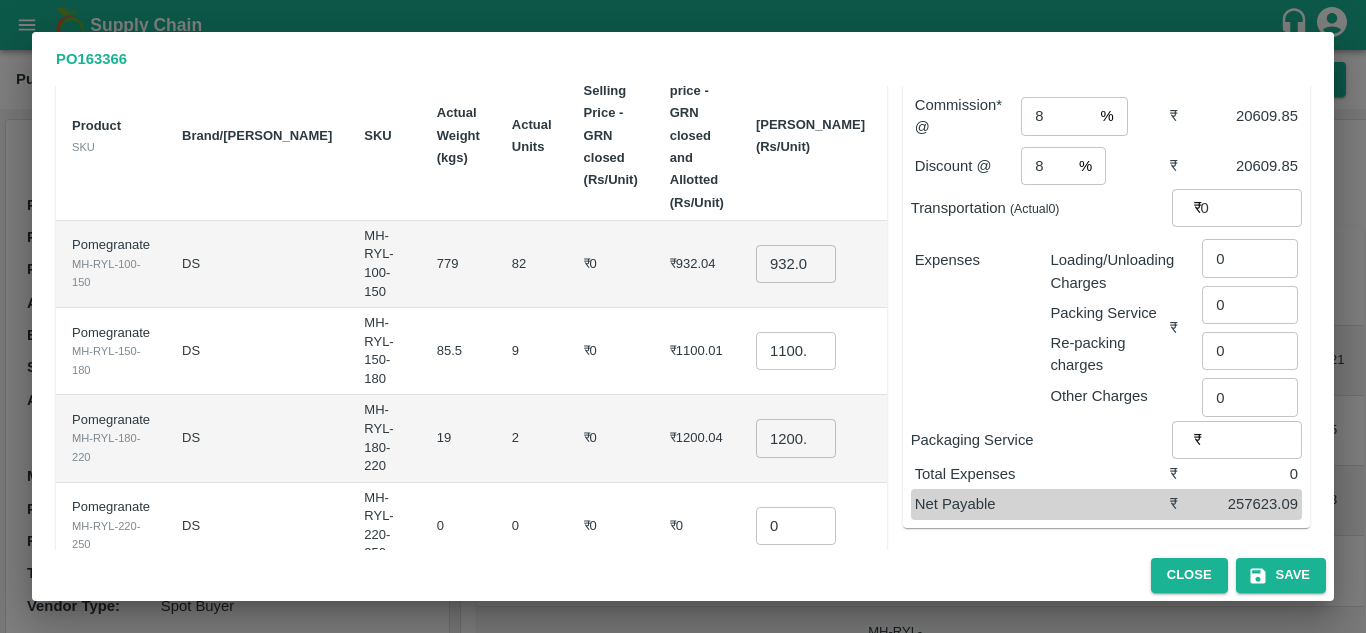 click on "932.045" at bounding box center (796, 264) 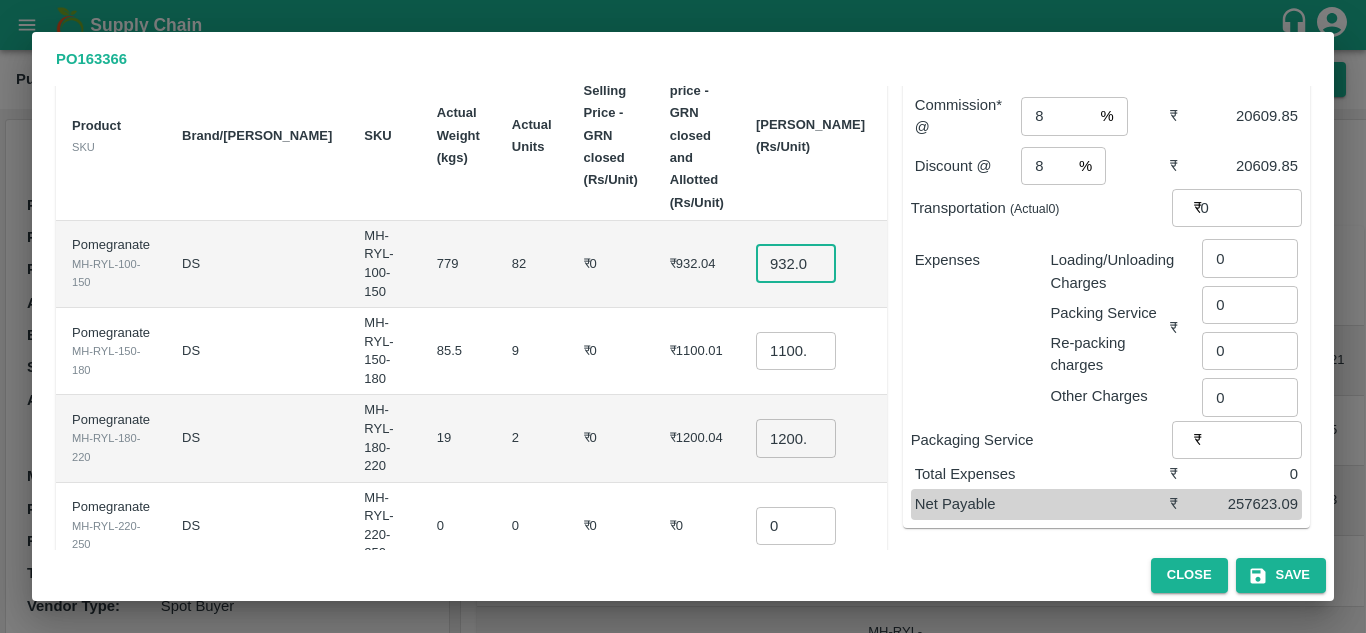 click on "932.045" at bounding box center [796, 264] 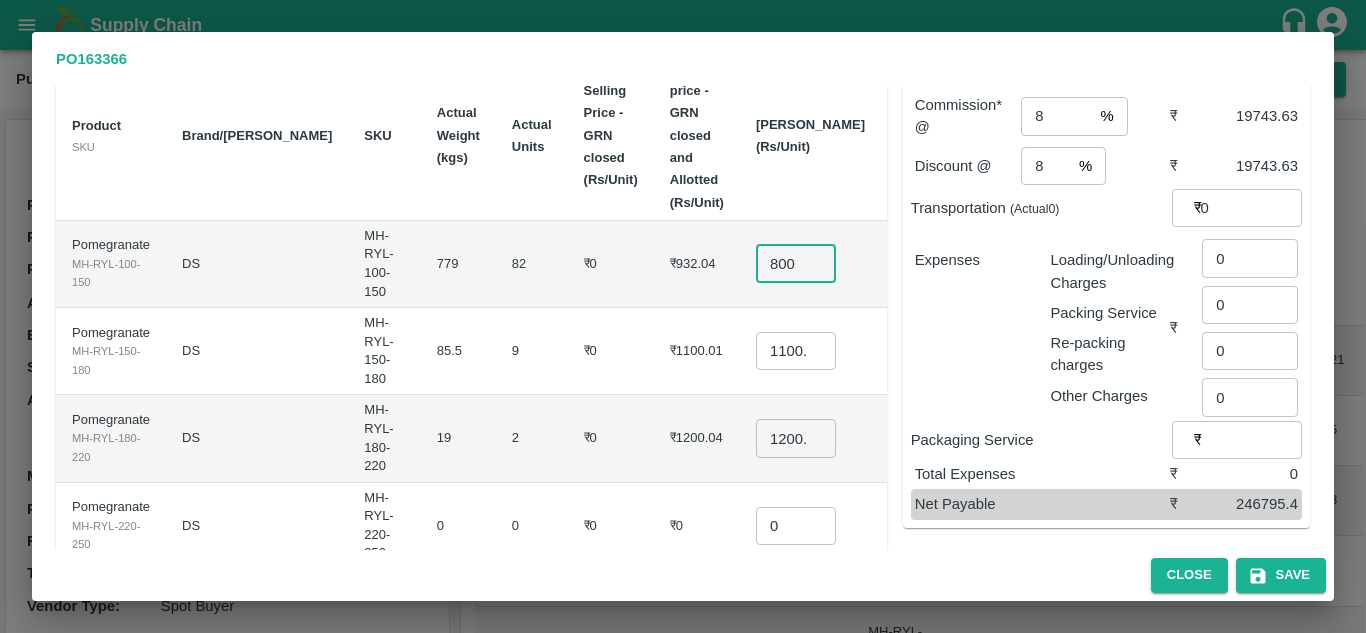 type on "800" 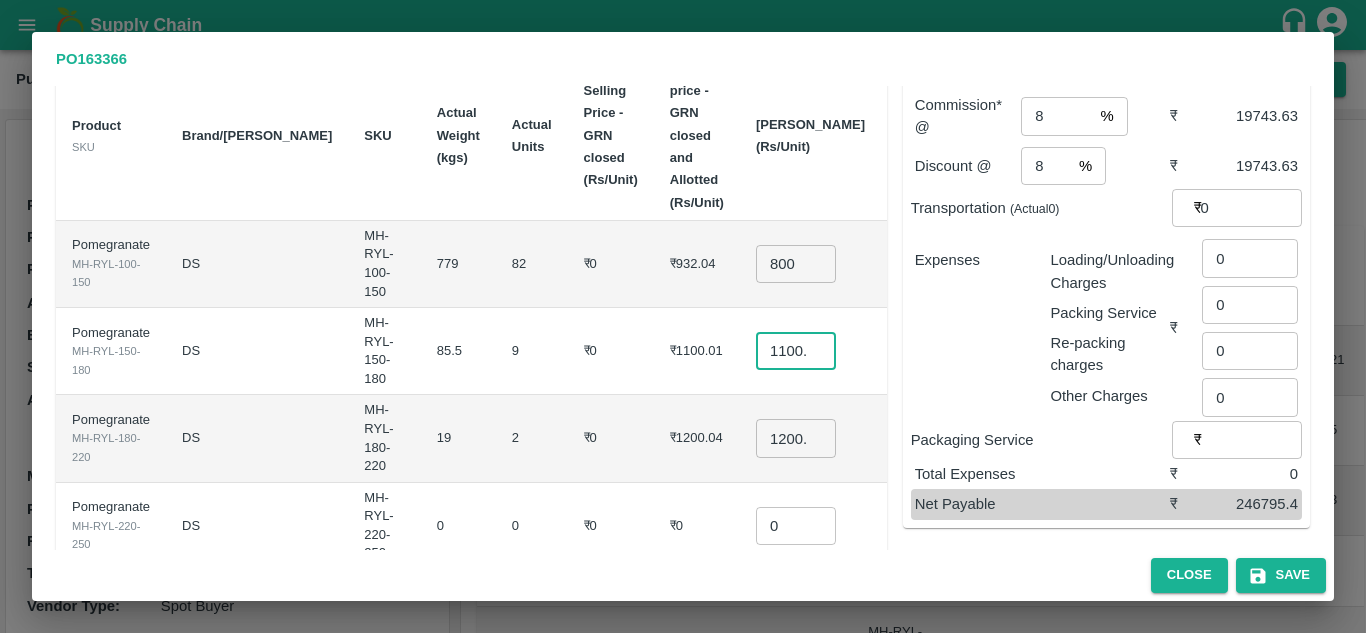 click on "1100.005" at bounding box center (796, 351) 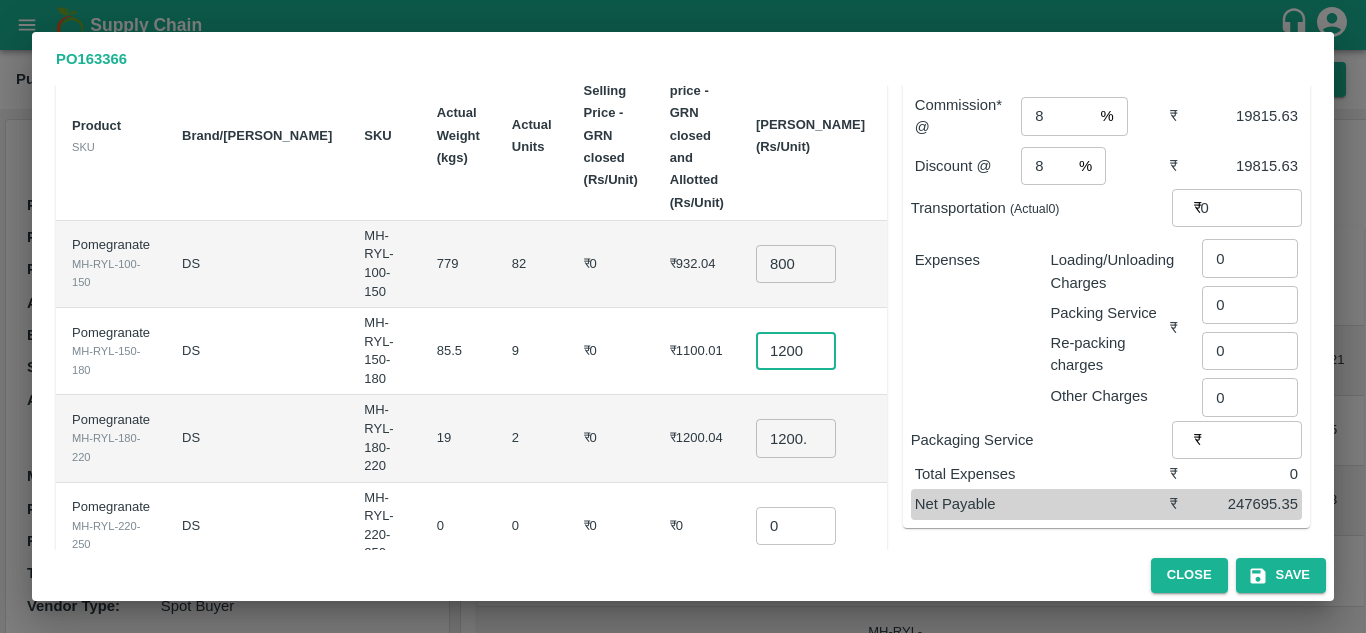 scroll, scrollTop: 0, scrollLeft: 4, axis: horizontal 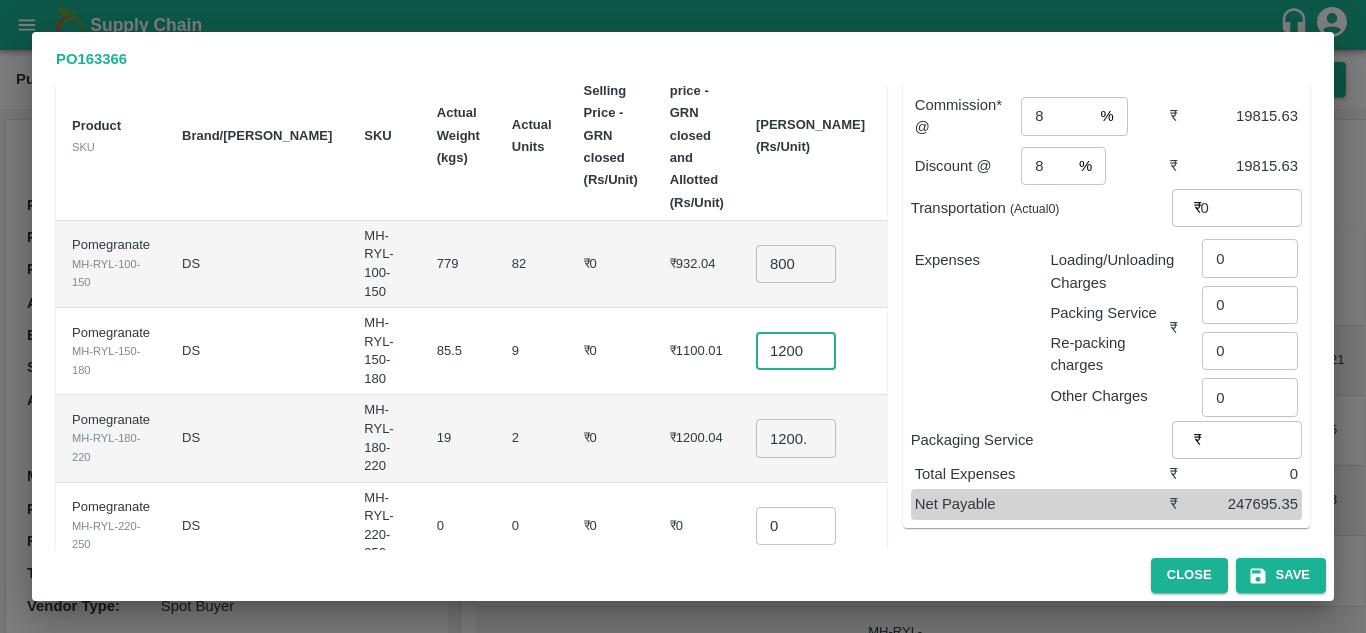 type on "1200" 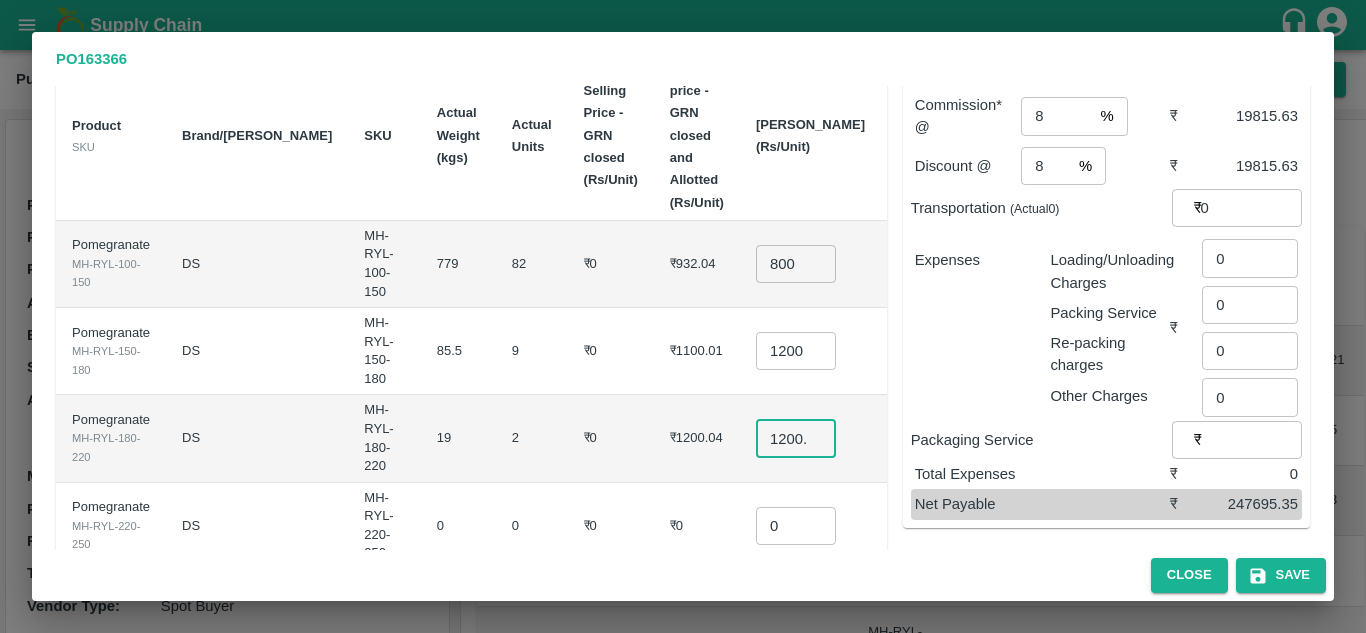 click on "1200.04" 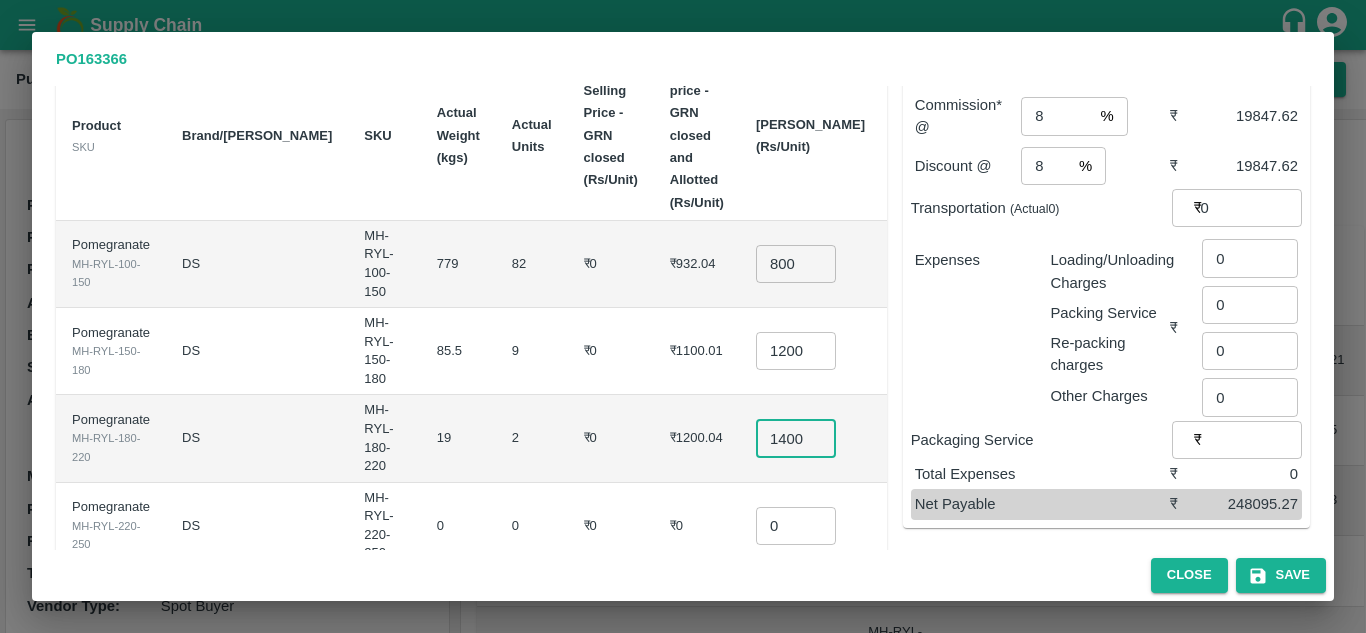 scroll, scrollTop: 0, scrollLeft: 4, axis: horizontal 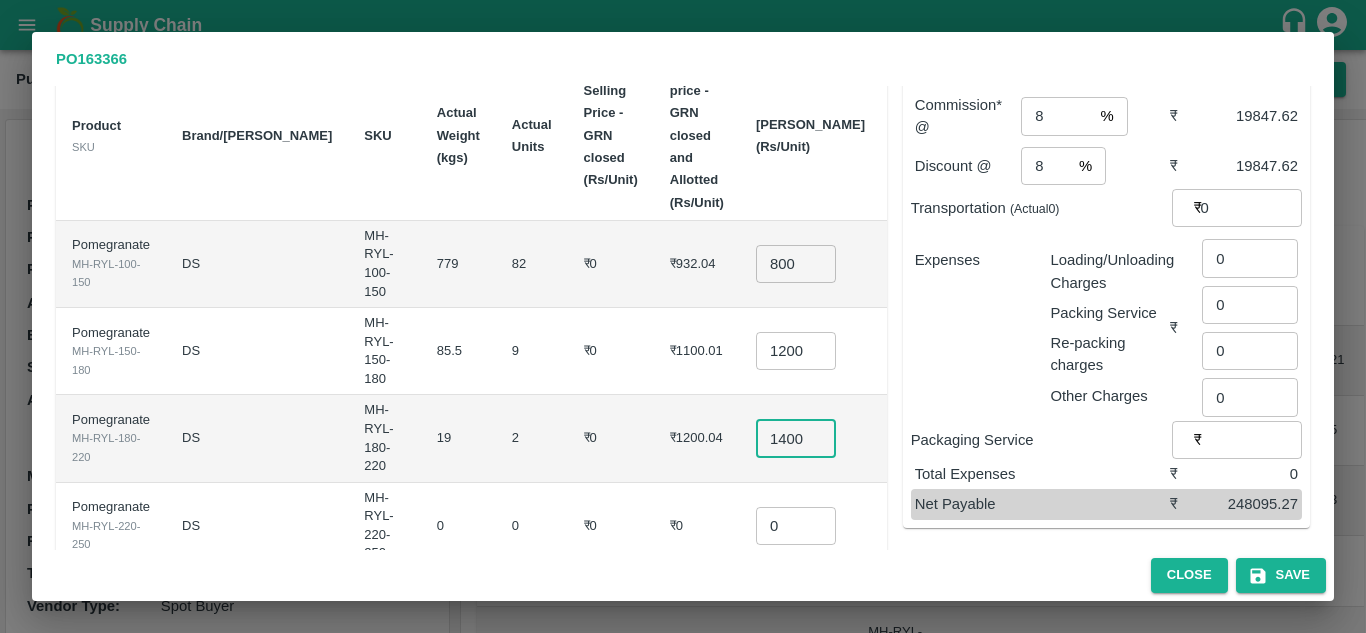 type on "1400" 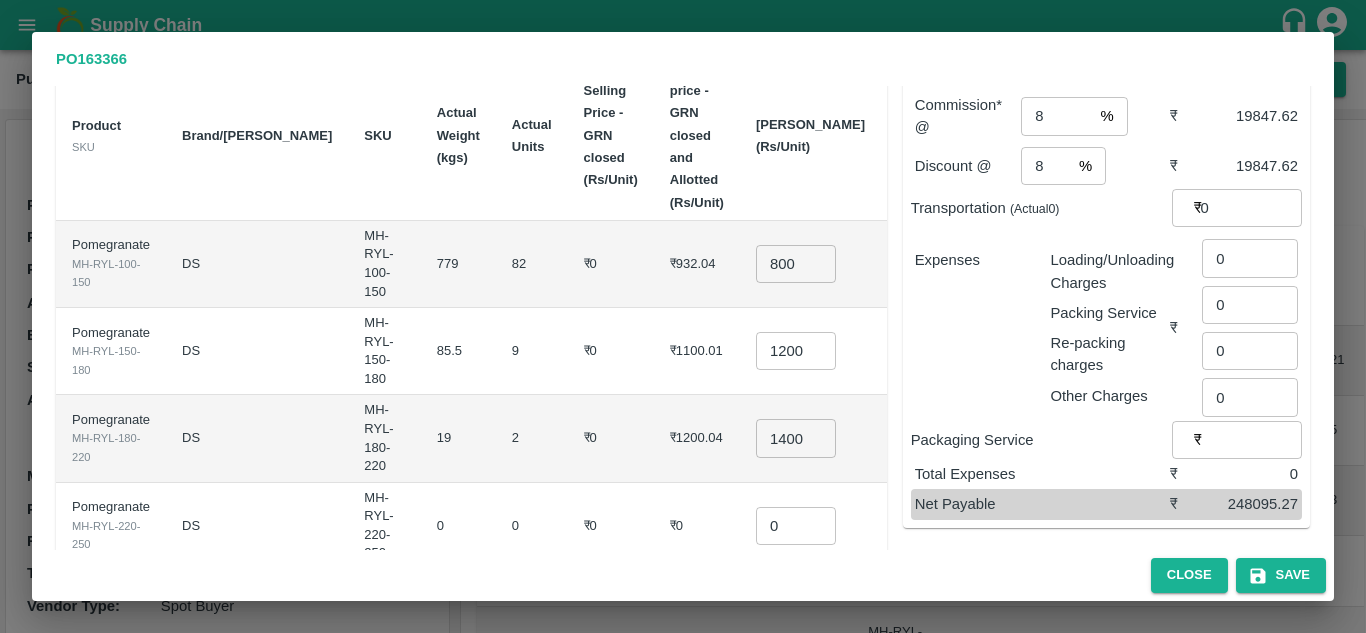 scroll, scrollTop: 0, scrollLeft: 0, axis: both 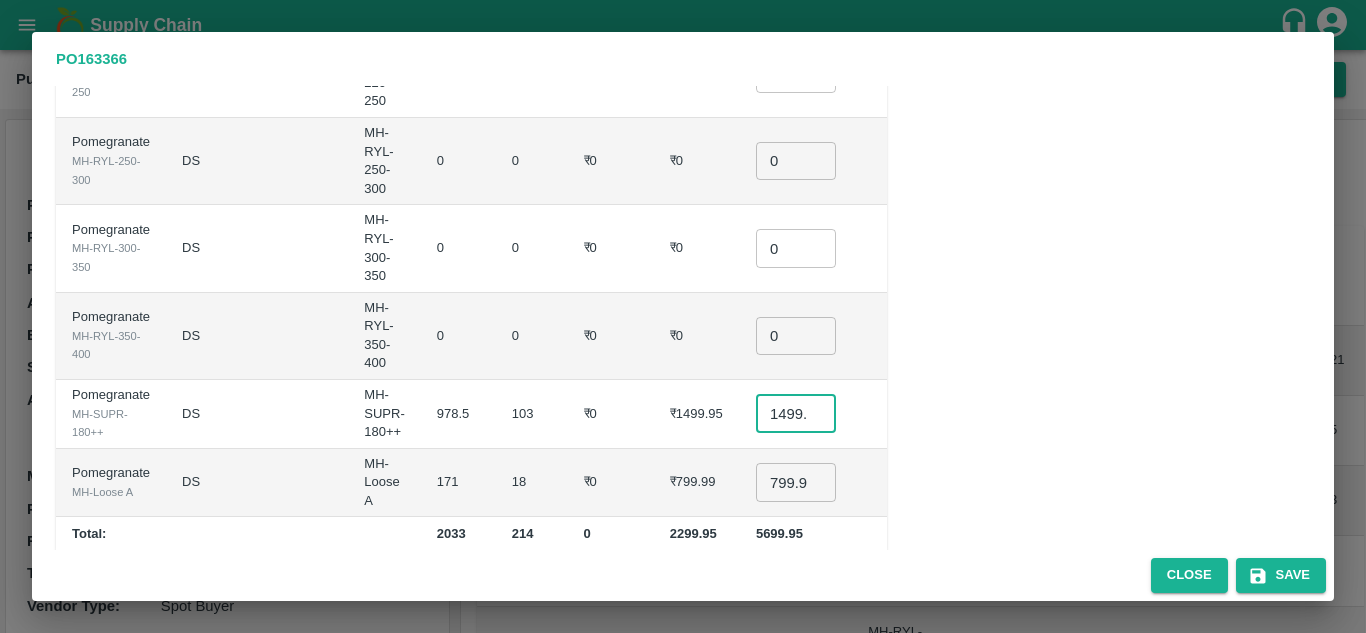 click on "1499.955" 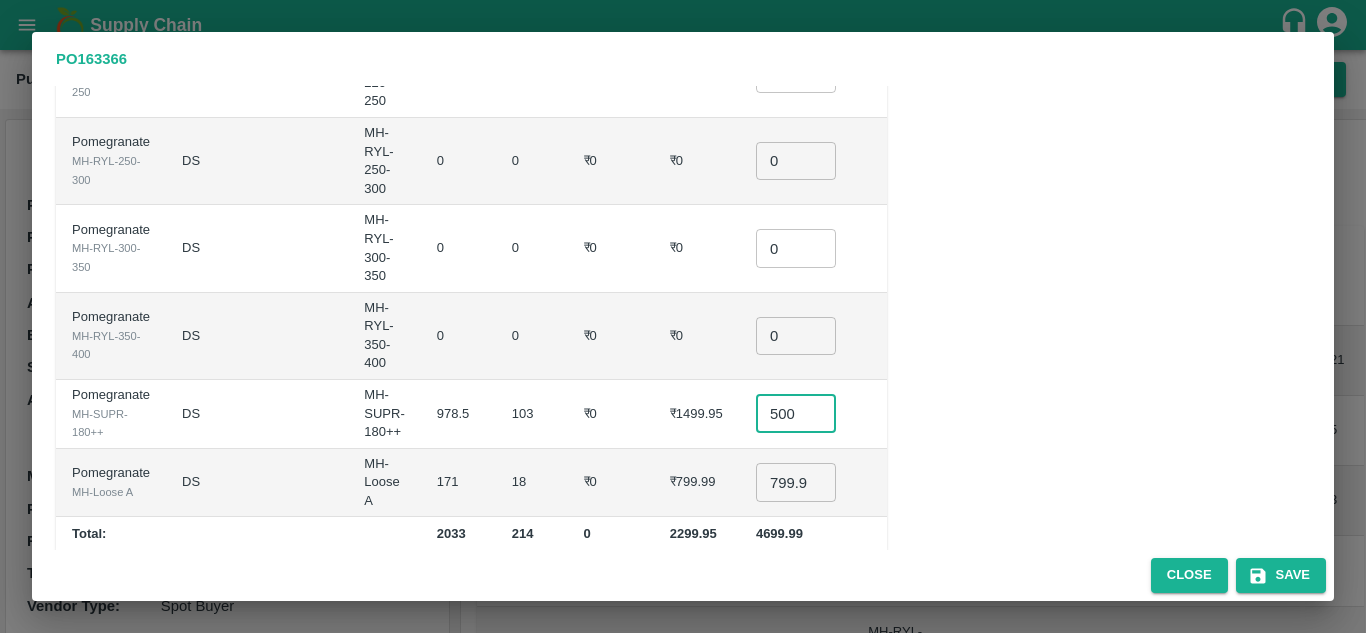 type on "500" 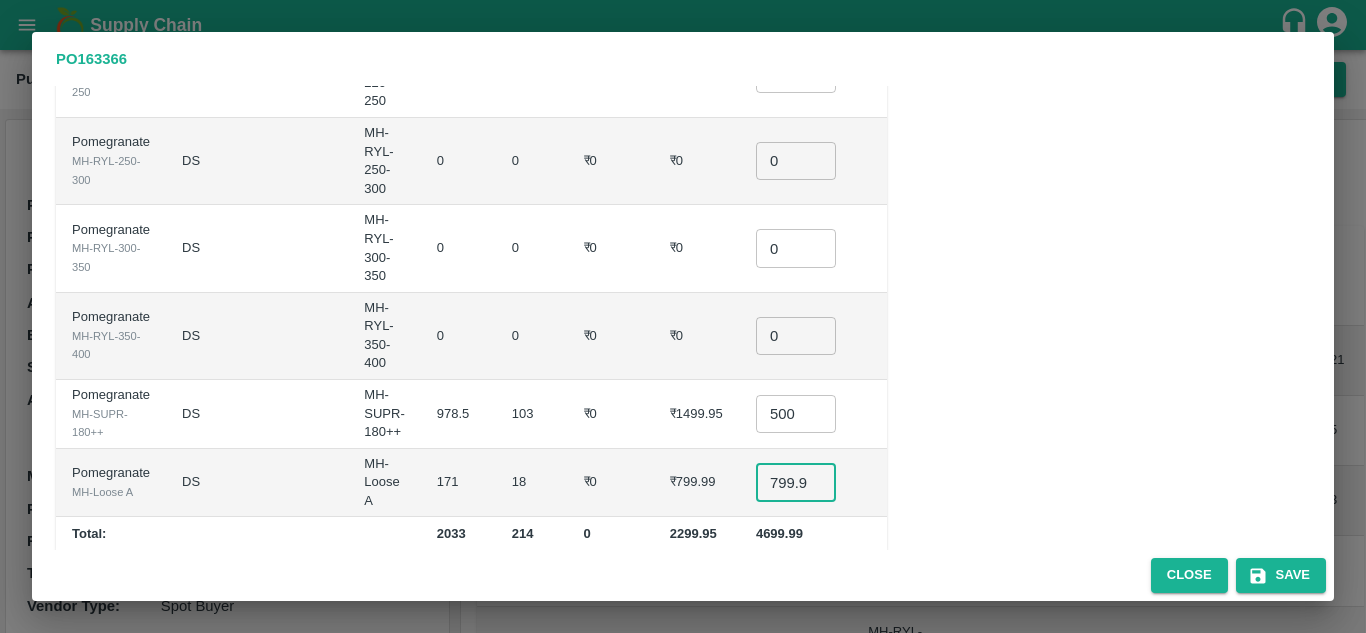 click on "799.9949999999999" 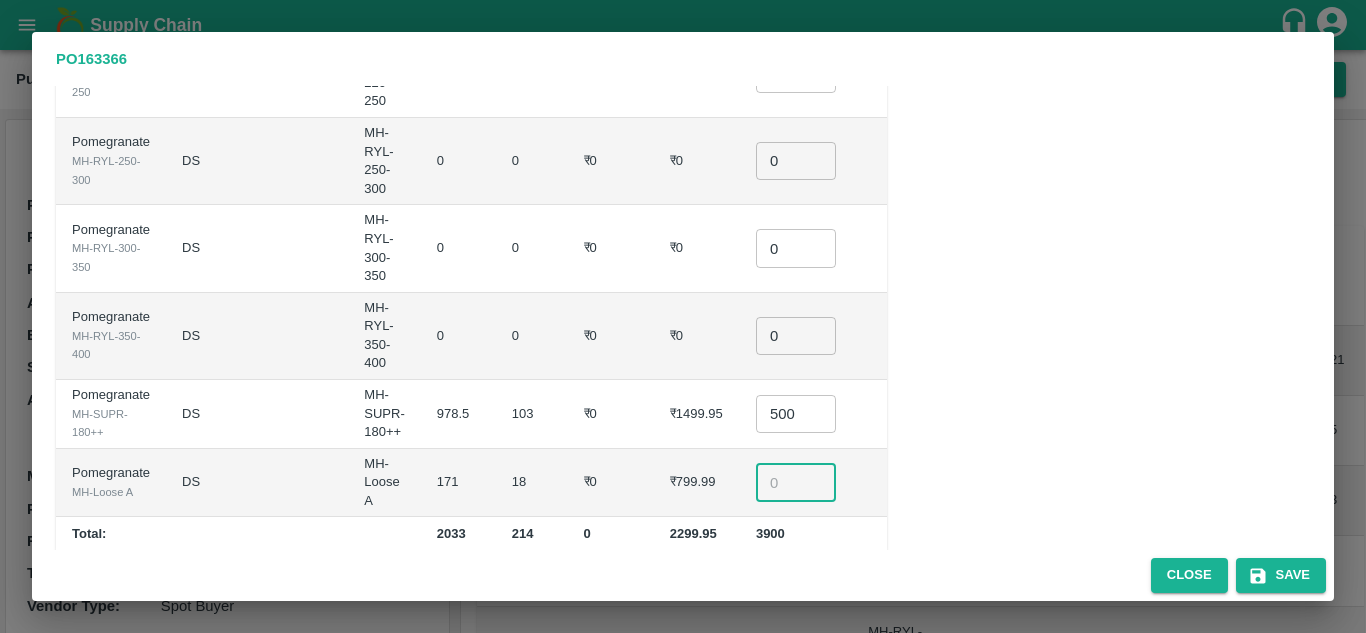 scroll, scrollTop: 549, scrollLeft: 0, axis: vertical 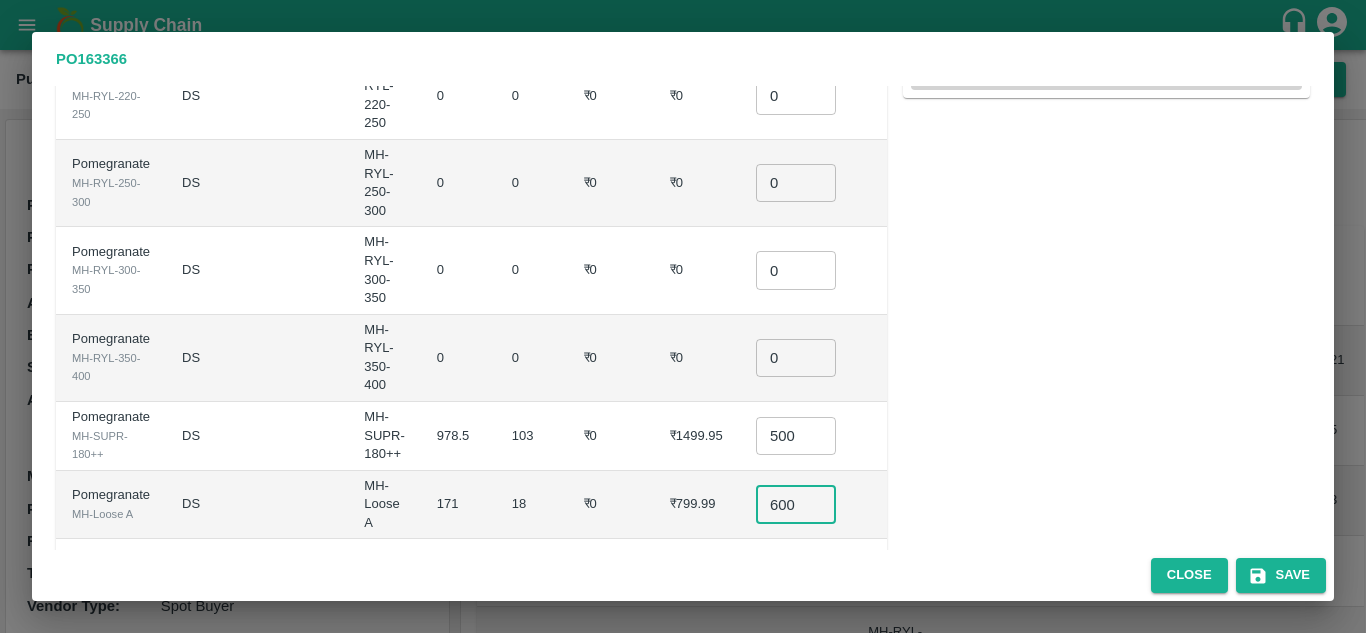 type on "600" 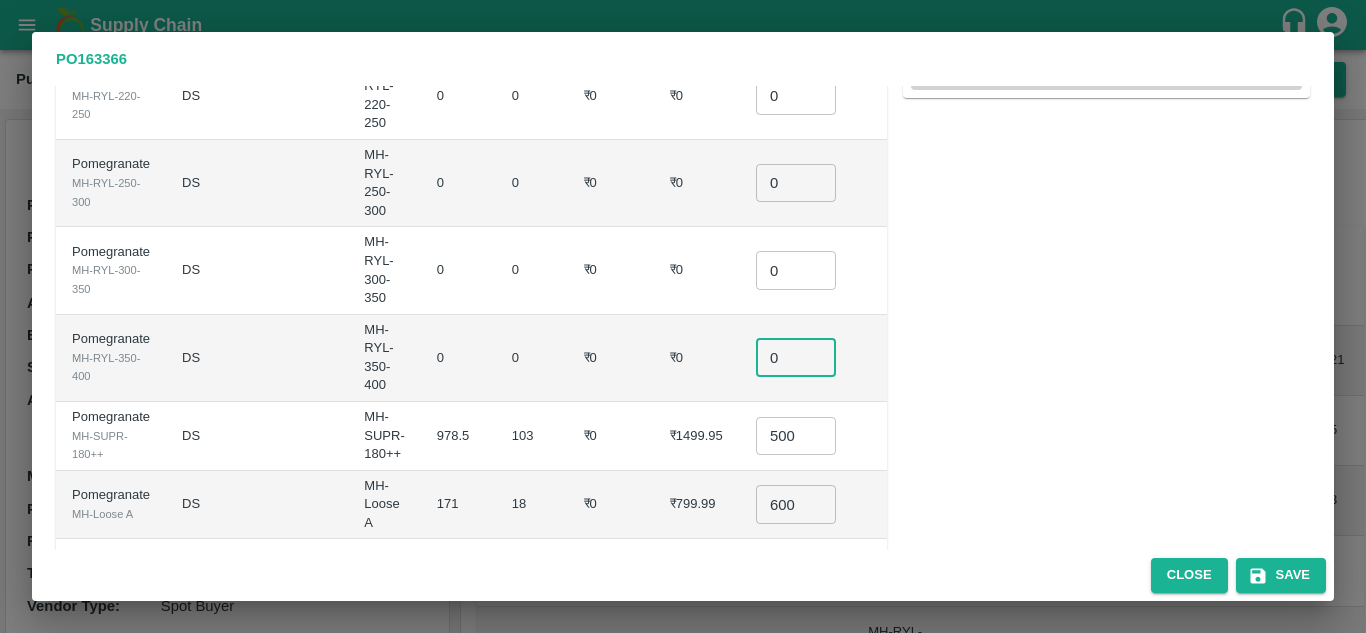 click on "0" 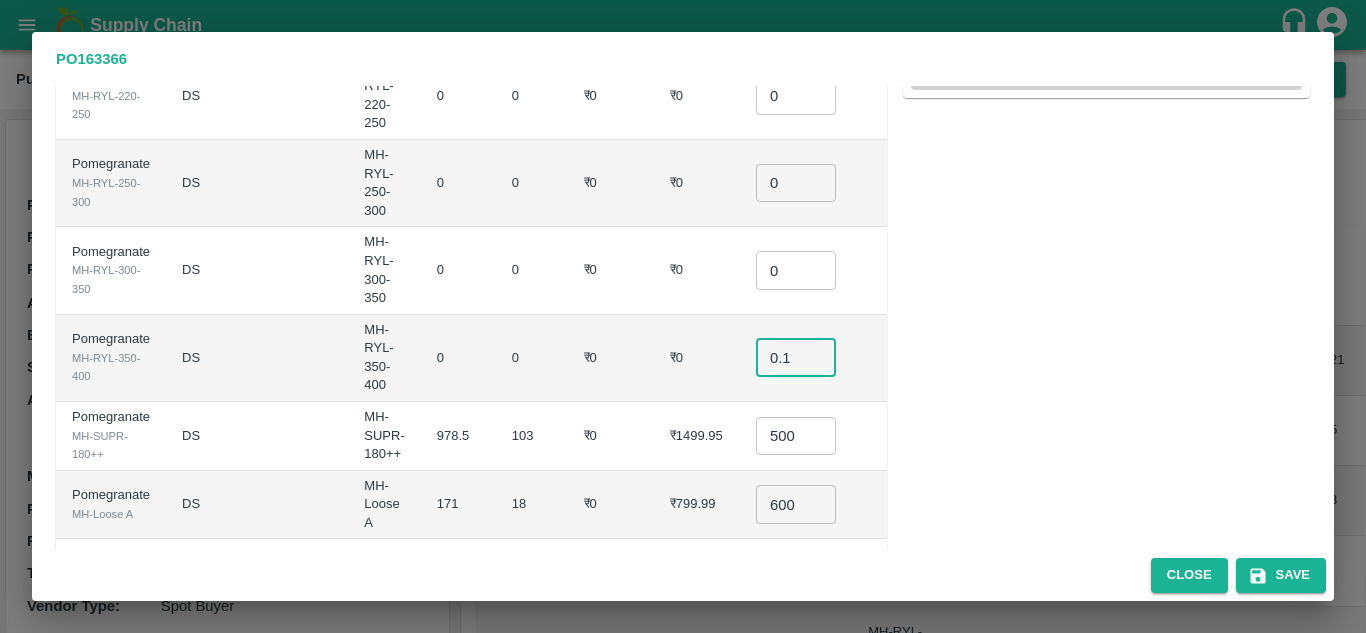 type on "0.1" 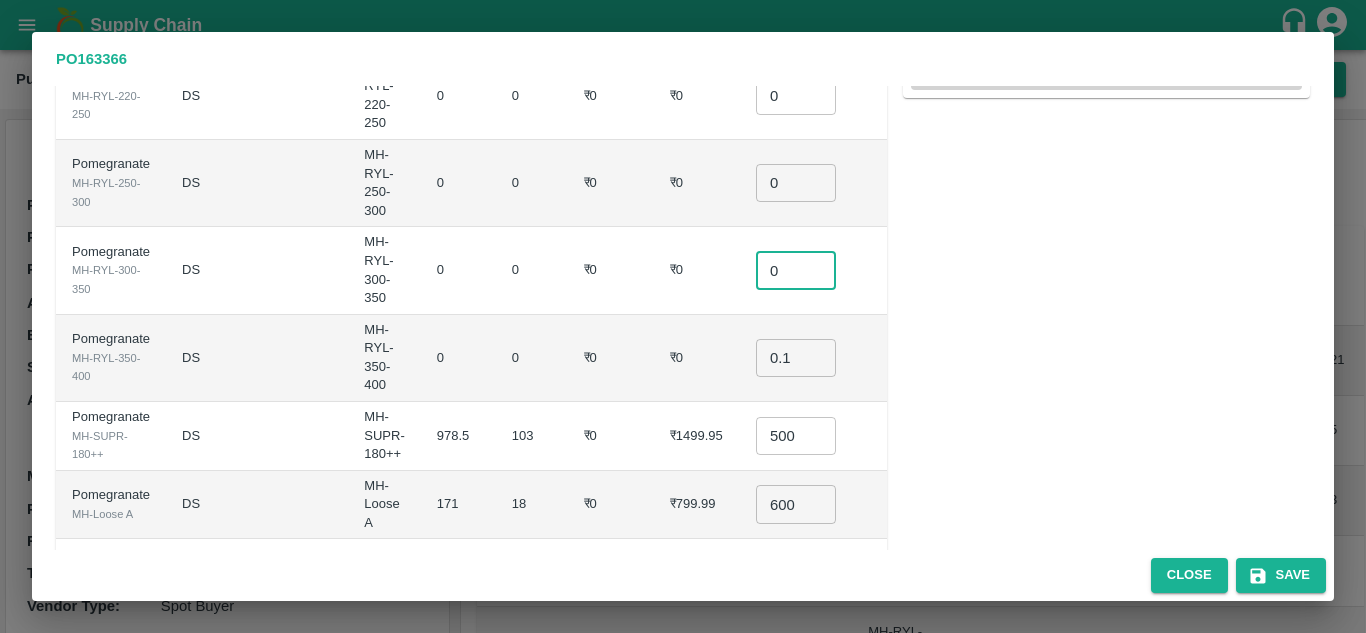 click on "0" 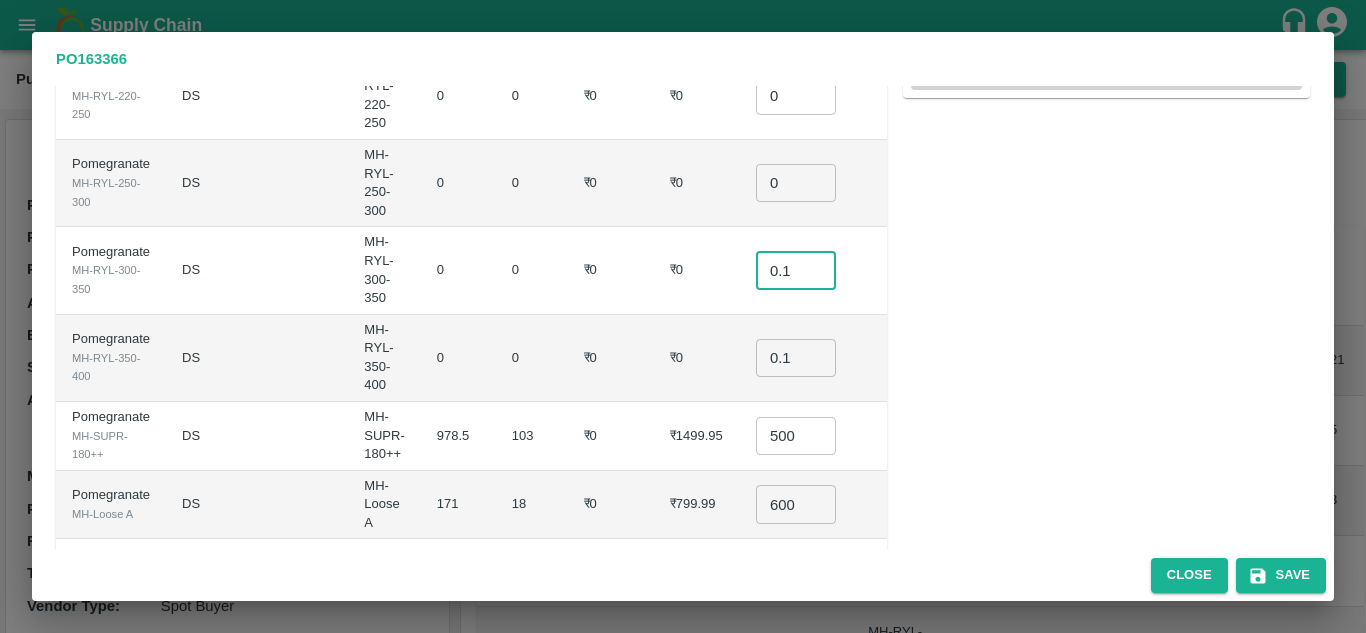 type on "0.1" 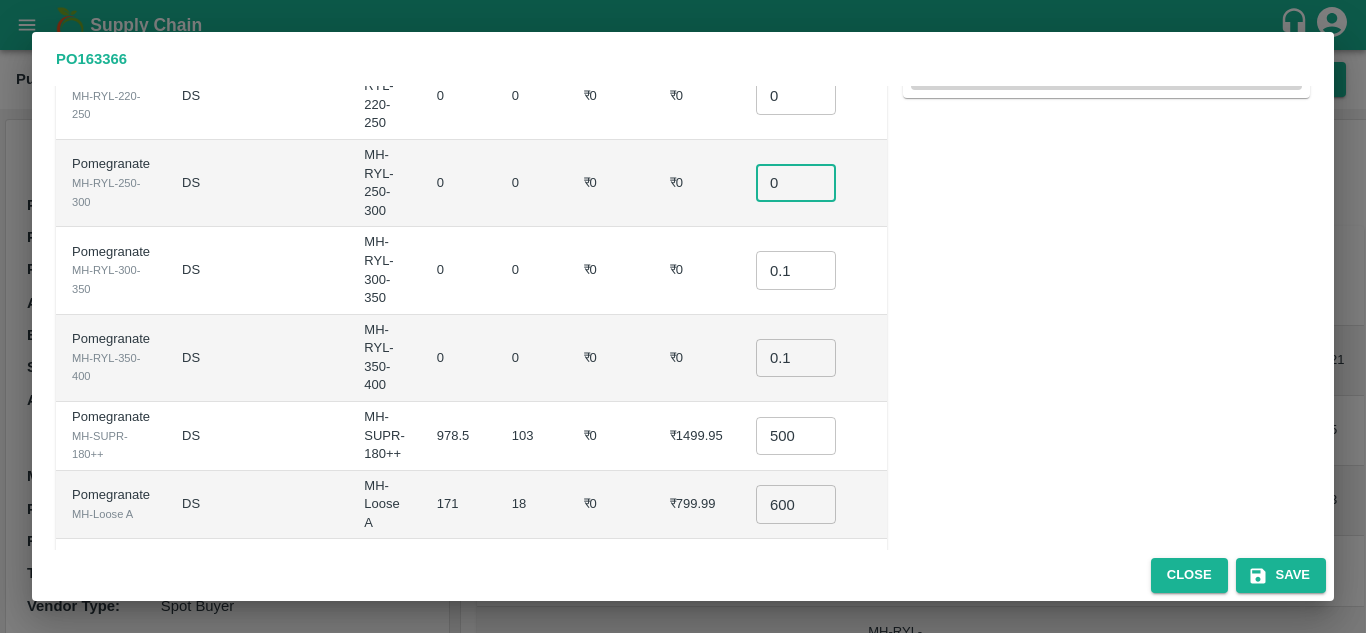 click on "0" 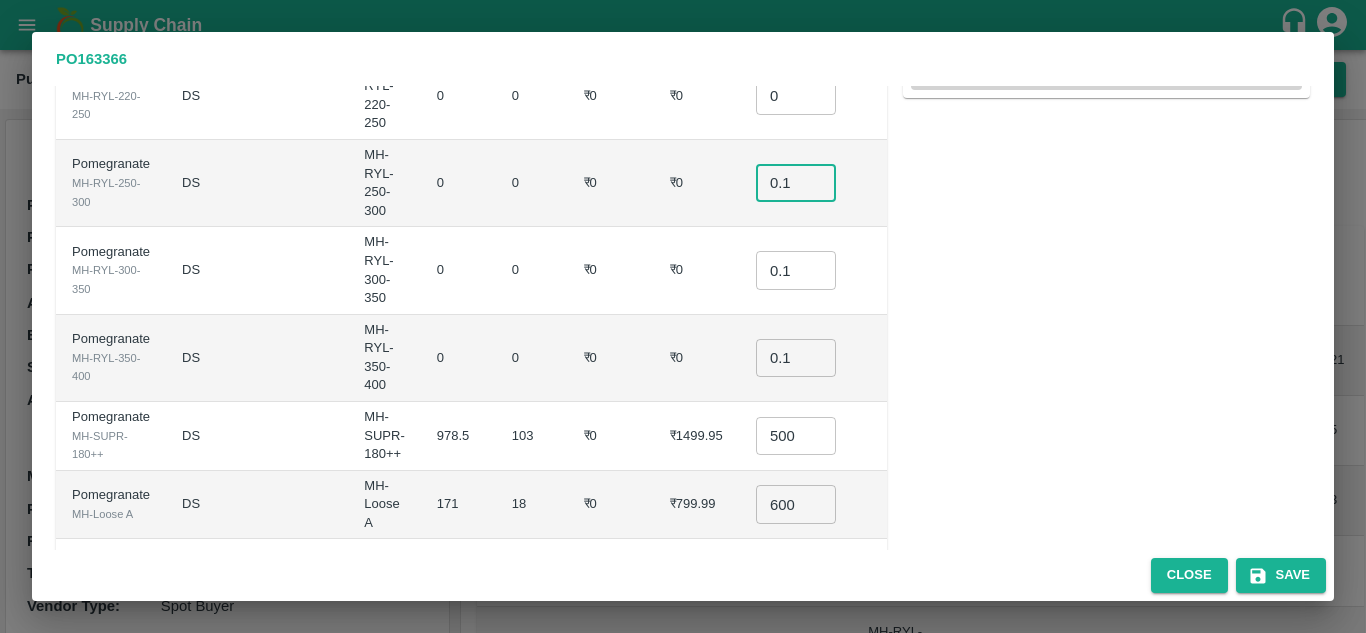 type on "0.1" 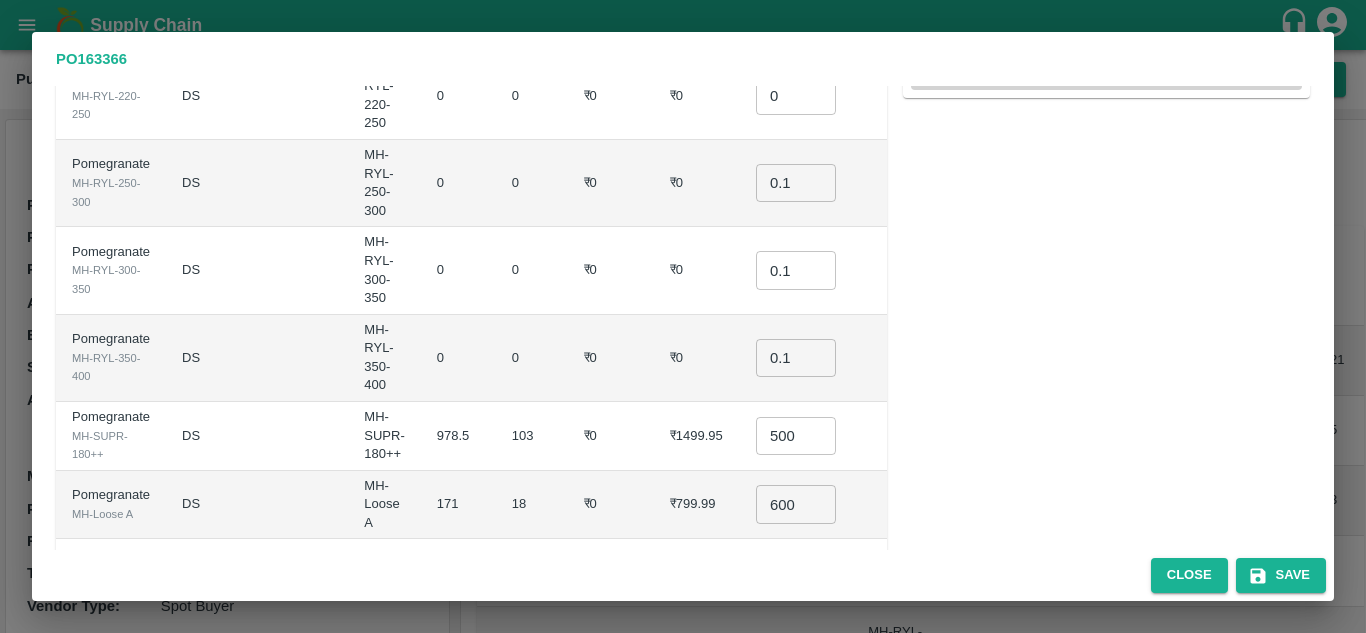 click on "₹0" 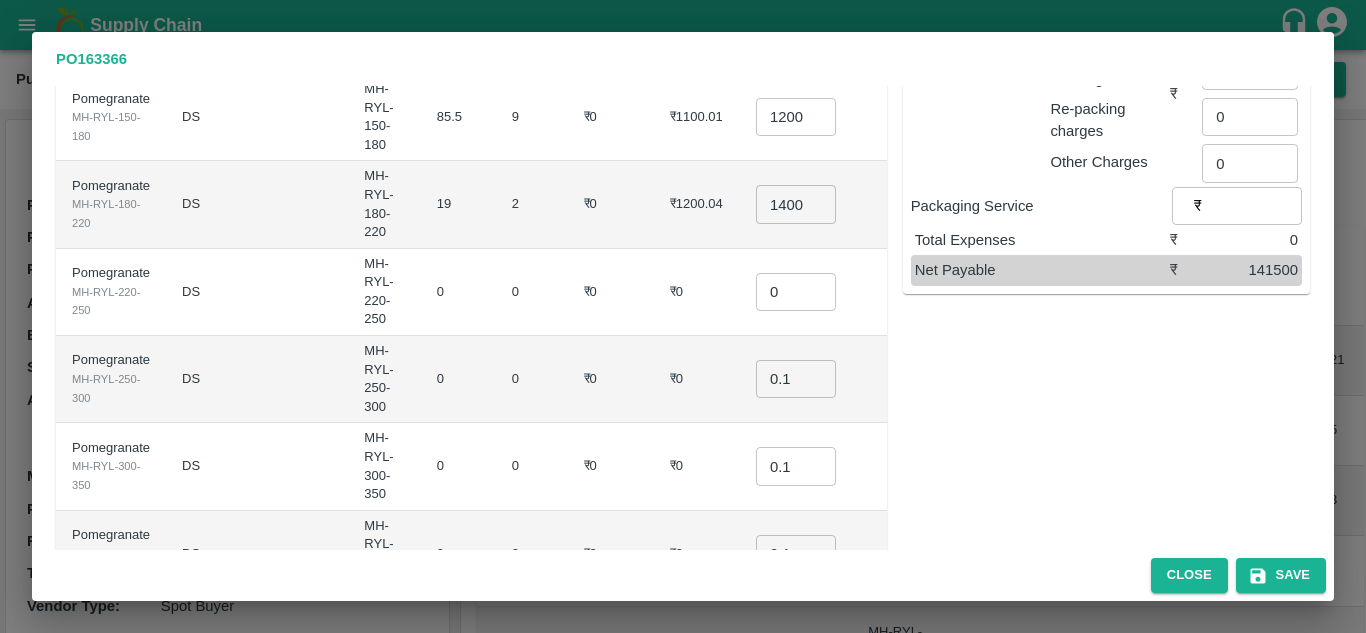 scroll, scrollTop: 352, scrollLeft: 0, axis: vertical 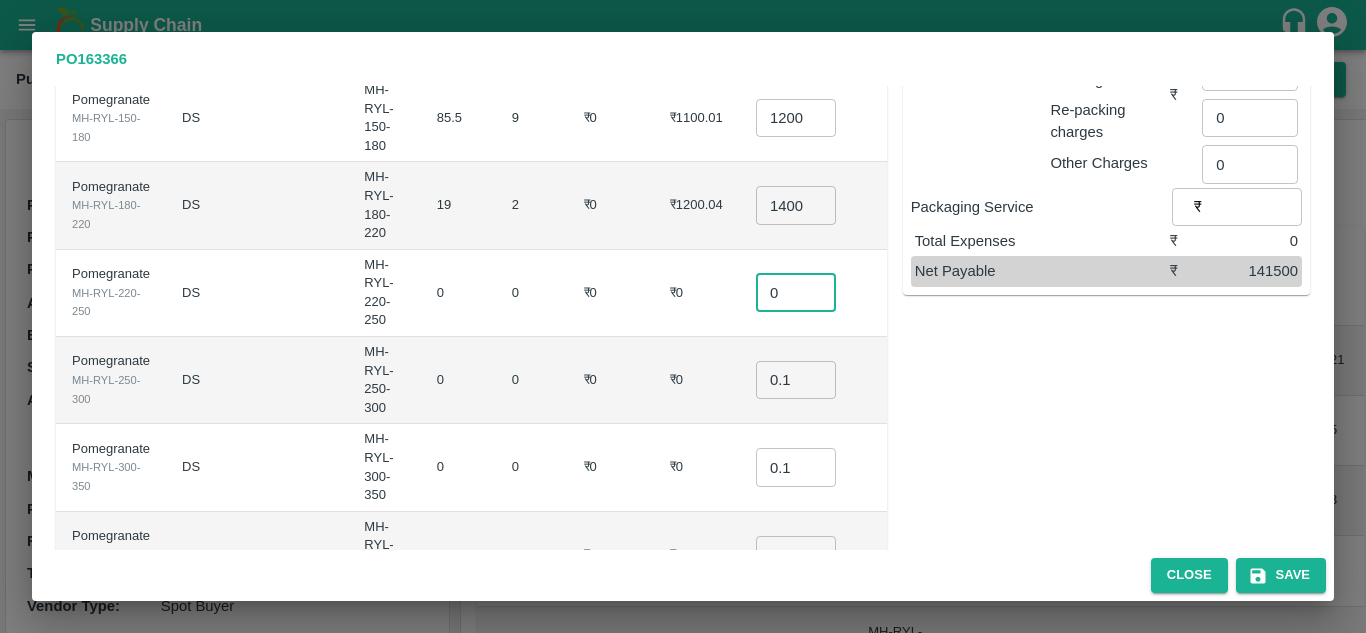 click on "0" 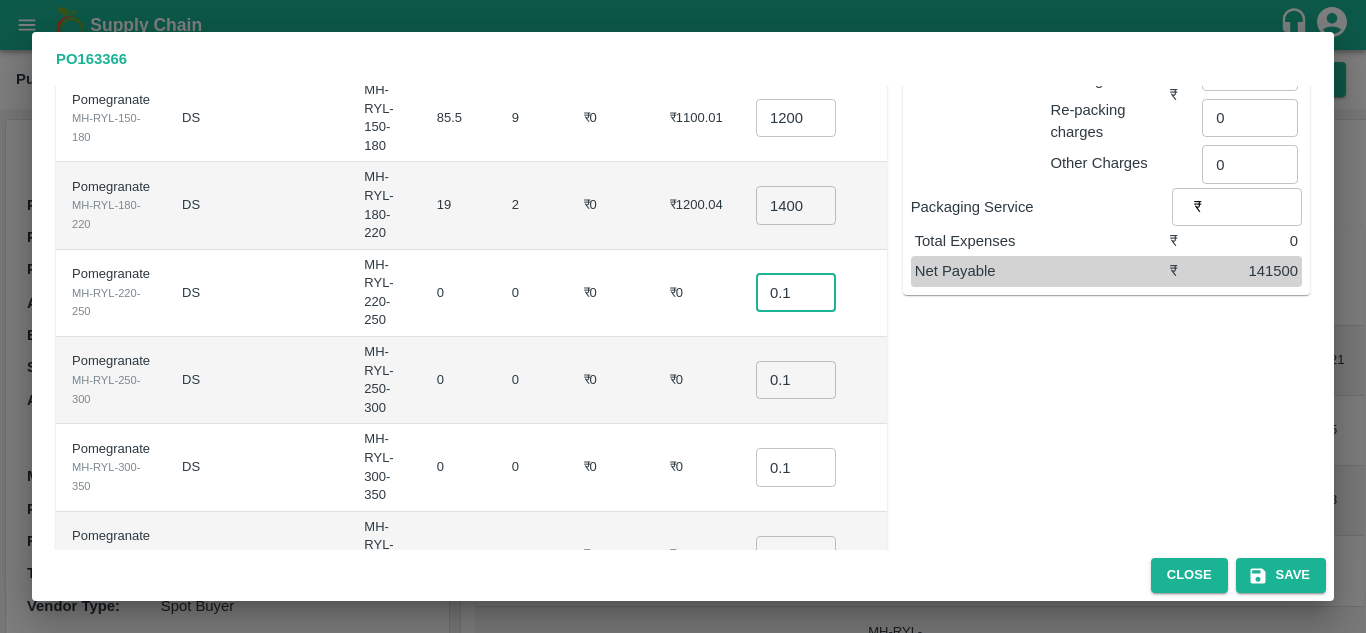 type on "0.1" 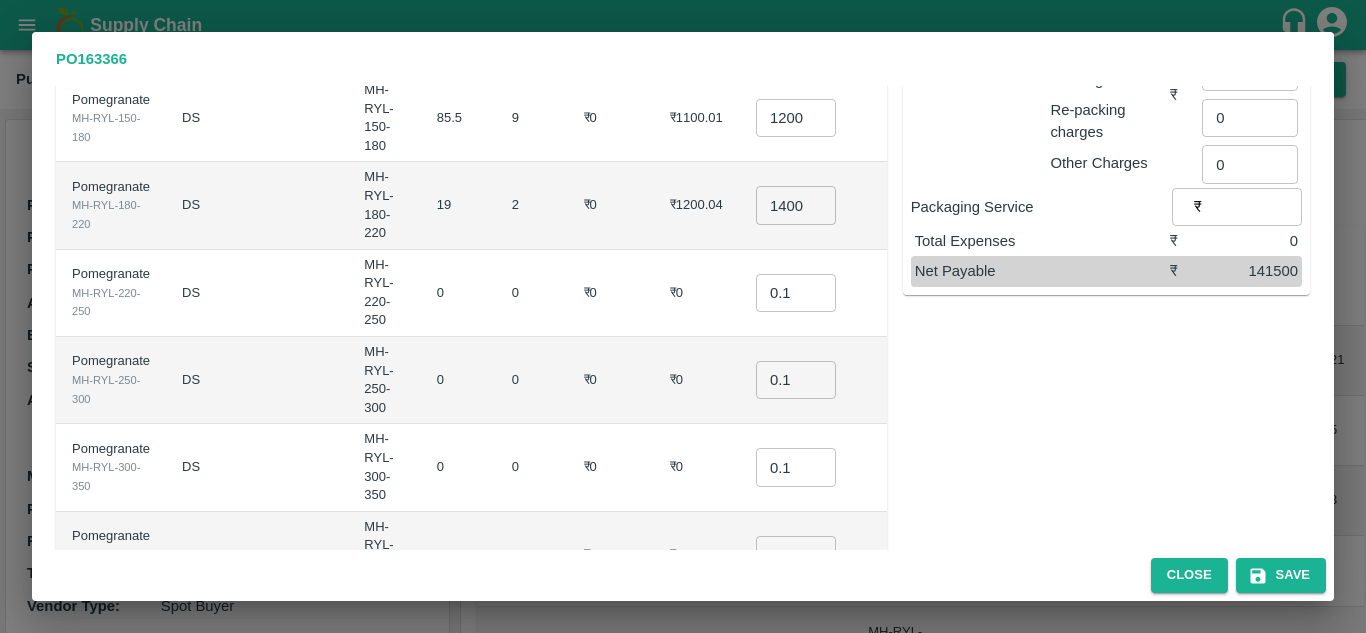 click on "₹0" 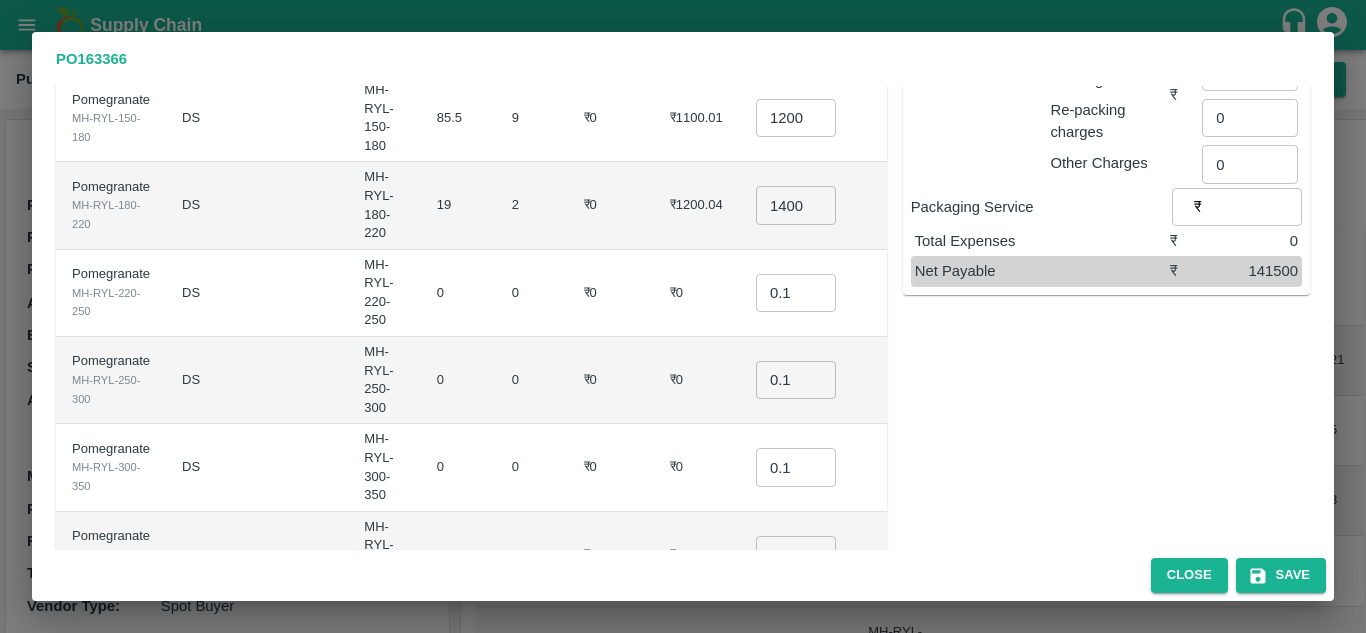 scroll, scrollTop: 137, scrollLeft: 0, axis: vertical 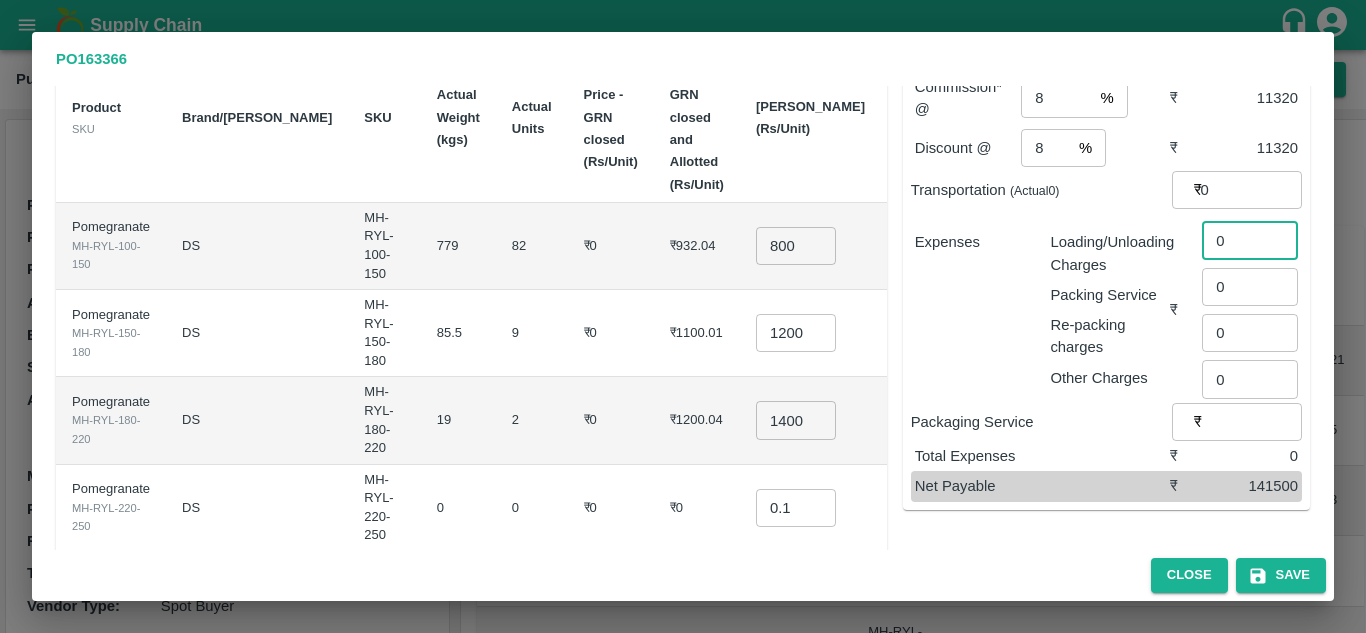 click on "0" 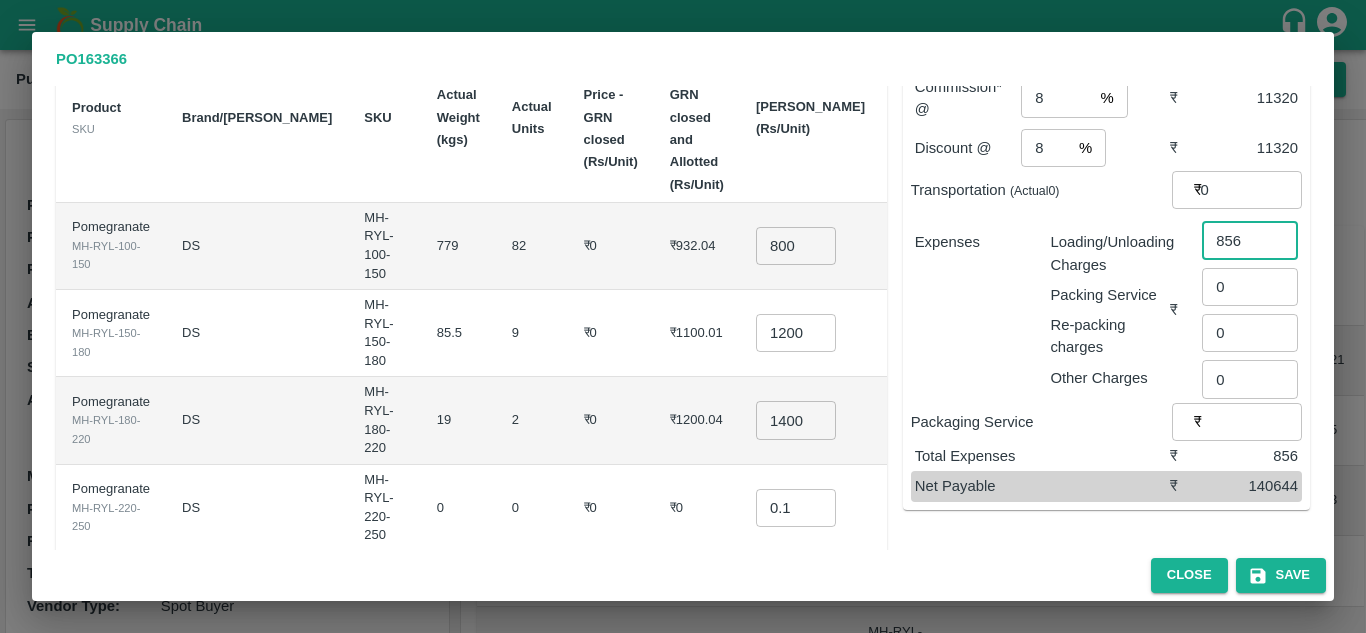 type on "856" 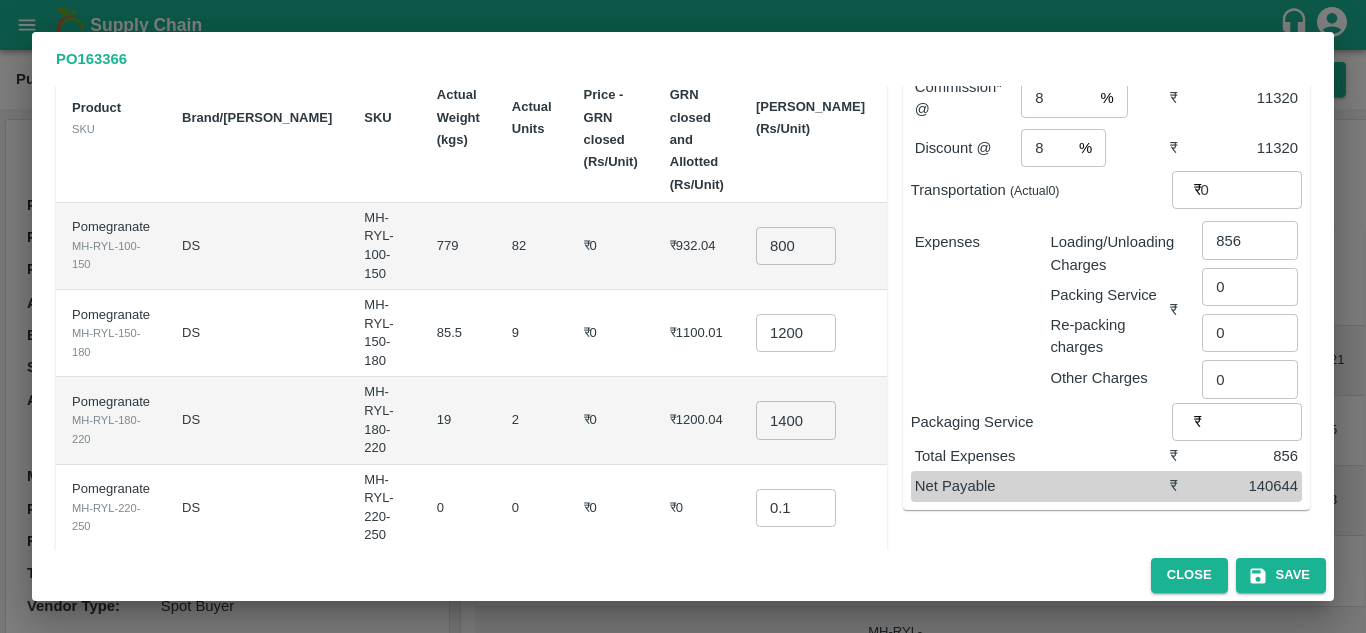 click on "Other Charges" 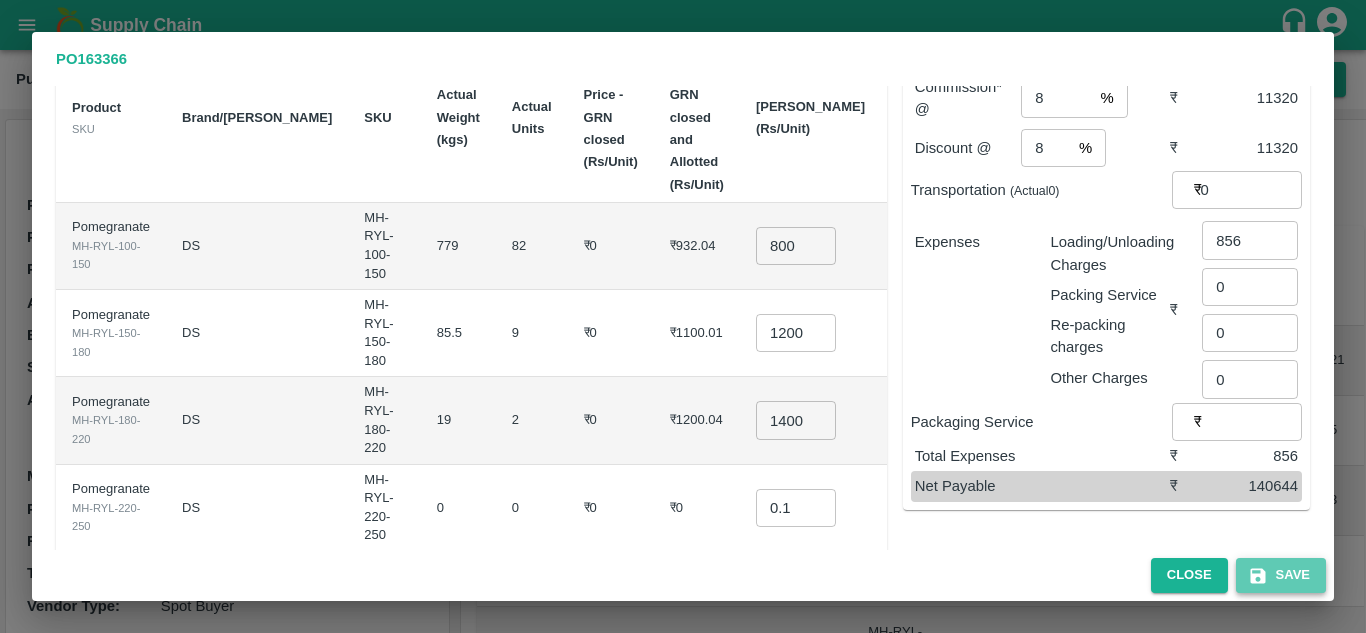 click on "Save" 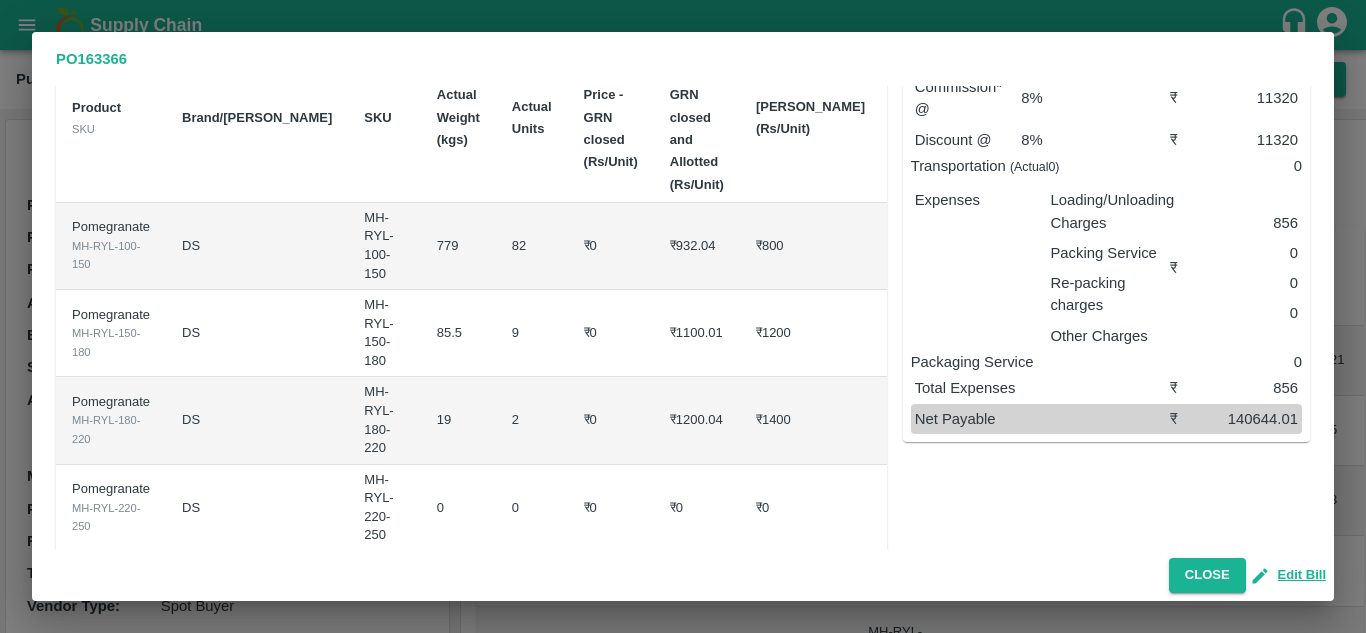 scroll, scrollTop: 0, scrollLeft: 0, axis: both 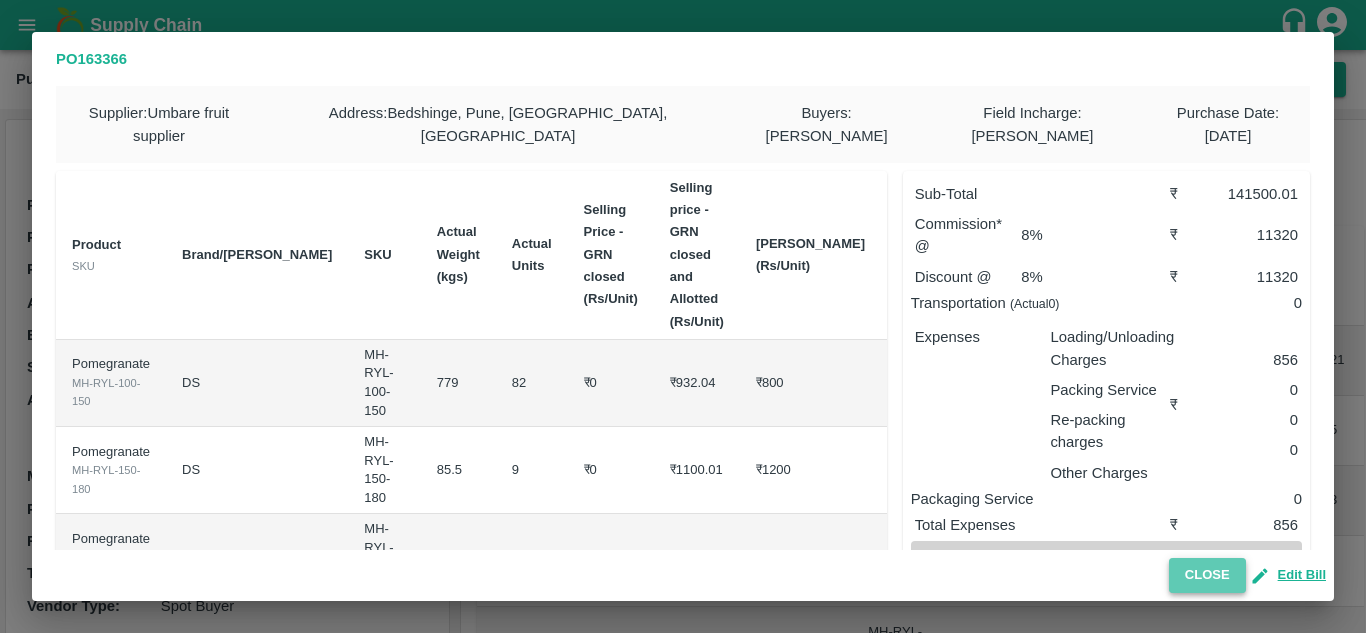 click on "Close" 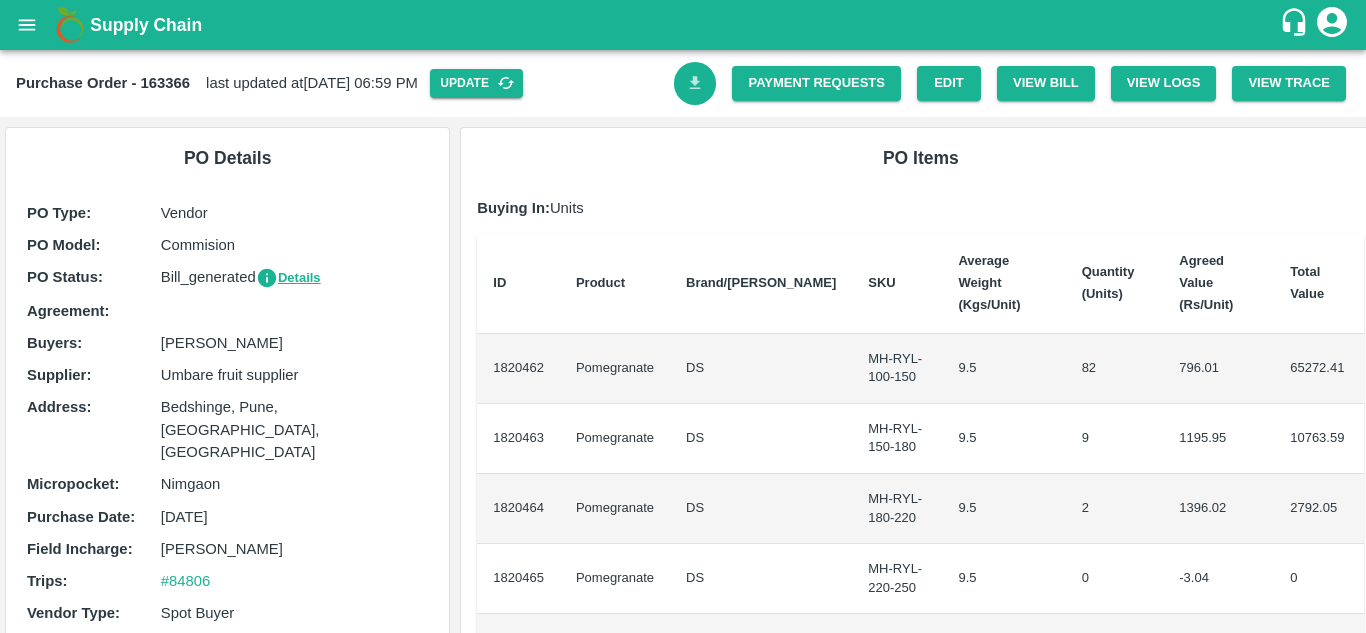 click 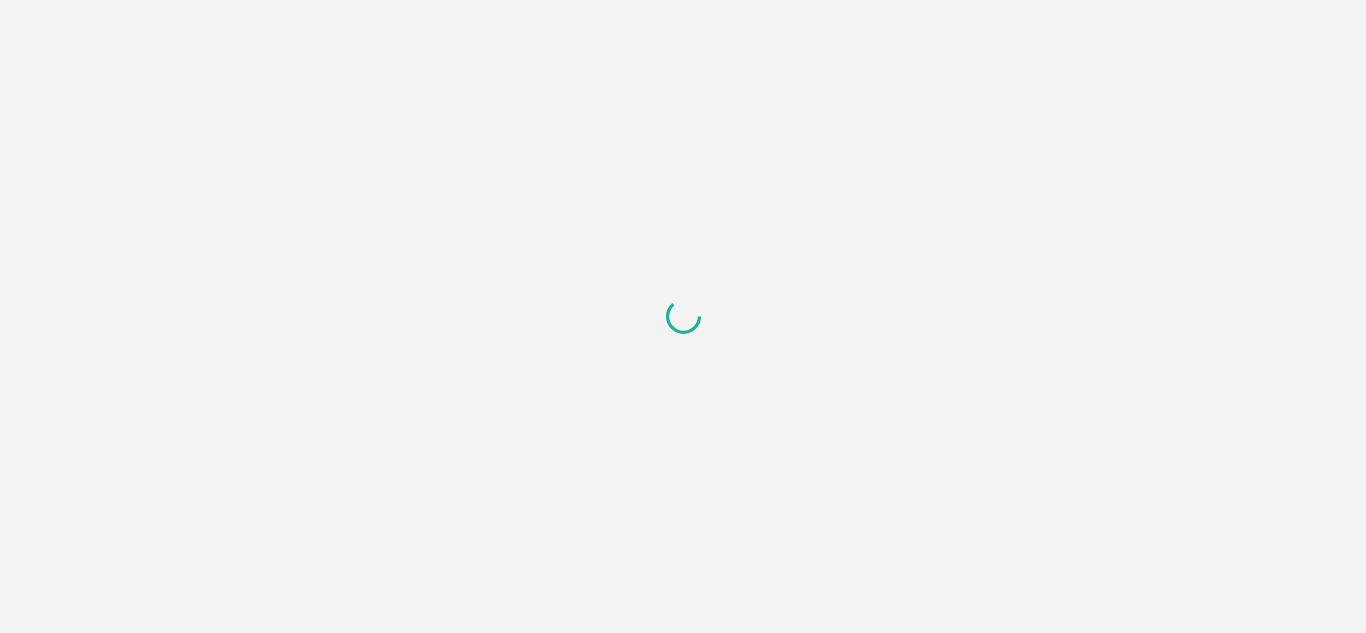 scroll, scrollTop: 0, scrollLeft: 0, axis: both 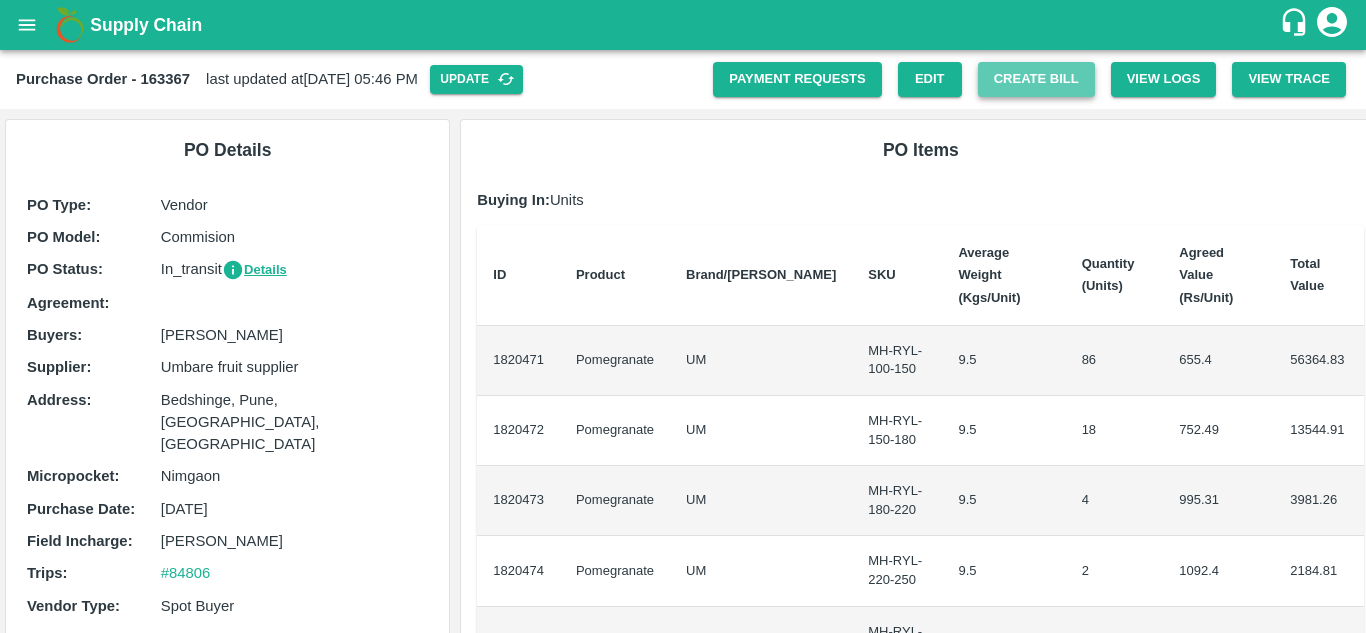 click on "Create Bill" at bounding box center [1036, 79] 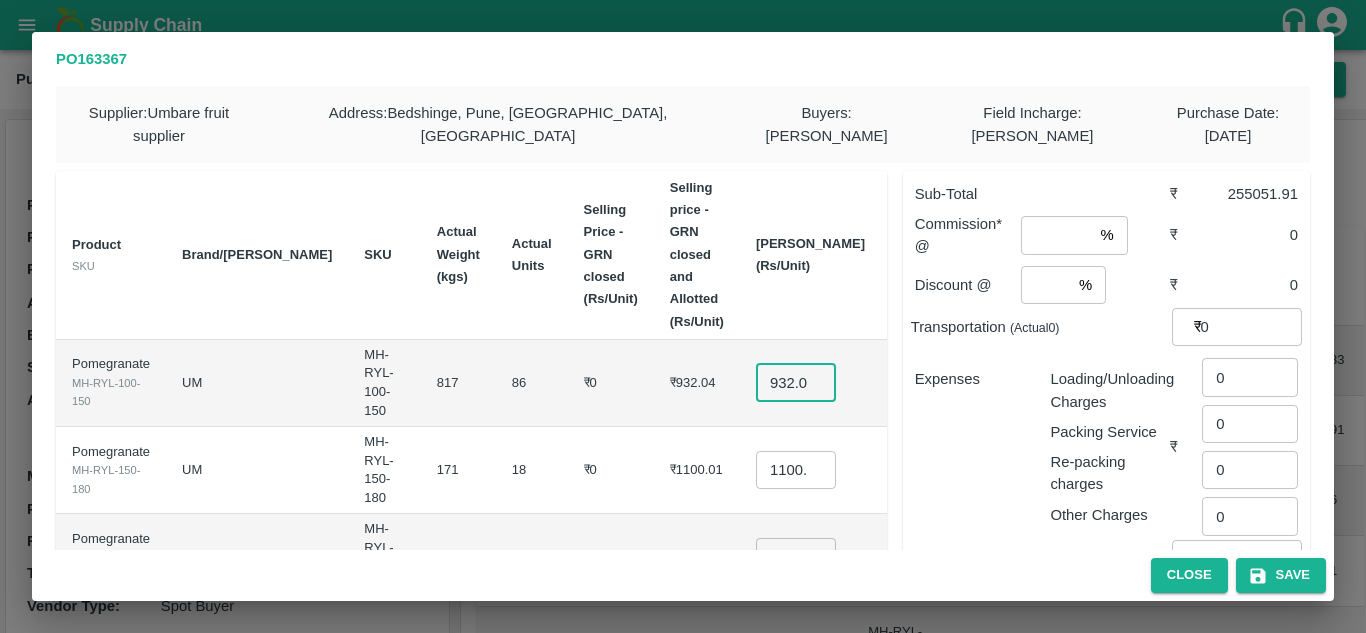 click on "932.045" at bounding box center [796, 383] 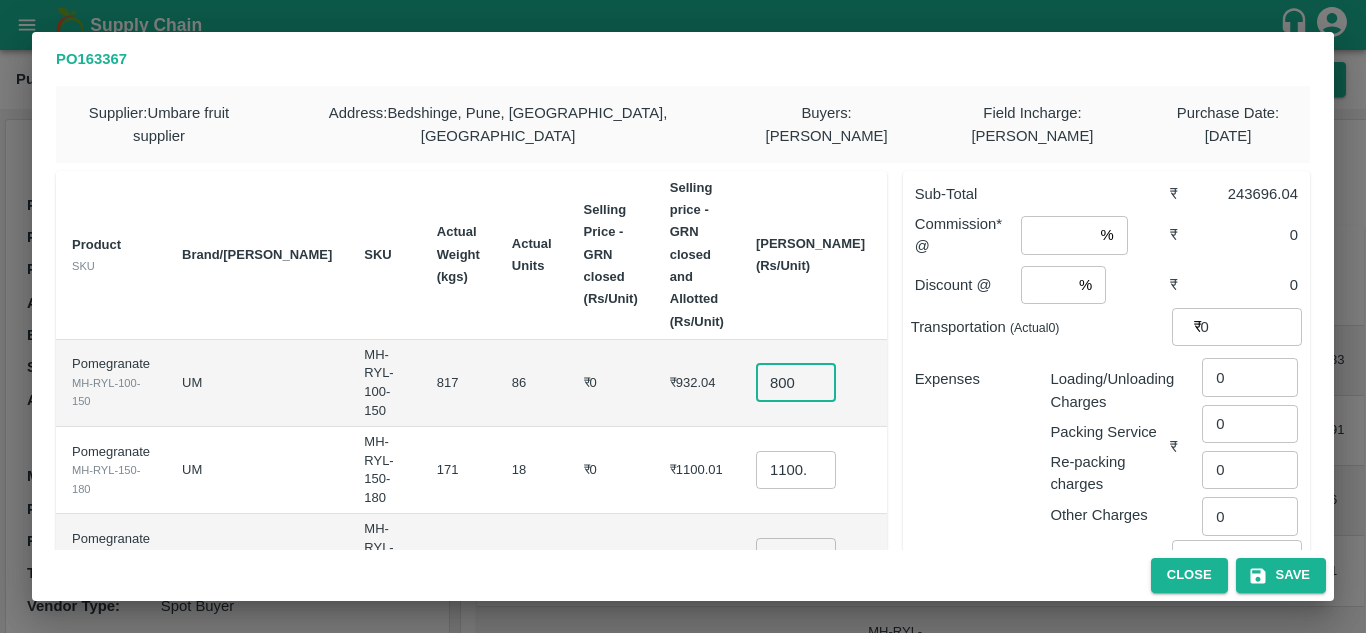type on "800" 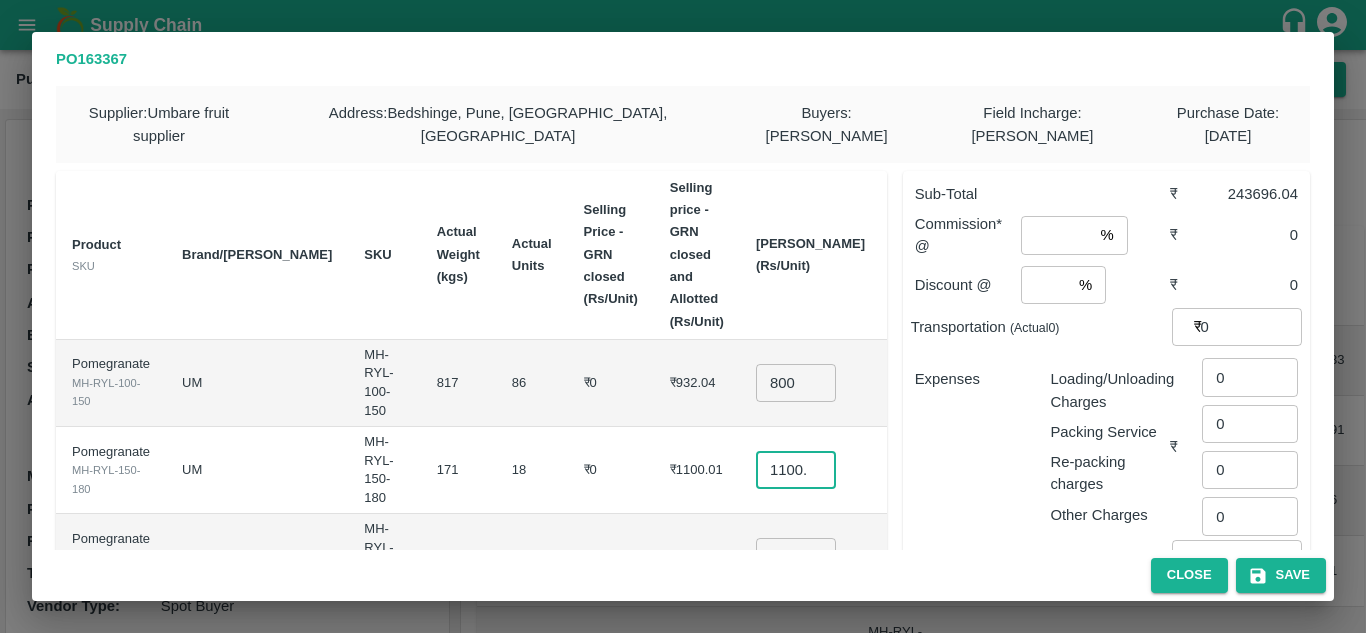 click on "1100.005" at bounding box center [796, 470] 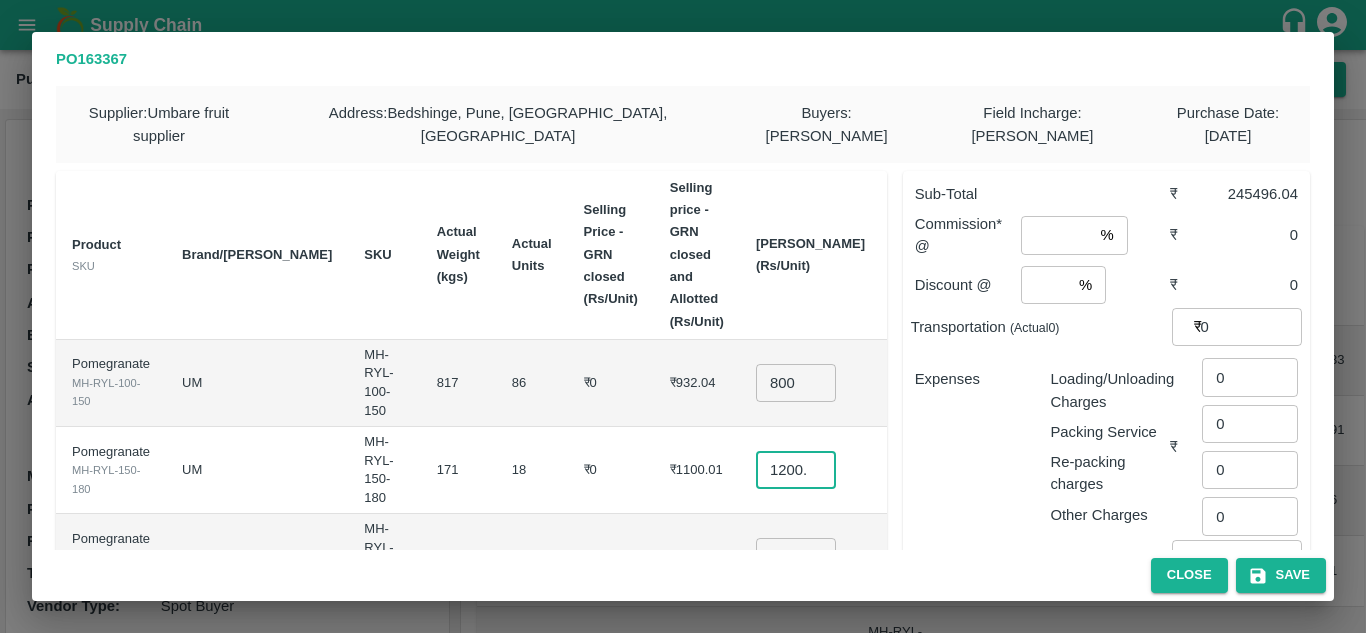 type on "1200.005" 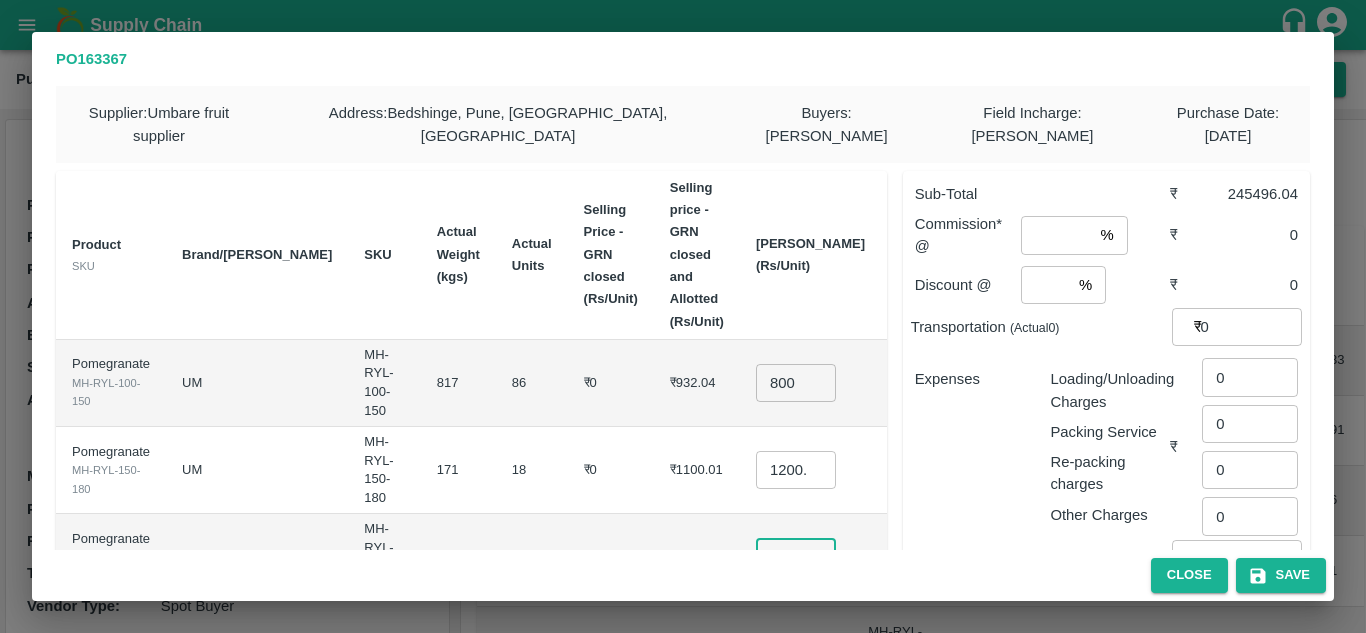 click on "1200.04" at bounding box center (796, 557) 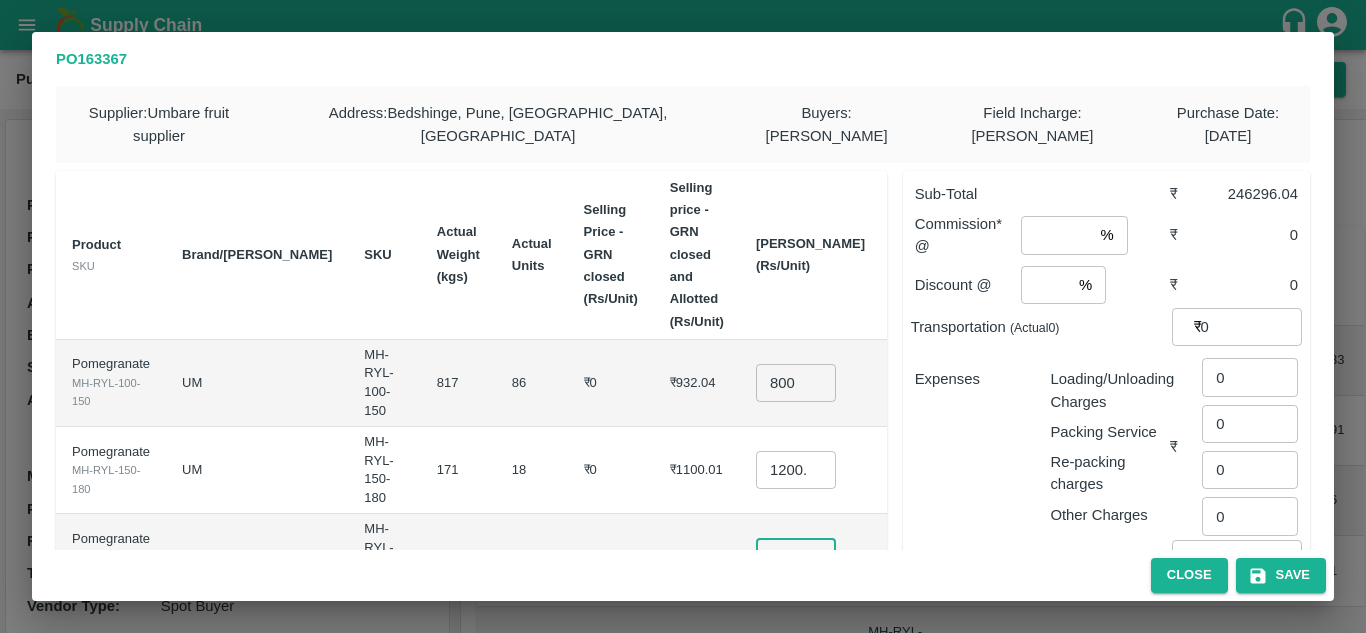 type on "1400.04" 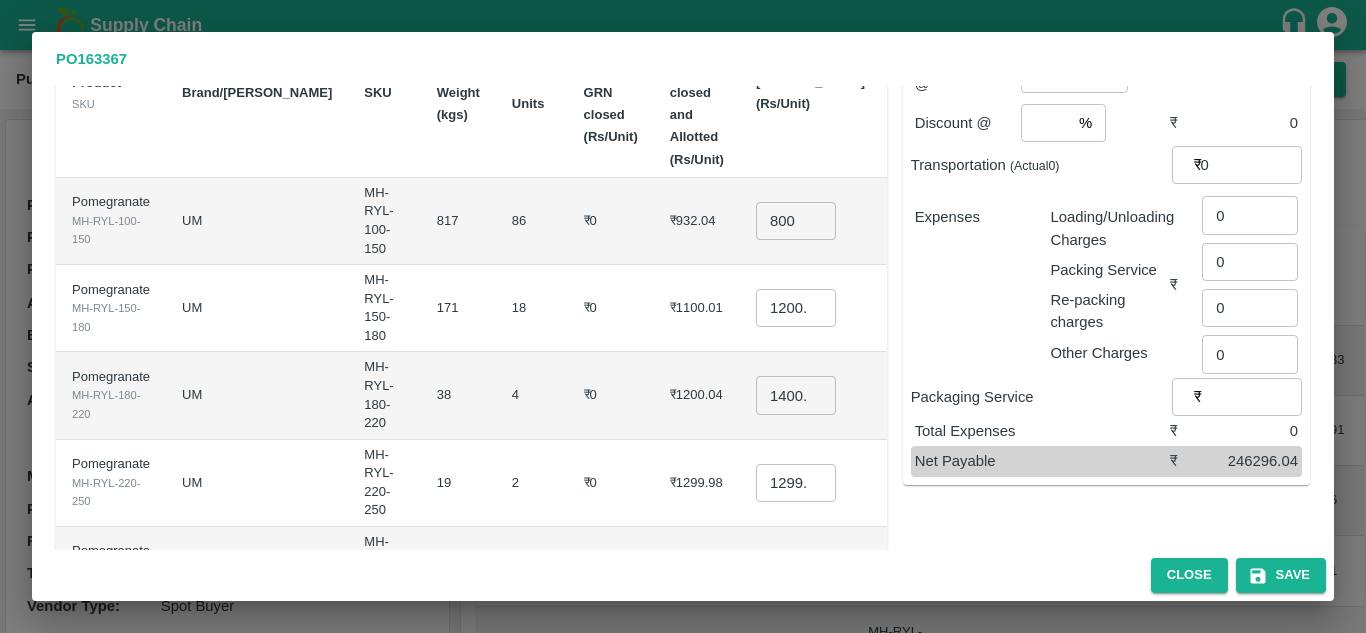 scroll, scrollTop: 164, scrollLeft: 0, axis: vertical 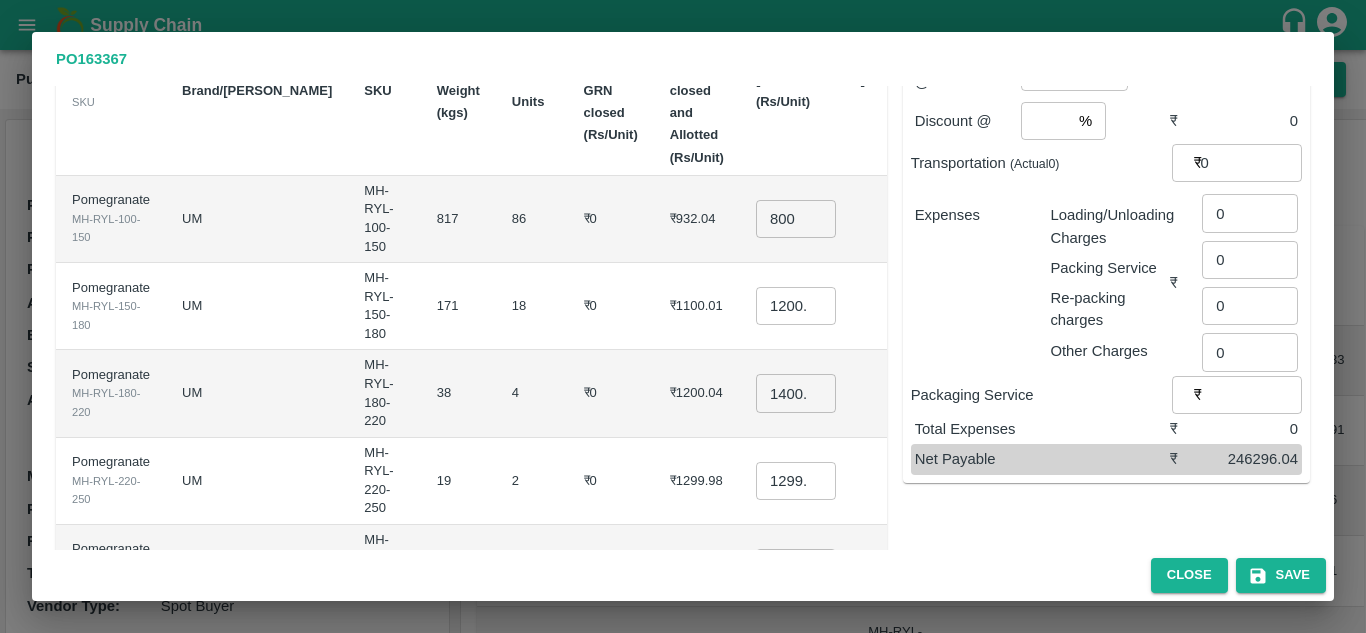 click on "1299.98" at bounding box center (796, 481) 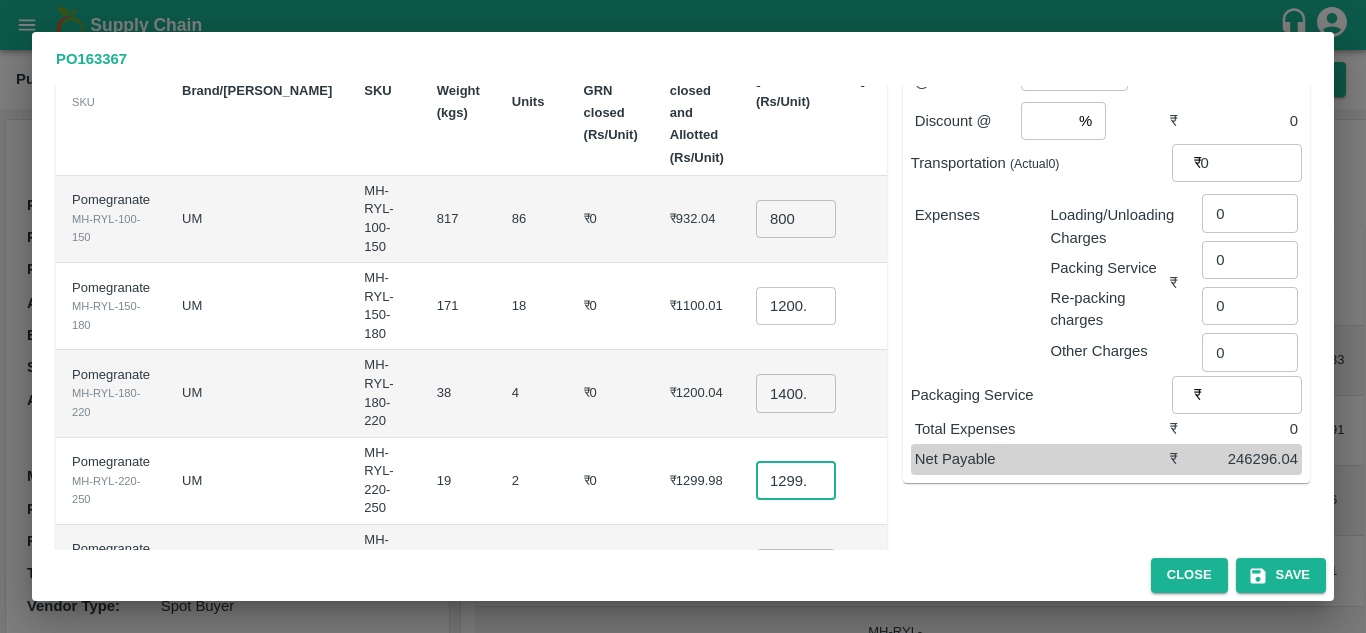 scroll, scrollTop: 0, scrollLeft: 25, axis: horizontal 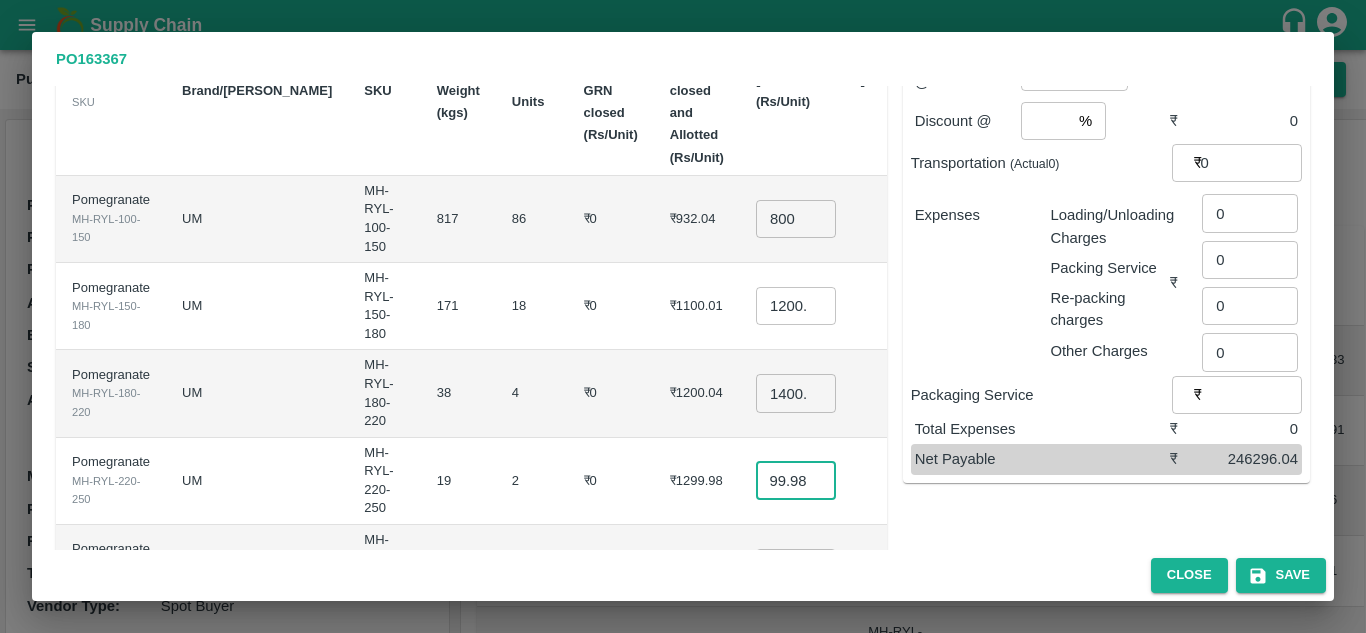 click on "1299.98" at bounding box center [796, 481] 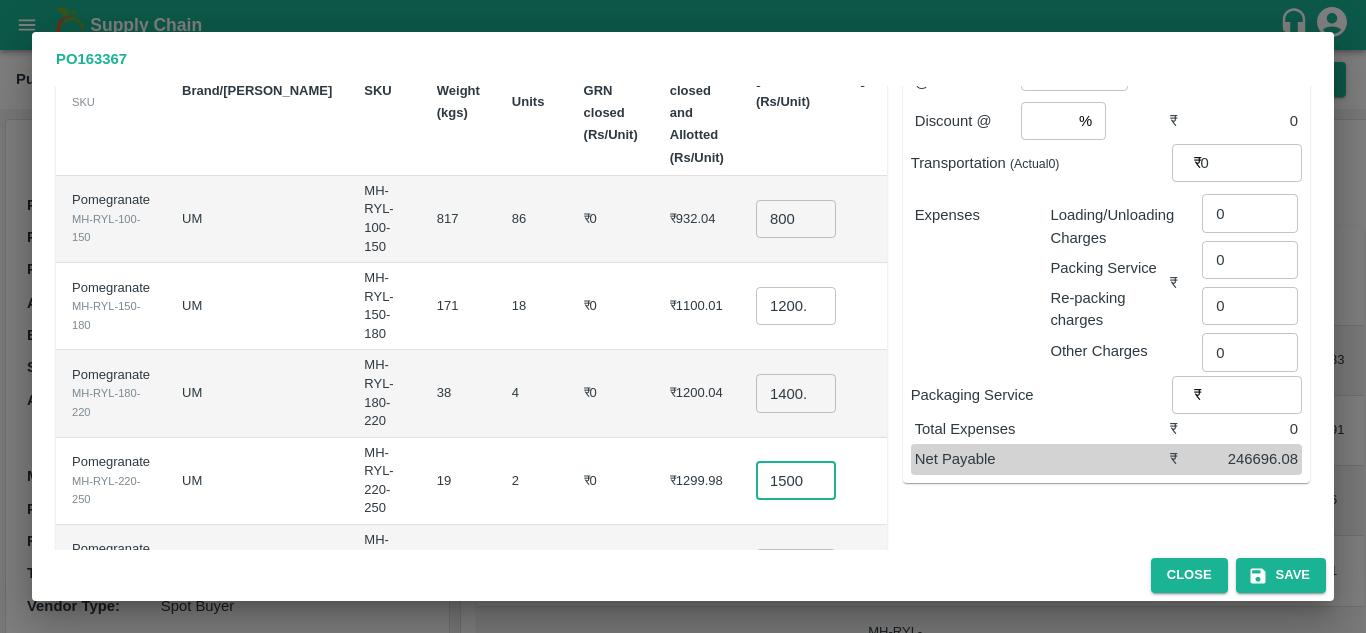 scroll, scrollTop: 0, scrollLeft: 4, axis: horizontal 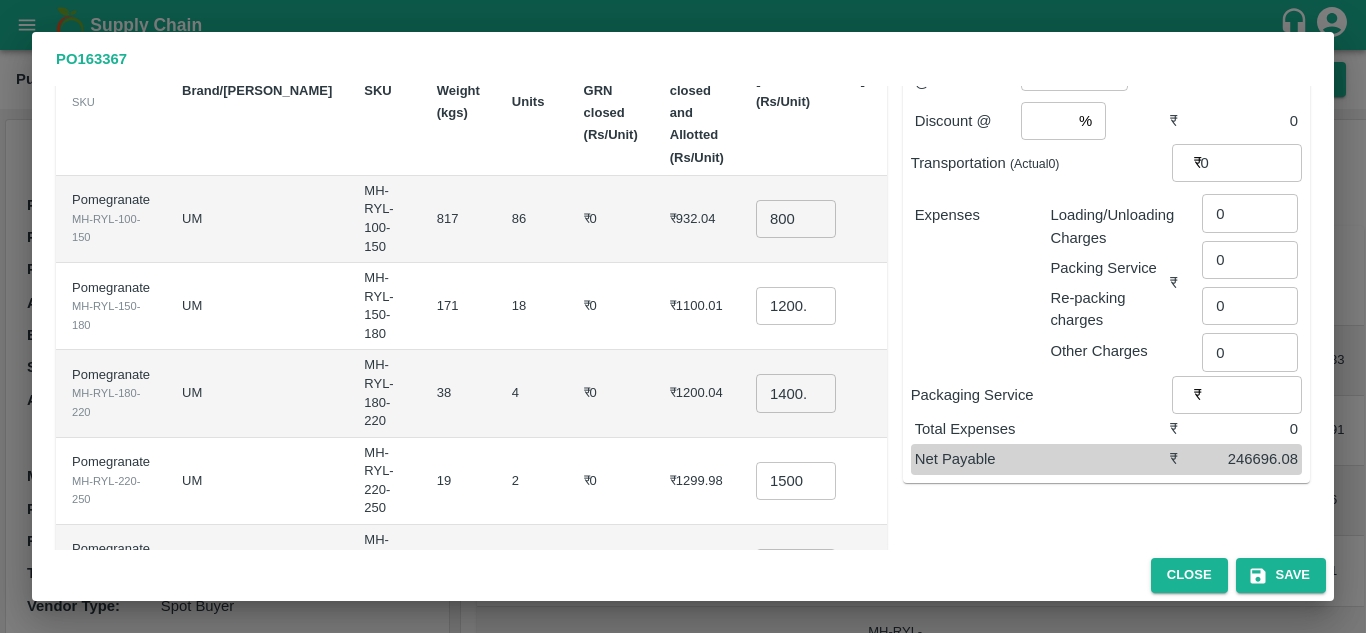 click on "₹1299.98" at bounding box center (697, 481) 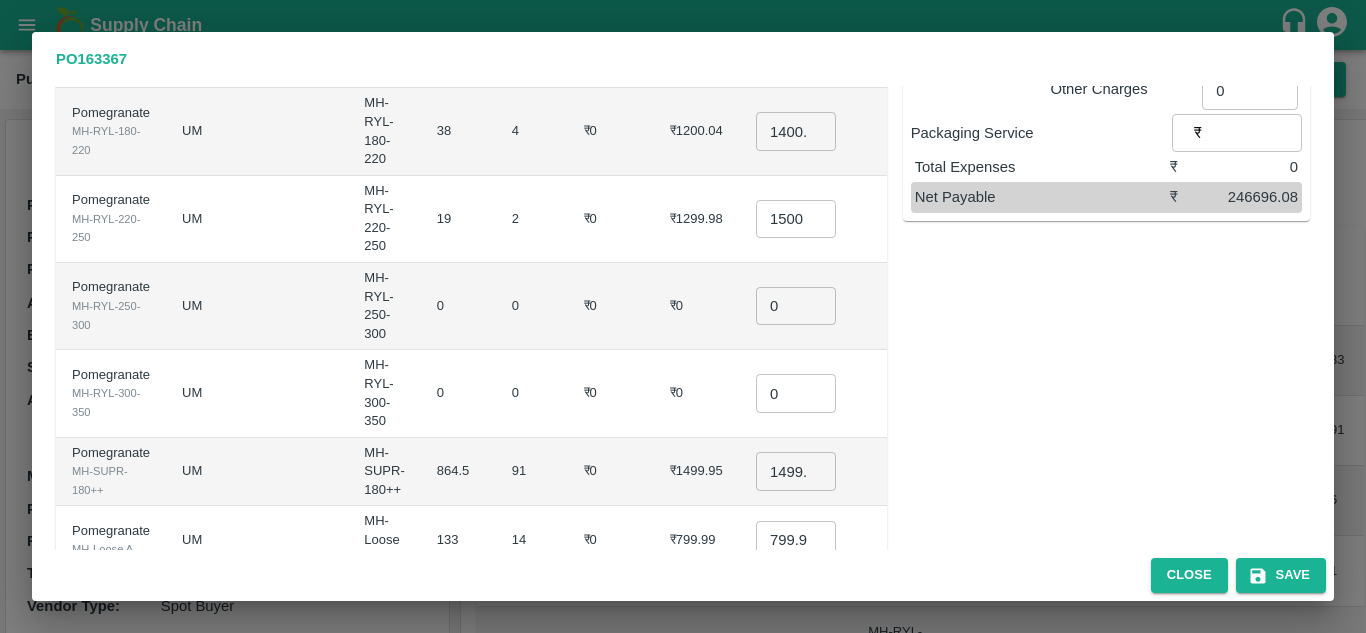 scroll, scrollTop: 427, scrollLeft: 0, axis: vertical 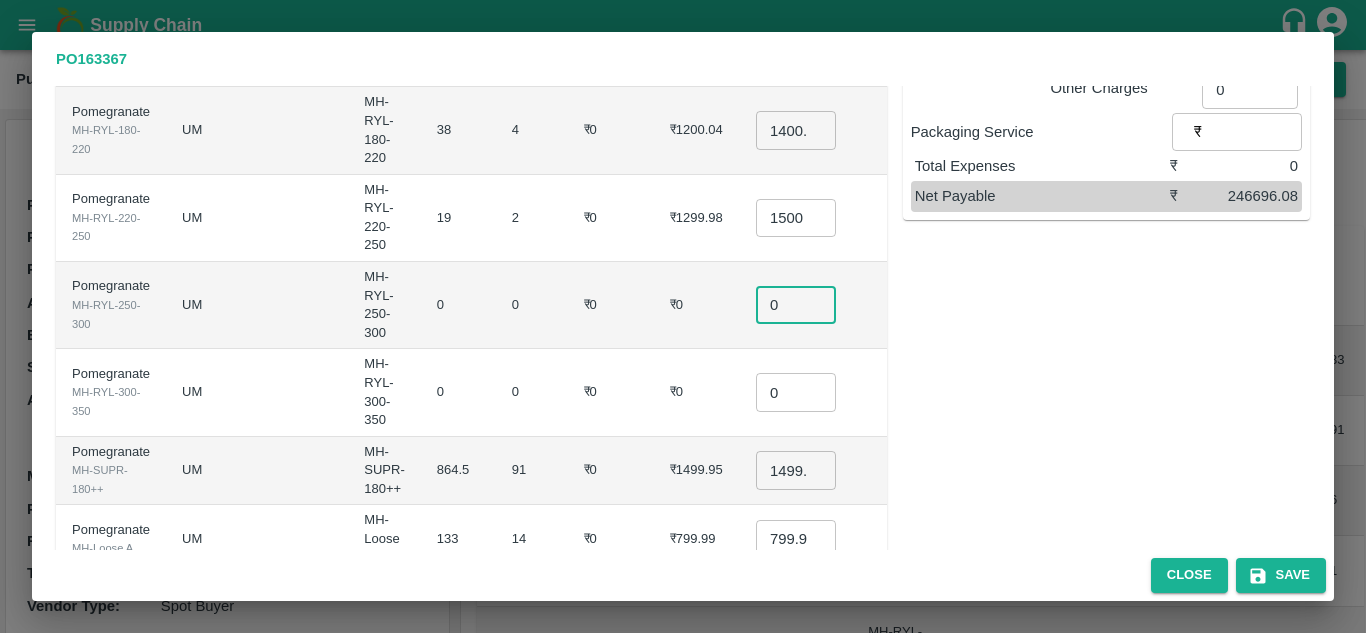 click on "0" at bounding box center (796, 305) 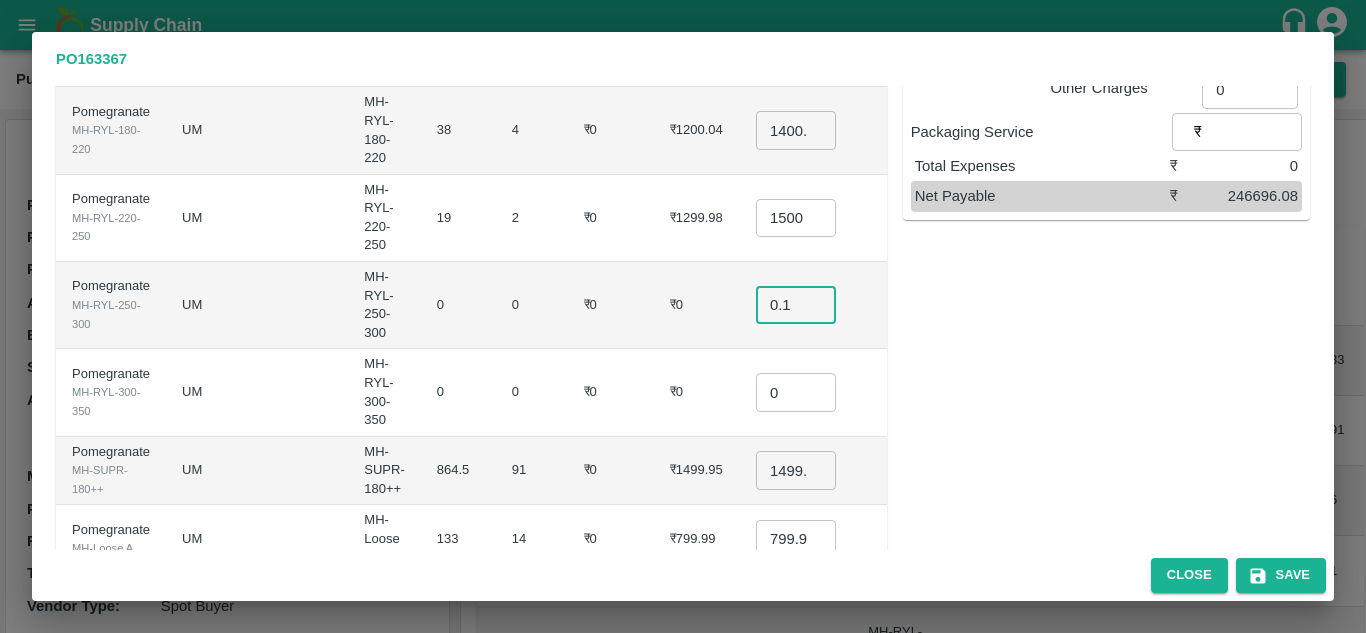 type on "0.1" 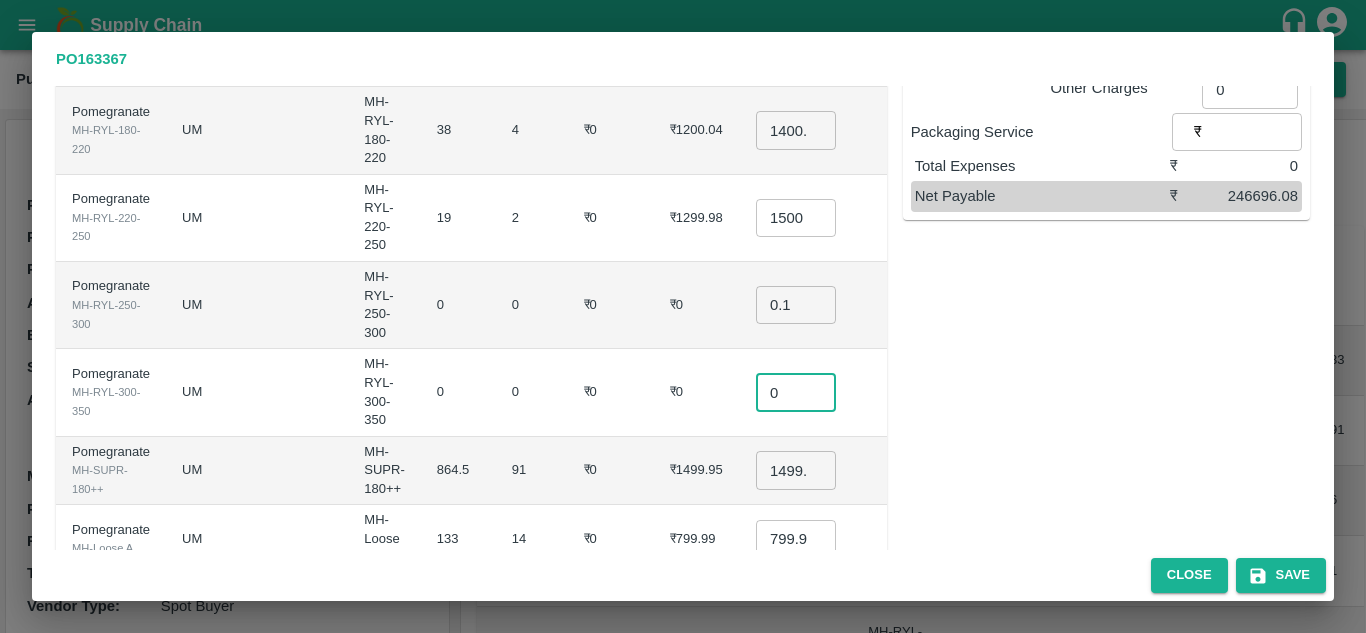 click on "0" at bounding box center (796, 392) 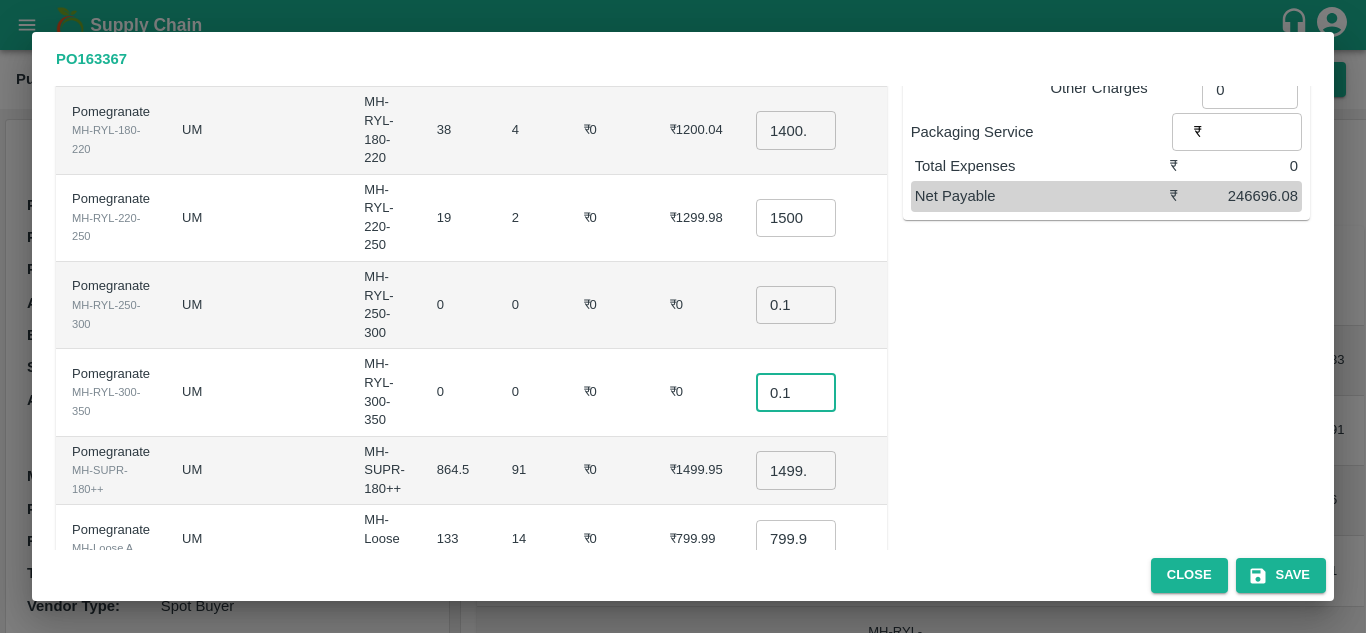 type on "0.1" 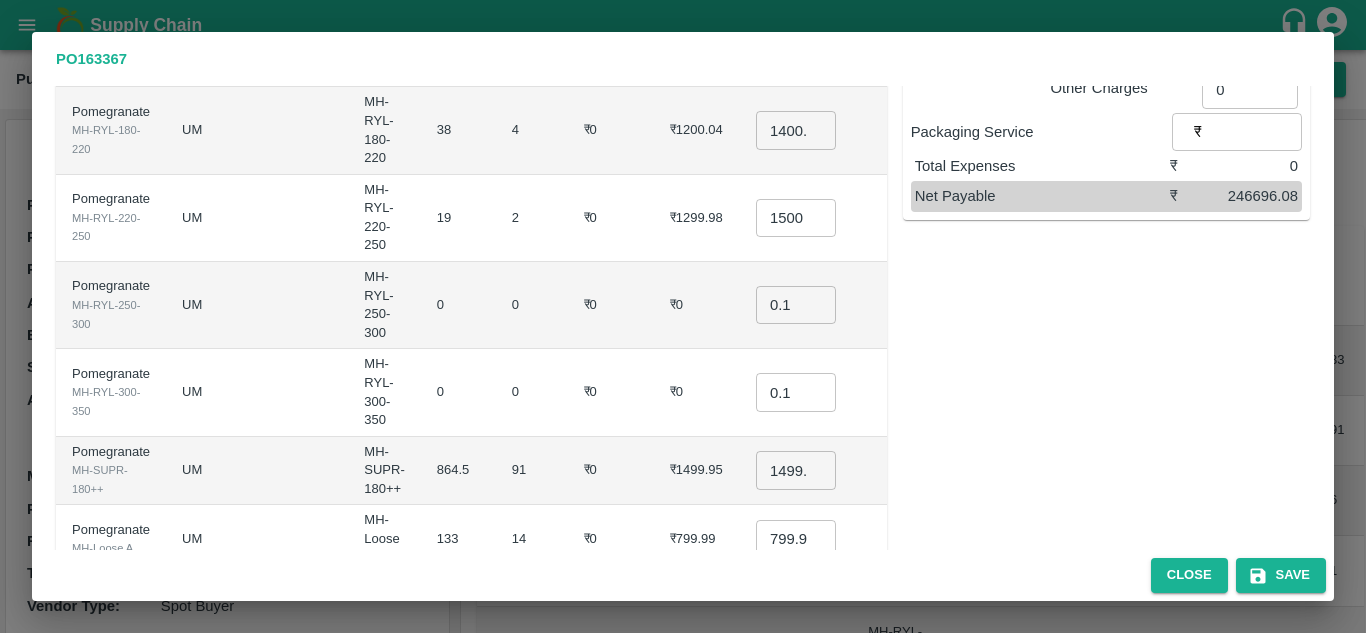 click on "₹0" at bounding box center [697, 392] 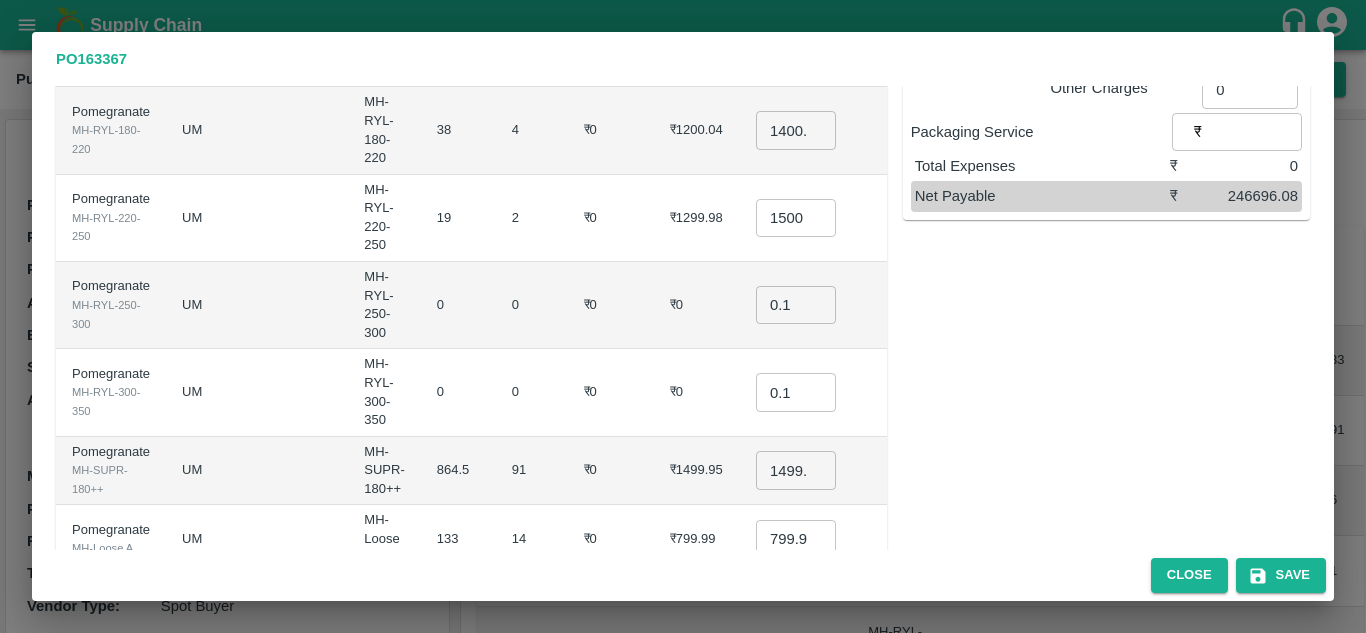 scroll, scrollTop: 484, scrollLeft: 0, axis: vertical 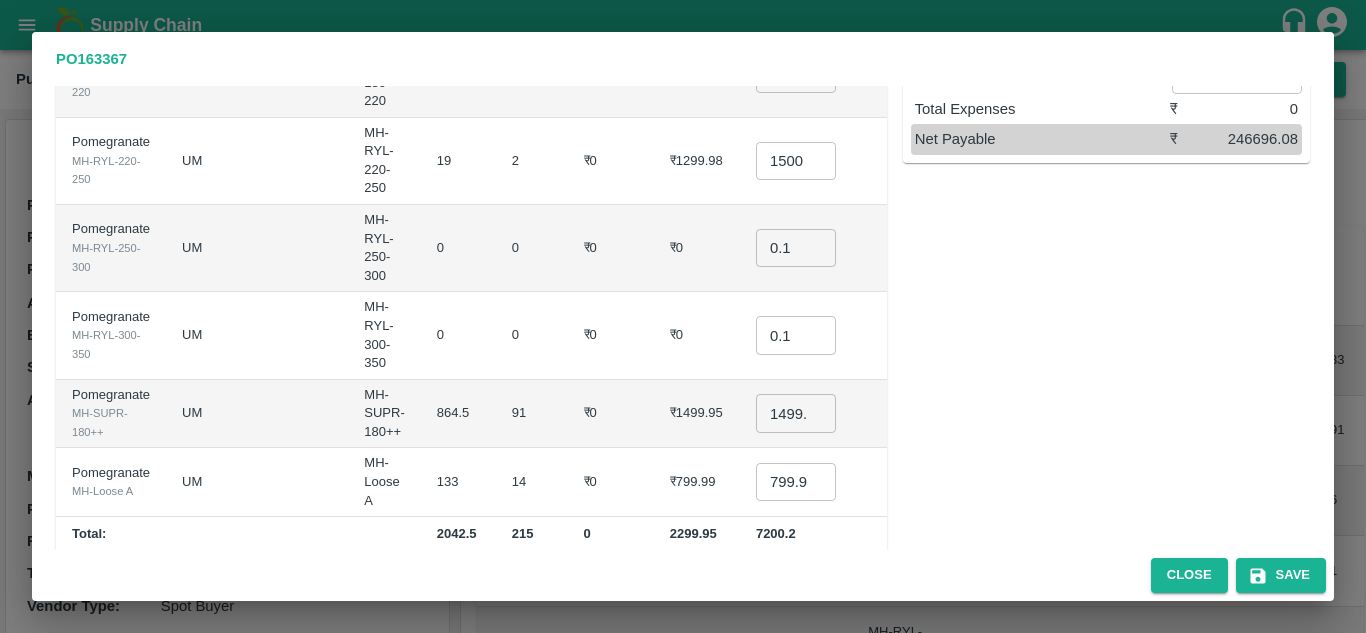 click on "1499.955" at bounding box center [796, 413] 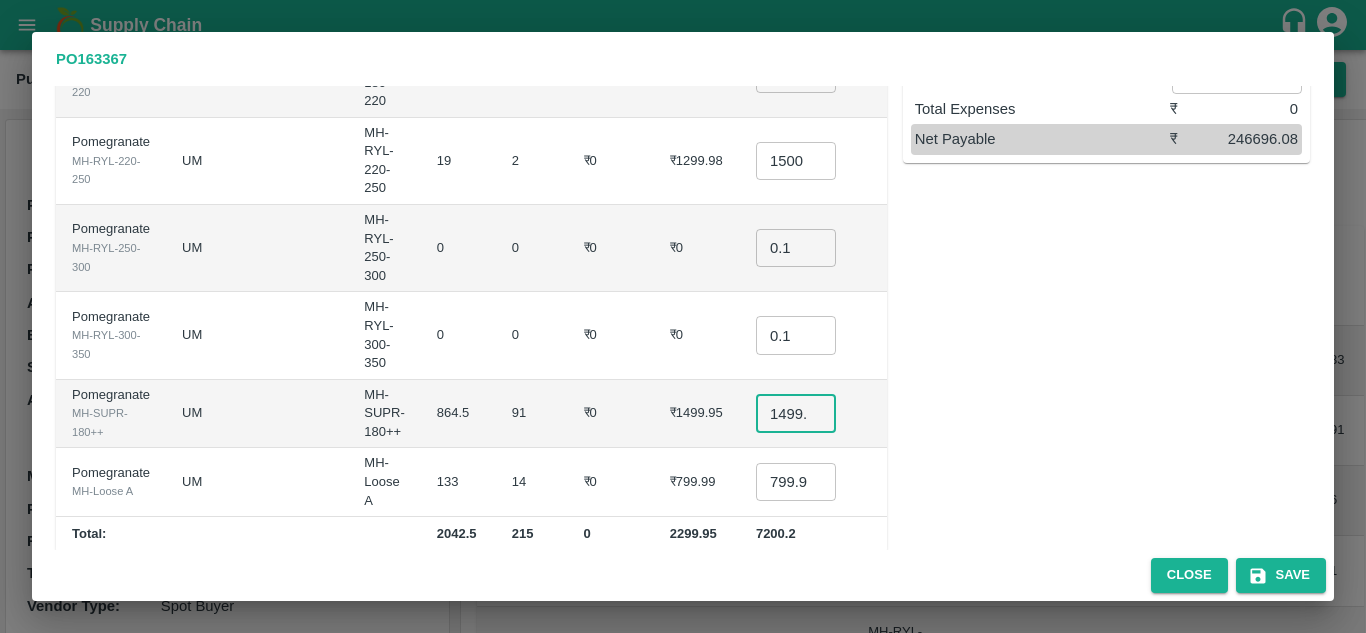 click on "1499.955" at bounding box center [796, 413] 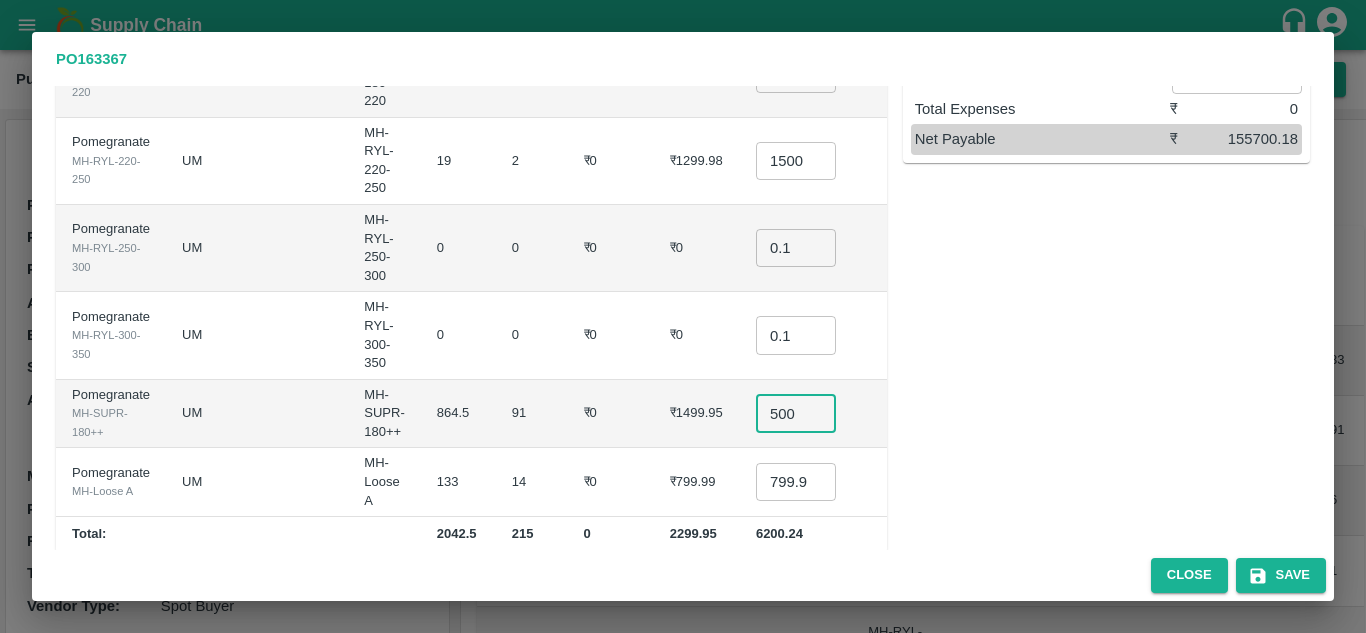 type on "500" 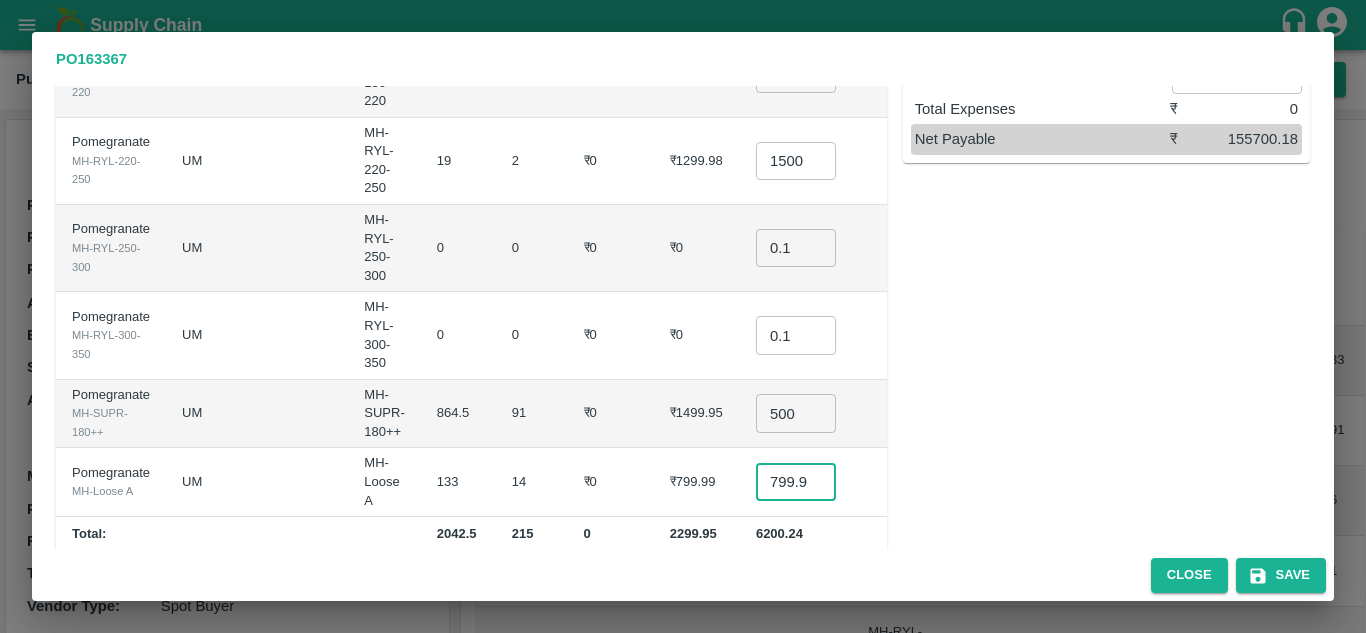 click on "799.9949999999999" at bounding box center (796, 482) 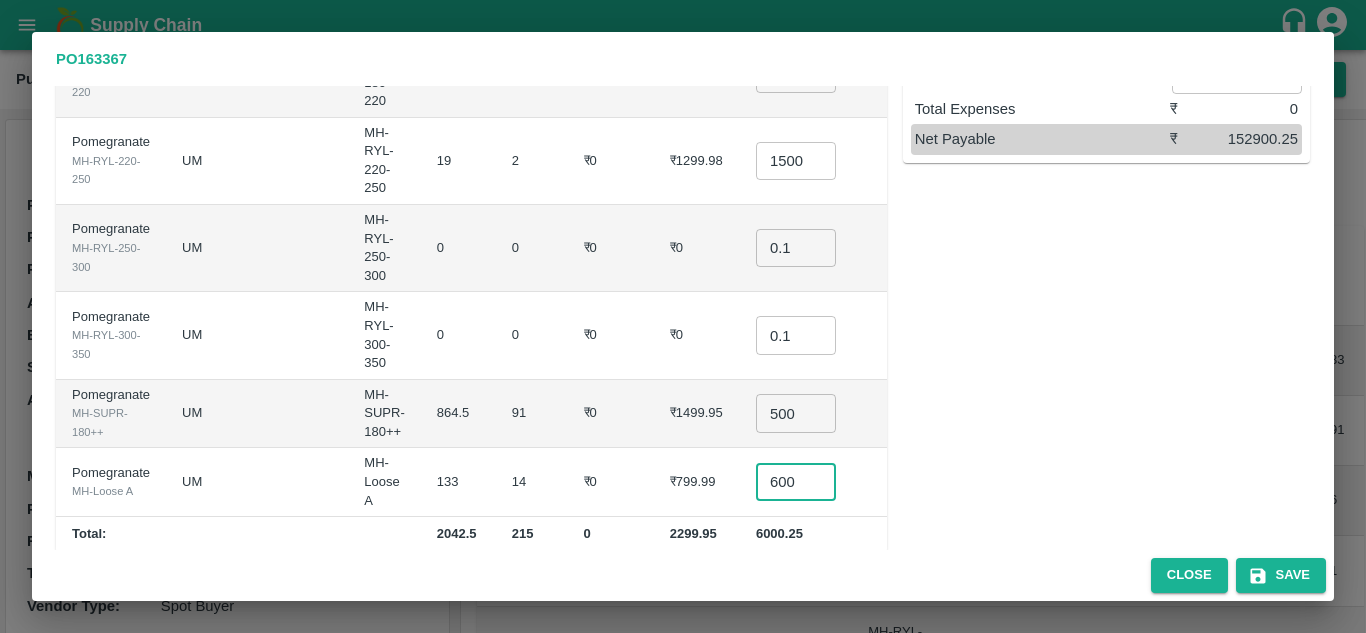 type on "600" 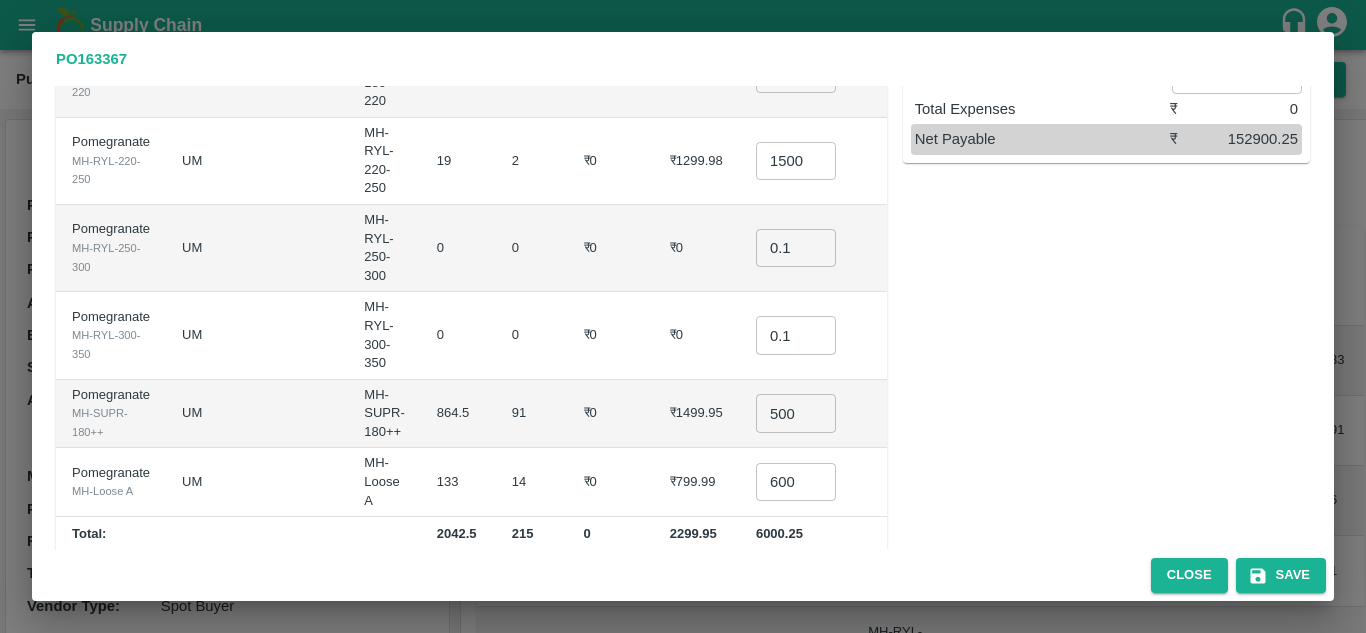click on "₹1499.95" at bounding box center (697, 414) 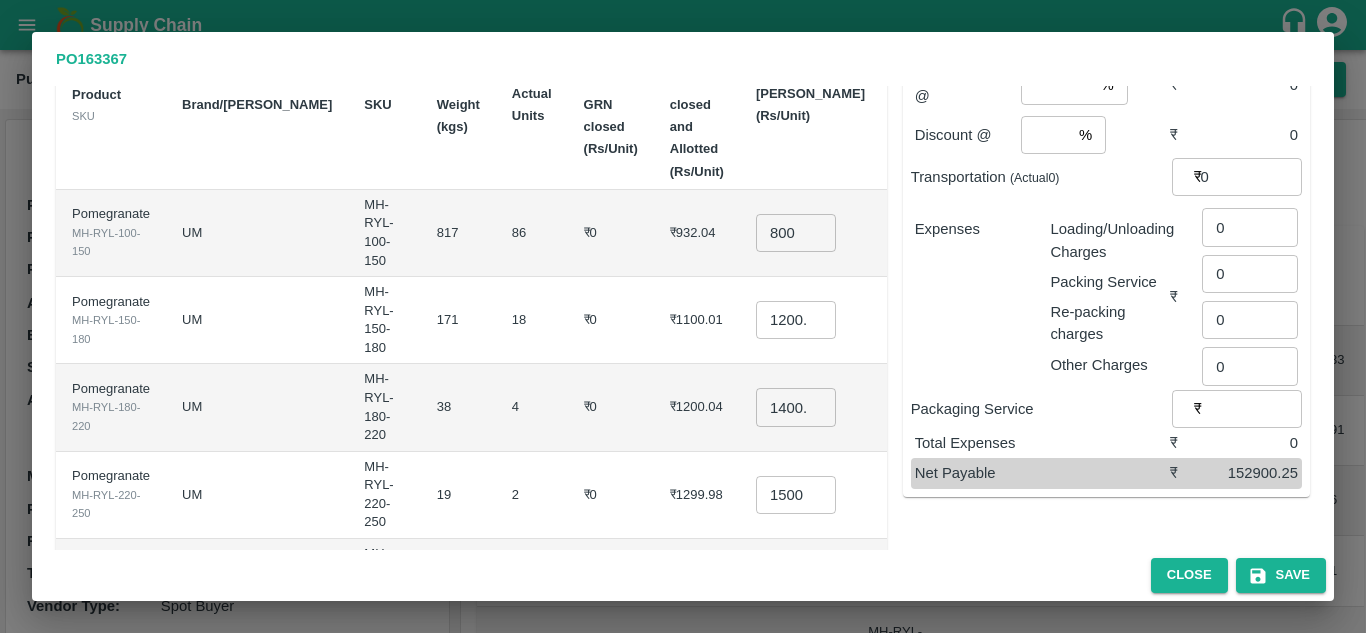 scroll, scrollTop: 148, scrollLeft: 0, axis: vertical 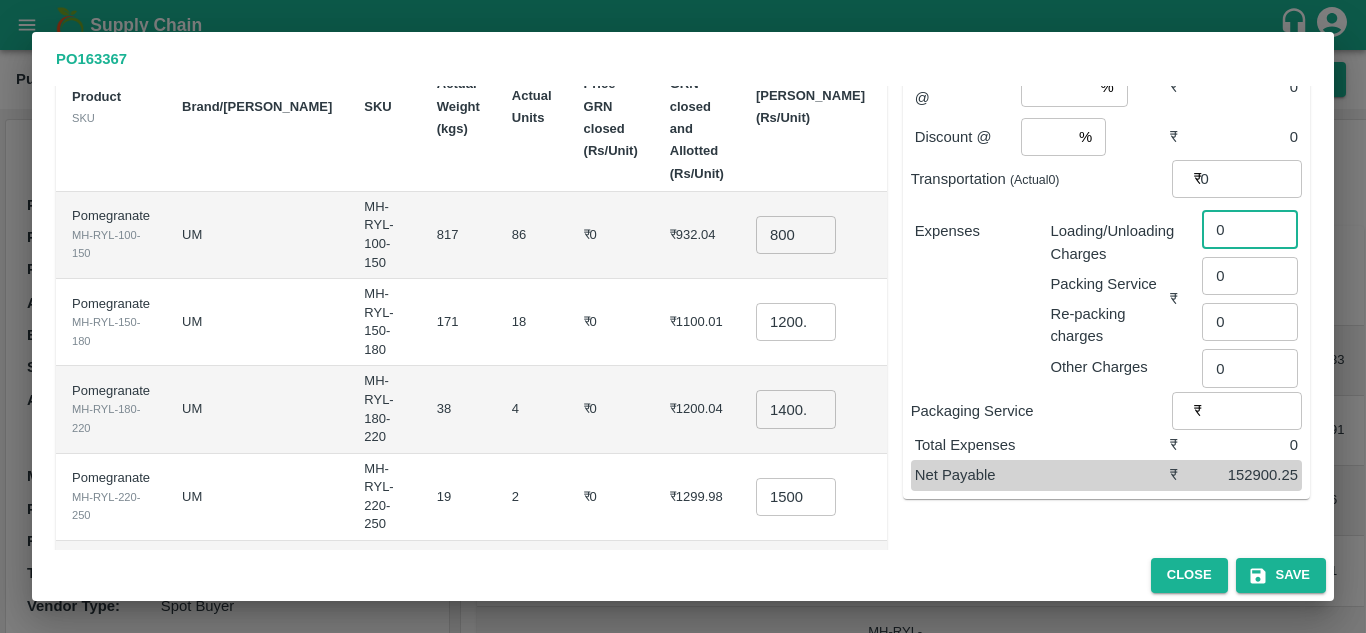 click on "0" at bounding box center [1250, 229] 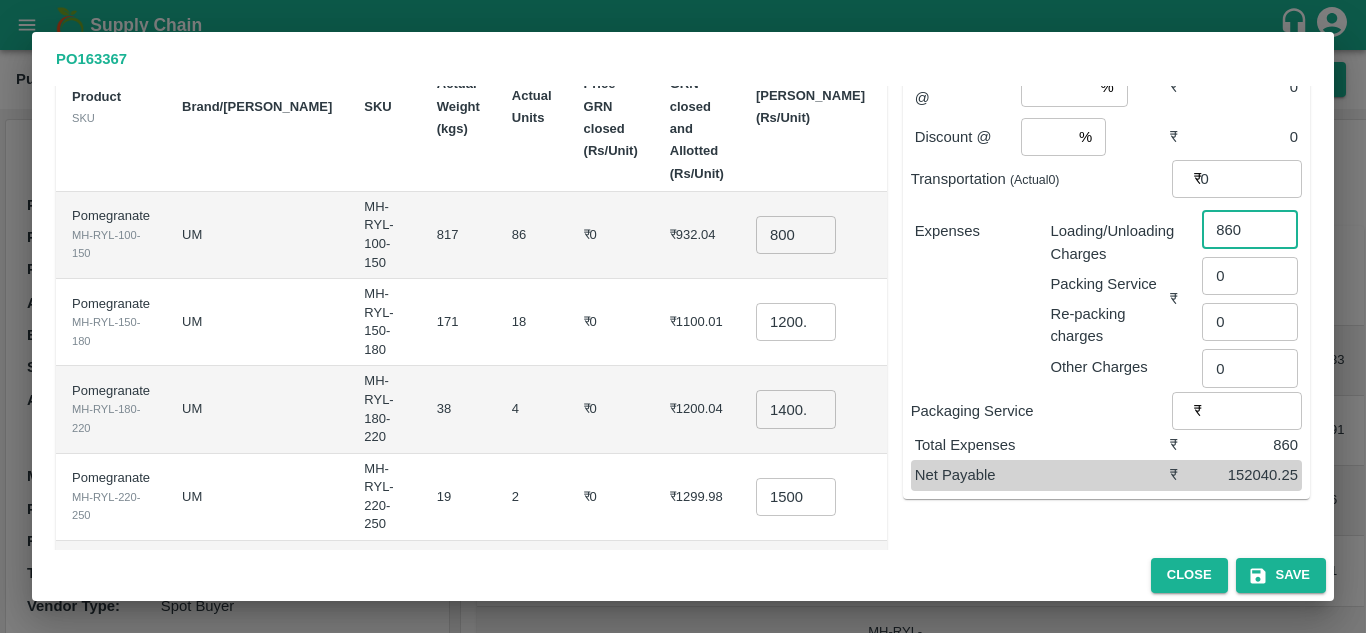 type on "860" 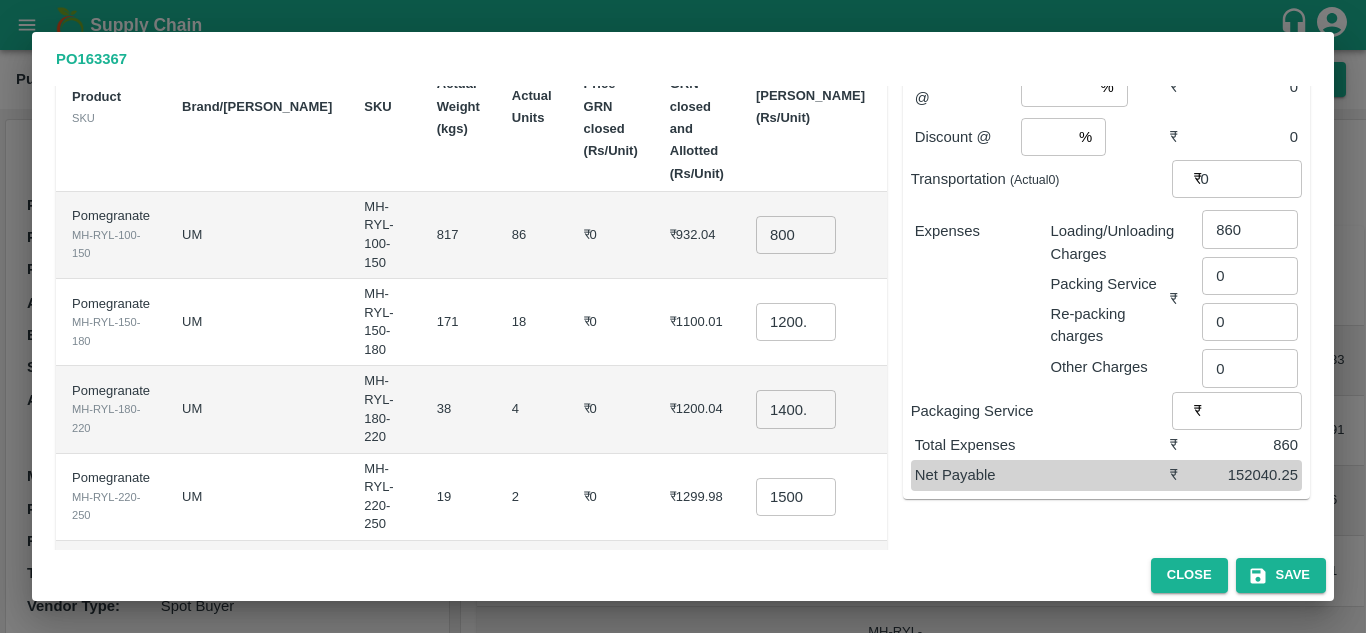 click on "Re-packing charges" at bounding box center [1110, 325] 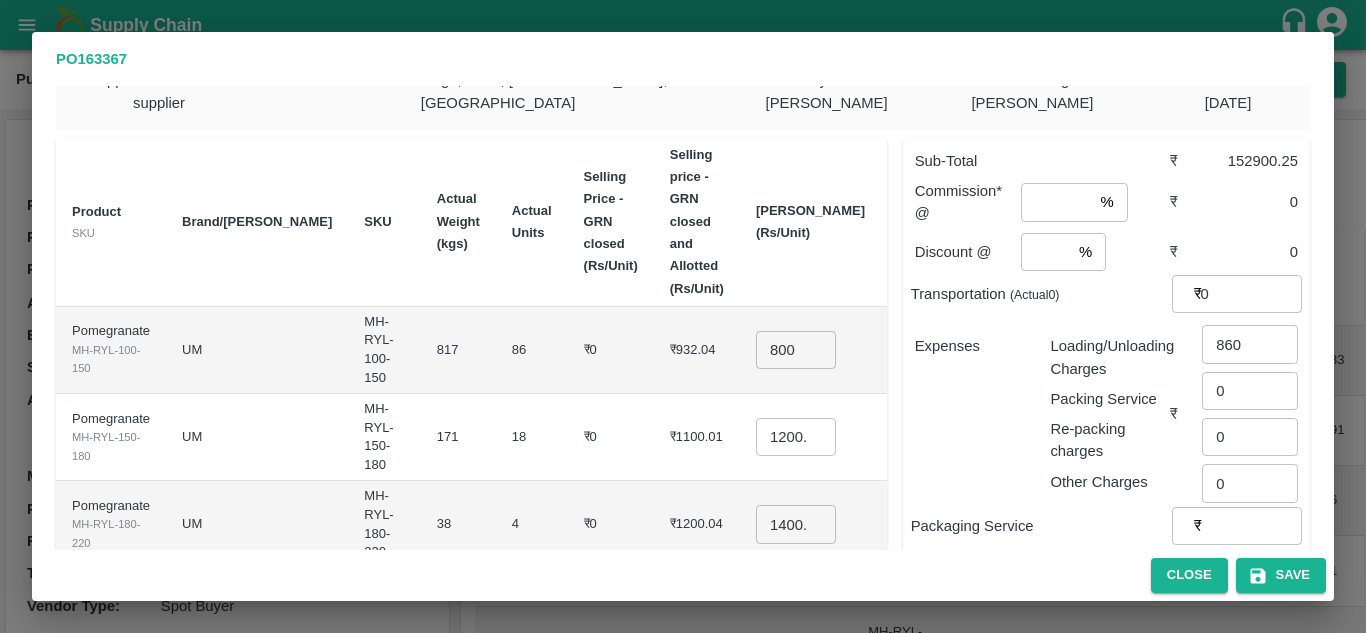 scroll, scrollTop: 0, scrollLeft: 0, axis: both 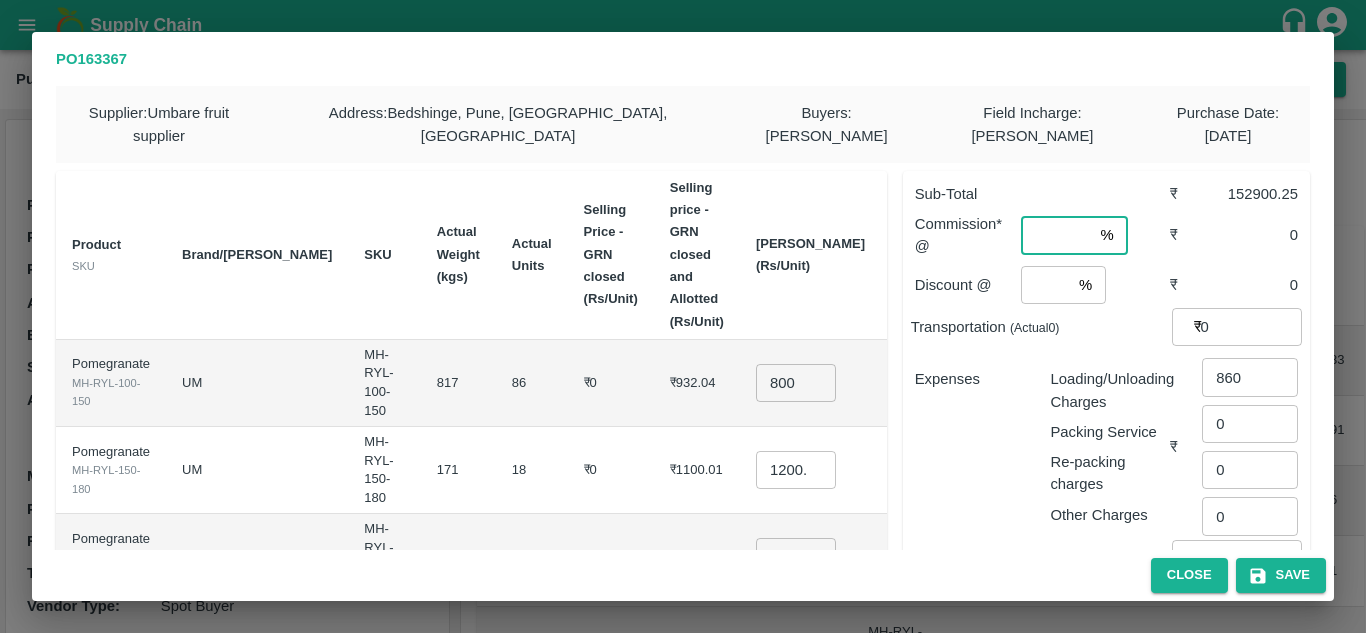 click at bounding box center (1056, 235) 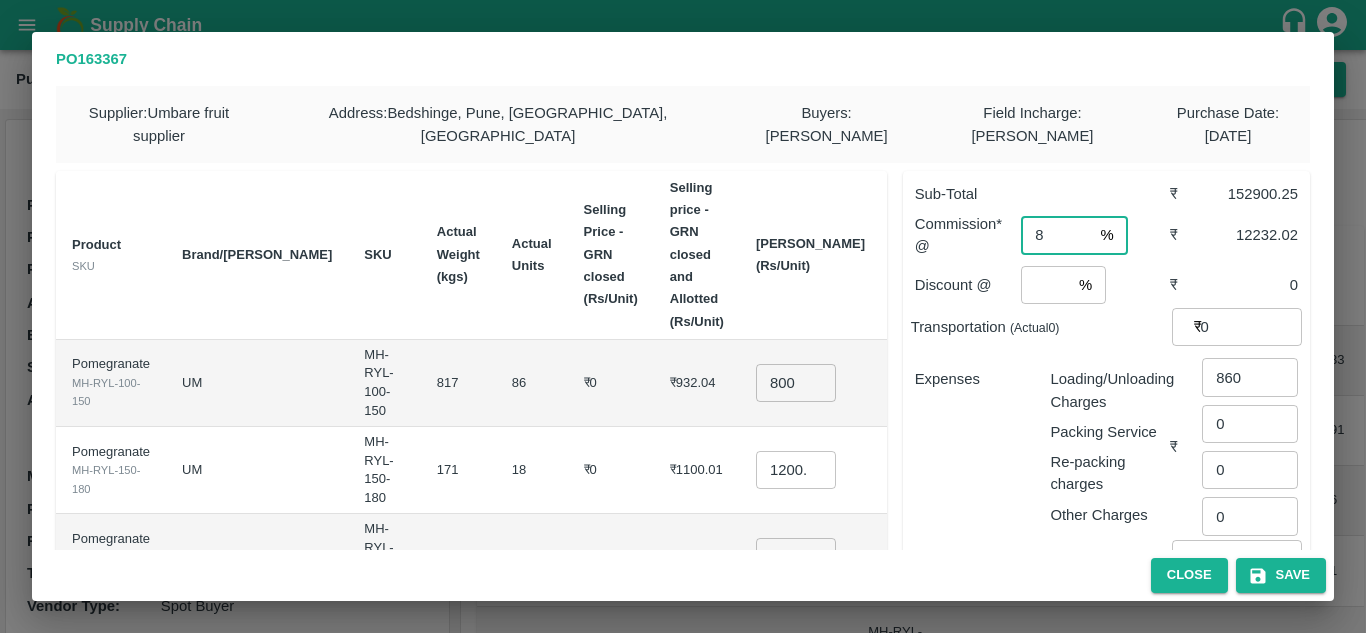 type on "8" 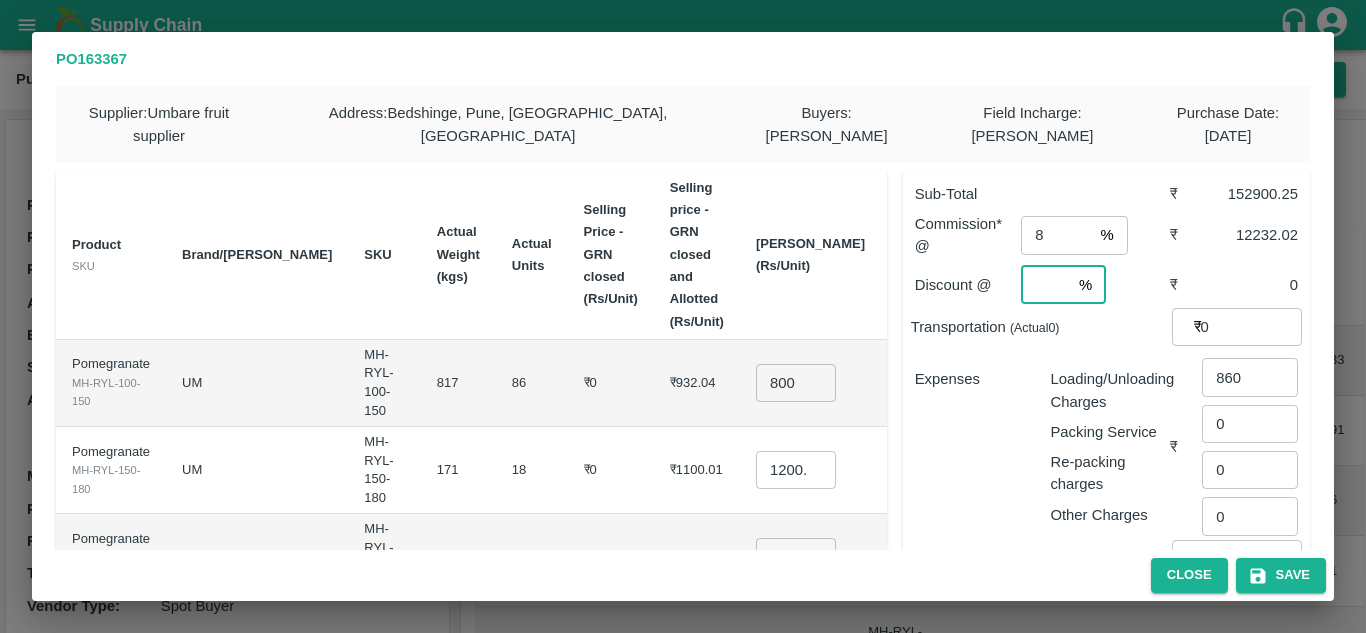 click at bounding box center [1046, 285] 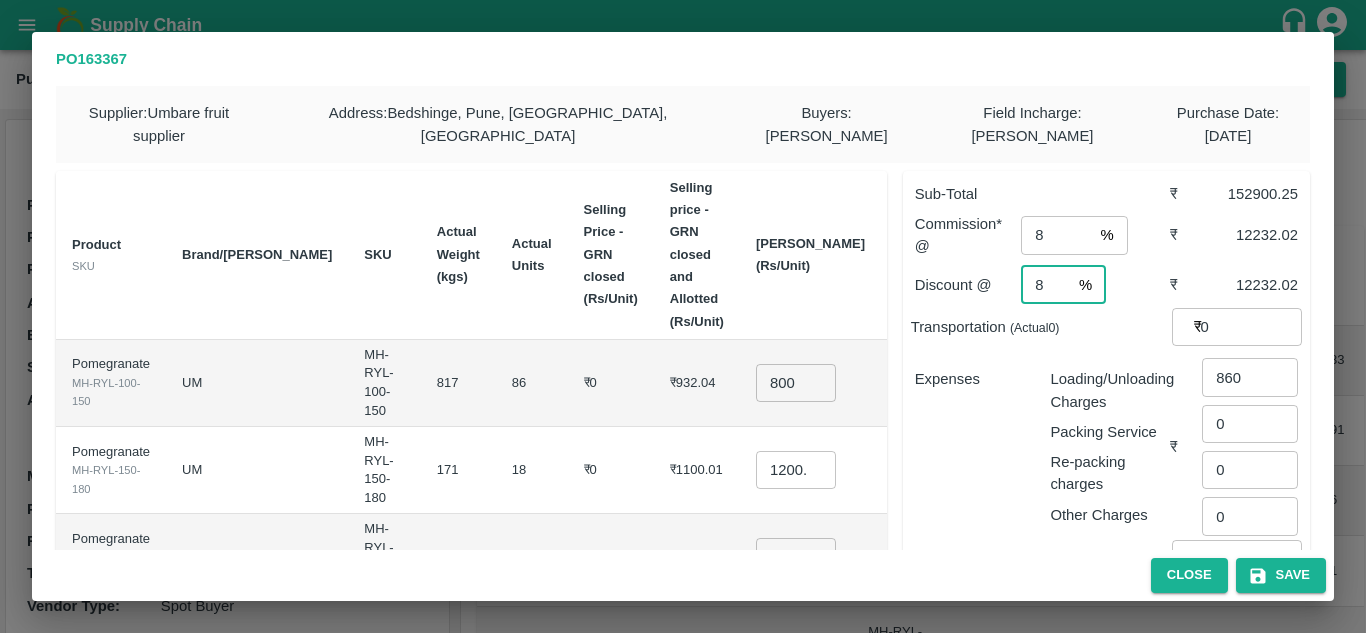 type on "8" 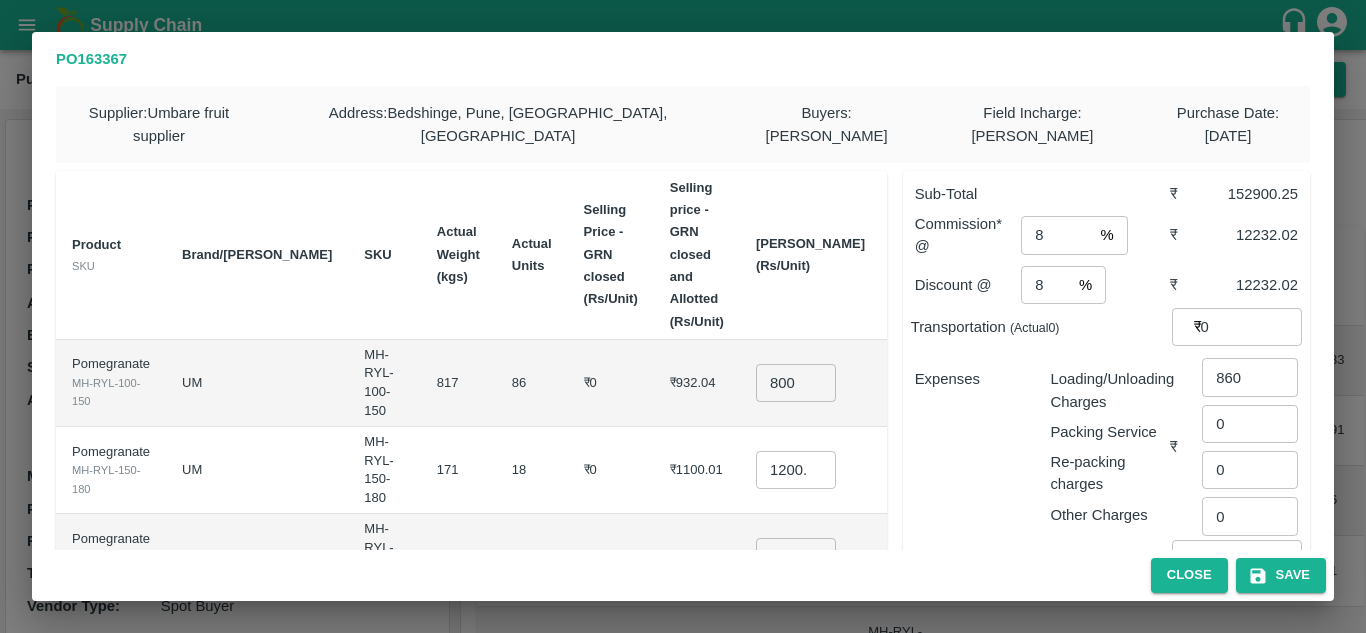 click on "Transportation   (Actual  0 )" at bounding box center [1041, 327] 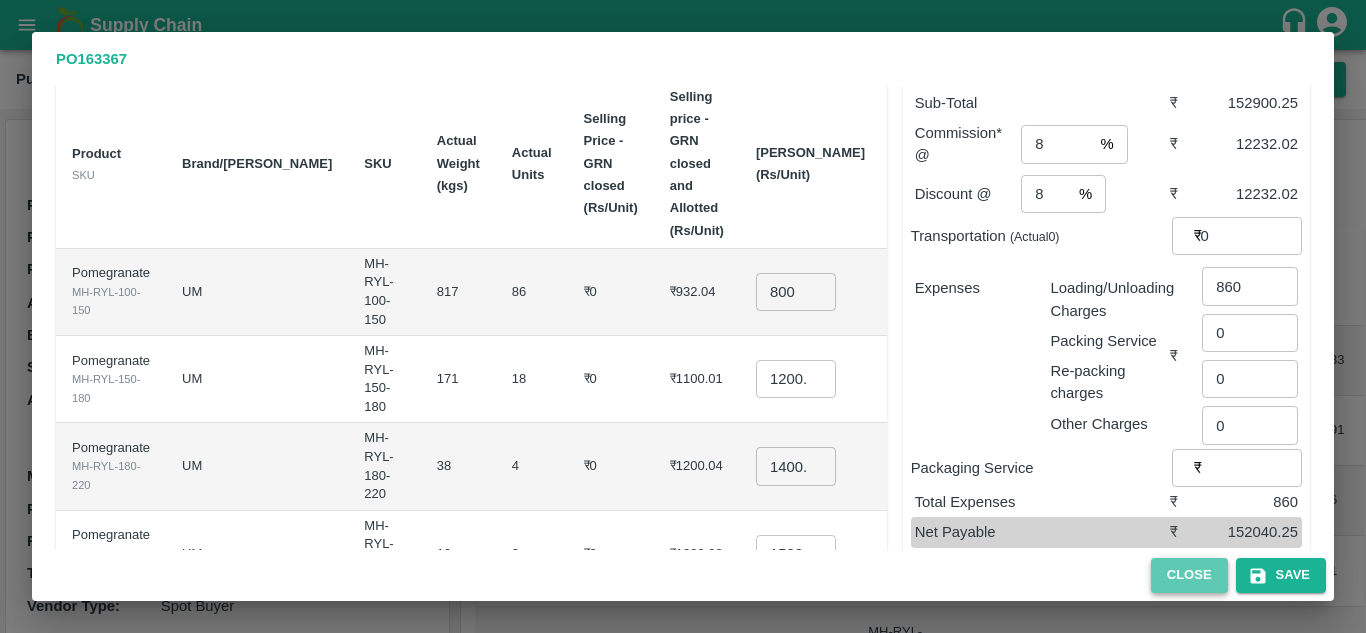 click on "Close" at bounding box center [1189, 575] 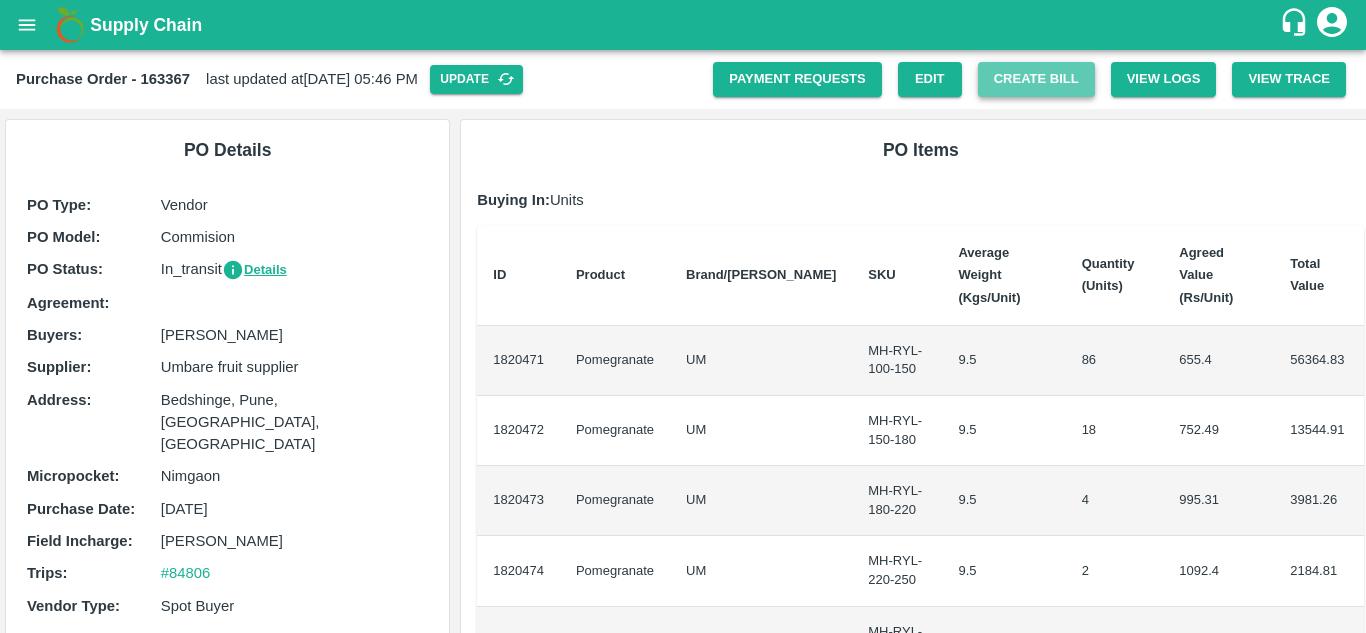 click on "Create Bill" at bounding box center [1036, 79] 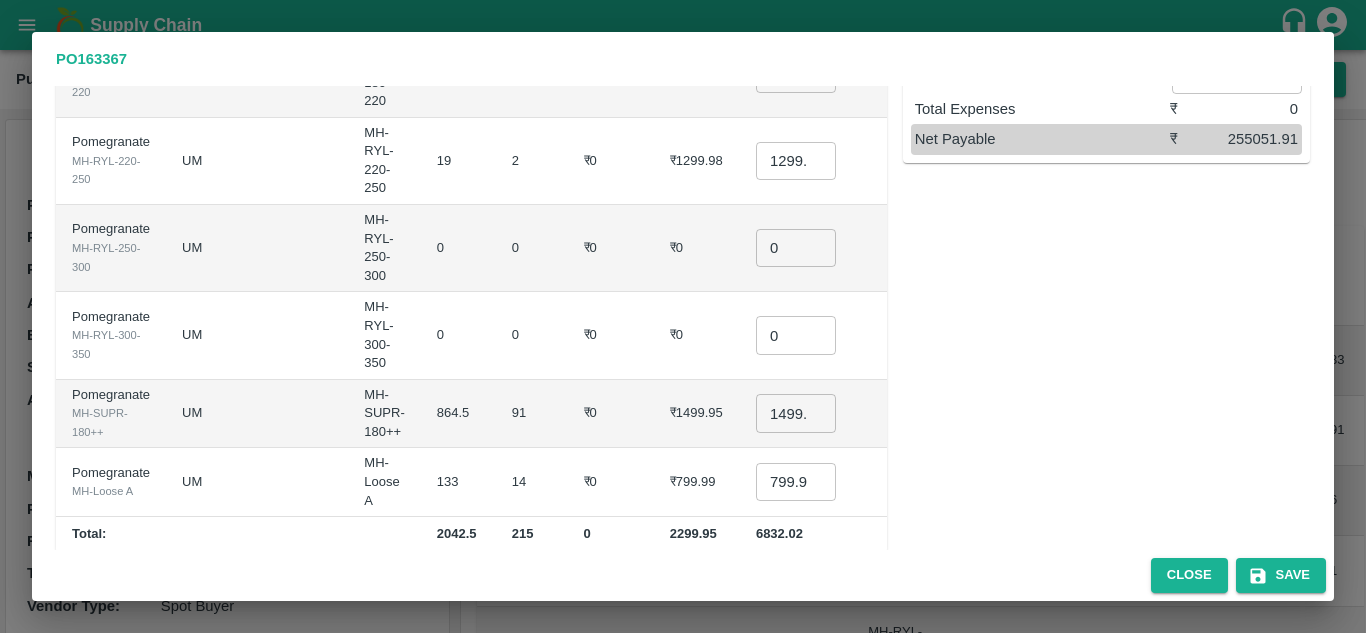 scroll, scrollTop: 0, scrollLeft: 0, axis: both 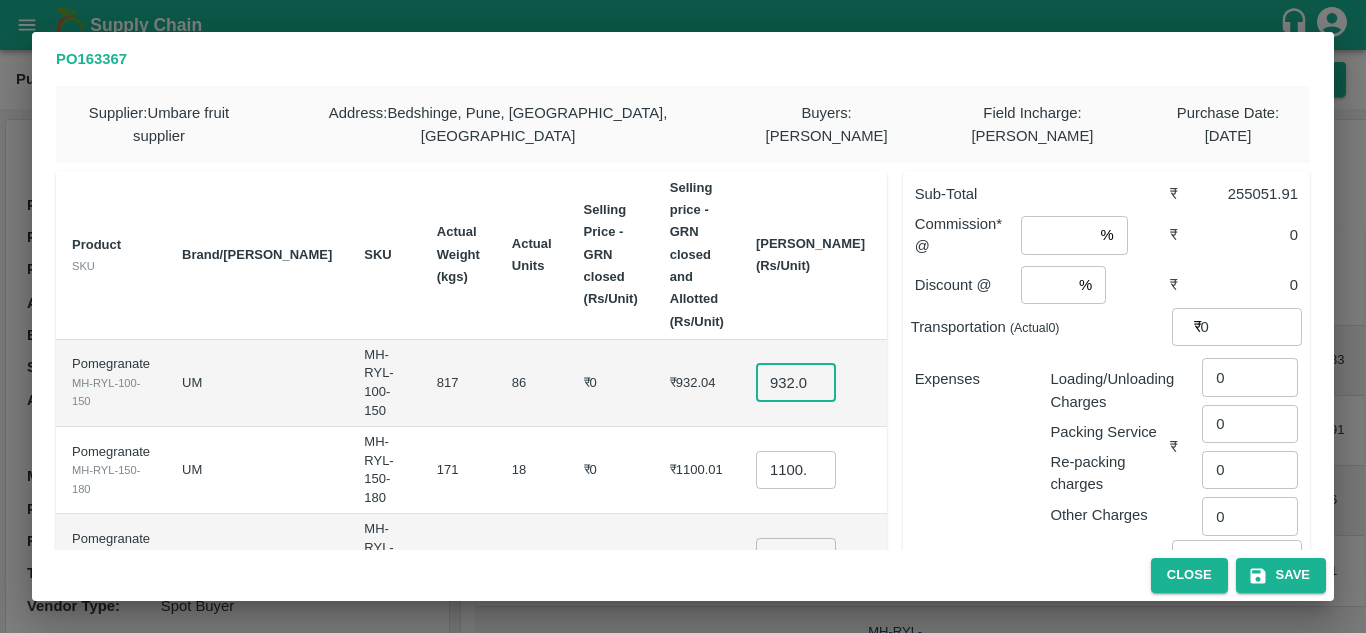 click on "932.045" at bounding box center [796, 383] 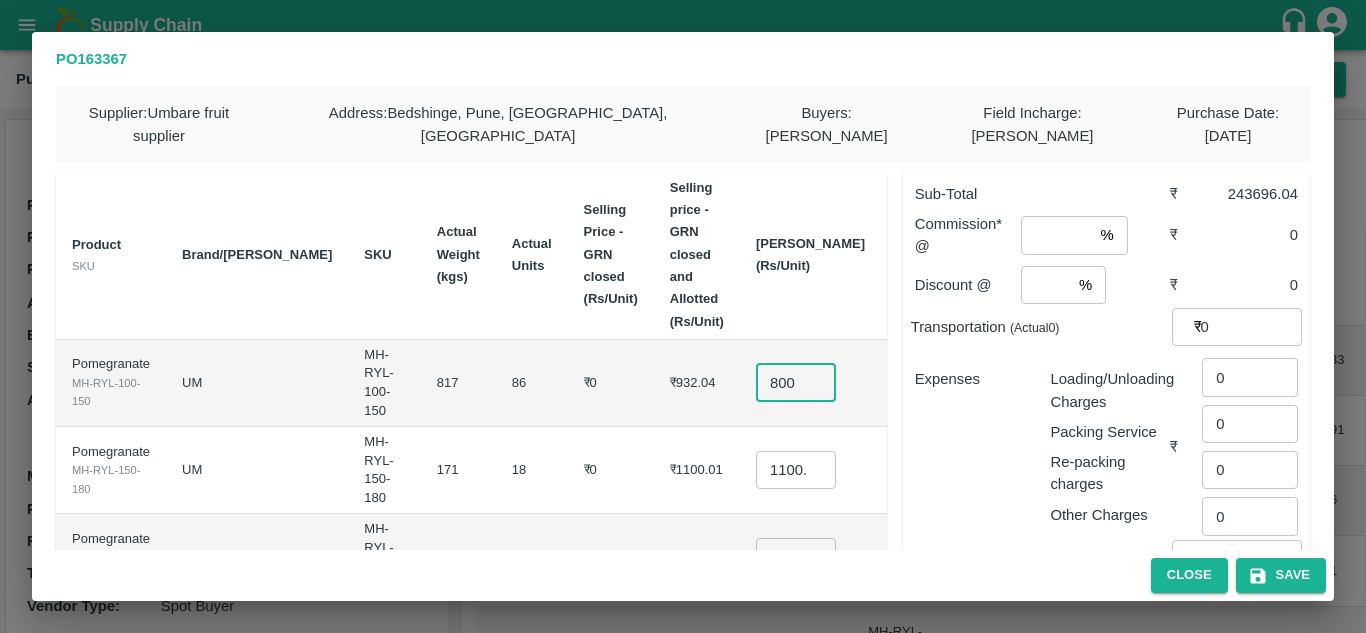 type on "800" 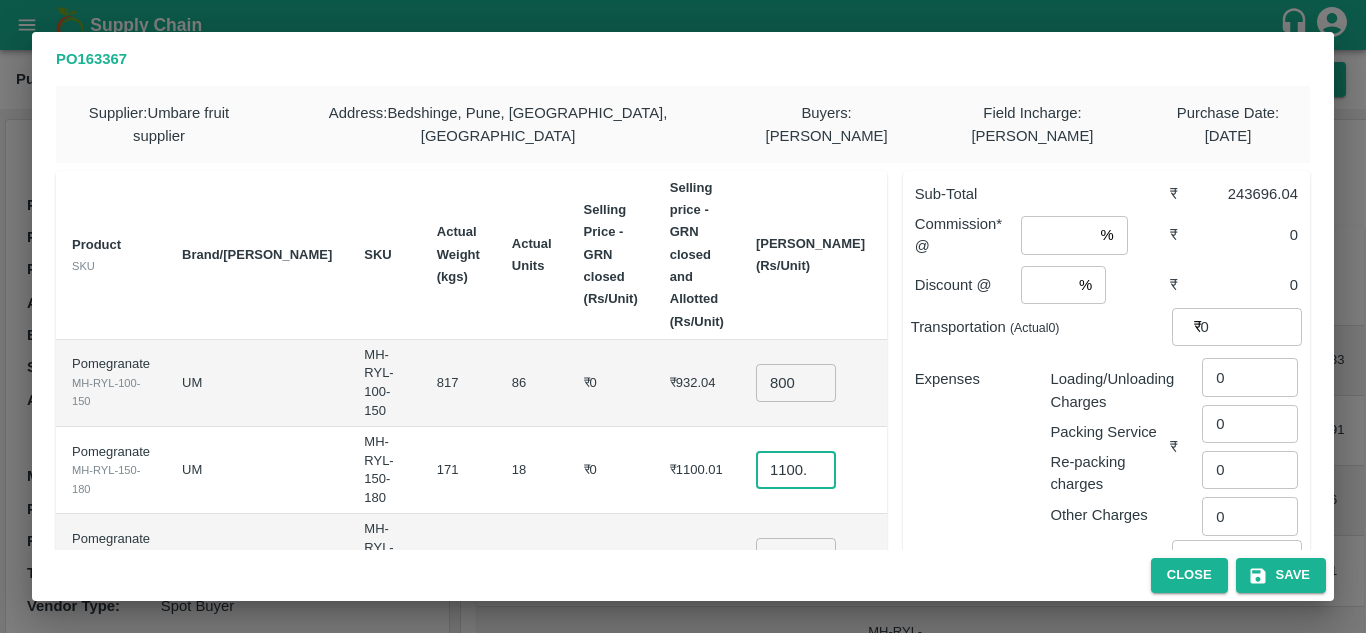 click on "1100.005" at bounding box center [796, 470] 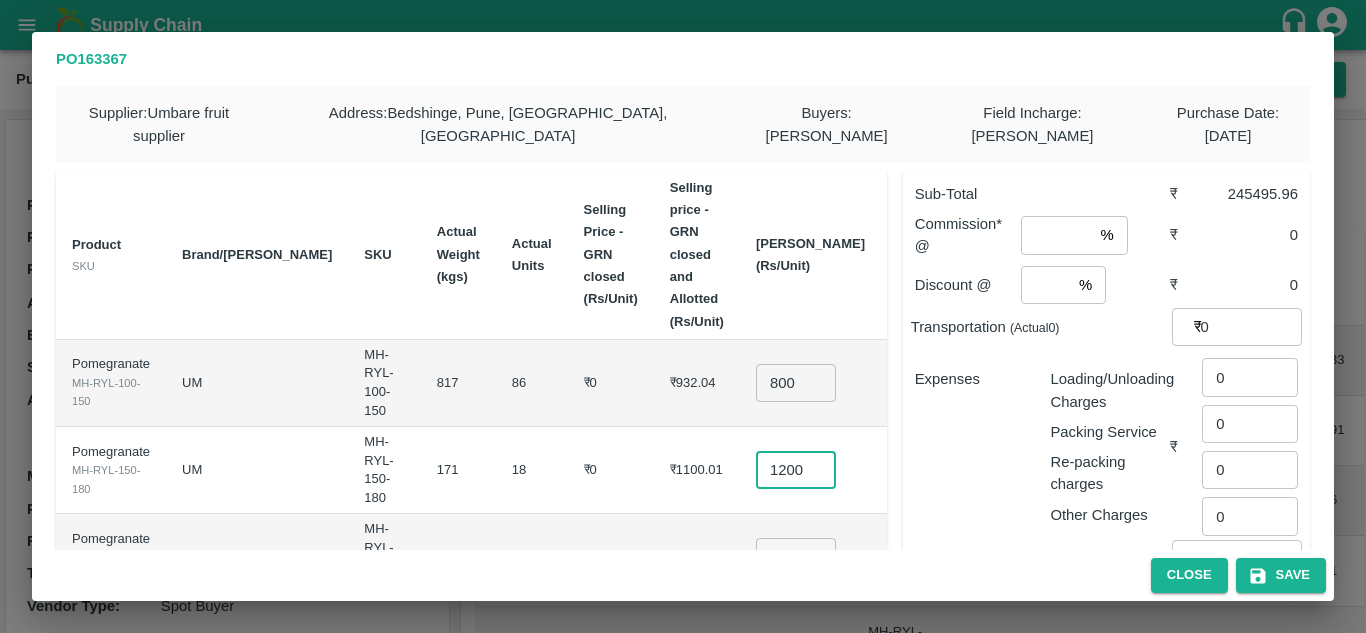 scroll, scrollTop: 0, scrollLeft: 4, axis: horizontal 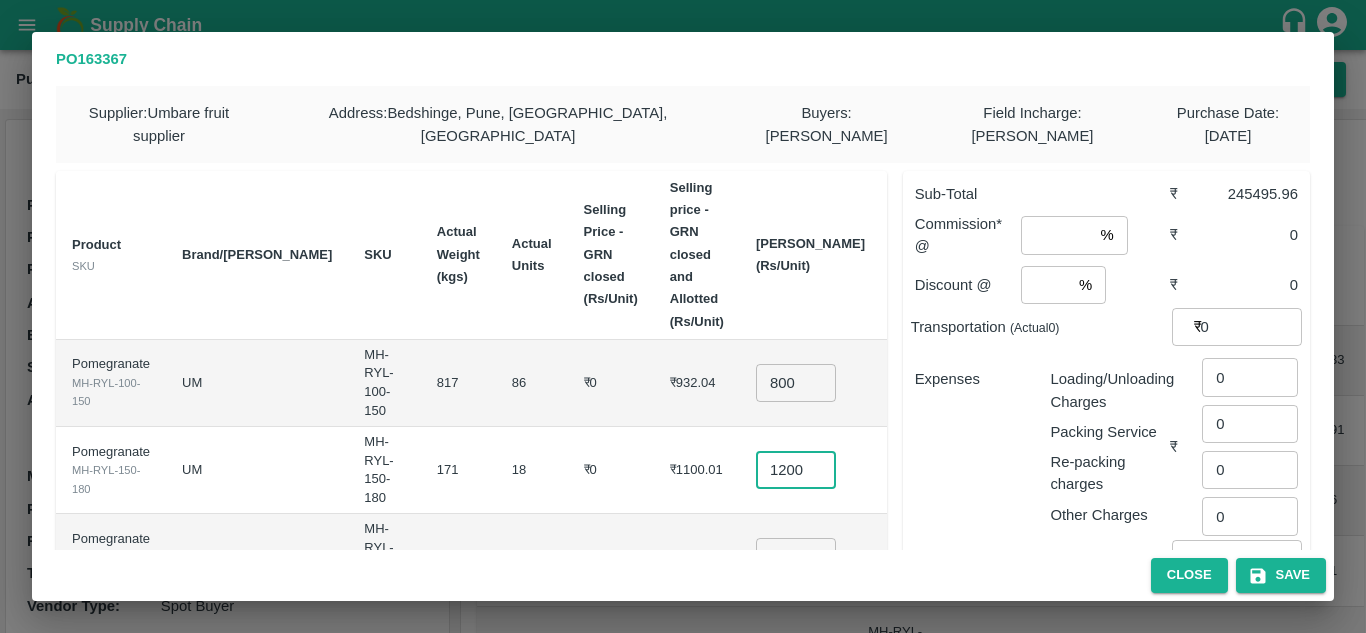 type on "1200" 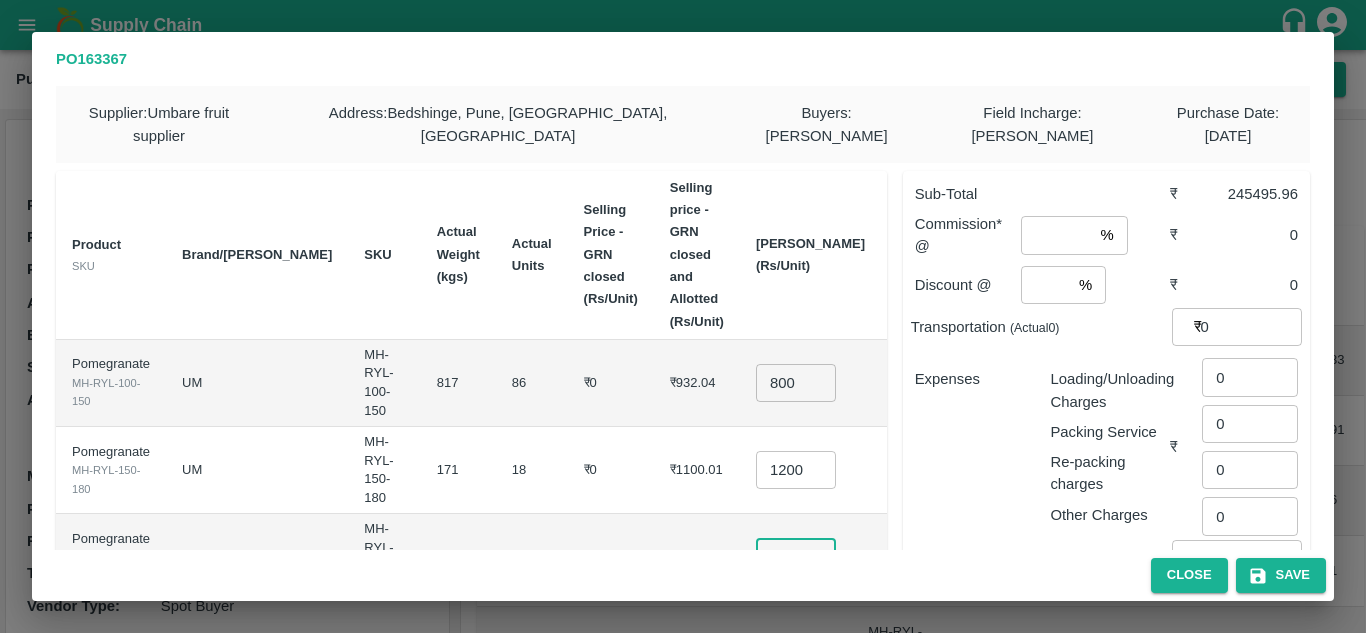 click on "1200.04" at bounding box center [796, 557] 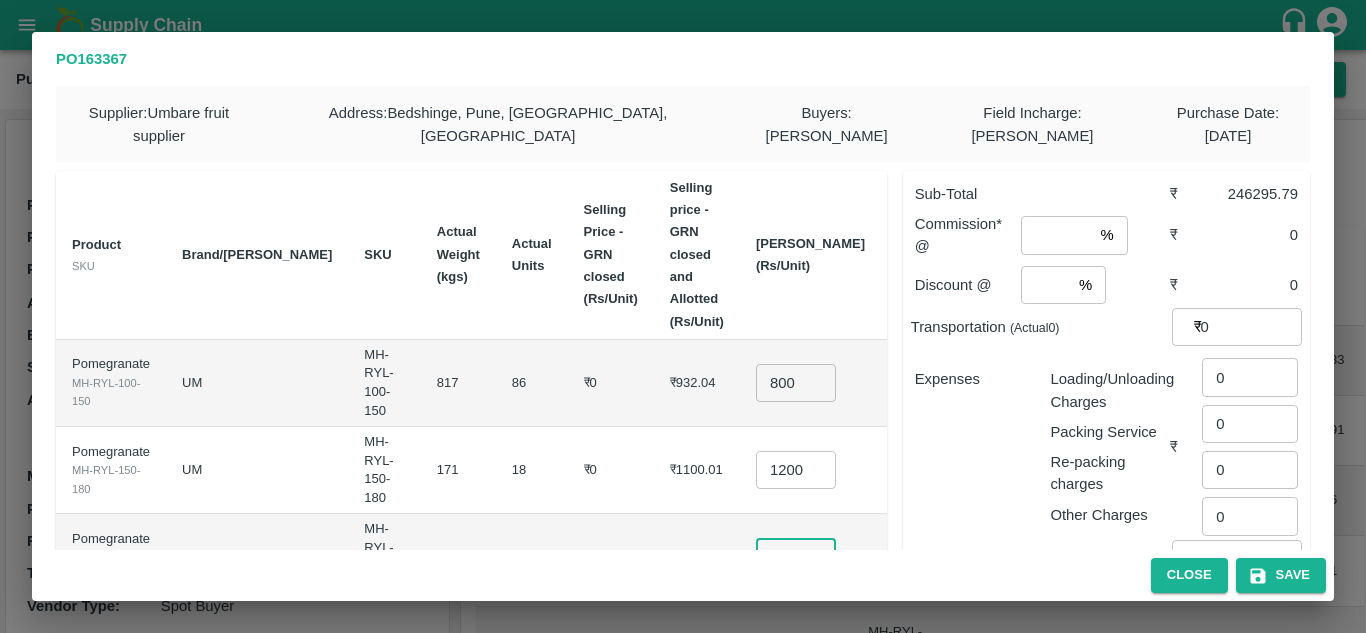 scroll, scrollTop: 0, scrollLeft: 4, axis: horizontal 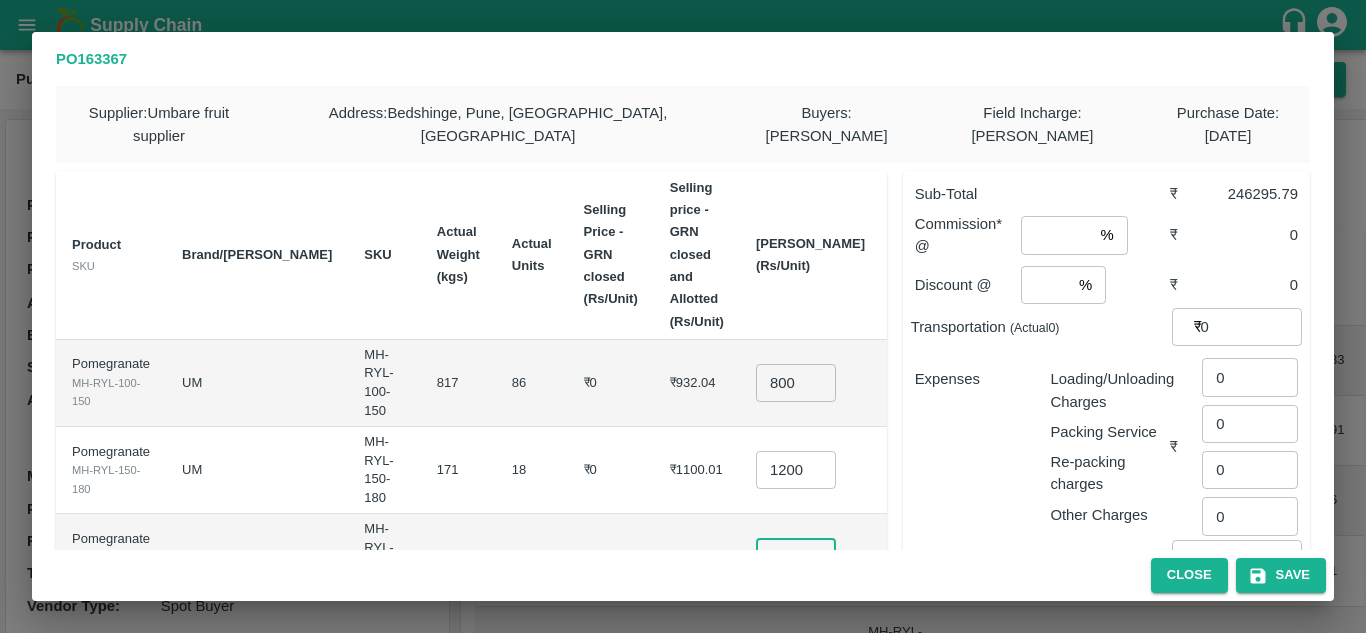 type on "1400" 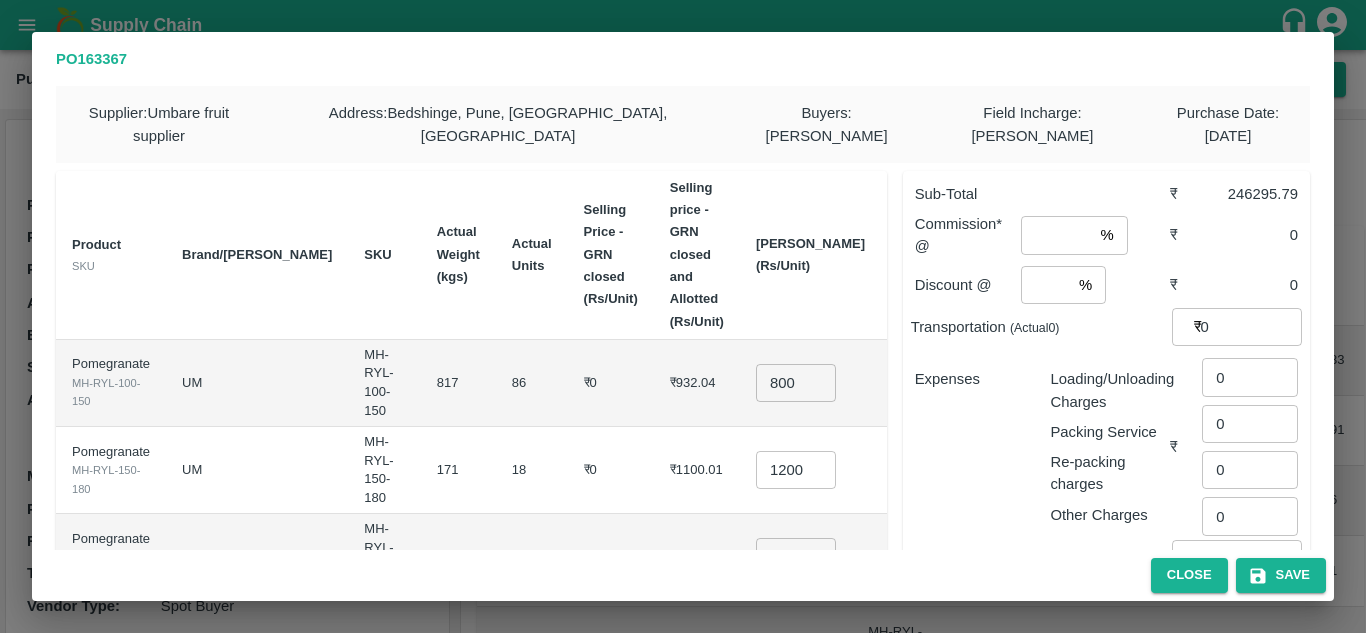 scroll, scrollTop: 0, scrollLeft: 0, axis: both 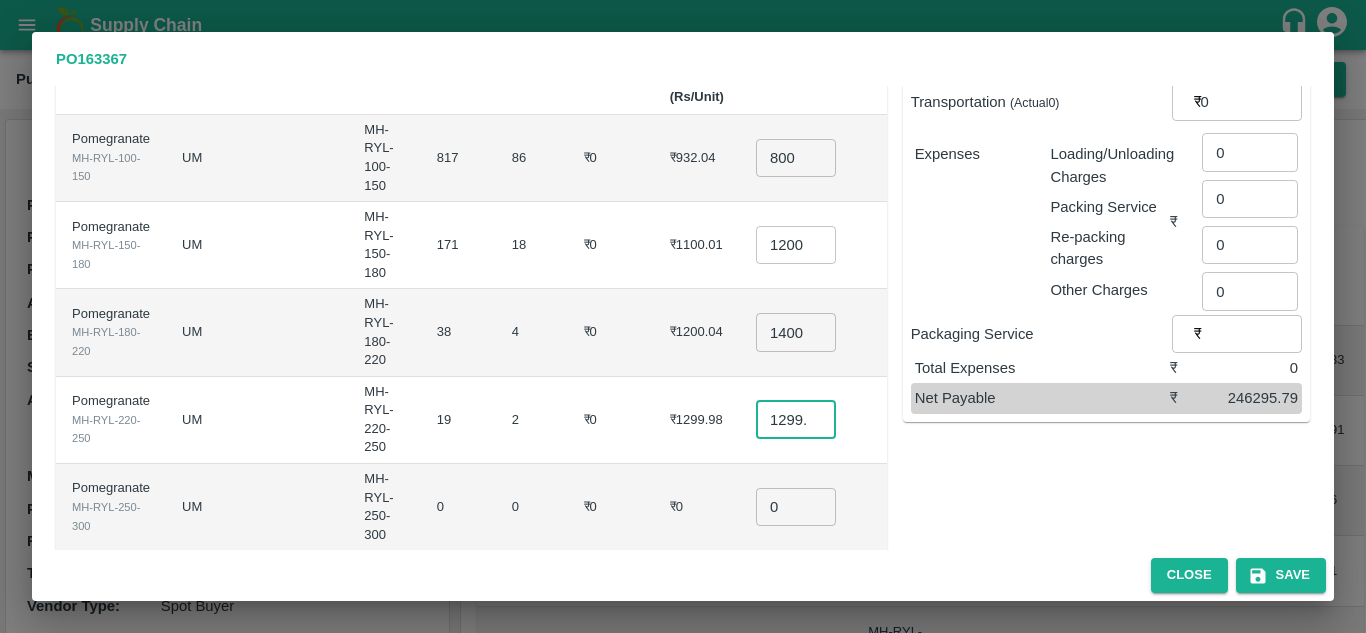click on "1299.98" at bounding box center [796, 420] 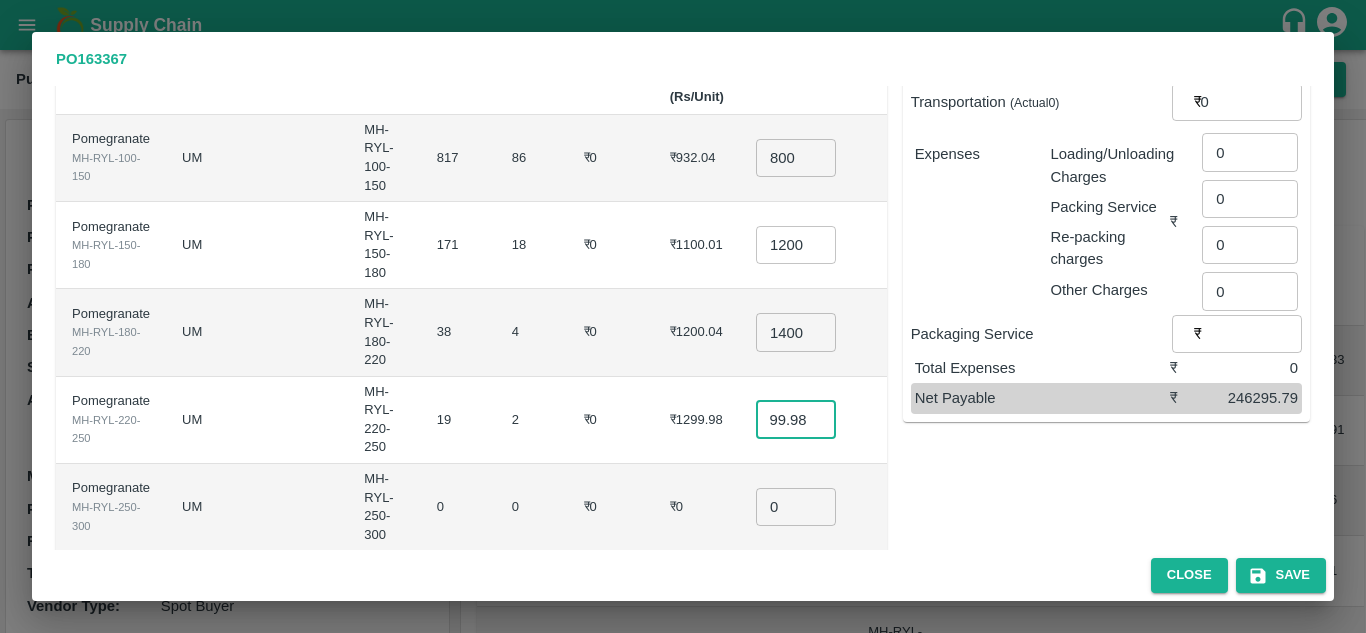 click on "1299.98" at bounding box center [796, 420] 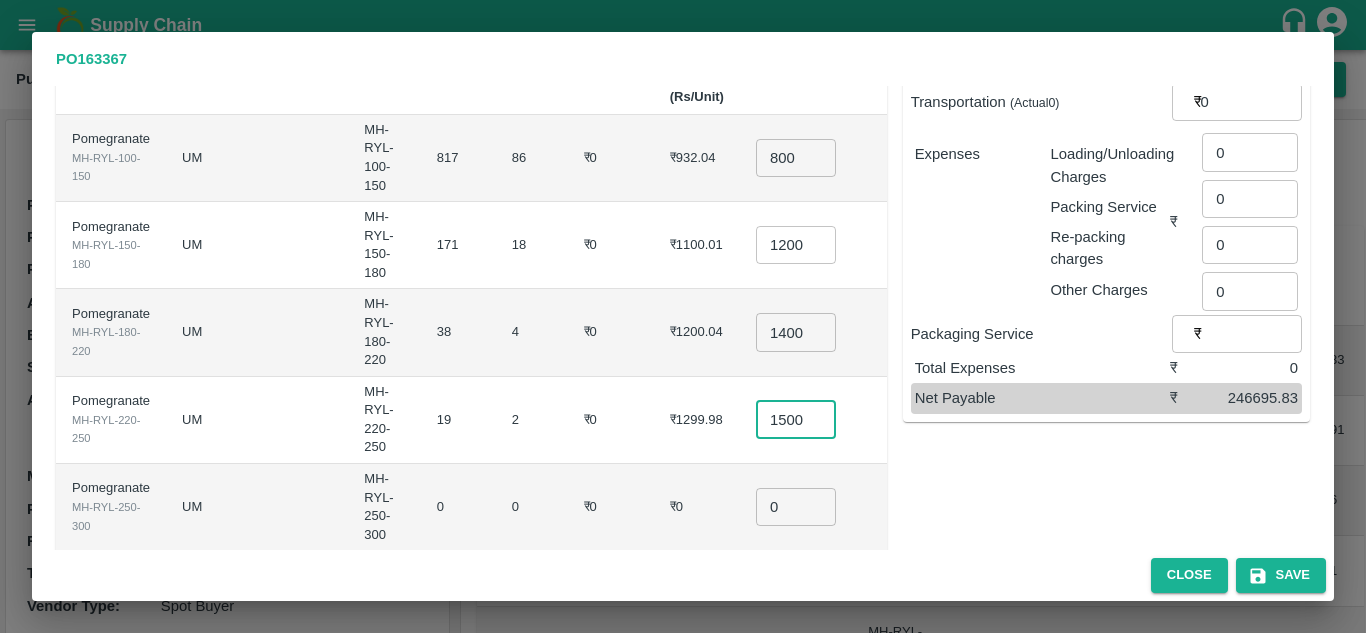 scroll, scrollTop: 0, scrollLeft: 4, axis: horizontal 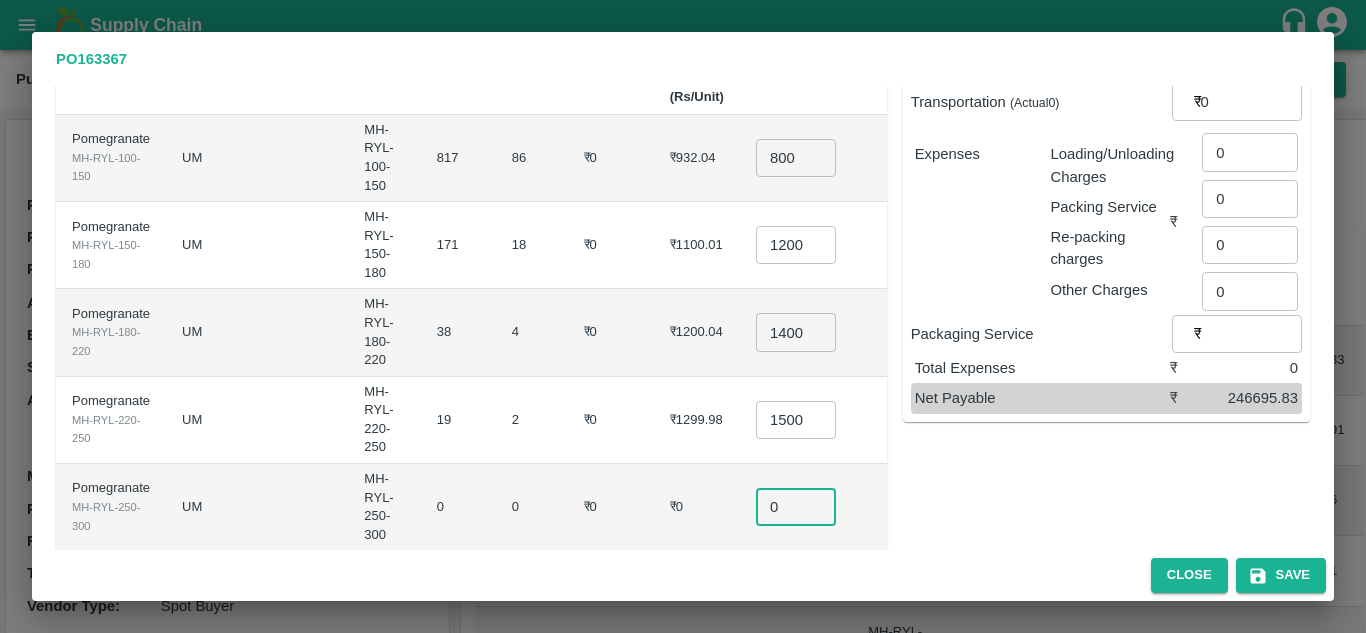 click on "0" at bounding box center (796, 507) 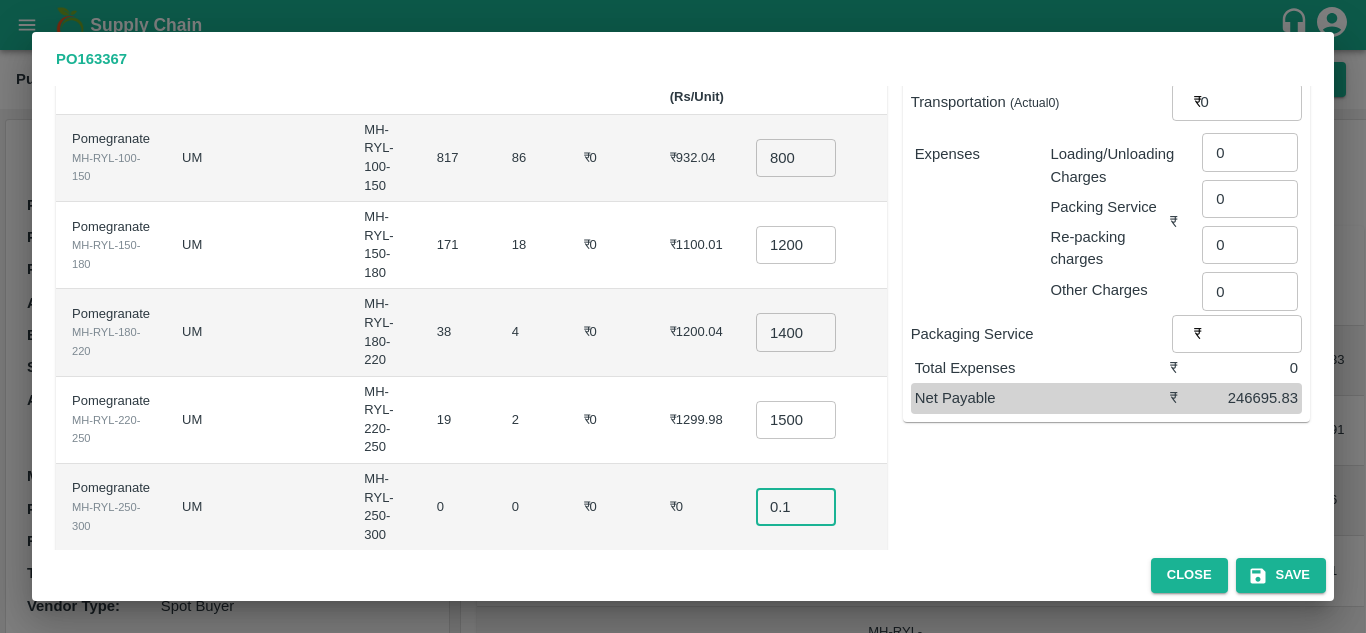type on "0.1" 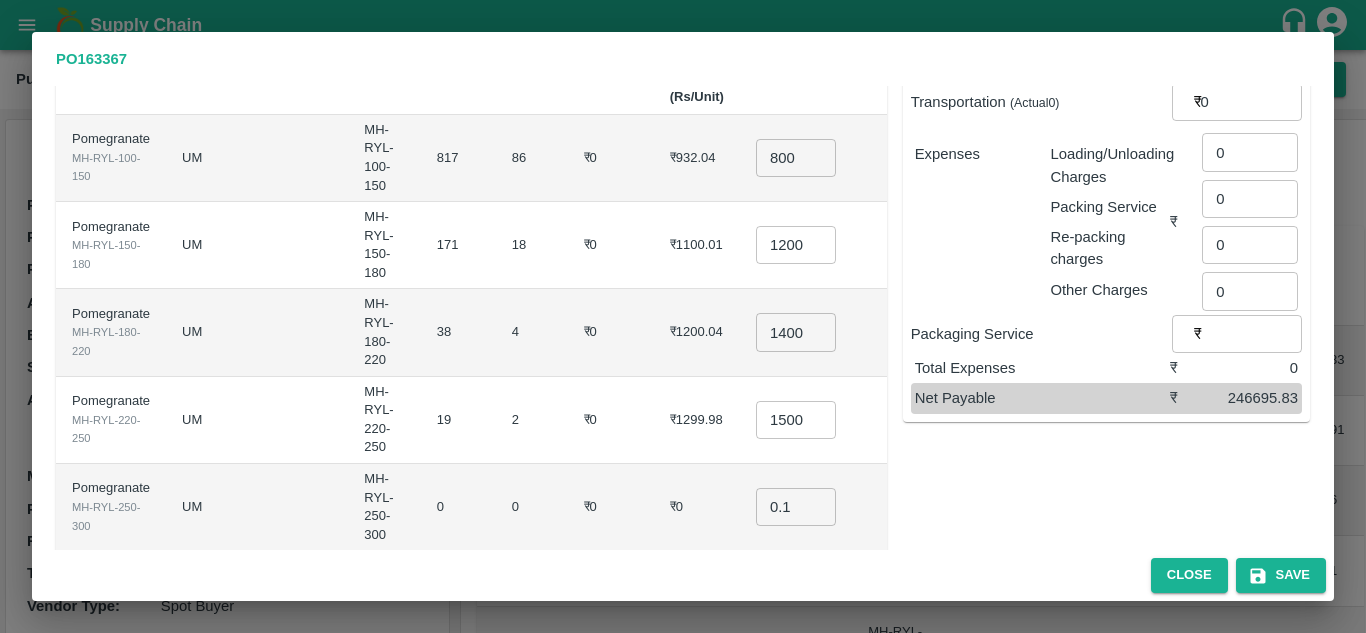 click on "₹0" at bounding box center [697, 507] 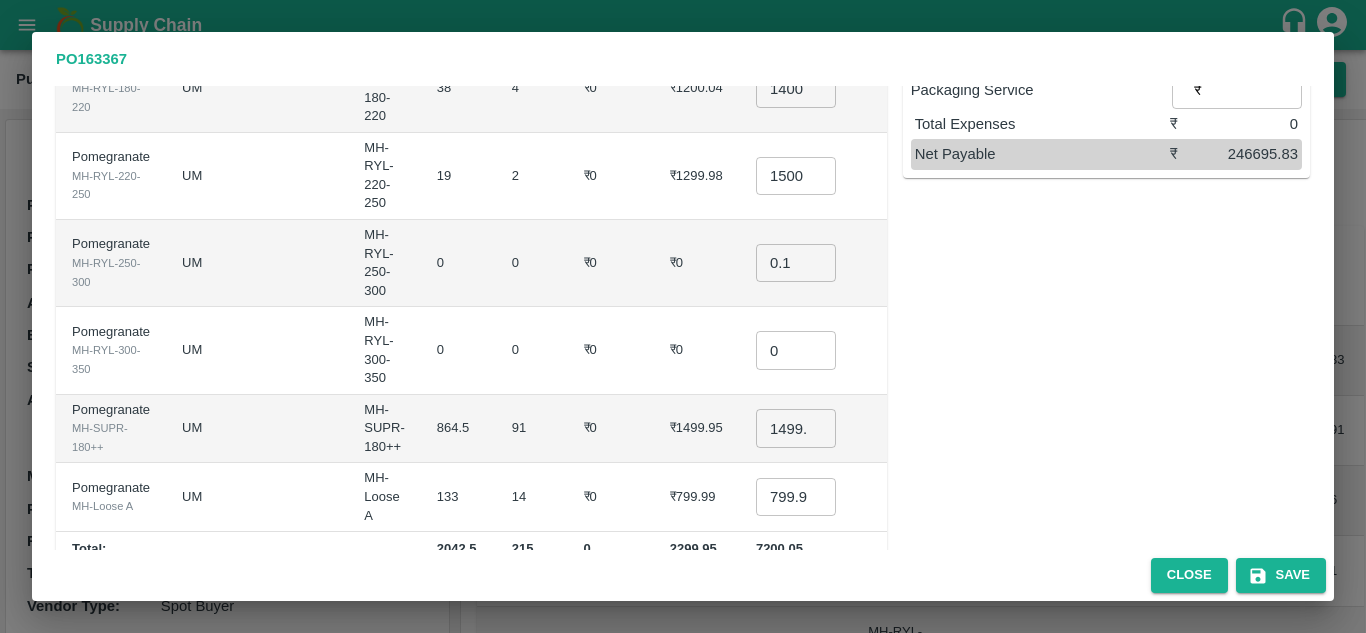 scroll, scrollTop: 470, scrollLeft: 0, axis: vertical 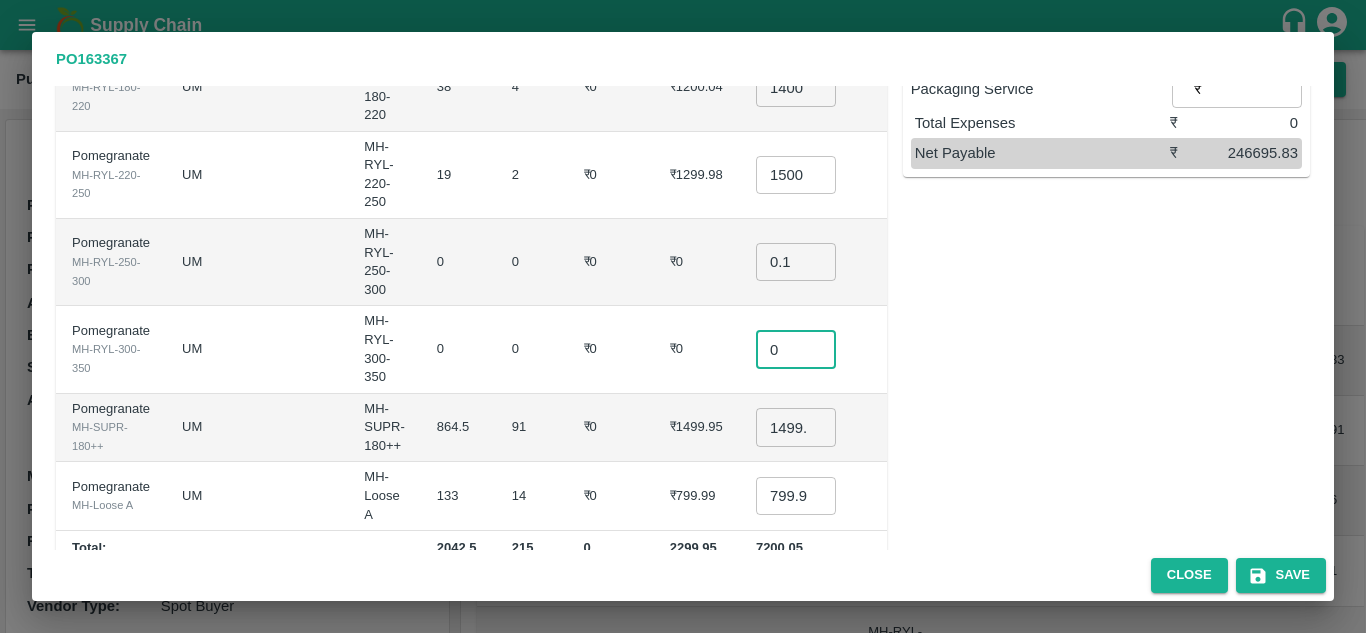 click on "0" at bounding box center (796, 349) 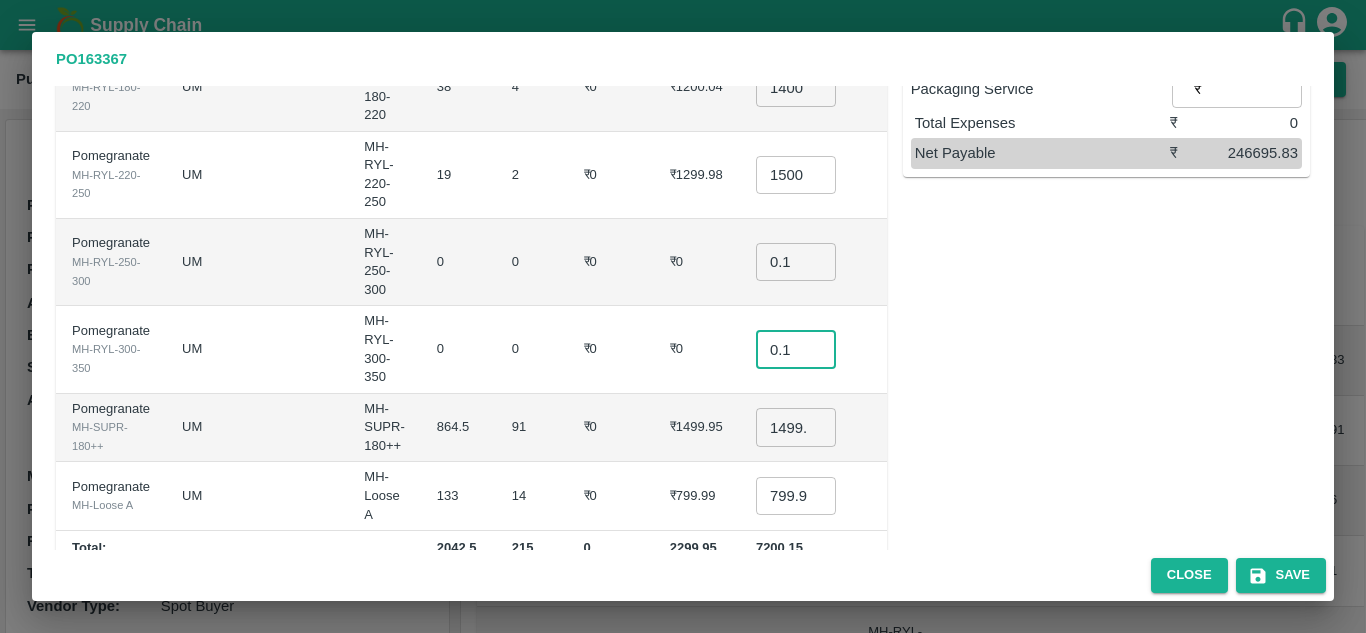 type on "0.1" 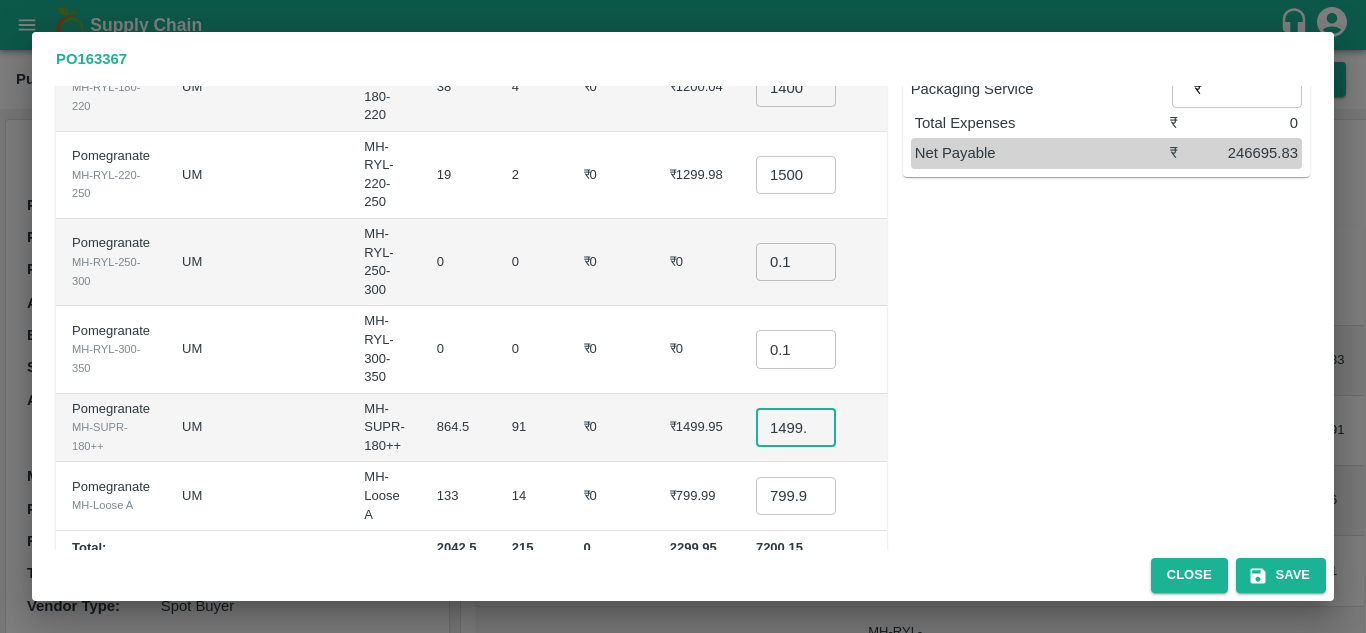 click on "1499.955" at bounding box center (796, 427) 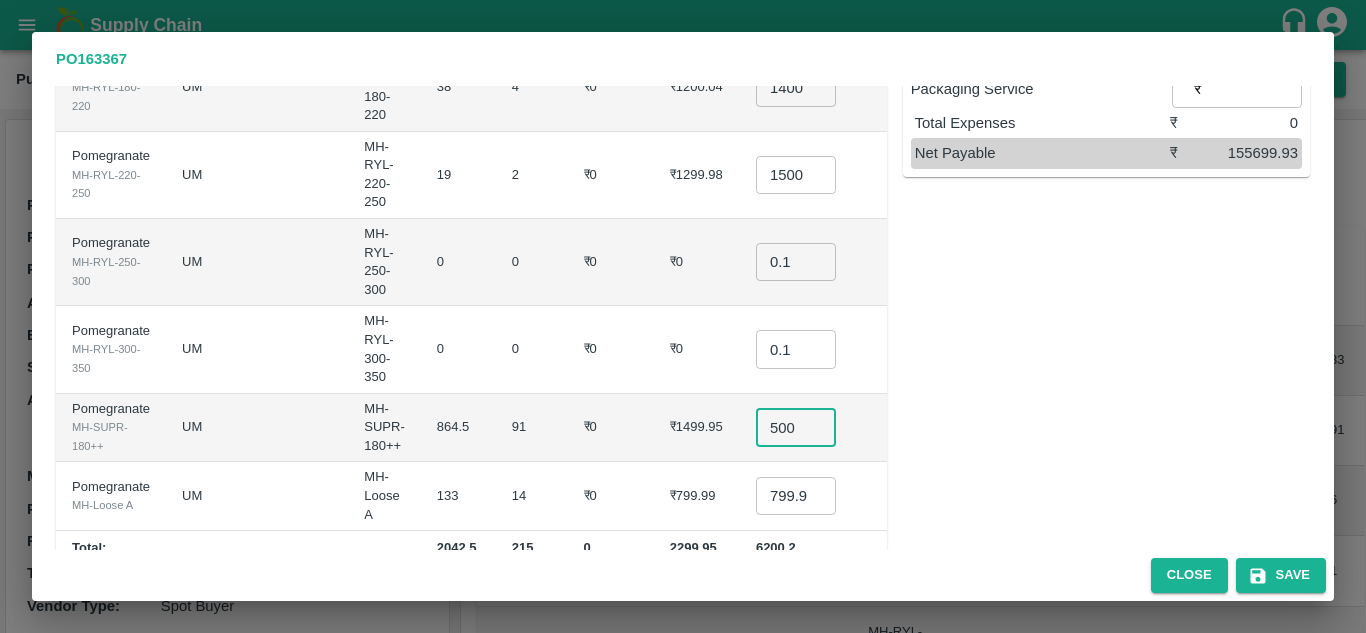 type on "500" 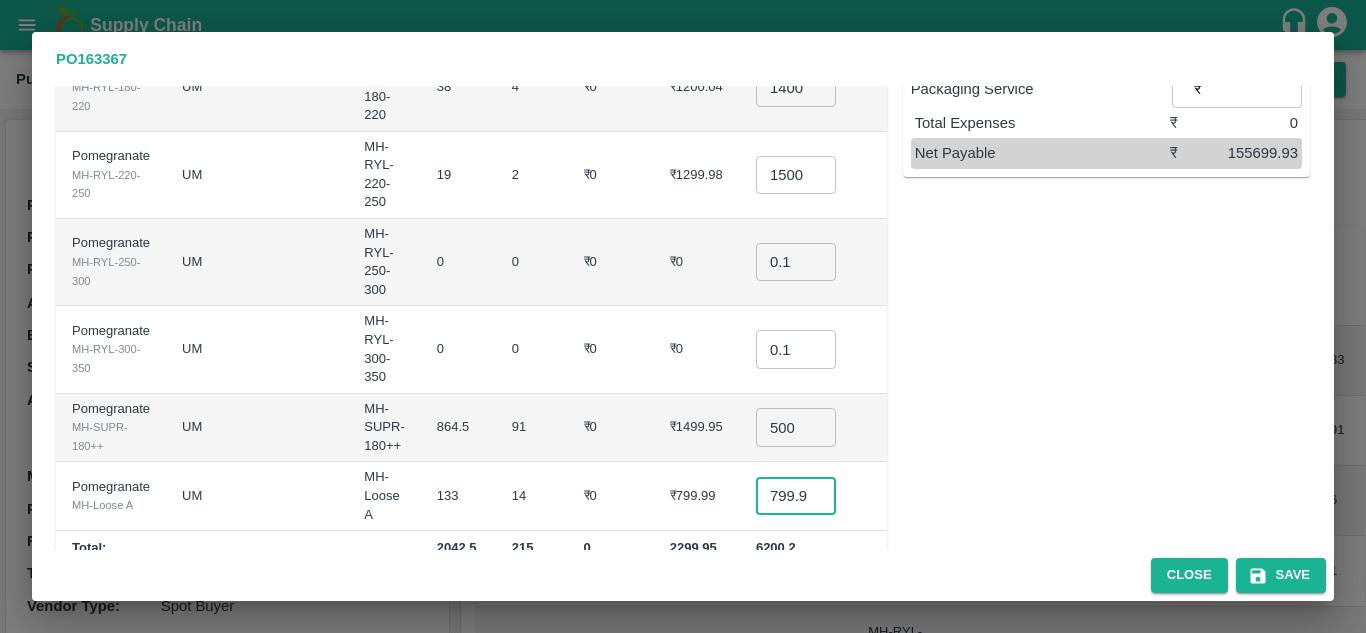 click on "799.9949999999999" at bounding box center [796, 496] 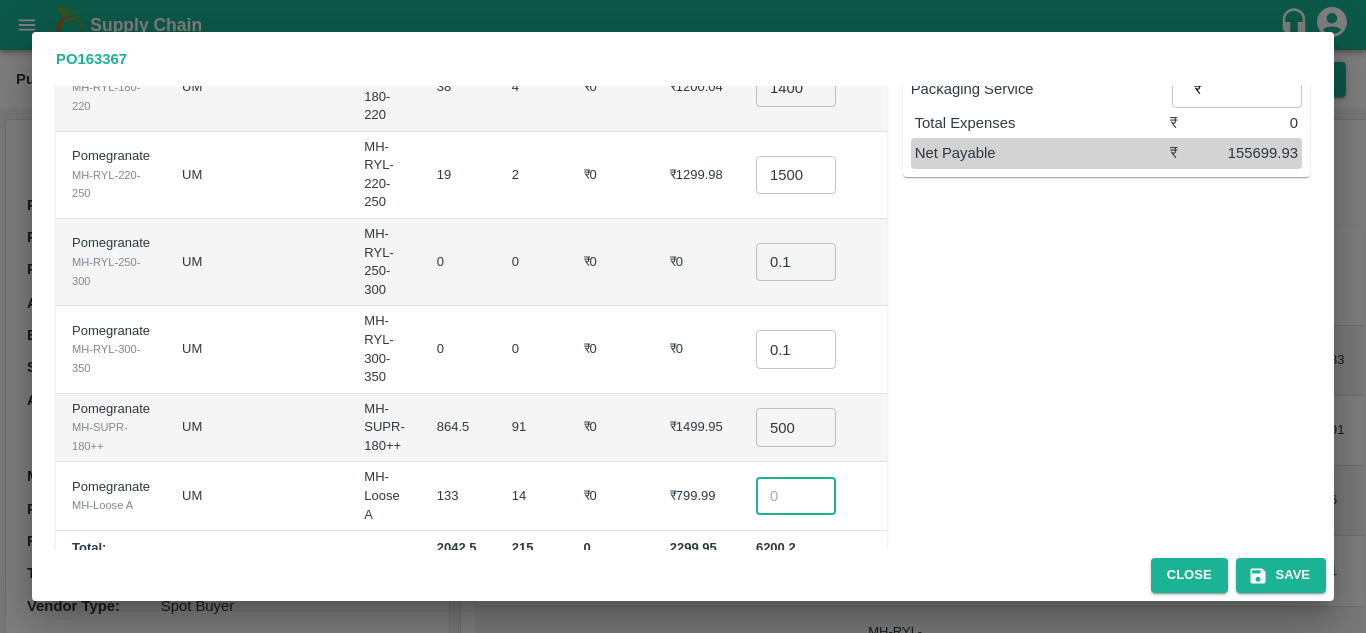 scroll, scrollTop: 448, scrollLeft: 0, axis: vertical 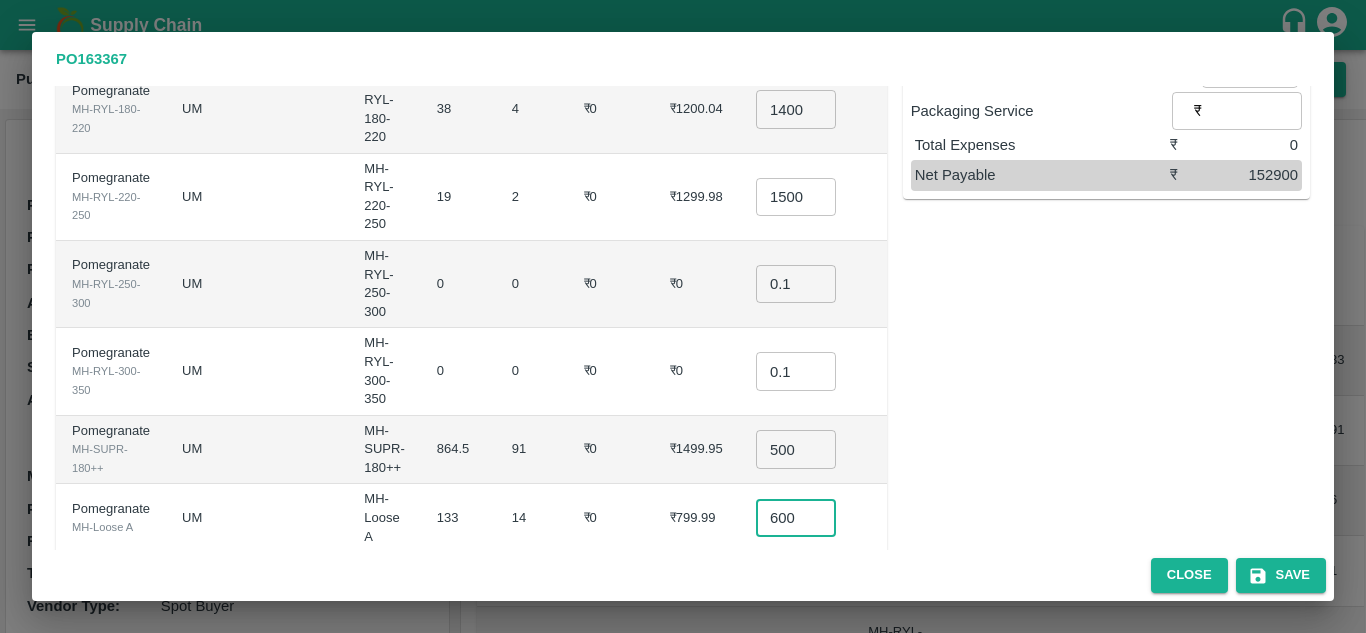 type on "600" 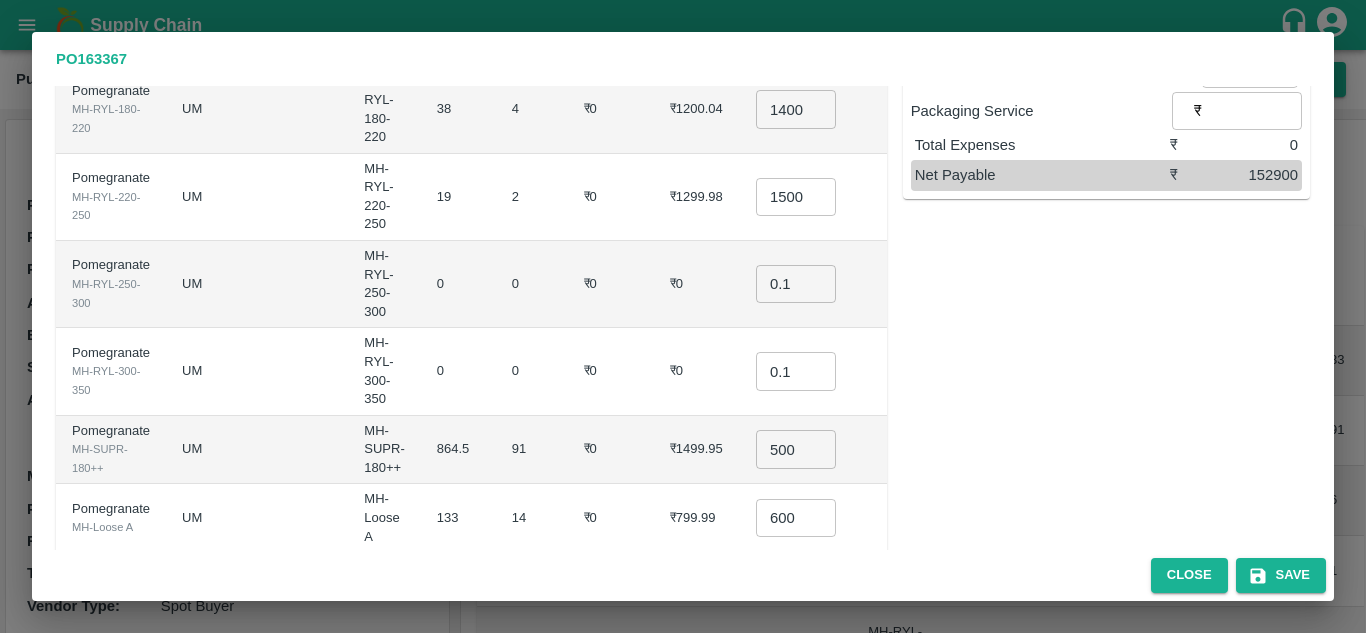 click on "91" at bounding box center [532, 450] 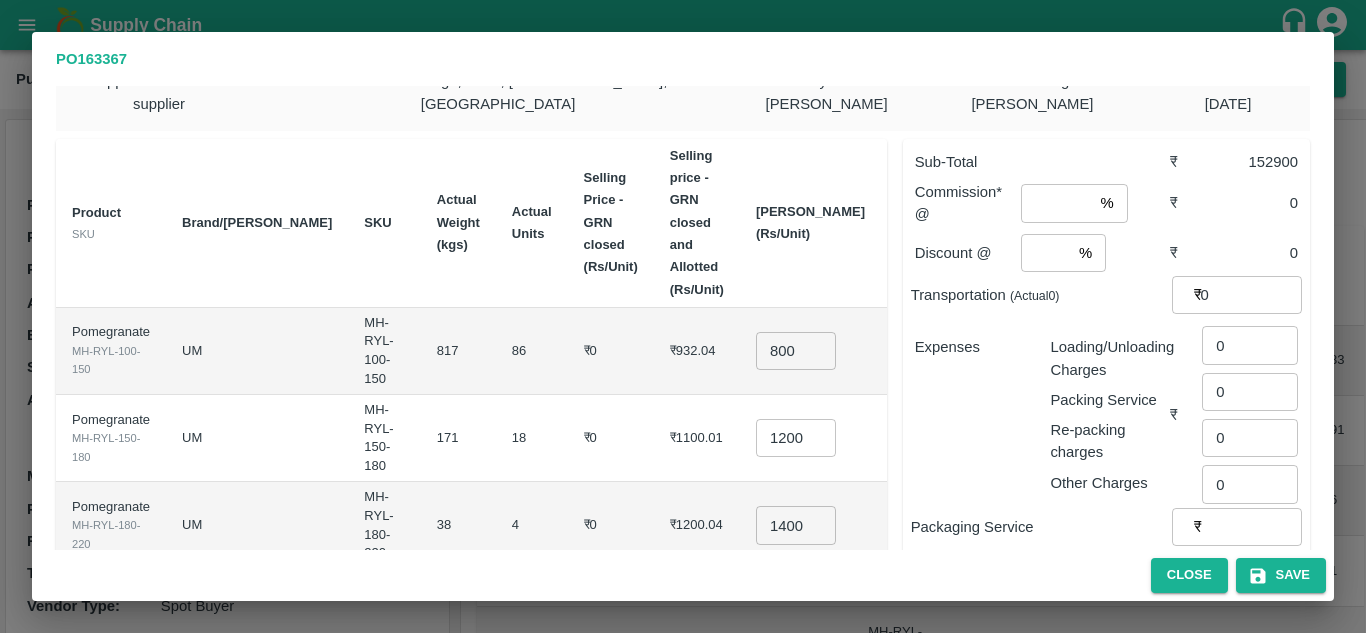 scroll, scrollTop: 0, scrollLeft: 0, axis: both 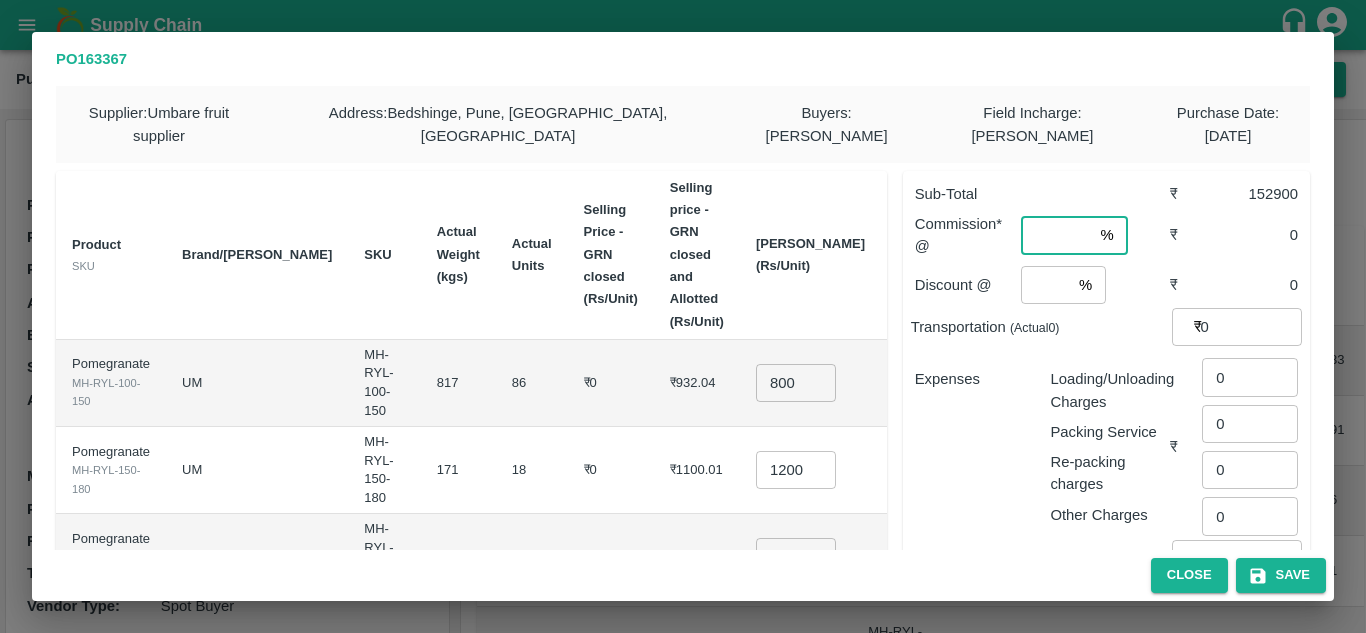 click at bounding box center [1056, 235] 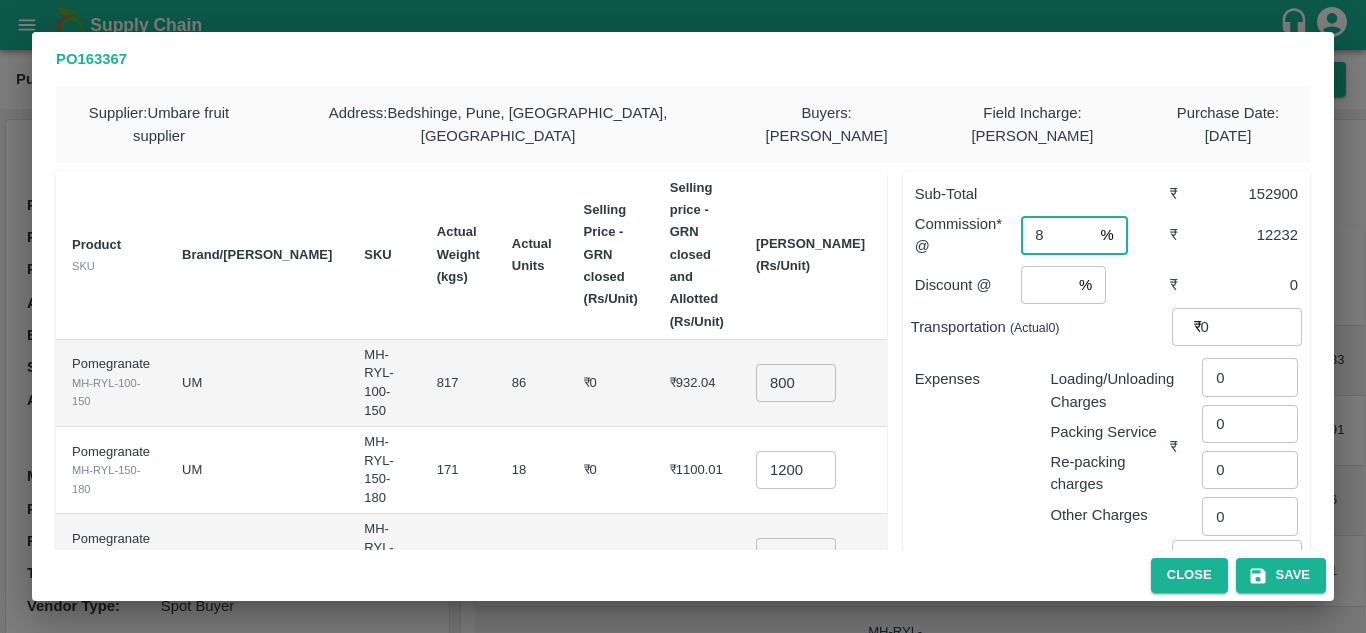 type on "8" 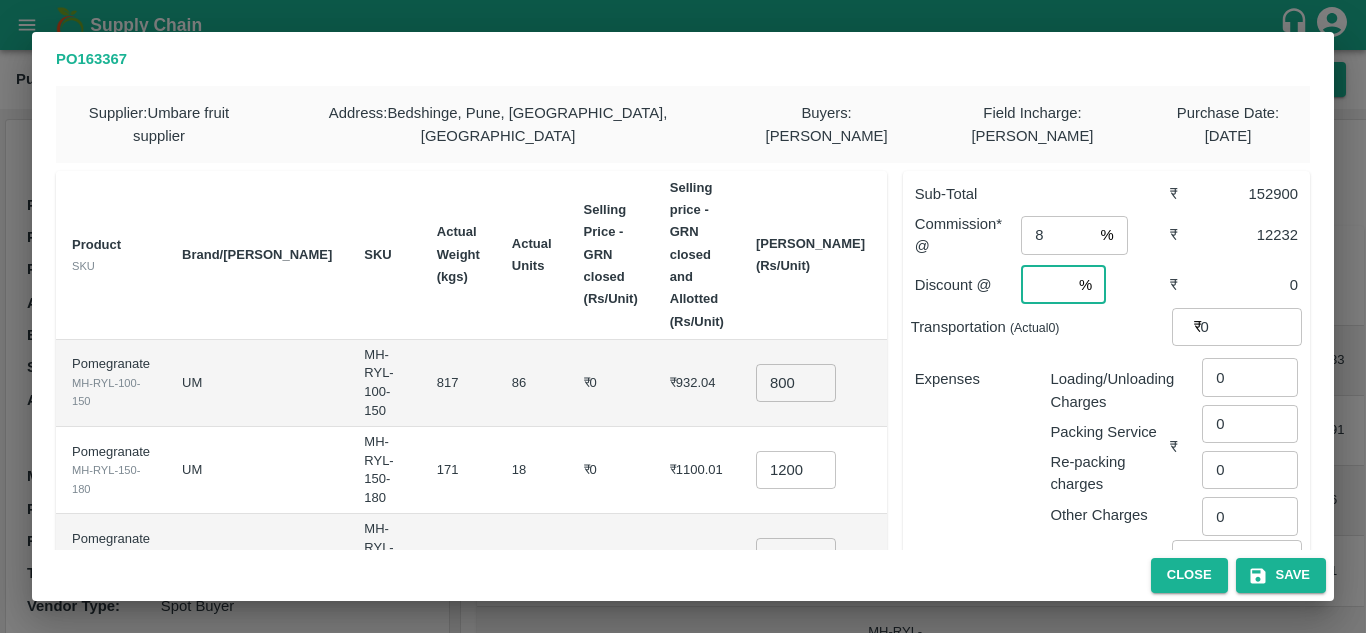 click at bounding box center (1046, 285) 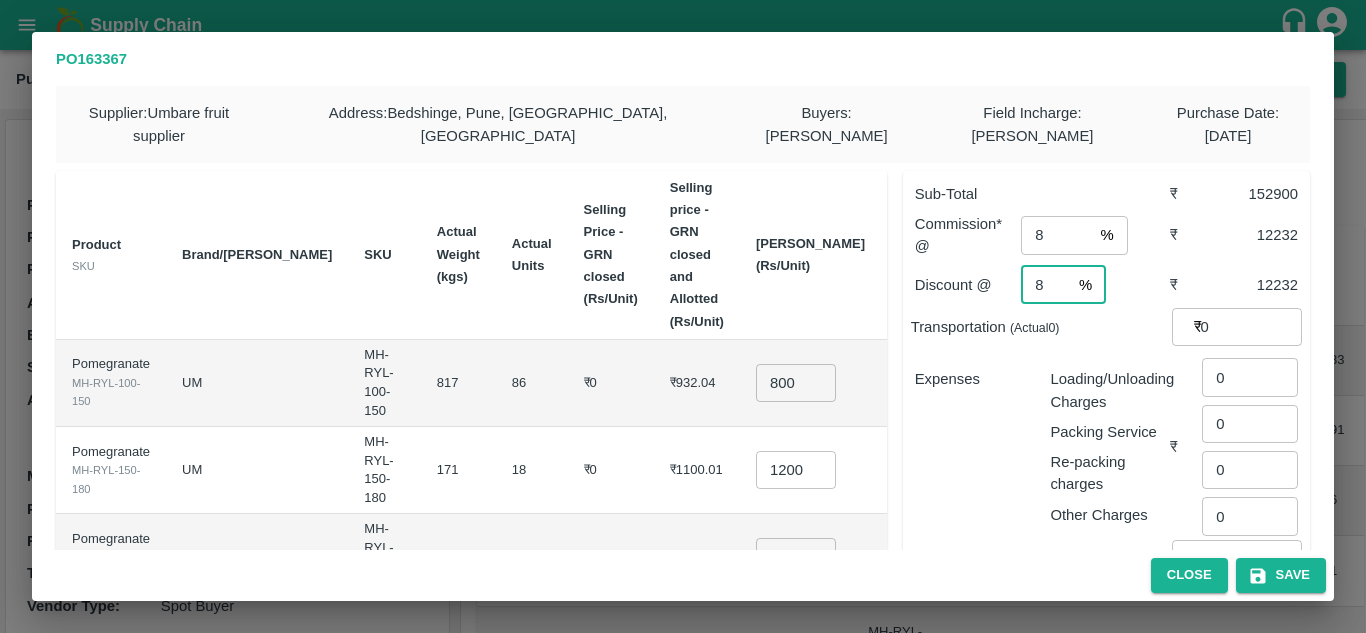 type on "8" 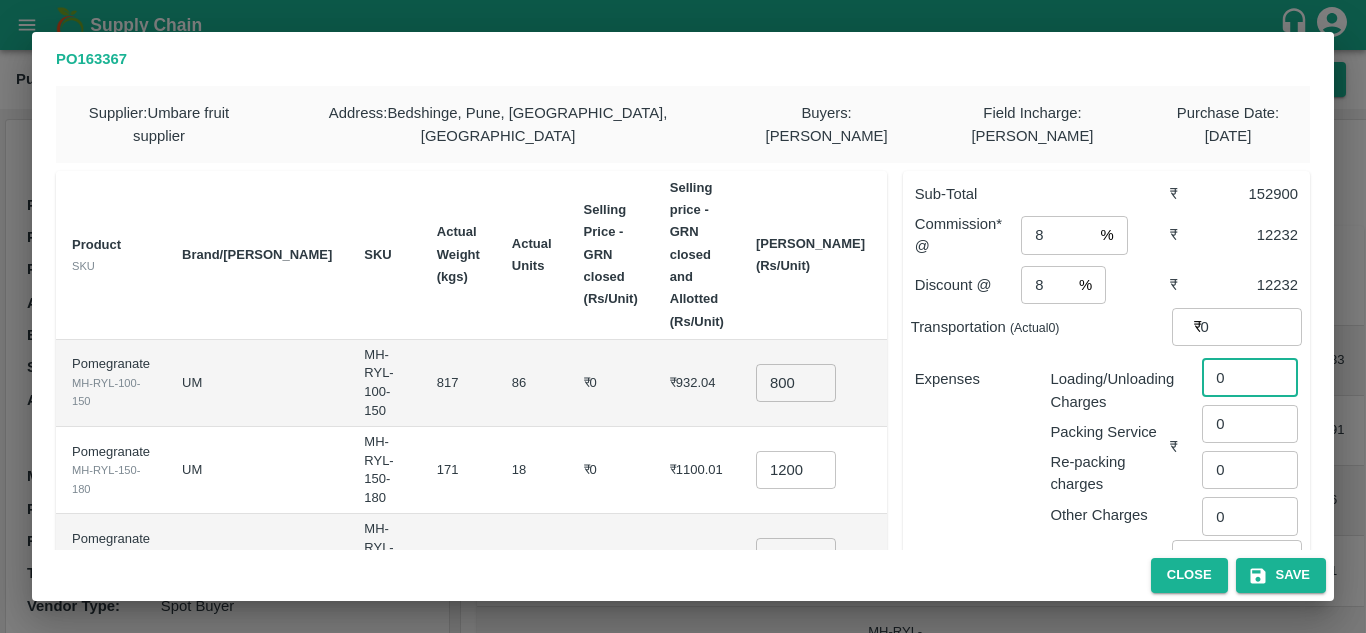 click on "0" at bounding box center (1250, 377) 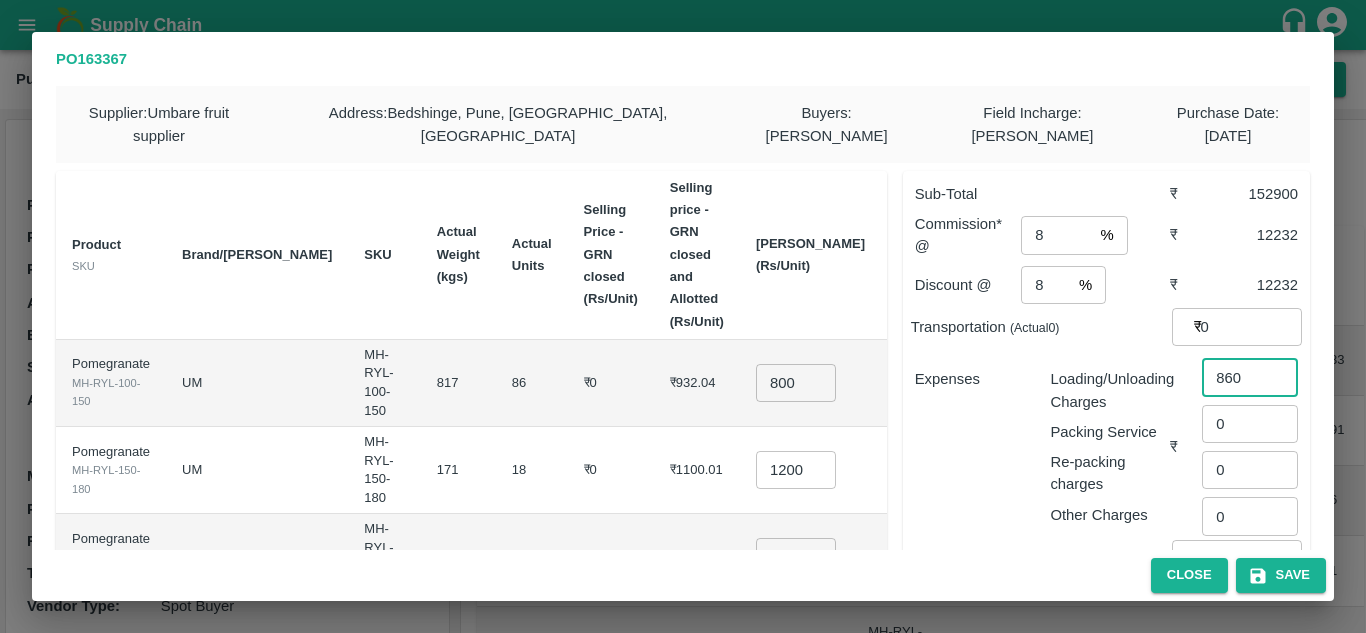 type on "860" 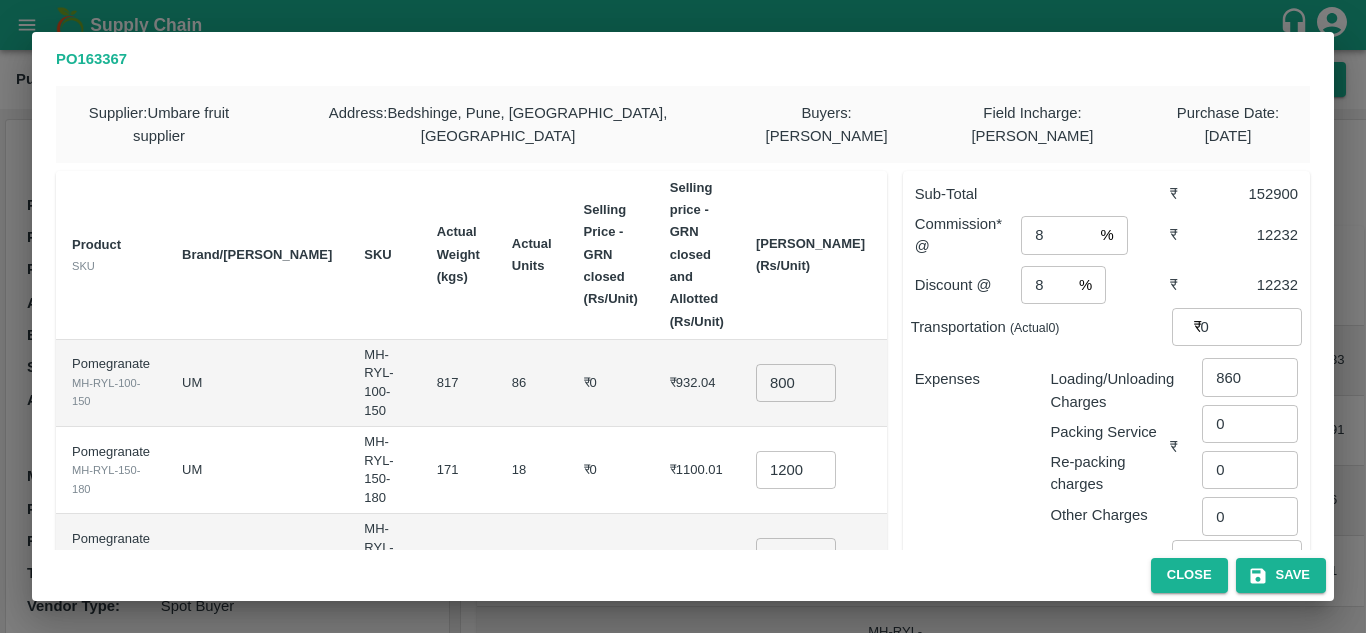click on "Loading/Unloading Charges" at bounding box center [1110, 390] 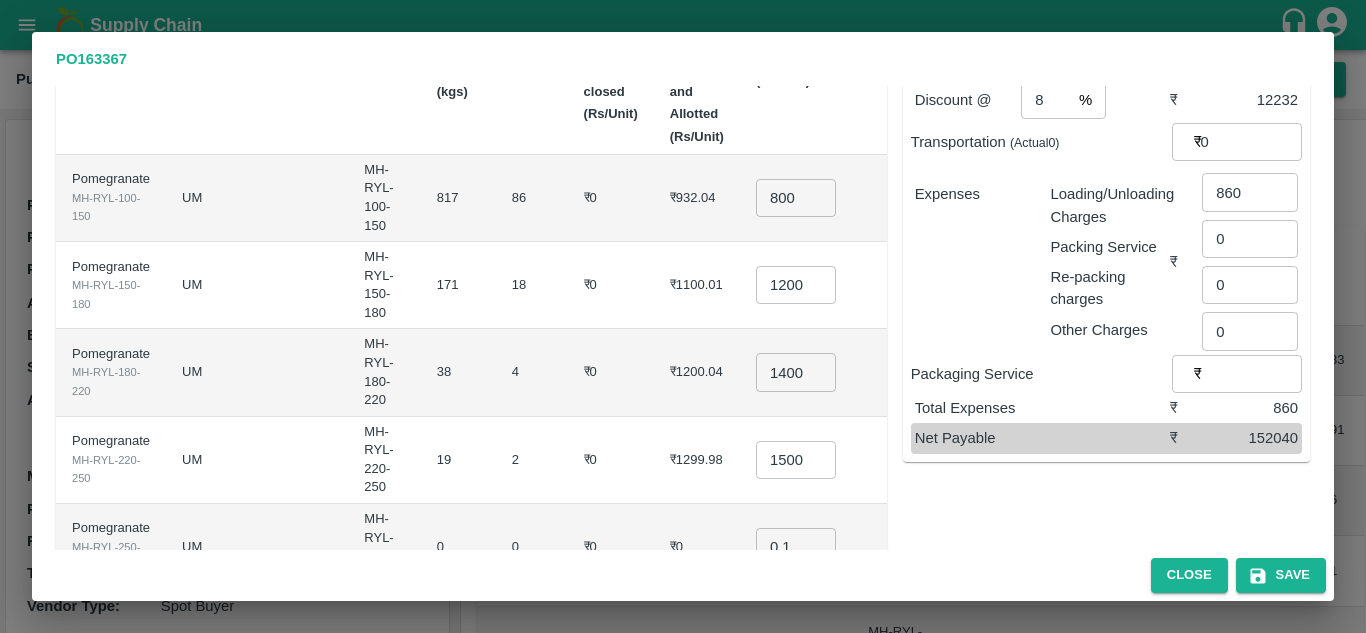 scroll, scrollTop: 186, scrollLeft: 0, axis: vertical 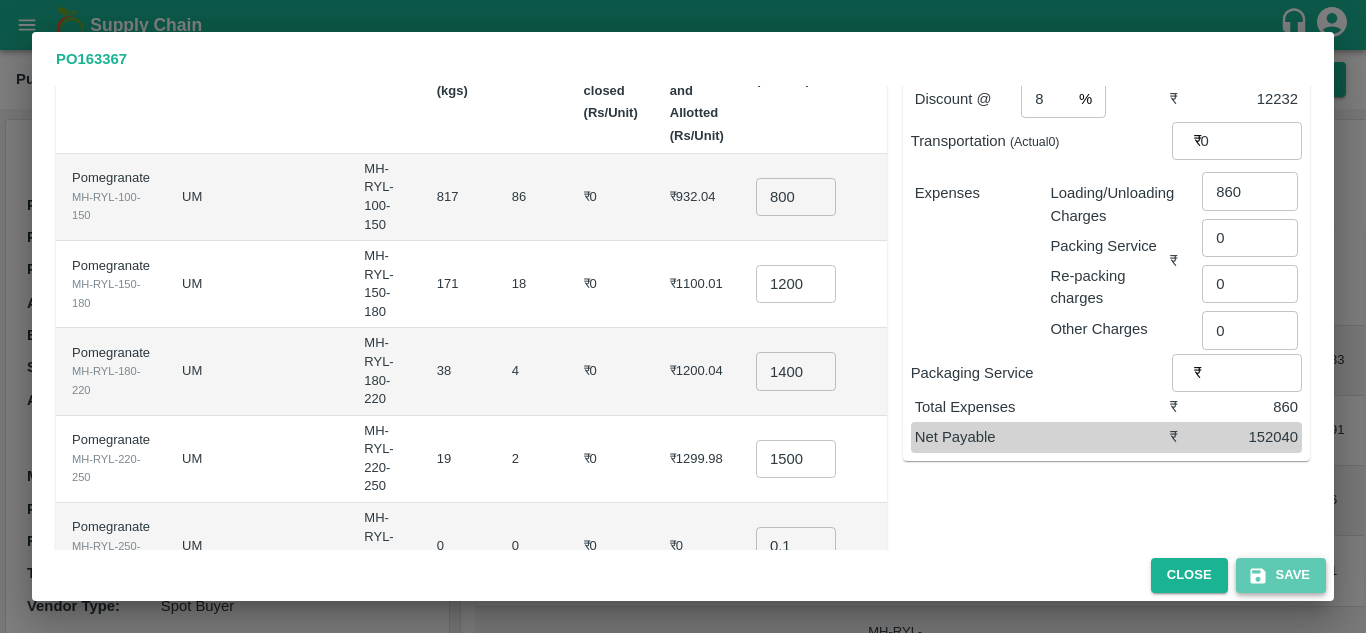 click on "Save" at bounding box center (1281, 575) 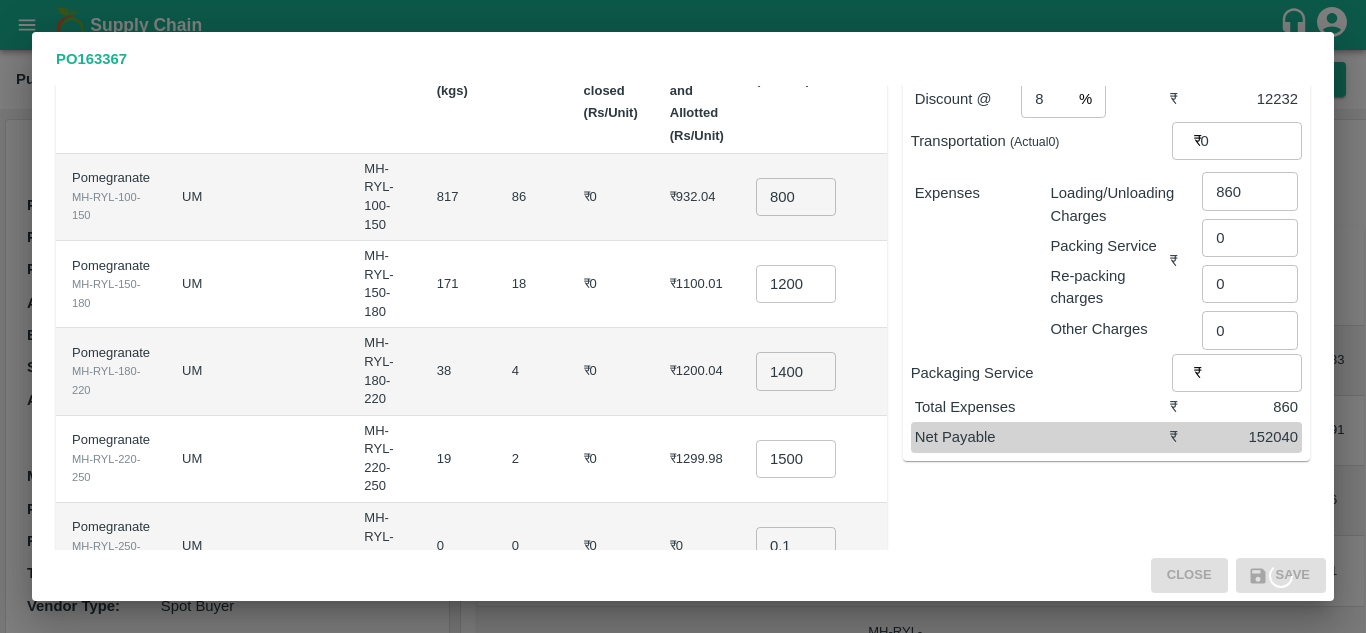 scroll, scrollTop: 0, scrollLeft: 0, axis: both 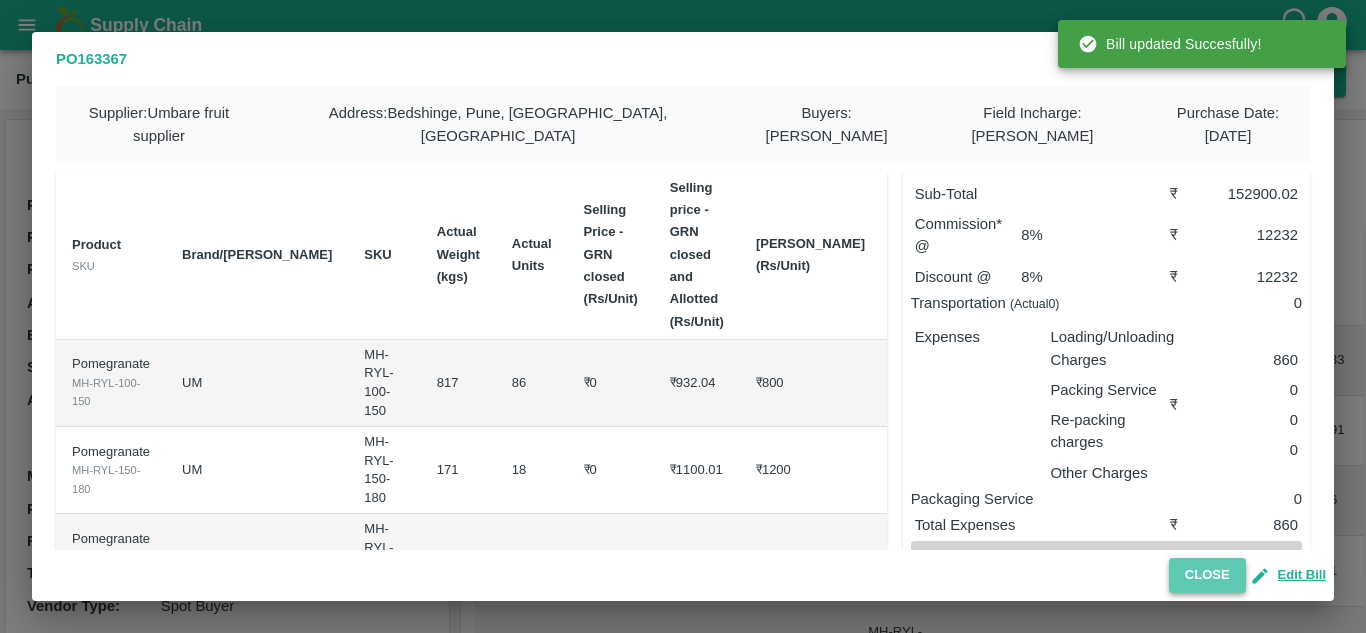 click on "Close" at bounding box center (1207, 575) 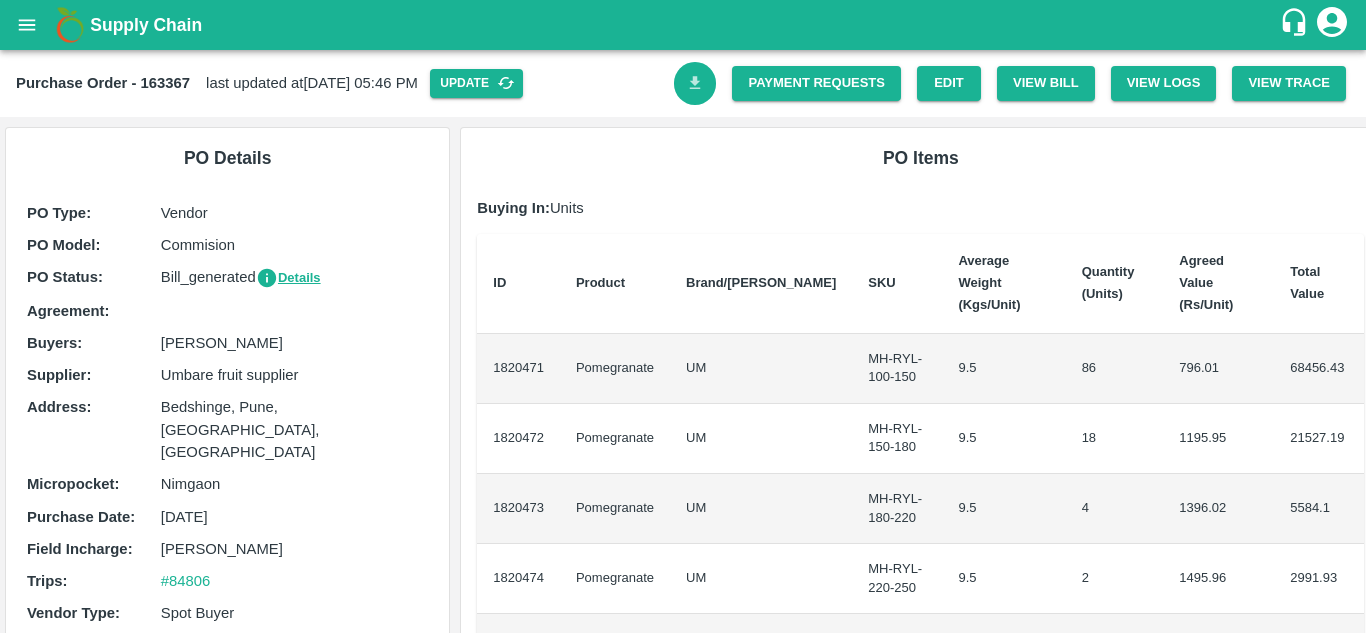click 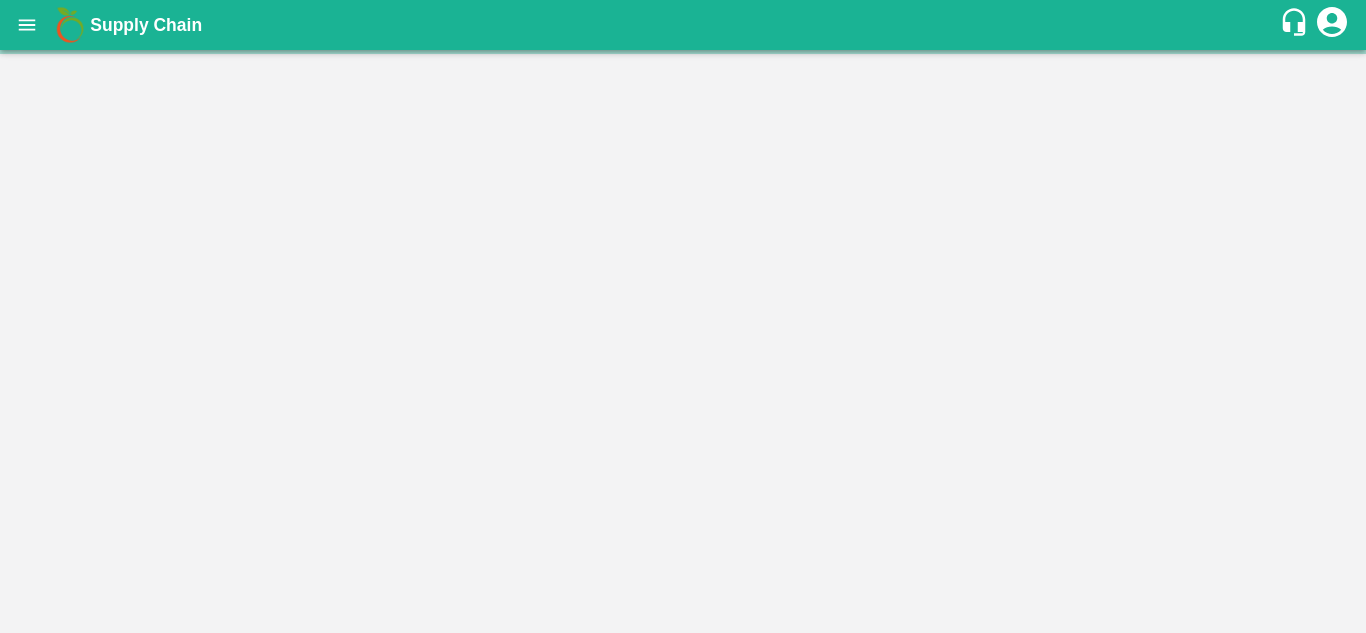 scroll, scrollTop: 0, scrollLeft: 0, axis: both 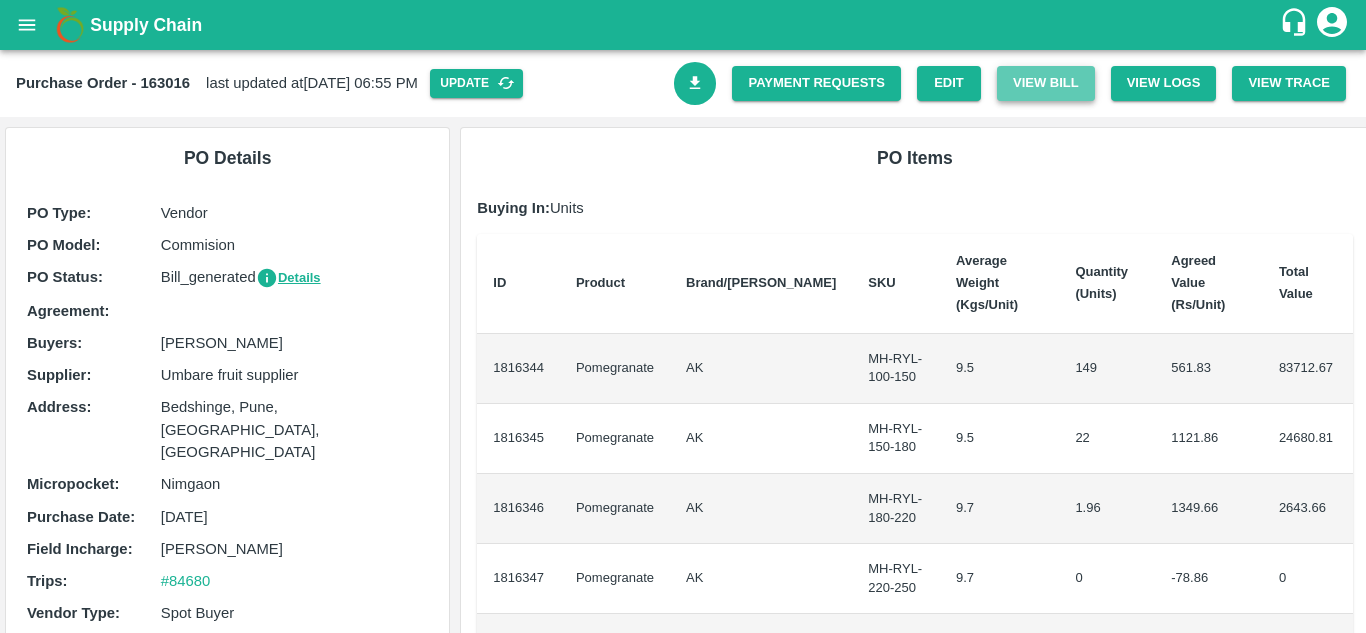 click on "View Bill" at bounding box center [1046, 83] 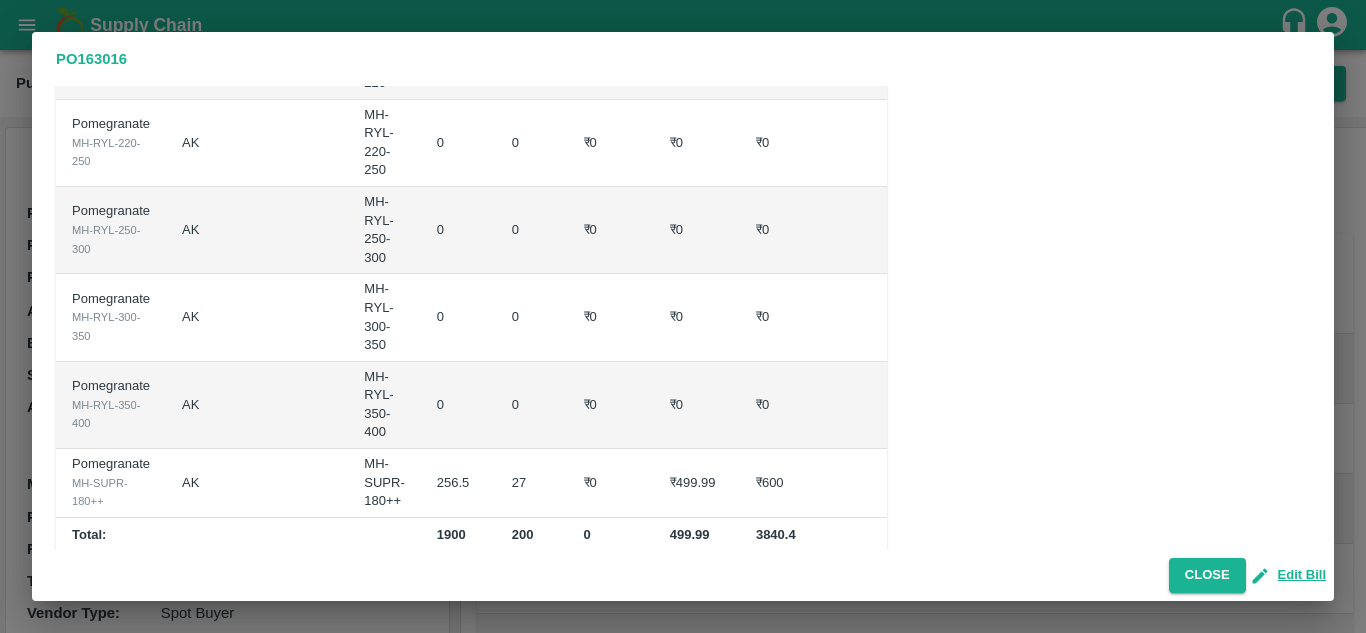 scroll, scrollTop: 0, scrollLeft: 0, axis: both 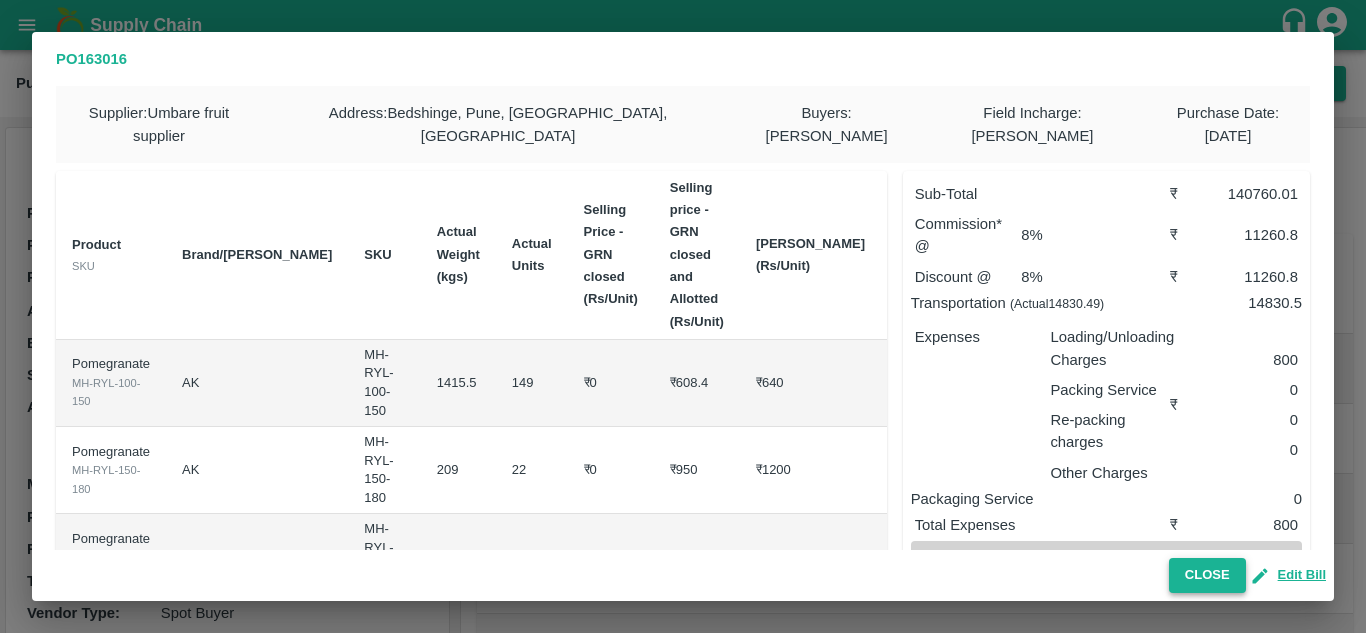 click on "Close" at bounding box center [1207, 575] 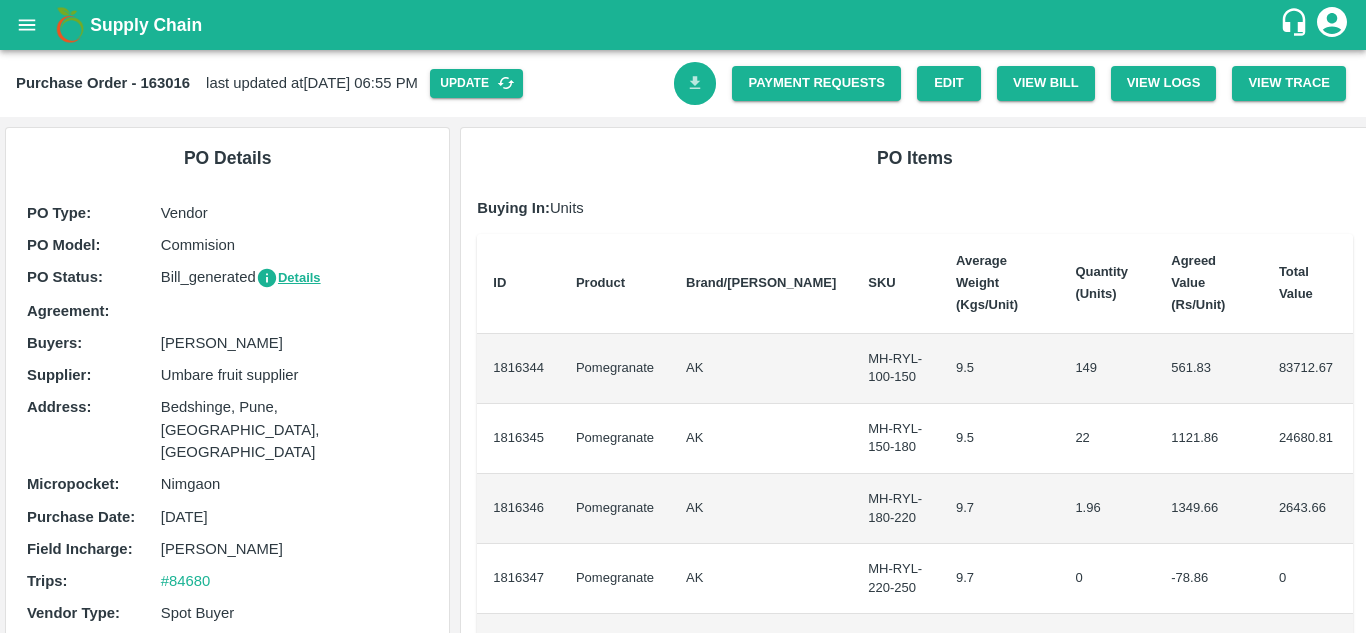 click at bounding box center (695, 83) 